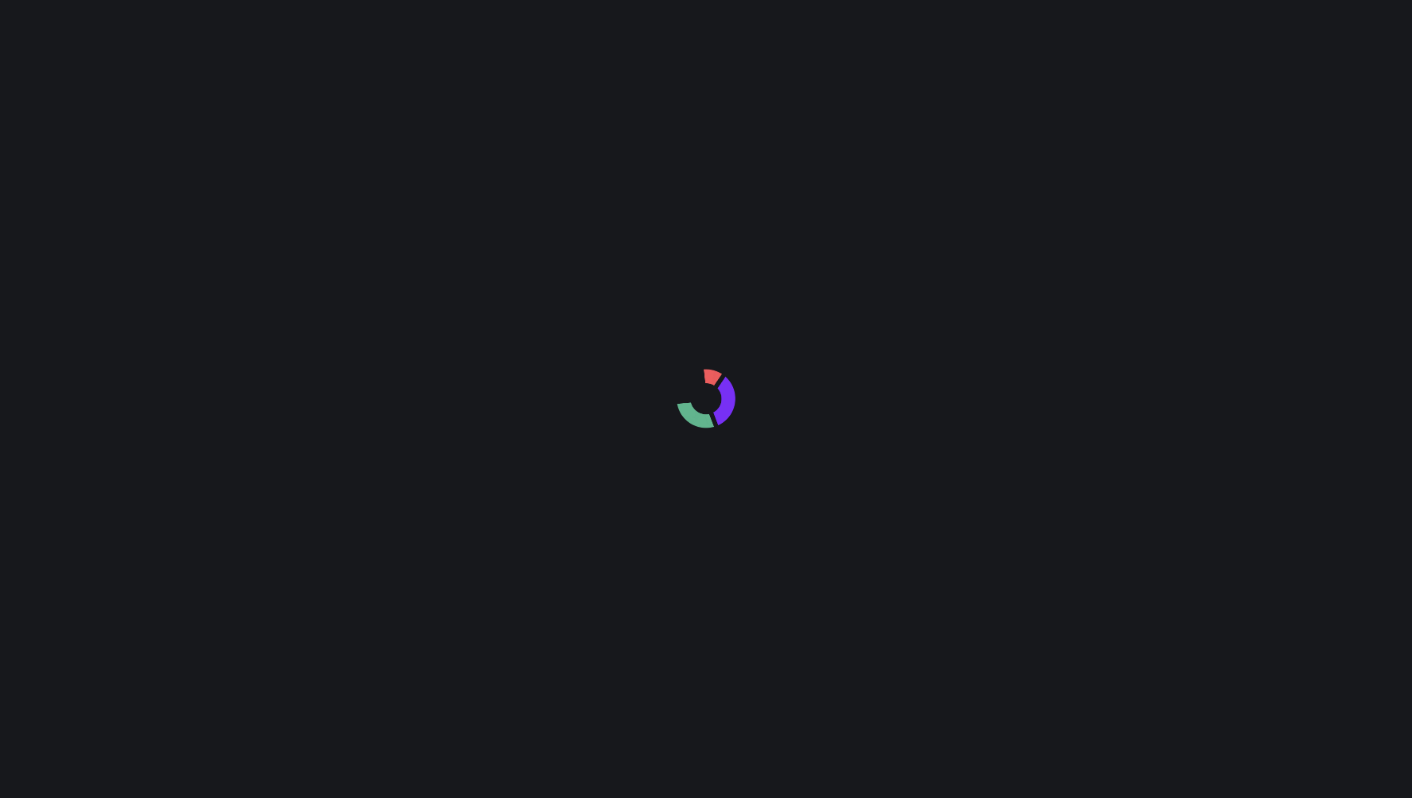 scroll, scrollTop: 0, scrollLeft: 0, axis: both 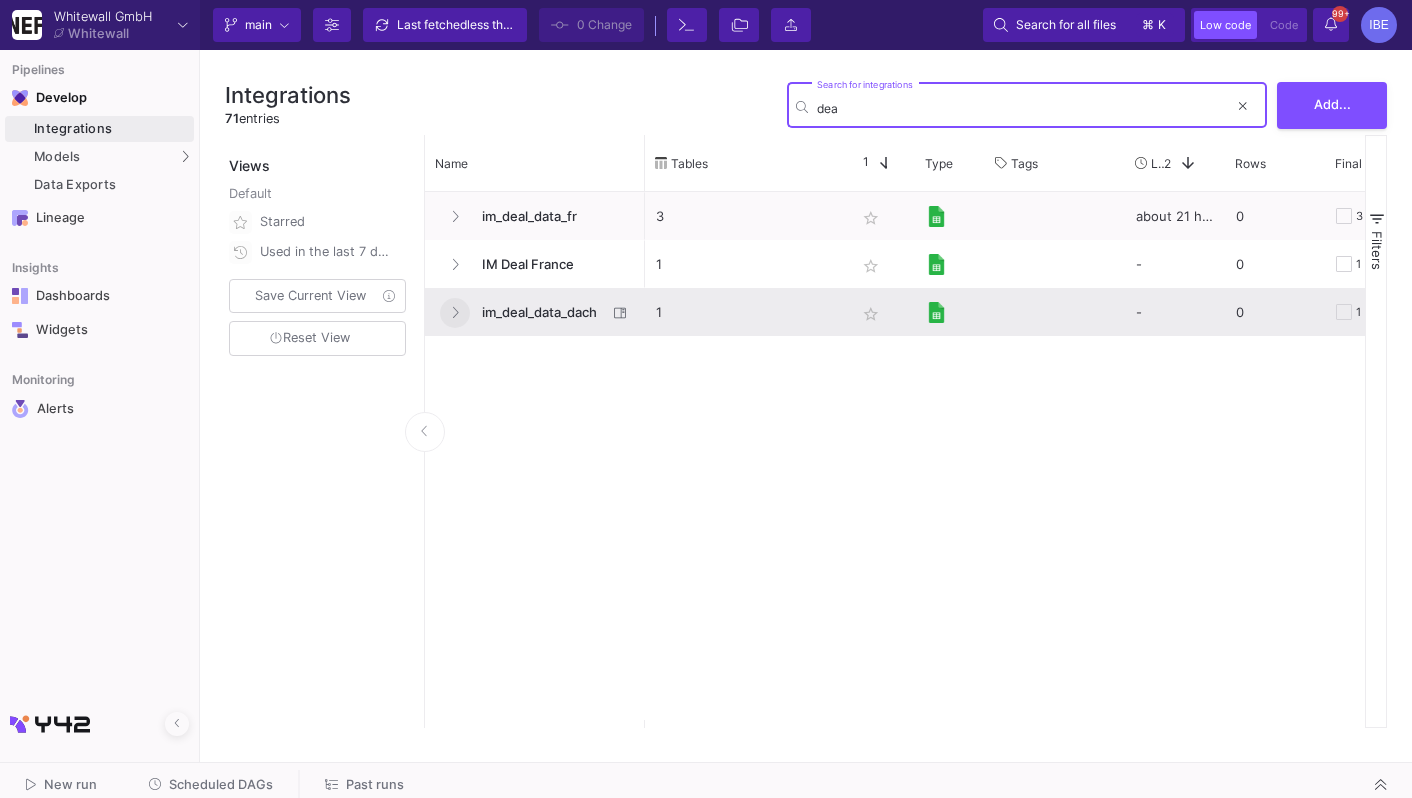 type on "dea" 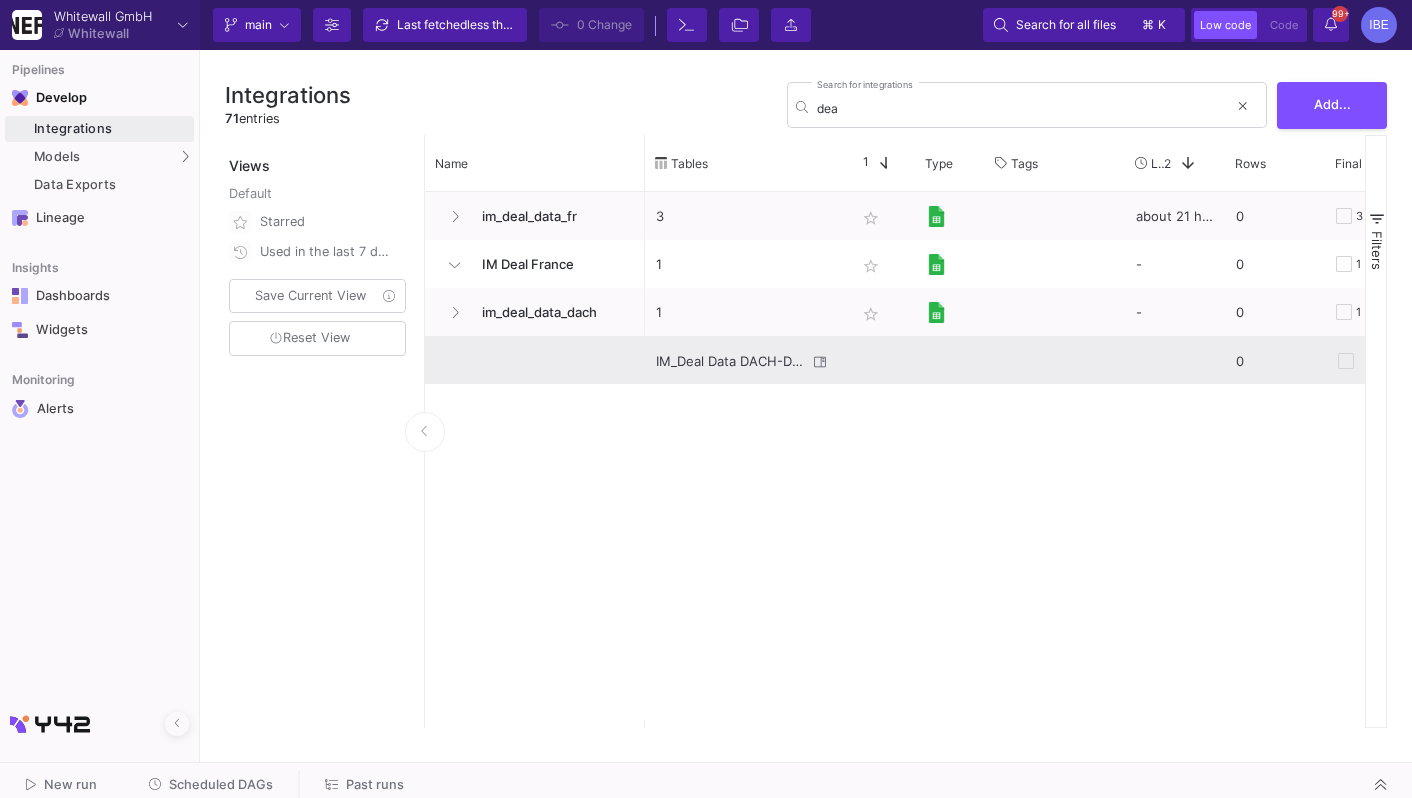 click on "IM_Deal Data DACH-Daily Deals" 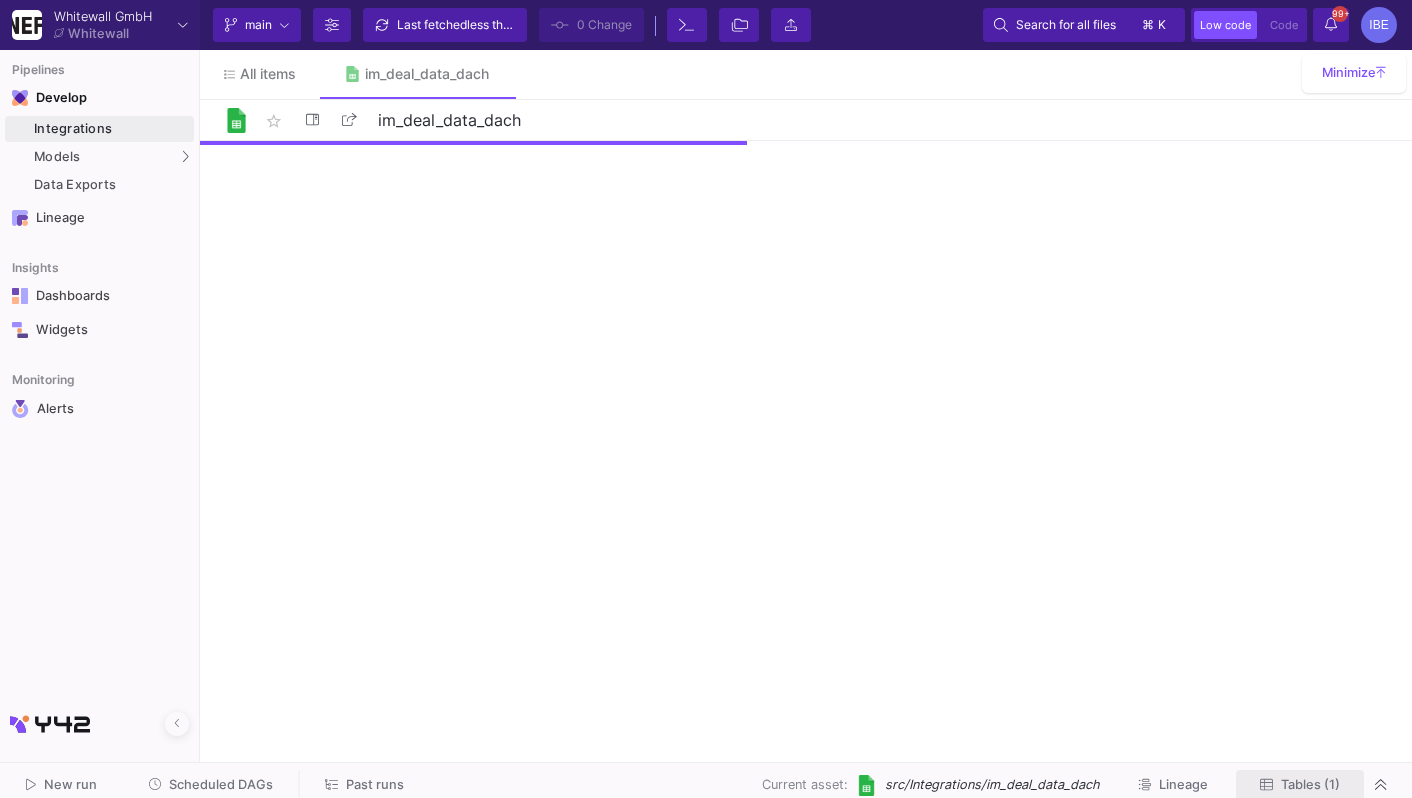 click on "Tables (1)" 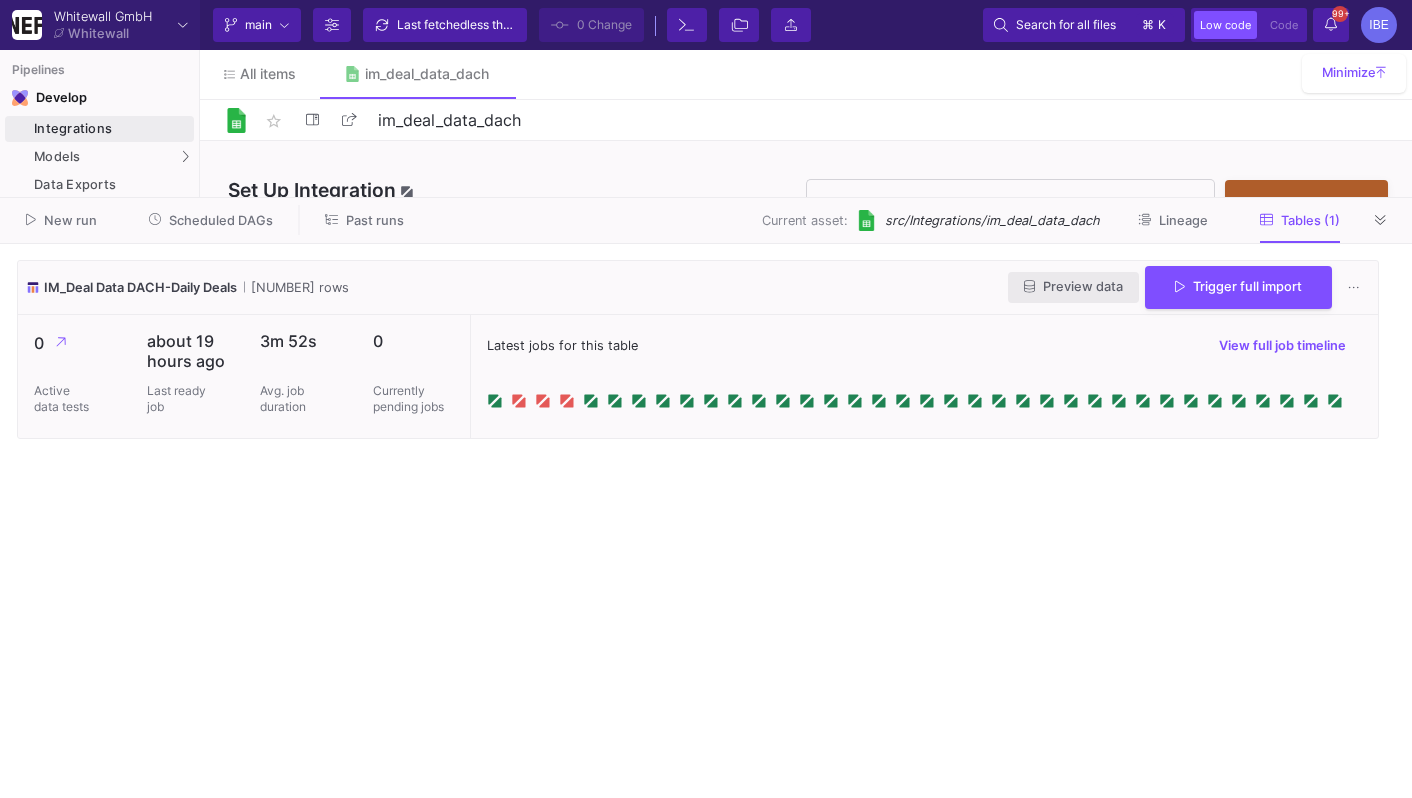 click on "Preview data" 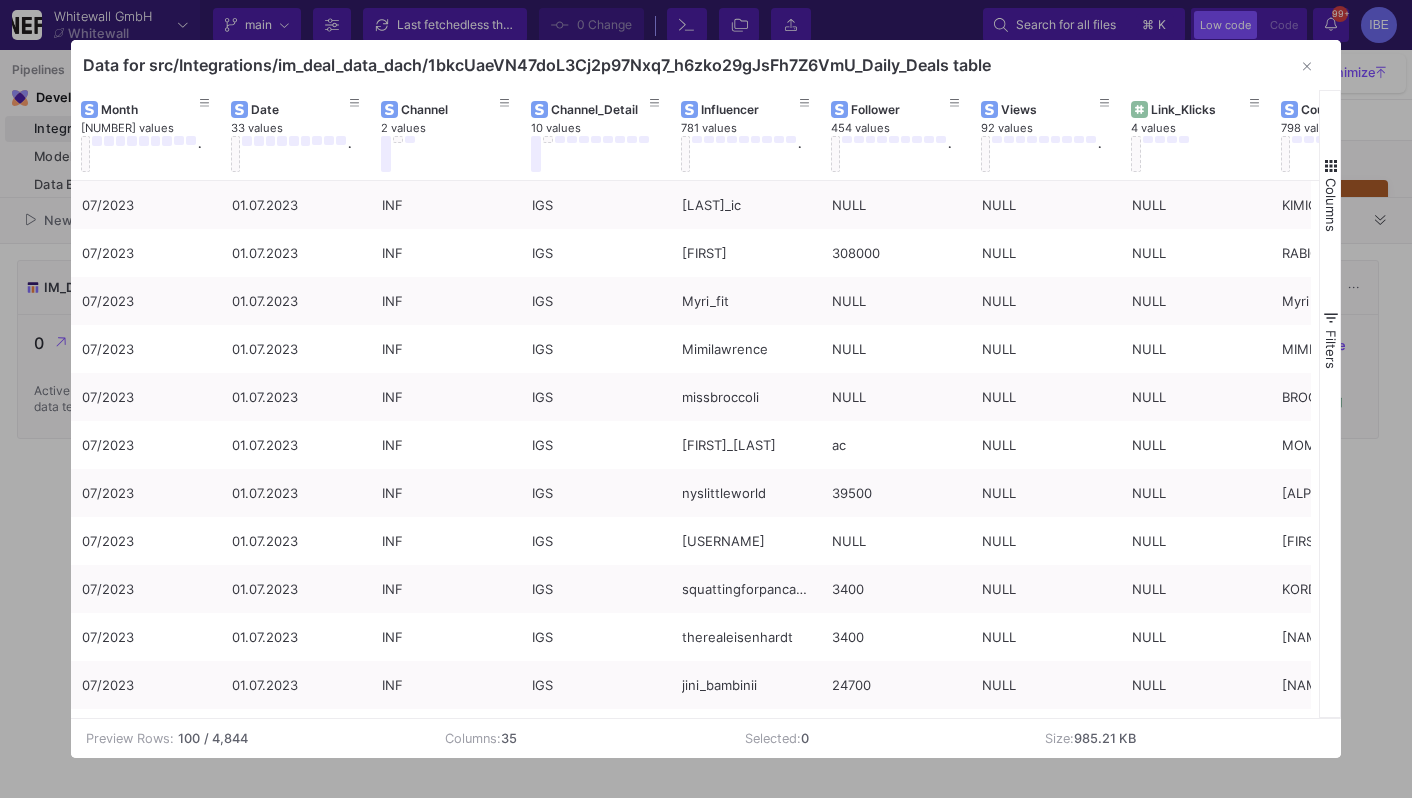 scroll, scrollTop: 0, scrollLeft: 194, axis: horizontal 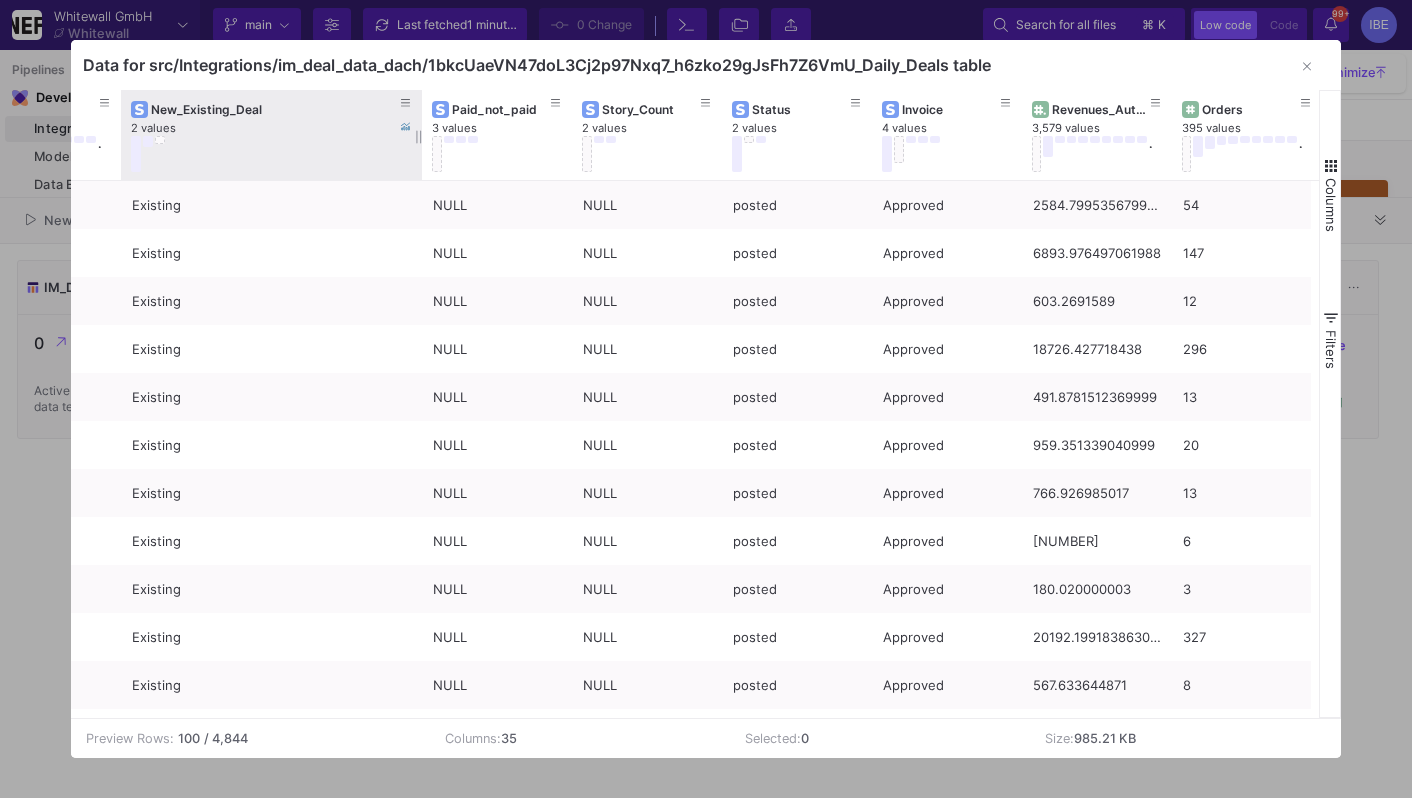 drag, startPoint x: 268, startPoint y: 131, endPoint x: 417, endPoint y: 131, distance: 149 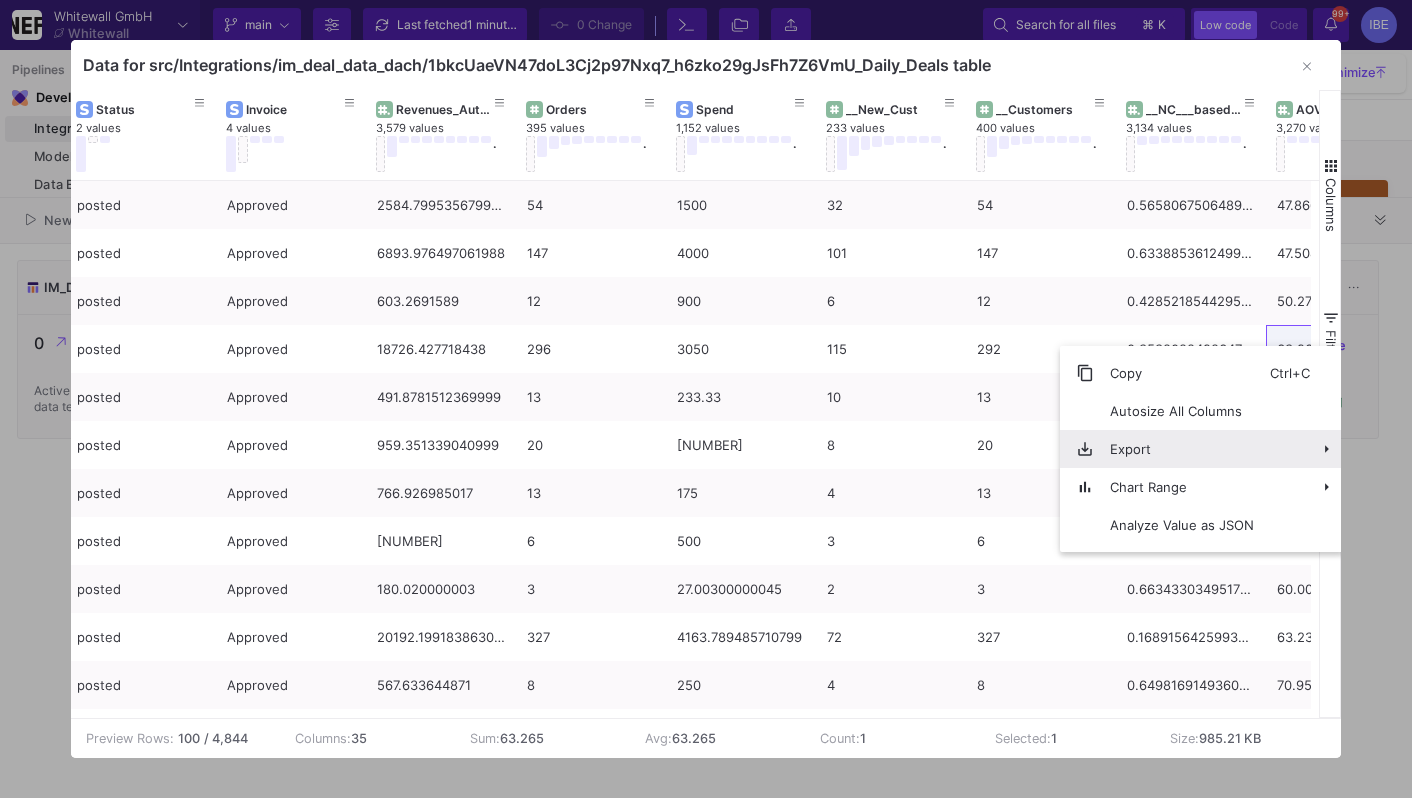 click on "Export" at bounding box center (1182, 449) 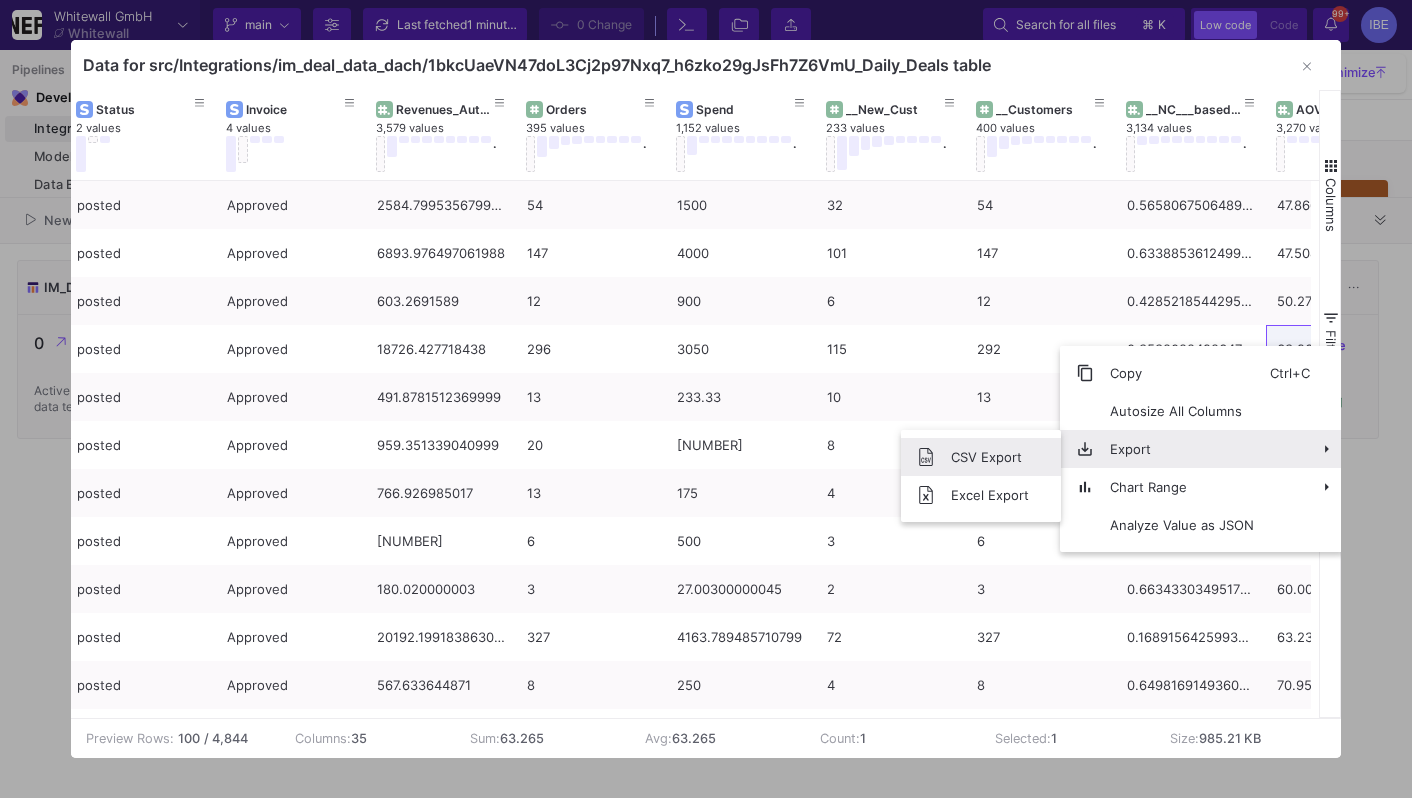 click on "CSV Export" at bounding box center [990, 457] 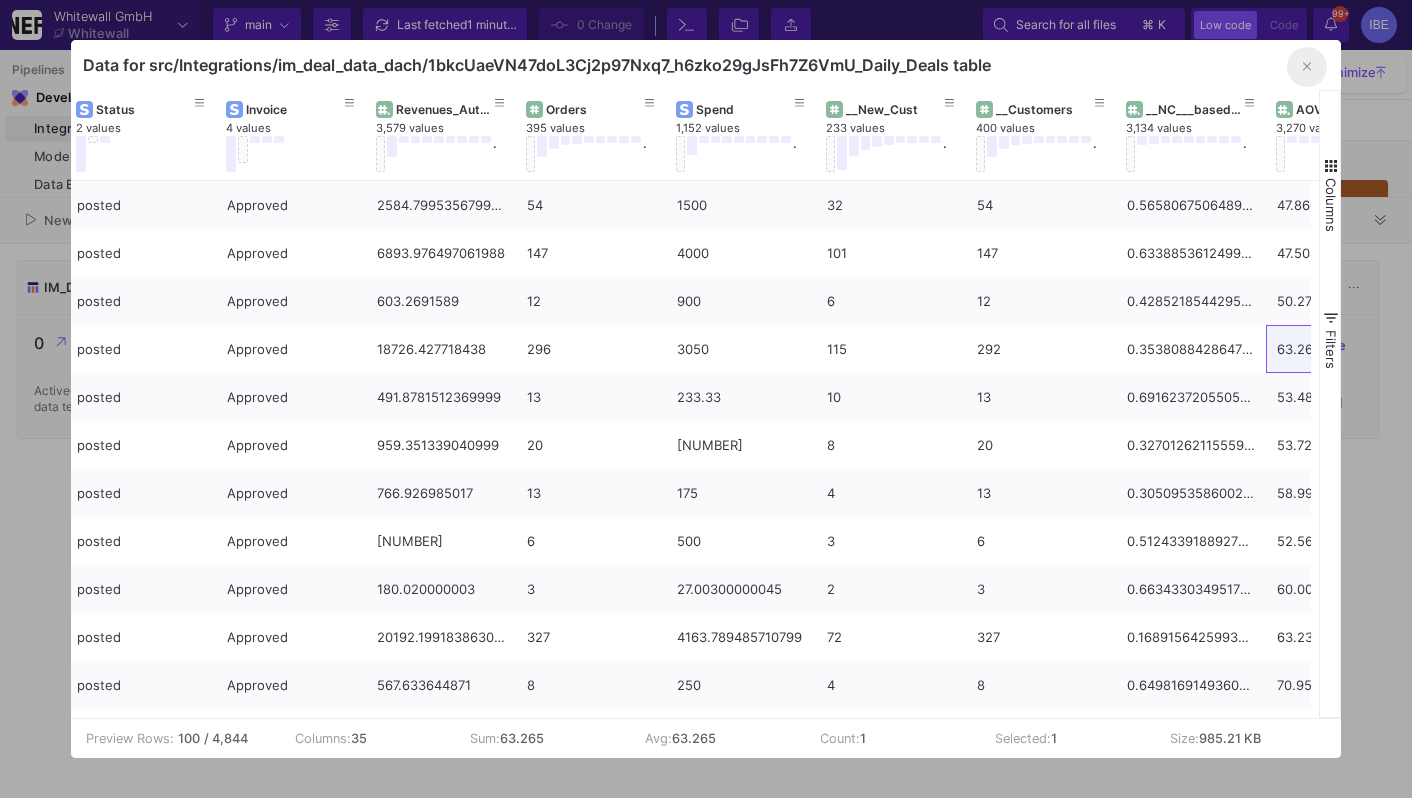 click at bounding box center (1307, 67) 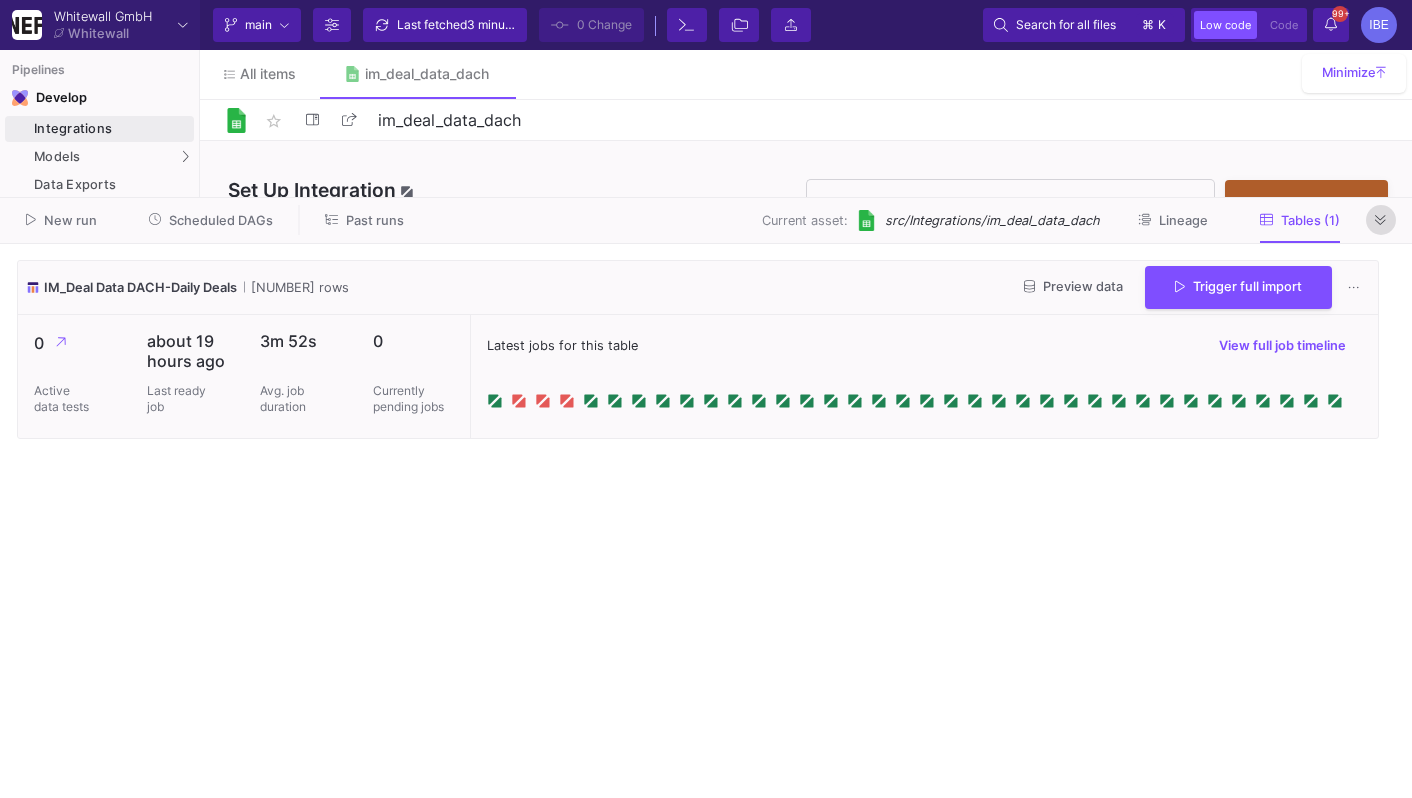 click 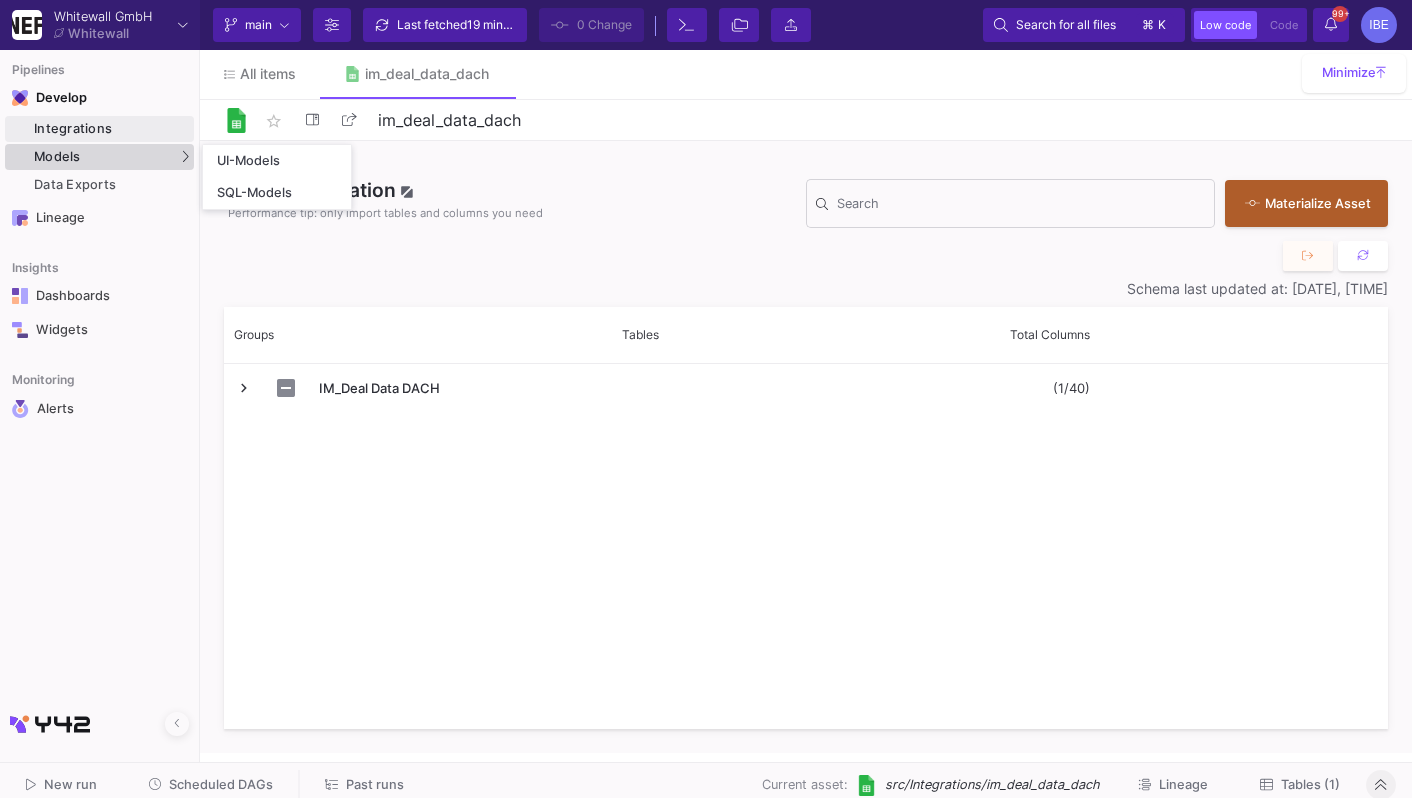 click on "Models" at bounding box center [99, 157] 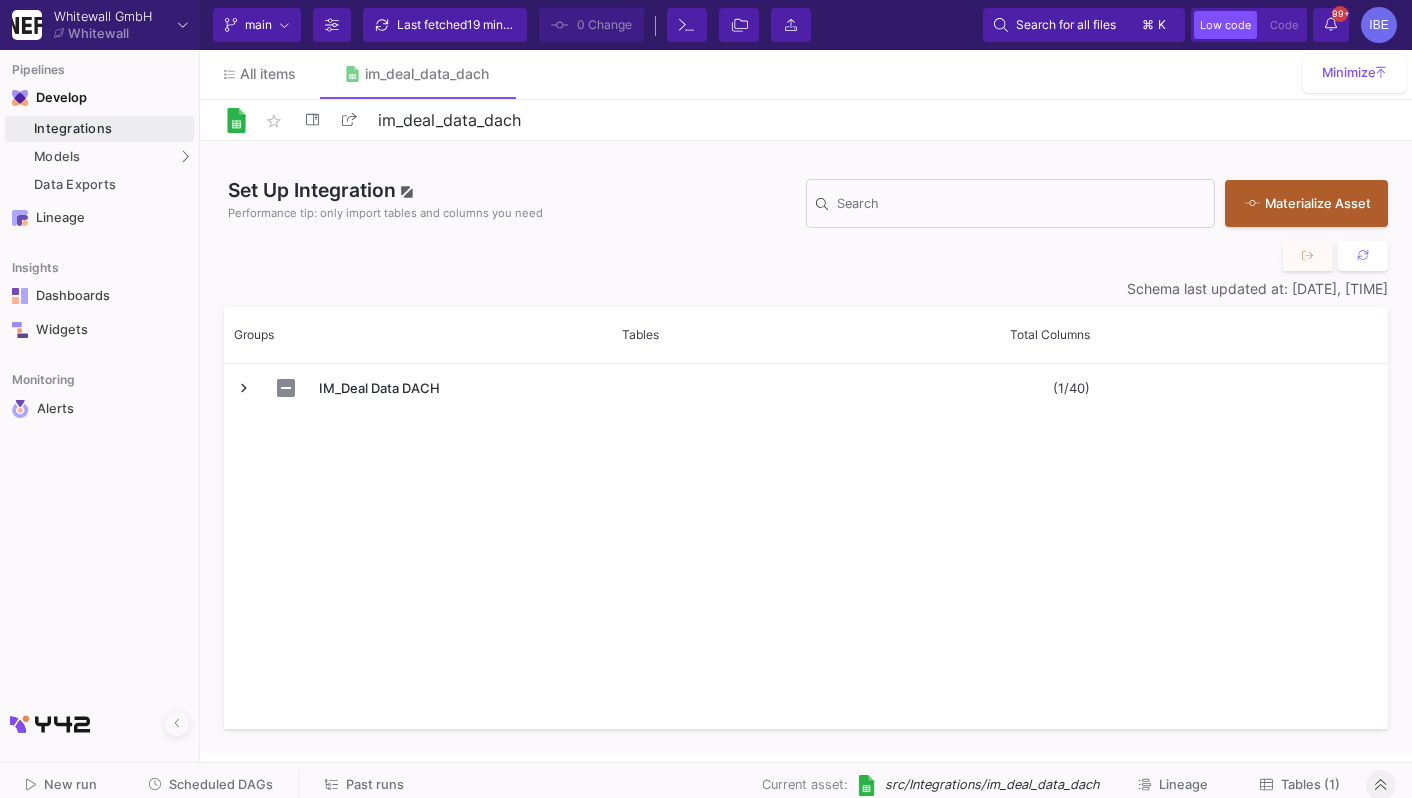 click on "Integrations" at bounding box center (111, 129) 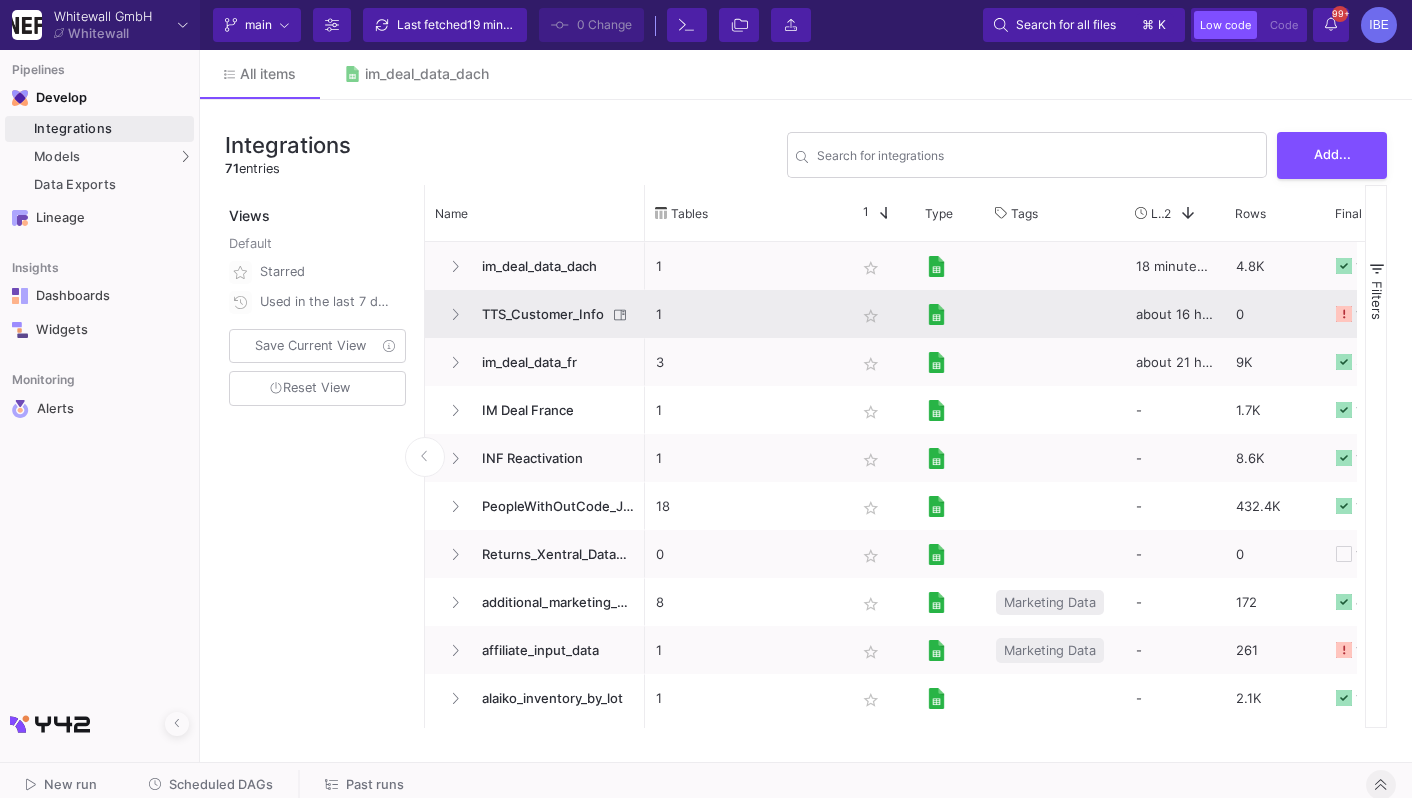 click on "TTS_Customer_Info" 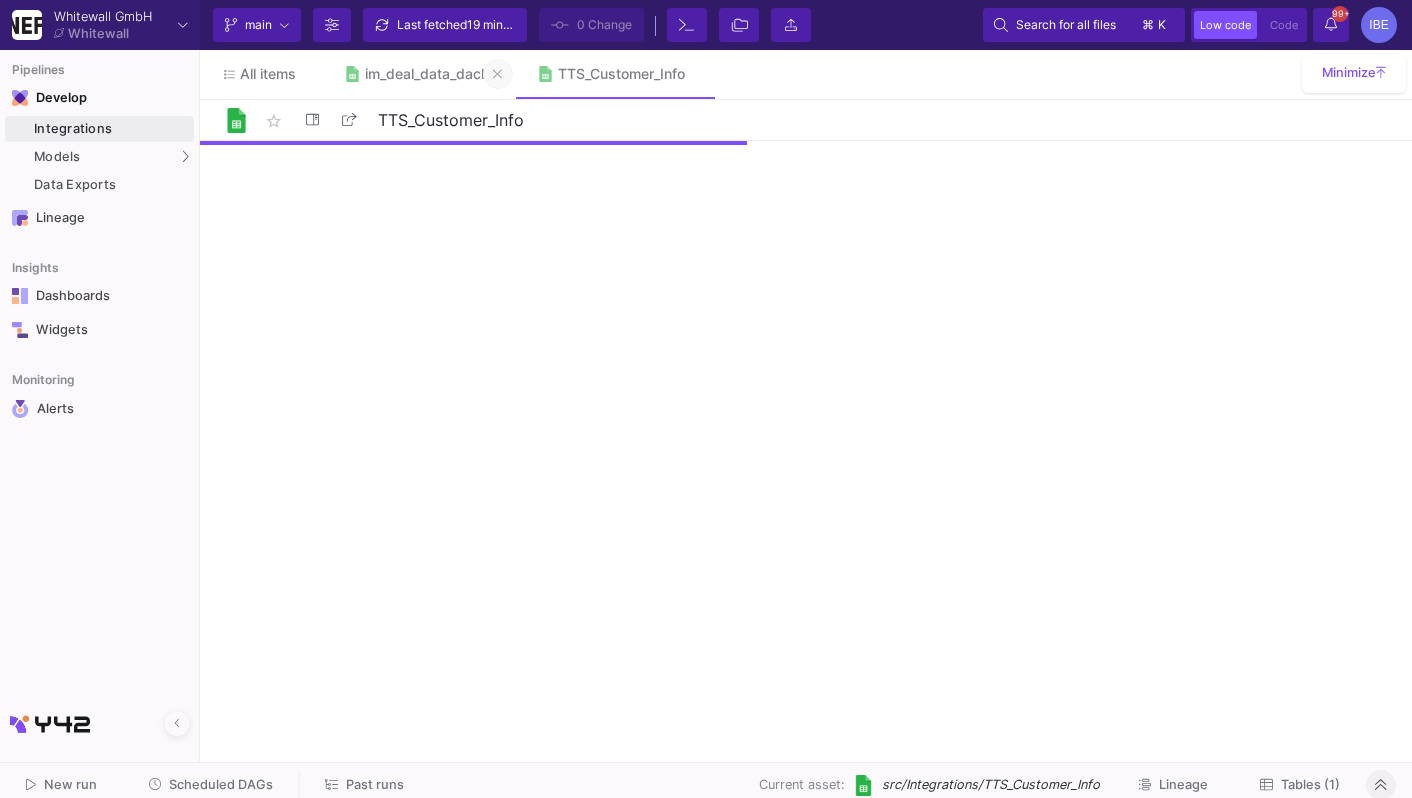click 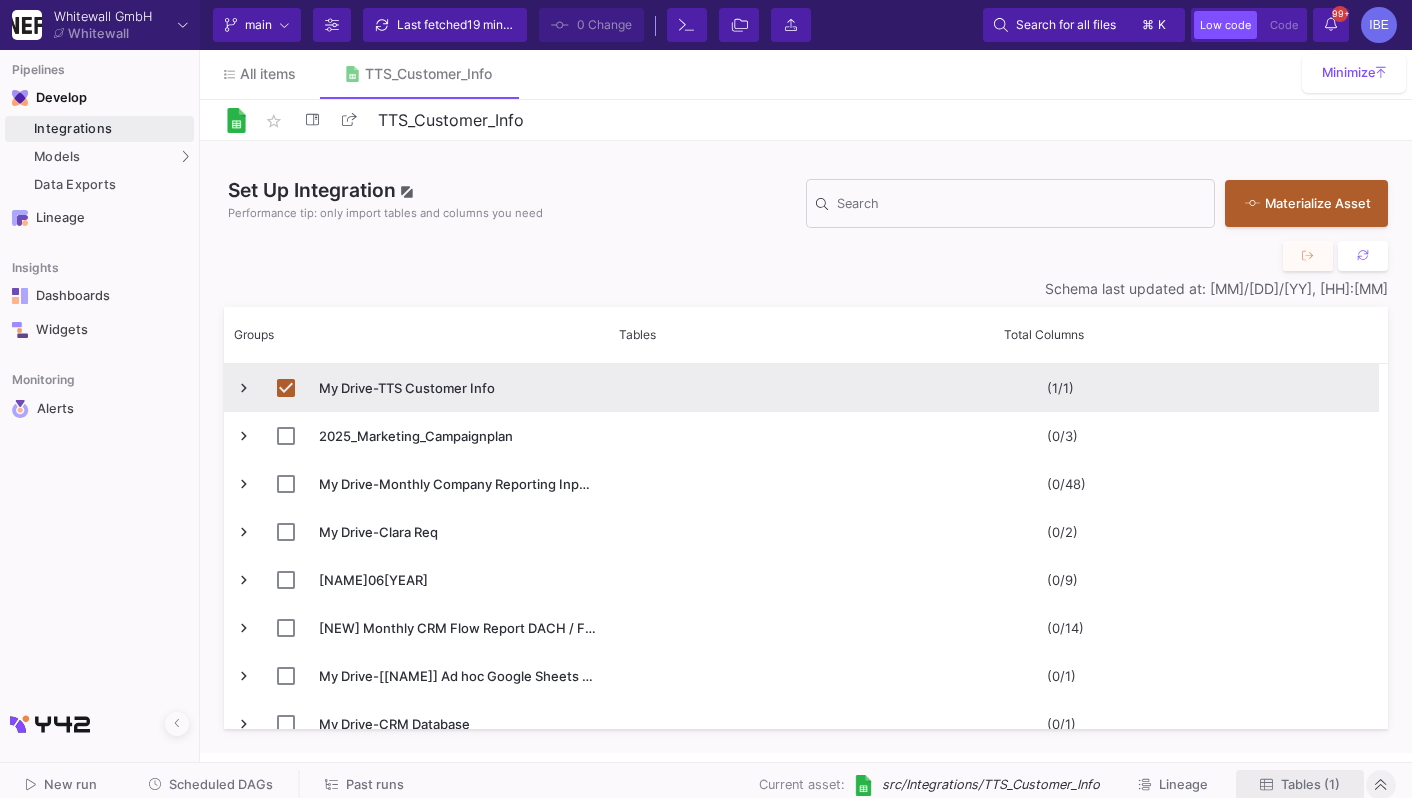 click on "Tables (1)" 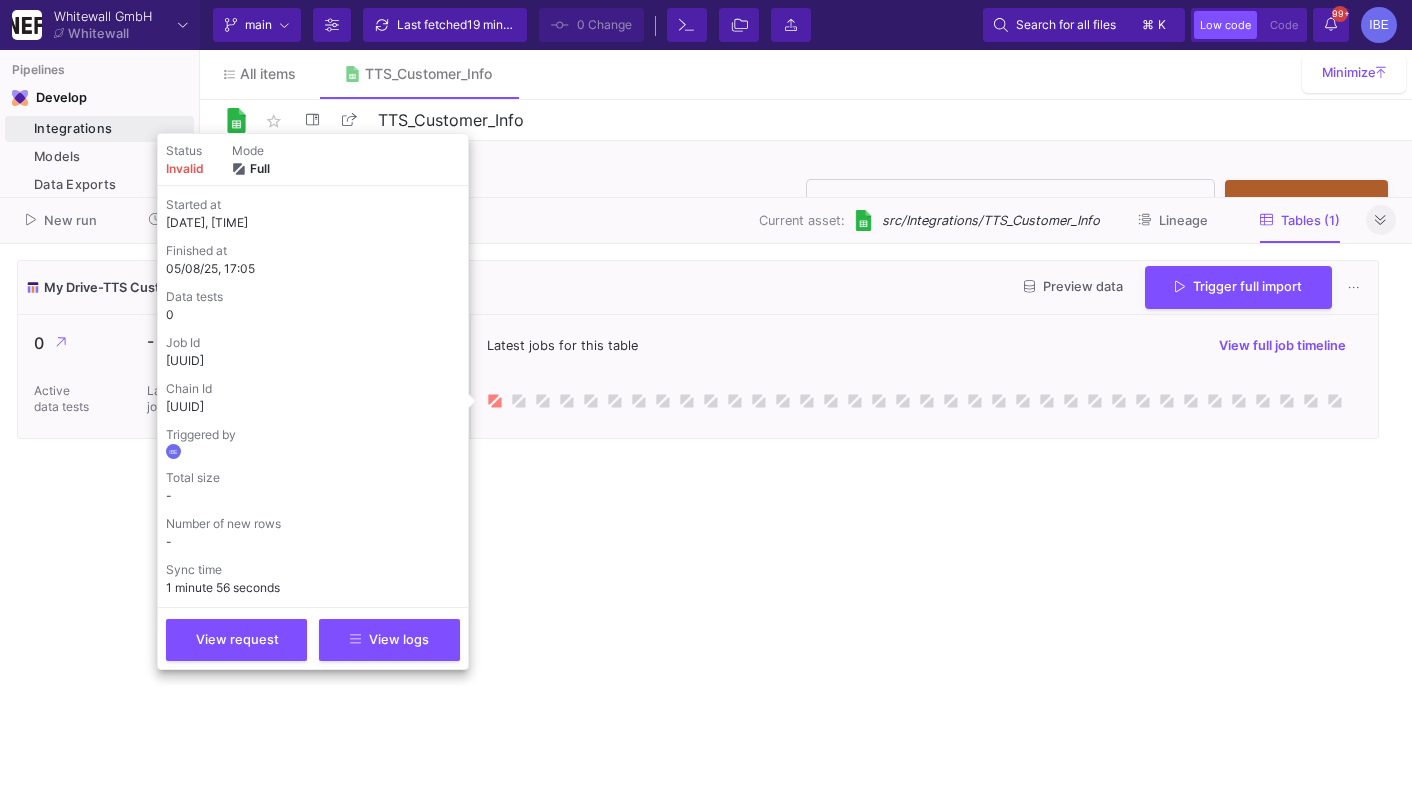 click 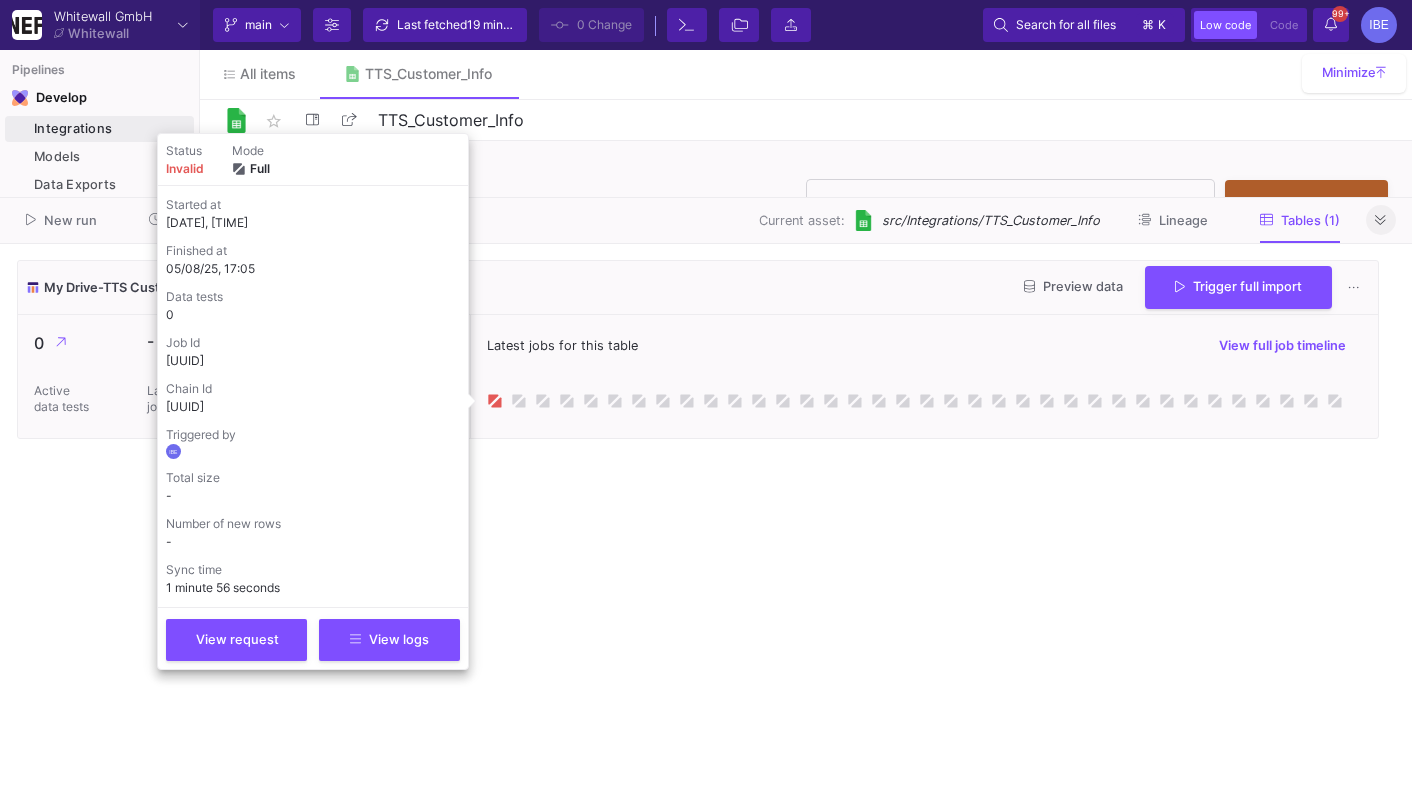 click on "View request   View logs" at bounding box center [313, 634] 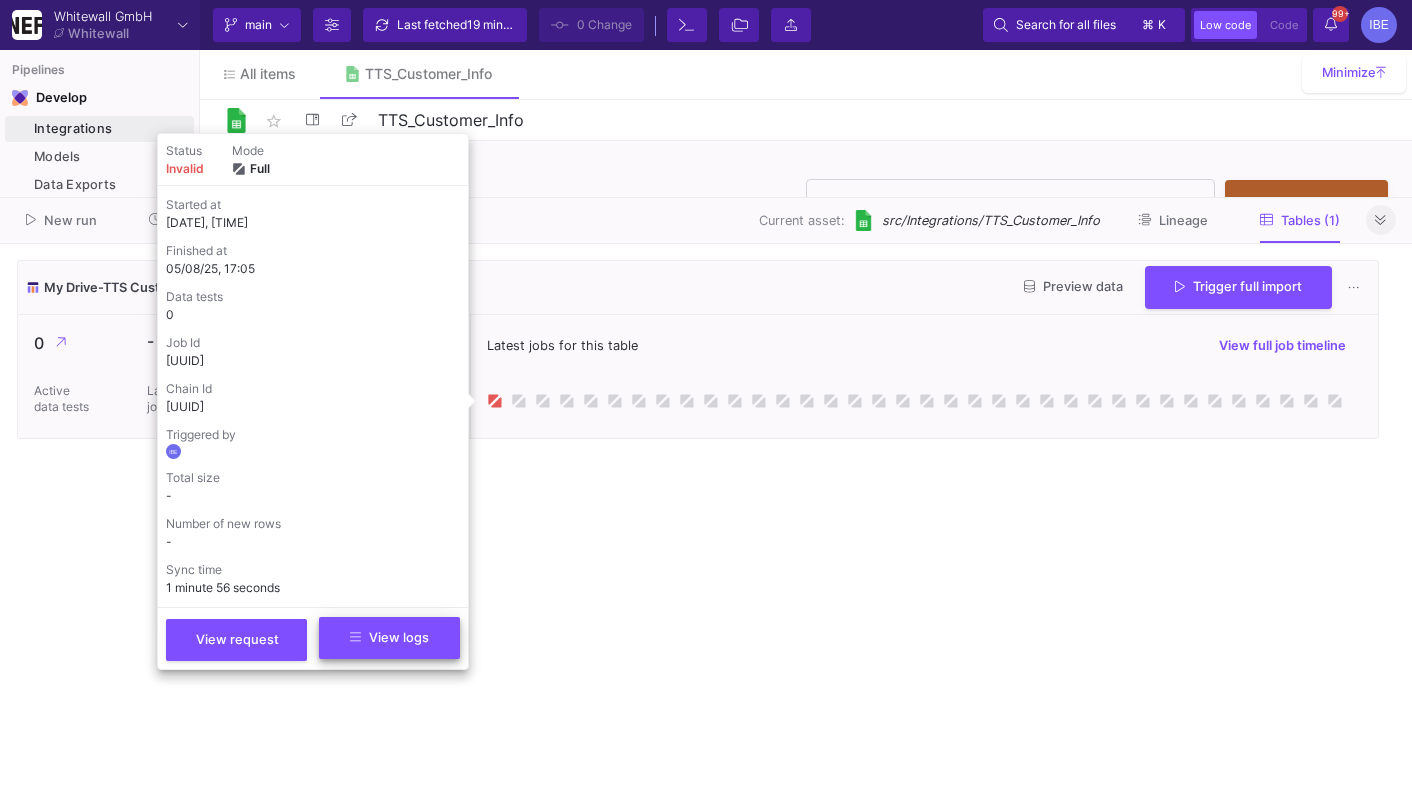 click on "View logs" at bounding box center (389, 638) 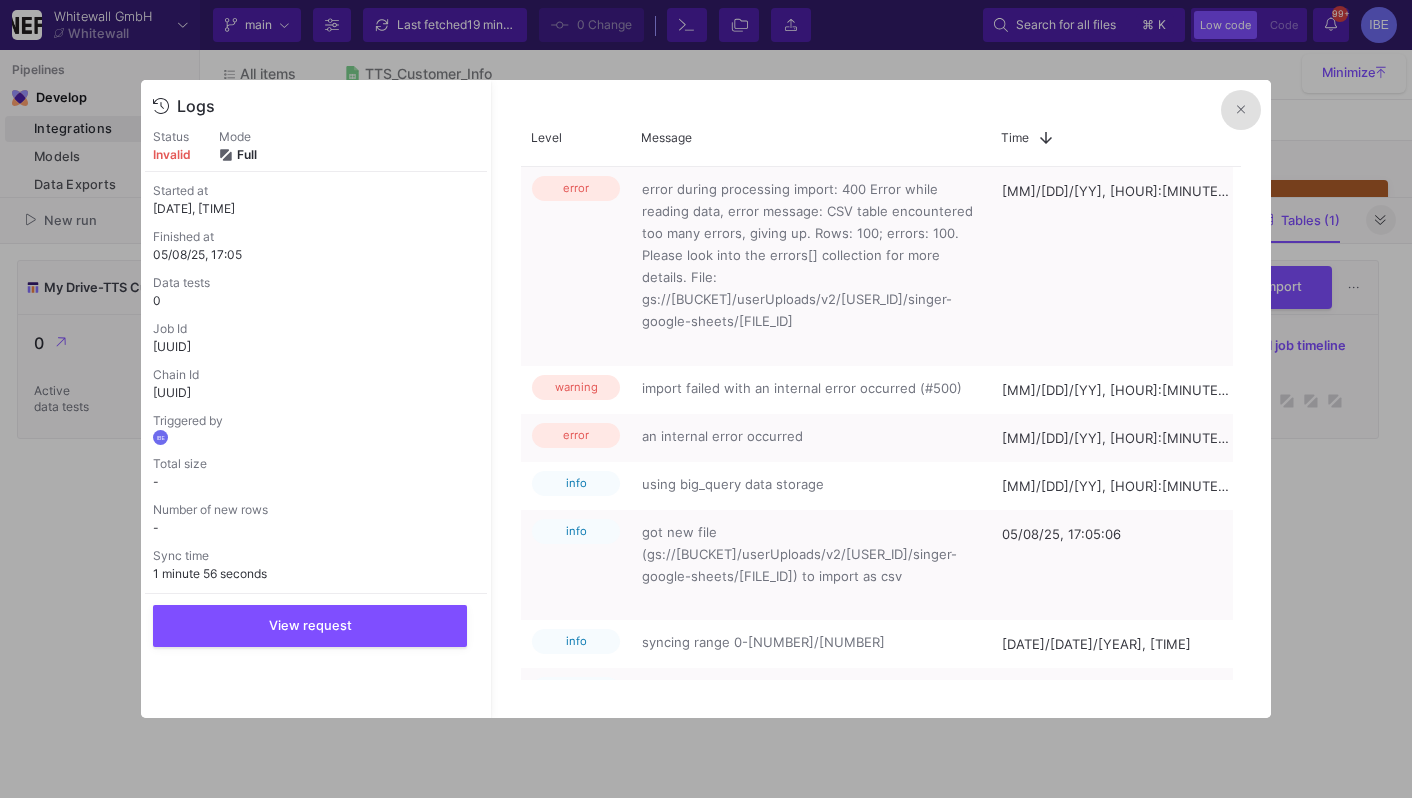 click at bounding box center (1241, 110) 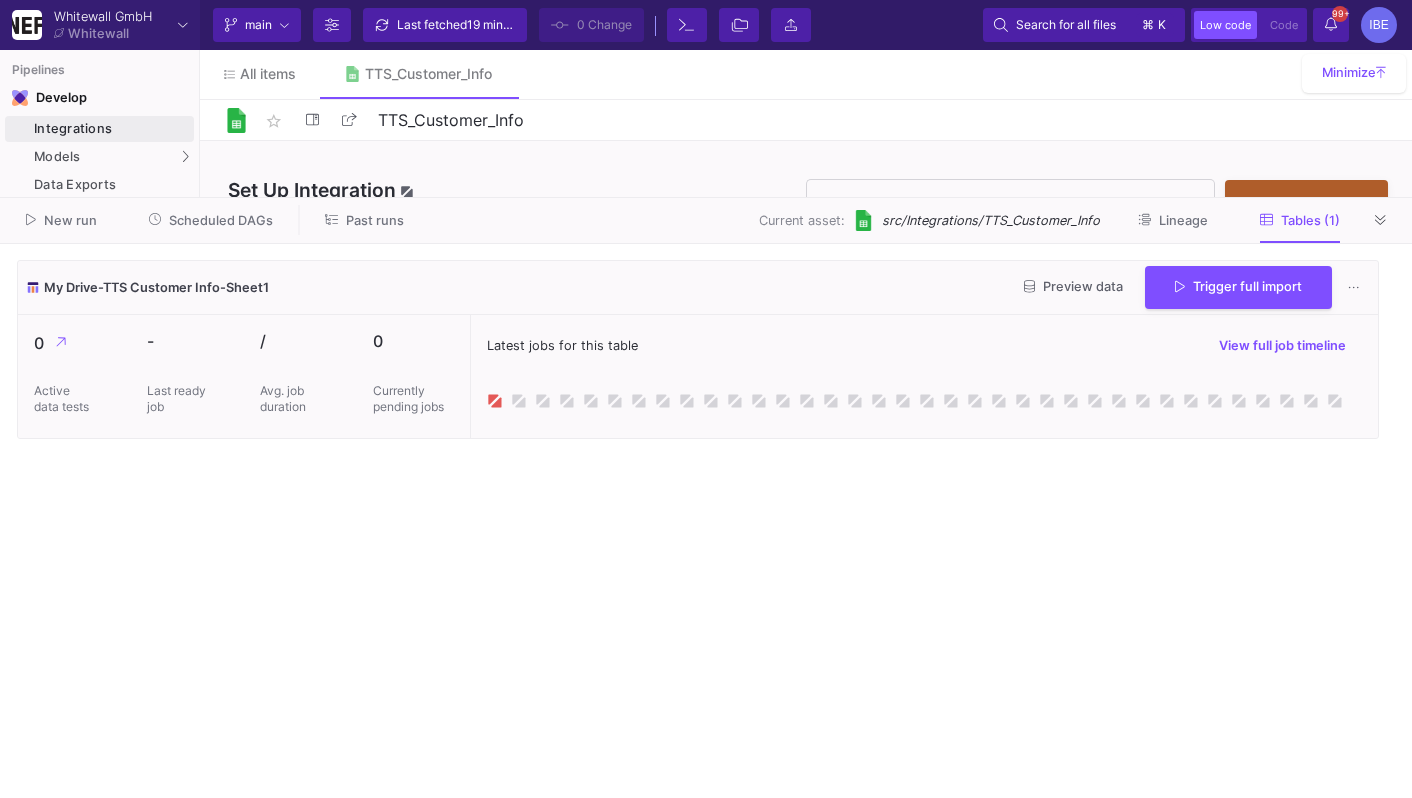 drag, startPoint x: 1379, startPoint y: 215, endPoint x: 1265, endPoint y: 310, distance: 148.39474 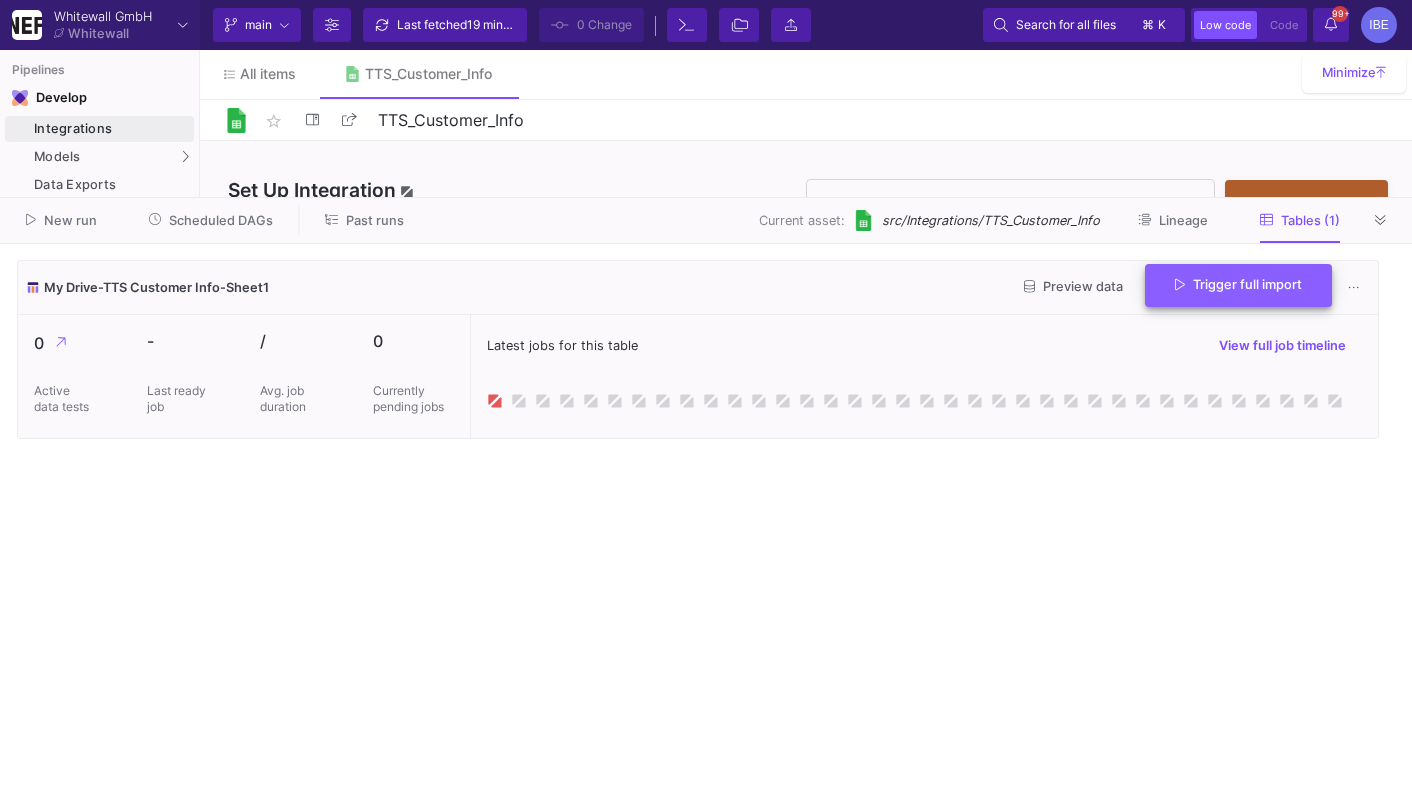click on "Trigger full import" 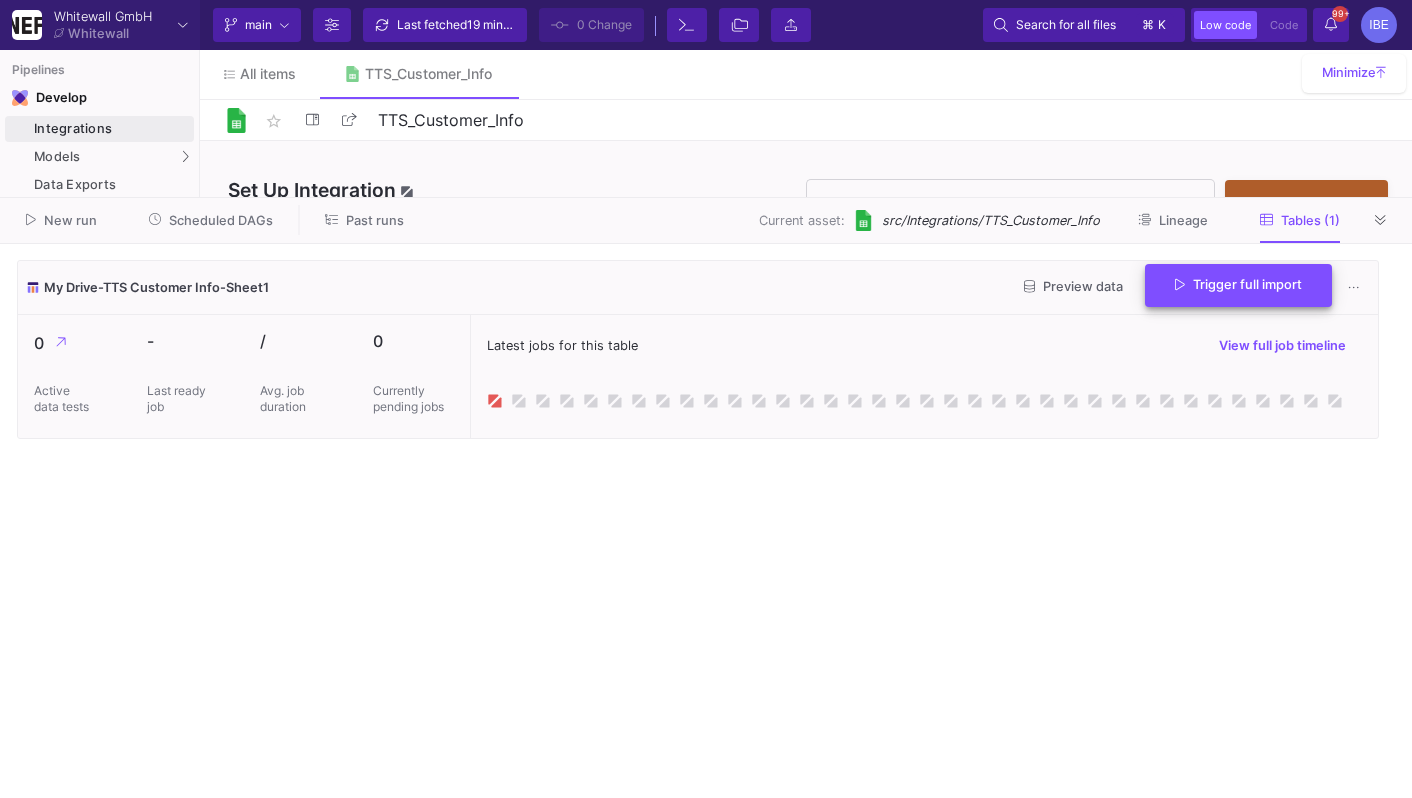 click on "Trigger full import" 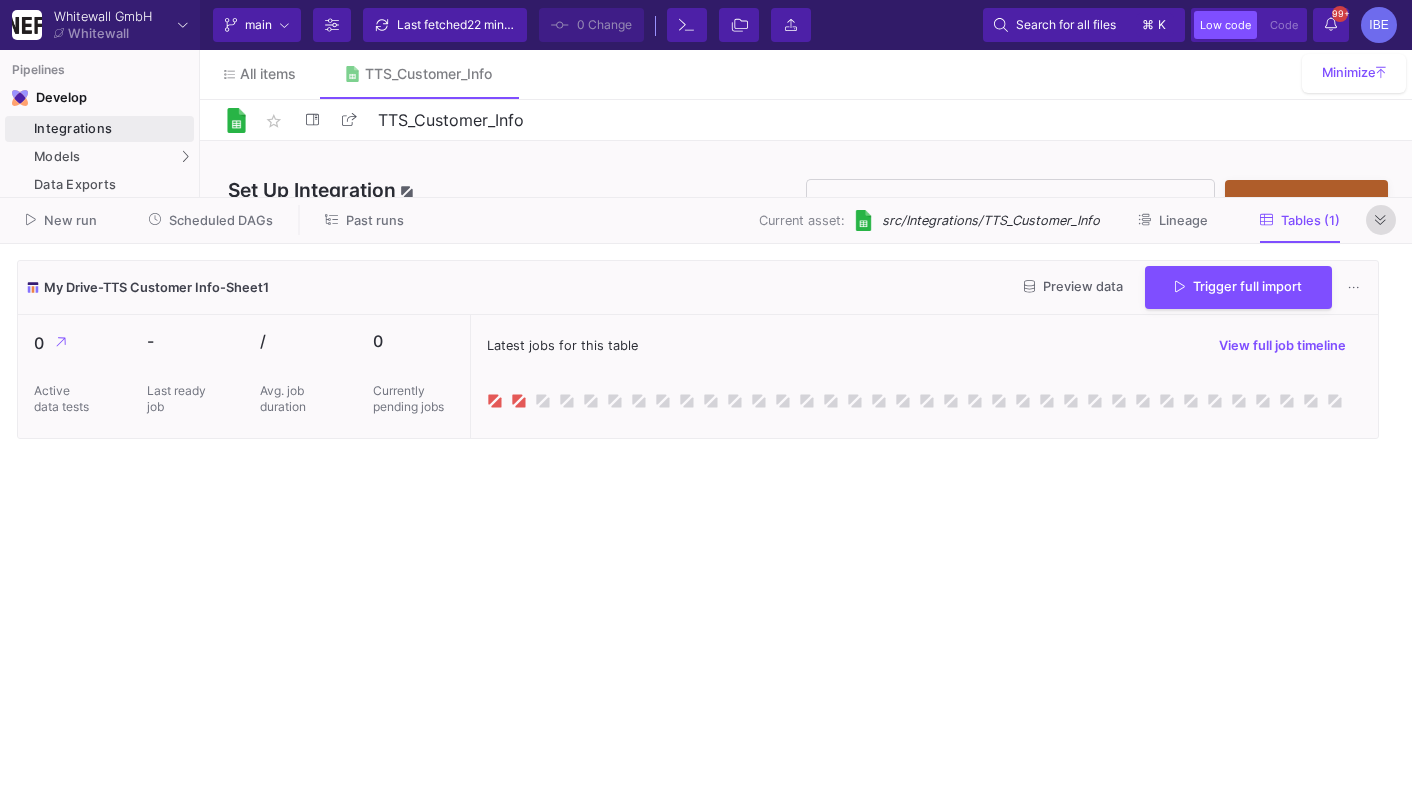 click 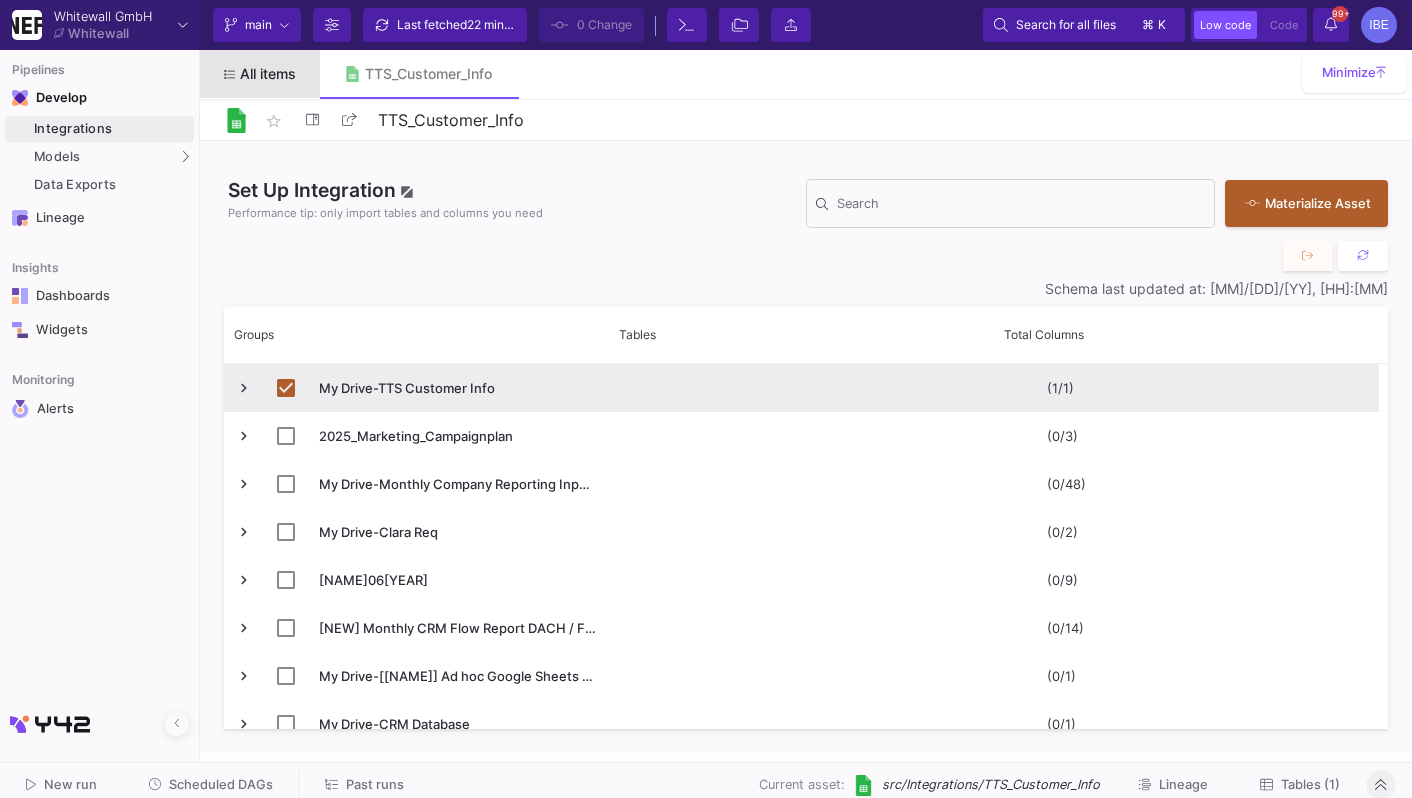 click on "All items" at bounding box center [260, 74] 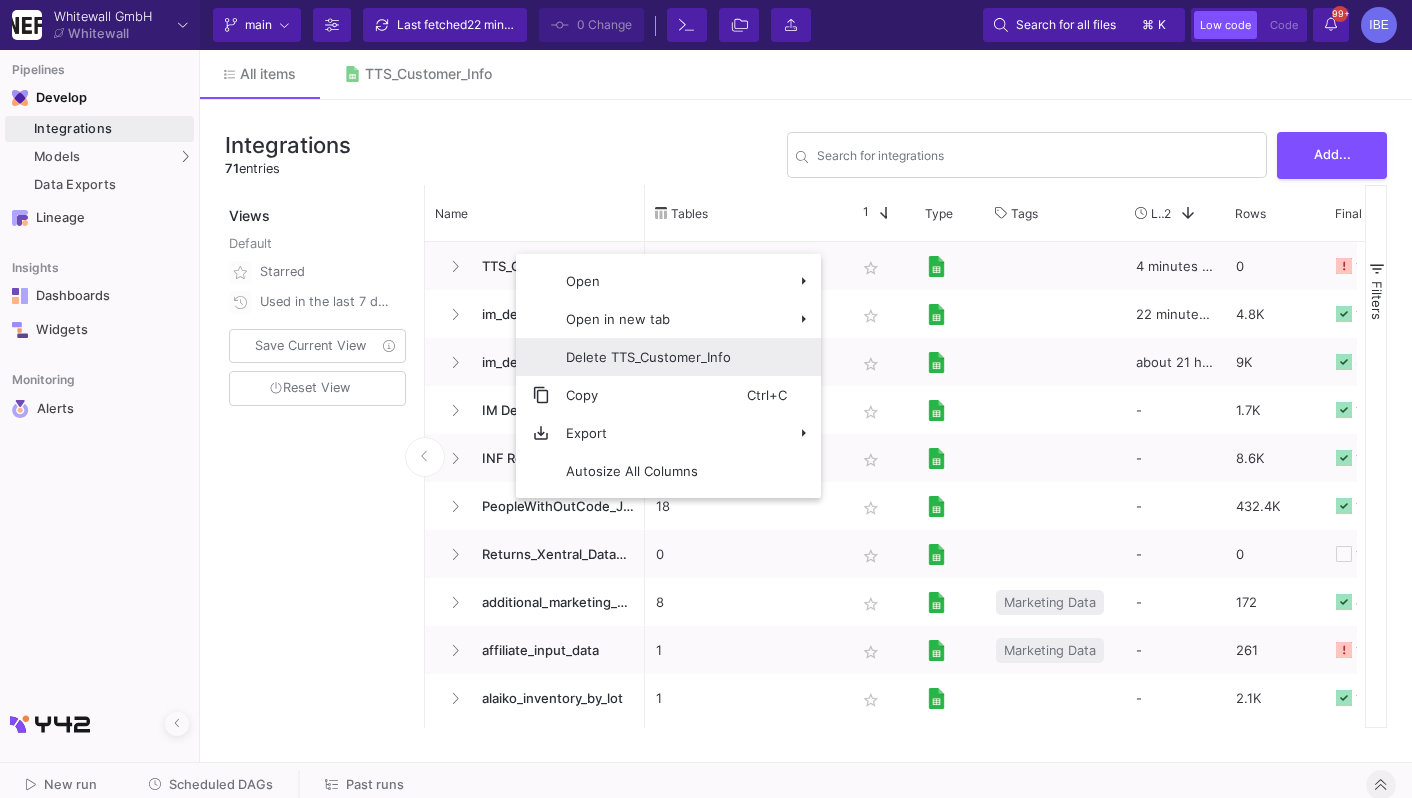 click on "Delete TTS_Customer_Info" 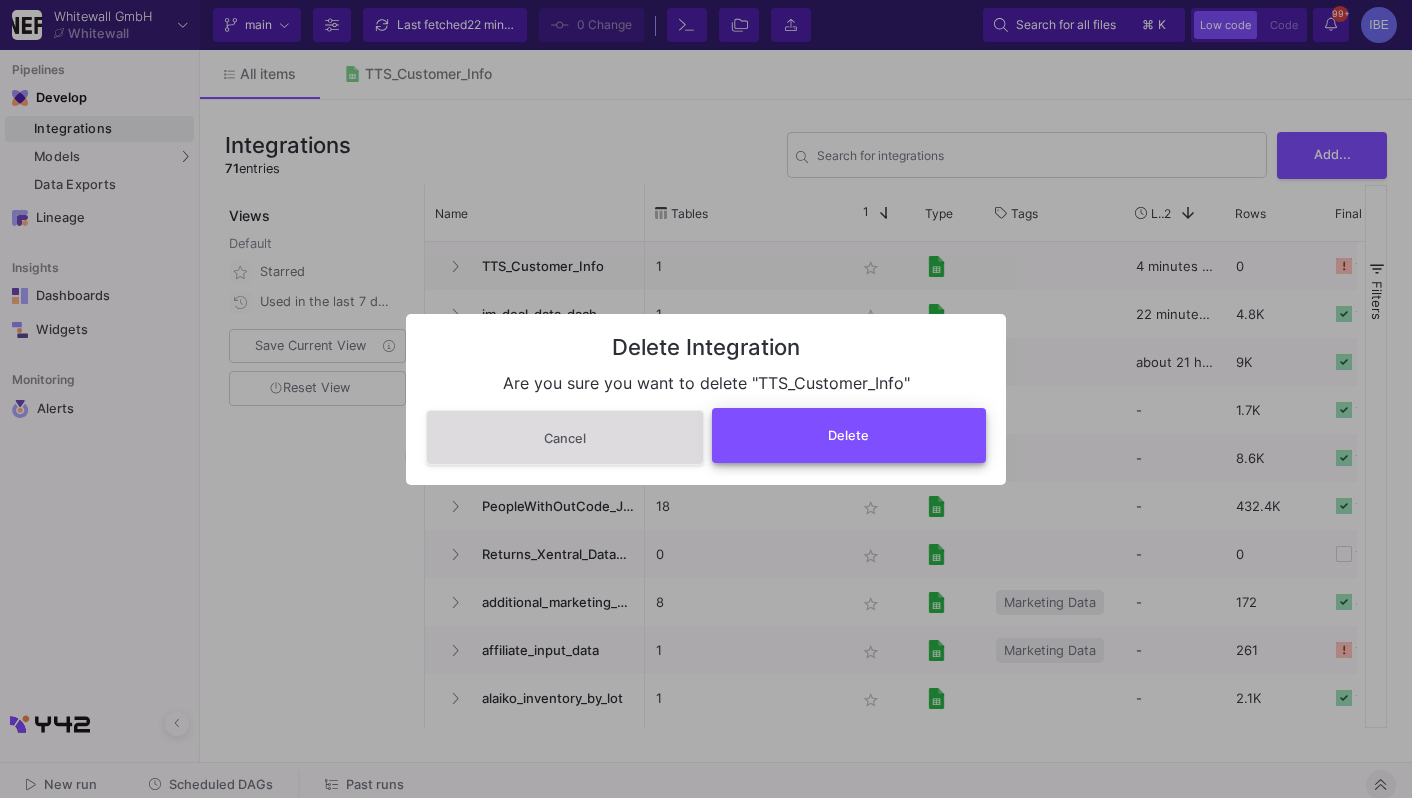 click on "Delete" at bounding box center (848, 435) 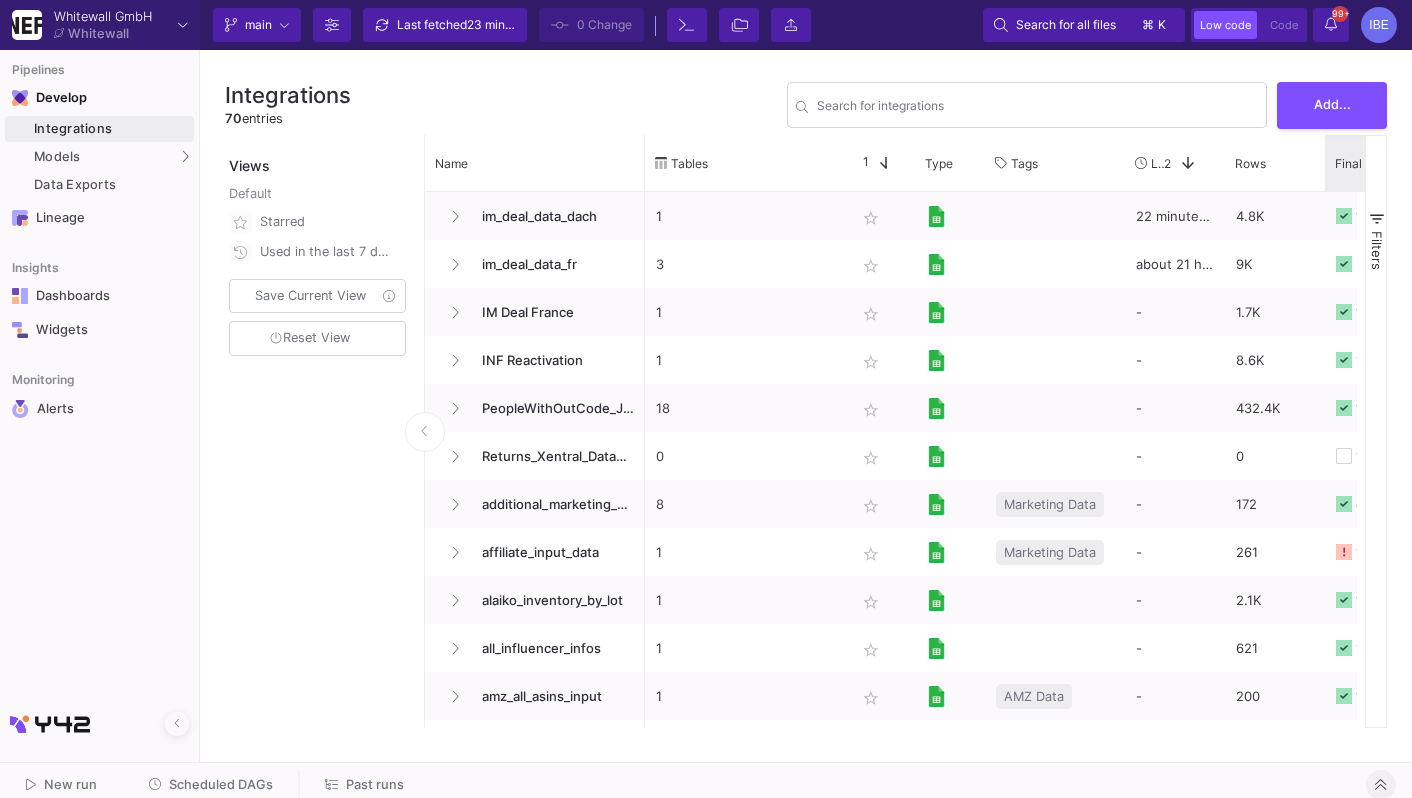 click on "Final Status   All Jobs" 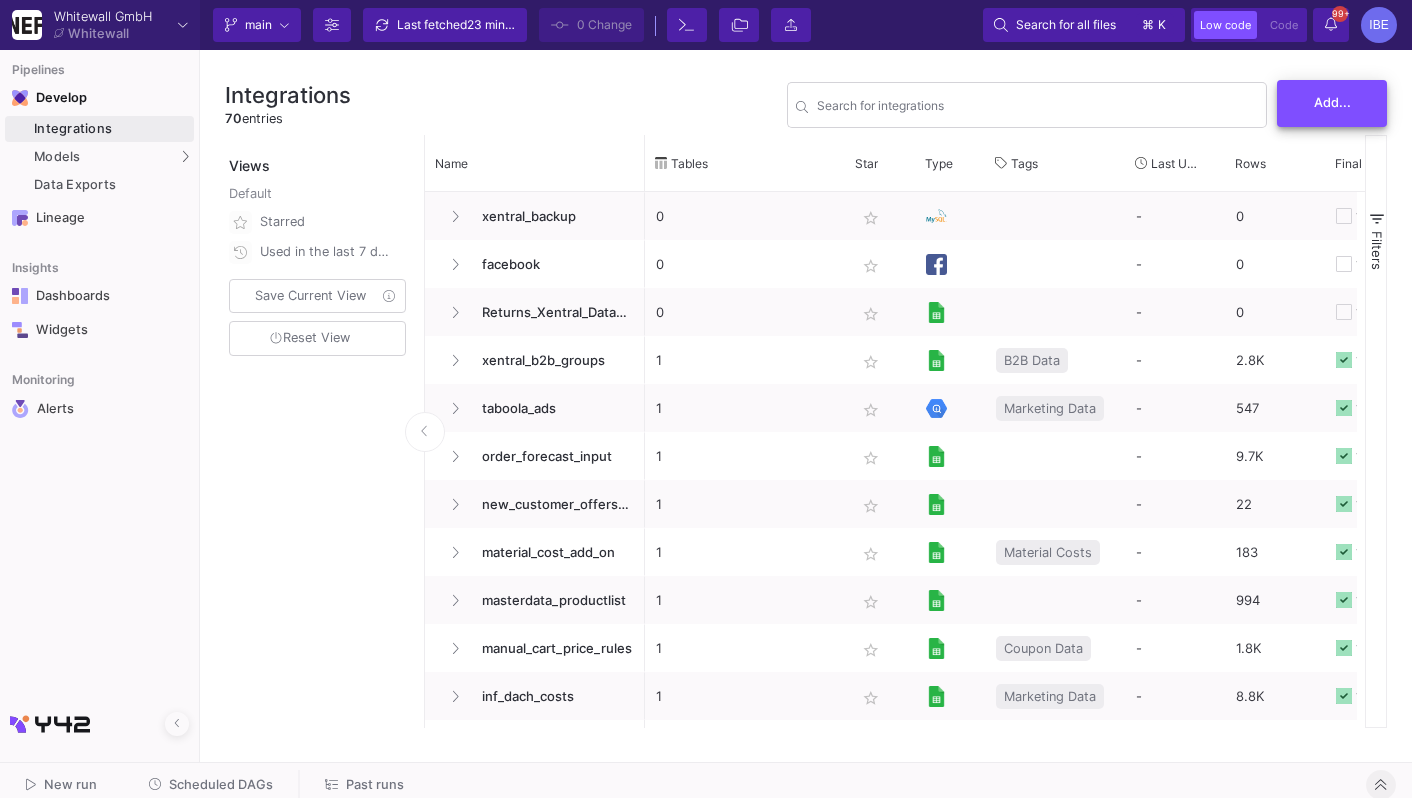 click on "Add..." 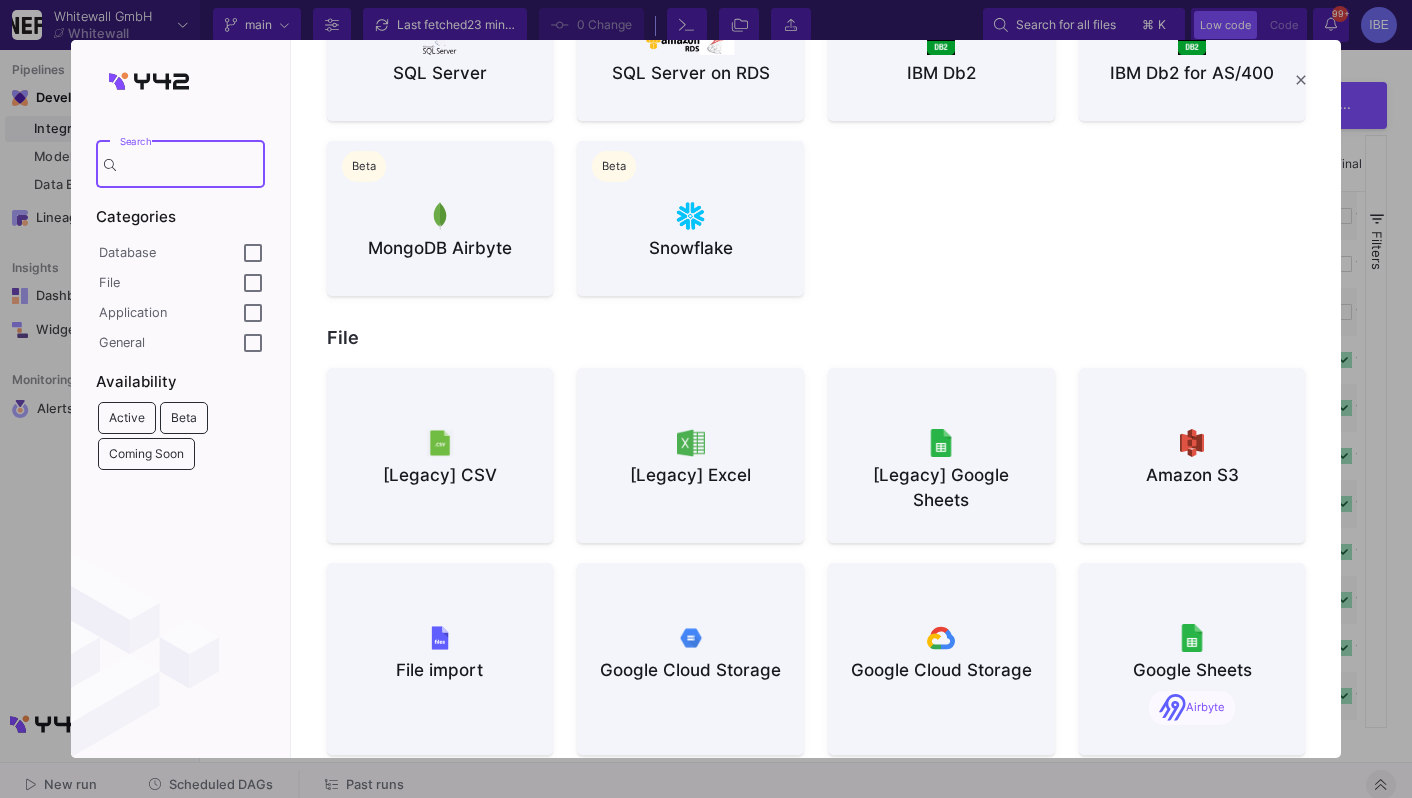 scroll, scrollTop: 947, scrollLeft: 0, axis: vertical 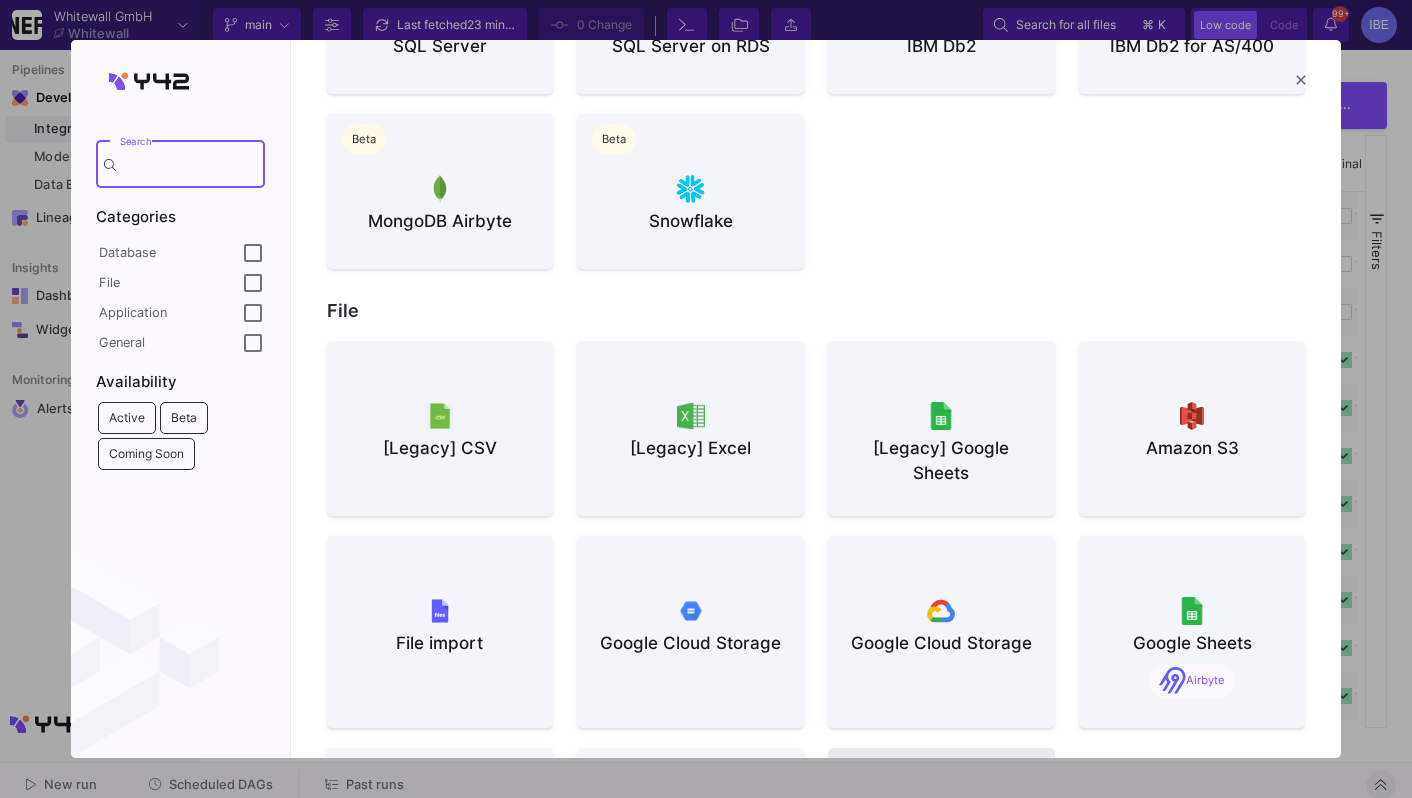 click 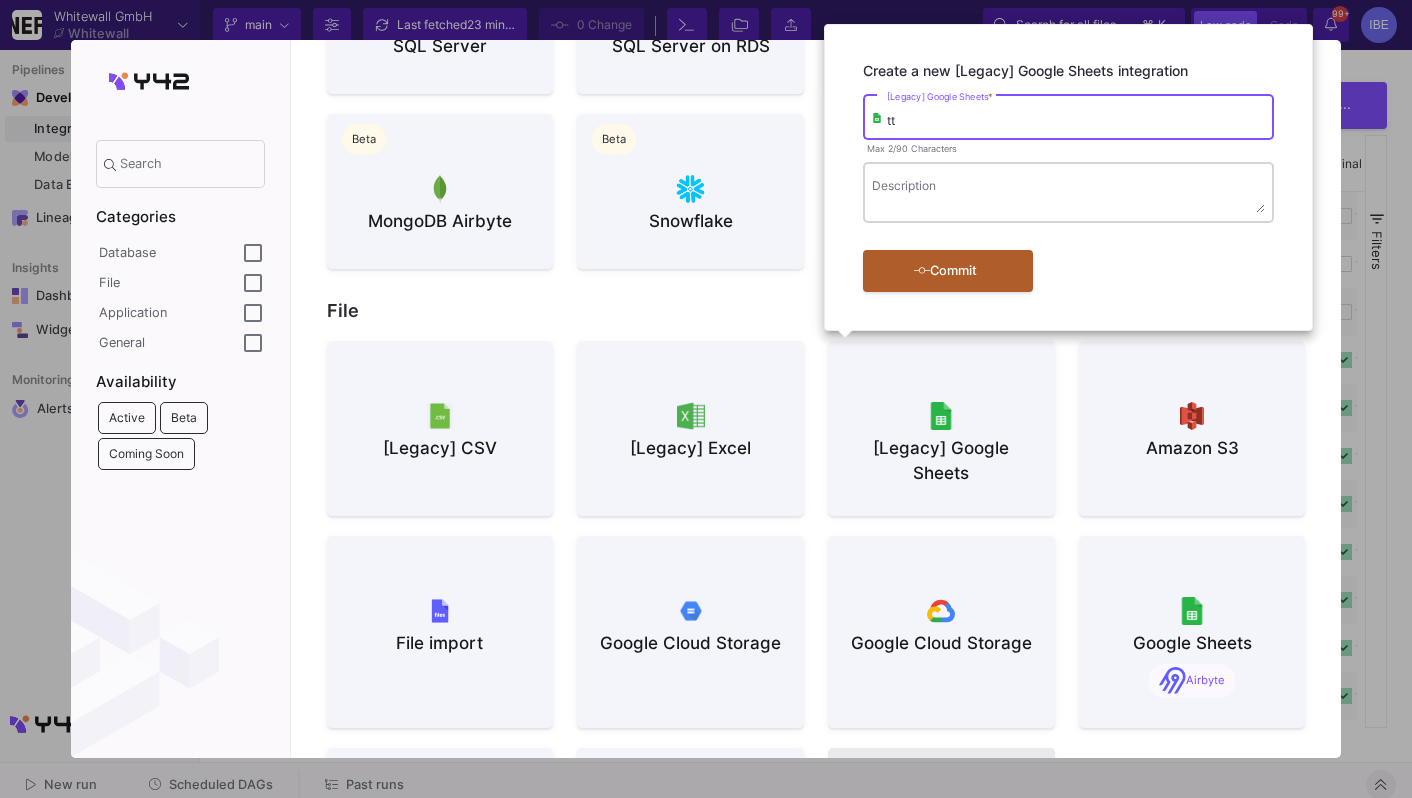 type on "t" 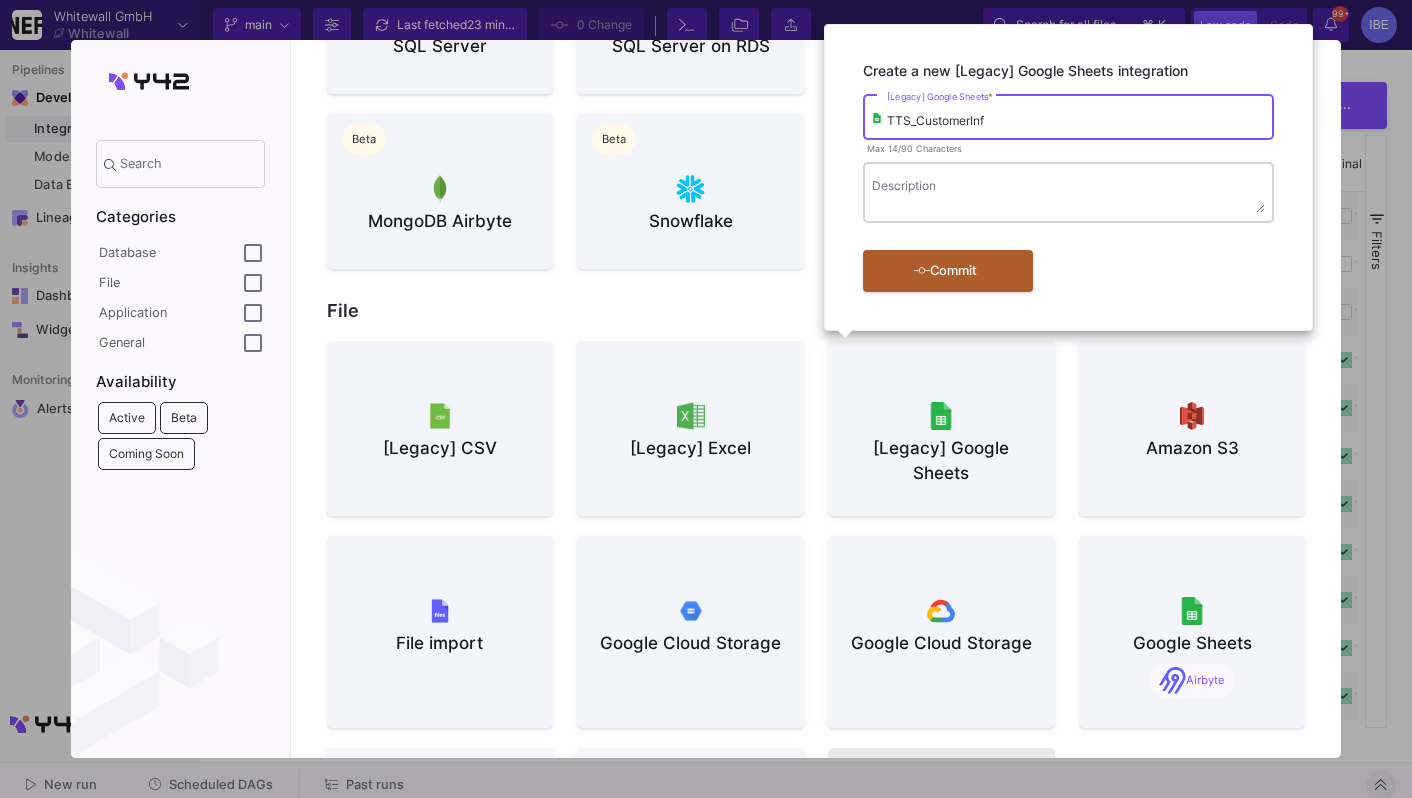 type on "TTS_CustomerInfo" 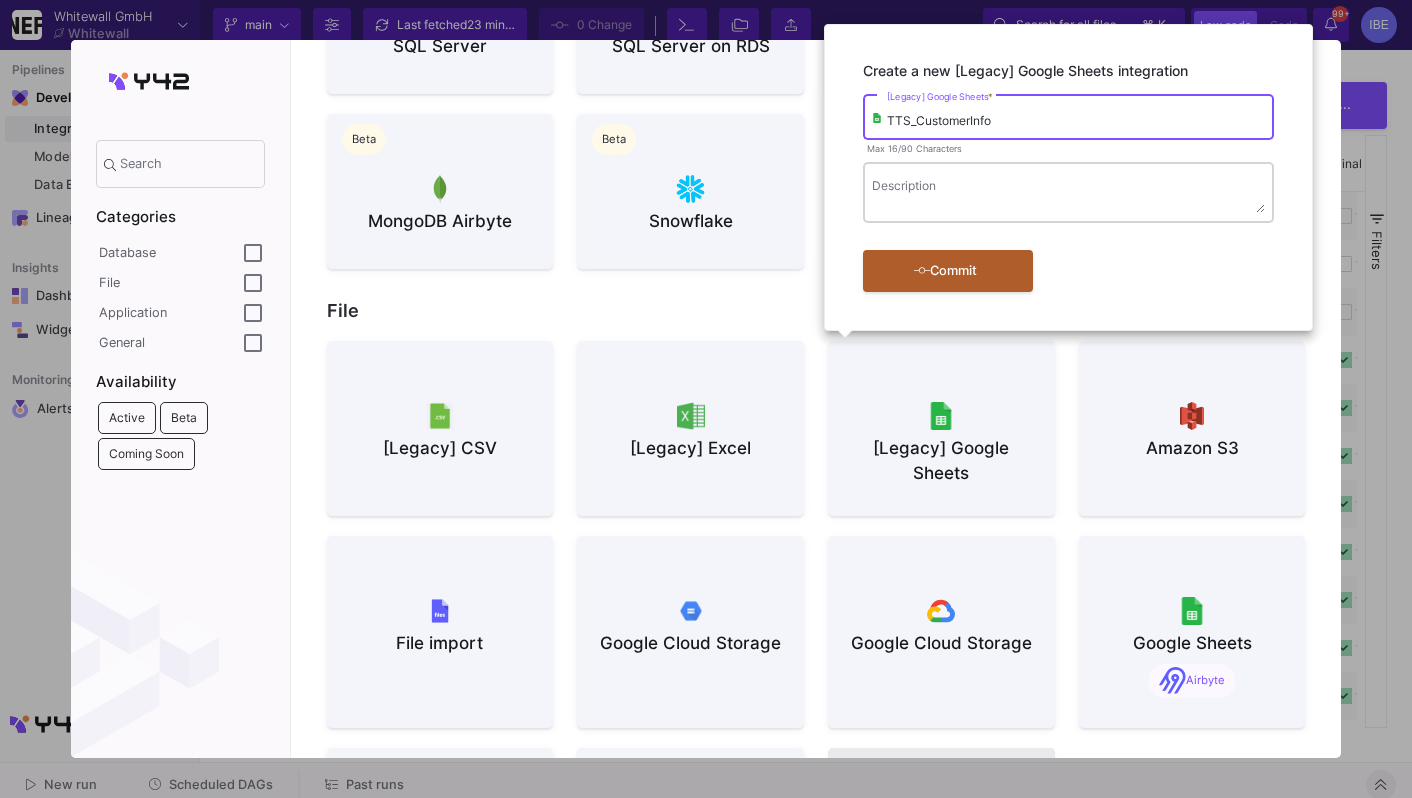 click on "Commit" at bounding box center [948, 271] 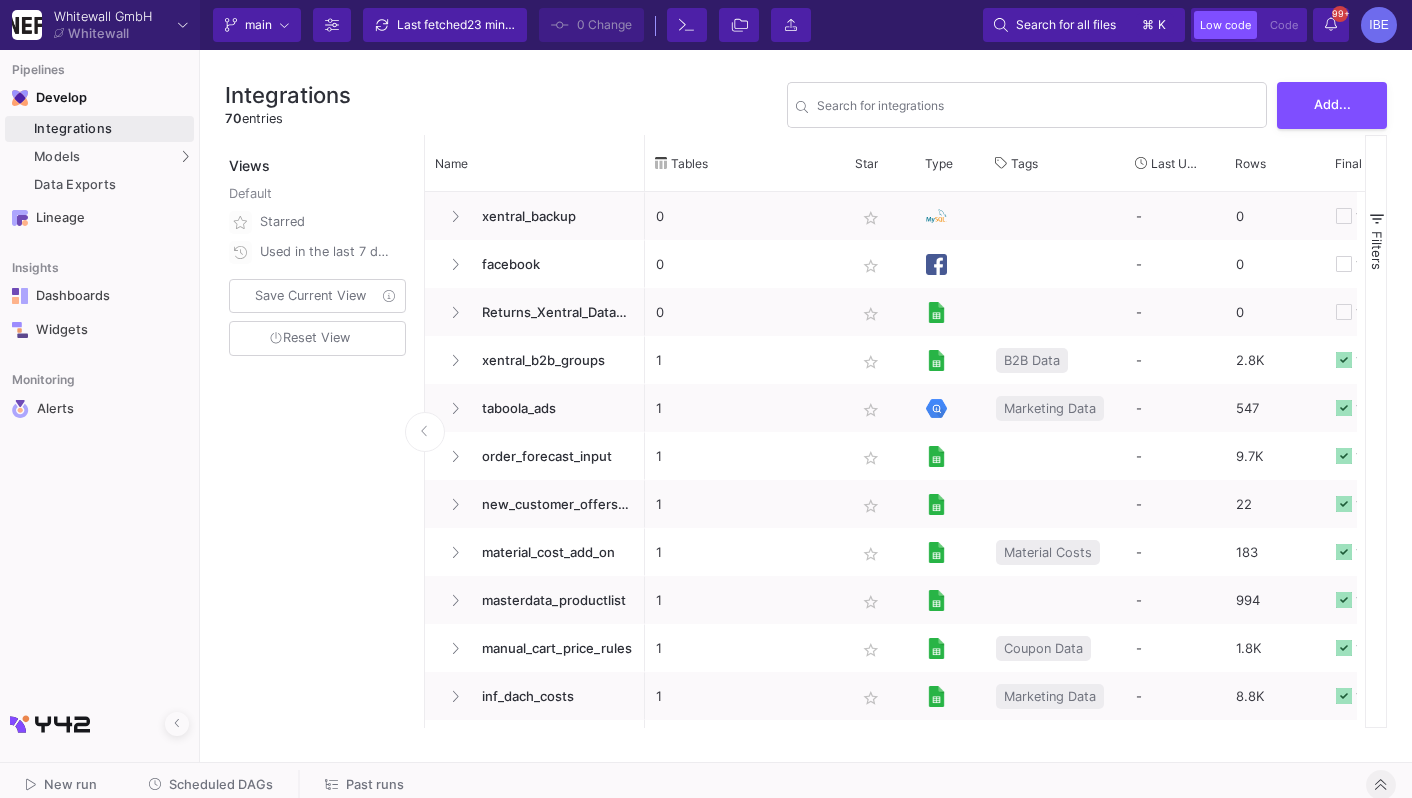scroll, scrollTop: 0, scrollLeft: 0, axis: both 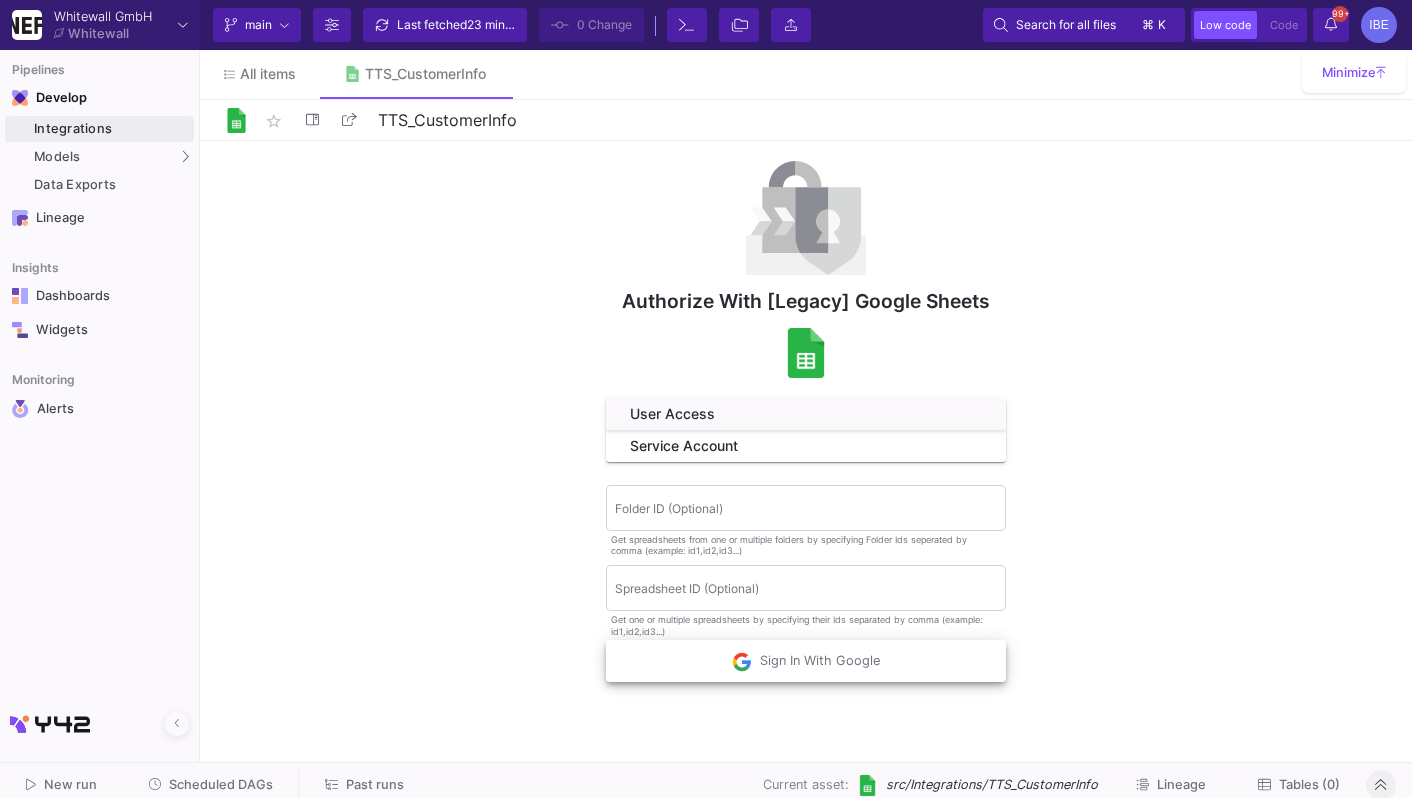 click on "Sign In With Google" at bounding box center (806, 660) 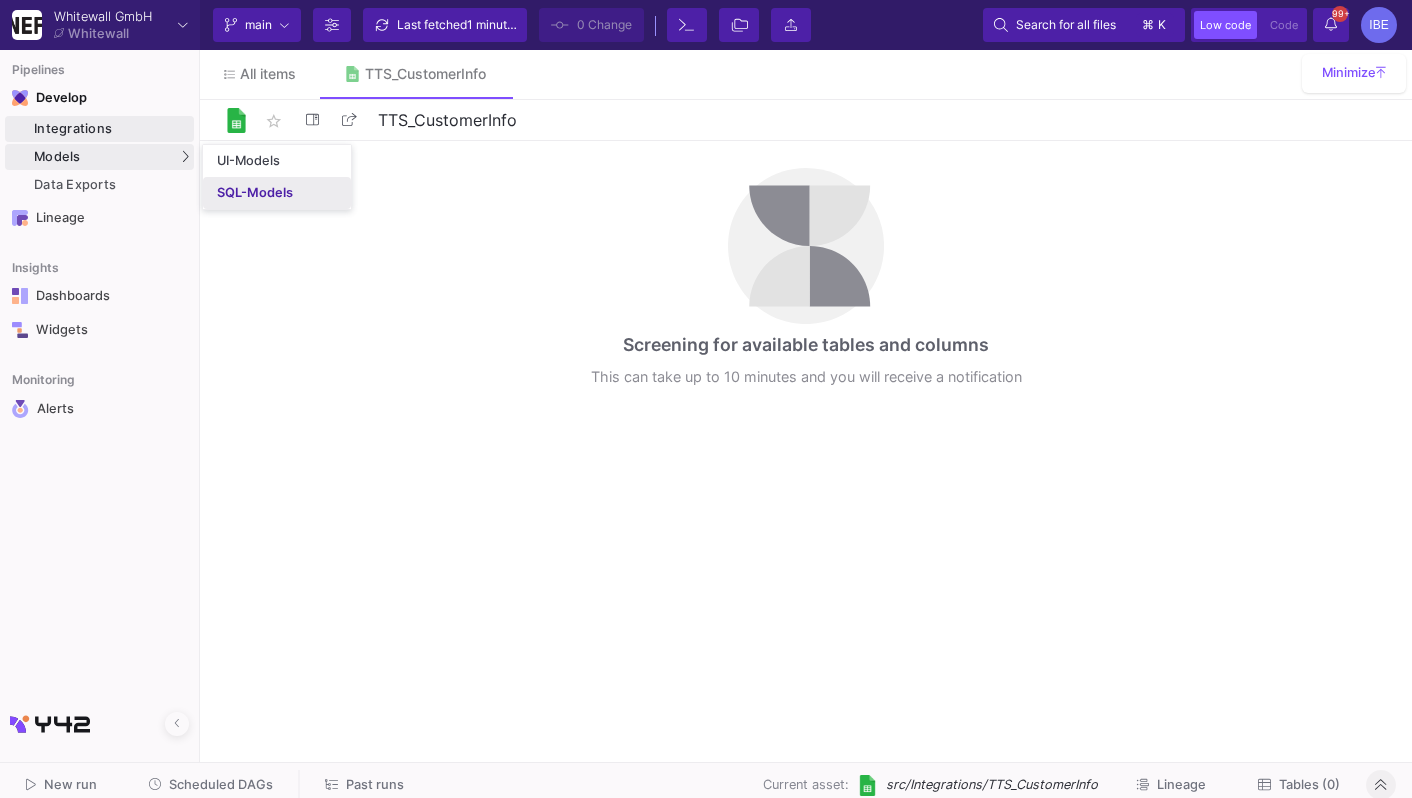 click on "SQL-Models" at bounding box center (255, 193) 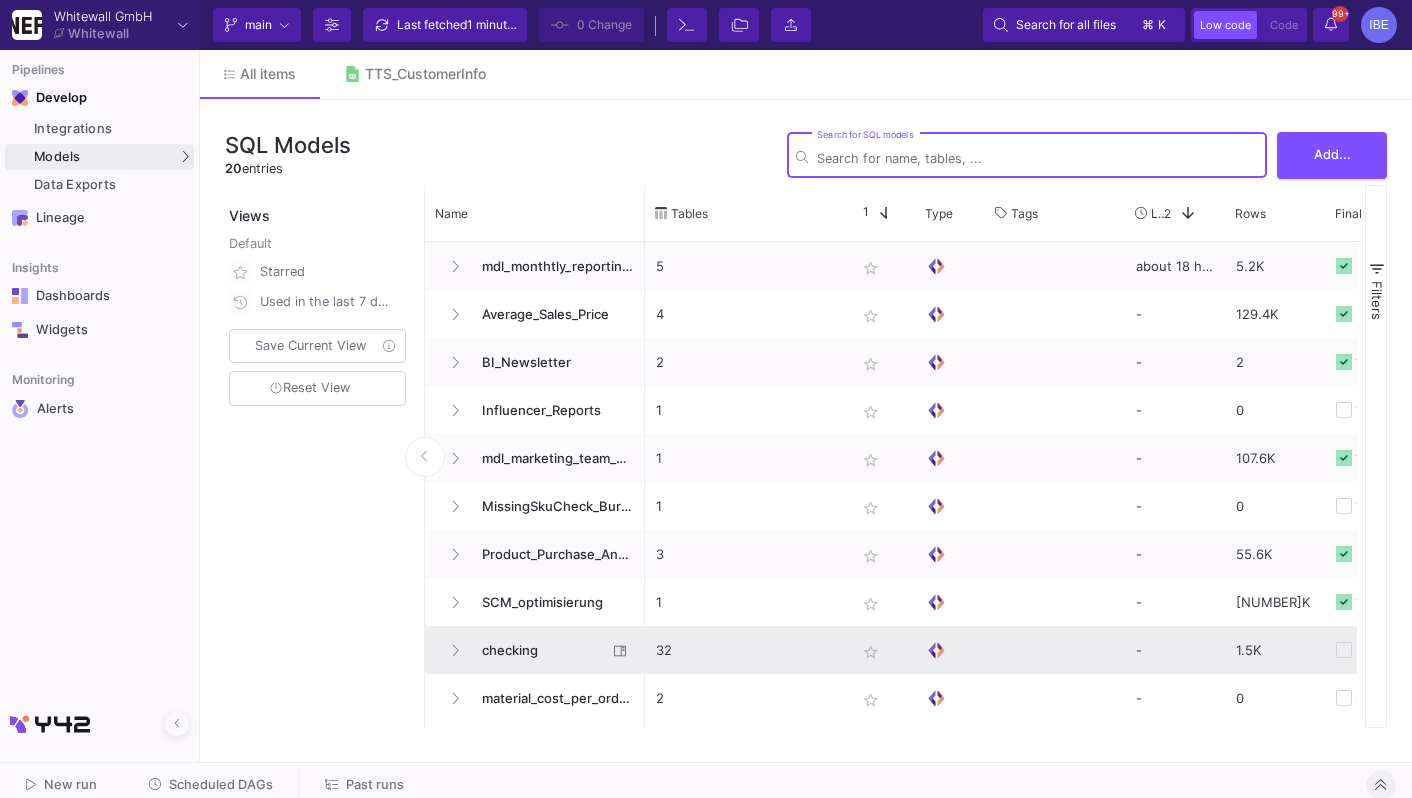 click on "checking" 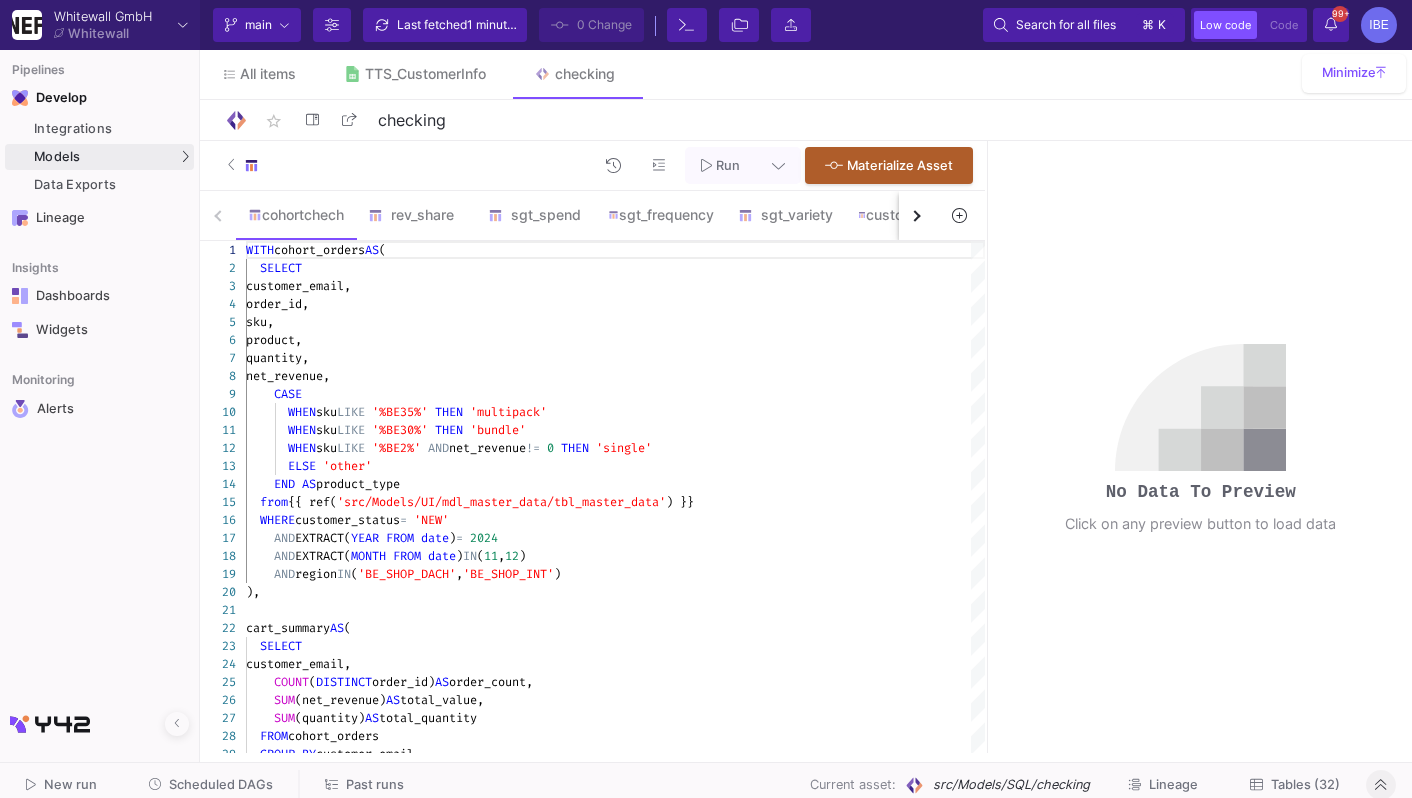 click at bounding box center (917, 215) 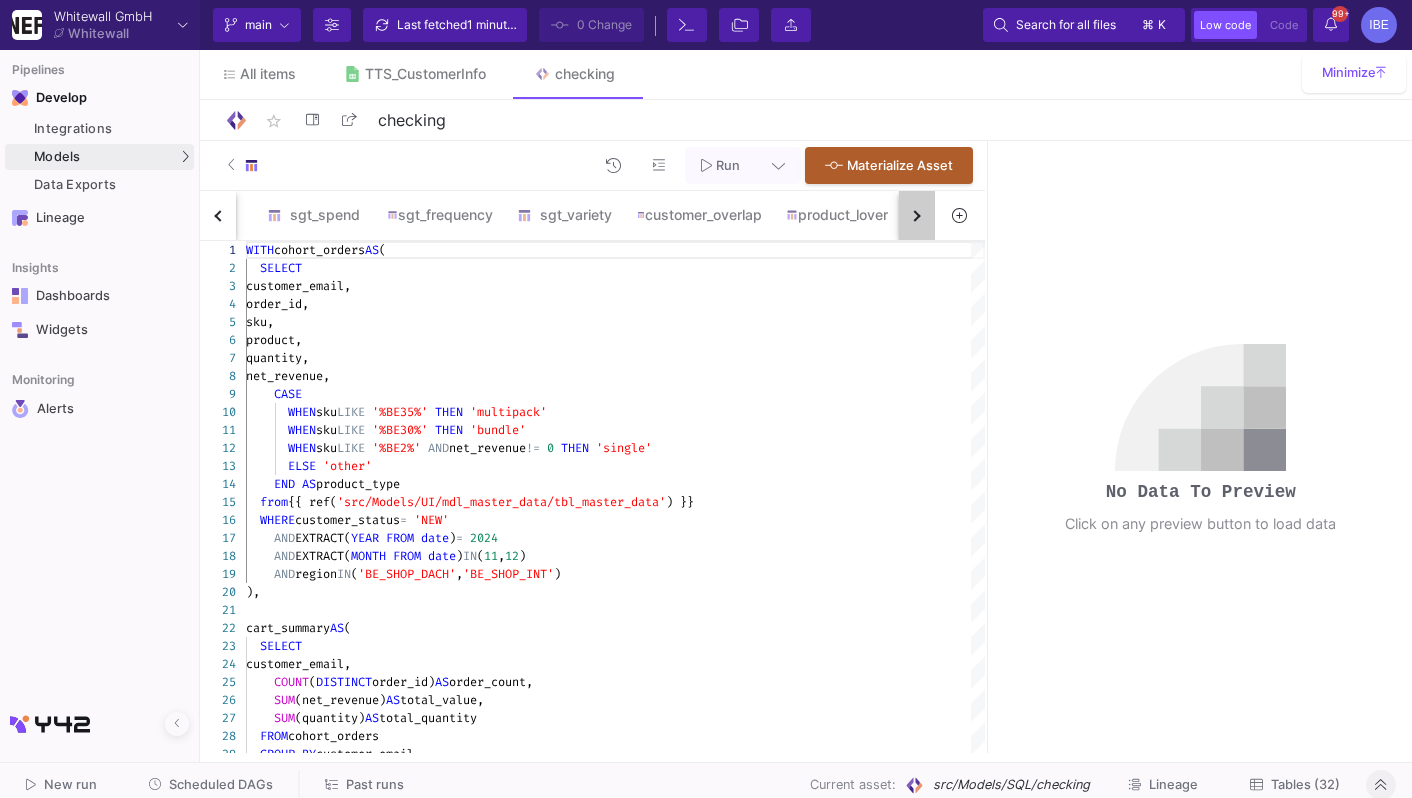 click at bounding box center [917, 215] 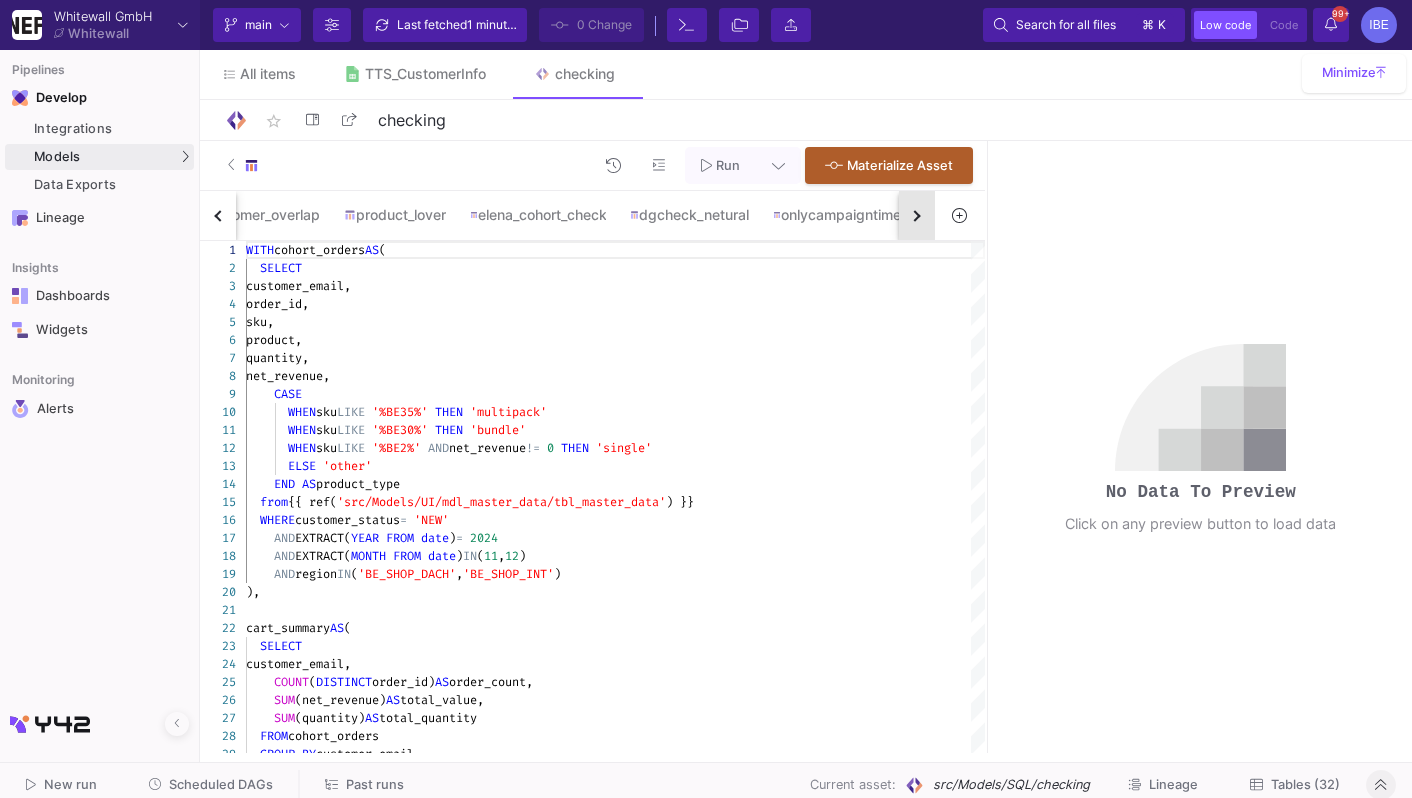 click at bounding box center (914, 215) 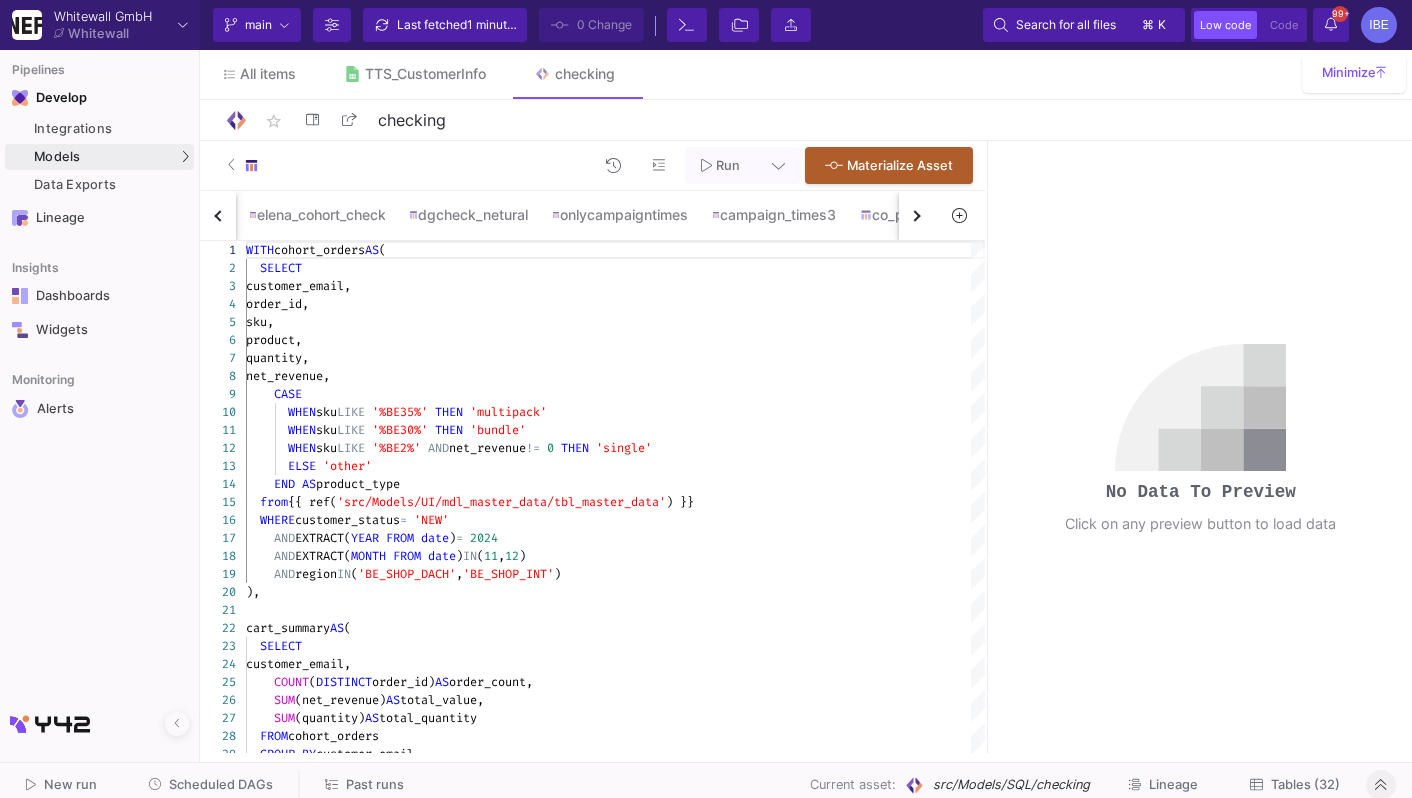 click at bounding box center [914, 215] 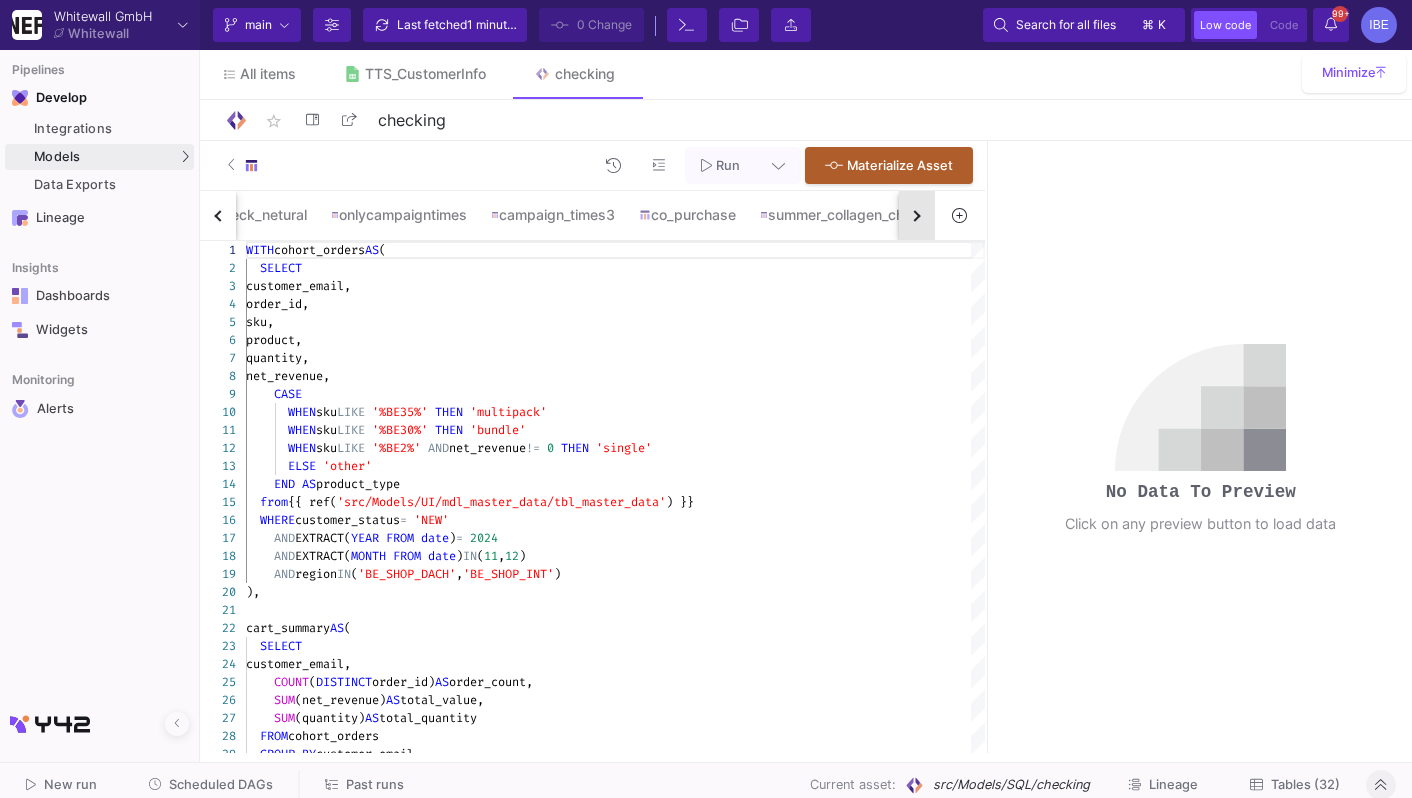 click at bounding box center [914, 215] 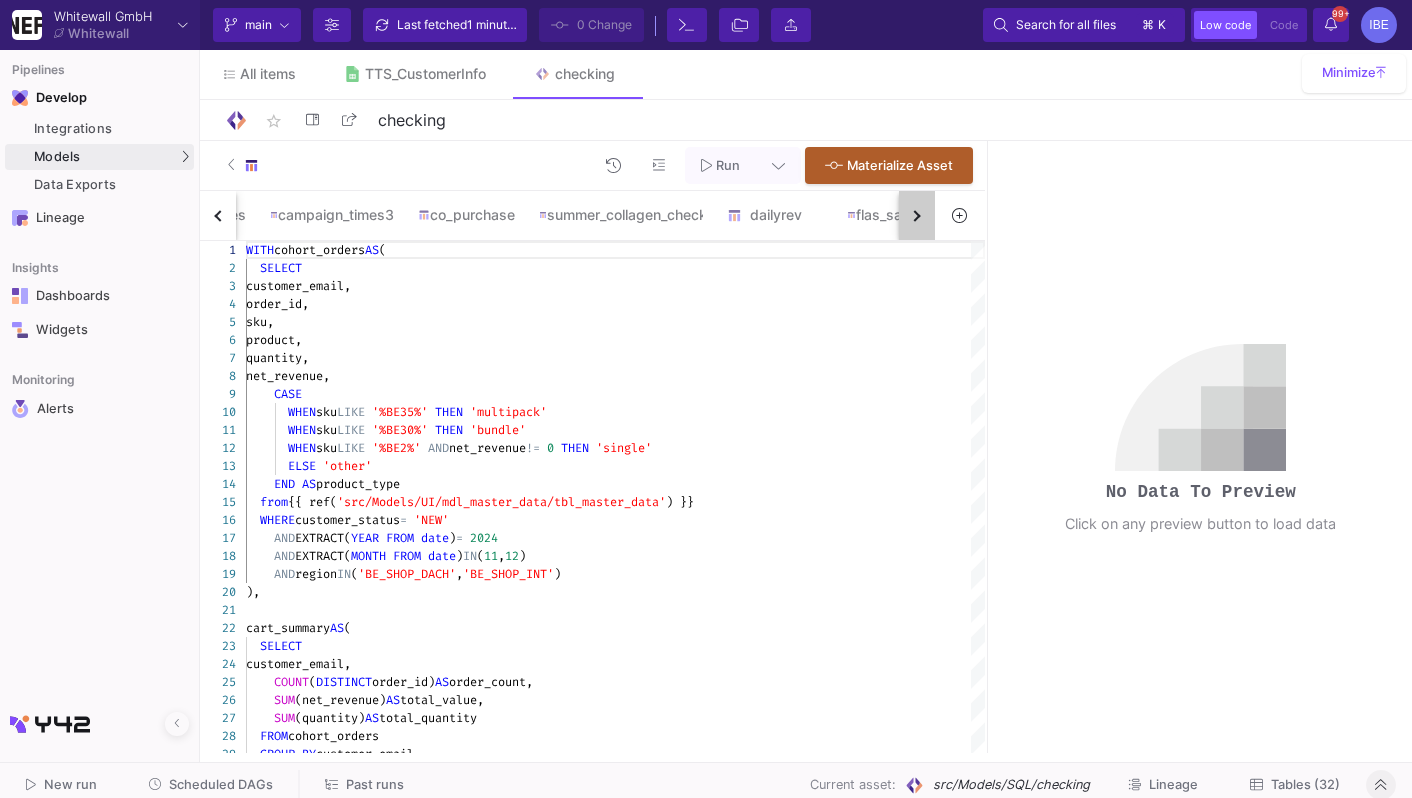 click at bounding box center (914, 215) 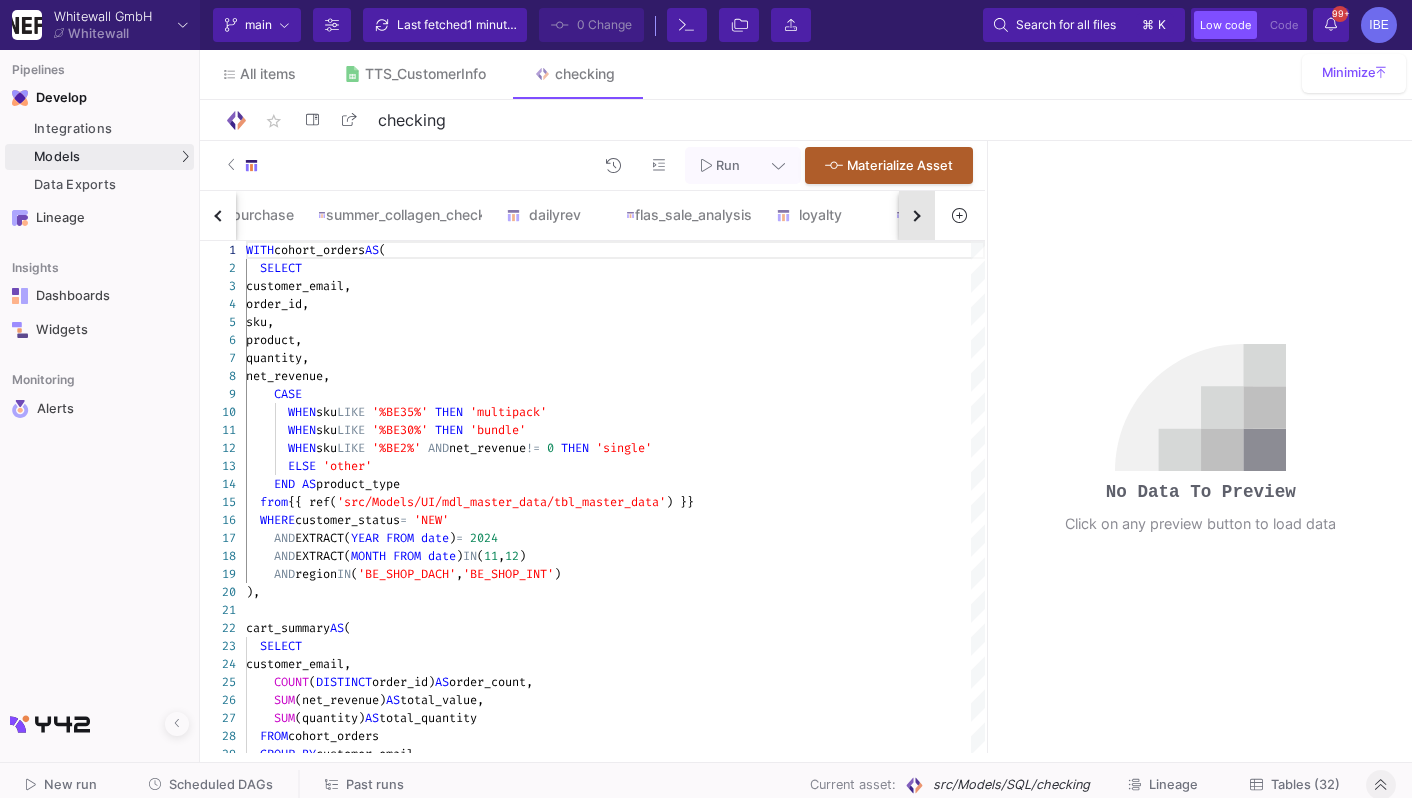 click at bounding box center [914, 215] 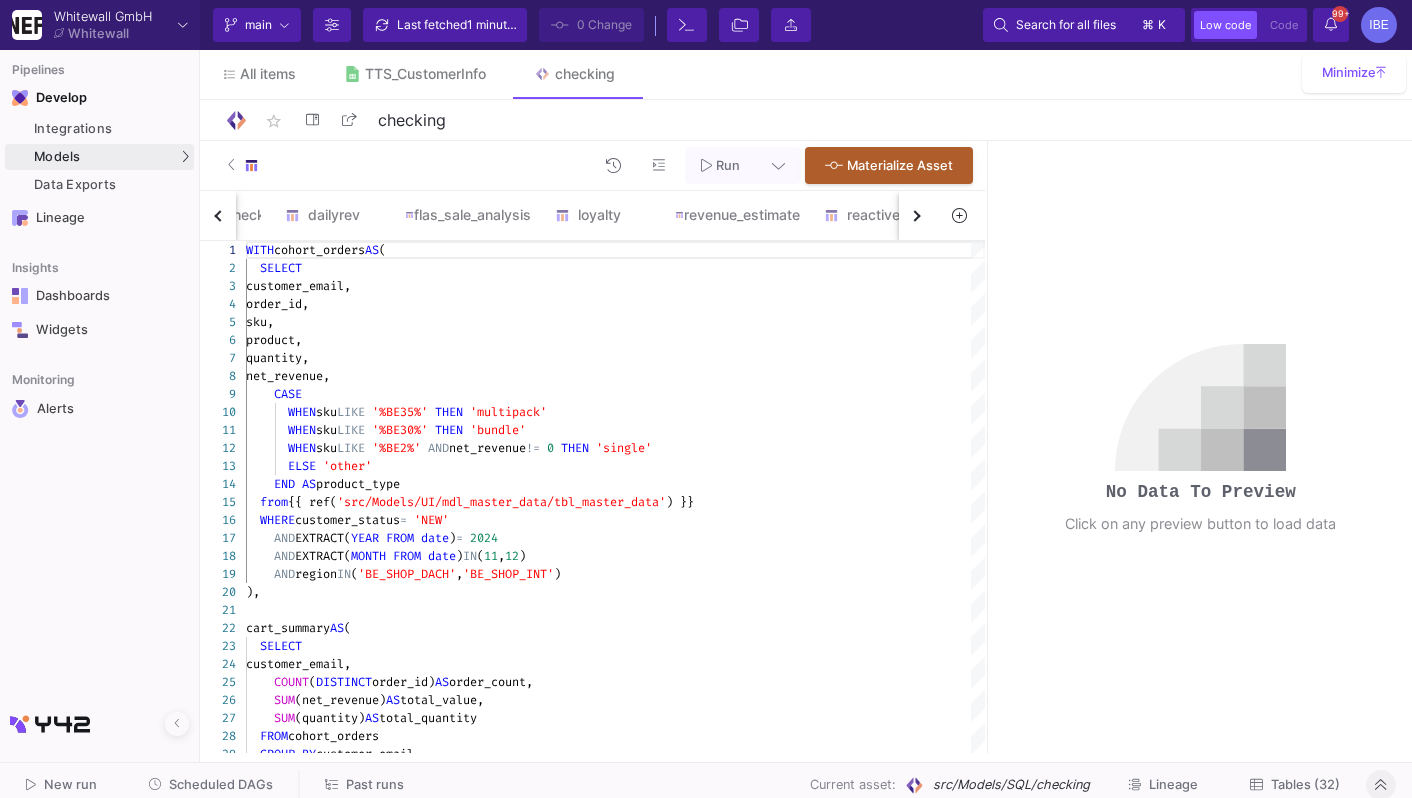 click at bounding box center [914, 215] 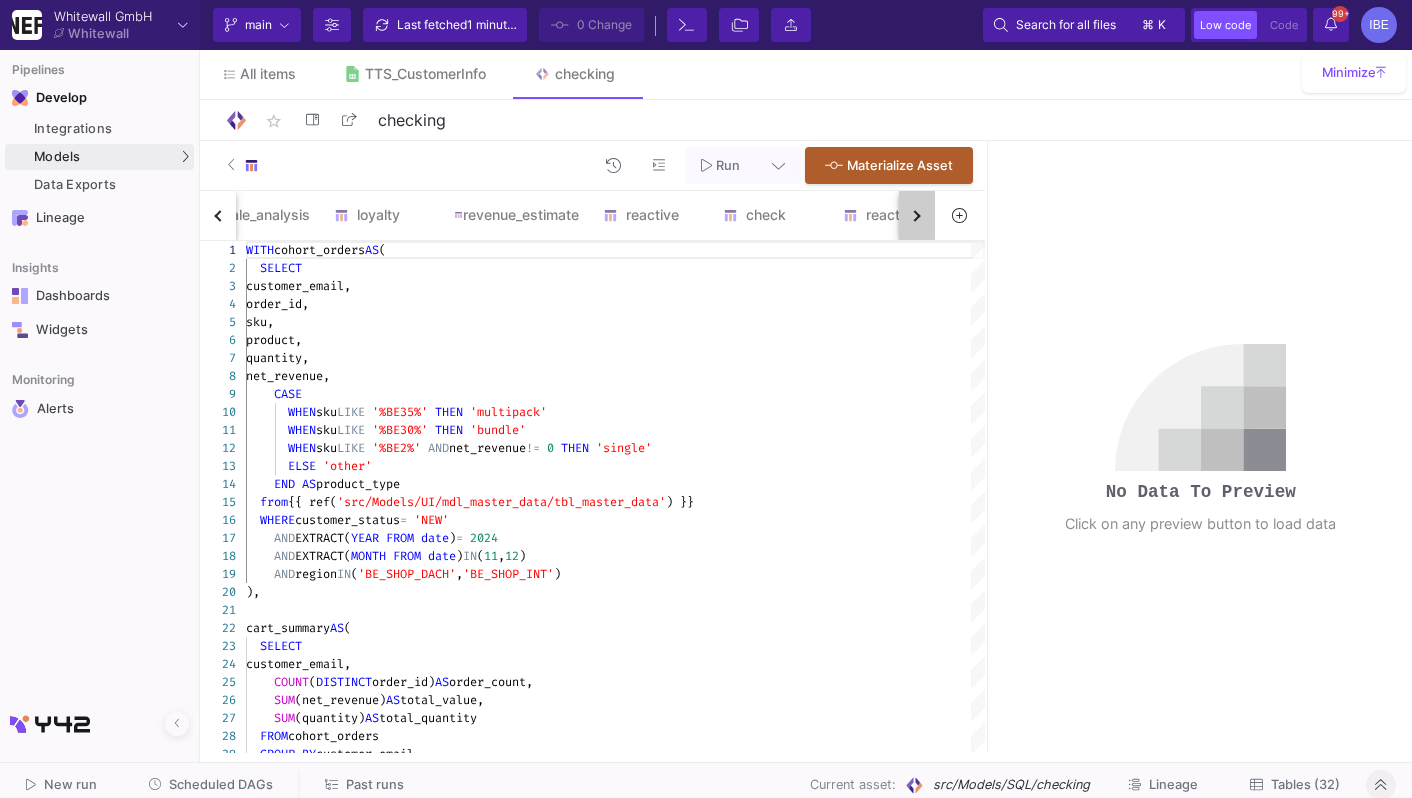 click at bounding box center (914, 215) 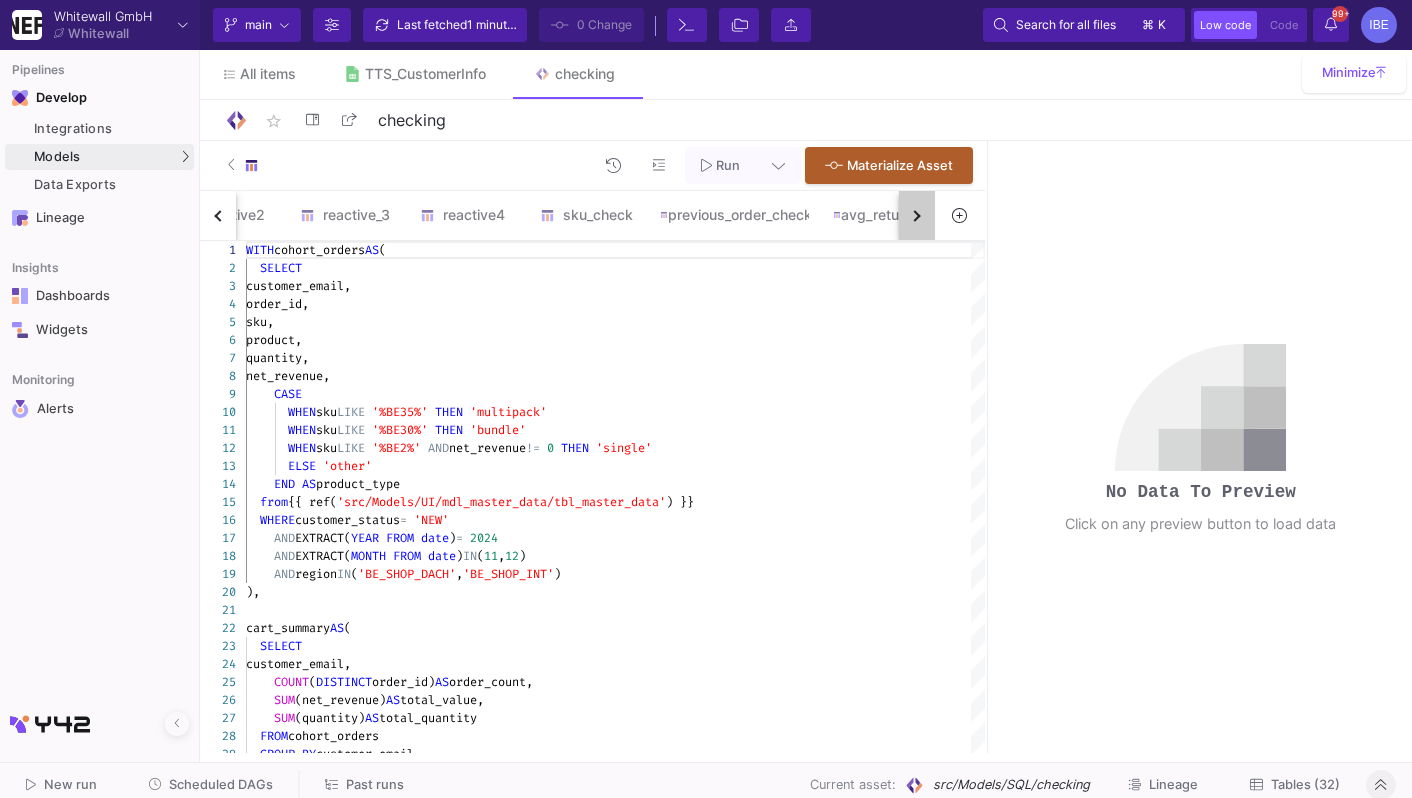 click at bounding box center (914, 215) 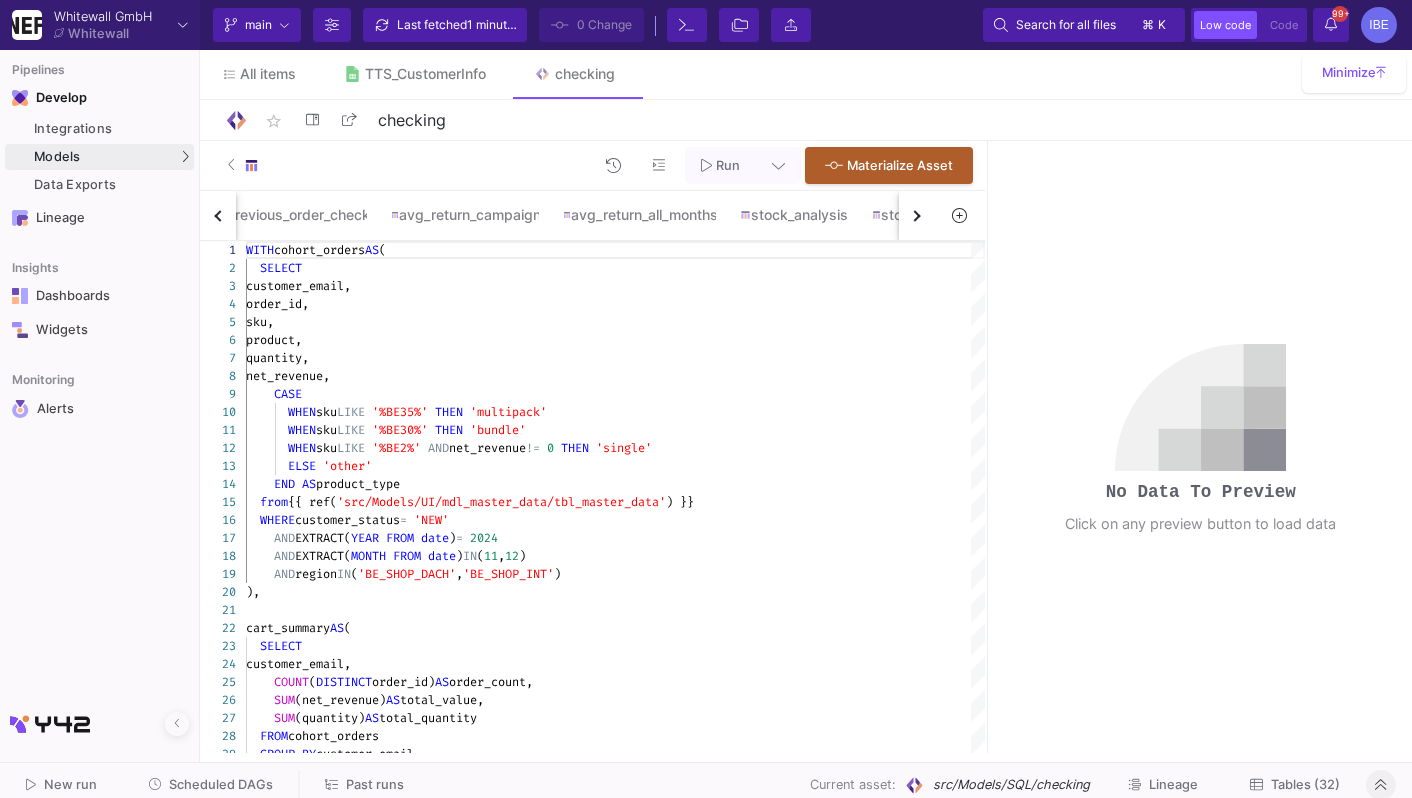 click at bounding box center (914, 215) 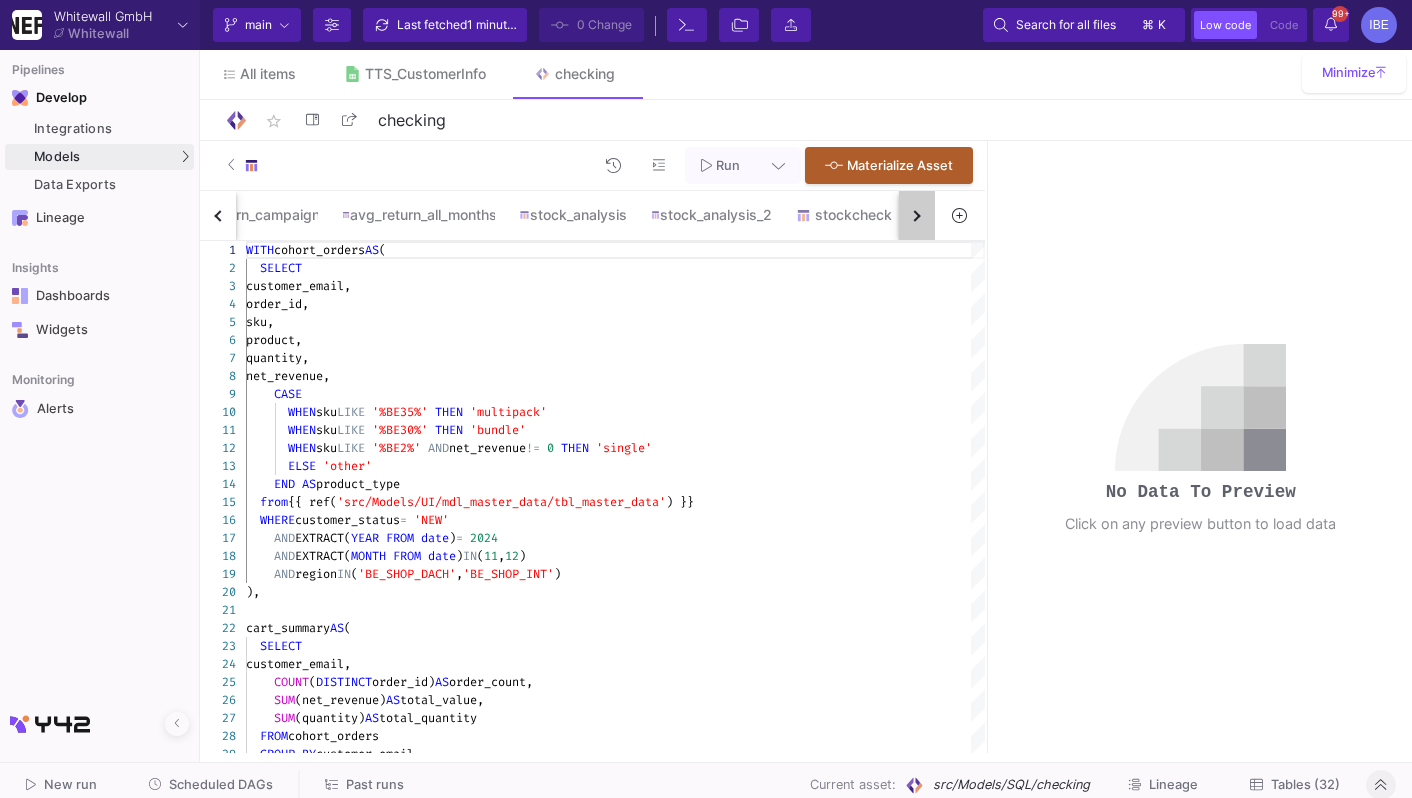 click at bounding box center (914, 215) 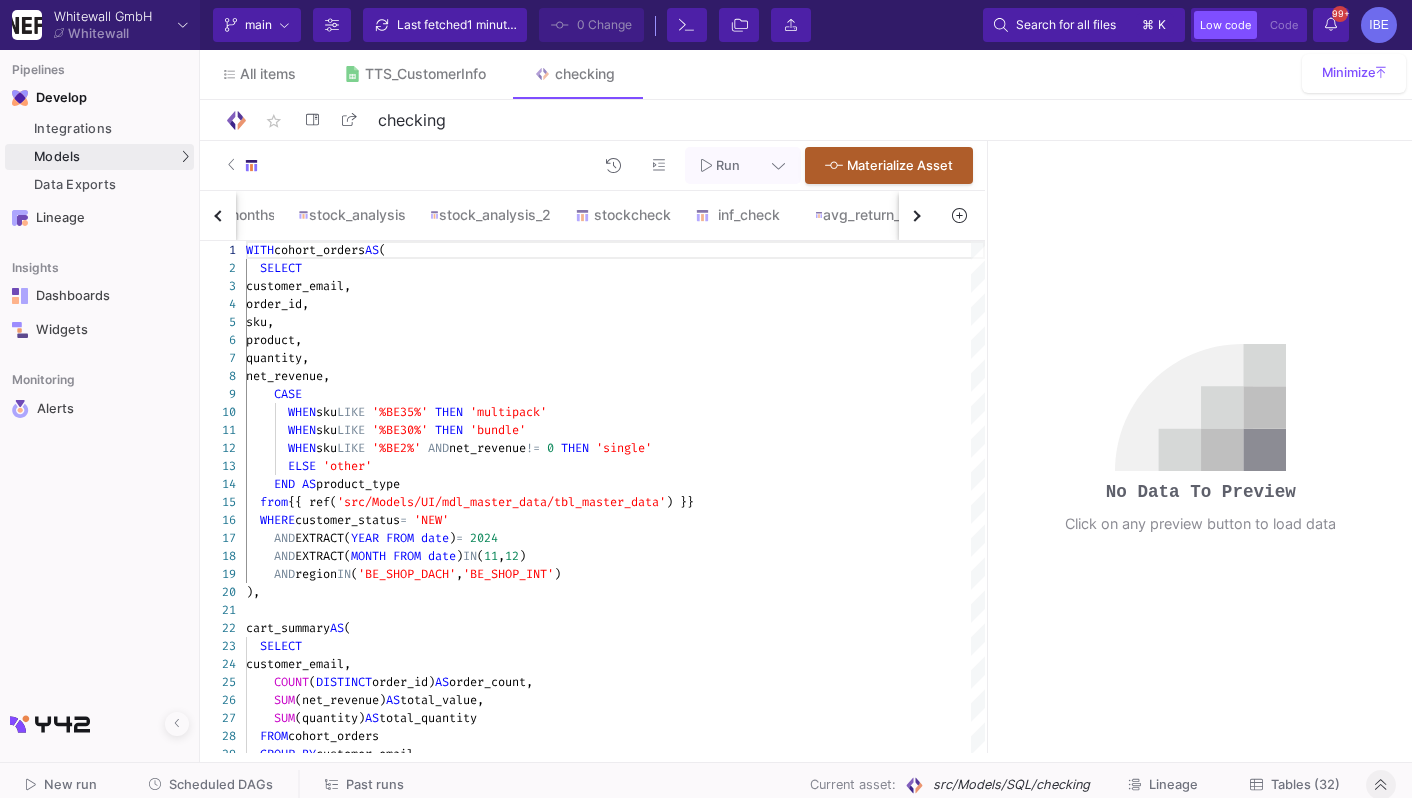 click at bounding box center (914, 215) 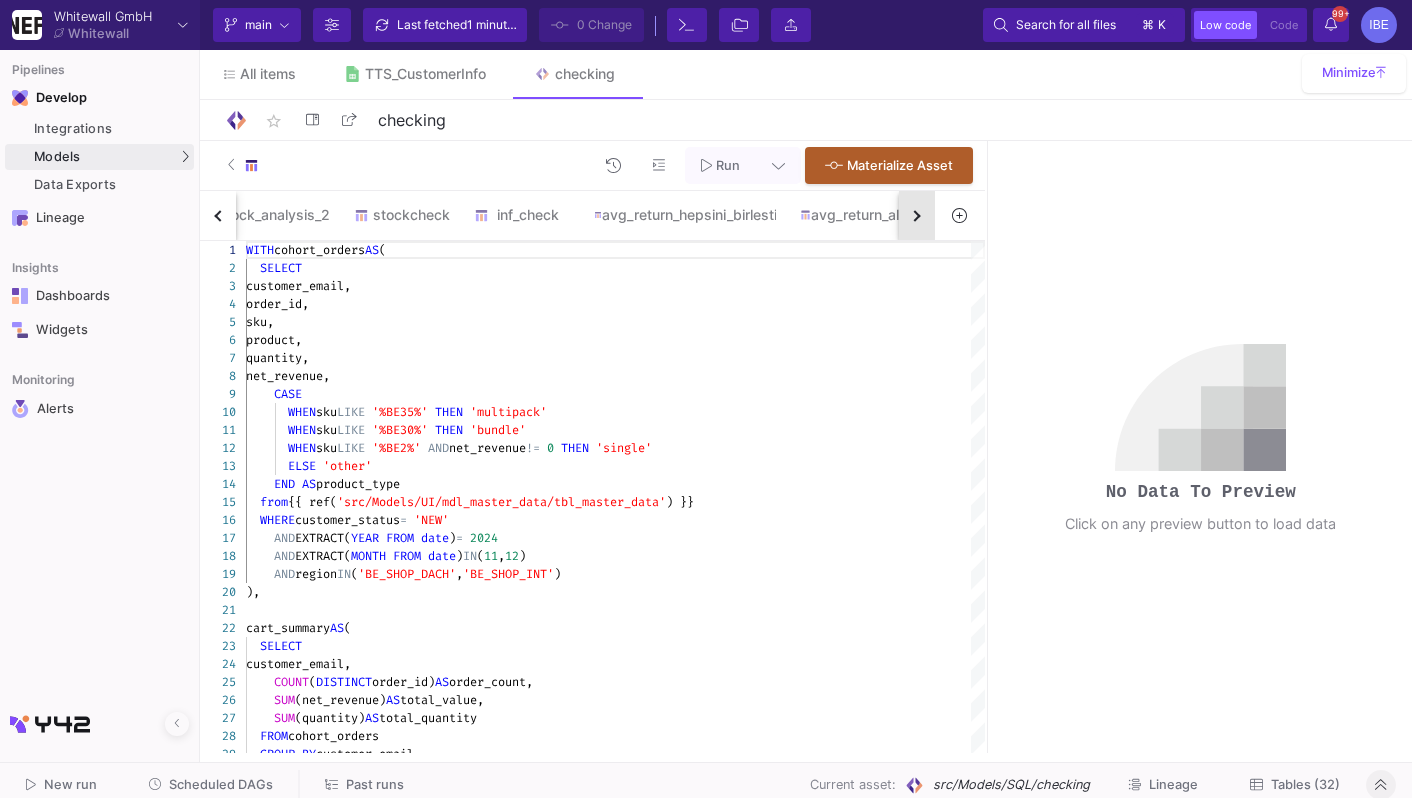 click at bounding box center (914, 215) 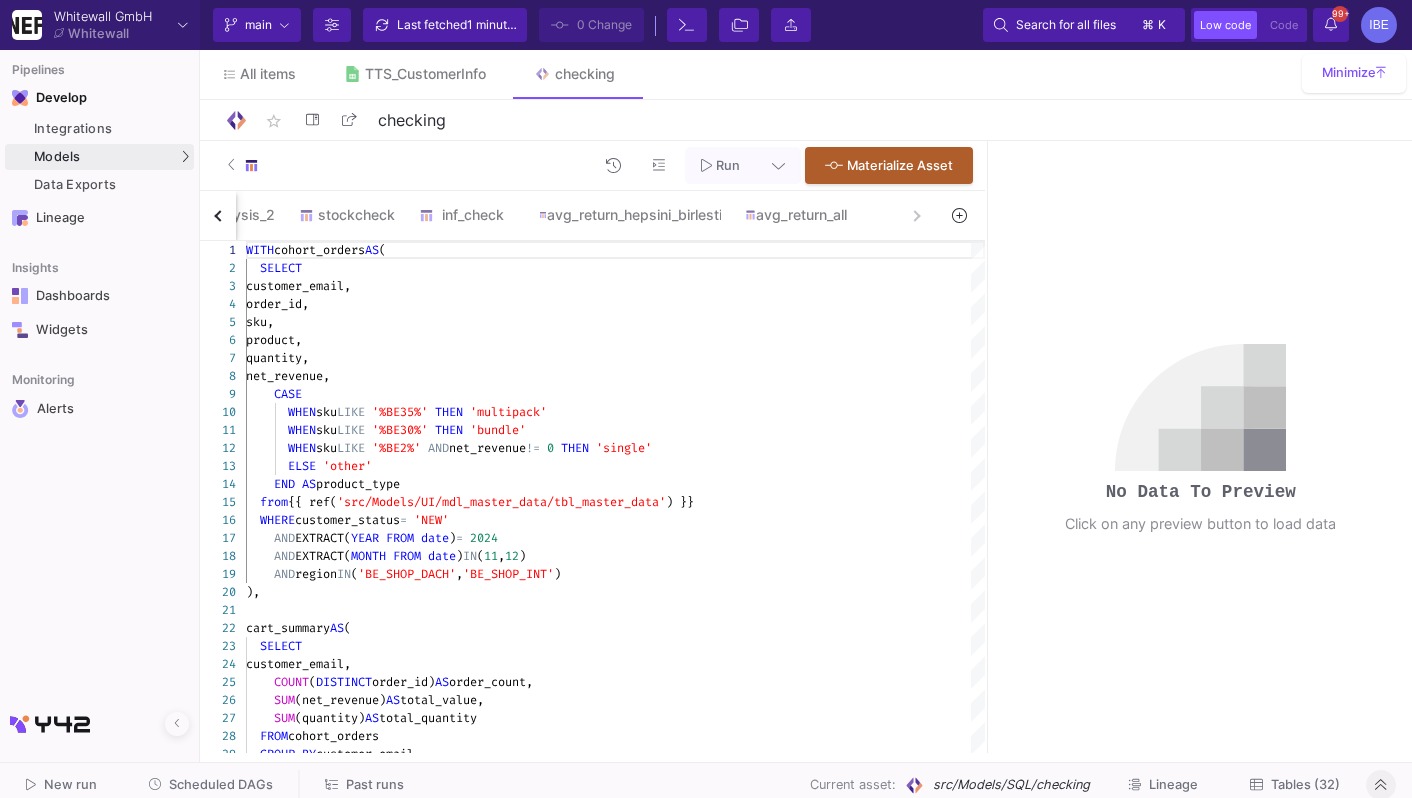 click on "cohortchech   rev_share   sgt_spend   sgt_frequency   sgt_variety   customer_overlap   product_lover   elena_cohort_check   dgcheck_netural   onlycampaigntimes   campaign_times3   co_purchase   summer_collagen_check   dailyrev   flas_sale_analysis   loyalty   revenue_estimate   reactive   check   reactive2   reactive_3   reactive4   sku_check   previous_order_check   avg_return_campaign   avg_return_all_months   stock_analysis   stock_analysis_2   stockcheck   inf_check   avg_return_hepsini_birlestir   avg_return_all" at bounding box center [567, 216] 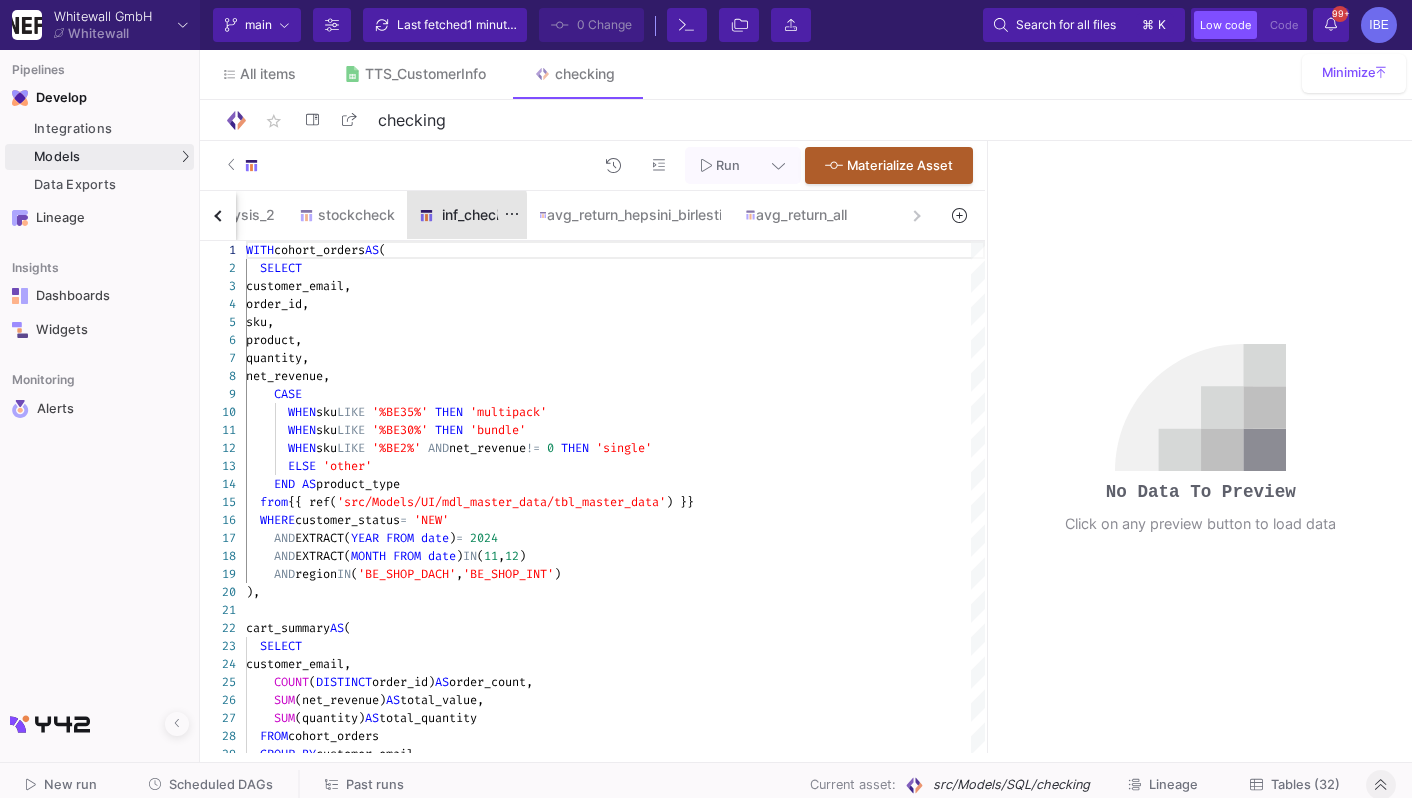 click at bounding box center (430, 215) 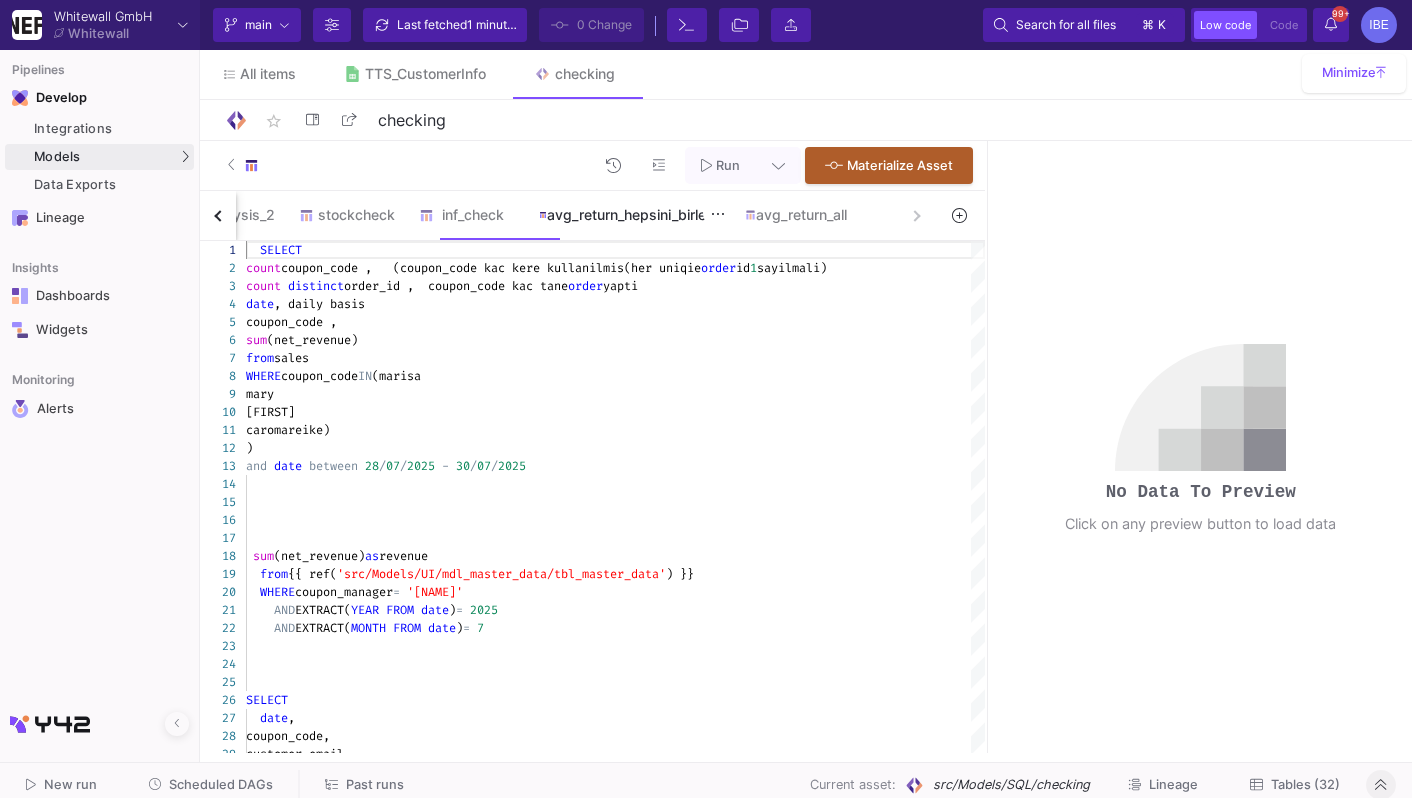 click on "avg_return_hepsini_birlestir" at bounding box center (630, 215) 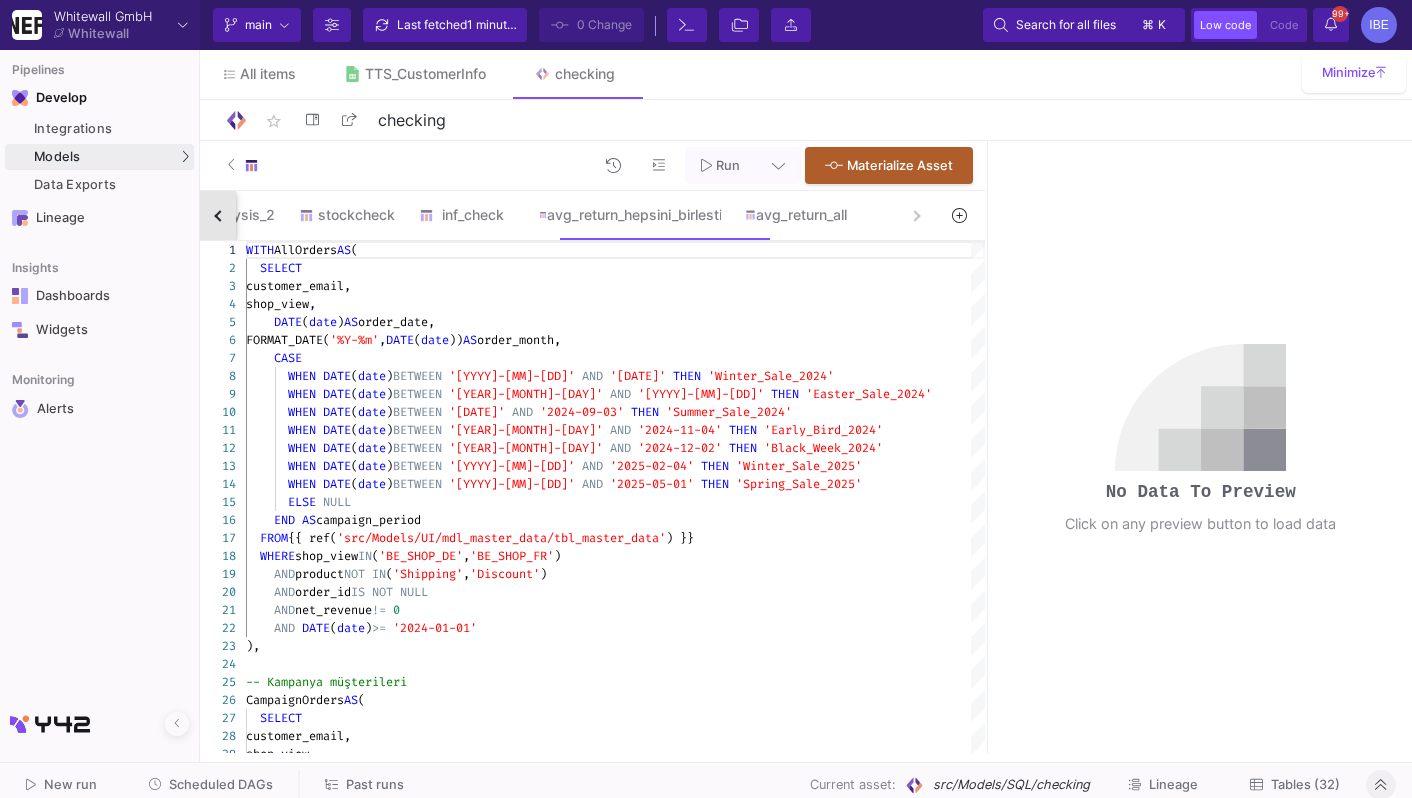 click at bounding box center (219, 215) 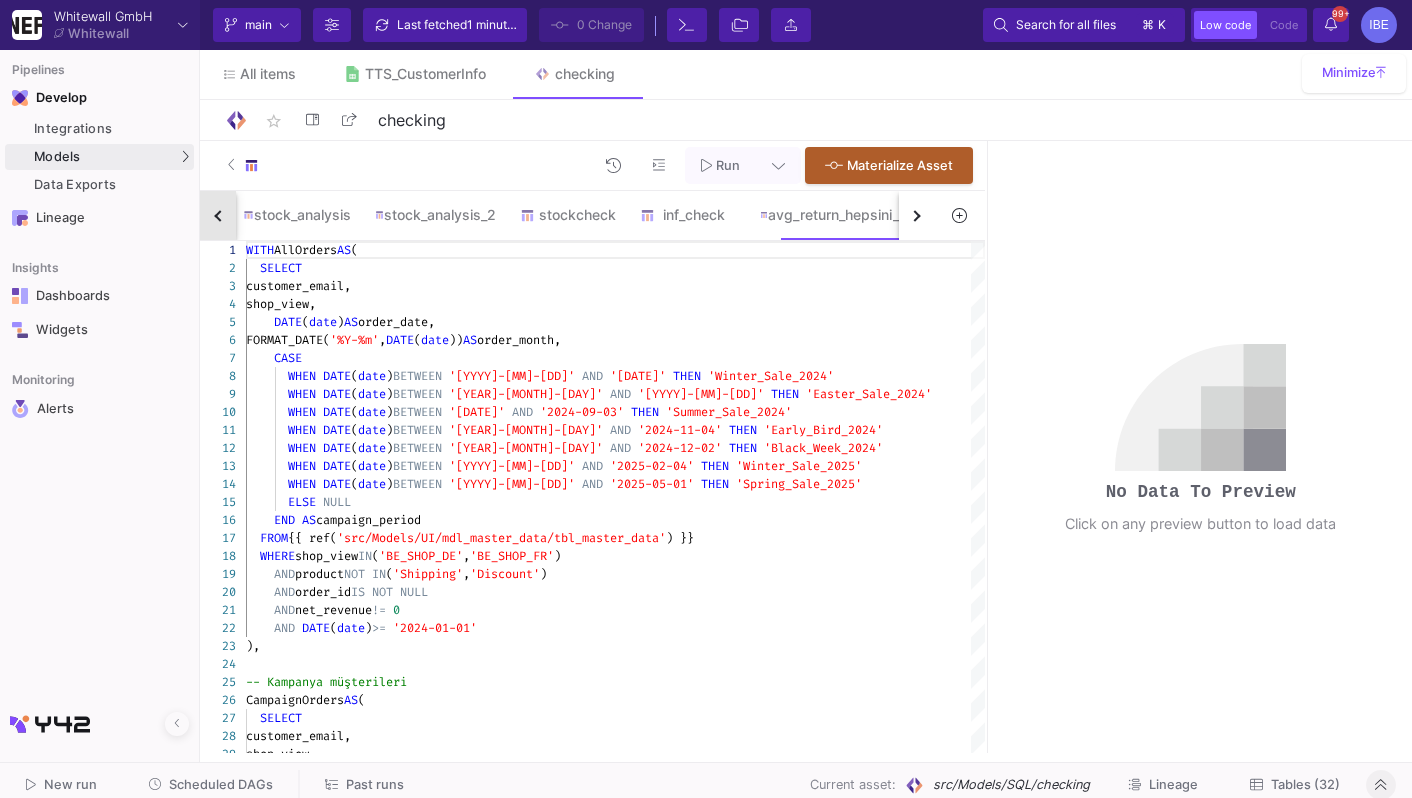 click at bounding box center (219, 215) 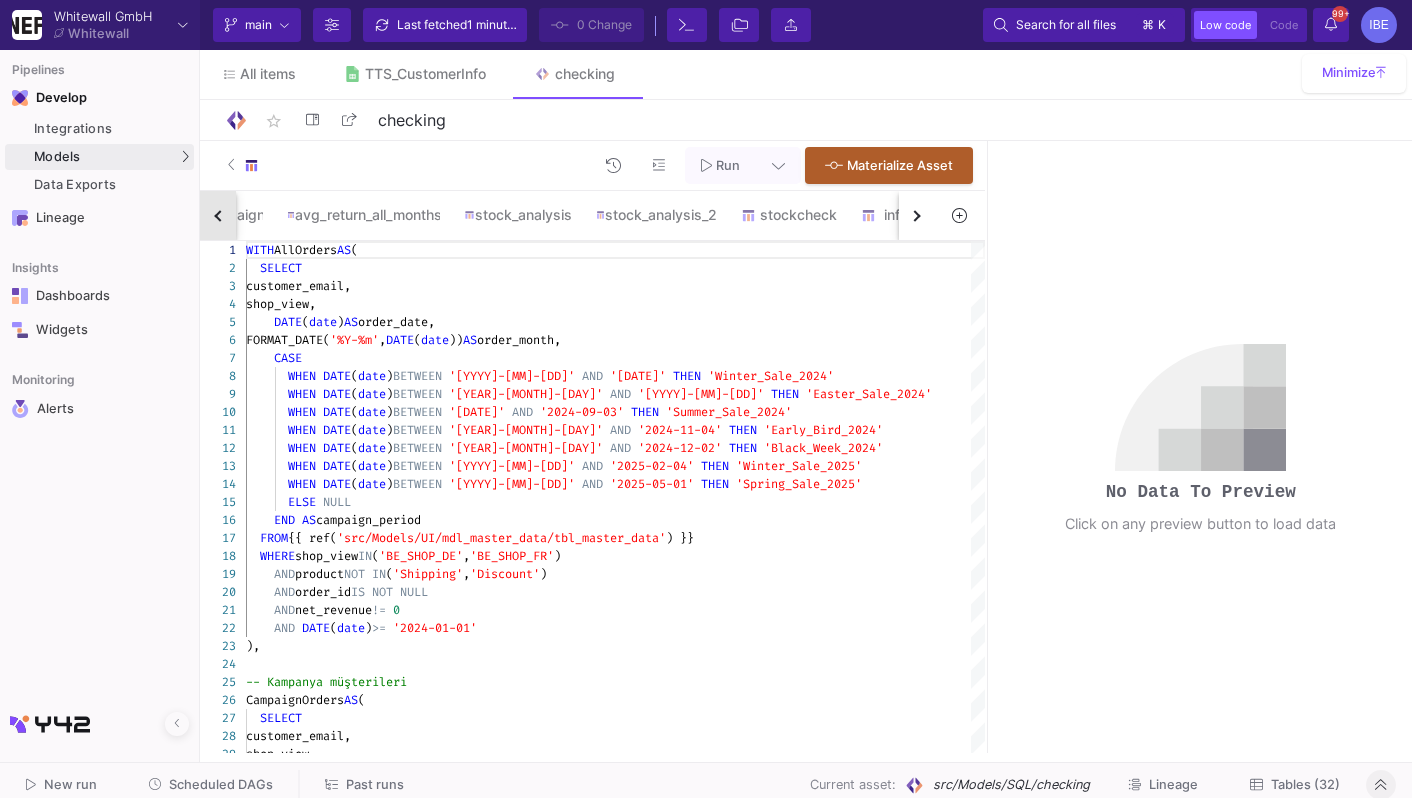 click at bounding box center [219, 215] 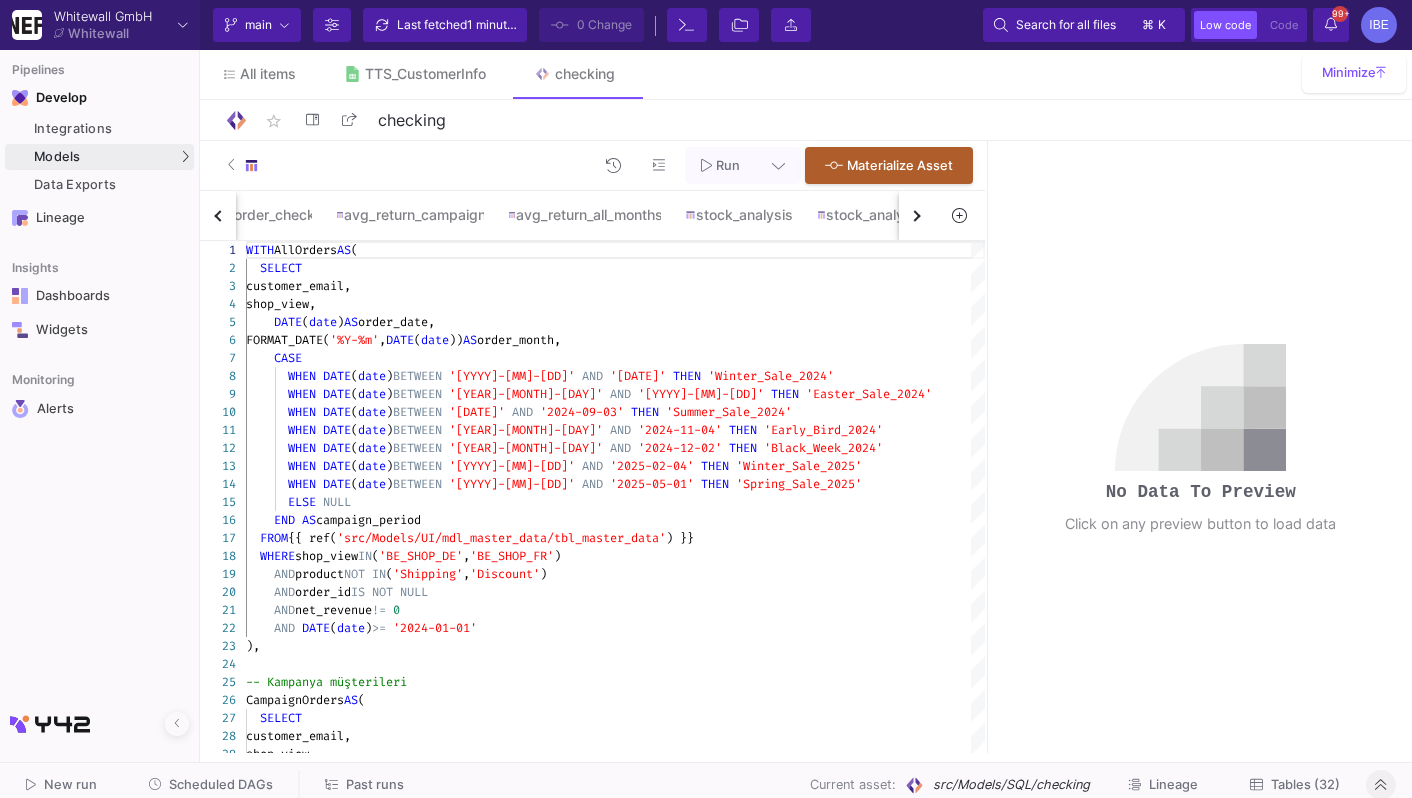 click at bounding box center (219, 215) 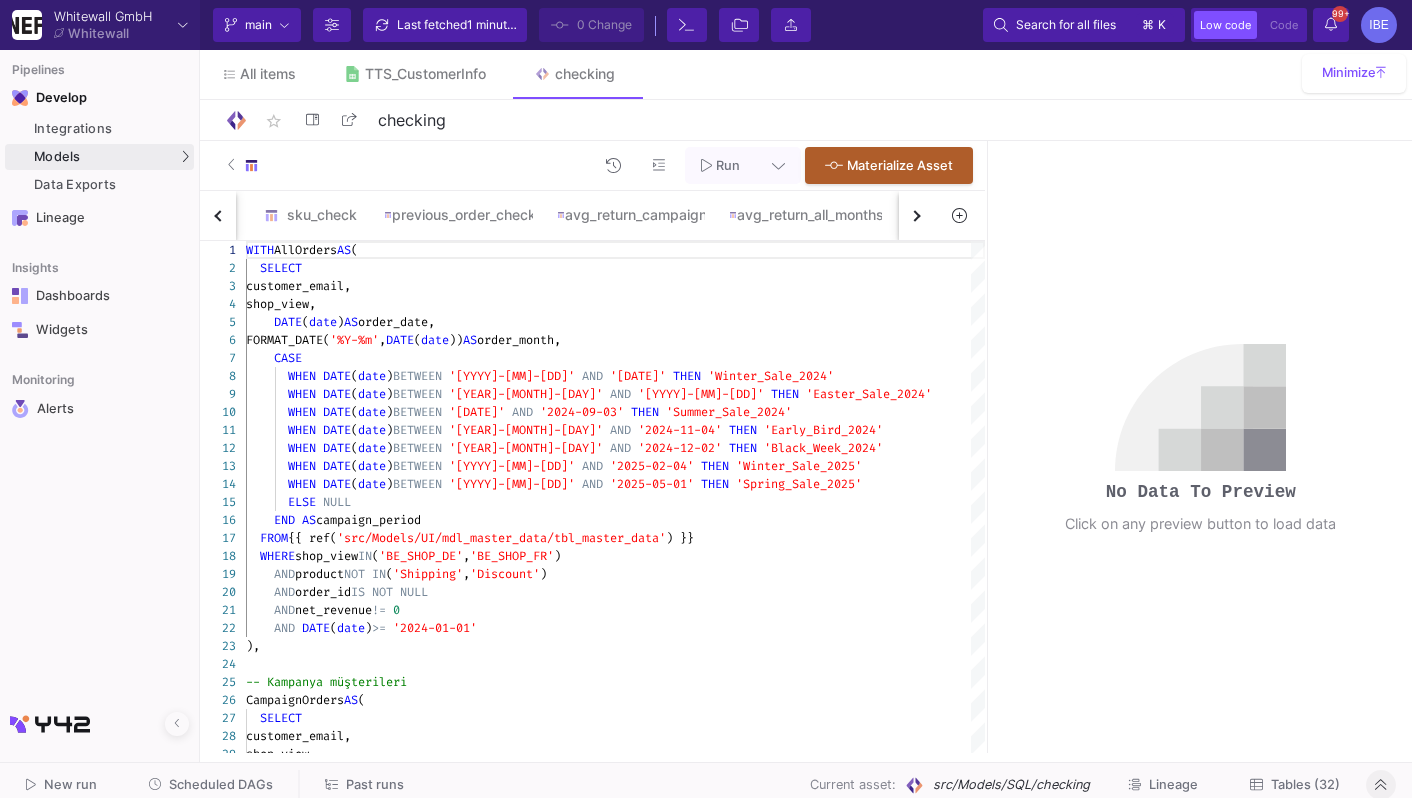 click at bounding box center (219, 215) 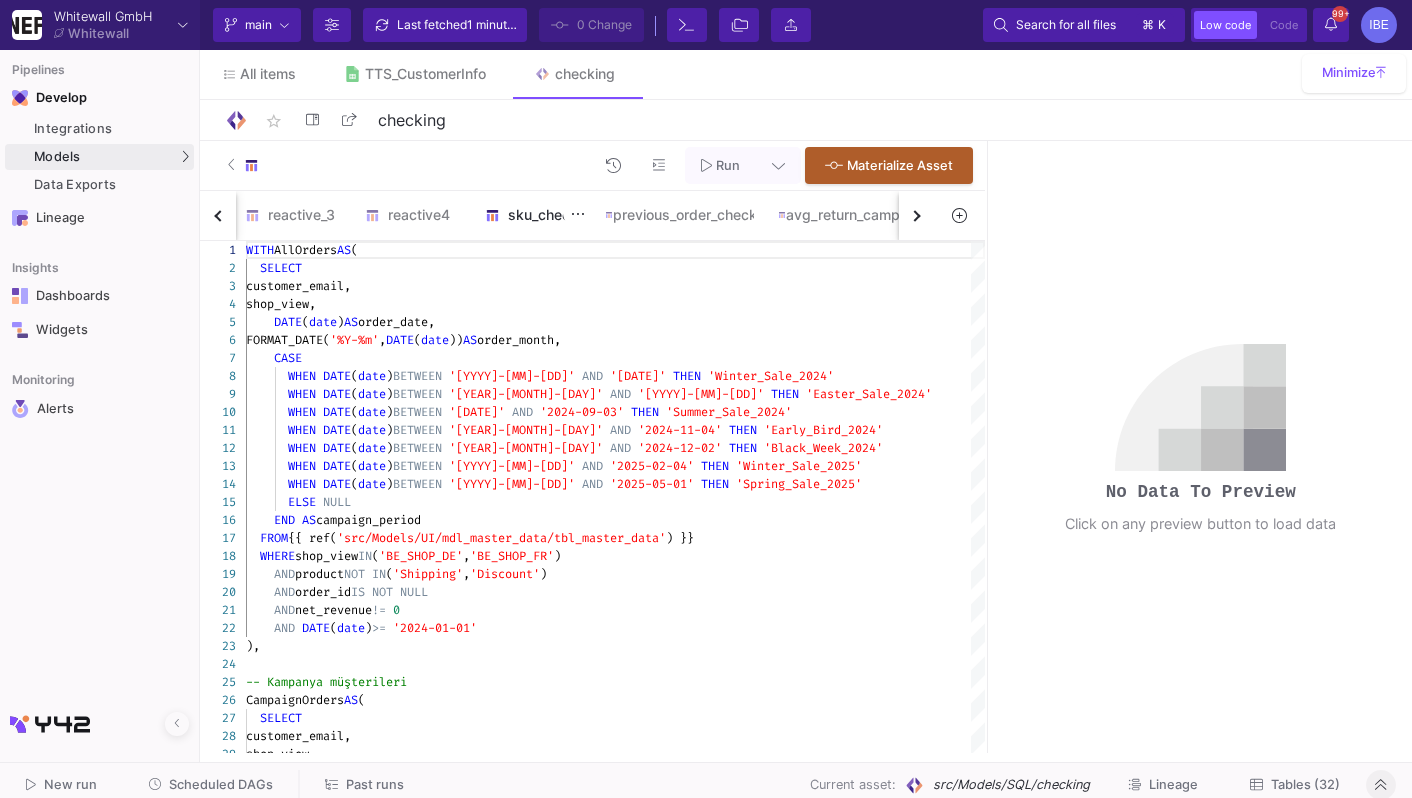 click on "sku_check" at bounding box center (533, 215) 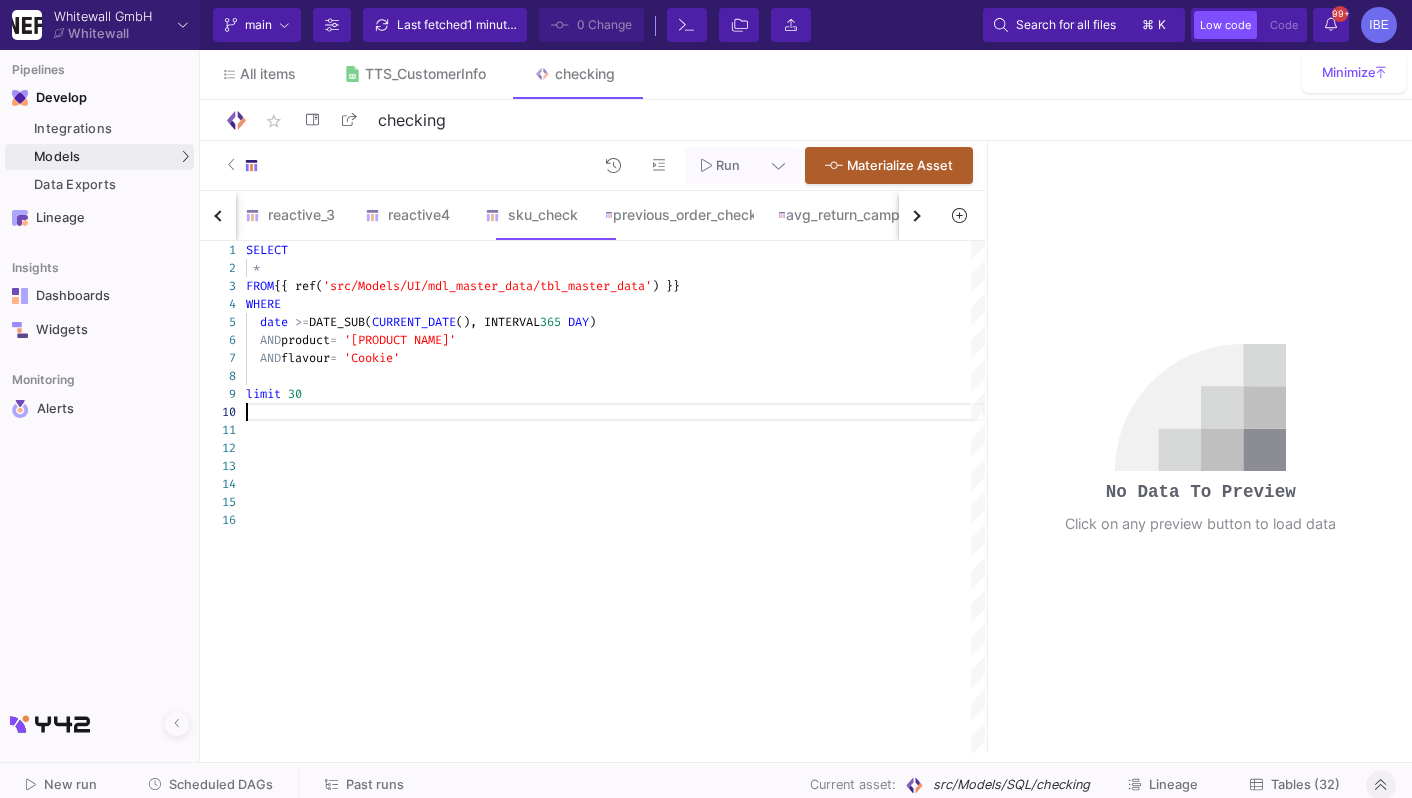 scroll, scrollTop: 0, scrollLeft: 0, axis: both 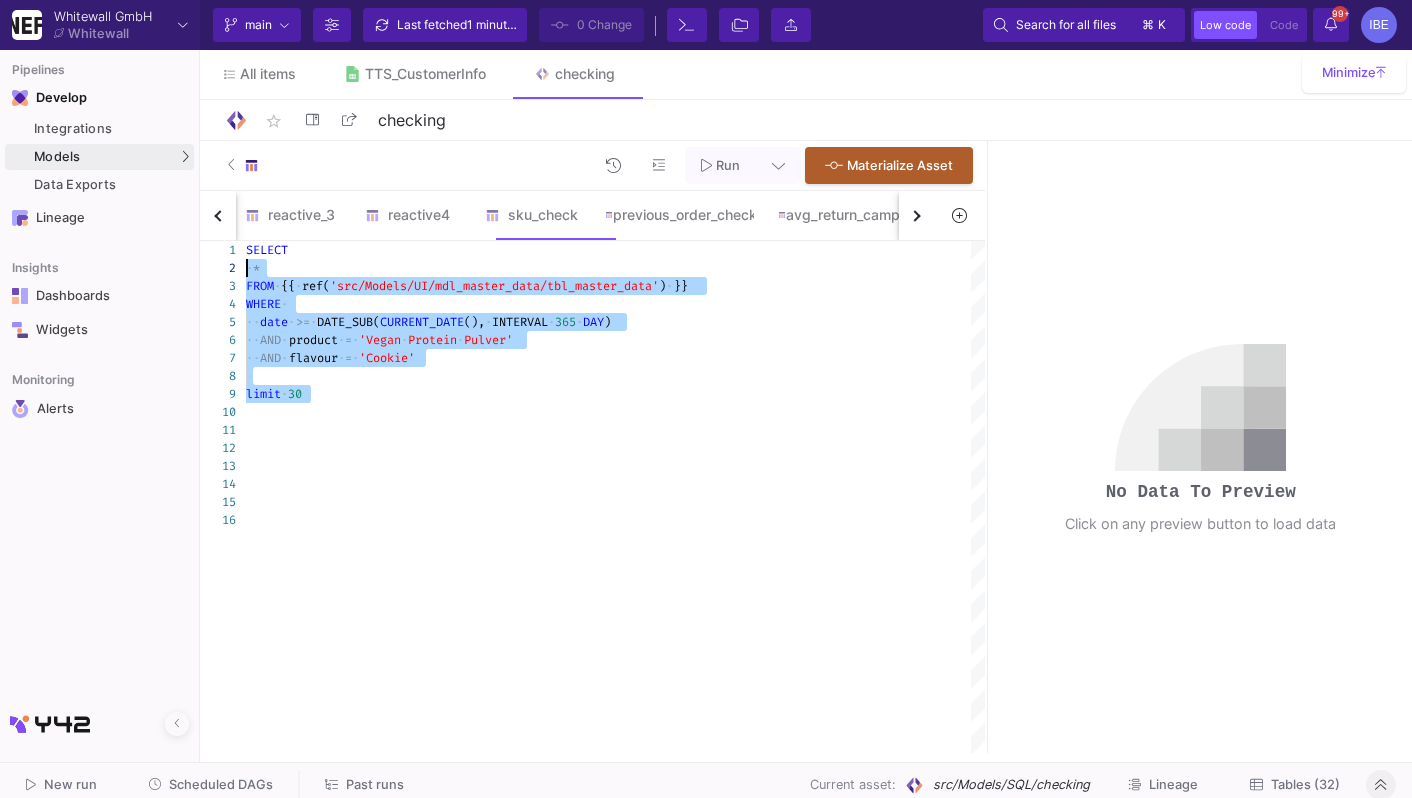 drag, startPoint x: 412, startPoint y: 411, endPoint x: 227, endPoint y: 239, distance: 252.60443 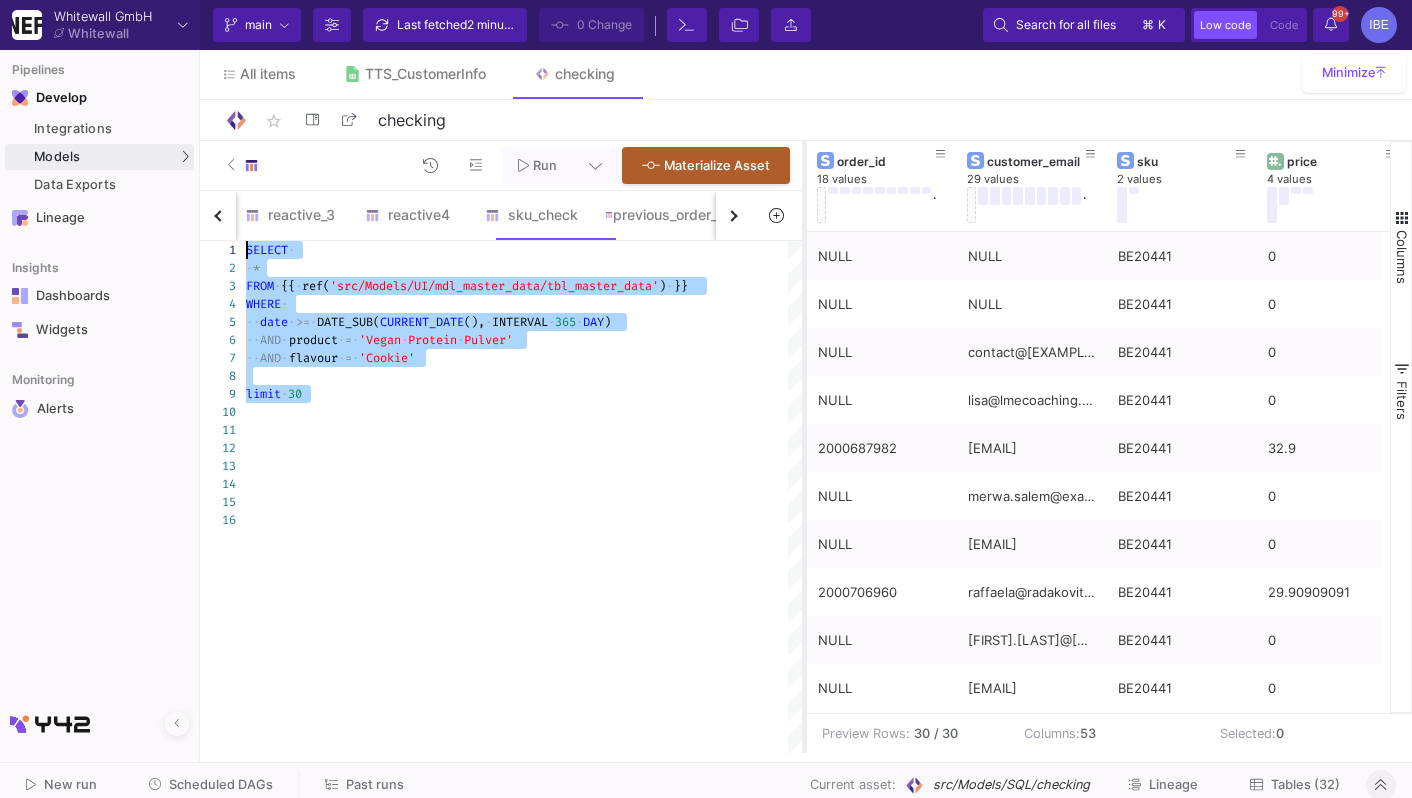 drag, startPoint x: 984, startPoint y: 321, endPoint x: 798, endPoint y: 324, distance: 186.02419 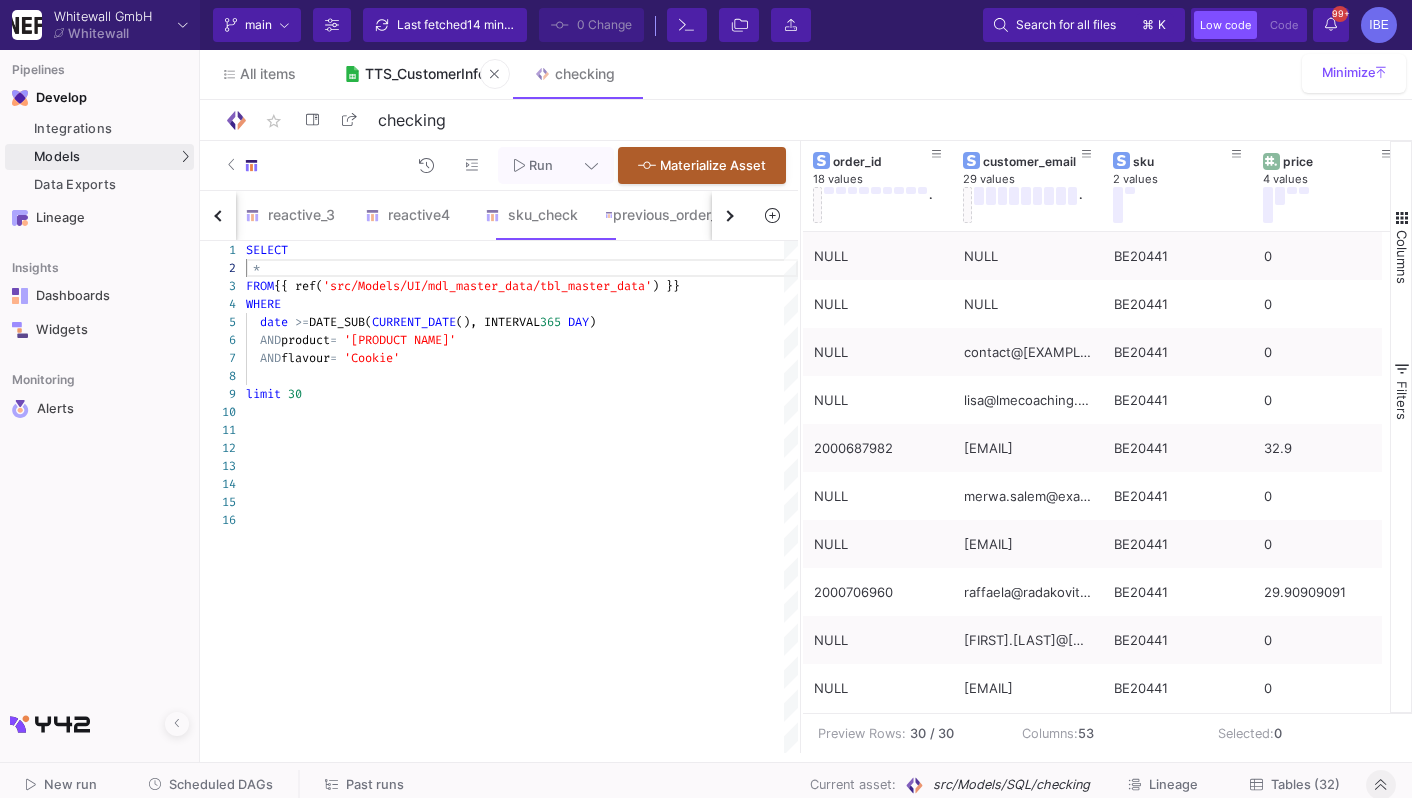 click on "TTS_CustomerInfo" at bounding box center [415, 74] 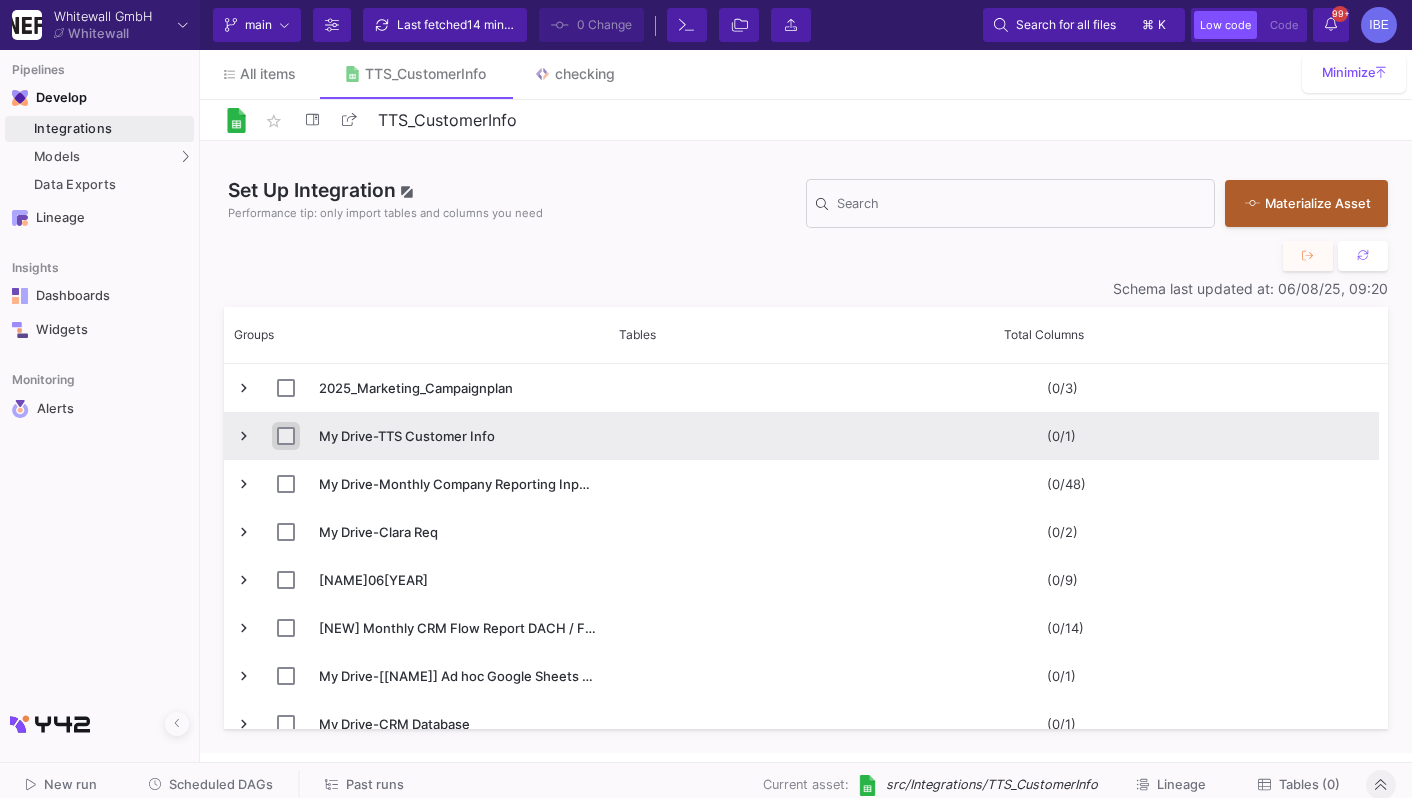 click at bounding box center (286, 436) 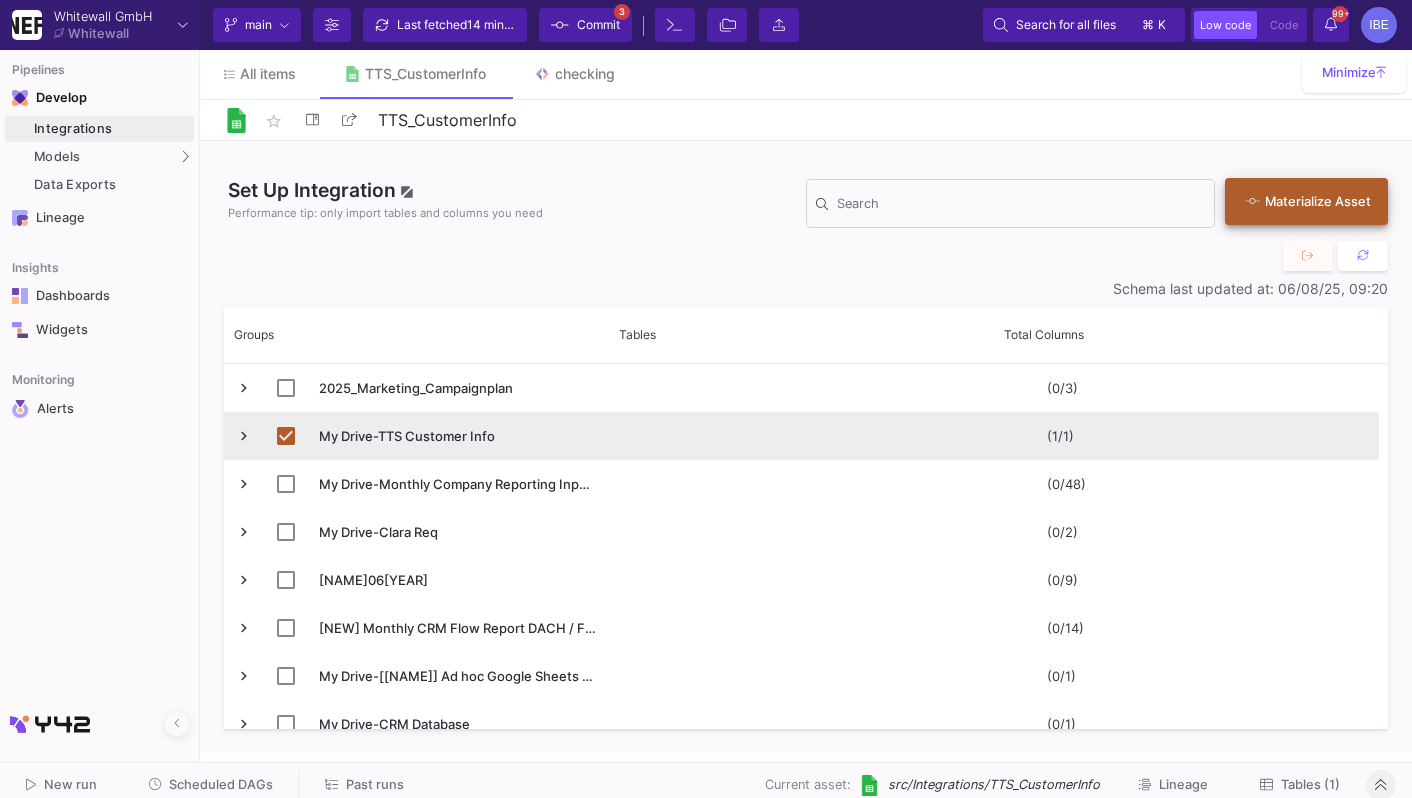 click on "Materialize Asset" 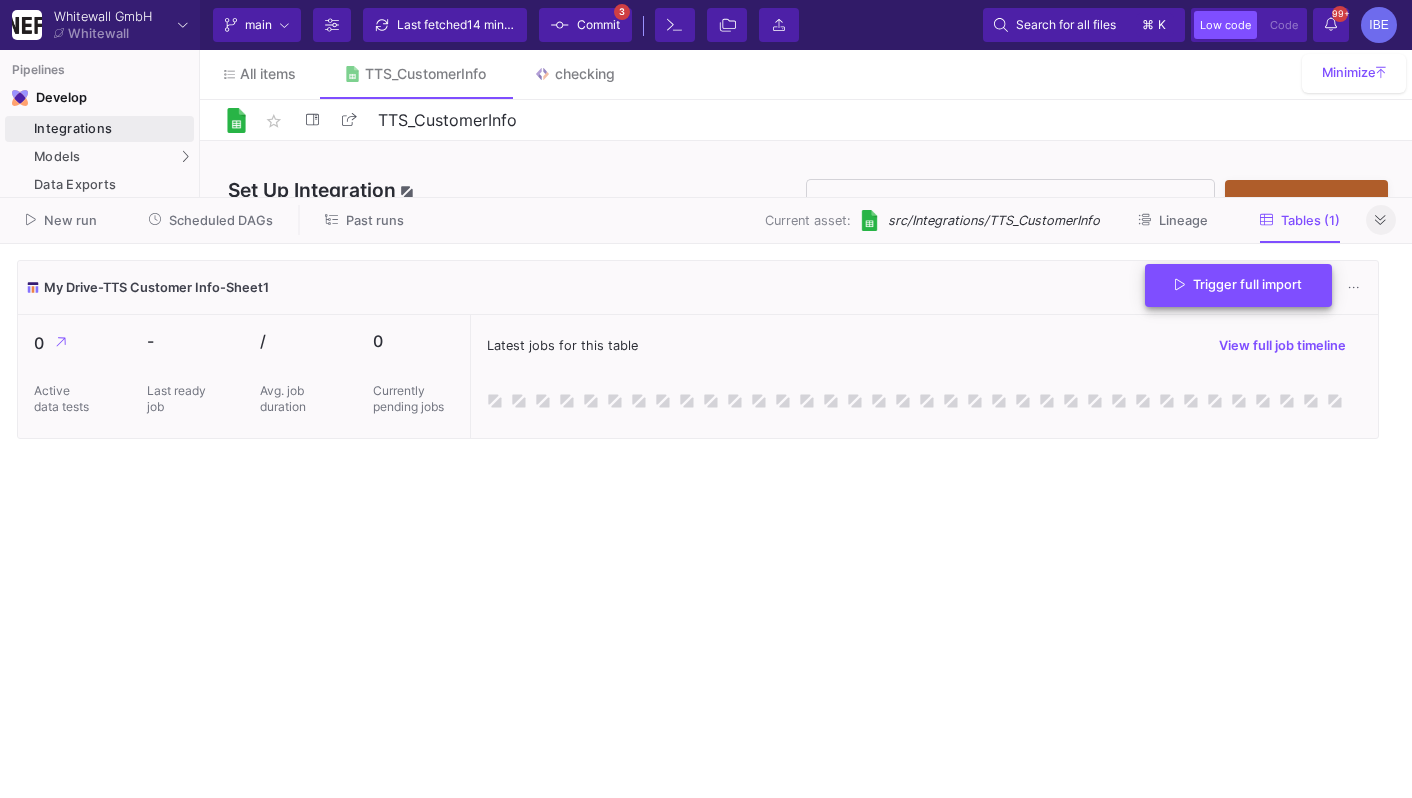 click on "Trigger full import" 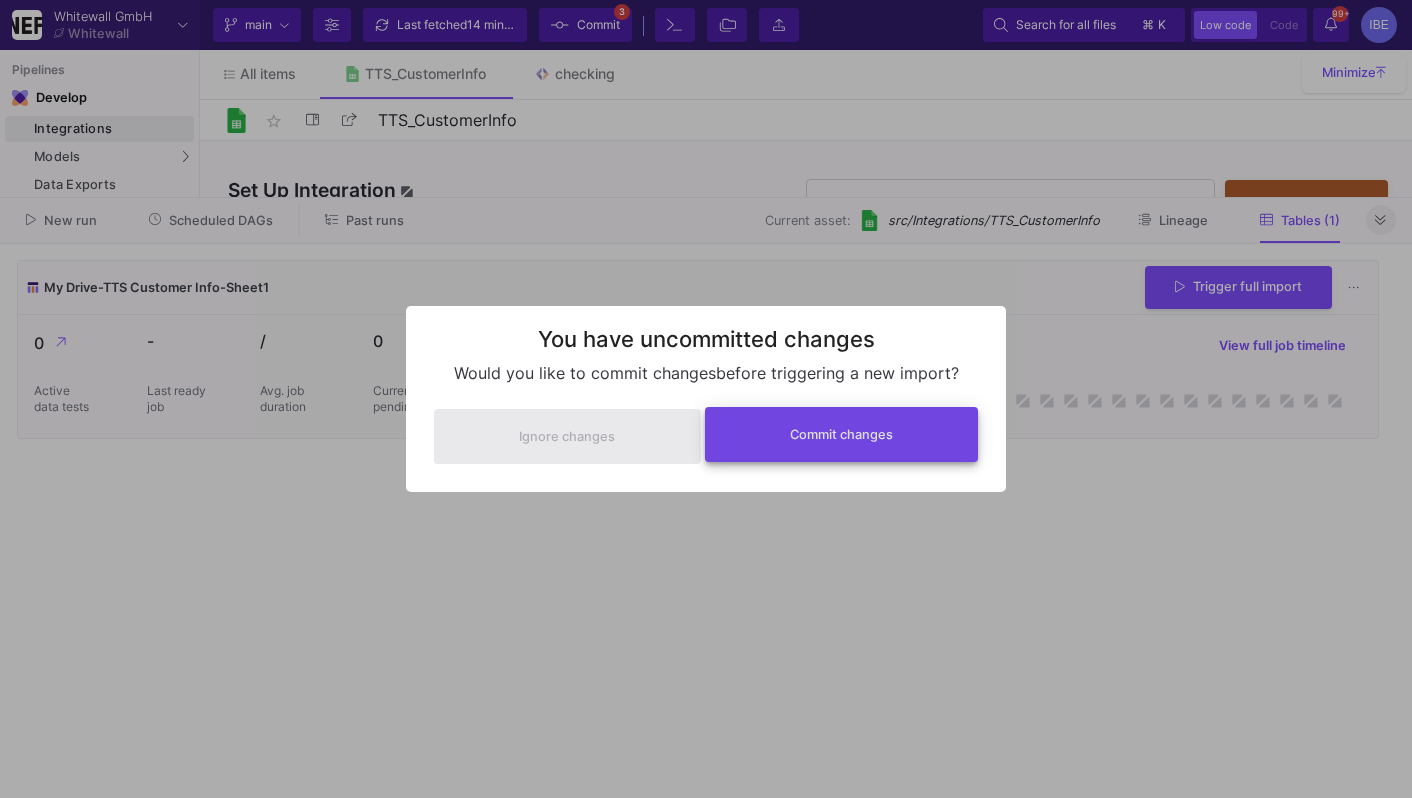 click on "Commit changes" at bounding box center [842, 434] 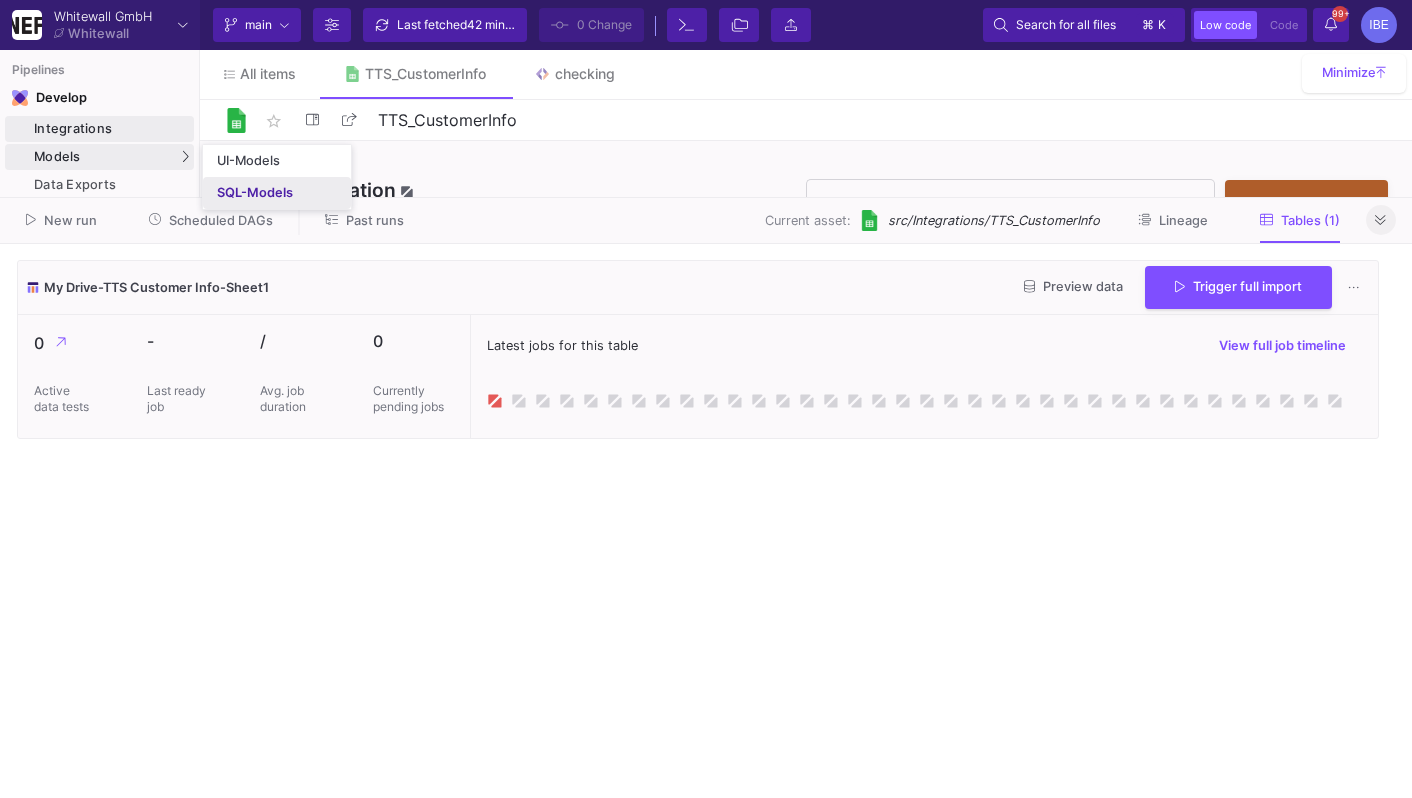 click on "SQL-Models" at bounding box center [255, 193] 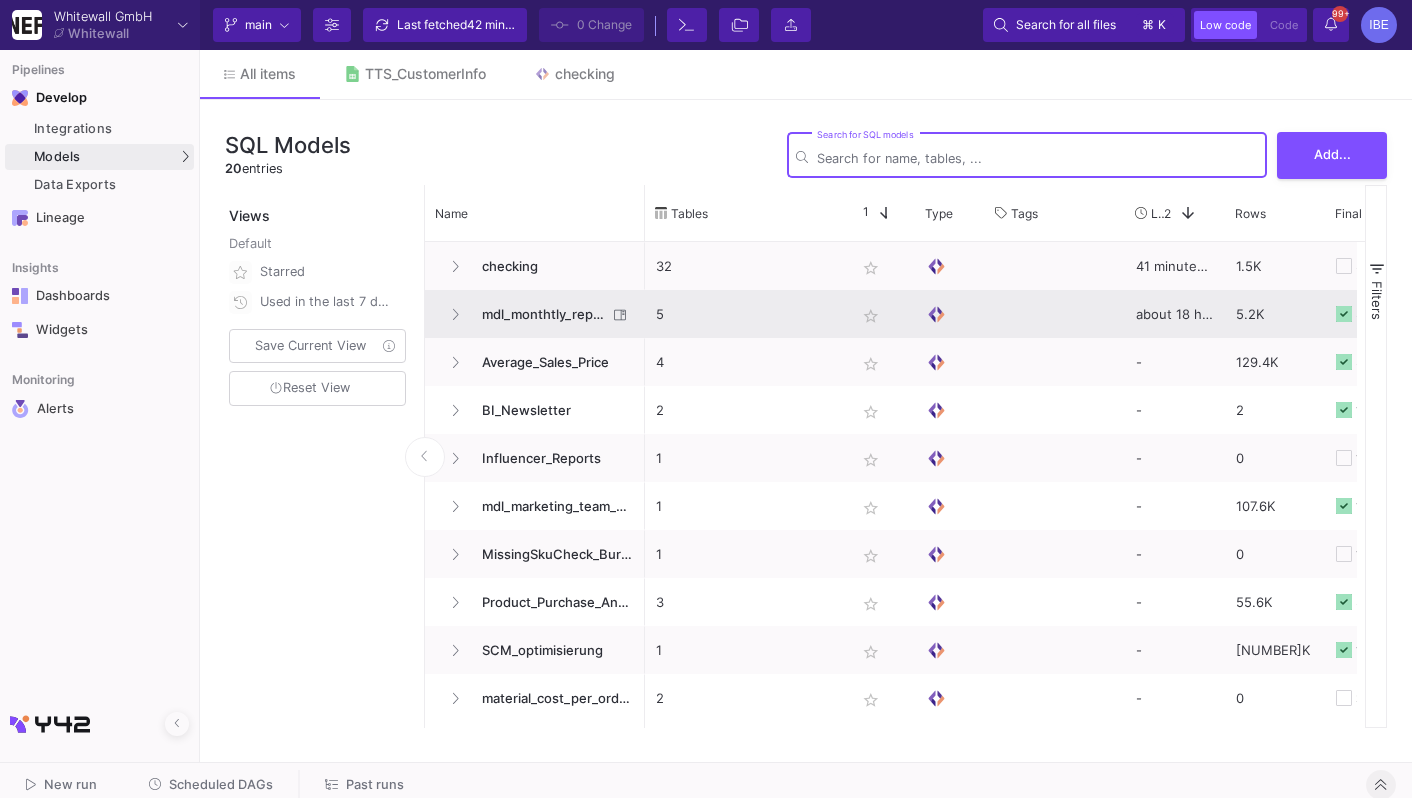 click on "mdl_monthtly_reporting_new" 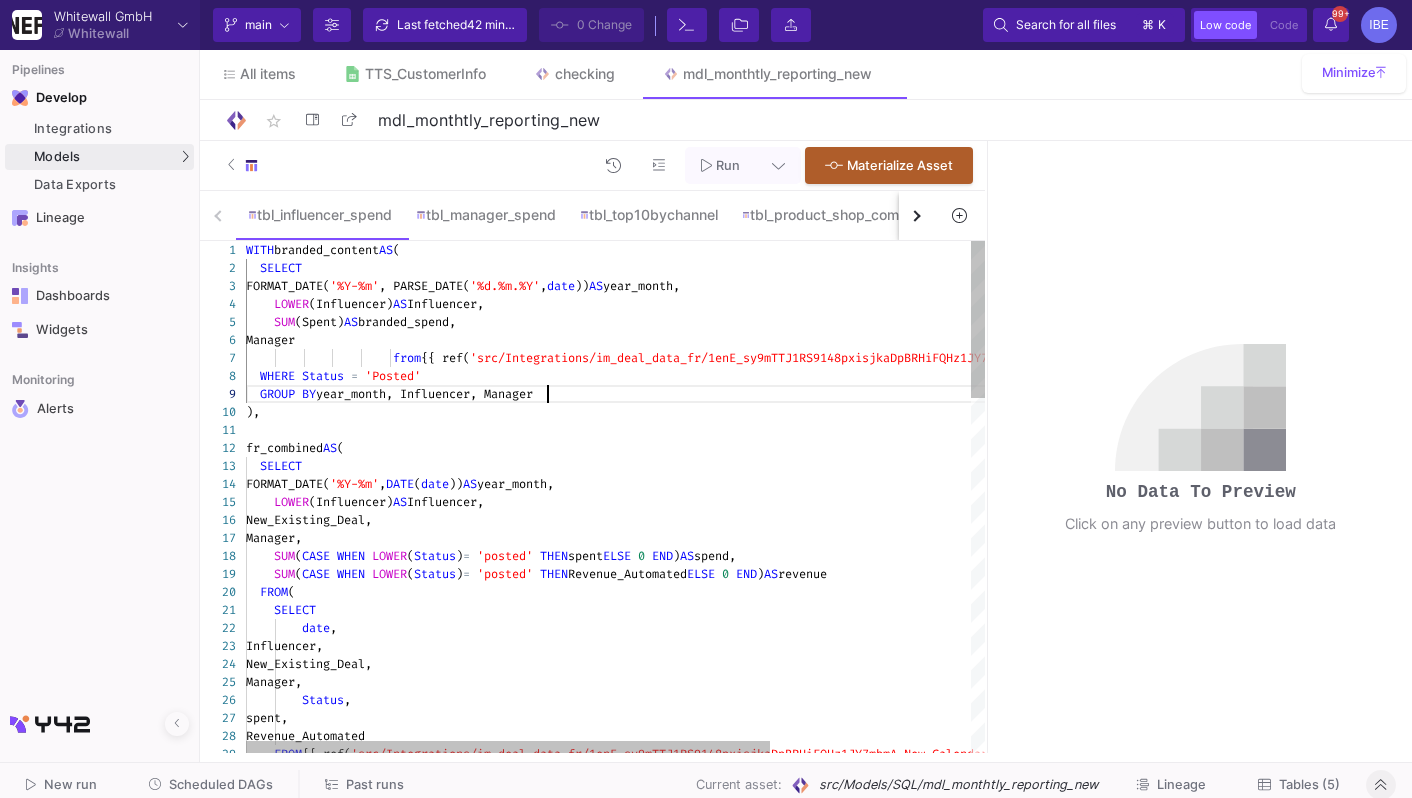 scroll, scrollTop: 0, scrollLeft: 0, axis: both 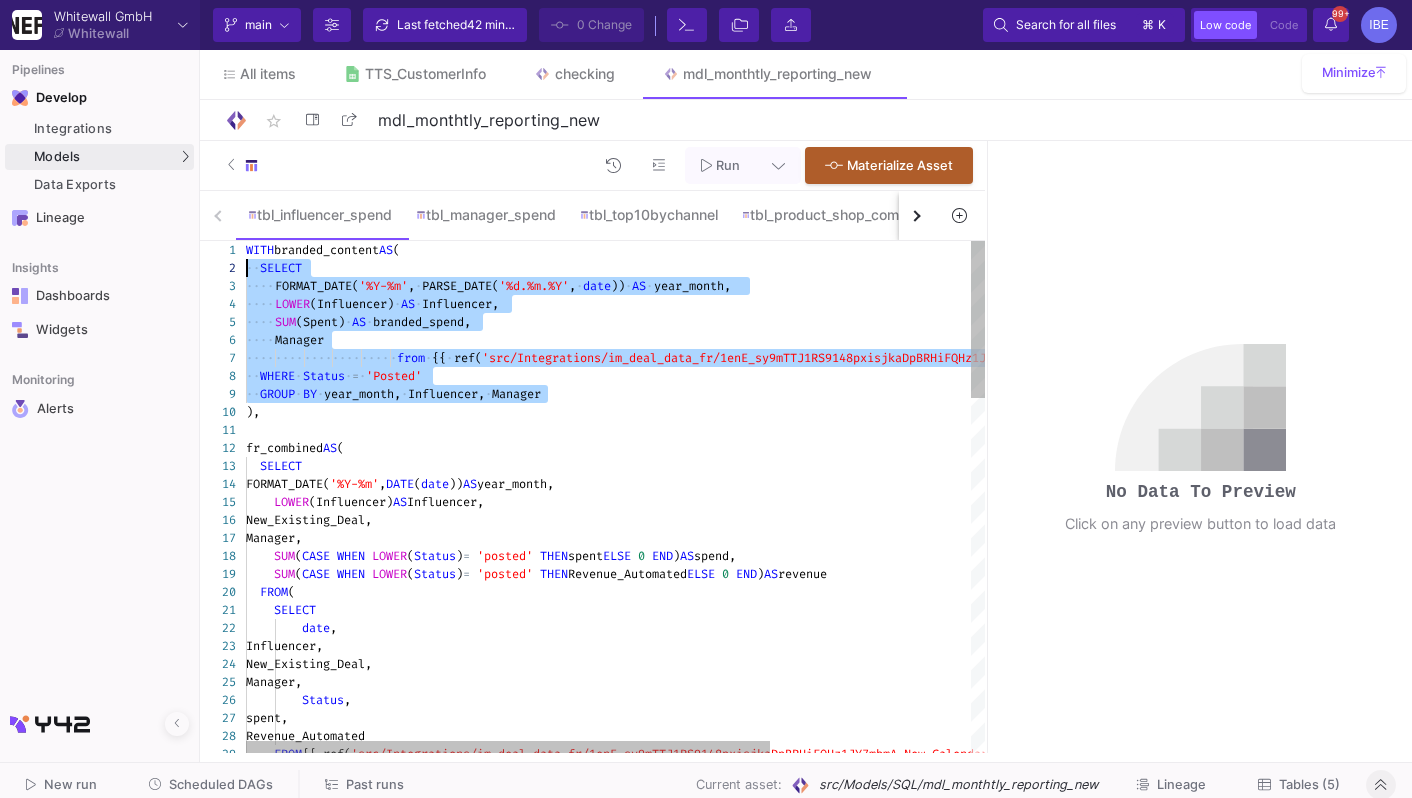 drag, startPoint x: 570, startPoint y: 392, endPoint x: 249, endPoint y: 277, distance: 340.978 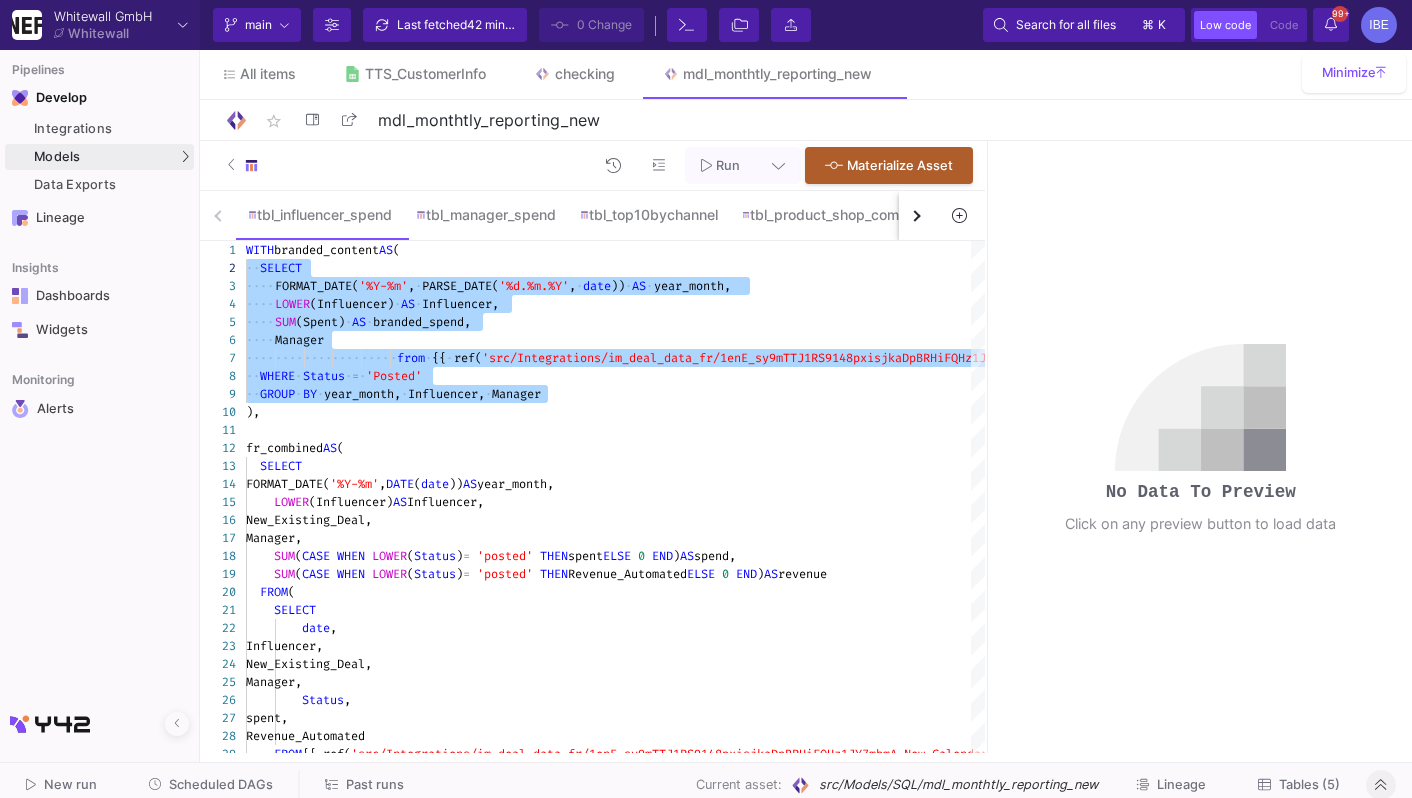 click at bounding box center (917, 215) 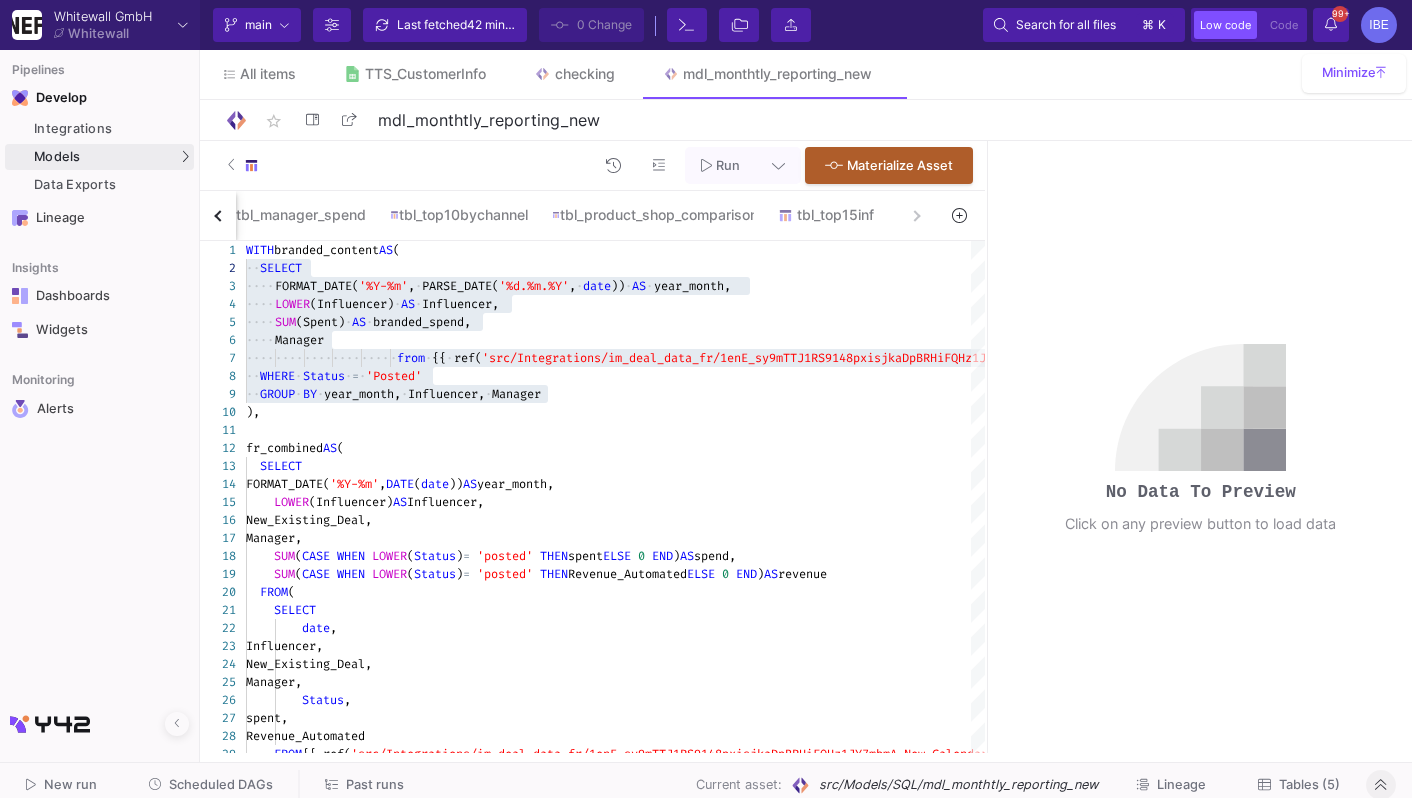 click on "tbl_influencer_spend   tbl_manager_spend   tbl_top10bychannel   tbl_product_shop_comparison   tbl_top15inf" at bounding box center [567, 216] 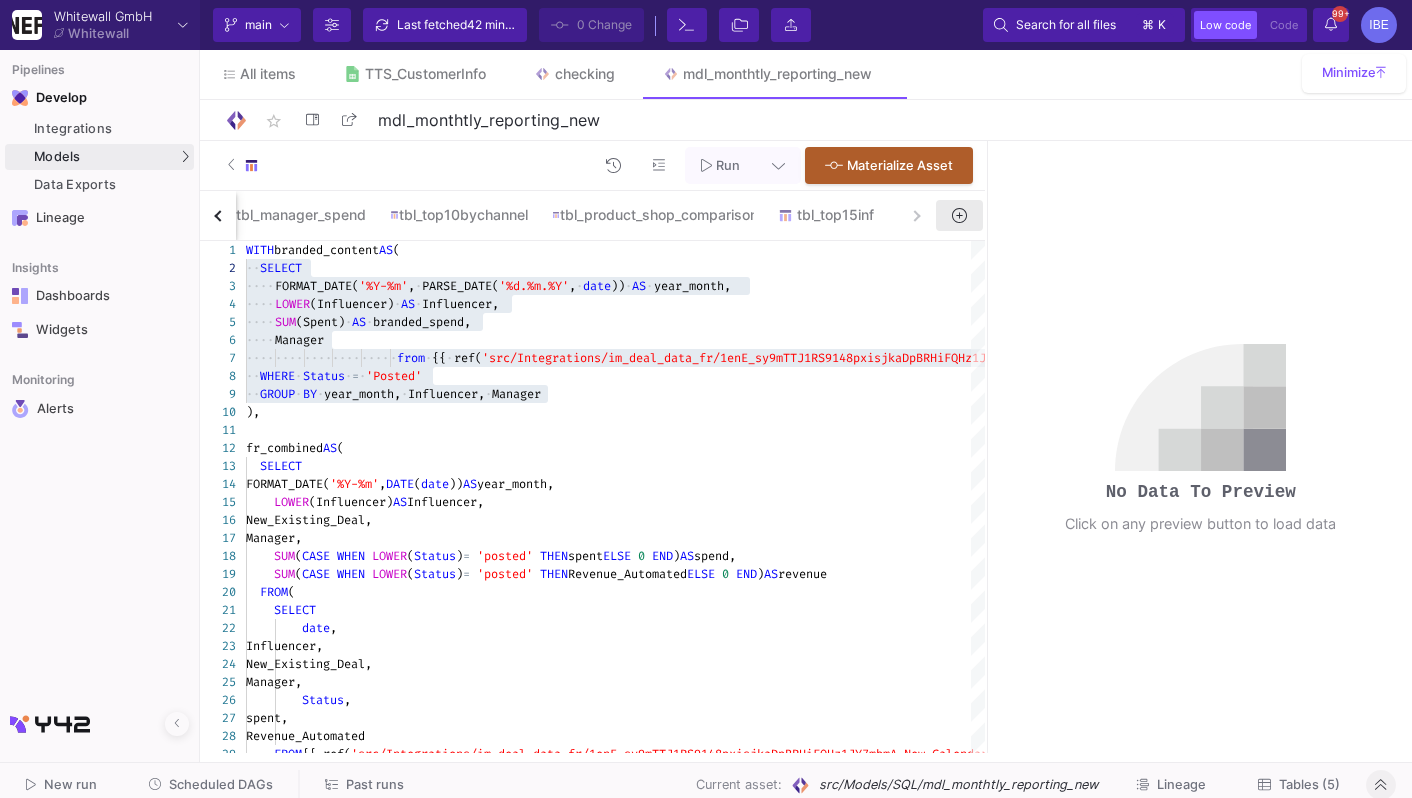 click 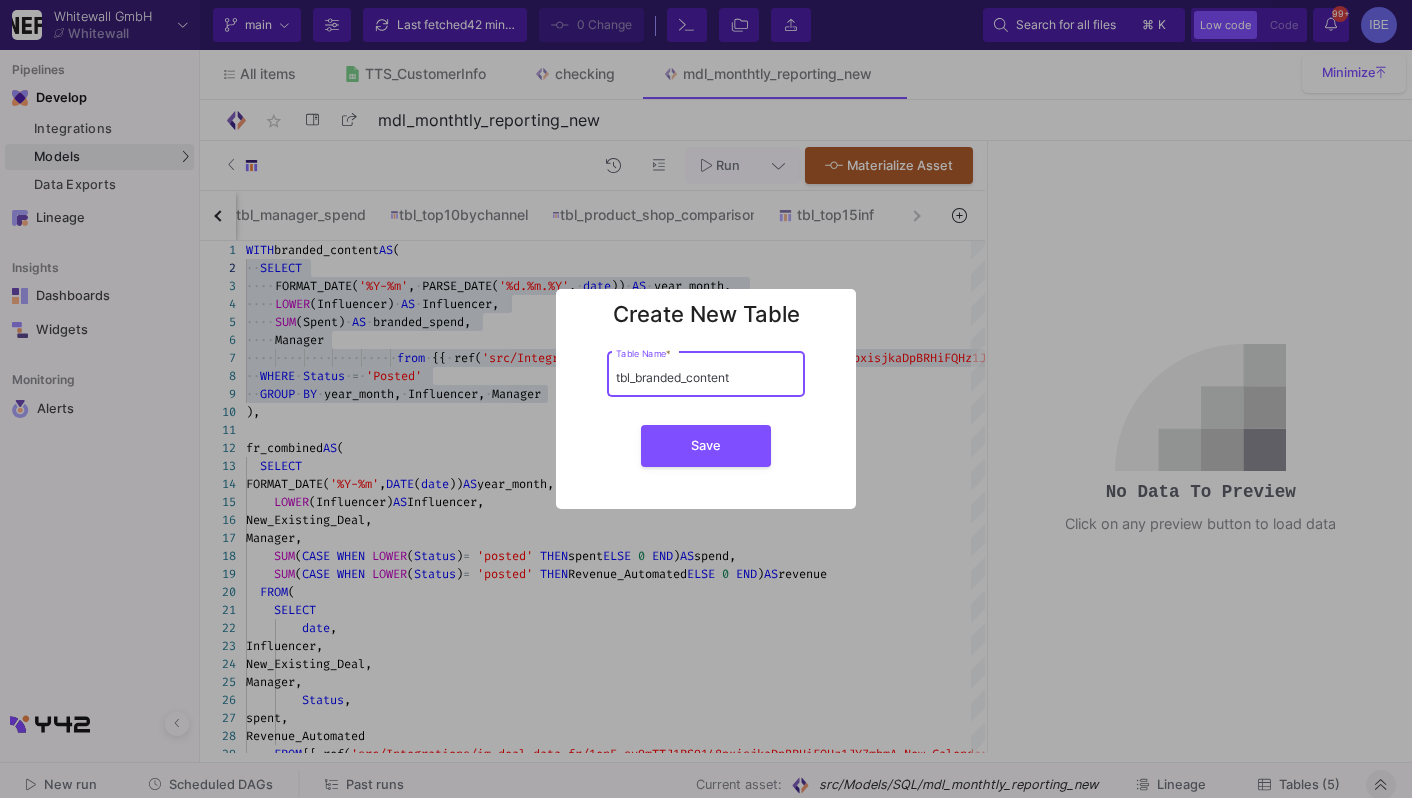 type on "tbl_branded_content" 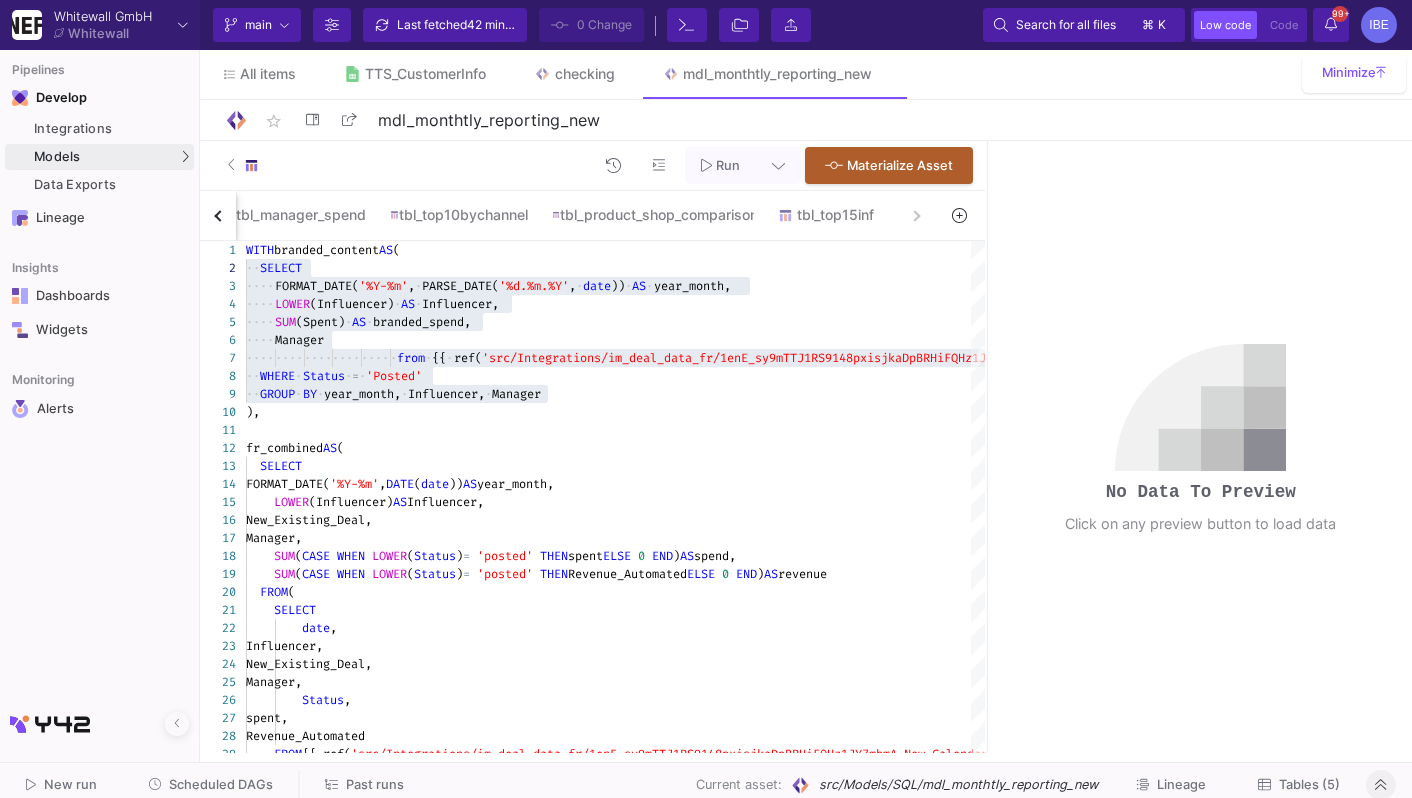 type 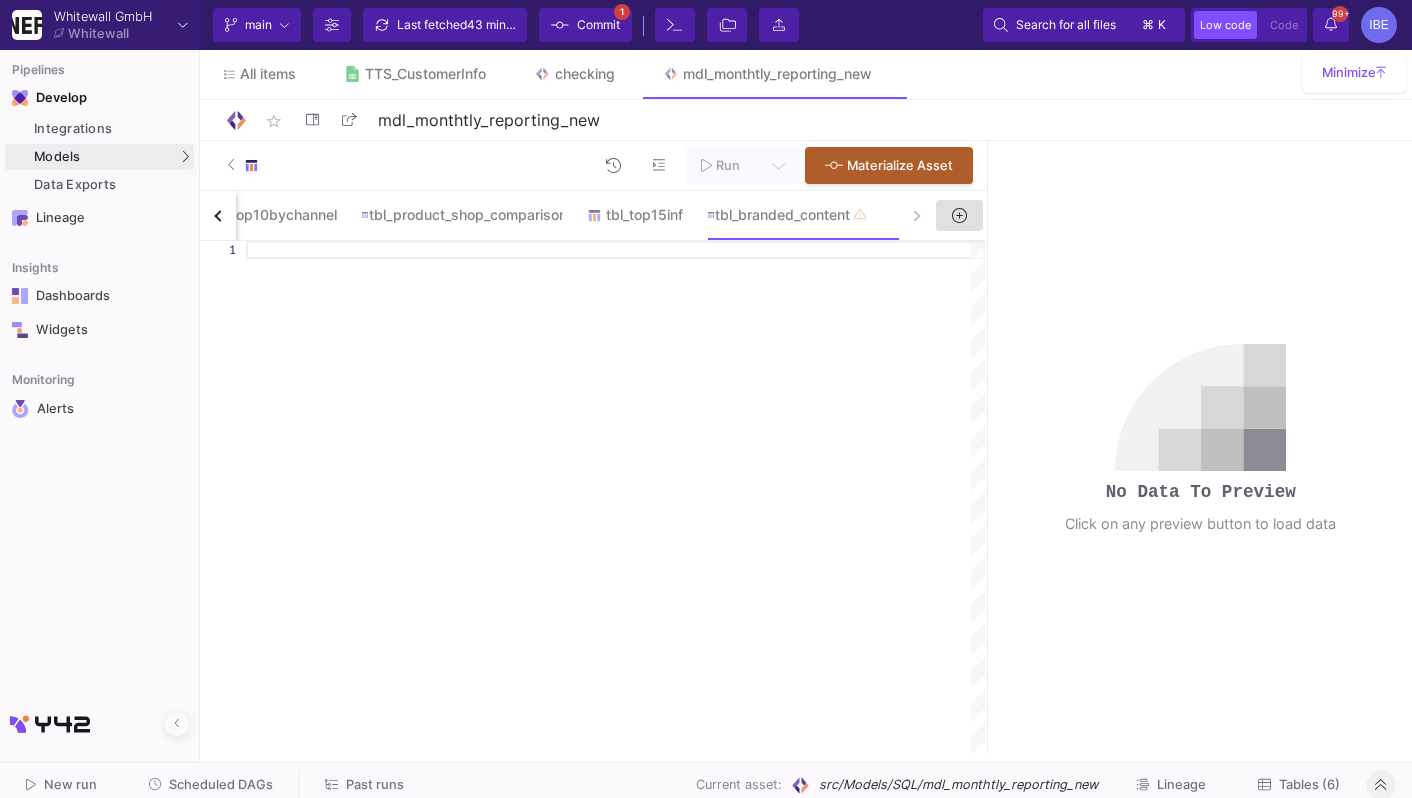 click 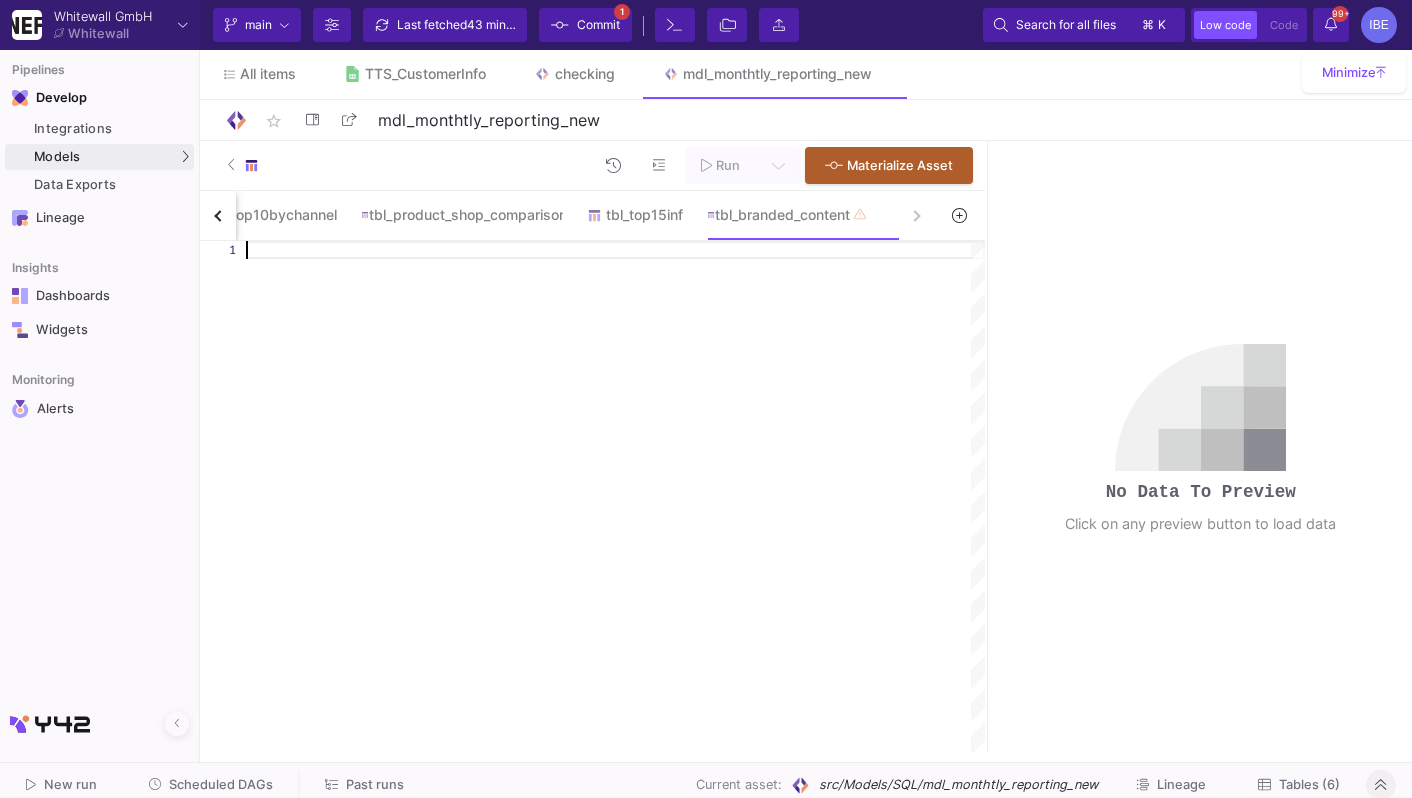 paste on "SELECT
FORMAT_DATE('%Y-%m', PARSE_DATE('%d.%m.%Y', date)) AS year_month,
LOWER(Influencer) AS Influencer,
SUM(Spent) AS branded_spend,
Manager
from {{ ref('src/Integrations/im_deal_data_fr/1enE_sy9mTTJ1RS9148pxisjkaDpBRHiFQHz1JY7mbmA_NEW__Branded_Content') }}
WHERE Status = 'Posted'
GROUP BY year_month, Influencer, Manager" 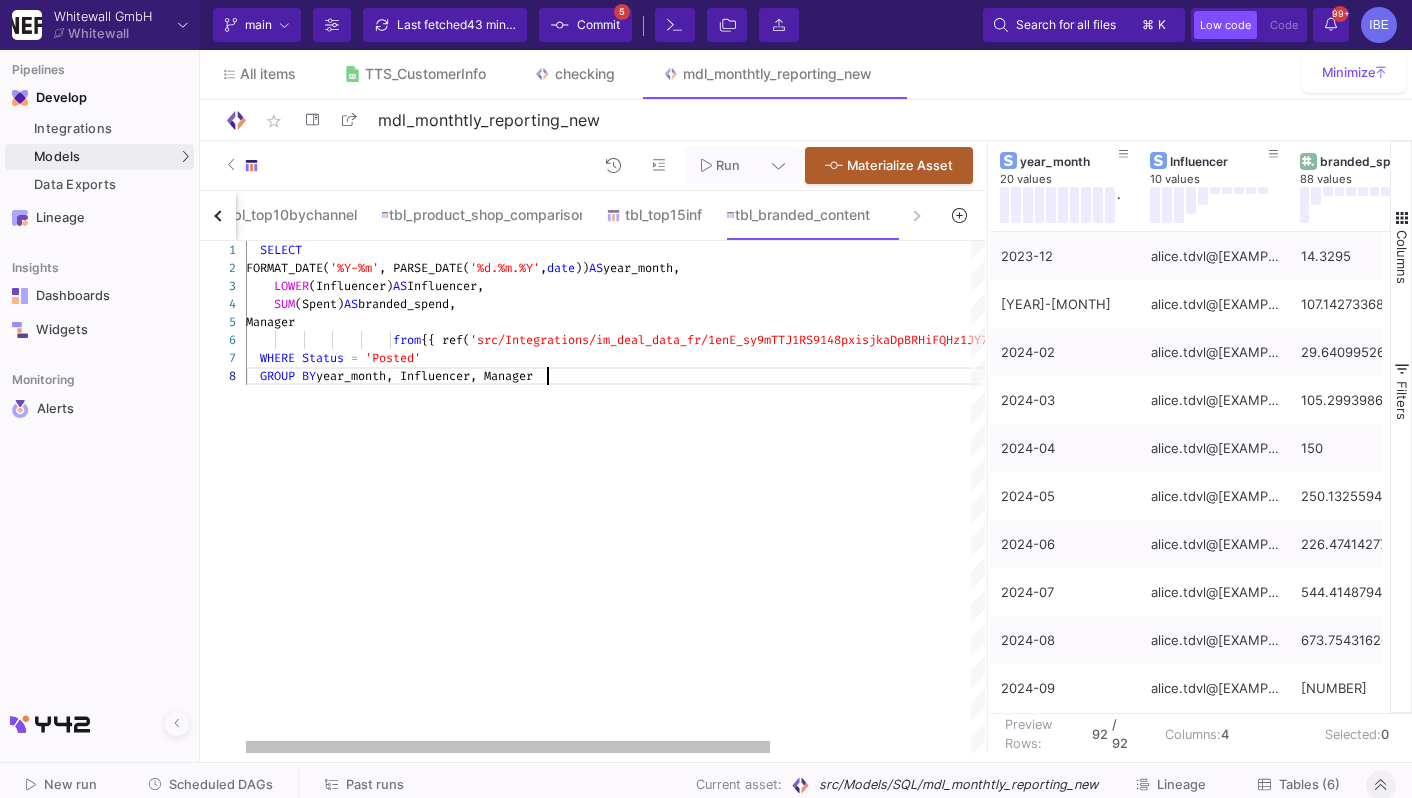 click on "SELECT     FORMAT_DATE( '%Y-%m' , PARSE_DATE( '%d.%m.%Y' ,  date ))  AS  year_month,      LOWER (Influencer)  AS  Influencer,      SUM (Spent)  AS  branded_spend,     Manager                       from  {{ ref( 'src/Integrations/im_deal_data_fr/1enE_sy9mTTJ1RS9 148pxisjkaDpBRHiFQHz1JY7mbmA_NEW__Branded_Content' ) }}    WHERE   Status   =   'Posted'    GROUP   BY  year_month, Influencer, Manager" 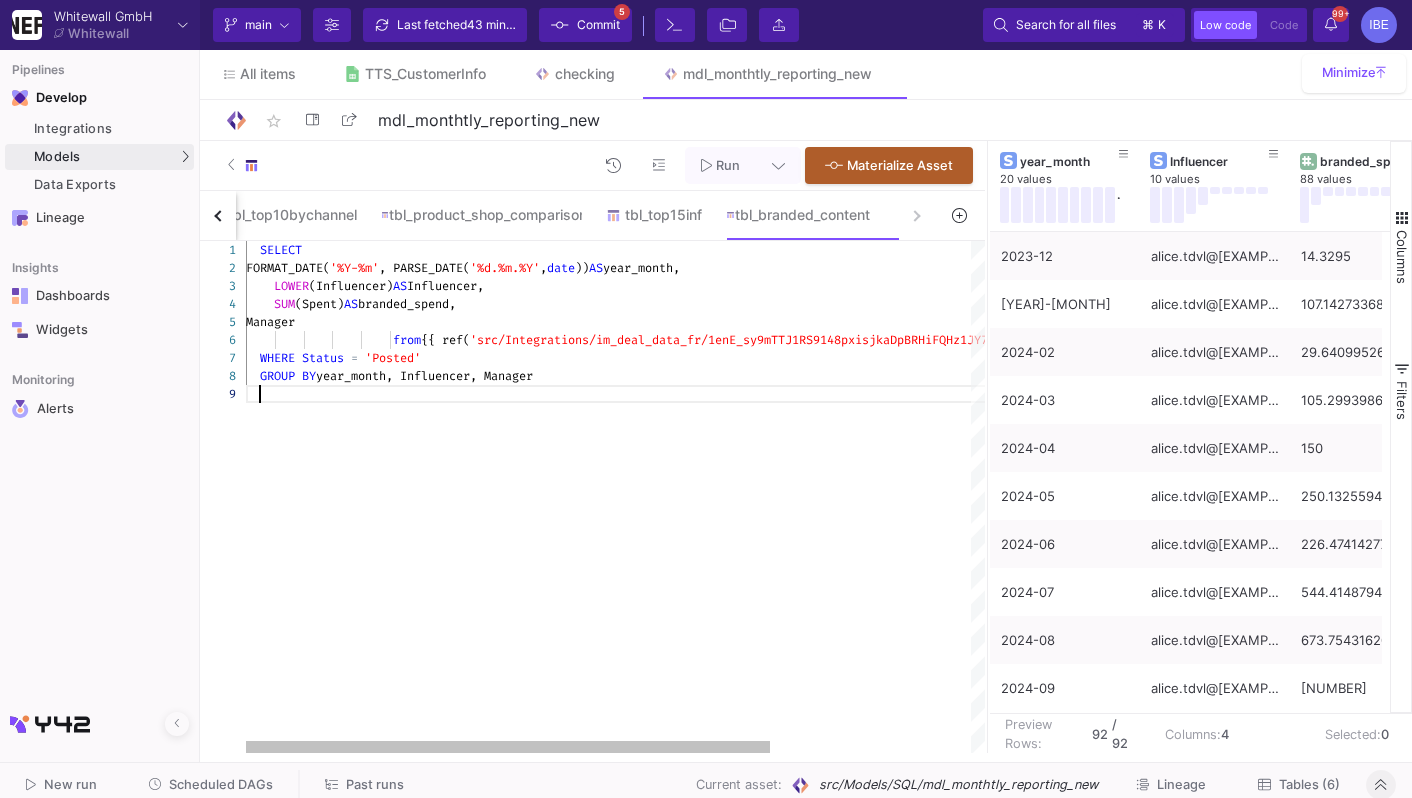 type on "SELECT
FORMAT_DATE('%Y-%m', PARSE_DATE('%d.%m.%Y', date)) AS year_month,
LOWER(Influencer) AS Influencer,
SUM(Spent) AS branded_spend,
Manager
from {{ ref('src/Integrations/im_deal_data_fr/1enE_sy9mTTJ1RS9148pxisjkaDpBRHiFQHz1JY7mbmA_NEW__Branded_Content') }}
WHERE Status = 'Posted'
GROUP BY year_month, Influencer, Manager" 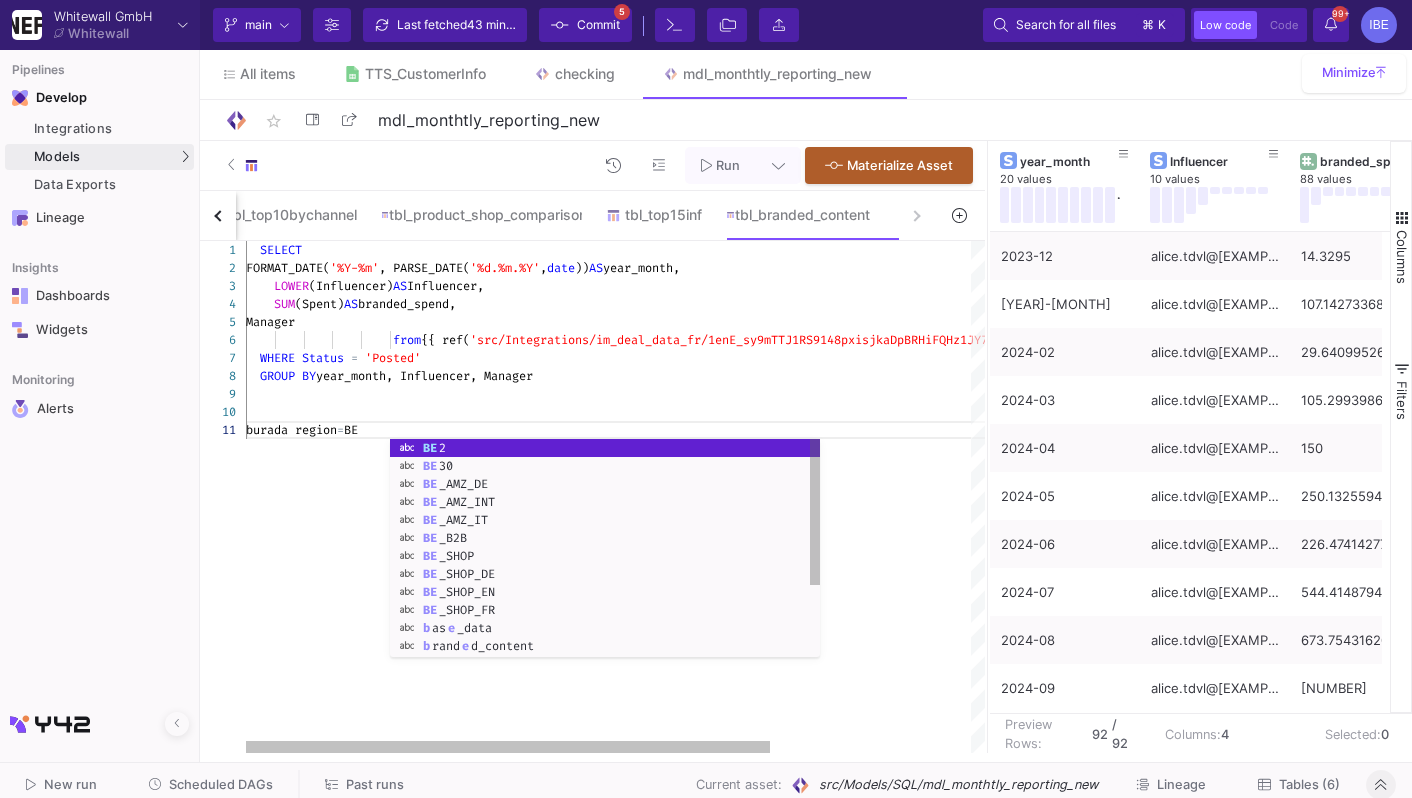 scroll, scrollTop: 0, scrollLeft: 150, axis: horizontal 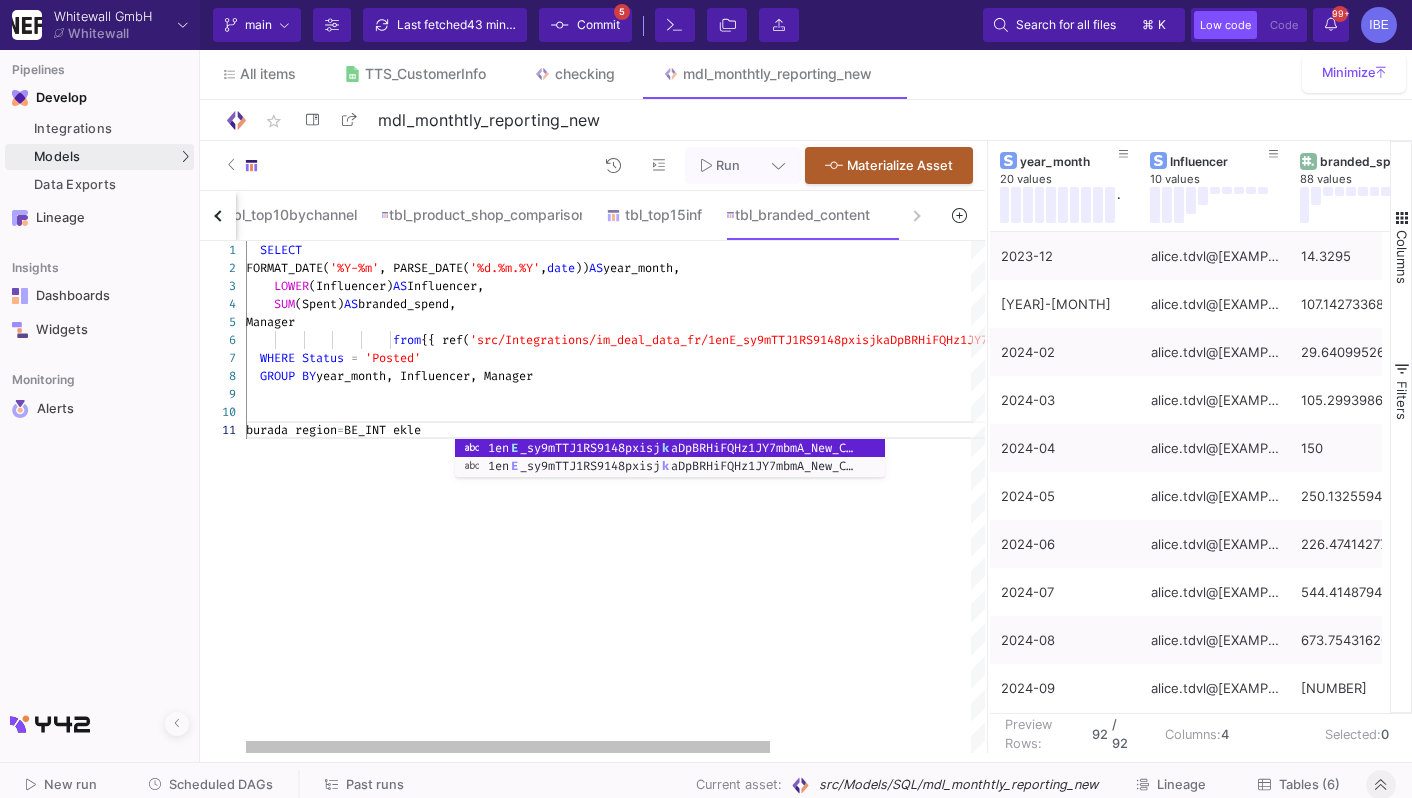 click on "burada region" 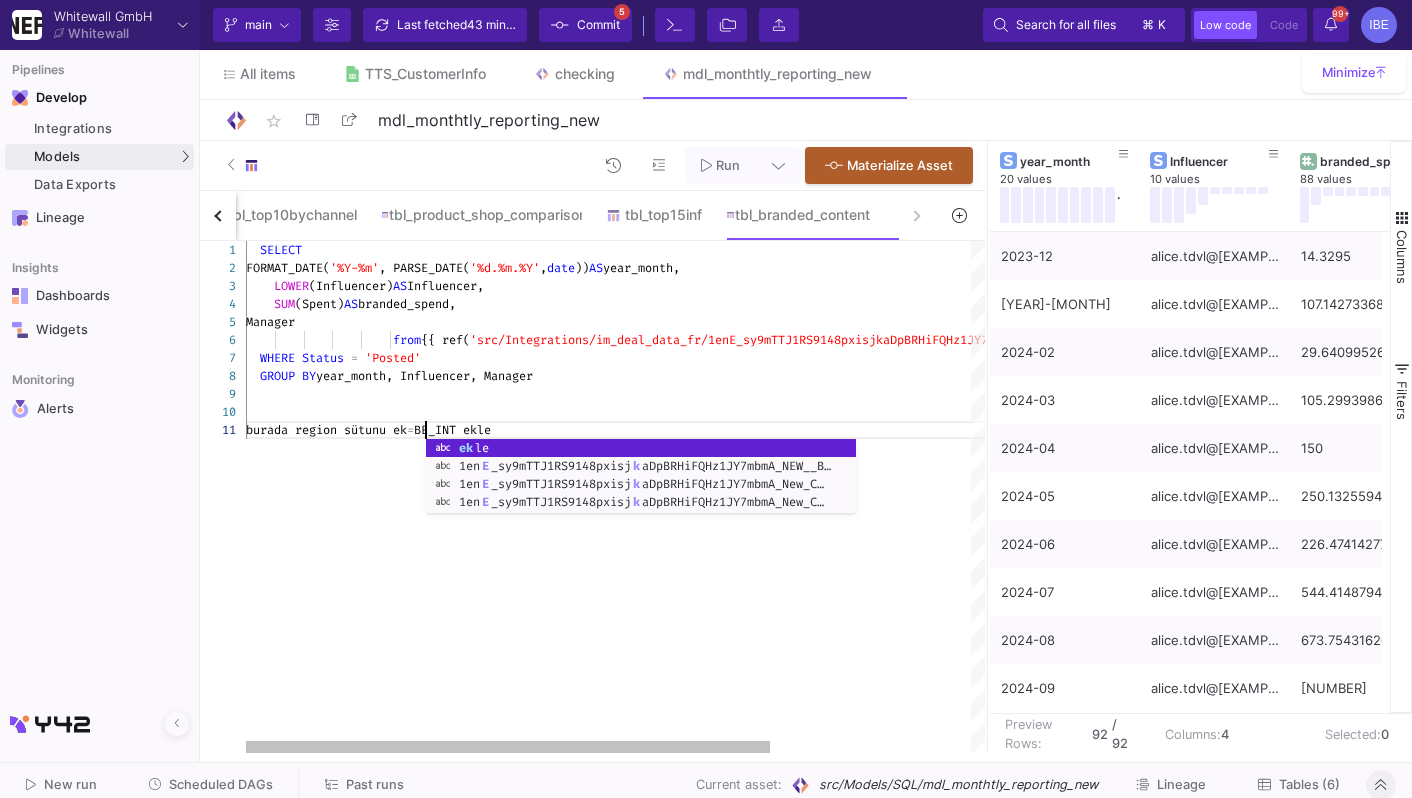 scroll, scrollTop: 0, scrollLeft: 194, axis: horizontal 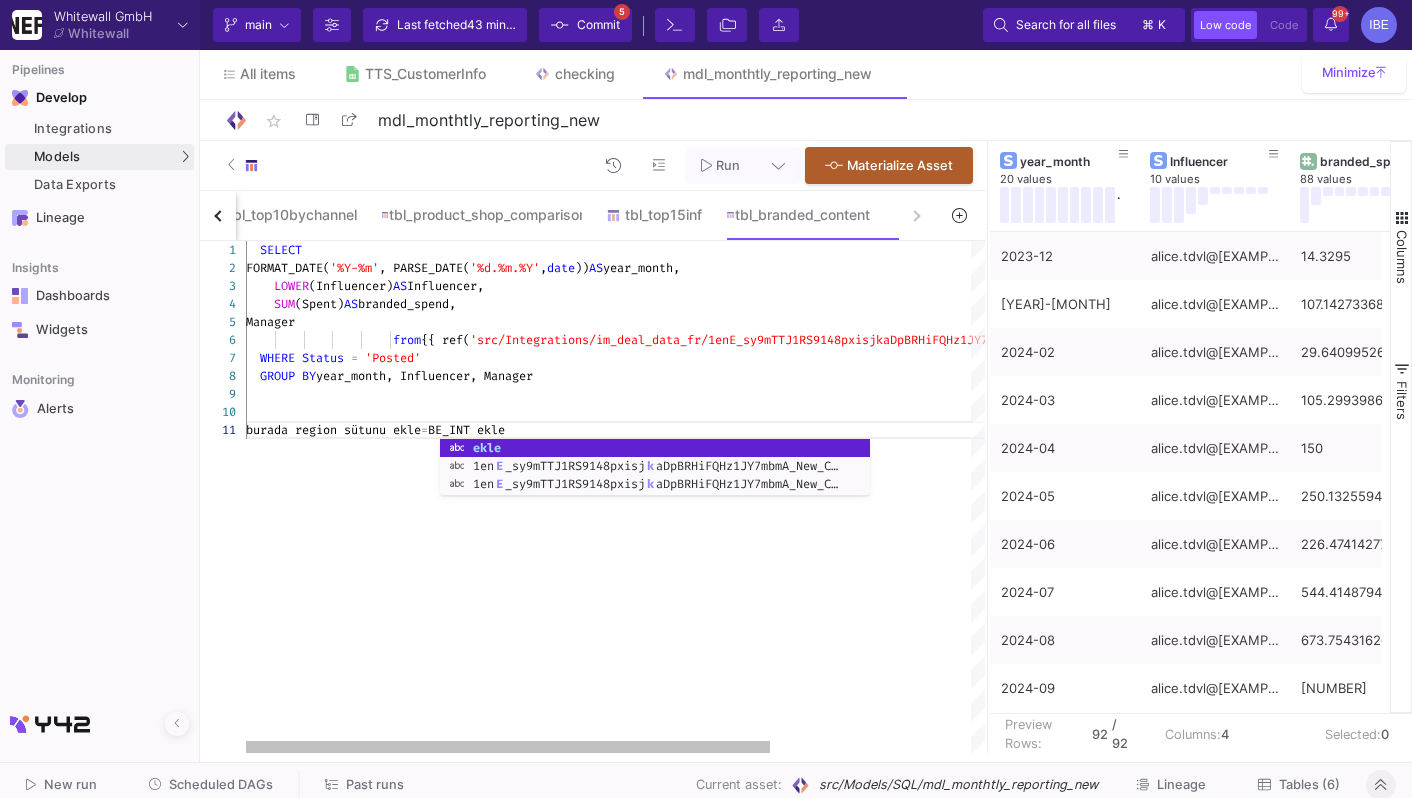 click on "BE_INT ekle" 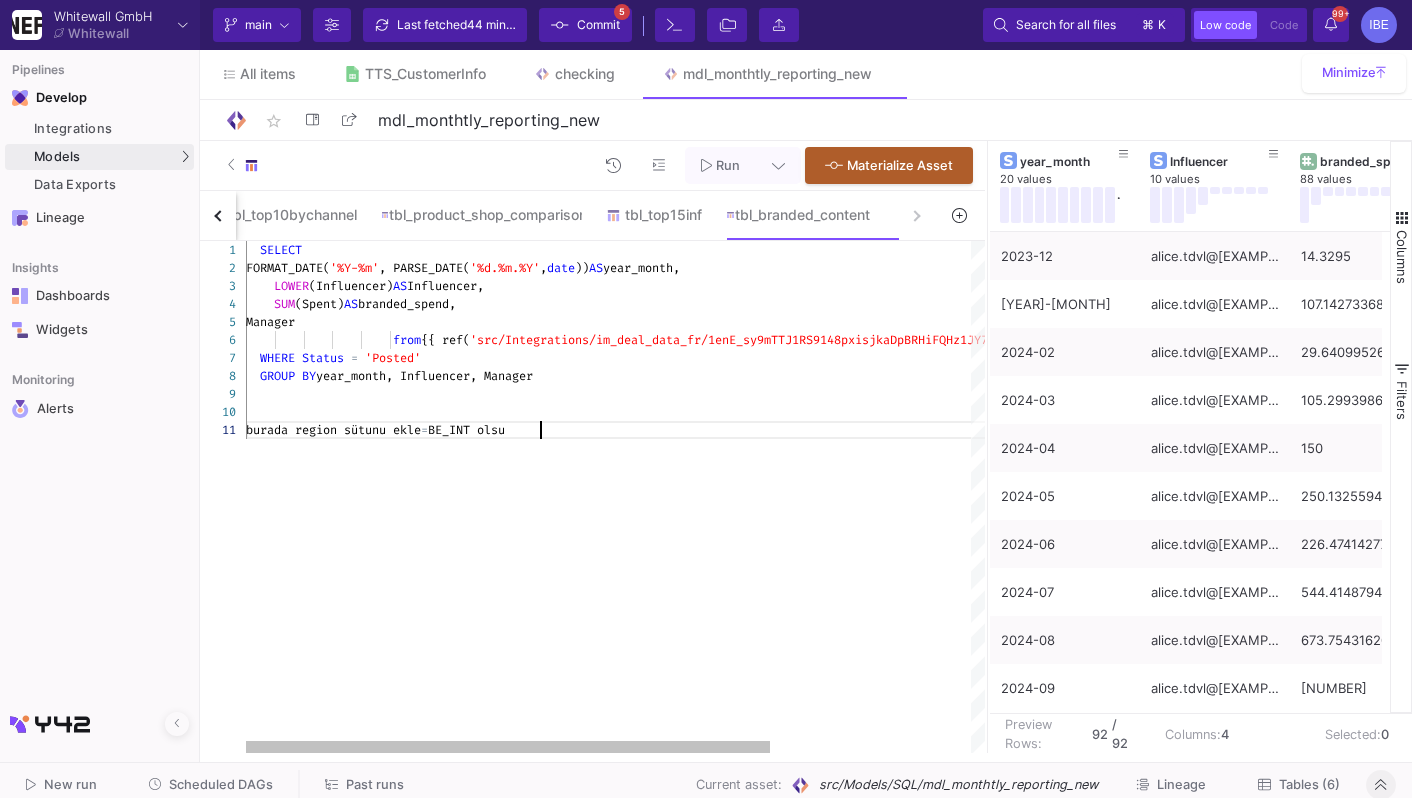 scroll, scrollTop: 0, scrollLeft: 301, axis: horizontal 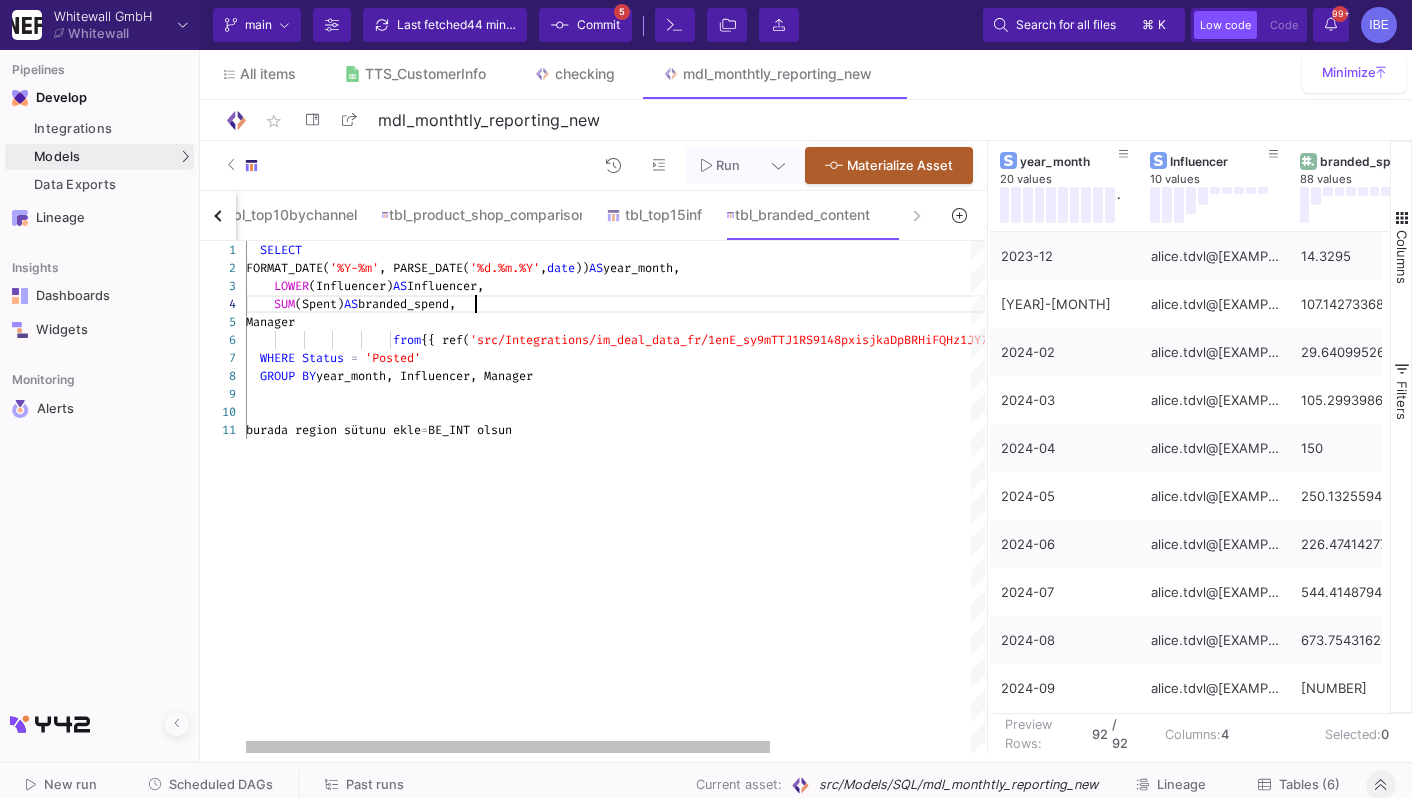 click on "SUM (Spent)  AS  branded_spend," 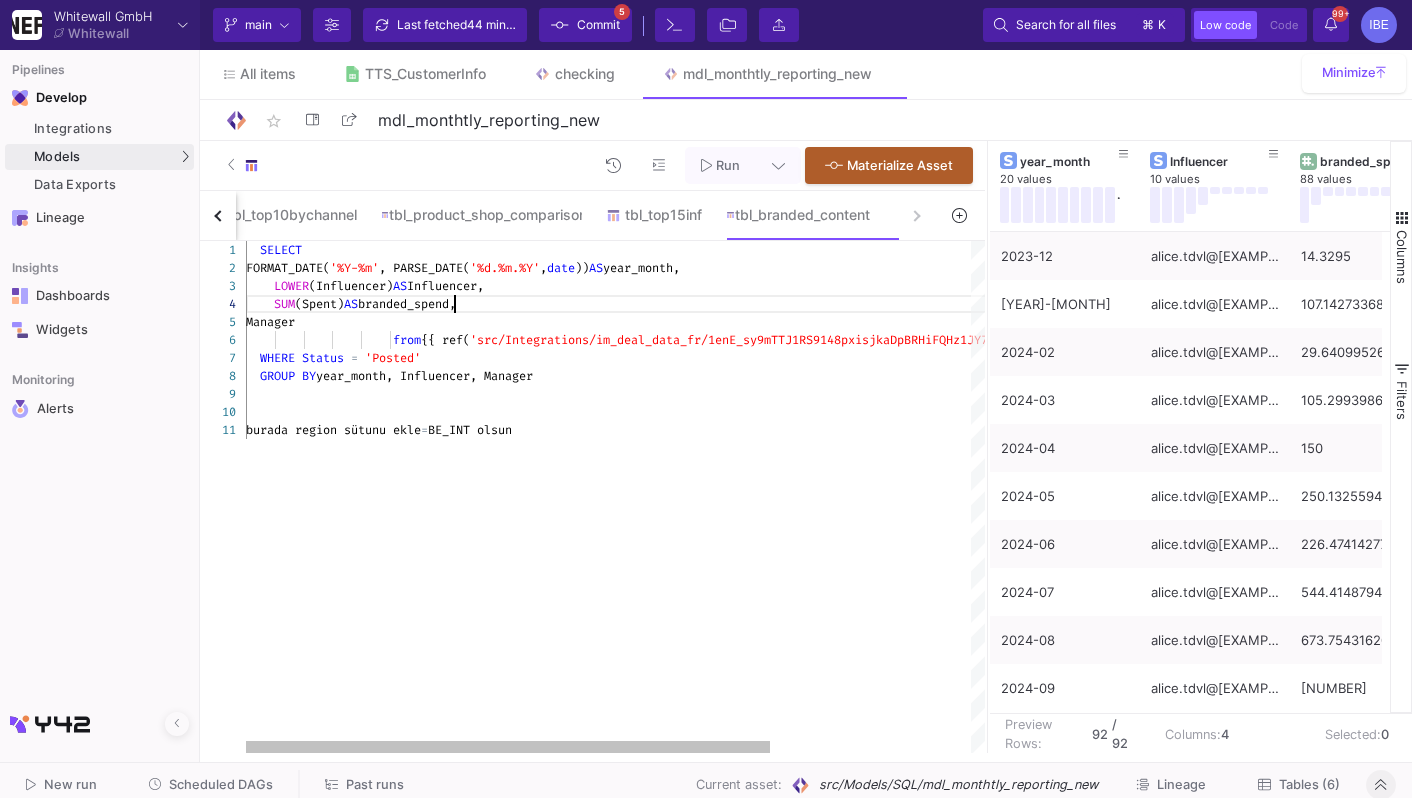 click on "1 2 3 4 5 6 7 8 9 10 11    SELECT     FORMAT_DATE( '%Y-%m' , PARSE_DATE( '%d.%m.%Y' ,  date ))  AS  year_month,      LOWER (Influencer)  AS  Influencer,      SUM (Spent)  AS  branded_spend,     Manager                       from  {{ ref( 'src/Integrations/im_deal_data_fr/1enE_sy9mTTJ1RS9 148pxisjkaDpBRHiFQHz1JY7mbmA_NEW__Branded_Content' ) }}    WHERE   Status   =   'Posted'    GROUP   BY  year_month, Influencer, Manager   burada region sütunu ekle  =  BE_INT olsun SELECT
FORMAT_DATE('%Y-%m', PARSE_DATE('%d.%m.%Y', date)) AS year_month,
LOWER(Influencer) AS Influencer,
SUM(Spent) AS branded_spend,
Manager
from {{ ref('src/Integrations/im_deal_data_fr/1enE_sy9mTTJ1RS9148pxisjkaDpBRHiFQHz1JY7mbmA_NEW__Branded_Content') }}
WHERE Status = 'Posted'
GROUP BY year_month, Influencer, Manager" 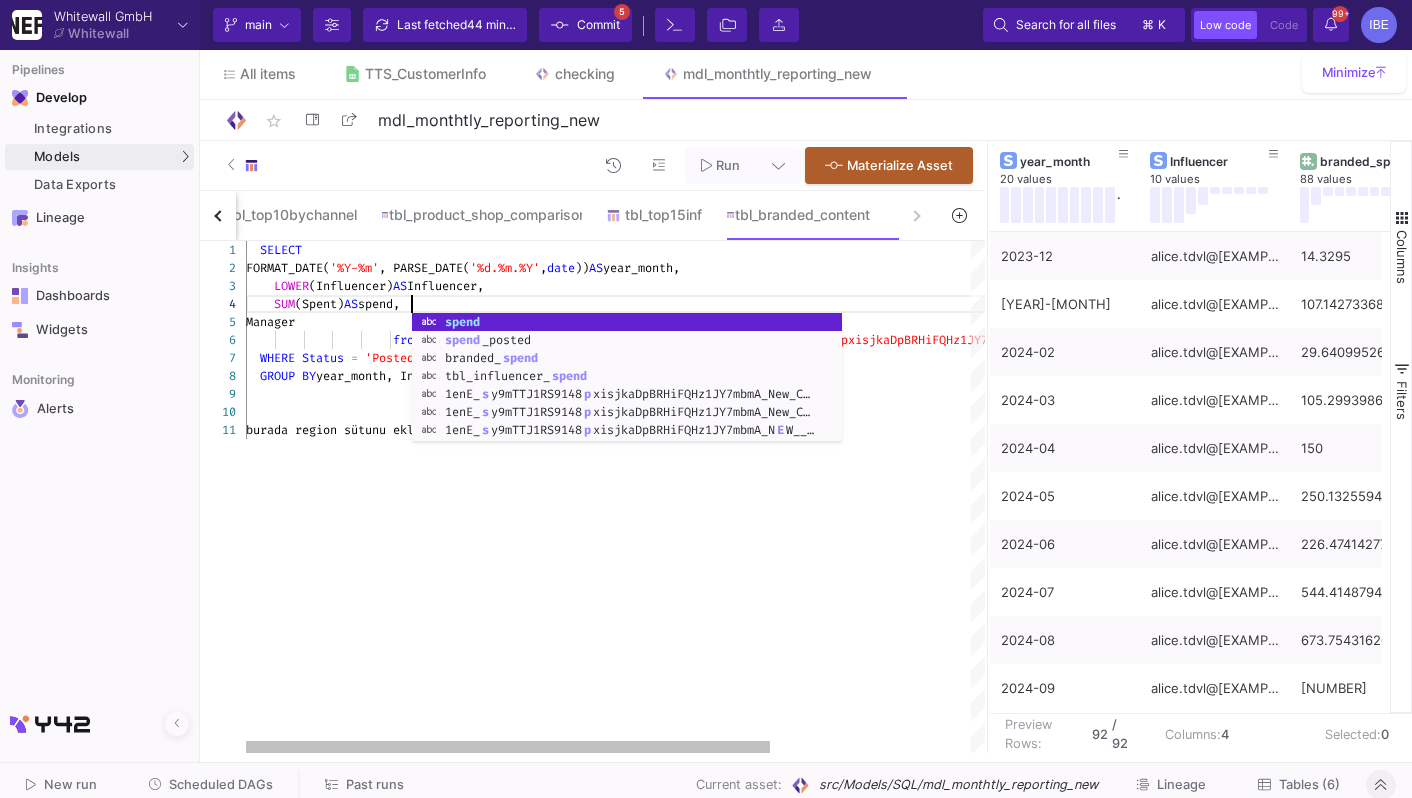 scroll, scrollTop: 53, scrollLeft: 165, axis: both 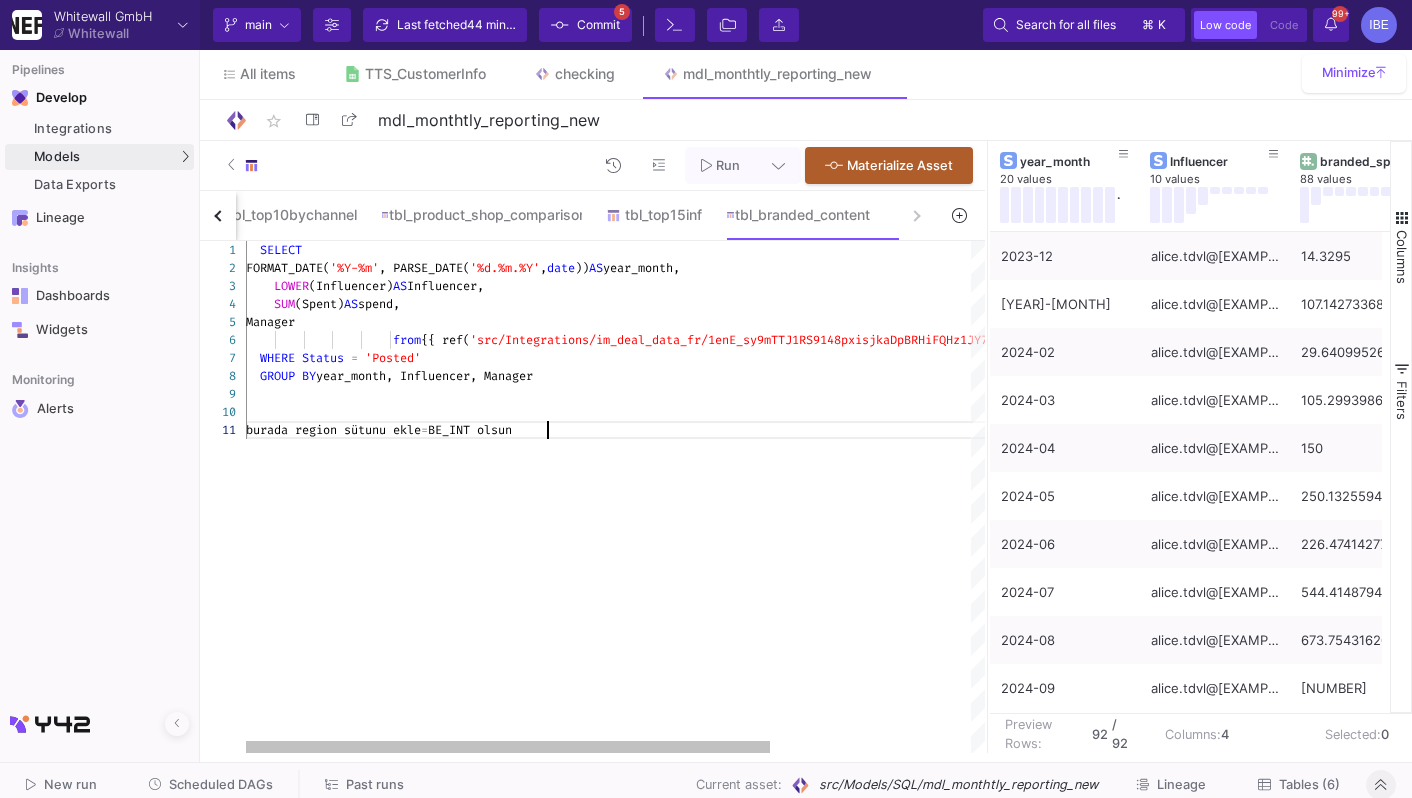 click on "burada region sütunu ekle  =  BE_INT olsun" 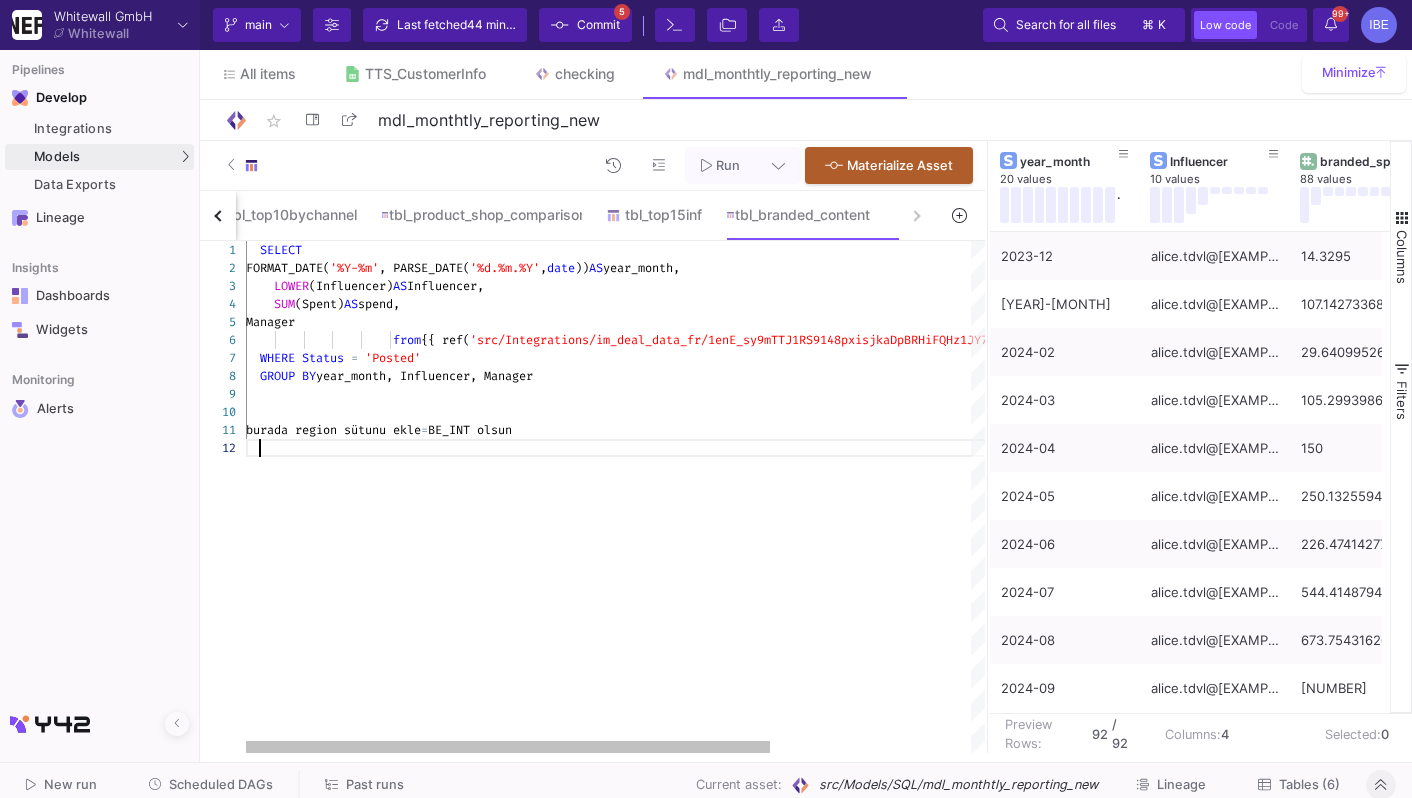 paste on "cr_classification_level2" 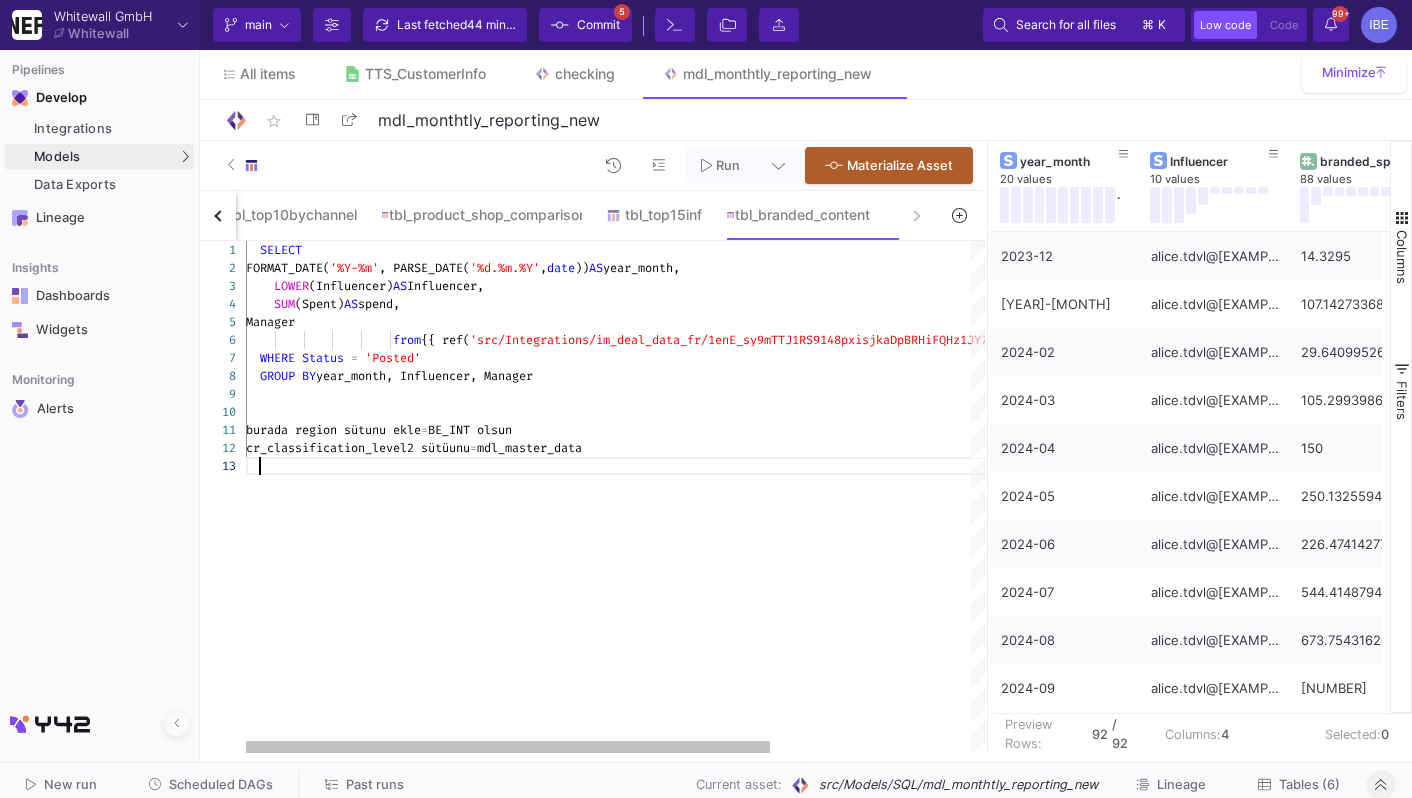 scroll, scrollTop: 35, scrollLeft: 13, axis: both 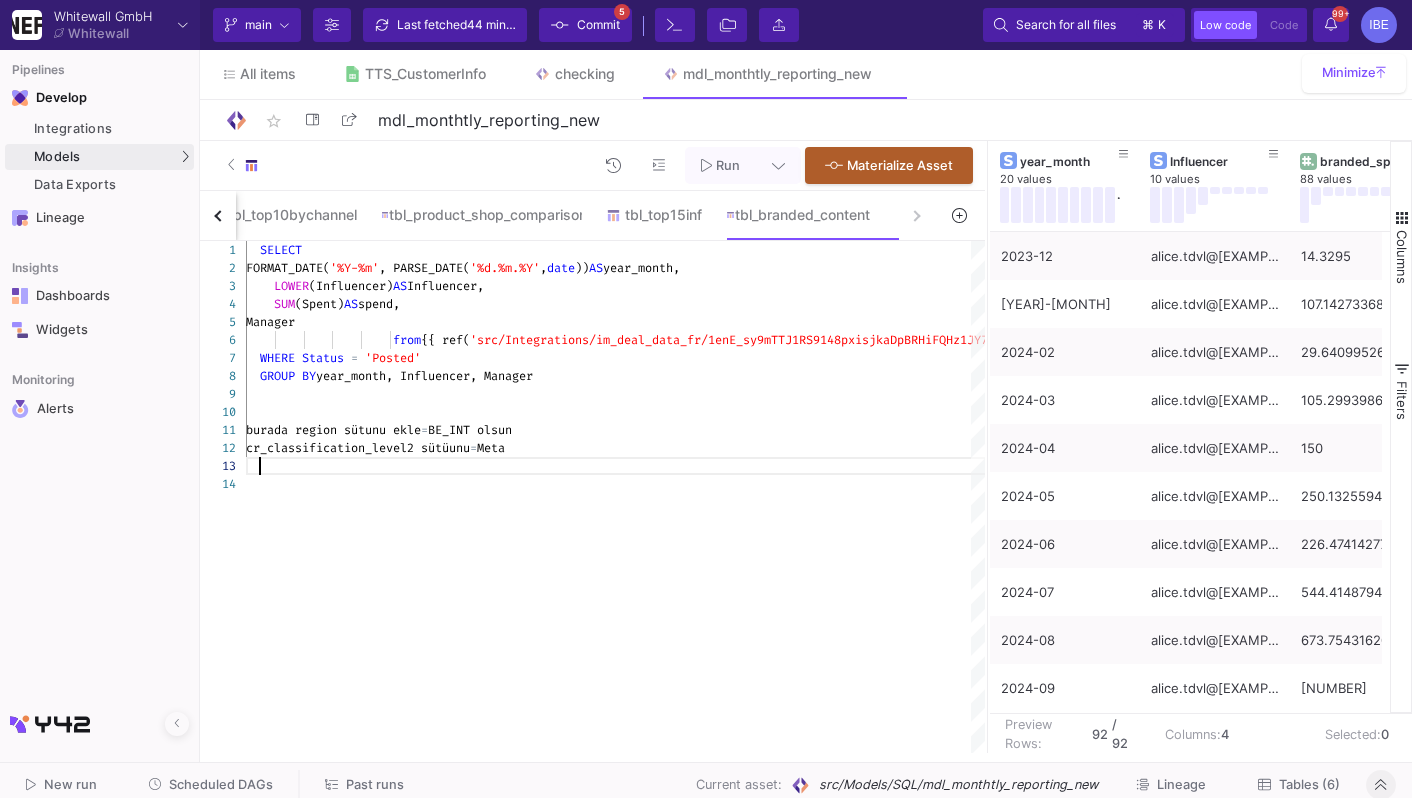 paste on "cr_classification_level1" 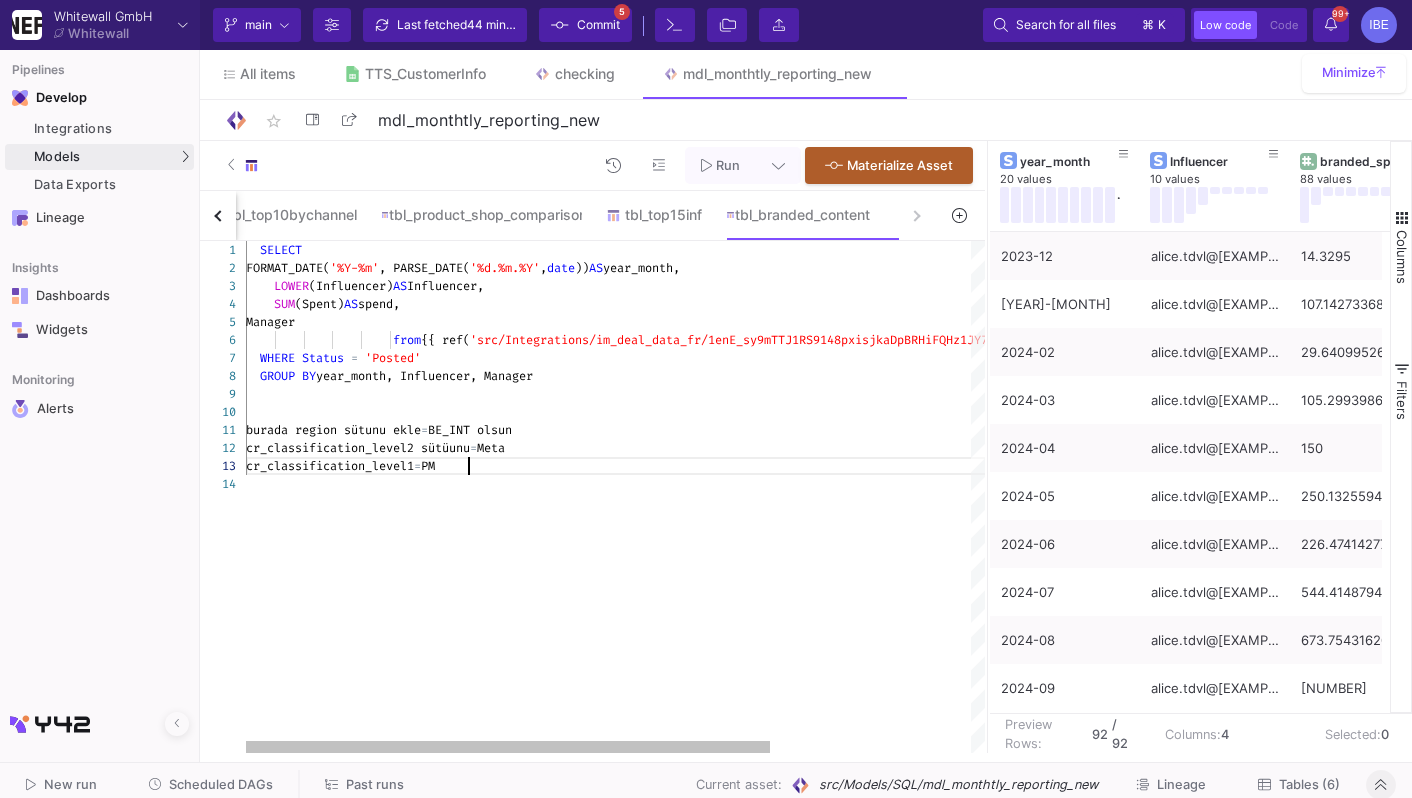 scroll, scrollTop: 35, scrollLeft: 222, axis: both 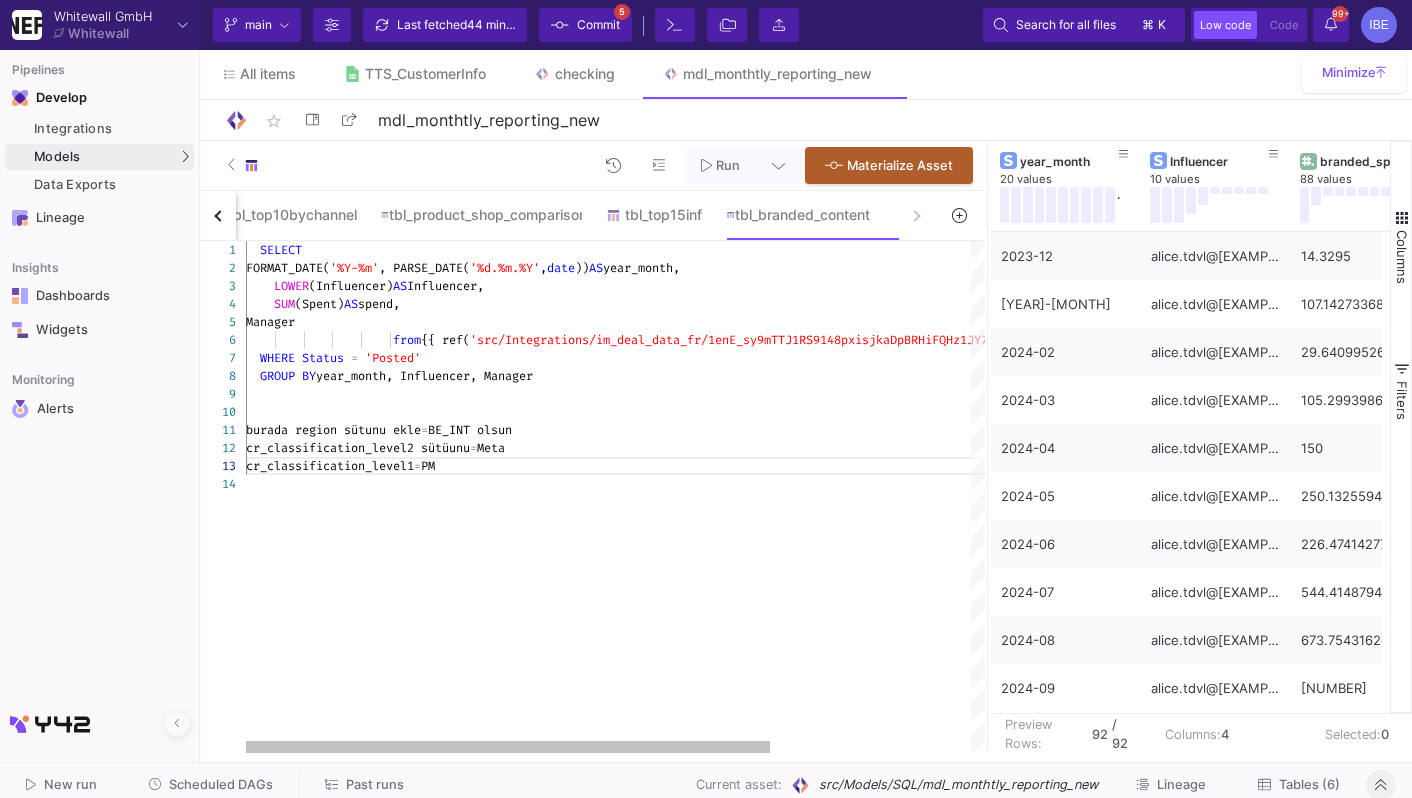 click on "))" 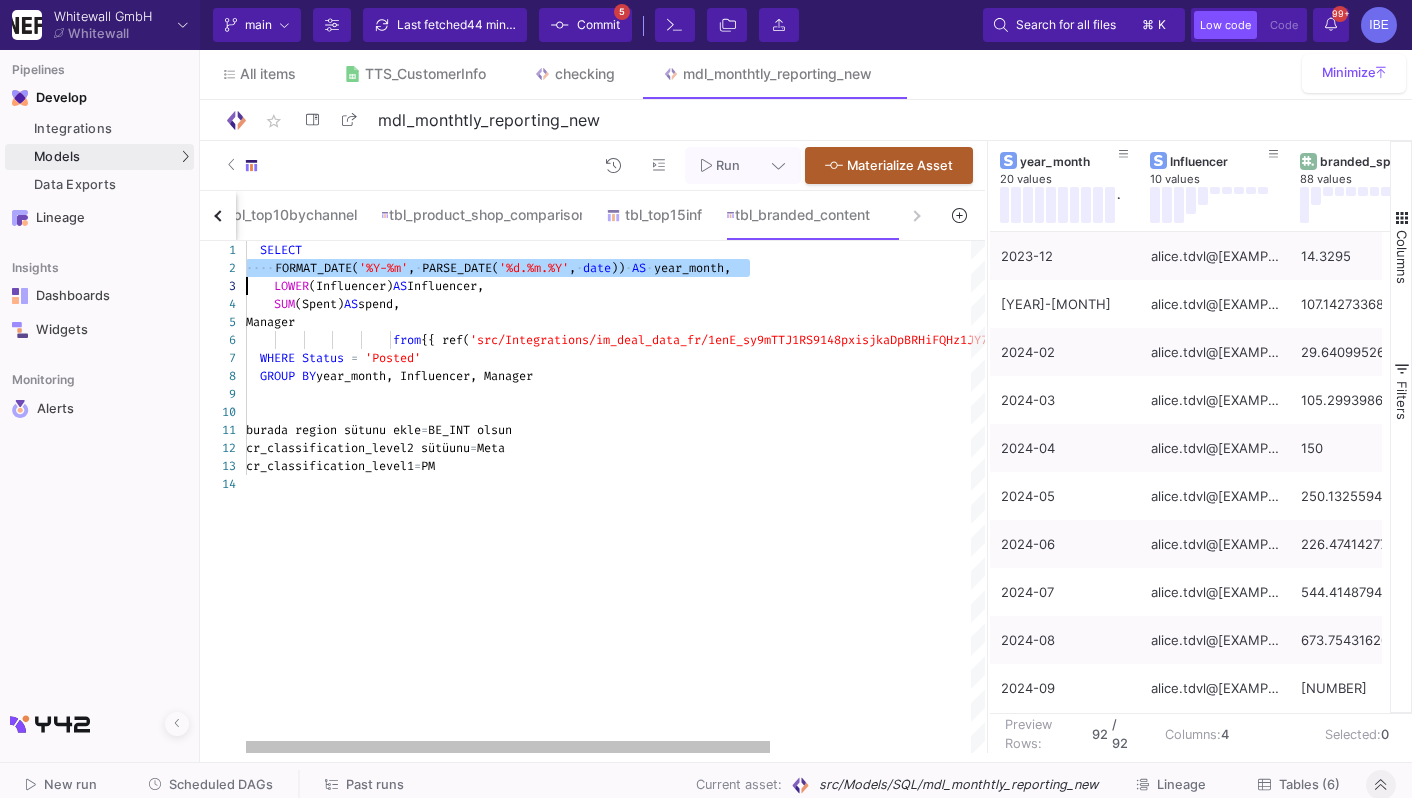 click on "LOWER (Influencer)  AS  Influencer," 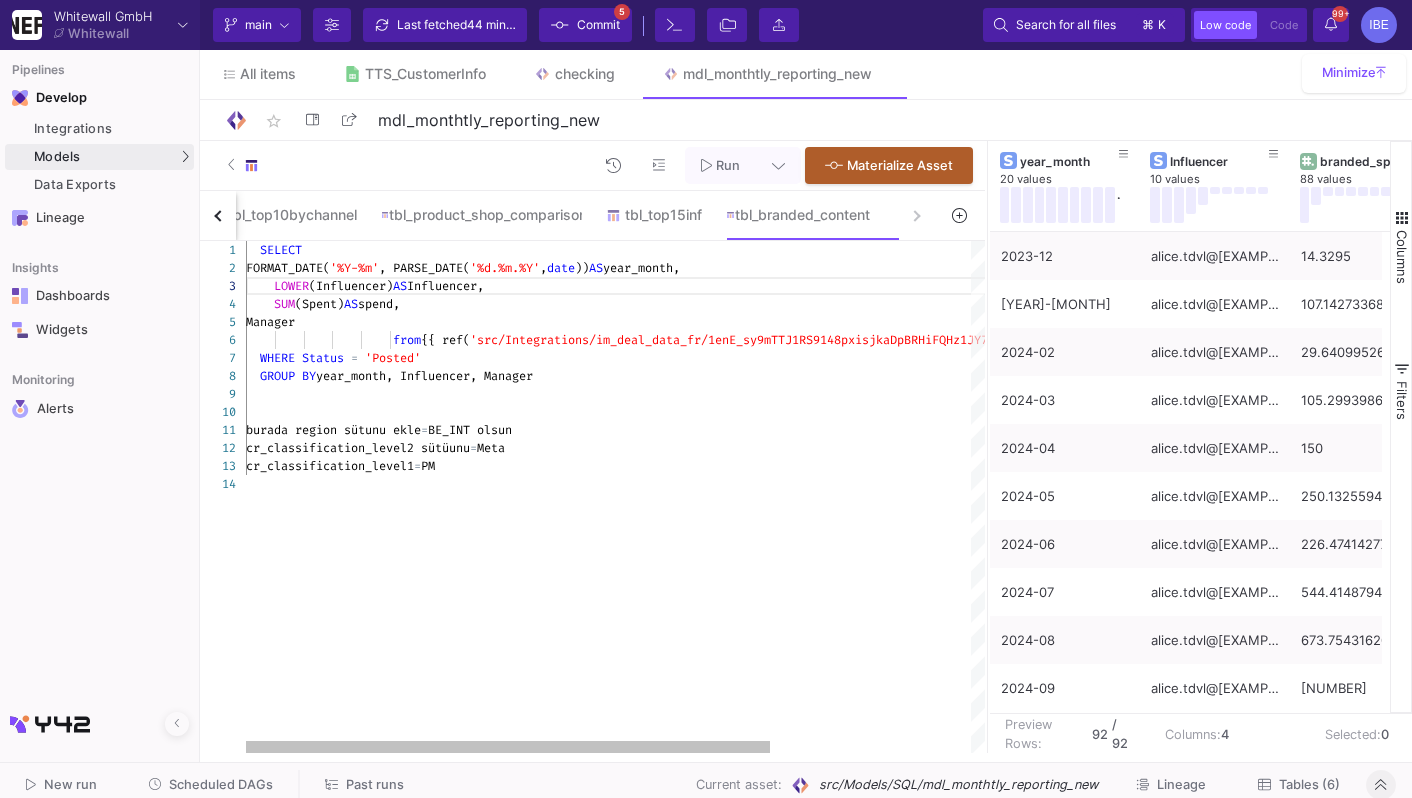 click on "1 2 3 4 5 6 7 8 9 10 11 12 13 14    SELECT     FORMAT_DATE( '%Y-%m' , PARSE_DATE( '%d.%m.%Y' ,  date ))  AS  year_month,      LOWER (Influencer)  AS  Influencer,      SUM (Spent)  AS  spend,     Manager                       from  {{ ref( 'src/Integrations/im_deal_data_fr/1enE_sy9mTTJ1RS9 148pxisjkaDpBRHiFQHz1JY7mbmA_NEW__Branded_Content' ) }}    WHERE   Status   =   'Posted'    GROUP   BY  year_month, Influencer, Manager   burada region sütunu ekle  =  BE_INT olsun   cr_classification_level2 sütüunu  =  Meta    cr_classification_level1  =  PM SELECT
FORMAT_DATE('%Y-%m', PARSE_DATE('%d.%m.%Y', date)) AS year_month,
LOWER(Influencer) AS Influencer,
SUM(Spent) AS spend,
Manager
from {{ ref('src/Integrations/im_deal_data_fr/1enE_sy9mTTJ1RS9148pxisjkaDpBRHiFQHz1JY7mbmA_NEW__Branded_Content') }}
WHERE Status = 'Posted'
GROUP BY year_month, Influencer, Manager" 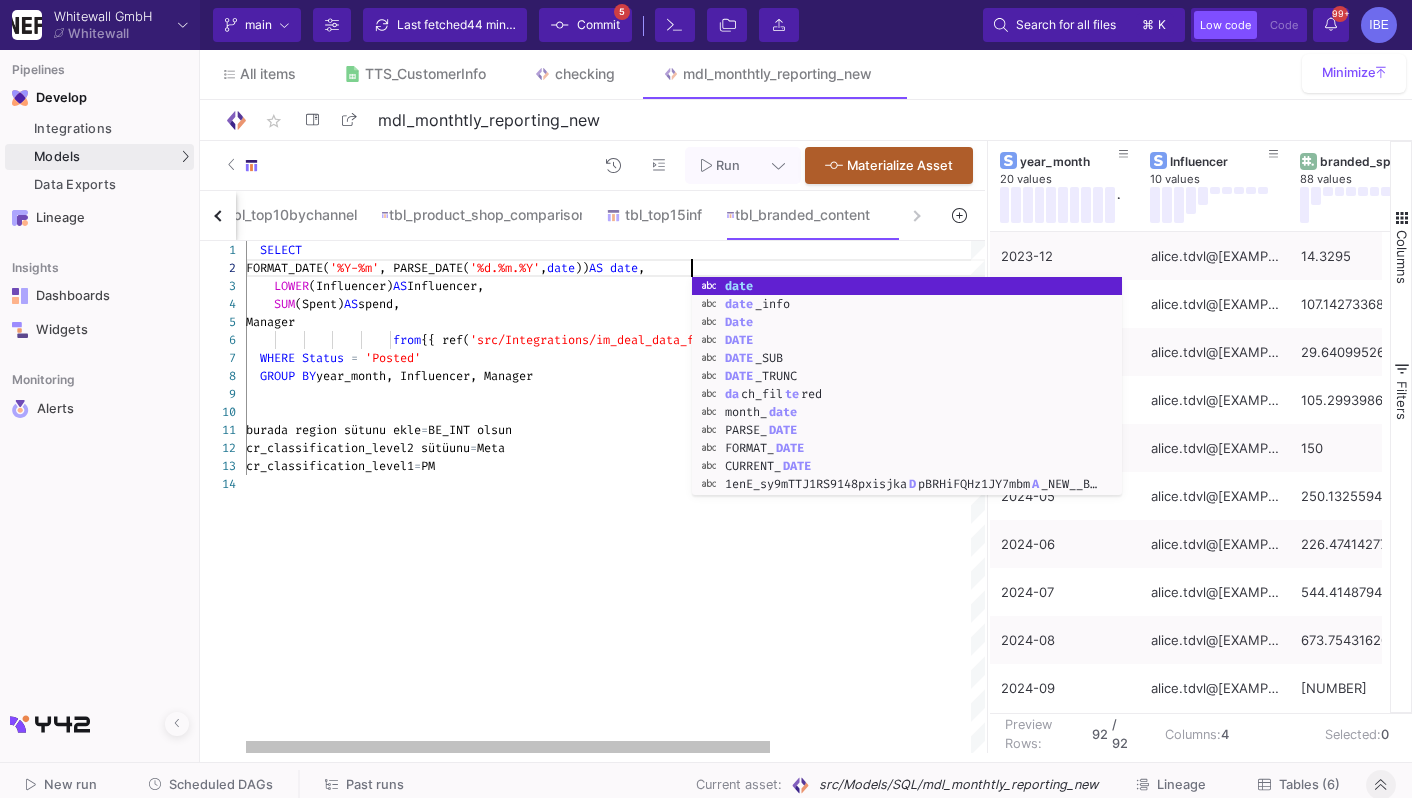 scroll, scrollTop: 19, scrollLeft: 446, axis: both 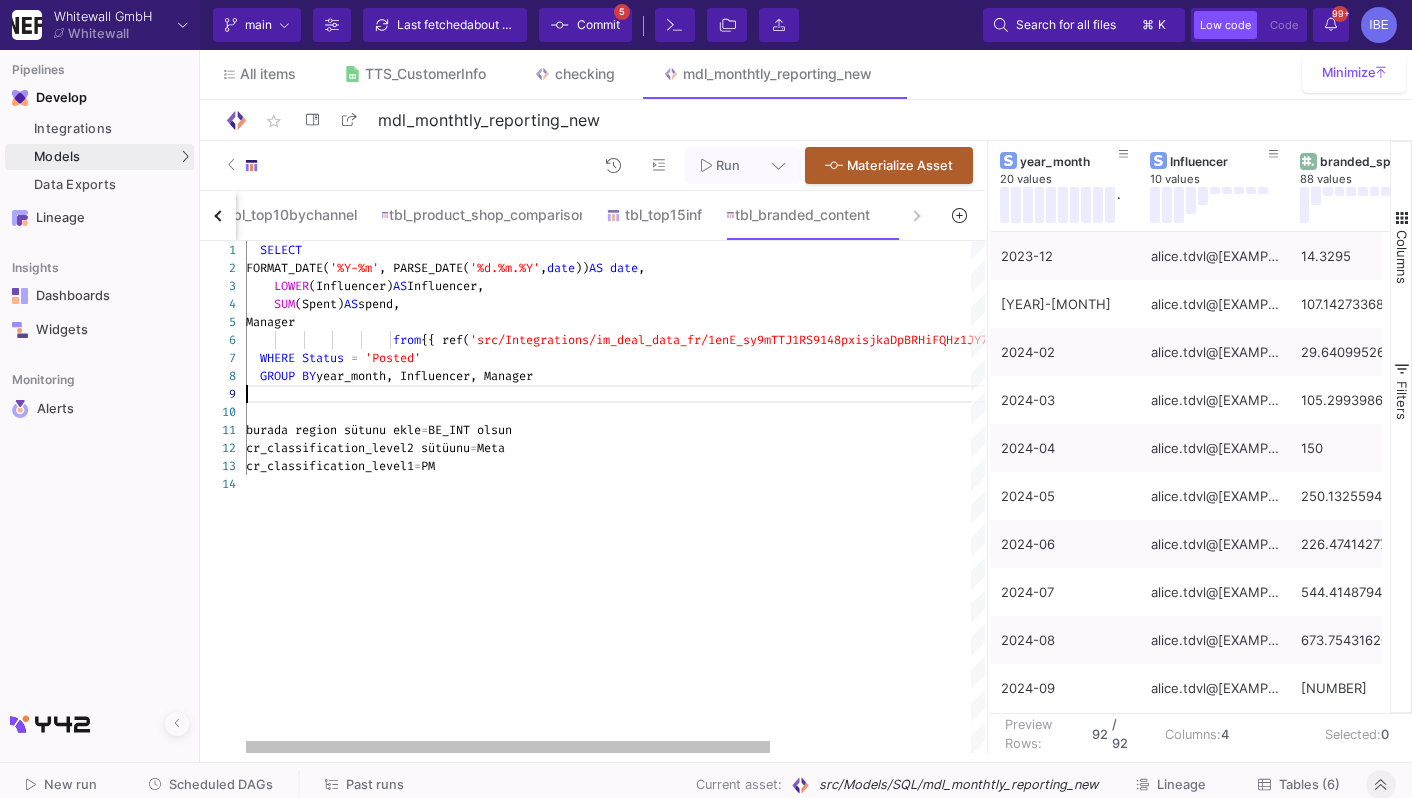 click 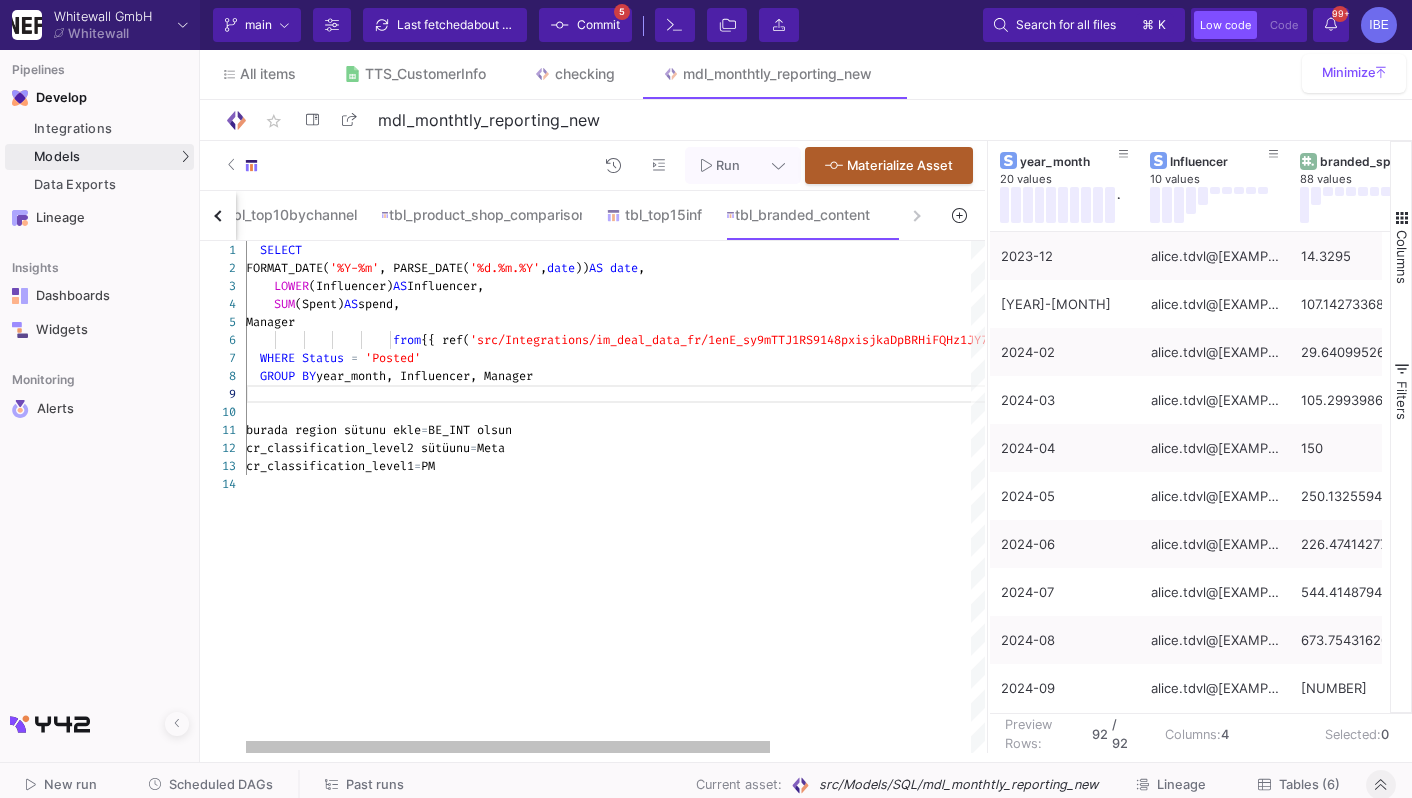 click on "SELECT     FORMAT_DATE( '%Y-%m' , PARSE_DATE( '%d.%m.%Y' ,  date ))  AS   date ,      LOWER (Influencer)  AS  Influencer,      SUM (Spent)  AS  spend,     Manager                       from  {{ ref( 'src/Integrations/im_deal_data_fr/1enE_sy9mTTJ1RS9 148pxisjkaDpBRHiFQHz1JY7mbmA_NEW__Branded_Content' ) }}    WHERE   Status   =   'Posted'    GROUP   BY  year_month, Influencer, Manager   burada region sütunu ekle  =  BE_INT olsun   cr_classification_level2 sütüunu  =  Meta    cr_classification_level1  =  PM" 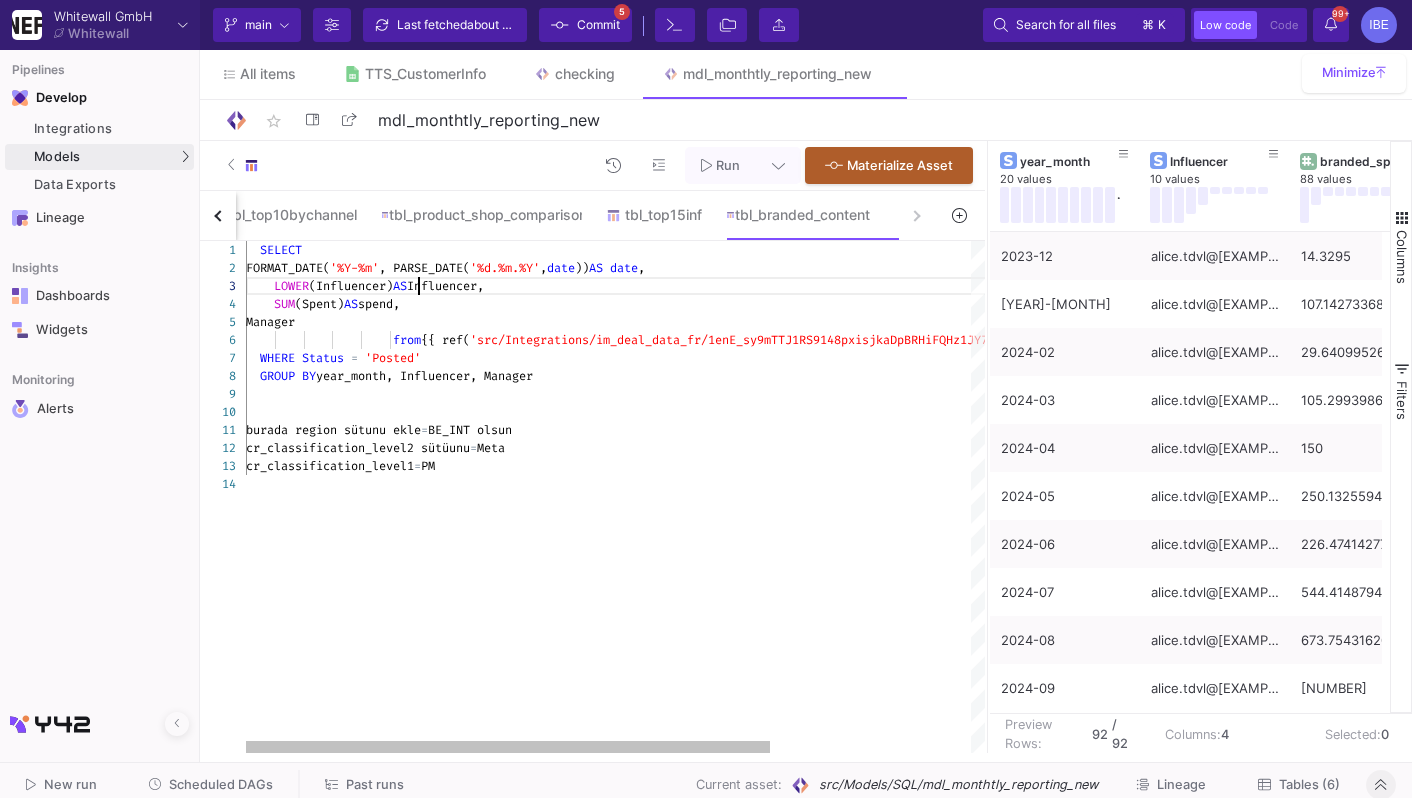 click 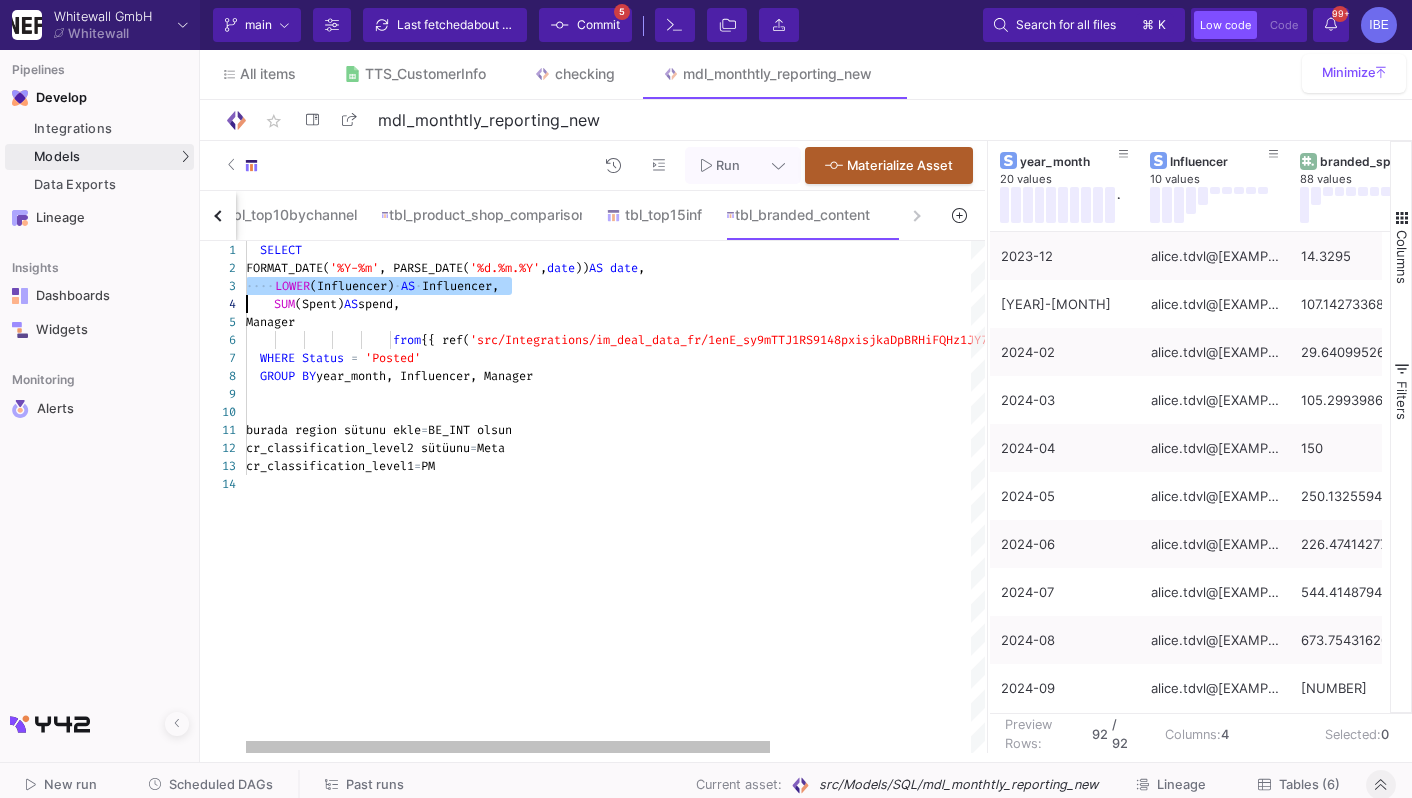 click on "SELECT     FORMAT_DATE( '%Y-%m' , PARSE_DATE( '%d.%m.%Y' ,  date ))  AS   date , ···· LOWER (Influencer) · AS · Influencer,      SUM (Spent)  AS  spend,     Manager                       from  {{ ref( 'src/Integrations/im_deal_data_fr/1enE_sy9mTTJ1RS9 148pxisjkaDpBRHiFQHz1JY7mbmA_NEW__Branded_Content' ) }}    WHERE   Status   =   'Posted'    GROUP   BY  year_month, Influencer, Manager   burada region sütunu ekle  =  BE_INT olsun   cr_classification_level2 sütüunu  =  Meta    cr_classification_level1  =  PM" 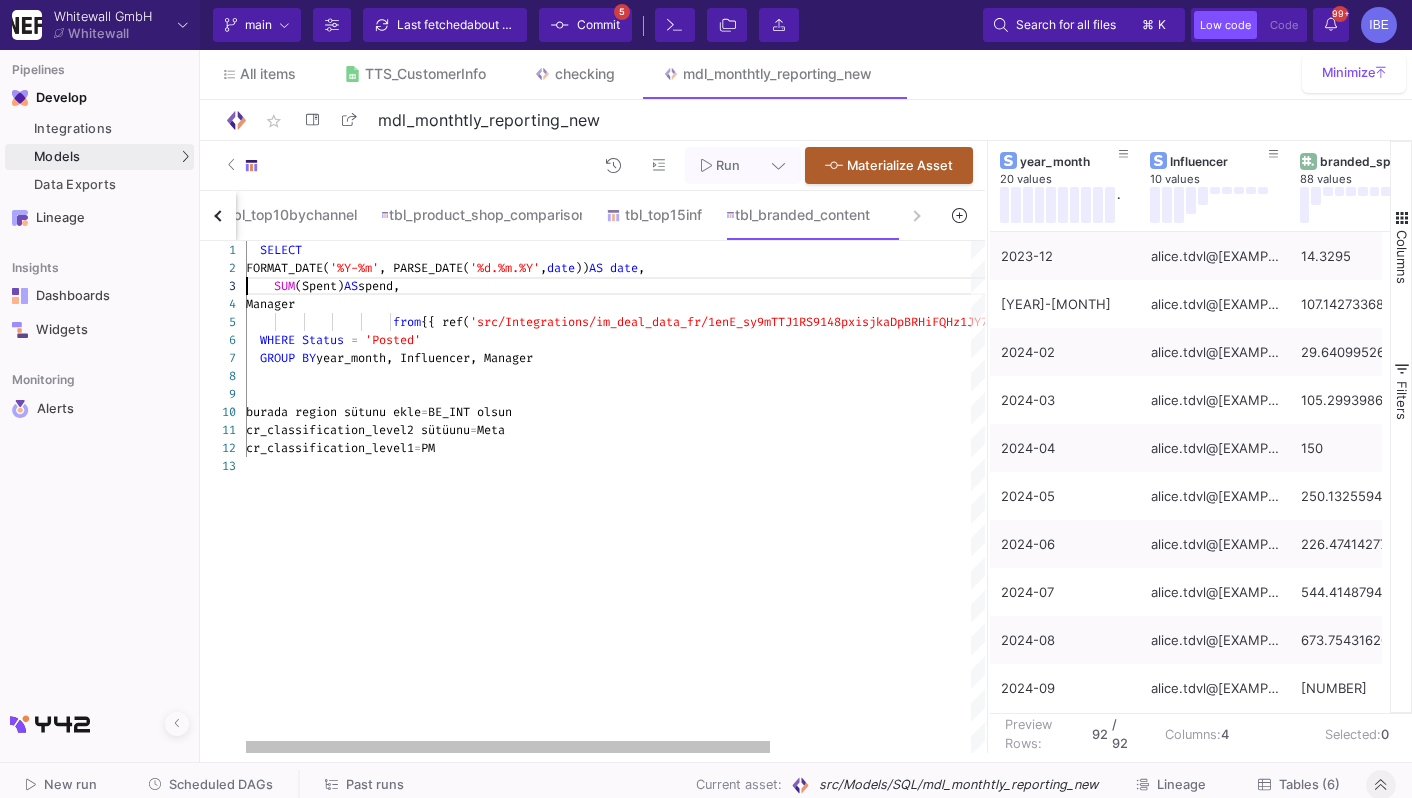 click on "Manager" 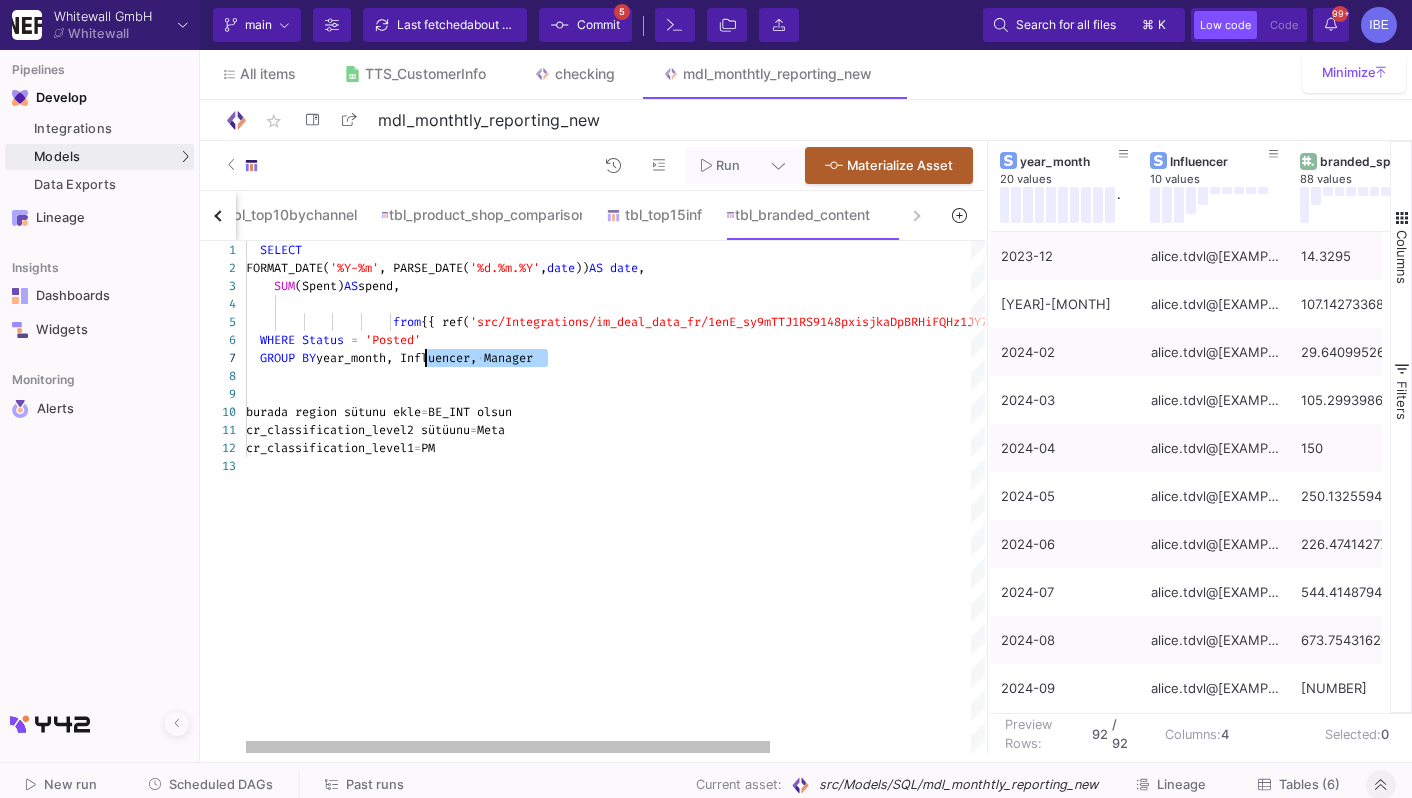 drag, startPoint x: 586, startPoint y: 363, endPoint x: 404, endPoint y: 359, distance: 182.04395 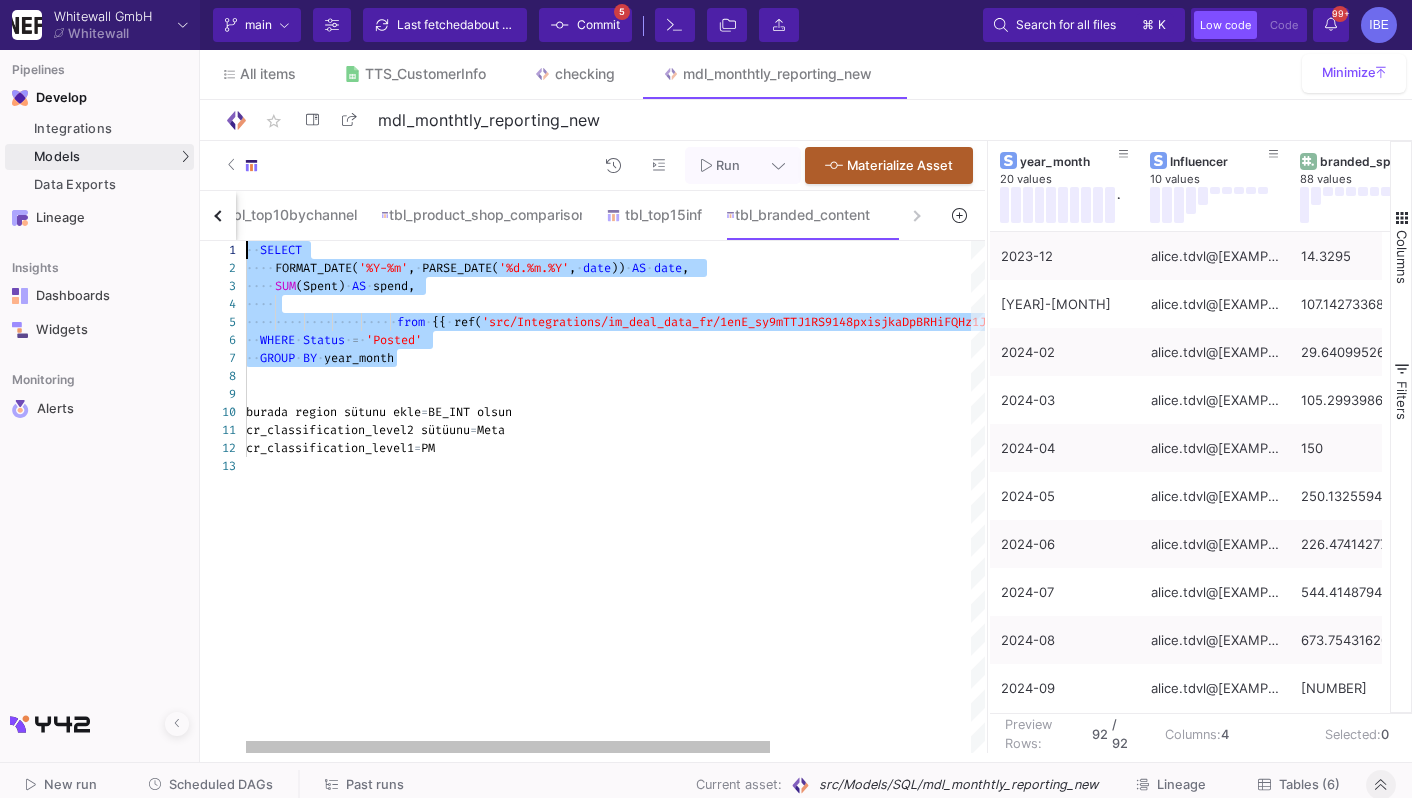 drag, startPoint x: 407, startPoint y: 363, endPoint x: 218, endPoint y: 248, distance: 221.23743 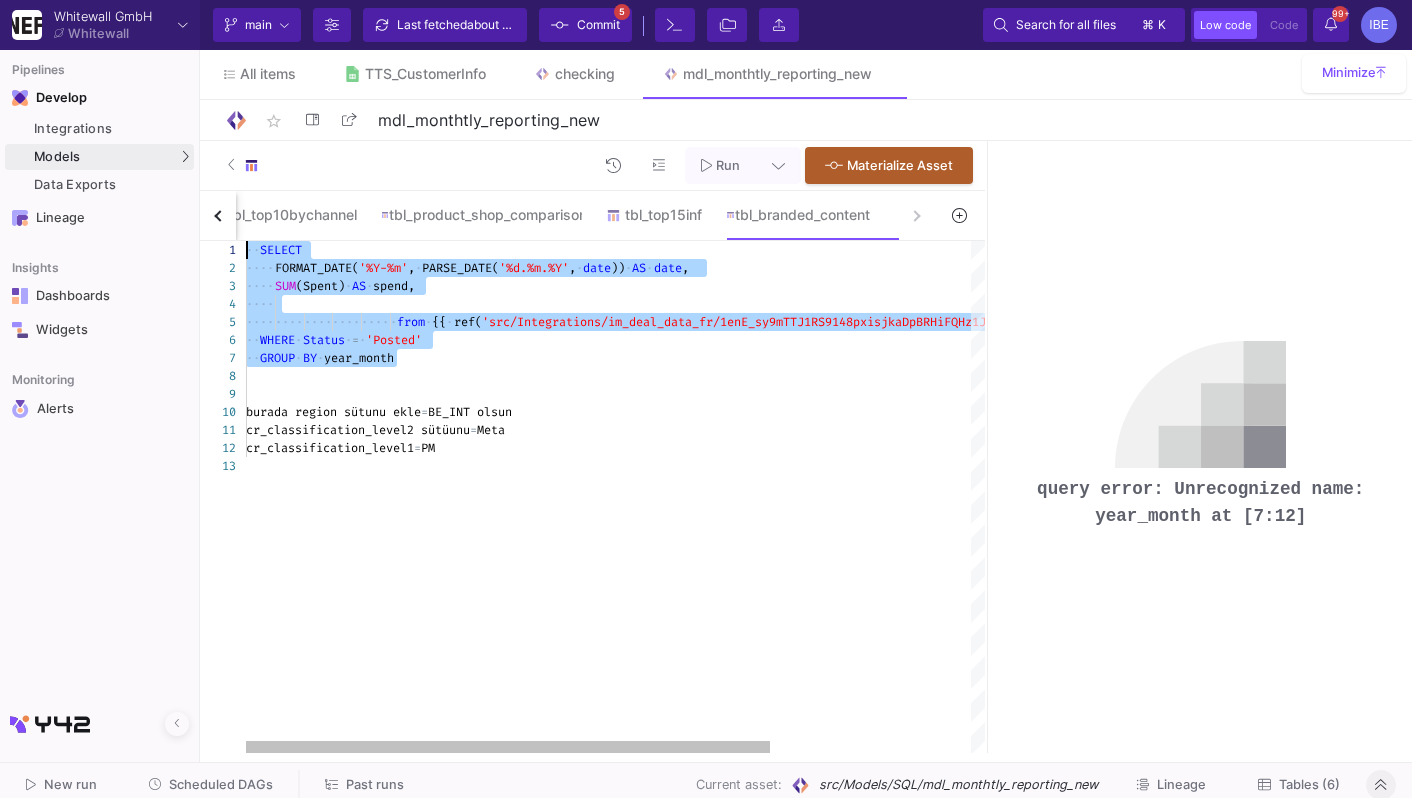 click on "year_month" 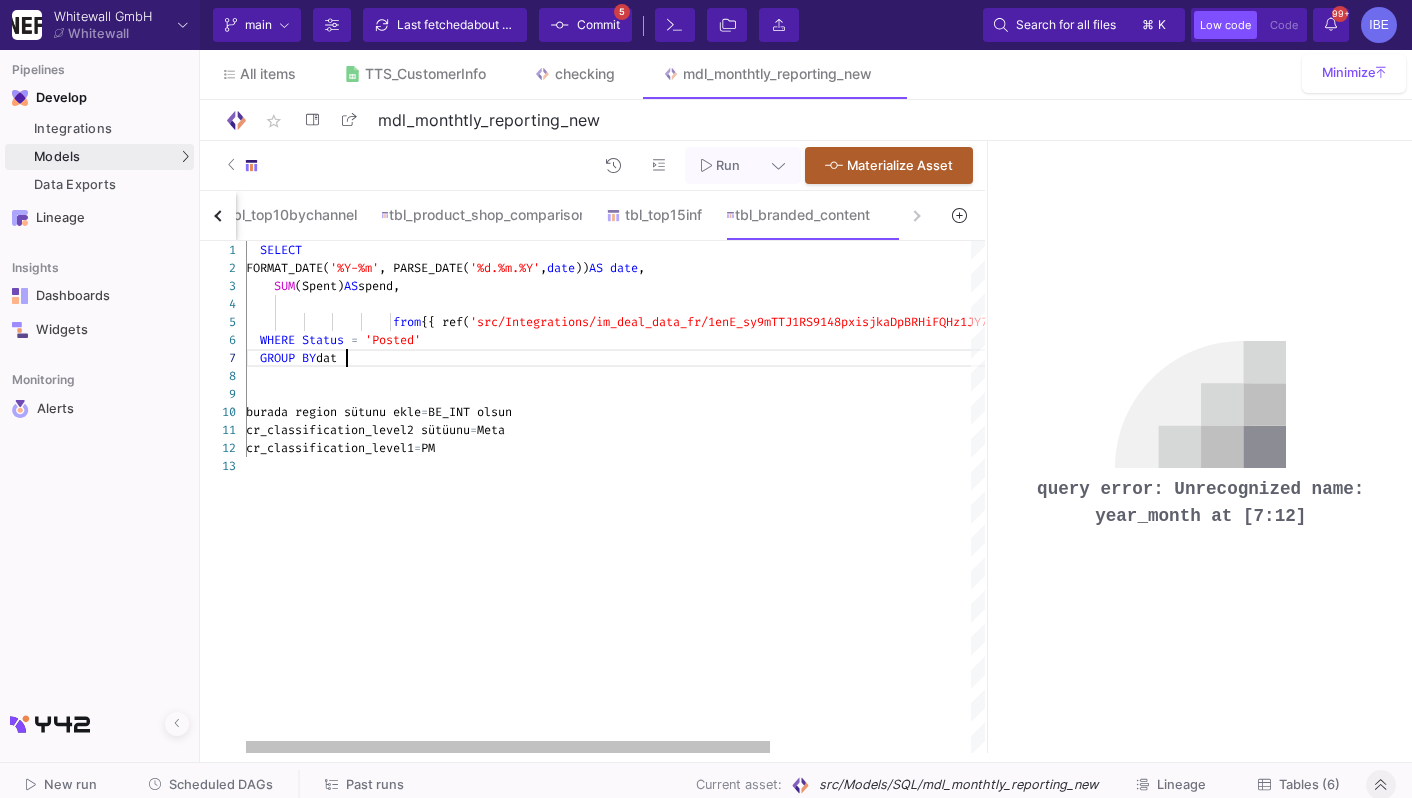 scroll, scrollTop: 107, scrollLeft: 107, axis: both 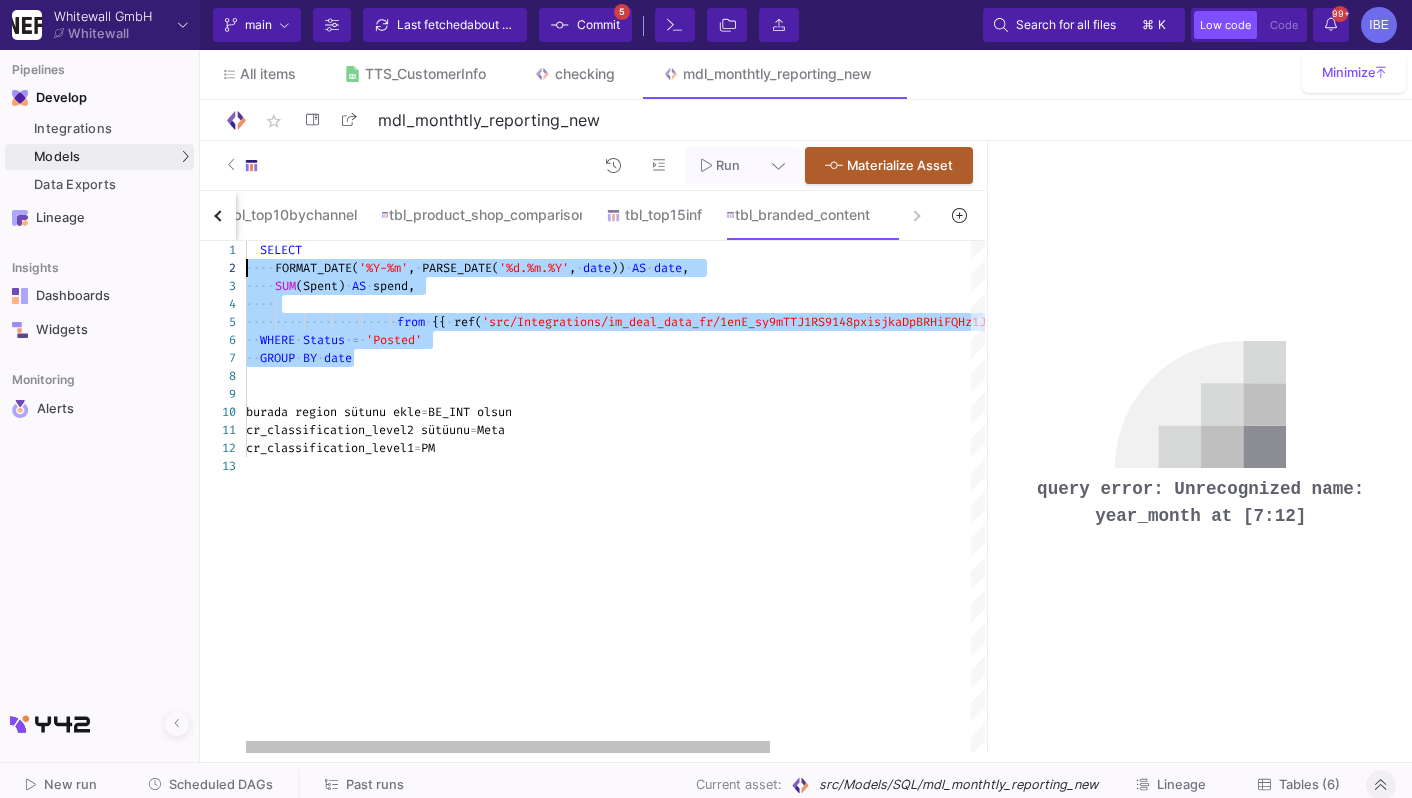 drag, startPoint x: 431, startPoint y: 365, endPoint x: 203, endPoint y: 257, distance: 252.28555 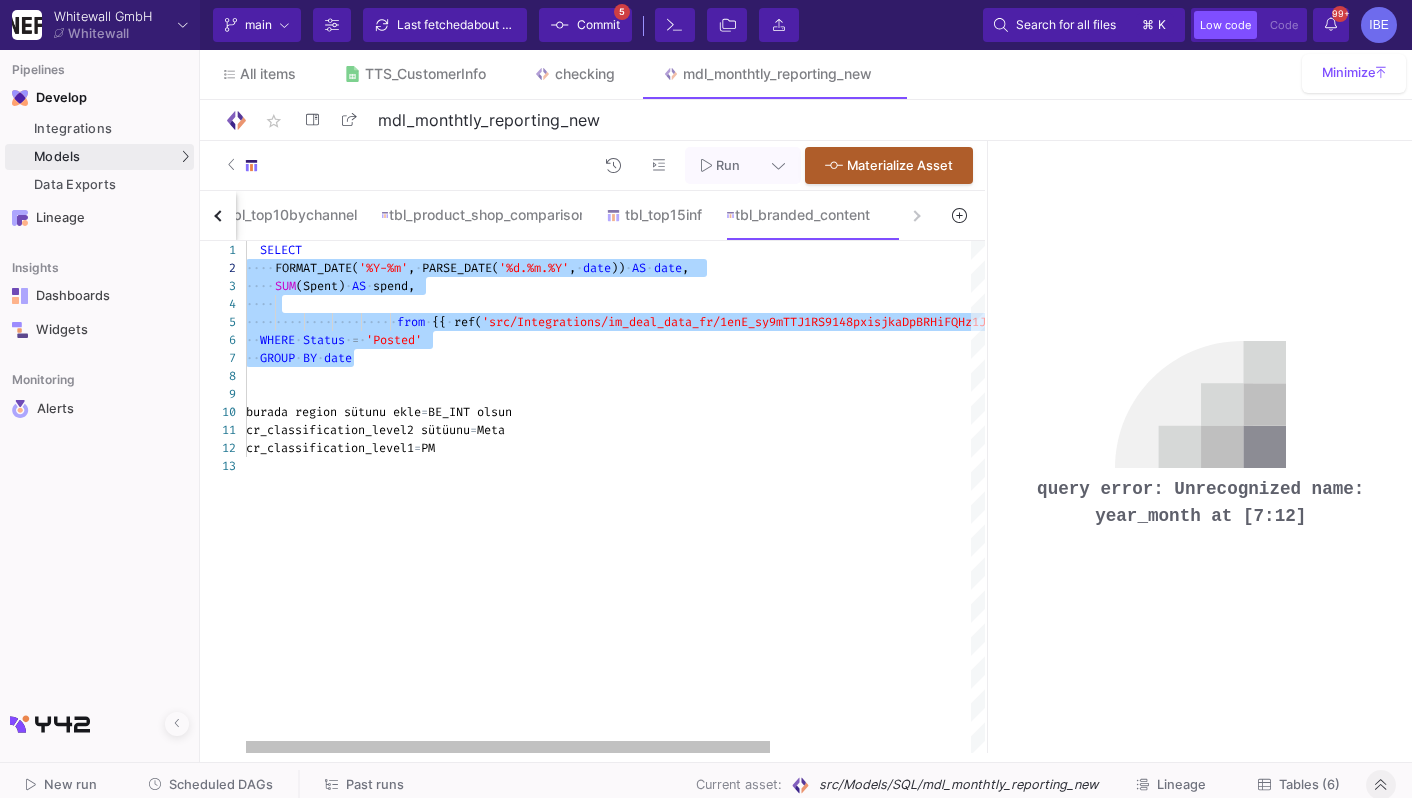 click on "·" 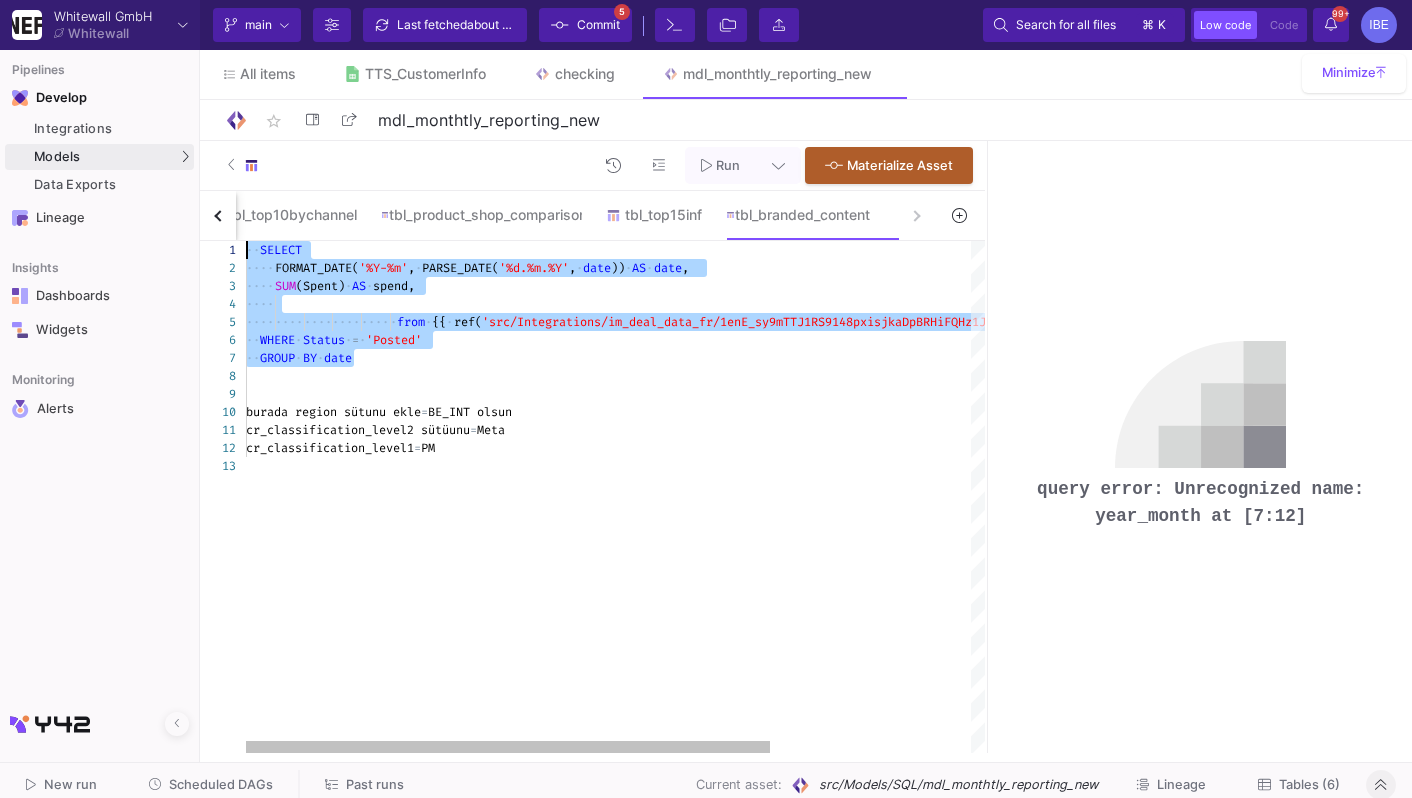drag, startPoint x: 368, startPoint y: 359, endPoint x: 195, endPoint y: 205, distance: 231.6139 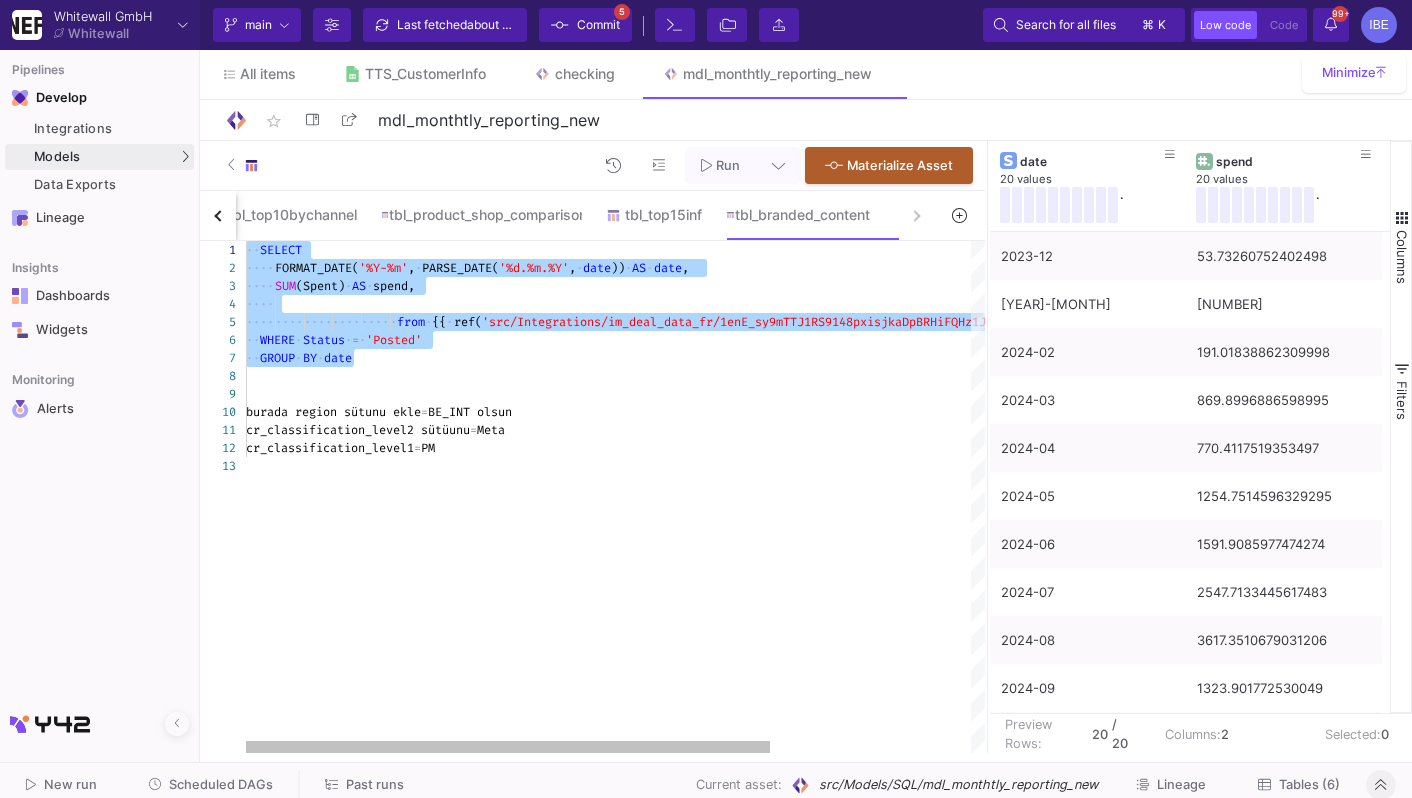 click on "'src/Integrations/im_deal_data_fr/1enE_sy9mTTJ1RS9" 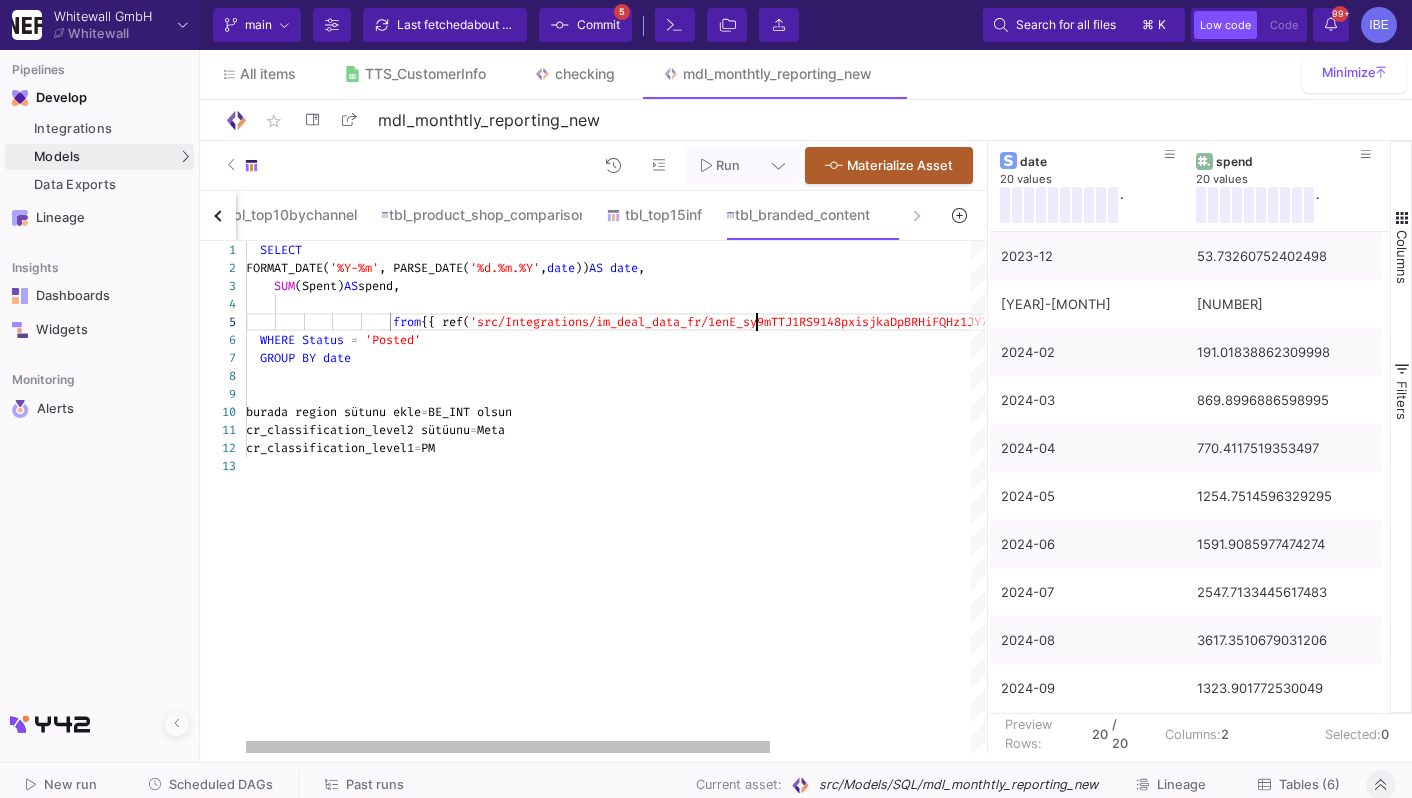 click on "SELECT     FORMAT_DATE( '%Y-%m' , PARSE_DATE( '%d.%m.%Y' ,  date ))  AS   date ,      SUM (Spent)  AS  spend,                            from  {{ ref( 'src/Integrations/im_deal_data_fr/1enE_sy9mTTJ1RS9 148pxisjkaDpBRHiFQHz1JY7mbmA_NEW__Branded_Content' ) }}    WHERE   Status   =   'Posted'    GROUP   BY   date   burada region sütunu ekle  =  BE_INT olsun   cr_classification_level2 sütüunu  =  Meta    cr_classification_level1  =  PM" 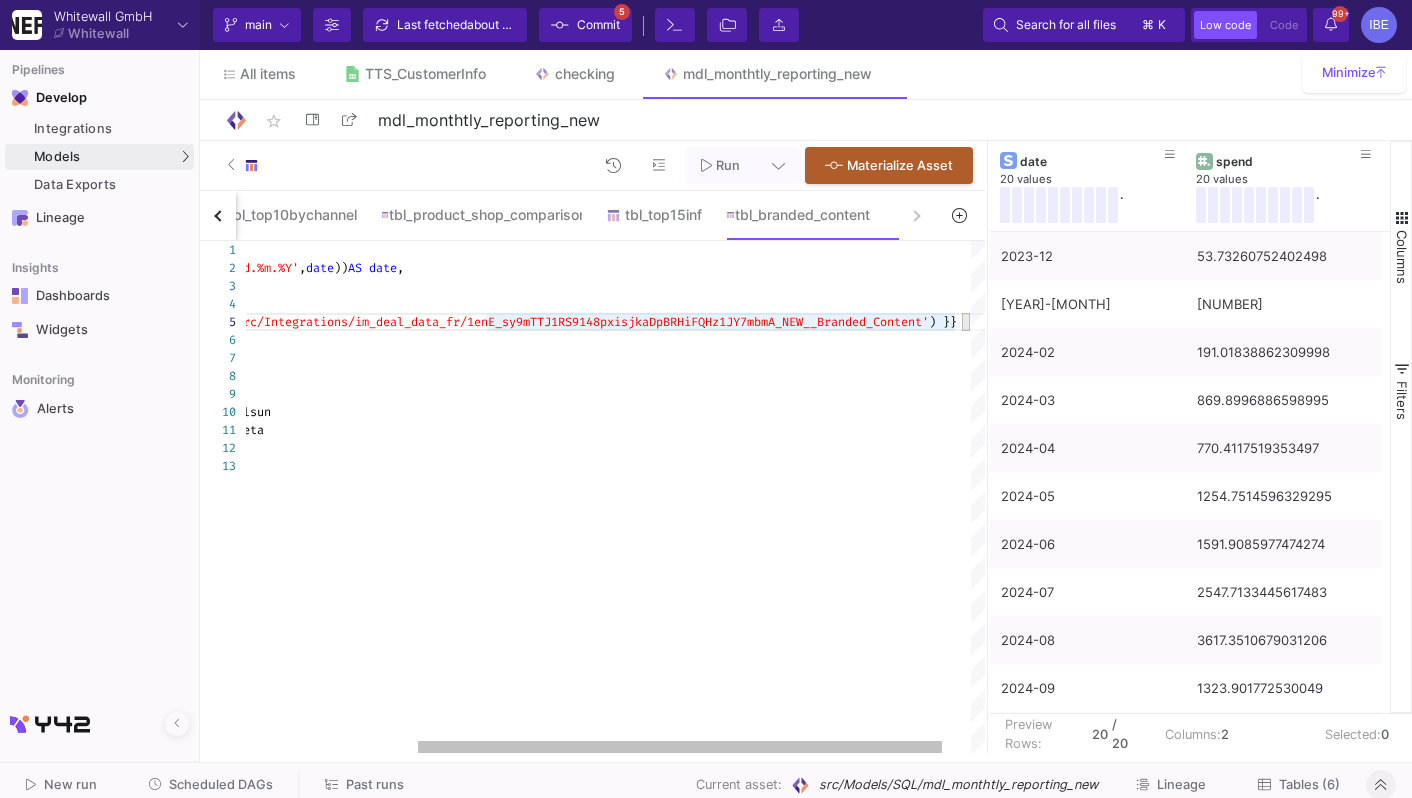 click on "148pxisjkaDpBRHiFQHz1JY7mbmA_NEW__Branded_Content'" 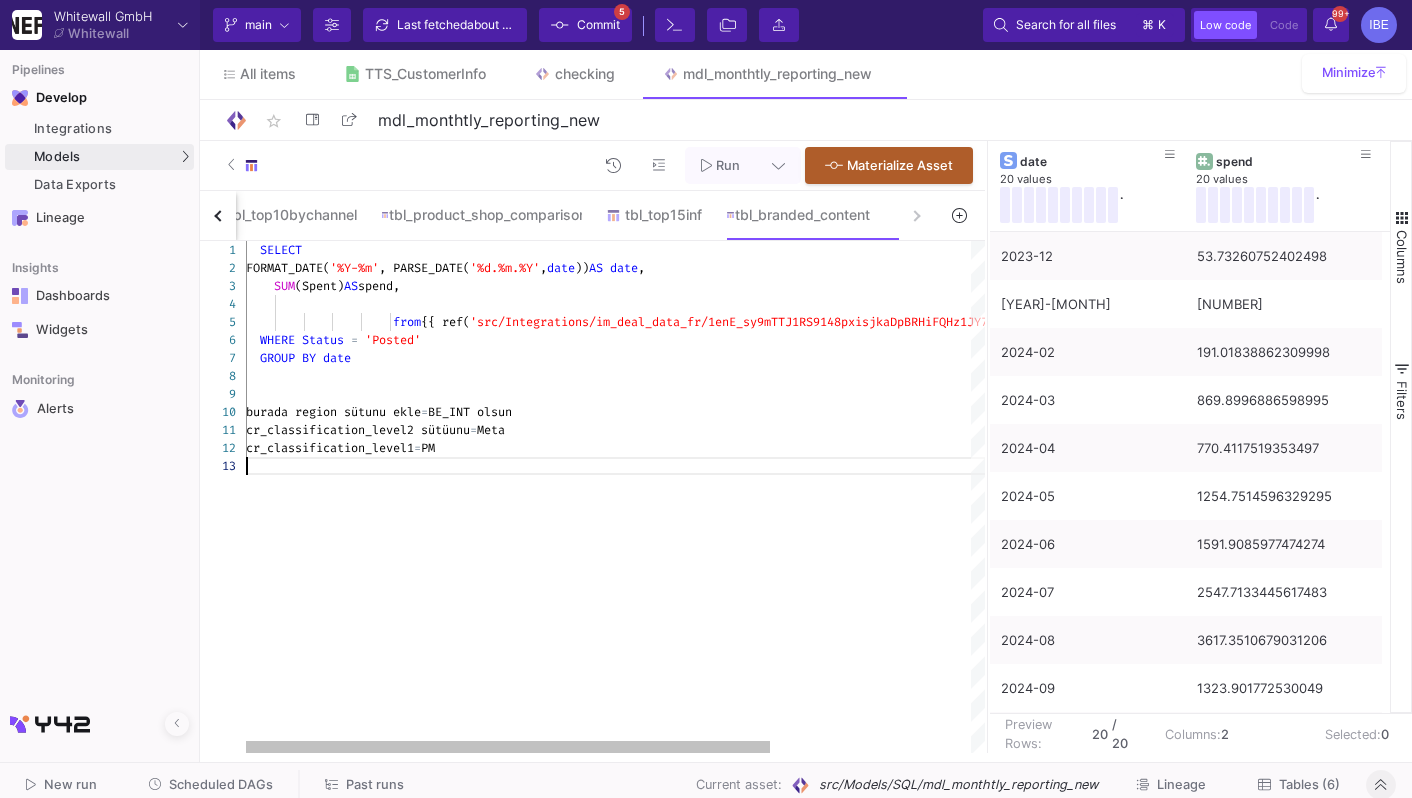 click on "SELECT     FORMAT_DATE( '%Y-%m' , PARSE_DATE( '%d.%m.%Y' ,  date ))  AS   date ,      SUM (Spent)  AS  spend,                            from  {{ ref( 'src/Integrations/im_deal_data_fr/1enE_sy9mTTJ1RS9 148pxisjkaDpBRHiFQHz1JY7mbmA_NEW__Branded_Content' ) }}    WHERE   Status   =   'Posted'    GROUP   BY   date   burada region sütunu ekle  =  BE_INT olsun   cr_classification_level2 sütüunu  =  Meta    cr_classification_level1  =  PM" 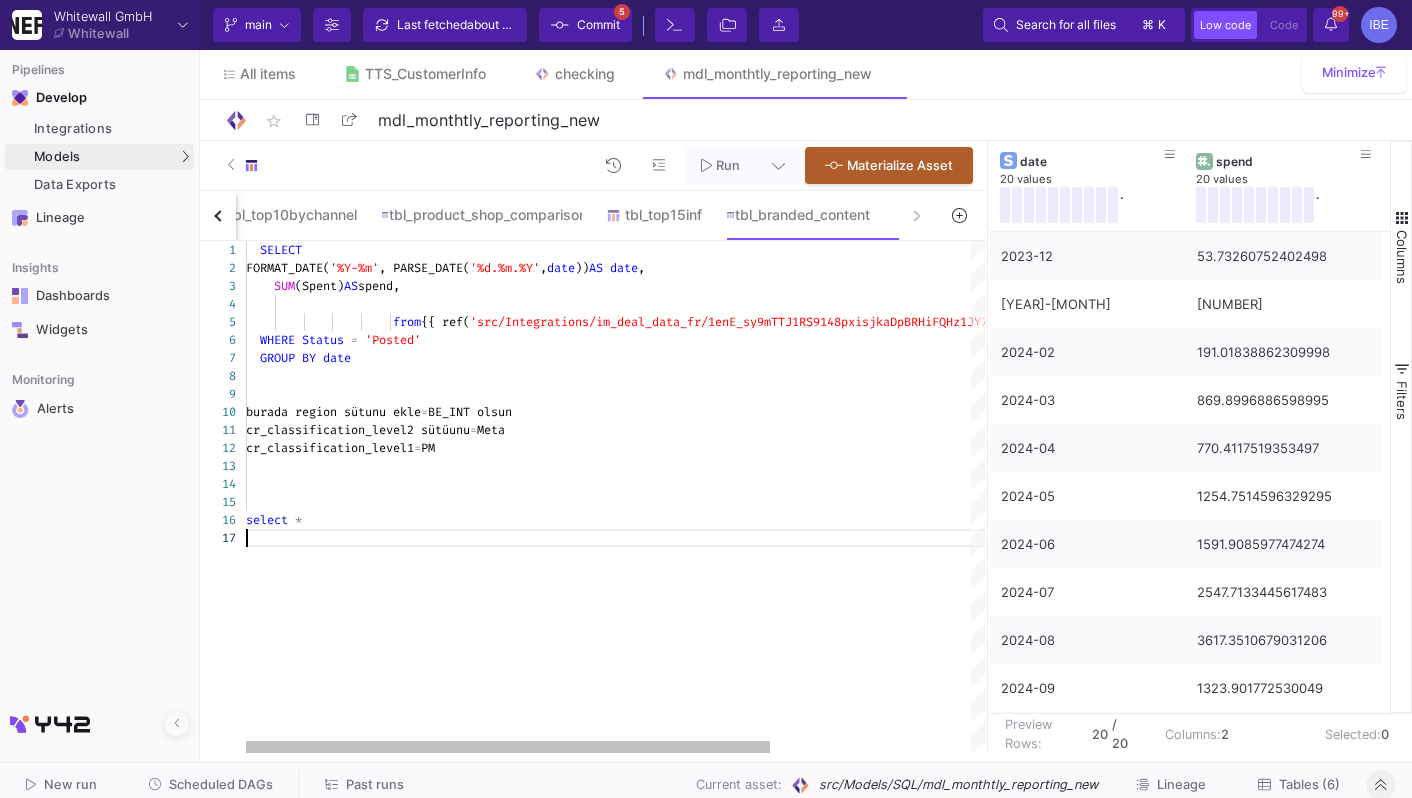 scroll, scrollTop: 107, scrollLeft: 0, axis: vertical 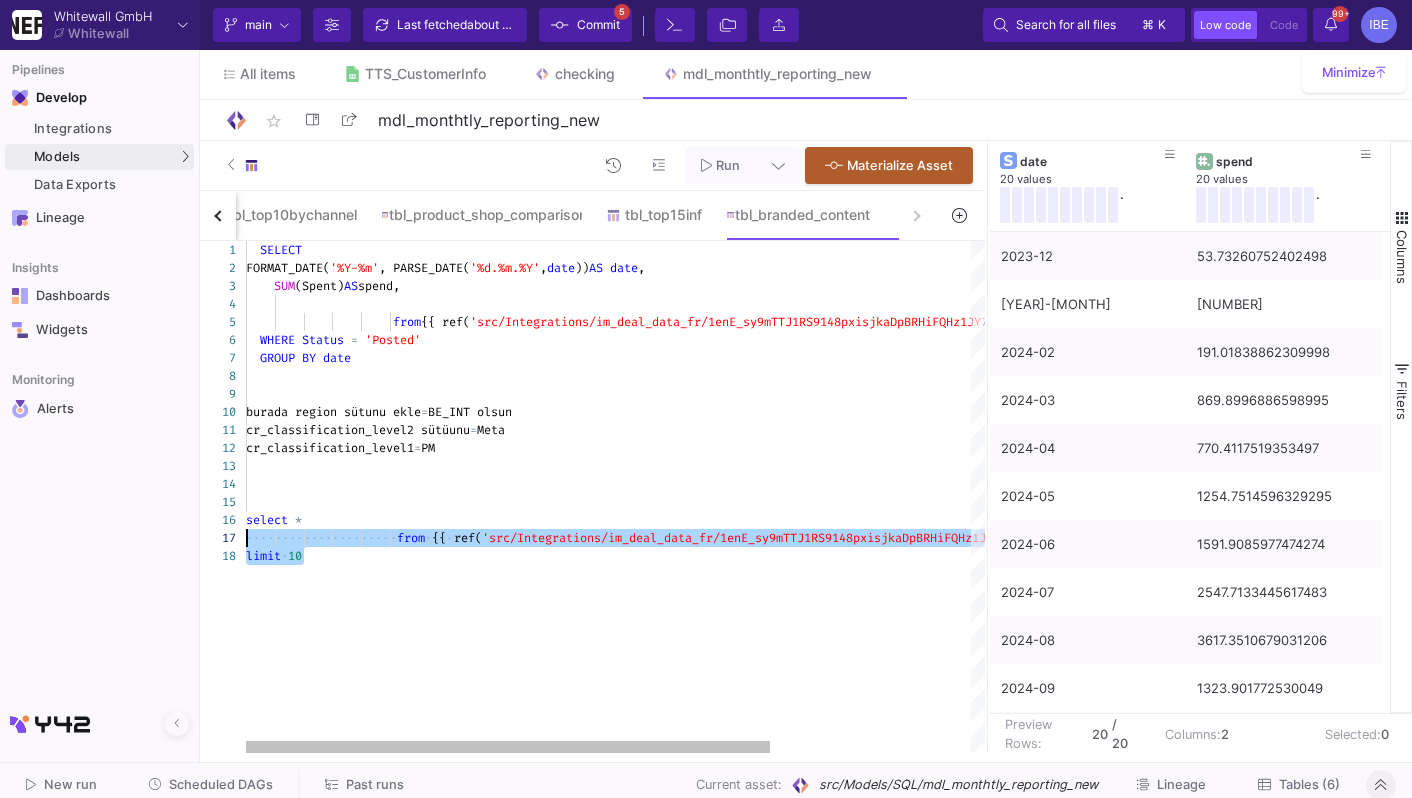 click on "1 2 3 4 5 6 7 8 9 10 11 12 13 14 15 16 17 18    SELECT     FORMAT_DATE( '%Y-%m' , PARSE_DATE( '%d.%m.%Y' ,  date ))  AS   date ,      SUM (Spent)  AS  spend,                            from  {{ ref( 'src/Integrations/im_deal_data_fr/1enE_sy9mTTJ1RS9 148pxisjkaDpBRHiFQHz1JY7mbmA_NEW__Branded_Content' ) }}    WHERE   Status   =   'Posted'    GROUP   BY   date   burada region sütunu ekle  =  BE_INT olsun   cr_classification_level2 sütüunu  =  Meta    cr_classification_level1  =  PM select   * ···· ···· ···· ···· ···· · from · {{ · ref( 'src/Integrations/im_deal_data_fr/1enE_sy9mTTJ1RS9 148pxisjkaDpBRHiFQHz1JY7mbmA_NEW__Branded_Content' ) · }} limit · 10 cr_classification_level2 sütüunu = Meta
cr_classification_level1 = PM
select *
from {{ ref('src/Integrations/im_deal_data_fr/1enE_sy9mTTJ1RS9148pxisjkaDpBRHiFQHz1JY7mbmA_NEW__Branded_Content') }}
limit 10" 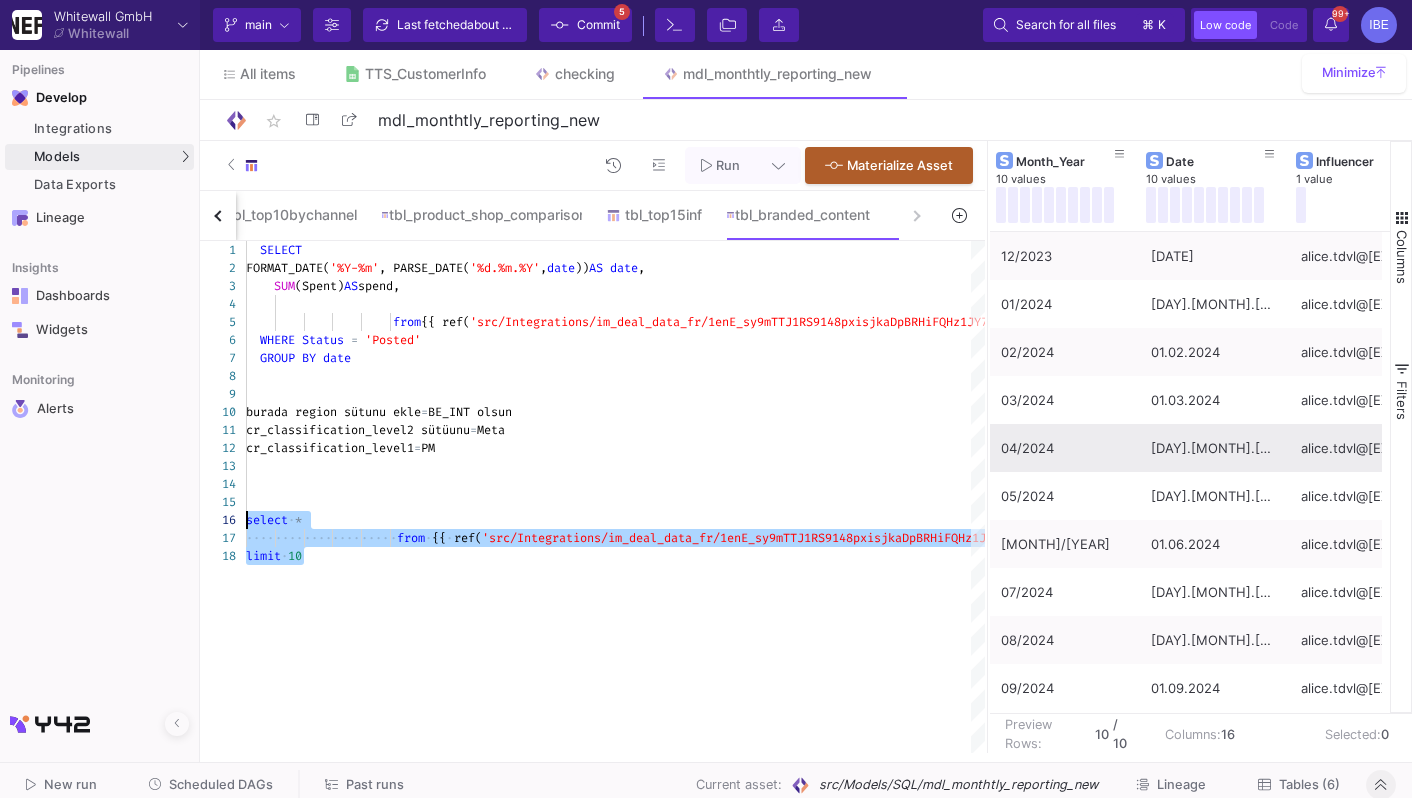 scroll, scrollTop: 0, scrollLeft: 109, axis: horizontal 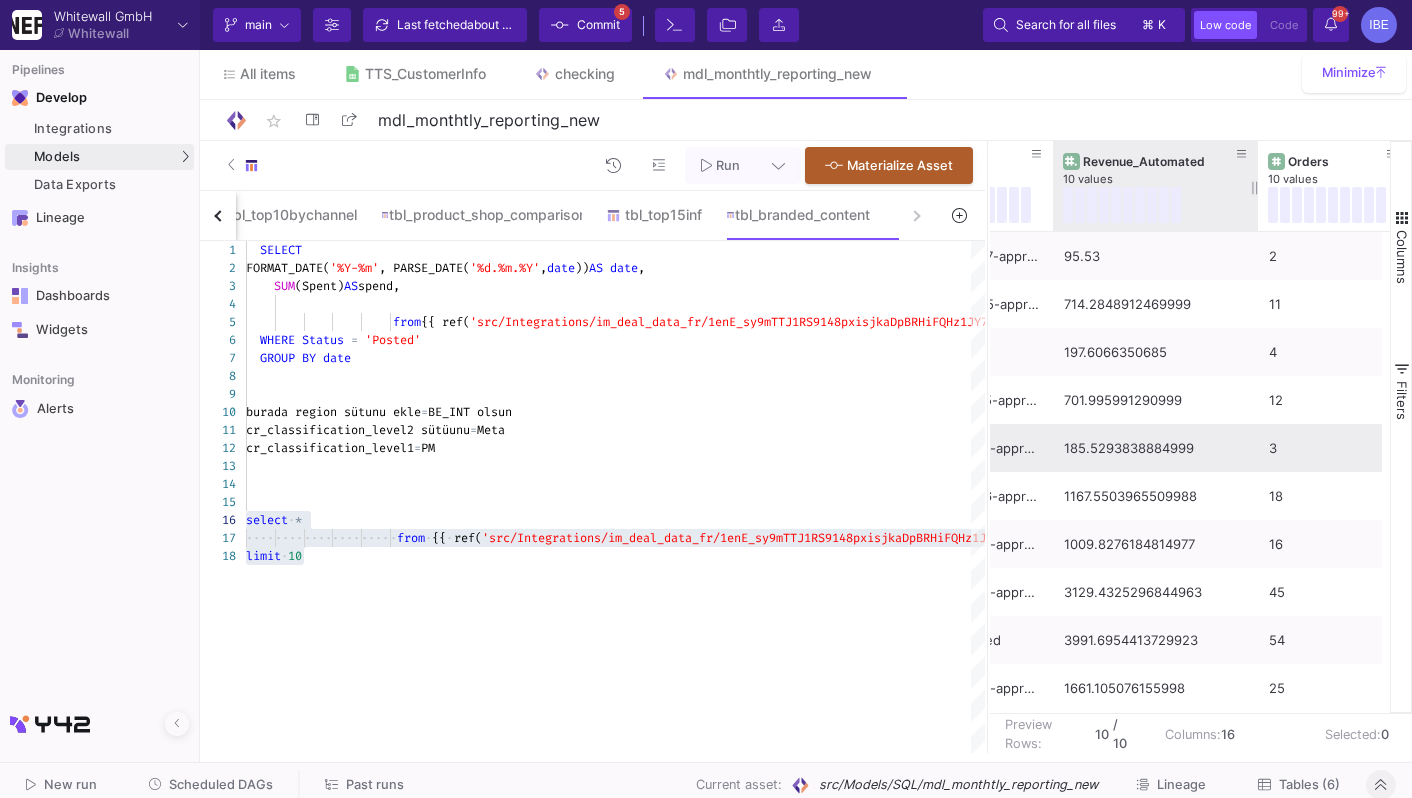 drag, startPoint x: 1198, startPoint y: 184, endPoint x: 1261, endPoint y: 181, distance: 63.07139 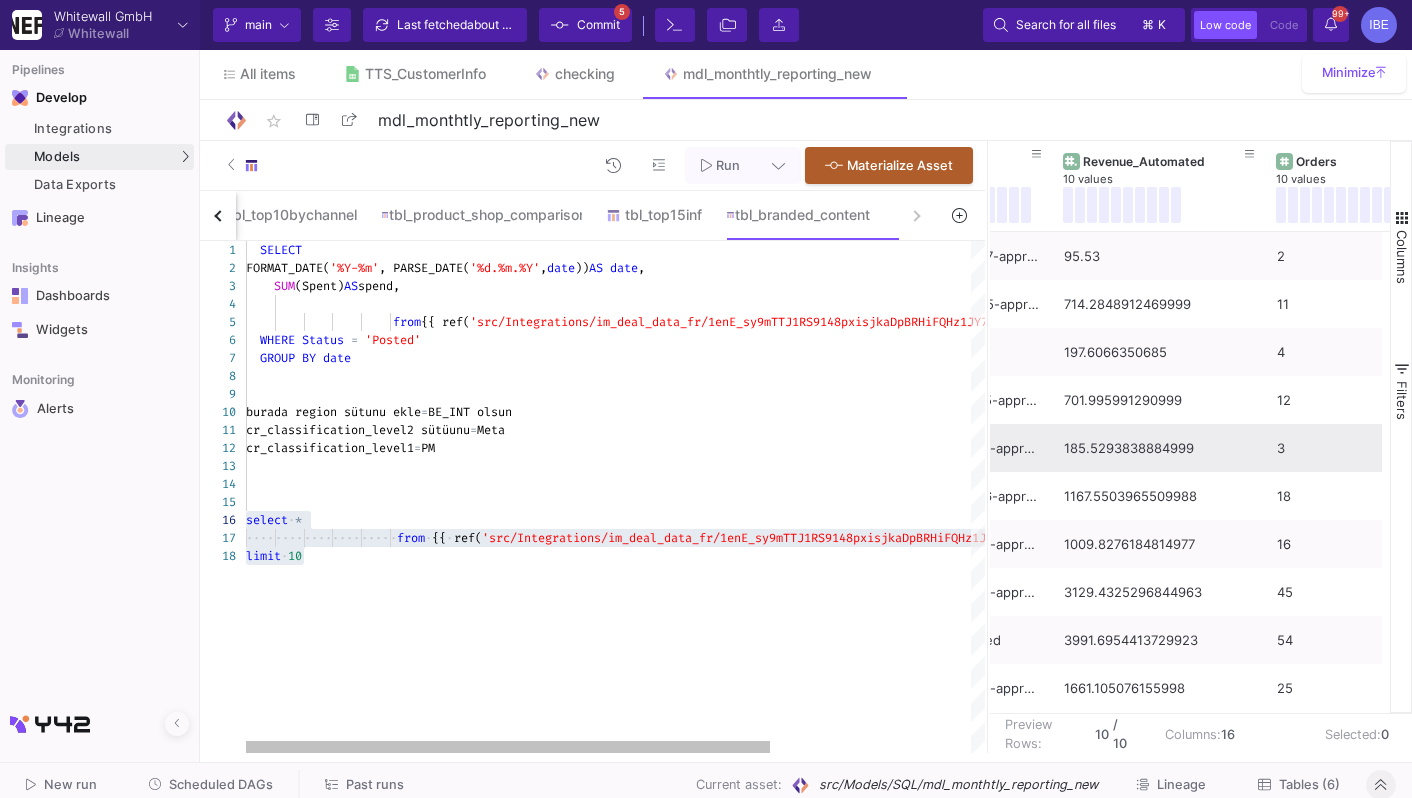 click on "SUM (Spent)  AS  spend," 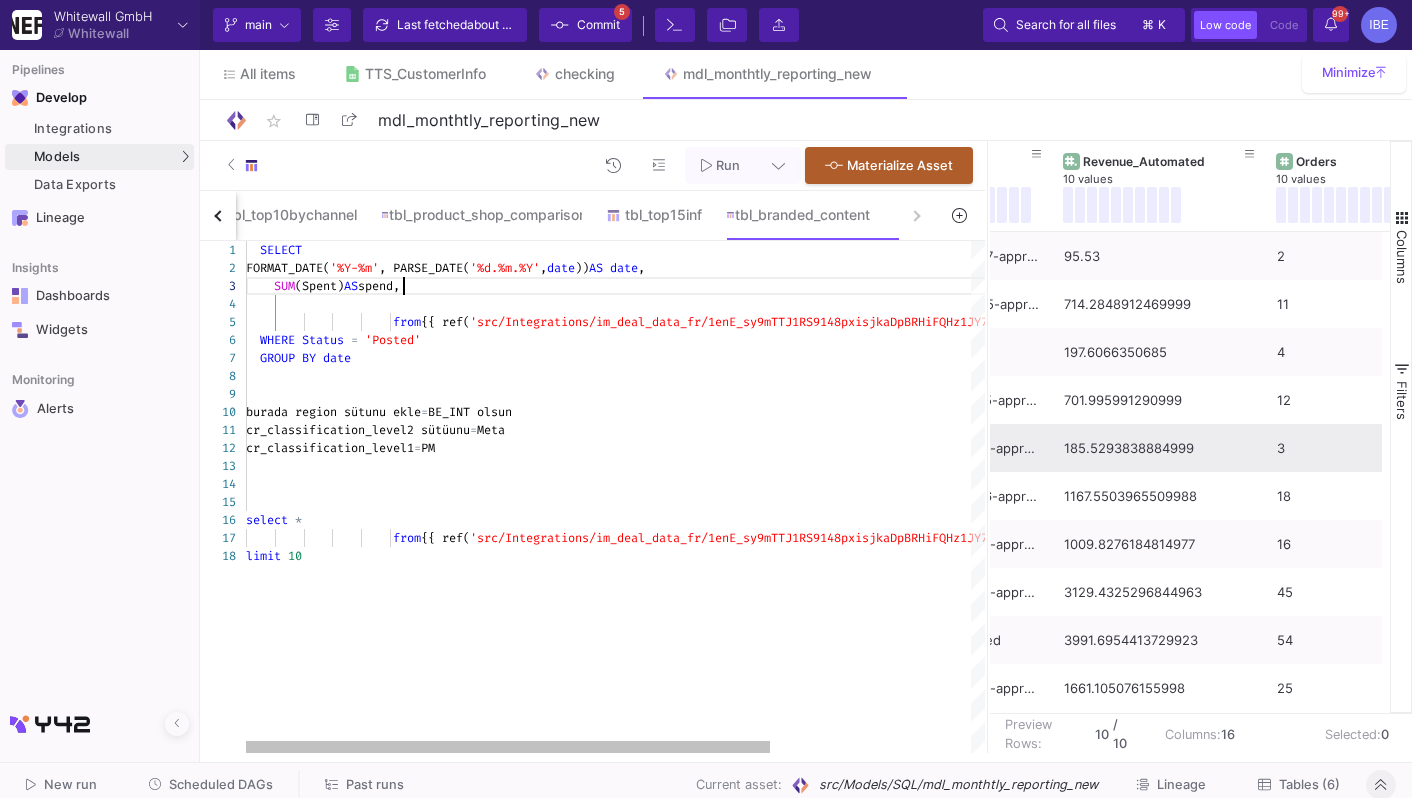 click on "spend," 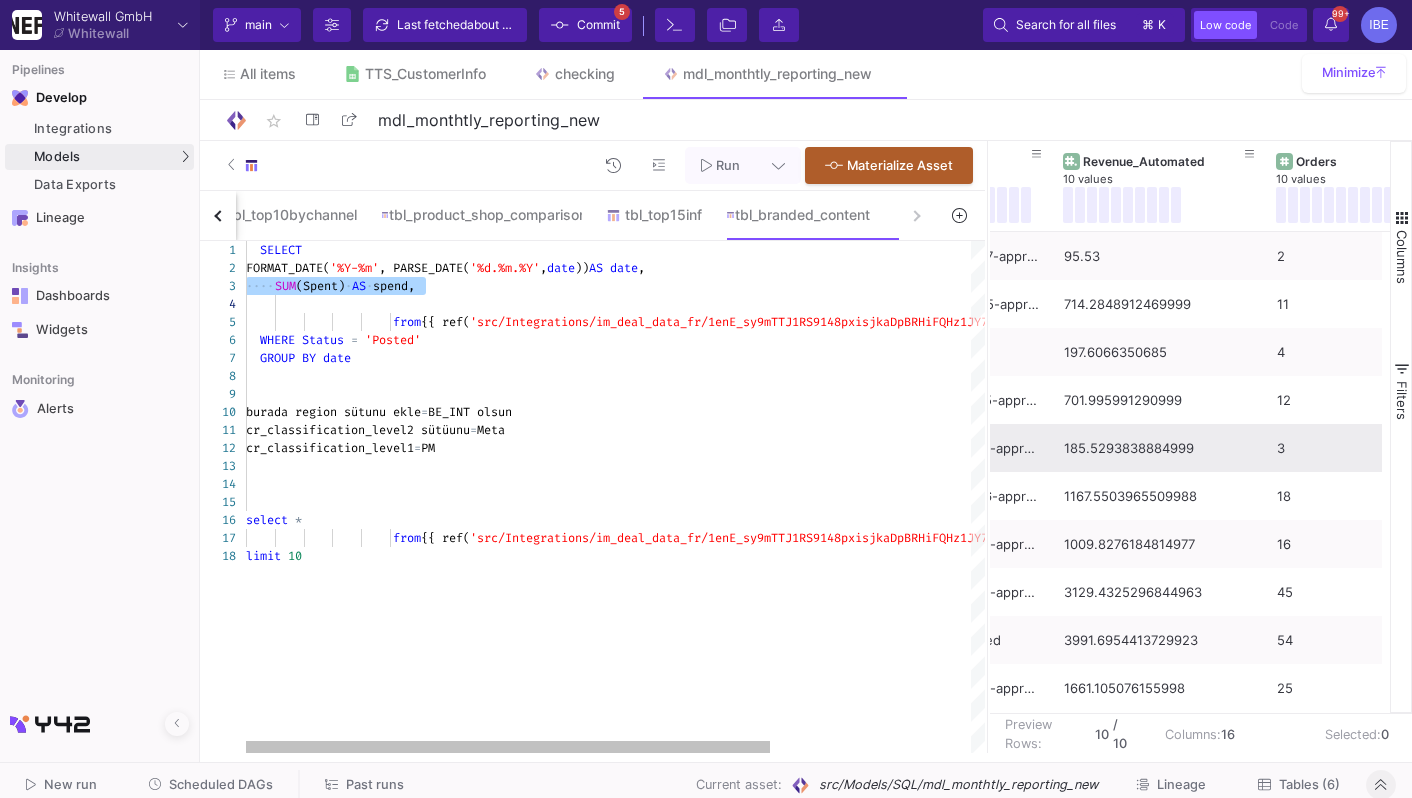 click 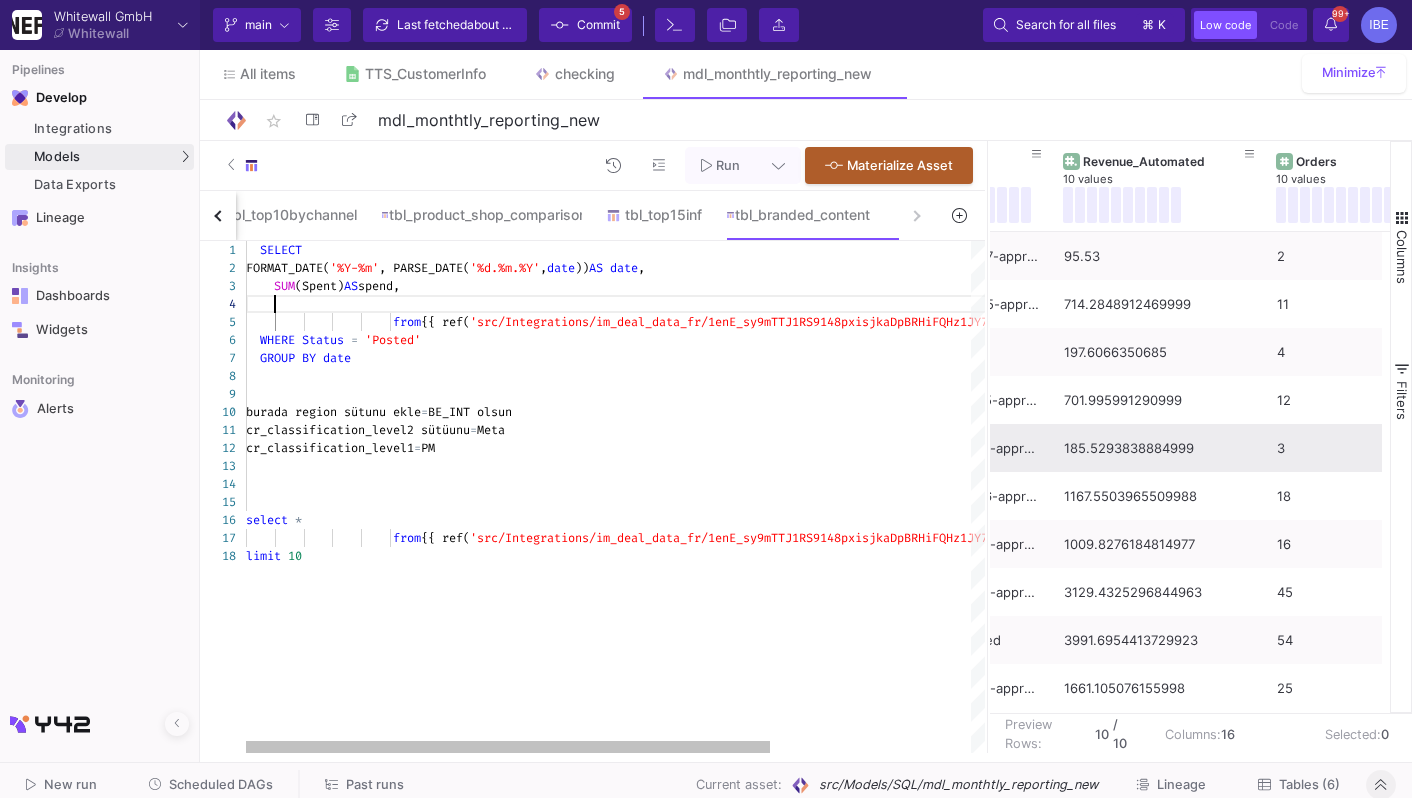 paste on "SUM(Spent) AS spend,
from {{ ref('src/Integrations/im_deal_data_fr/1enE_sy9mTTJ1RS9148pxisjkaDpBRHiFQHz1JY7mbmA_NEW__Branded_Content') }}
WHERE Status = 'Posted'
GROUP BY date" 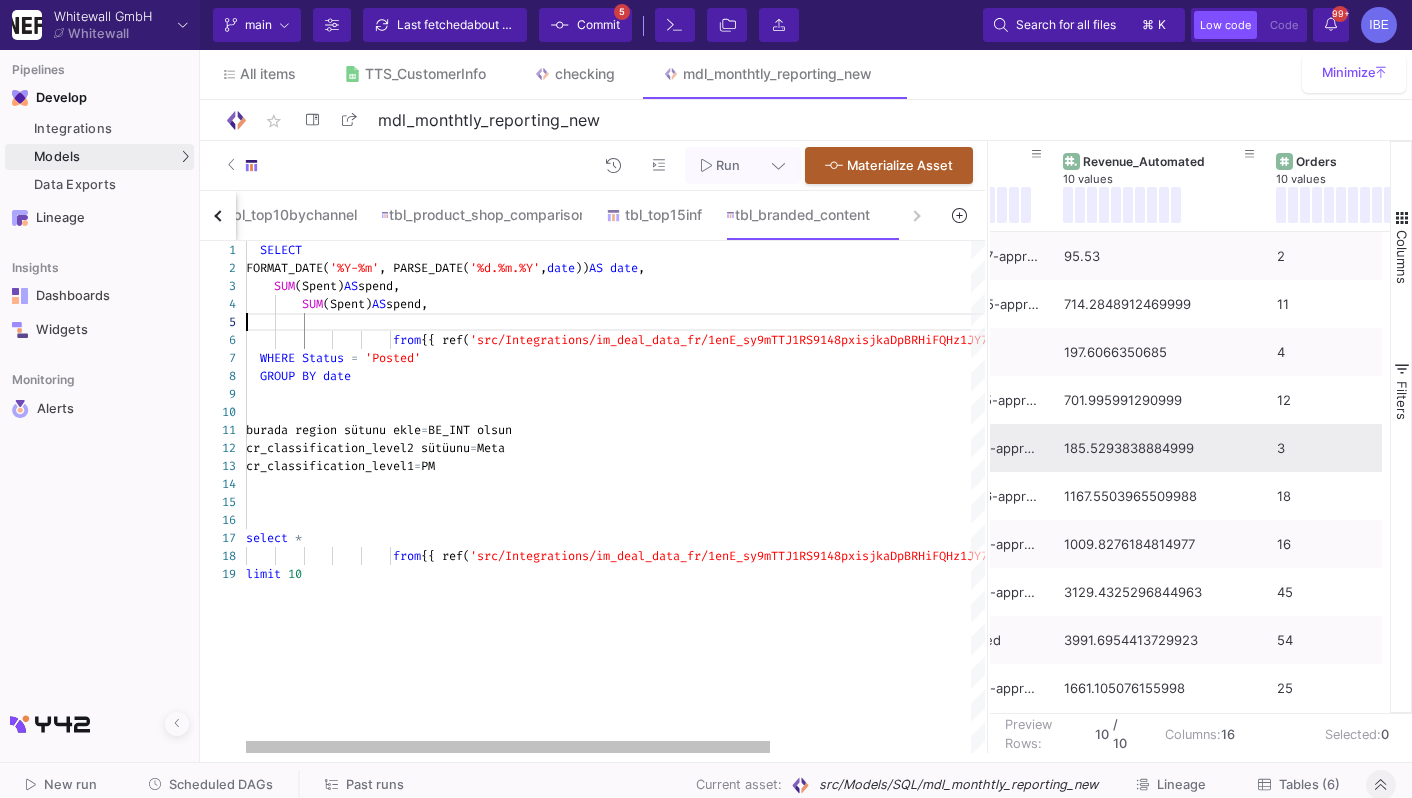 click on "(Spent)" 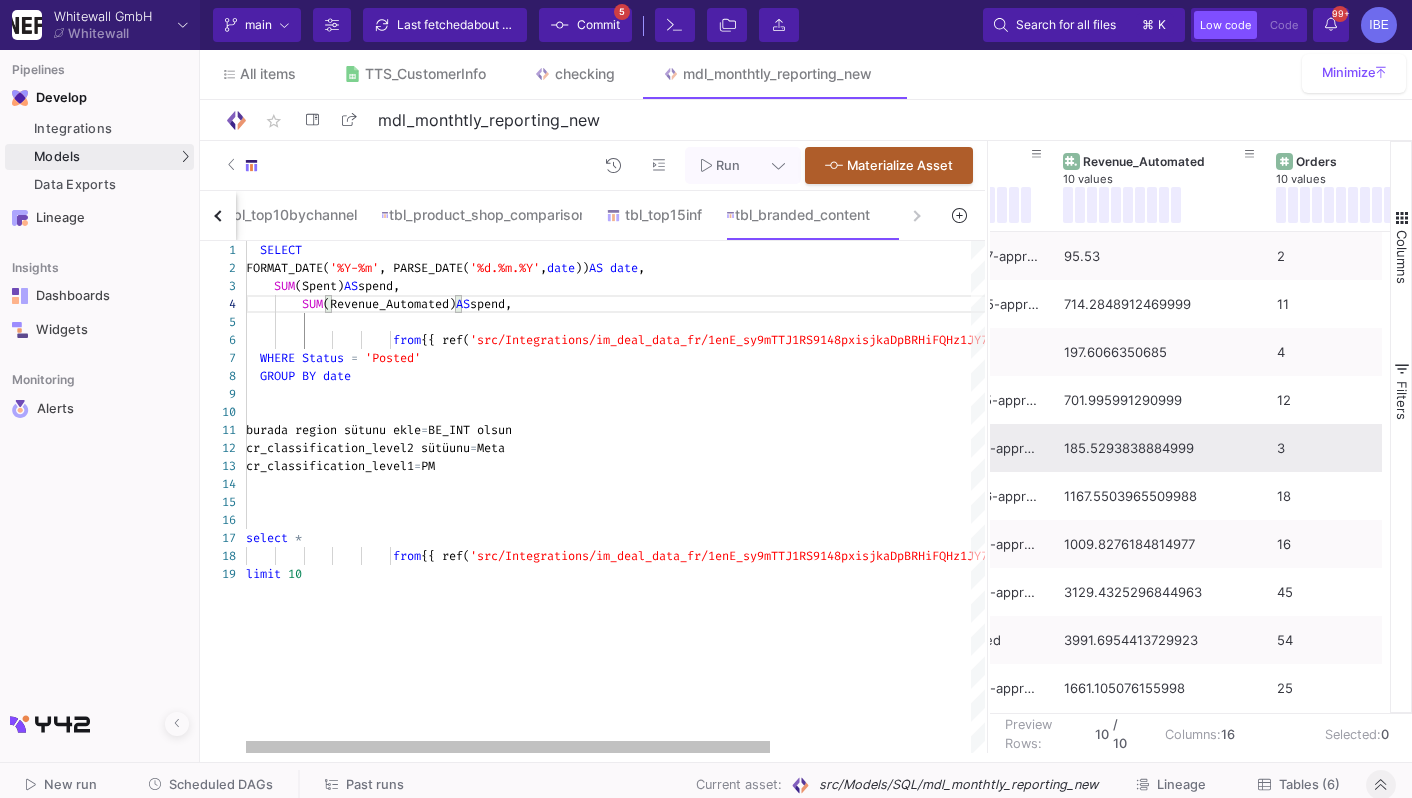 click on "1 2 3 4 6 7 8 9 10 11 12 13 14 15 16 17 18 5 19    SELECT     FORMAT_DATE( '%Y-%m' , PARSE_DATE( '%d.%m.%Y' ,  date ))  AS   date ,      SUM (Spent)  AS  spend,          SUM (Revenue_Automated)  AS  spend,                       from  {{ ref( 'src/Integrations/im_deal_data_fr/1enE_sy9mTTJ1RS9 148pxisjkaDpBRHiFQHz1JY7mbmA_NEW__Branded_Content' ) }}    WHERE   Status   =   'Posted'    GROUP   BY   date   burada region sütunu ekle  =  BE_INT olsun   cr_classification_level2 sütüunu  =  Meta    cr_classification_level1  =  PM select   *                       from  {{ ref( 'src/Integrations/im_deal_data_fr/1enE_sy9mTTJ1RS9 148pxisjkaDpBRHiFQHz1JY7mbmA_NEW__Branded_Content' ) }} limit   10" 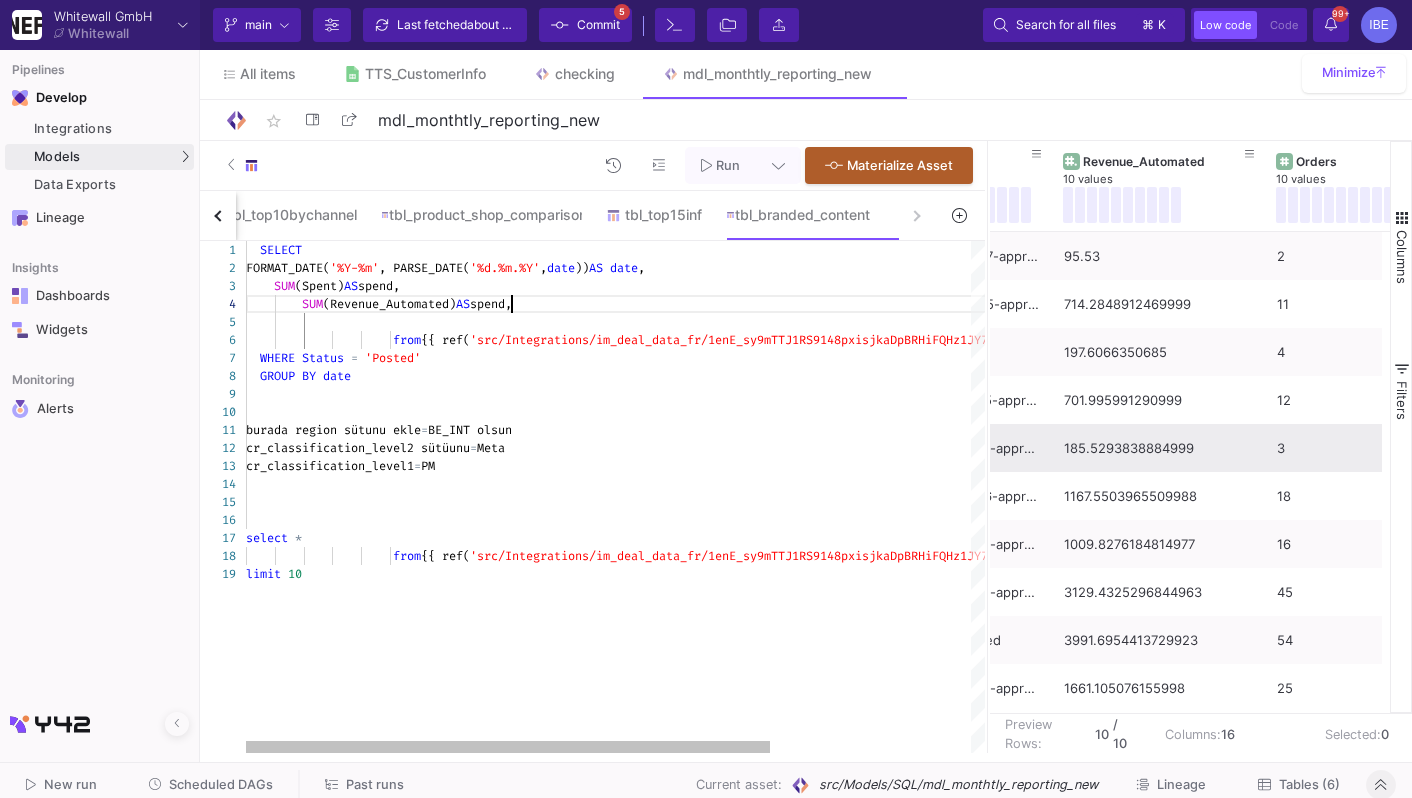 click on "1 2 3 4 6 7 8 9 10 11 12 13 14 15 16 17 18 5 19    SELECT     FORMAT_DATE( '%Y-%m' , PARSE_DATE( '%d.%m.%Y' ,  date ))  AS   date ,      SUM (Spent)  AS  spend,          SUM (Revenue_Automated)  AS  spend,                       from  {{ ref( 'src/Integrations/im_deal_data_fr/1enE_sy9mTTJ1RS9 148pxisjkaDpBRHiFQHz1JY7mbmA_NEW__Branded_Content' ) }}    WHERE   Status   =   'Posted'    GROUP   BY   date   burada region sütunu ekle  =  BE_INT olsun   cr_classification_level2 sütüunu  =  Meta    cr_classification_level1  =  PM select   *                       from  {{ ref( 'src/Integrations/im_deal_data_fr/1enE_sy9mTTJ1RS9 148pxisjkaDpBRHiFQHz1JY7mbmA_NEW__Branded_Content' ) }} limit   10" 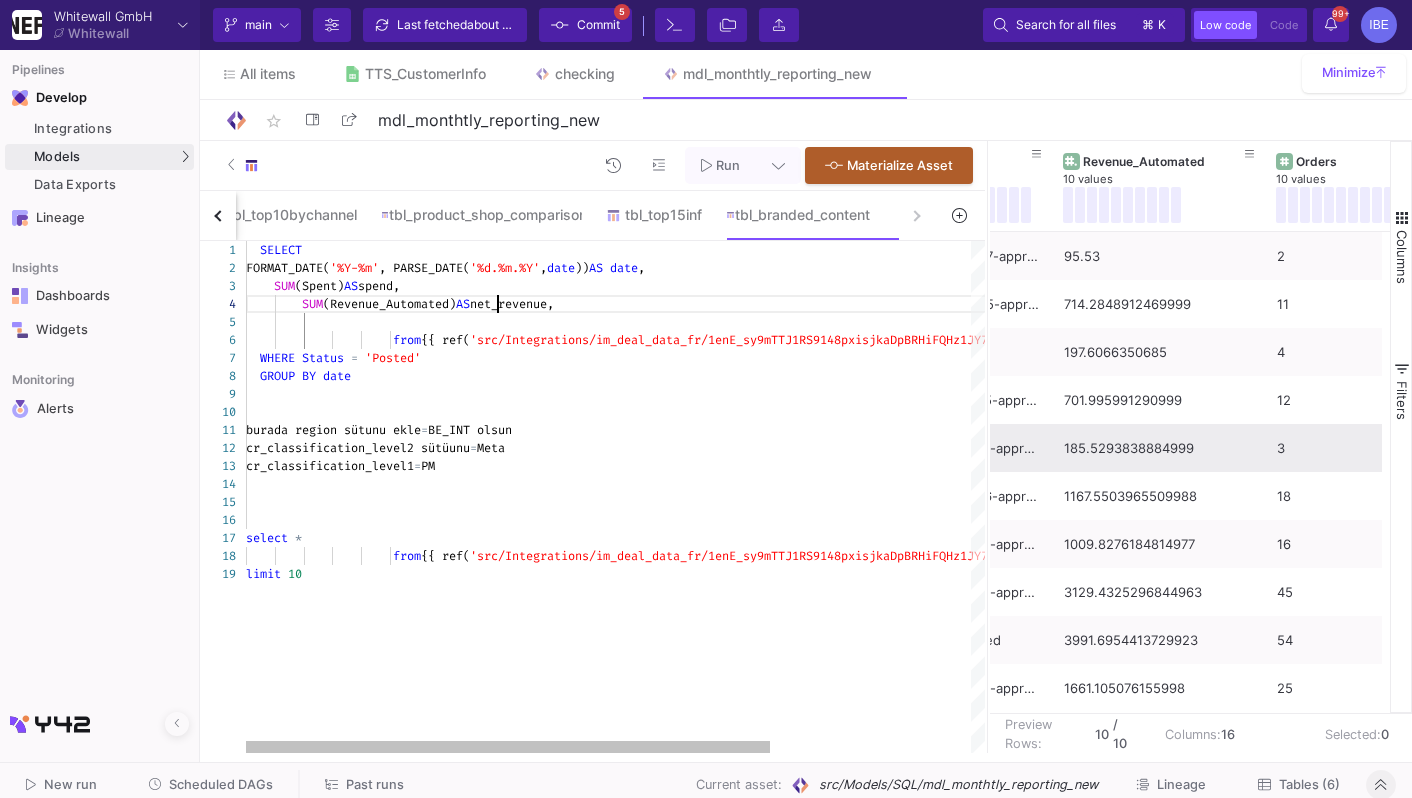 click on "net_revenue," 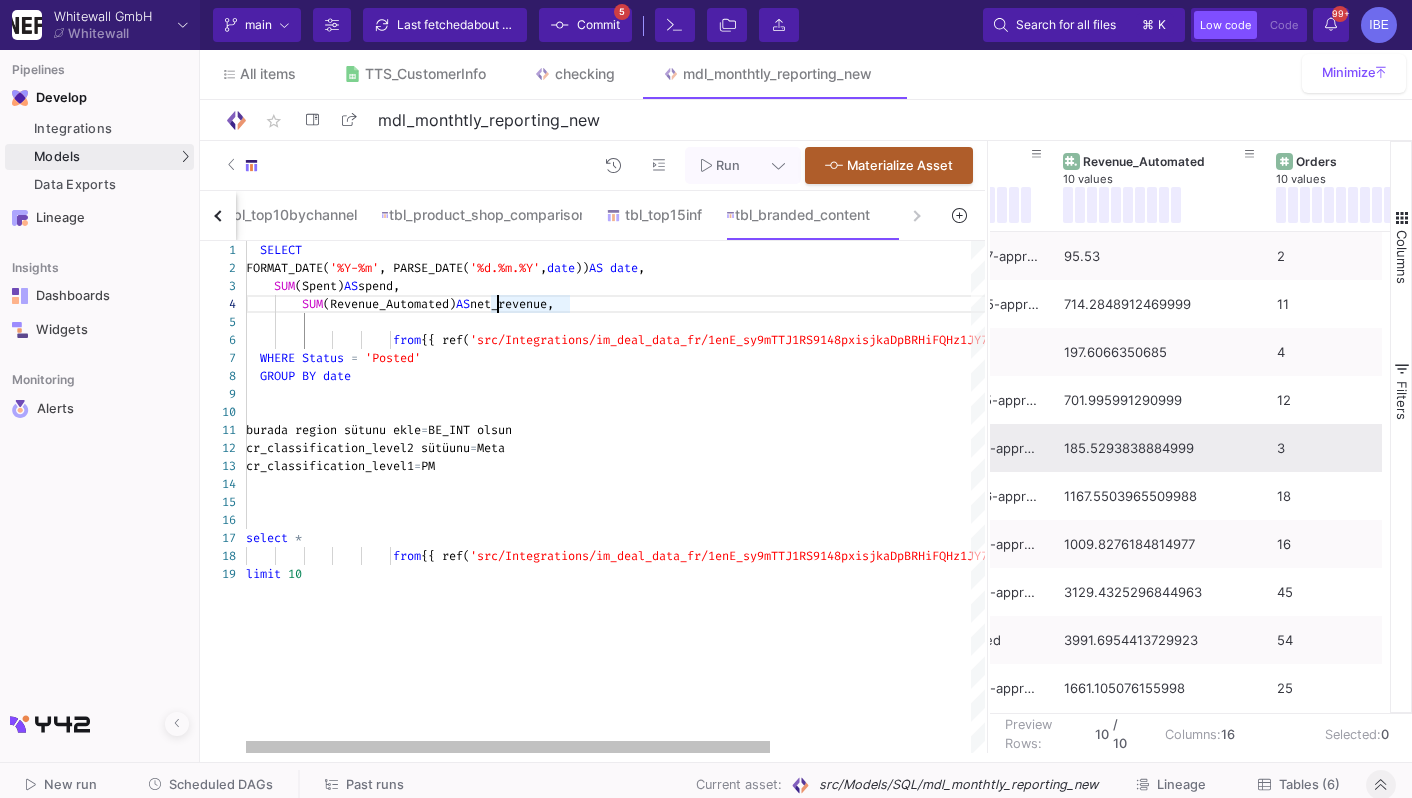 click on "SELECT     FORMAT_DATE( '%Y-%m' , PARSE_DATE( '%d.%m.%Y' ,  date ))  AS   date ,      SUM (Spent)  AS  spend,          SUM (Revenue_Automated)  AS  net_revenue,                       from  {{ ref( 'src/Integrations/im_deal_data_fr/1enE_sy9mTTJ1RS9 148pxisjkaDpBRHiFQHz1JY7mbmA_NEW__Branded_Content' ) }}    WHERE   Status   =   'Posted'    GROUP   BY   date   burada region sütunu ekle  =  BE_INT olsun   cr_classification_level2 sütüunu  =  Meta    cr_classification_level1  =  PM select   *                       from  {{ ref( 'src/Integrations/im_deal_data_fr/1enE_sy9mTTJ1RS9 148pxisjkaDpBRHiFQHz1JY7mbmA_NEW__Branded_Content' ) }} limit   10" 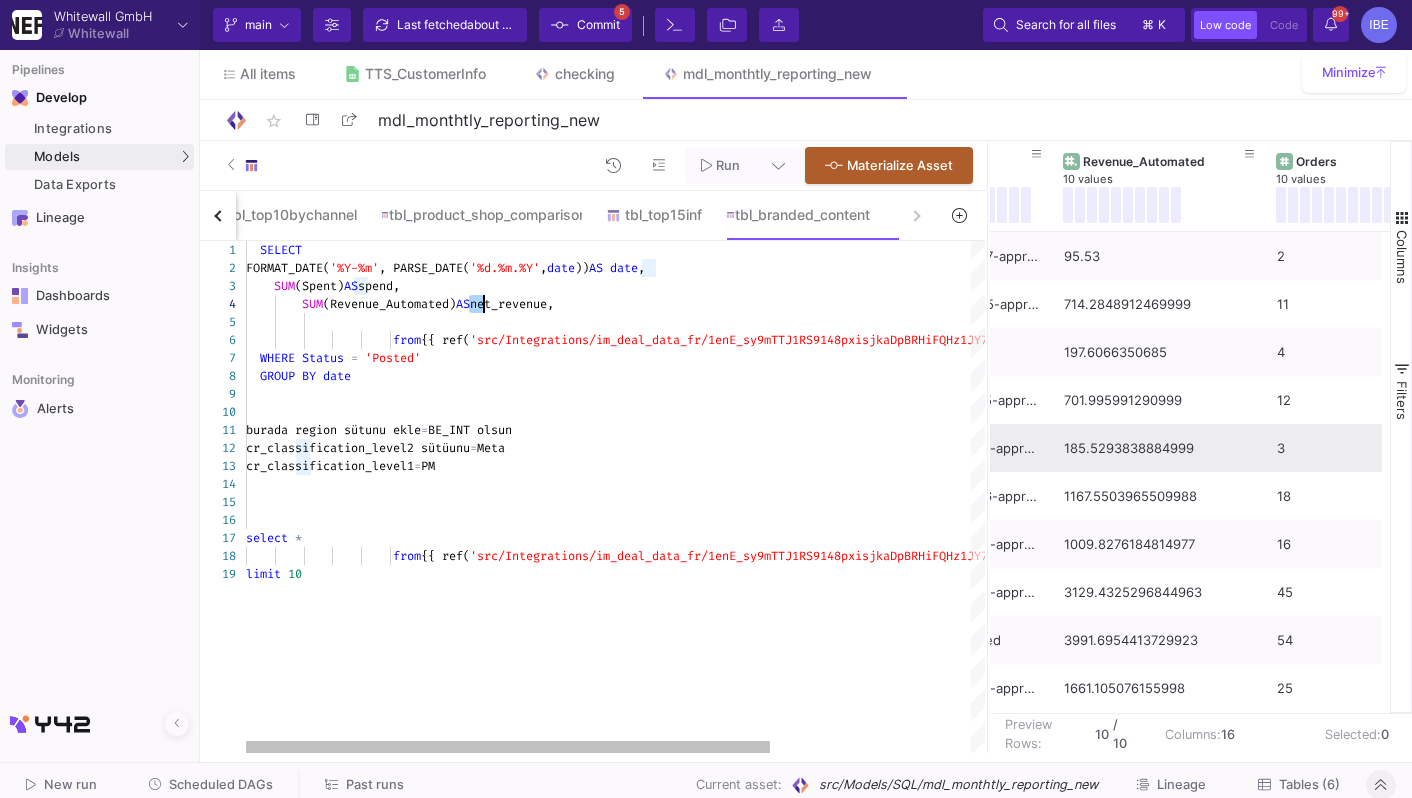 click 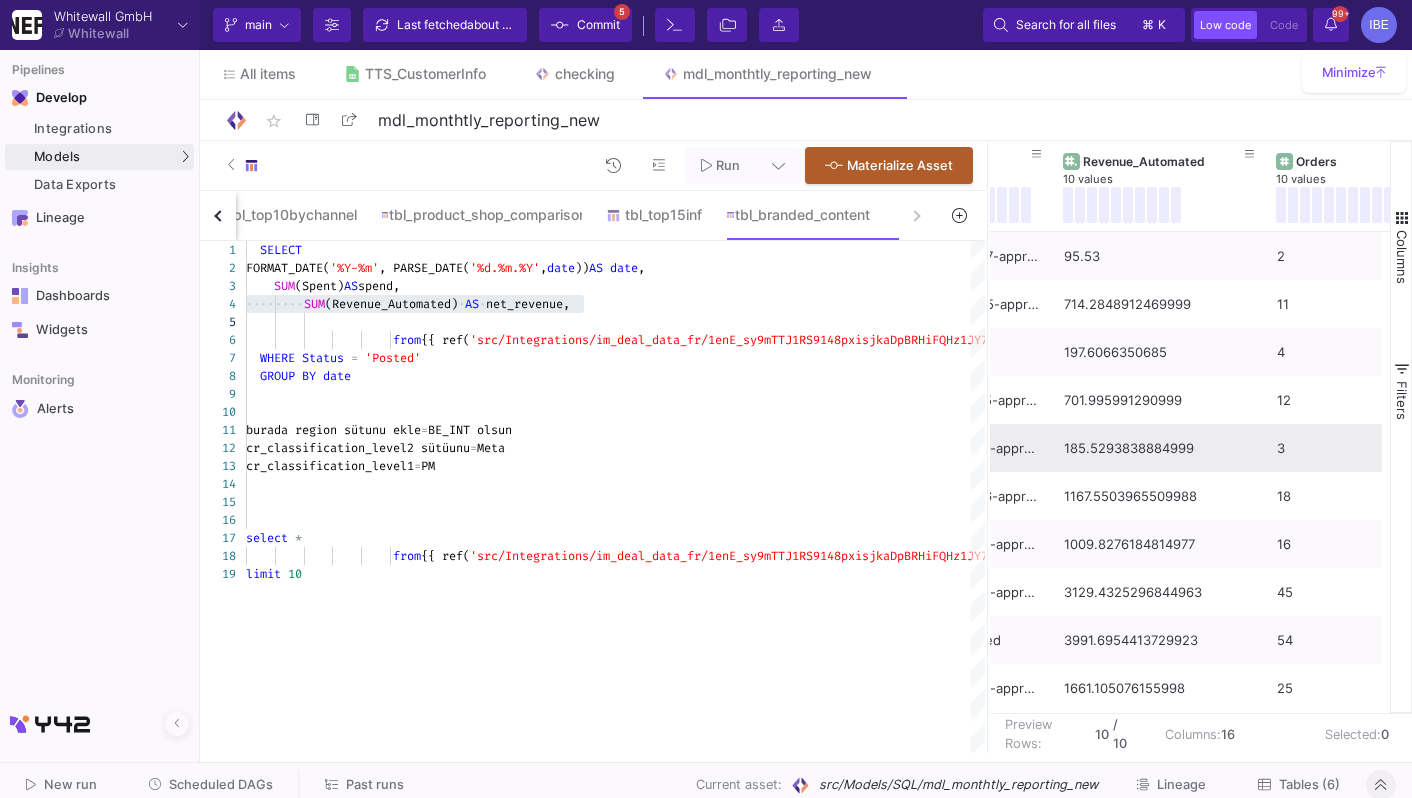 click on "(Revenue_Automated)" 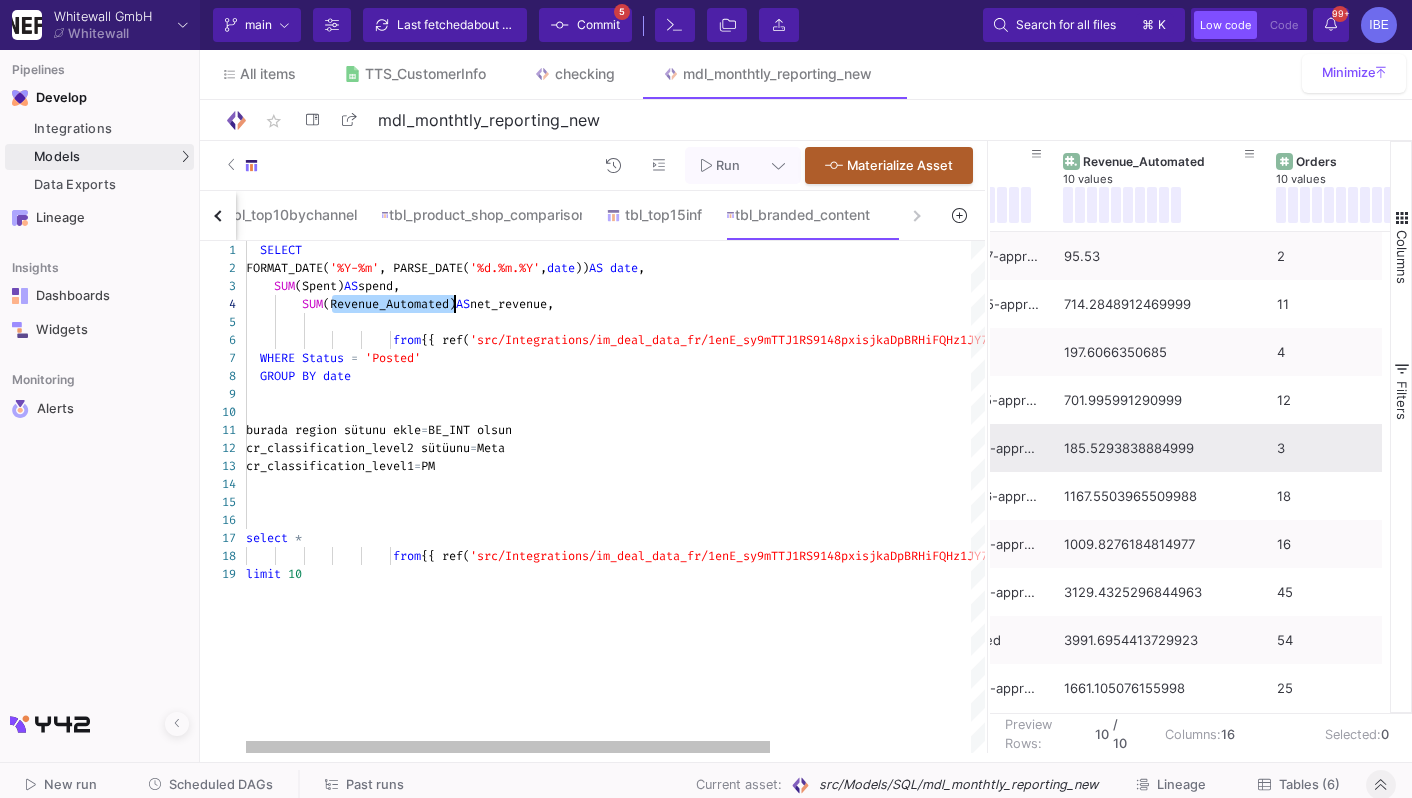 click on "(Revenue_Automated)" 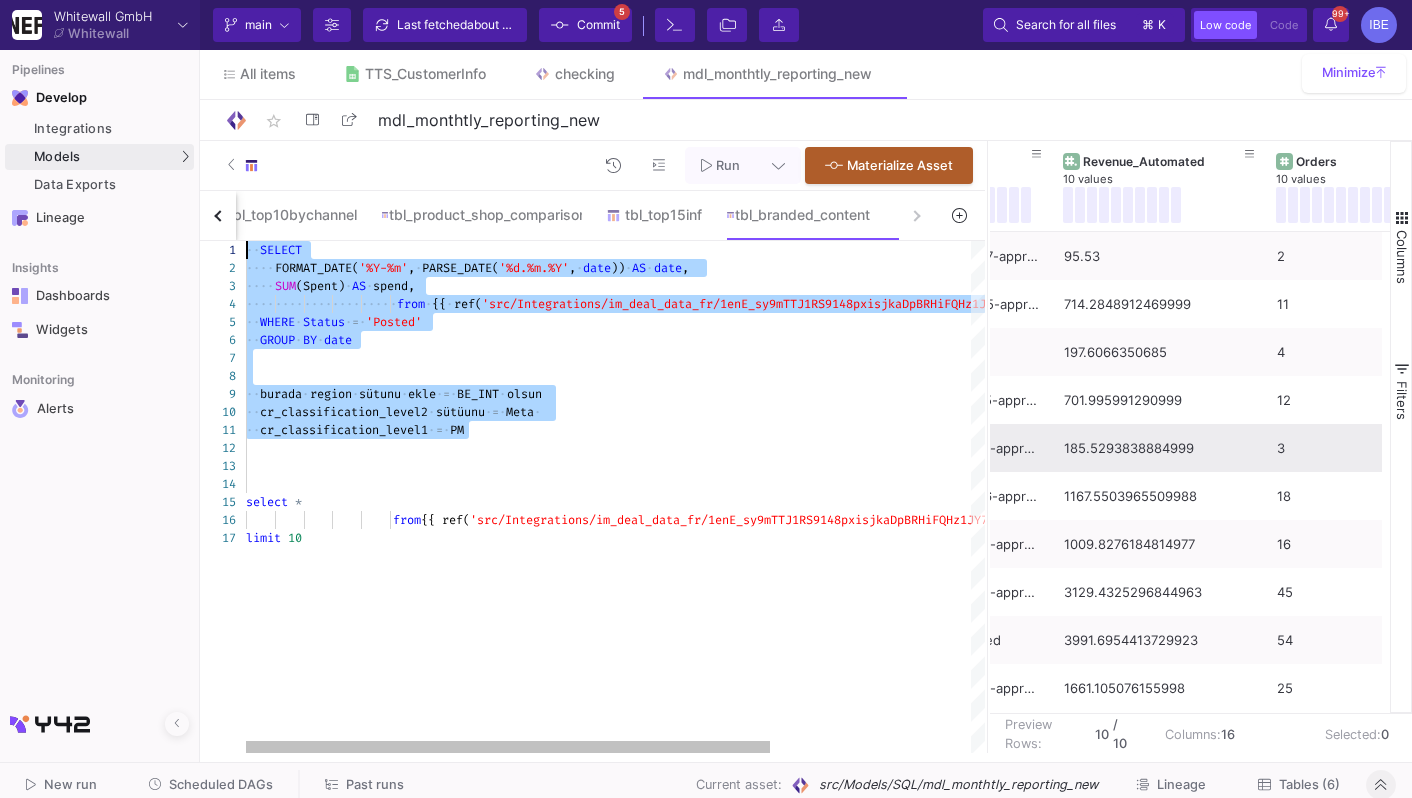 drag, startPoint x: 509, startPoint y: 436, endPoint x: 215, endPoint y: 243, distance: 351.68878 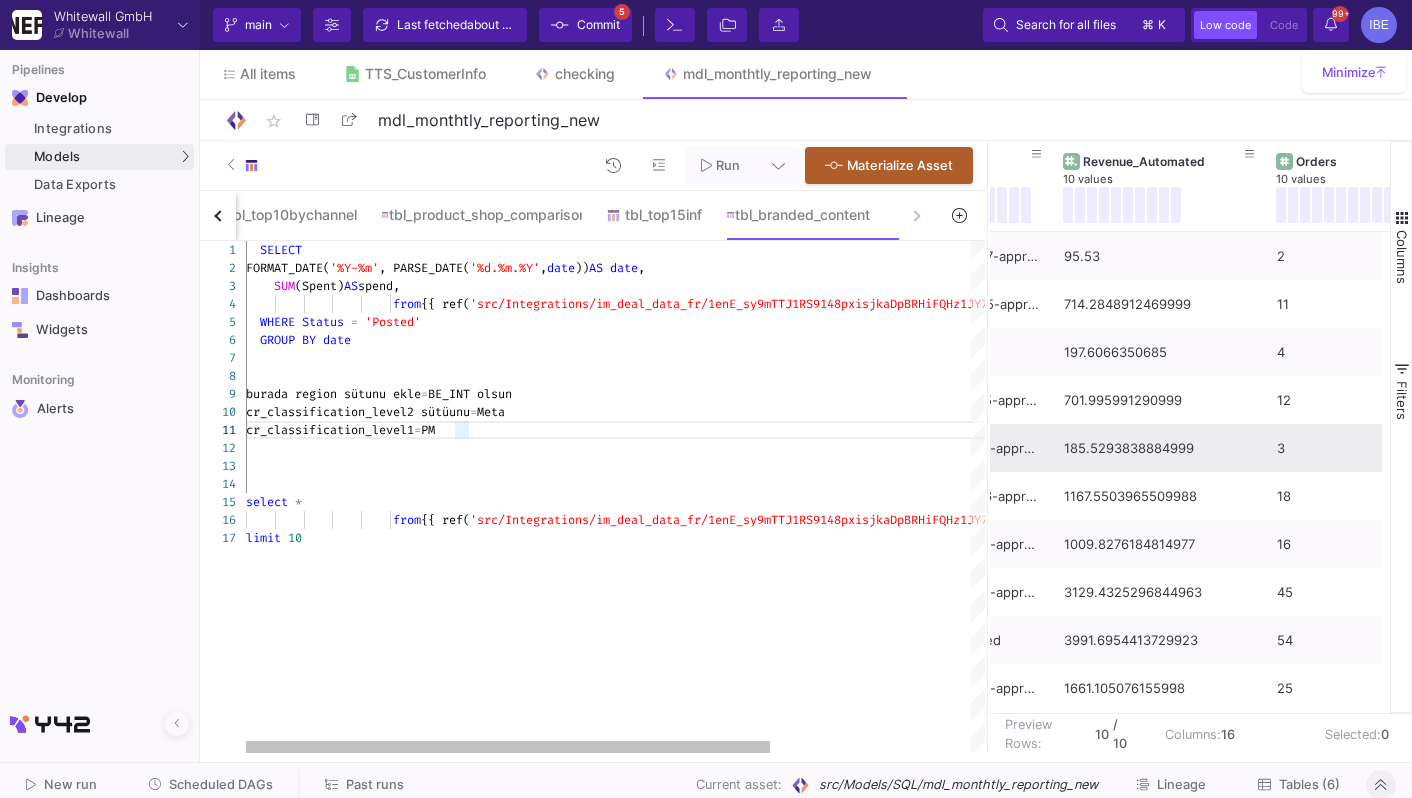 click on "SELECT     FORMAT_DATE( '%Y-%m' , PARSE_DATE( '%d.%m.%Y' ,  date ))  AS   date ,      SUM (Spent)  AS  spend,                       from  {{ ref( 'src/Integrations/im_deal_data_fr/1enE_sy9mTTJ1RS9 148pxisjkaDpBRHiFQHz1JY7mbmA_NEW__Branded_Content' ) }}    WHERE   Status   =   'Posted'    GROUP   BY   date   burada region sütunu ekle  =  BE_INT olsun   cr_classification_level2 sütüunu  =  Meta    cr_classification_level1  =  PM select   *                       from  {{ ref( 'src/Integrations/im_deal_data_fr/1enE_sy9mTTJ1RS9 148pxisjkaDpBRHiFQHz1JY7mbmA_NEW__Branded_Content' ) }} limit   10" 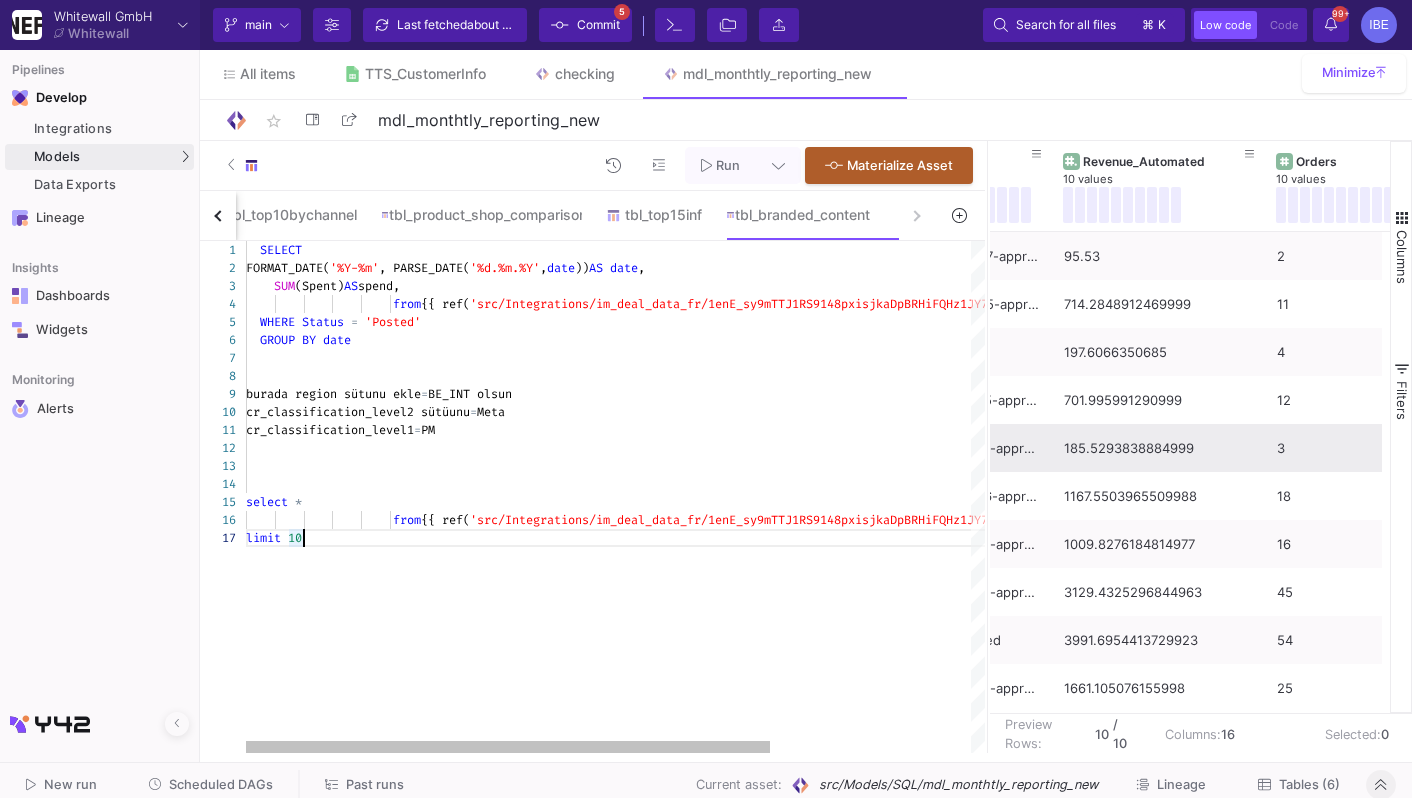 click on "SELECT     FORMAT_DATE( '%Y-%m' , PARSE_DATE( '%d.%m.%Y' ,  date ))  AS   date ,      SUM (Spent)  AS  spend,                       from  {{ ref( 'src/Integrations/im_deal_data_fr/1enE_sy9mTTJ1RS9 148pxisjkaDpBRHiFQHz1JY7mbmA_NEW__Branded_Content' ) }}    WHERE   Status   =   'Posted'    GROUP   BY   date   burada region sütunu ekle  =  BE_INT olsun   cr_classification_level2 sütüunu  =  Meta    cr_classification_level1  =  PM select   *                       from  {{ ref( 'src/Integrations/im_deal_data_fr/1enE_sy9mTTJ1RS9 148pxisjkaDpBRHiFQHz1JY7mbmA_NEW__Branded_Content' ) }} limit   10" 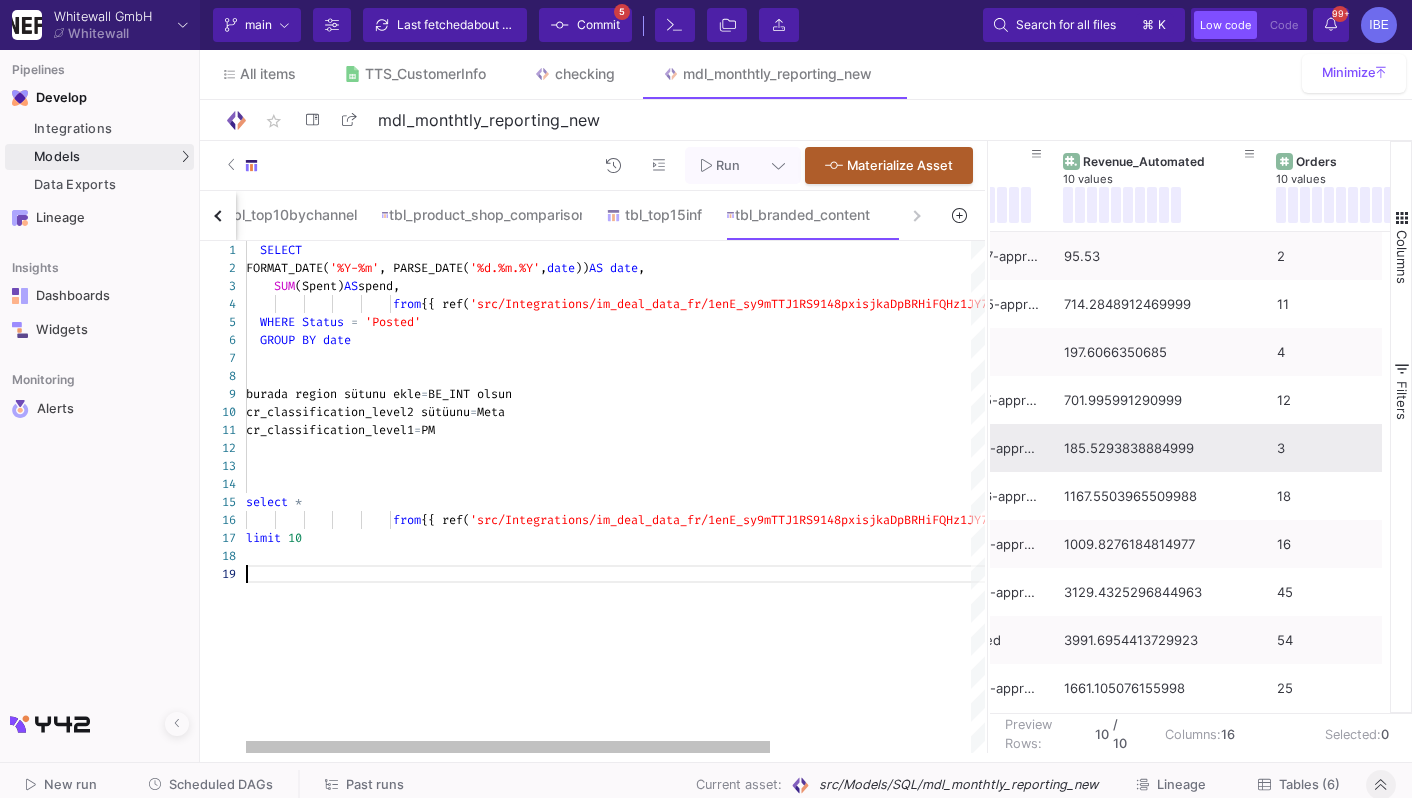 paste on "'BE_INT' AS region,
'Meta' AS cr_classification_level2,
'PM' AS cr_classification_level1,
SUM(Spent) AS spend
FROM brandedcontent
WHERE Status = 'Posted'
GROUP BY date" 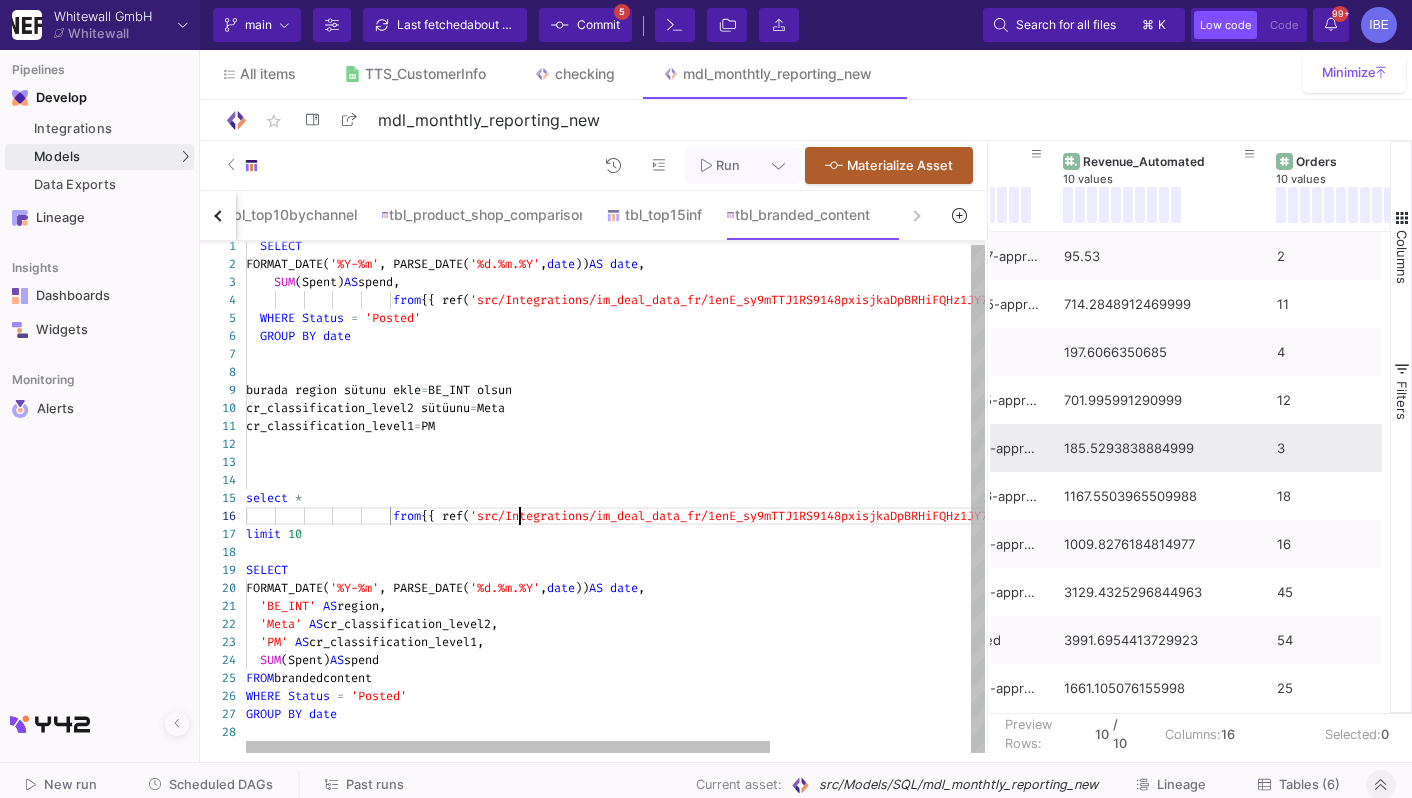 click on "SELECT     FORMAT_DATE( '%Y-%m' , PARSE_DATE( '%d.%m.%Y' ,  date ))  AS   date ,      SUM (Spent)  AS  spend,                       from  {{ ref( 'src/Integrations/im_deal_data_fr/1enE_sy9mTTJ1RS9 148pxisjkaDpBRHiFQHz1JY7mbmA_NEW__Branded_Content' ) }}    WHERE   Status   =   'Posted'    GROUP   BY   date   burada region sütunu ekle  =  BE_INT olsun   cr_classification_level2 sütüunu  =  Meta    cr_classification_level1  =  PM select   *                       from  {{ ref( 'src/Integrations/im_deal_data_fr/1enE_sy9mTTJ1RS9 148pxisjkaDpBRHiFQHz1JY7mbmA_NEW__Branded_Content' ) }} limit   10 SELECT   FORMAT_DATE( '%Y-%m' , PARSE_DATE( '%d.%m.%Y' ,  date ))  AS   date ,    'BE_INT'   AS  region,    'Meta'   AS  cr_classification_level2,    'PM'   AS  cr_classification_level1,    SUM (Spent)  AS  spend FROM  brandedcontent WHERE   Status   =   'Posted' GROUP   BY   date" 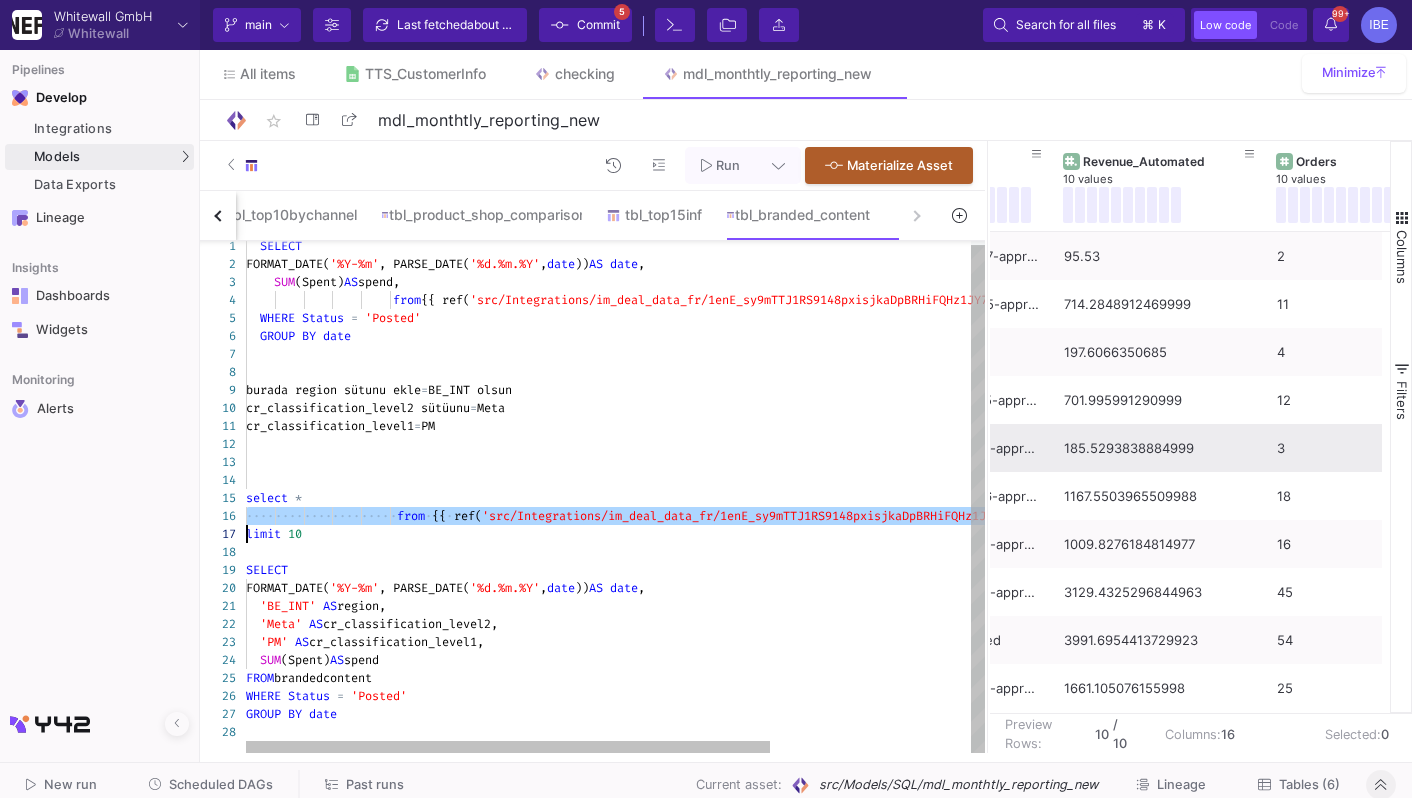 click on "1 2 3 4 5 6 7 8 9 10 11 12 13 14 15 16 17 18 19 20 21 22 23 24 25 26 27 28    SELECT     FORMAT_DATE( '%Y-%m' , PARSE_DATE( '%d.%m.%Y' ,  date ))  AS   date ,      SUM (Spent)  AS  spend,                       from  {{ ref( 'src/Integrations/im_deal_data_fr/1enE_sy9mTTJ1RS9 148pxisjkaDpBRHiFQHz1JY7mbmA_NEW__Branded_Content' ) }}    WHERE   Status   =   'Posted'    GROUP   BY   date   burada region sütunu ekle  =  BE_INT olsun   cr_classification_level2 sütüunu  =  Meta    cr_classification_level1  =  PM select   * ···· ···· ···· ···· ···· · from · {{ · ref( 'src/Integrations/im_deal_data_fr/1enE_sy9mTTJ1RS9 148pxisjkaDpBRHiFQHz1JY7mbmA_NEW__Branded_Content' ) · }} limit   10 SELECT   FORMAT_DATE( '%Y-%m' , PARSE_DATE( '%d.%m.%Y' ,  date ))  AS   date ,    'BE_INT'   AS  region,    'Meta'   AS  cr_classification_level2,    'PM'   AS  cr_classification_level1,    SUM (Spent)  AS  spend FROM   =" 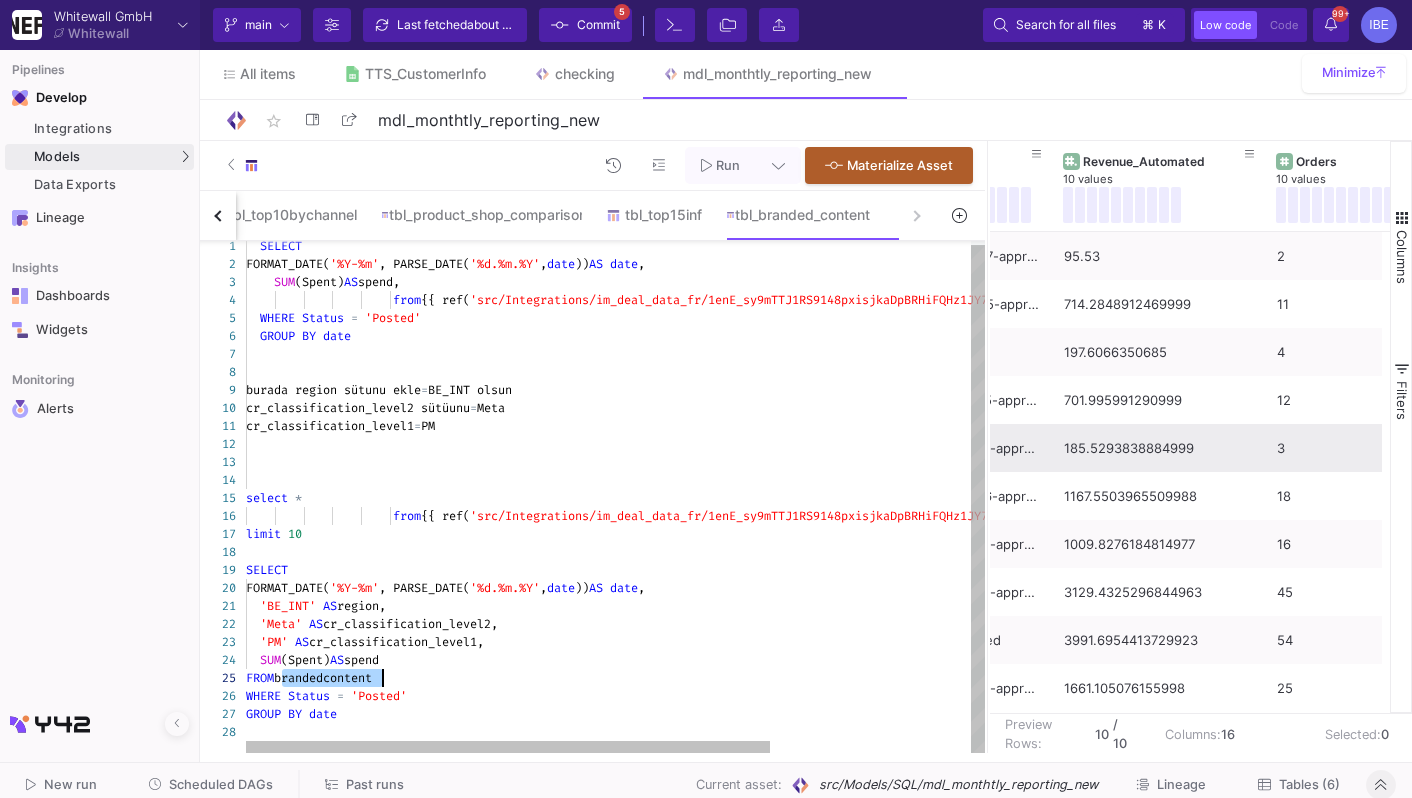 click on "1 2 3 4 5 6 7 8 9 10 11 12 13 14 15 16 17 18 19 20 21 22 23 24 25 26 27 28    SELECT     FORMAT_DATE( '%Y-%m' , PARSE_DATE( '%d.%m.%Y' ,  date ))  AS   date ,      SUM (Spent)  AS  spend,                       from  {{ ref( 'src/Integrations/im_deal_data_fr/1enE_sy9mTTJ1RS9 148pxisjkaDpBRHiFQHz1JY7mbmA_NEW__Branded_Content' ) }}    WHERE   Status   =   'Posted'    GROUP   BY   date   burada region sütunu ekle  =  BE_INT olsun   cr_classification_level2 sütüunu  =  Meta    cr_classification_level1  =  PM select   *                       from  {{ ref( 'src/Integrations/im_deal_data_fr/1enE_sy9mTTJ1RS9 148pxisjkaDpBRHiFQHz1JY7mbmA_NEW__Branded_Content' ) }} limit   10 SELECT   FORMAT_DATE( '%Y-%m' , PARSE_DATE( '%d.%m.%Y' ,  date ))  AS   date ,    'BE_INT'   AS  region,    'Meta'   AS  cr_classification_level2,    'PM'   AS  cr_classification_level1,    SUM (Spent)  AS  spend FROM WHERE     =" 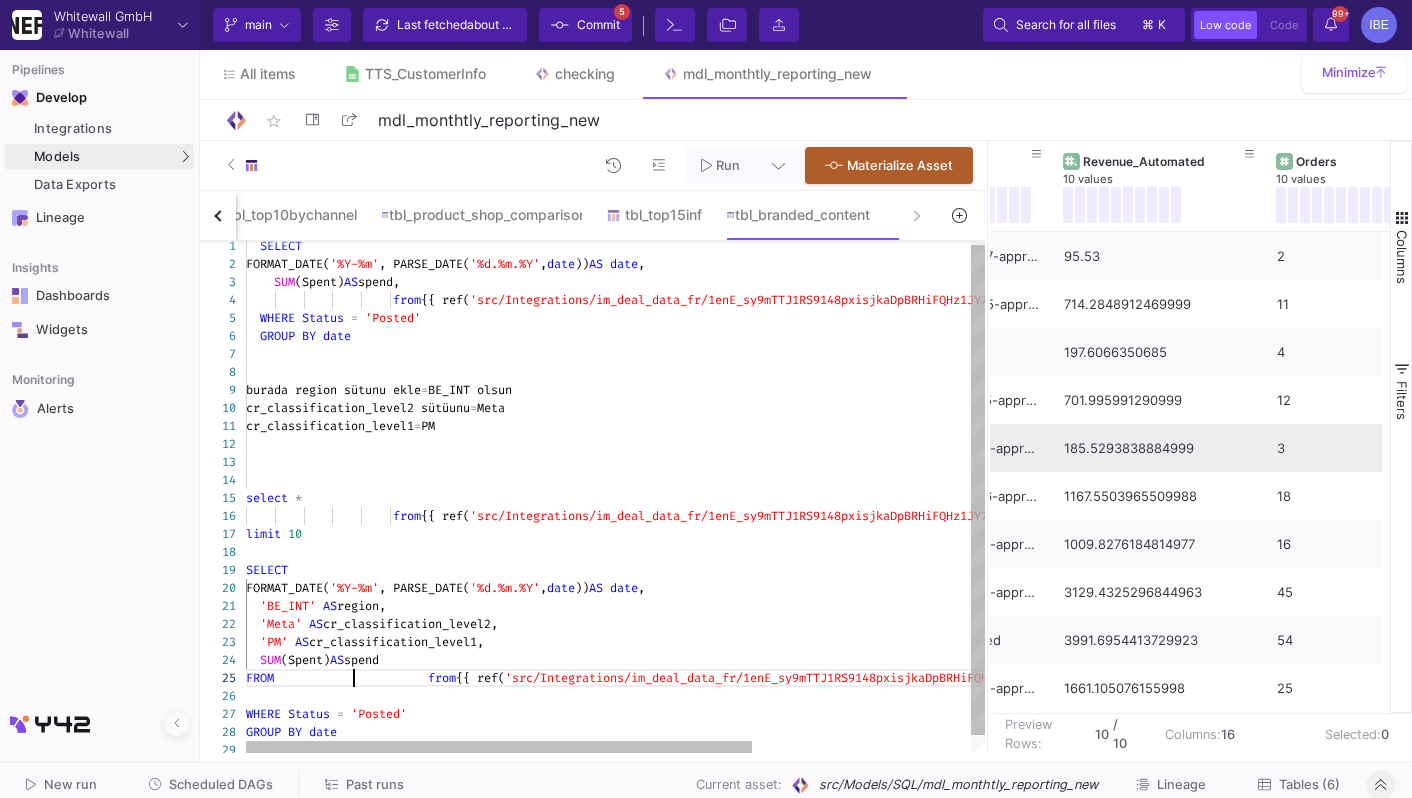 click on "1 2 3 4 5 6 7 8 9 10 11 12 13 14 15 16 17 18 19 20 21 22 23 24 25 27 28 26 29    SELECT     FORMAT_DATE( '%Y-%m' , PARSE_DATE( '%d.%m.%Y' ,  date ))  AS   date ,      SUM (Spent)  AS  spend,                       from  {{ ref( 'src/Integrations/im_deal_data_fr/1enE_sy9mTTJ1RS9 148pxisjkaDpBRHiFQHz1JY7mbmA_NEW__Branded_Content' ) }}    WHERE   Status   =   'Posted'    GROUP   BY   date   burada region sütunu ekle  =  BE_INT olsun   cr_classification_level2 sütüunu  =  Meta    cr_classification_level1  =  PM select   *                       from  {{ ref( 'src/Integrations/im_deal_data_fr/1enE_sy9mTTJ1RS9 148pxisjkaDpBRHiFQHz1JY7mbmA_NEW__Branded_Content' ) }} limit   10 SELECT   FORMAT_DATE( '%Y-%m' , PARSE_DATE( '%d.%m.%Y' ,  date ))  AS   date ,    'BE_INT'   AS  region,    'Meta'   AS  cr_classification_level2,    'PM'   AS  cr_classification_level1,    SUM (Spent)  AS  spend FROM from ) }}" 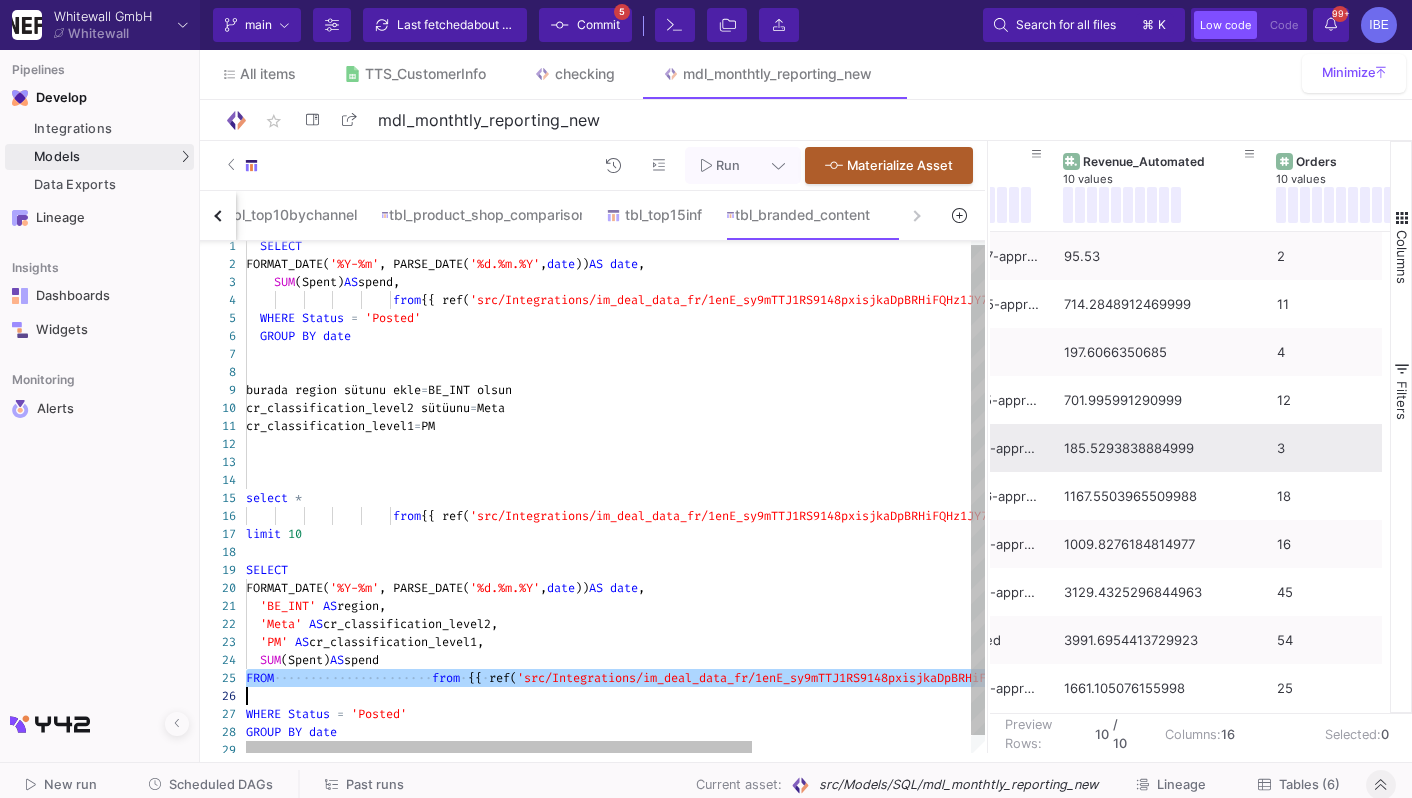 click on "····" 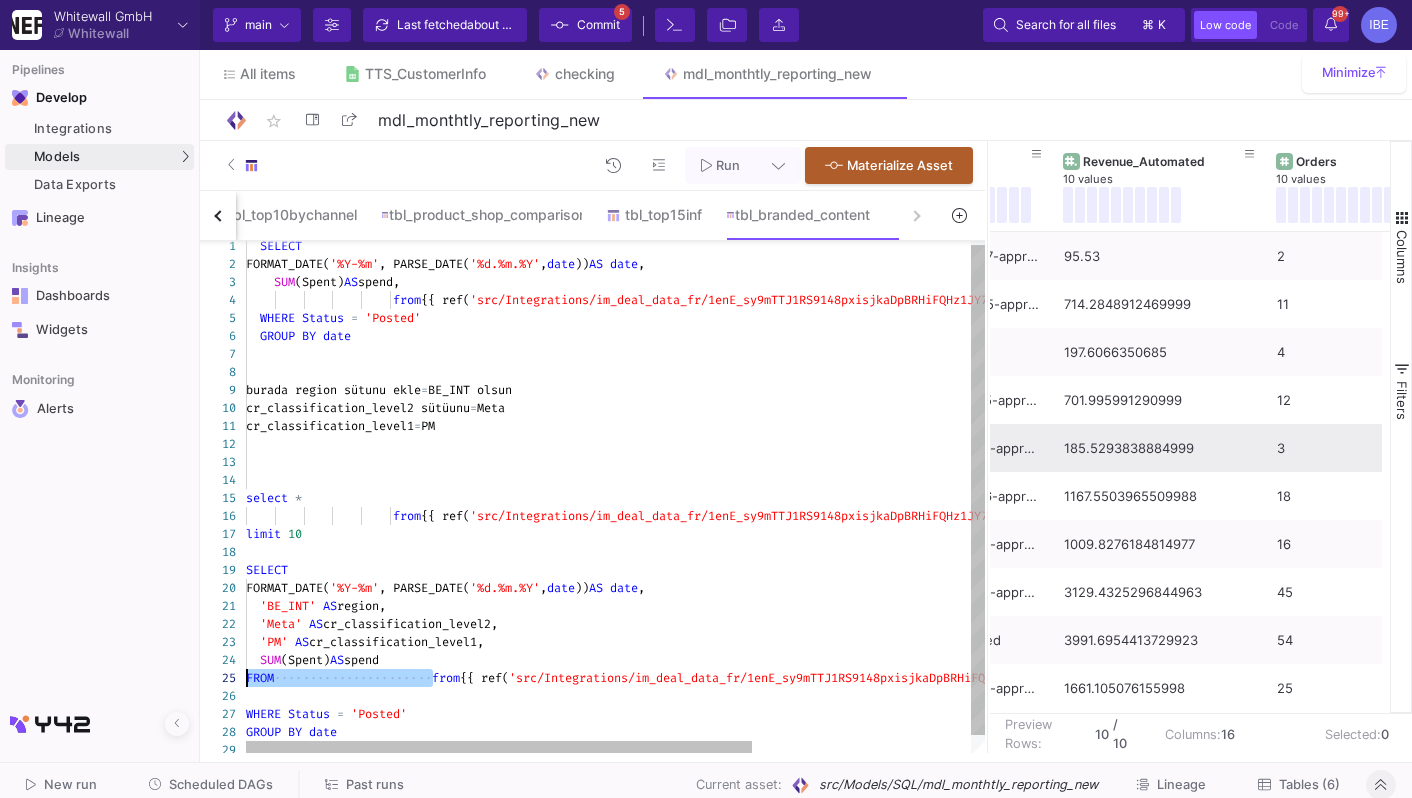 drag, startPoint x: 436, startPoint y: 676, endPoint x: 230, endPoint y: 677, distance: 206.00243 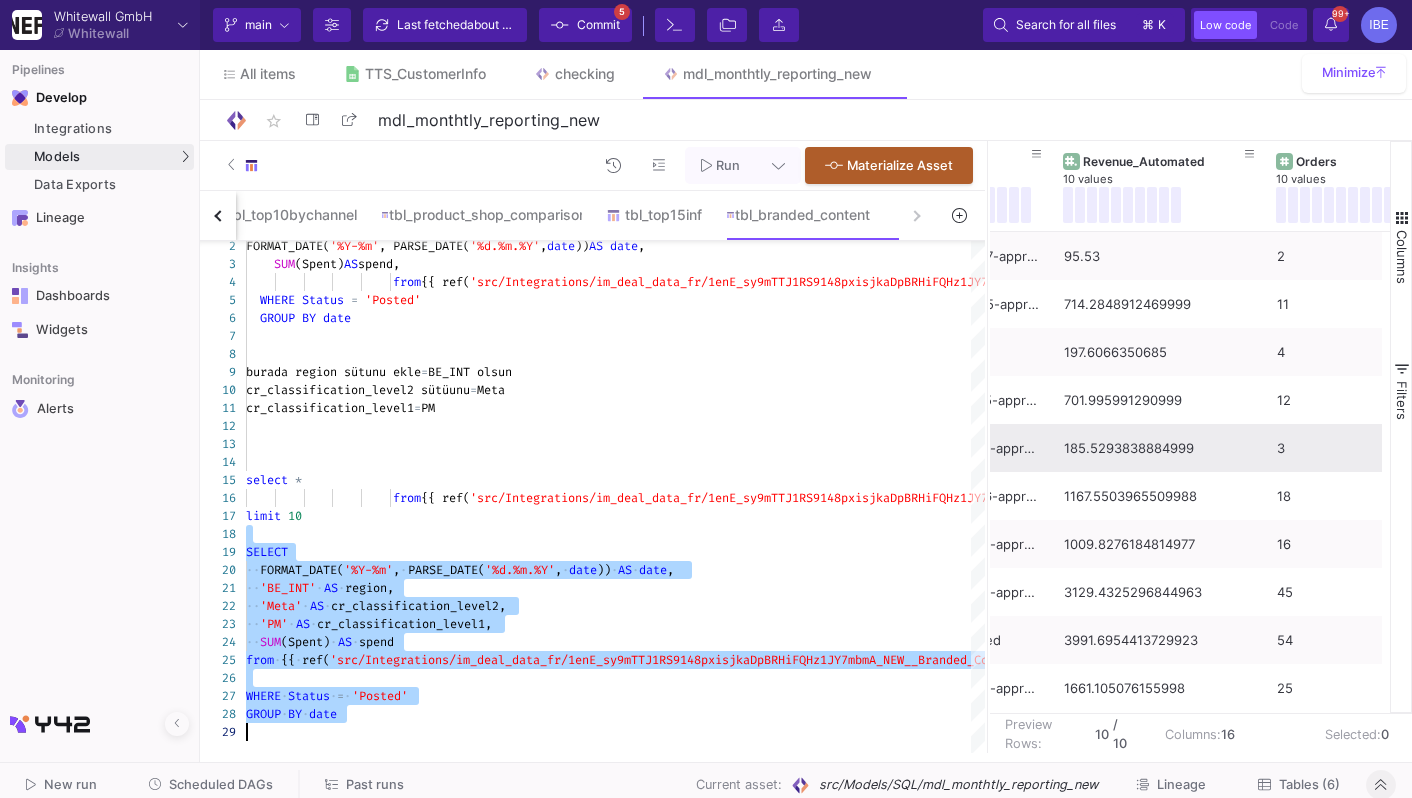 drag, startPoint x: 255, startPoint y: 554, endPoint x: 268, endPoint y: 797, distance: 243.34749 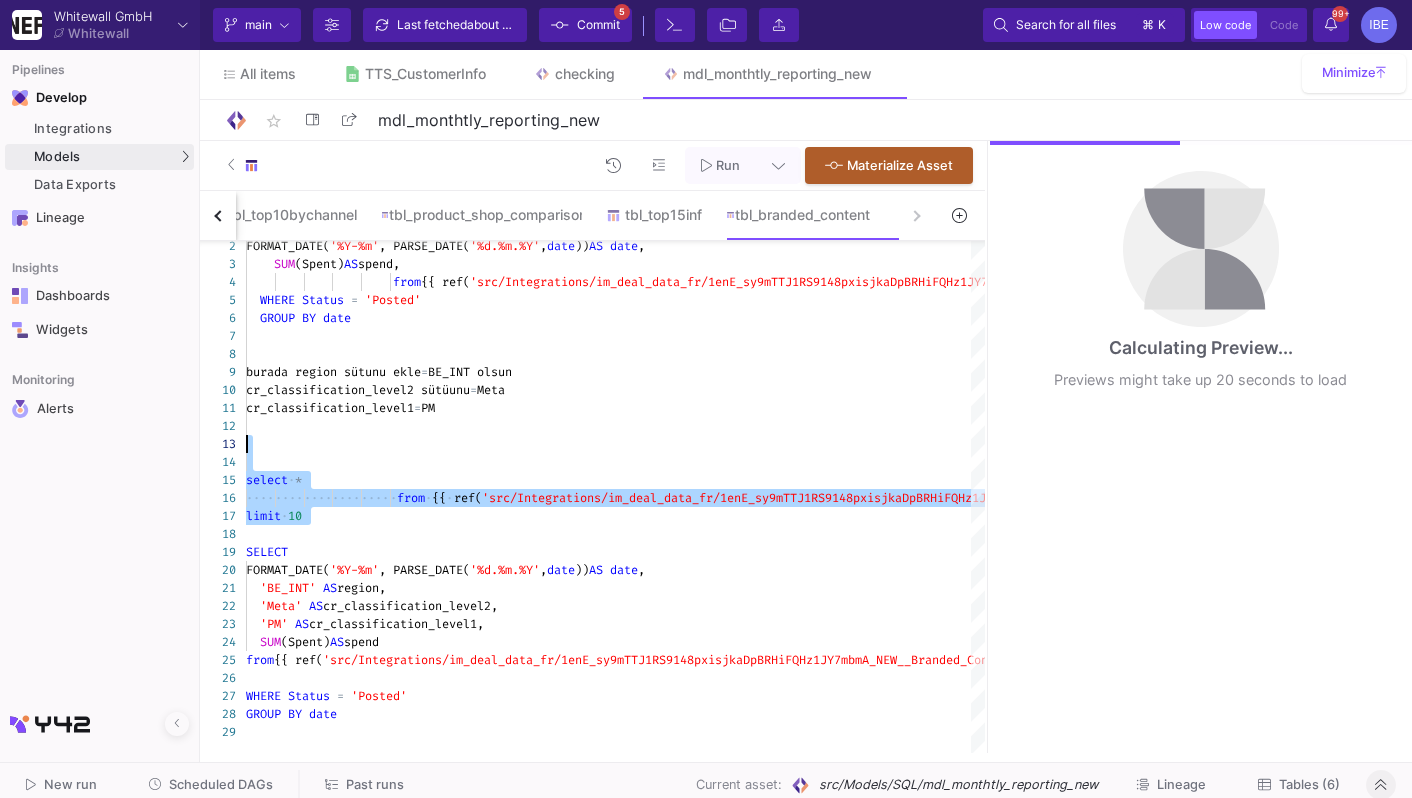 drag, startPoint x: 331, startPoint y: 527, endPoint x: 192, endPoint y: 442, distance: 162.92943 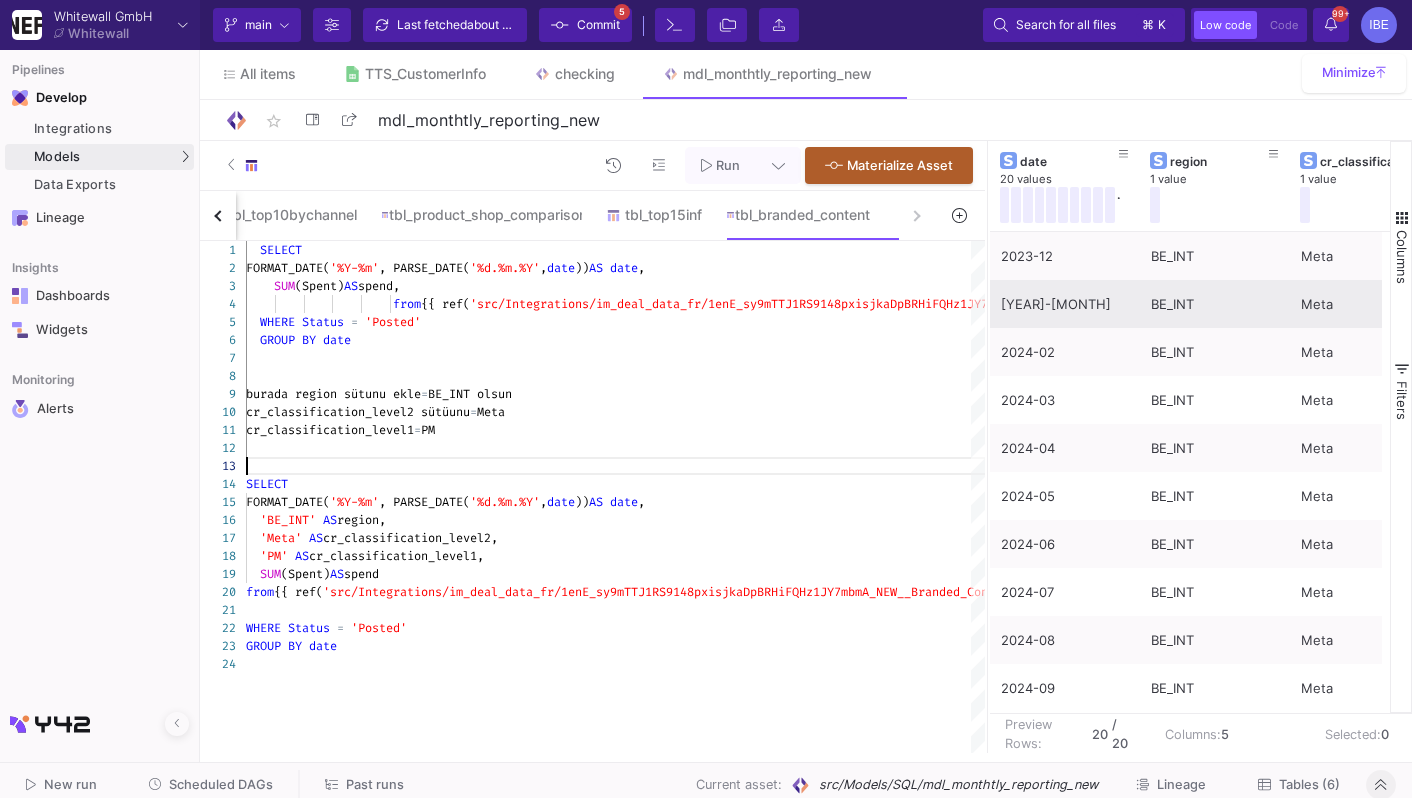 scroll, scrollTop: 0, scrollLeft: 93, axis: horizontal 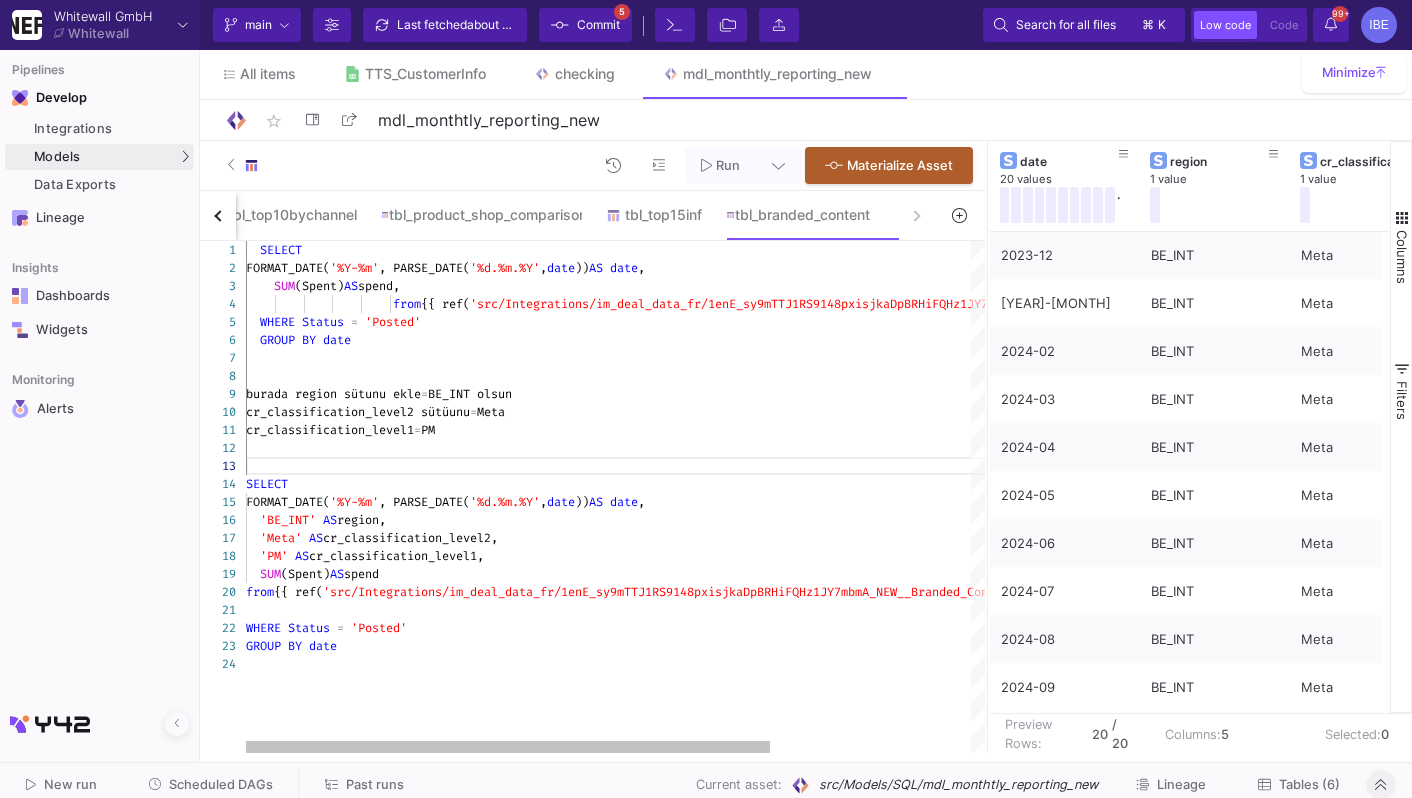 click on "GROUP   BY   date" 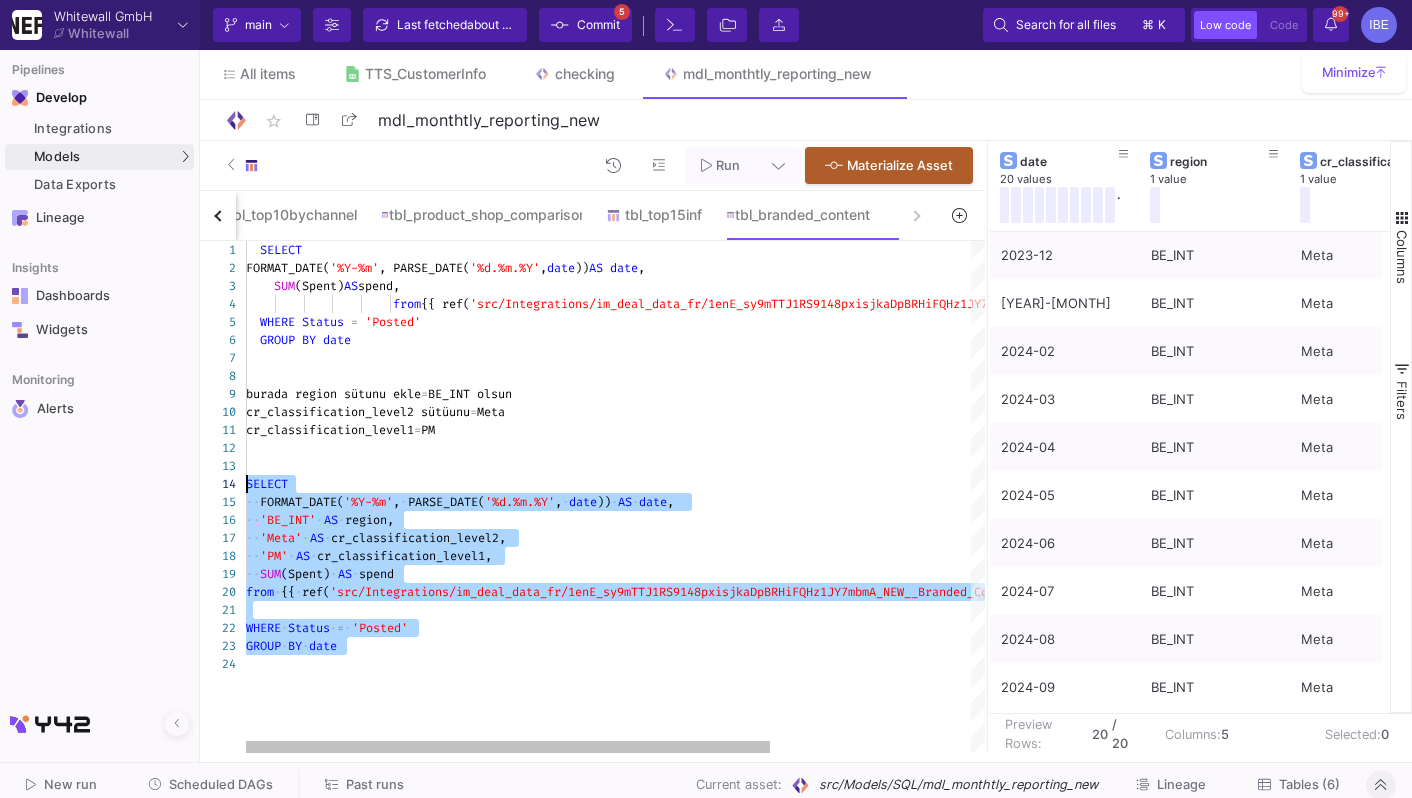 click on "2 3 4 5 6 7 8 9 10 11 12 13 14 15 16 17 18 19 20 22 23 21 24 1     FORMAT_DATE( '%Y-%m' , PARSE_DATE( '%d.%m.%Y' ,  date ))  AS   date ,      SUM (Spent)  AS  spend,                       from  {{ ref( 'src/Integrations/im_deal_data_fr/1enE_sy9mTTJ1RS9 148pxisjkaDpBRHiFQHz1JY7mbmA_NEW__Branded_Content' ) }}    WHERE   Status   =   'Posted'    GROUP   BY   date   burada region sütunu ekle  =  BE_INT olsun   cr_classification_level2 sütüunu  =  Meta    cr_classification_level1  =  PM SELECT ·· FORMAT_DATE( '%Y-%m' , · PARSE_DATE( '%d.%m.%Y' , · date )) · AS · date , ·· 'BE_INT' · AS · region, ·· 'Meta' · AS · cr_classification_level2, ·· 'PM' · AS · cr_classification_level1, ·· SUM (Spent) · AS · spend from · {{ · ref( 'src/Integrations/im_deal_data_fr/1enE_sy9mTTJ1RS9 148pxisjkaDpBRHiFQHz1JY7mbmA_NEW__Branded_Content' ) · }} WHERE · Status · = · 'Posted' GROUP · BY · date    SELECT" 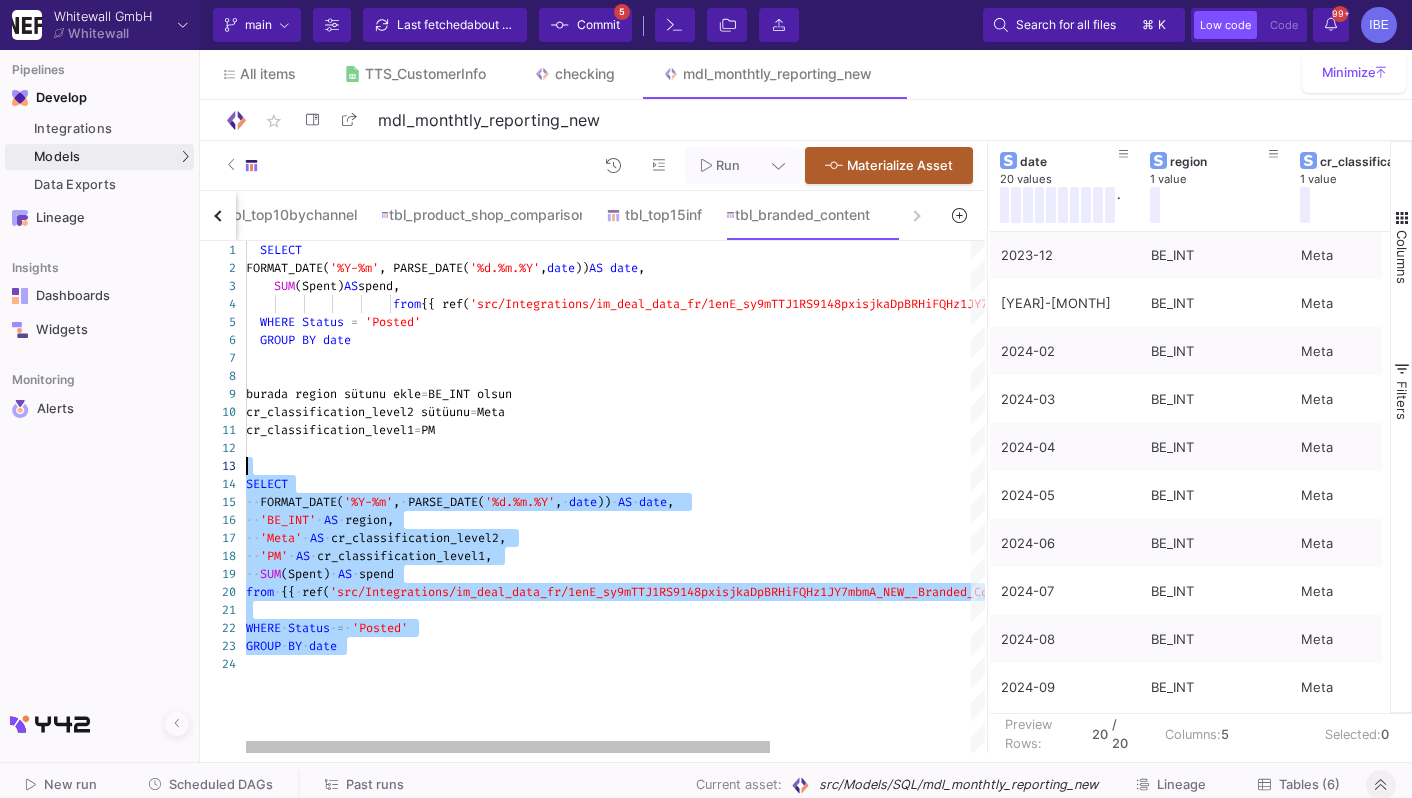 paste on "FROM brandedcontent" 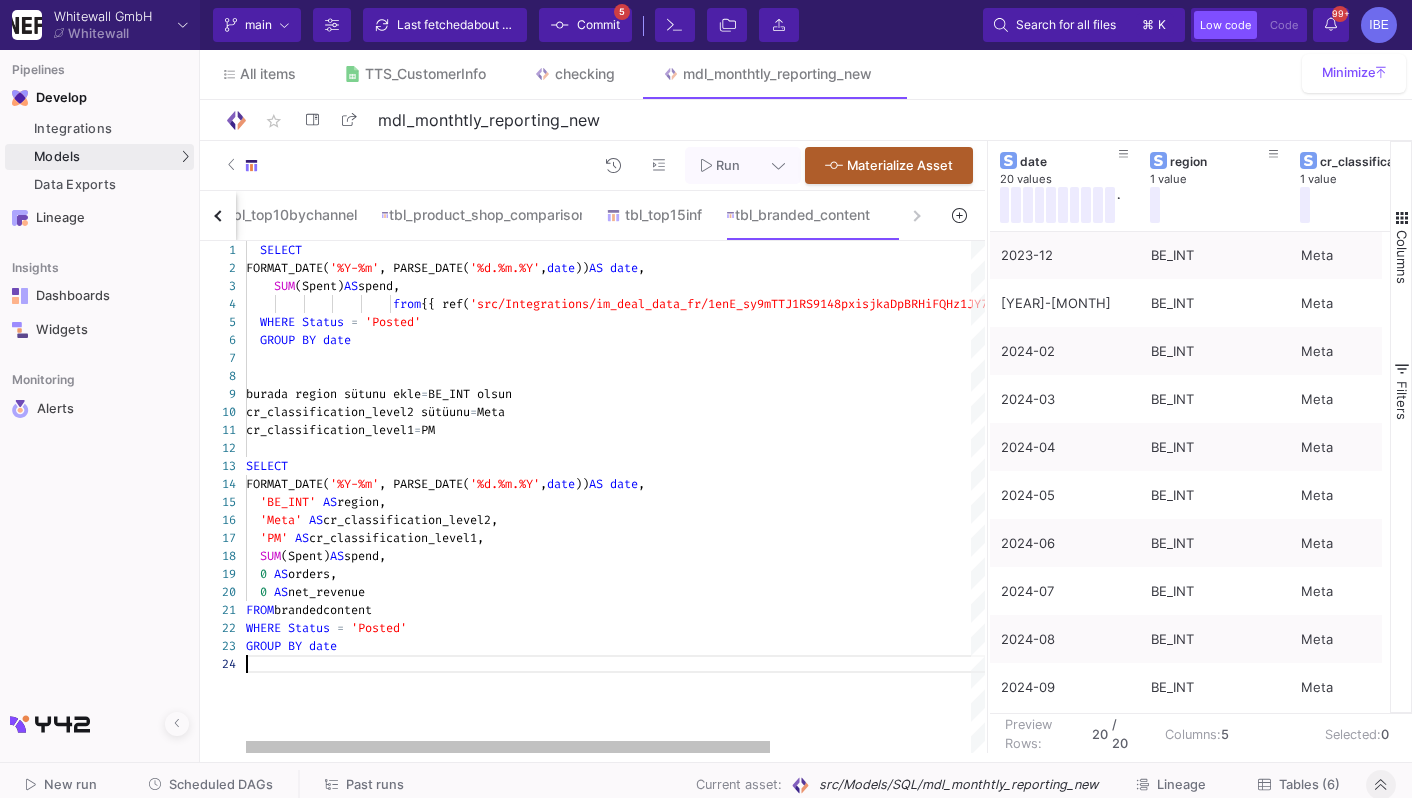 click on "WHERE   Status   =   'Posted'" 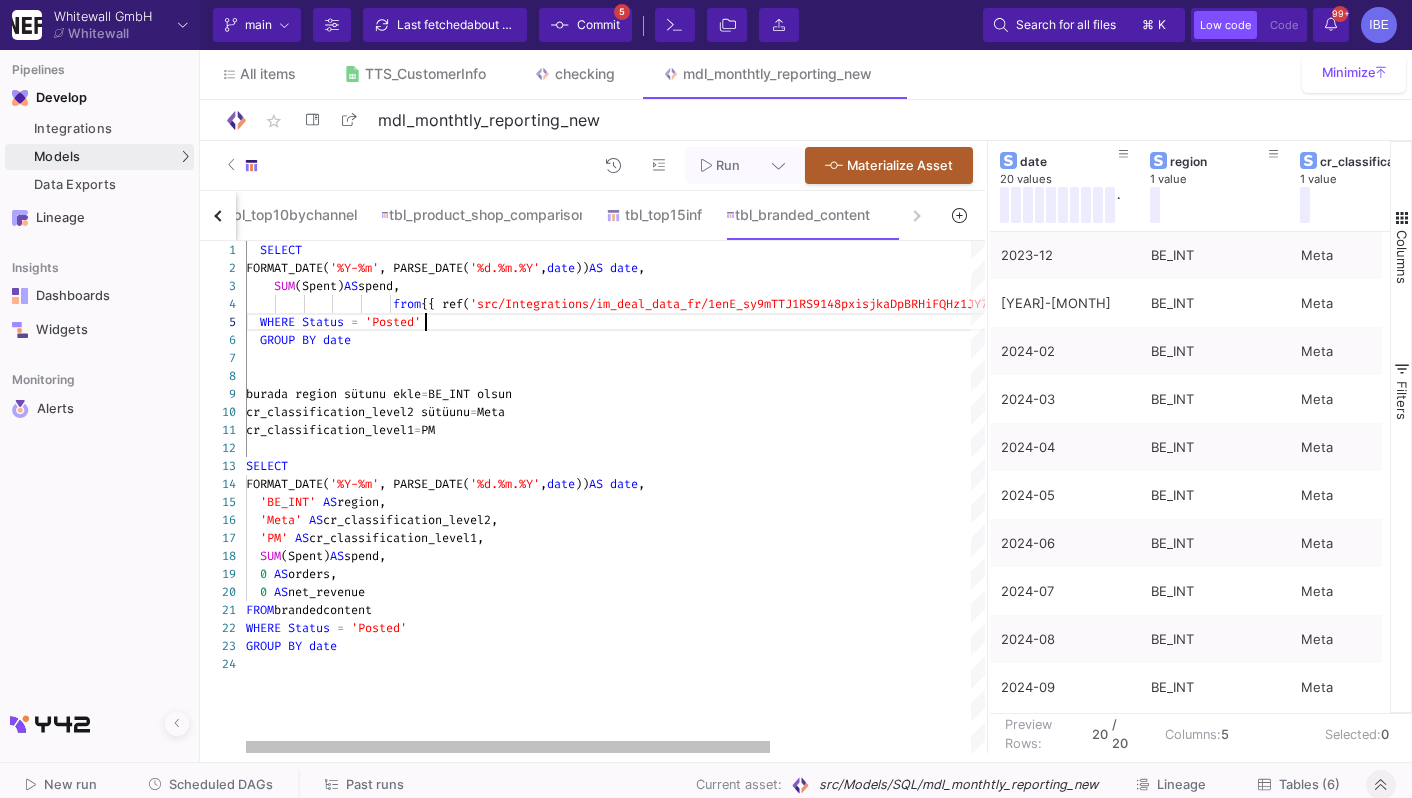click on "WHERE   Status   =   'Posted'" 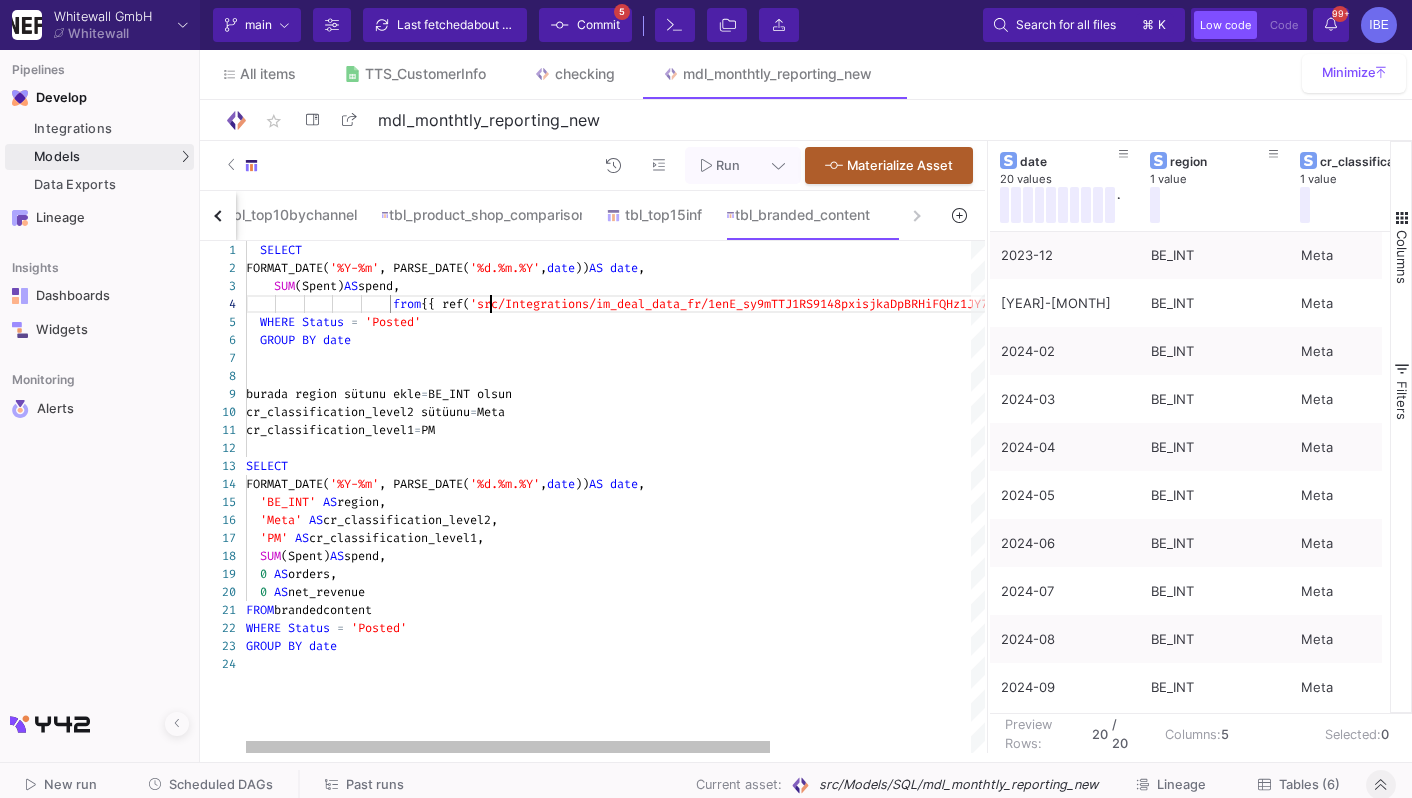 click on "'src/Integrations/im_deal_data_fr/1enE_sy9mTTJ1RS9" 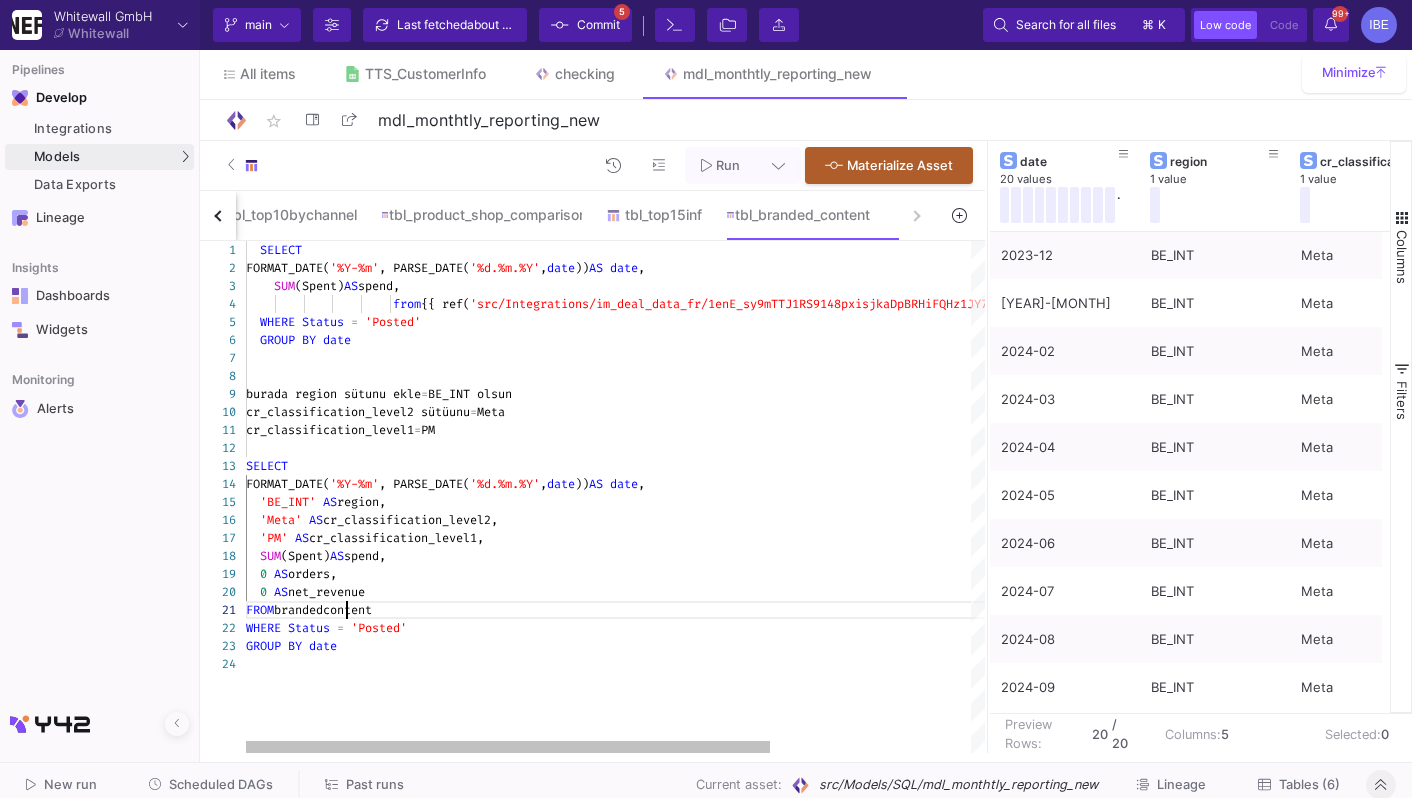 click on "2 3 4 5 6 7 8 9 10 11 12 13 14 15 16 17 18 19 20 22 23 21 24 1     FORMAT_DATE( '%Y-%m' , PARSE_DATE( '%d.%m.%Y' ,  date ))  AS   date ,      SUM (Spent)  AS  spend,                       from  {{ ref( 'src/Integrations/im_deal_data_fr/1enE_sy9mTTJ1RS9 148pxisjkaDpBRHiFQHz1JY7mbmA_NEW__Branded_Content' ) }}    WHERE   Status   =   'Posted'    GROUP   BY   date   burada region sütunu ekle  =  BE_INT olsun   cr_classification_level2 sütüunu  =  Meta    cr_classification_level1  =  PM SELECT   FORMAT_DATE( '%Y-%m' , PARSE_DATE( '%d.%m.%Y' ,  date ))  AS   date ,    'BE_INT'   AS  region,    'Meta'   AS  cr_classification_level2,    'PM'   AS  cr_classification_level1,    SUM (Spent)  AS  spend,    0   AS  orders,    0   AS  net_revenue WHERE   Status   =   'Posted' GROUP   BY   date FROM  brandedcontent    SELECT FROM brandedcontent
WHERE Status = 'Posted'
GROUP BY date" 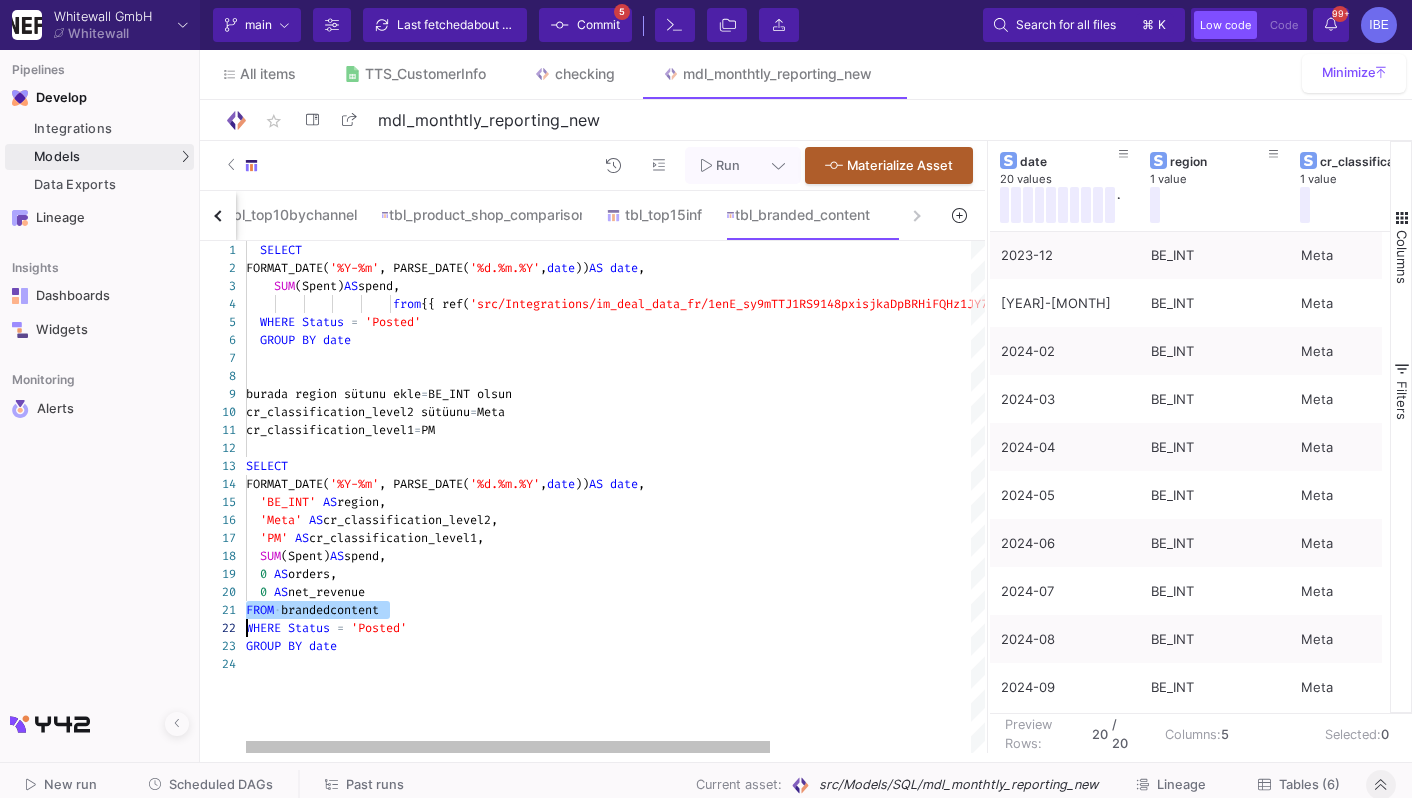 paste on "from {{ ref('src/Integrations/im_deal_data_fr/1enE_sy9mTTJ1RS9148pxisjkaDpBRHiFQHz1JY7mbmA_NEW__Branded_Content') }}" 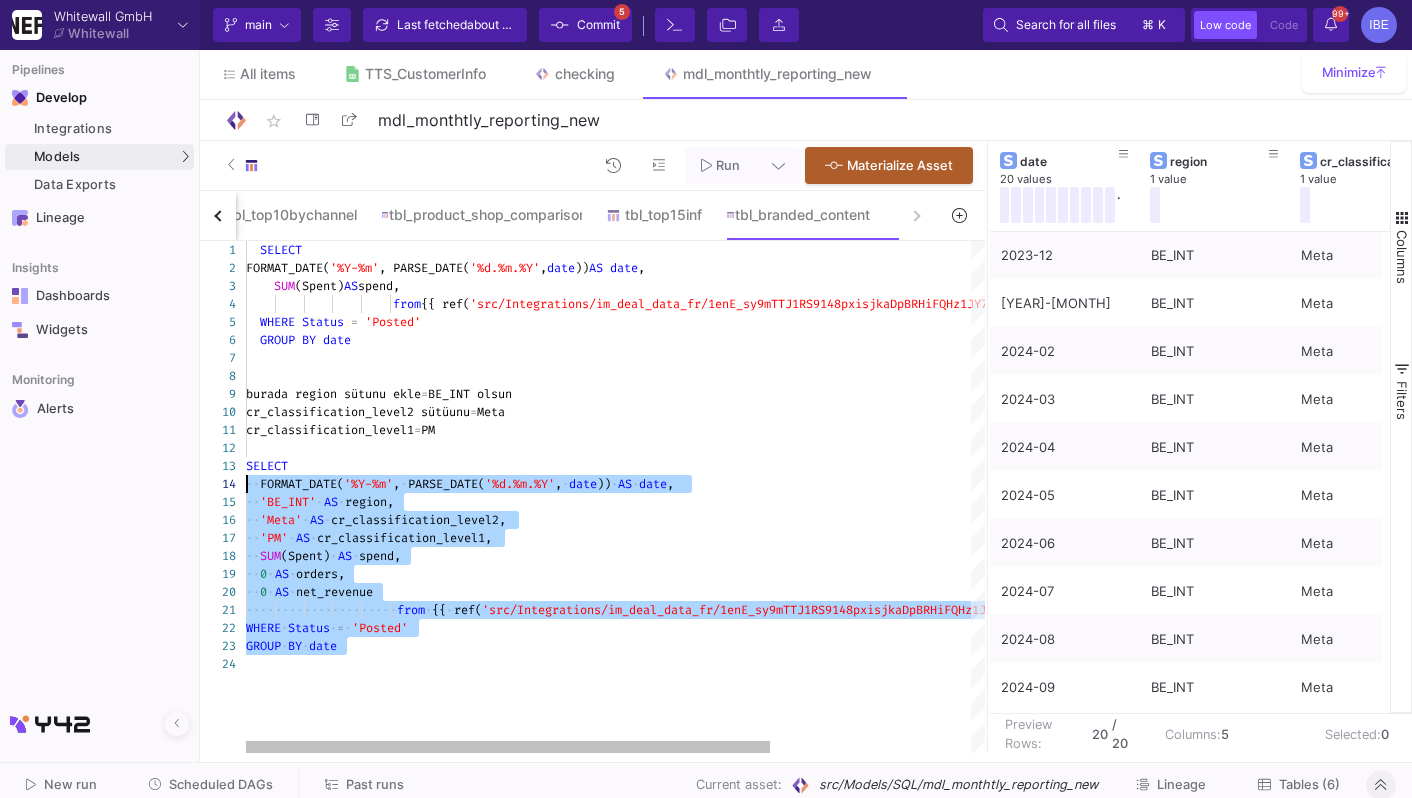 click on "2 3 4 5 6 7 8 9 10 11 12 13 14 15 16 17 18 19 20 22 23 21 24 1     FORMAT_DATE( '%Y-%m' , PARSE_DATE( '%d.%m.%Y' ,  date ))  AS   date ,      SUM (Spent)  AS  spend,                       from  {{ ref( 'src/Integrations/im_deal_data_fr/1enE_sy9mTTJ1RS9 148pxisjkaDpBRHiFQHz1JY7mbmA_NEW__Branded_Content' ) }}    WHERE   Status   =   'Posted'    GROUP   BY   date   burada region sütunu ekle  =  BE_INT olsun   cr_classification_level2 sütüunu  =  Meta    cr_classification_level1  =  PM SELECT ·· FORMAT_DATE( '%Y-%m' , · PARSE_DATE( '%d.%m.%Y' , · date )) · AS · date , ·· 'BE_INT' · AS · region, ·· 'Meta' · AS · cr_classification_level2, ·· 'PM' · AS · cr_classification_level1, ·· SUM (Spent) · AS · spend, ·· 0 · AS · orders, ·· 0 · AS · net_revenue WHERE · Status · = · 'Posted' GROUP · BY · date ···· ···· ···· ···· ···· · from · {{ · ref( 'src/Integrations/im_deal_data_fr/1enE_sy9mTTJ1RS9" 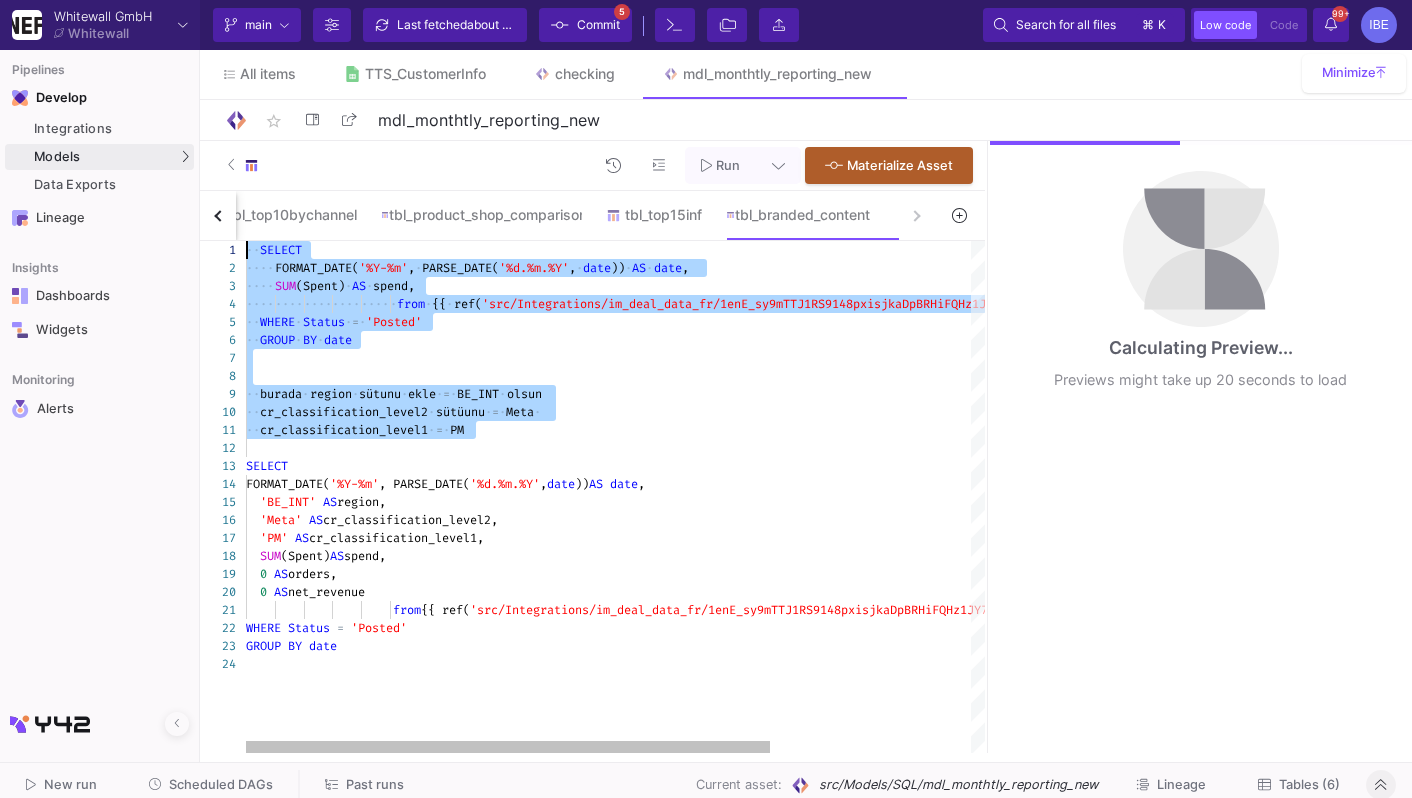 drag, startPoint x: 511, startPoint y: 440, endPoint x: 199, endPoint y: 222, distance: 380.6153 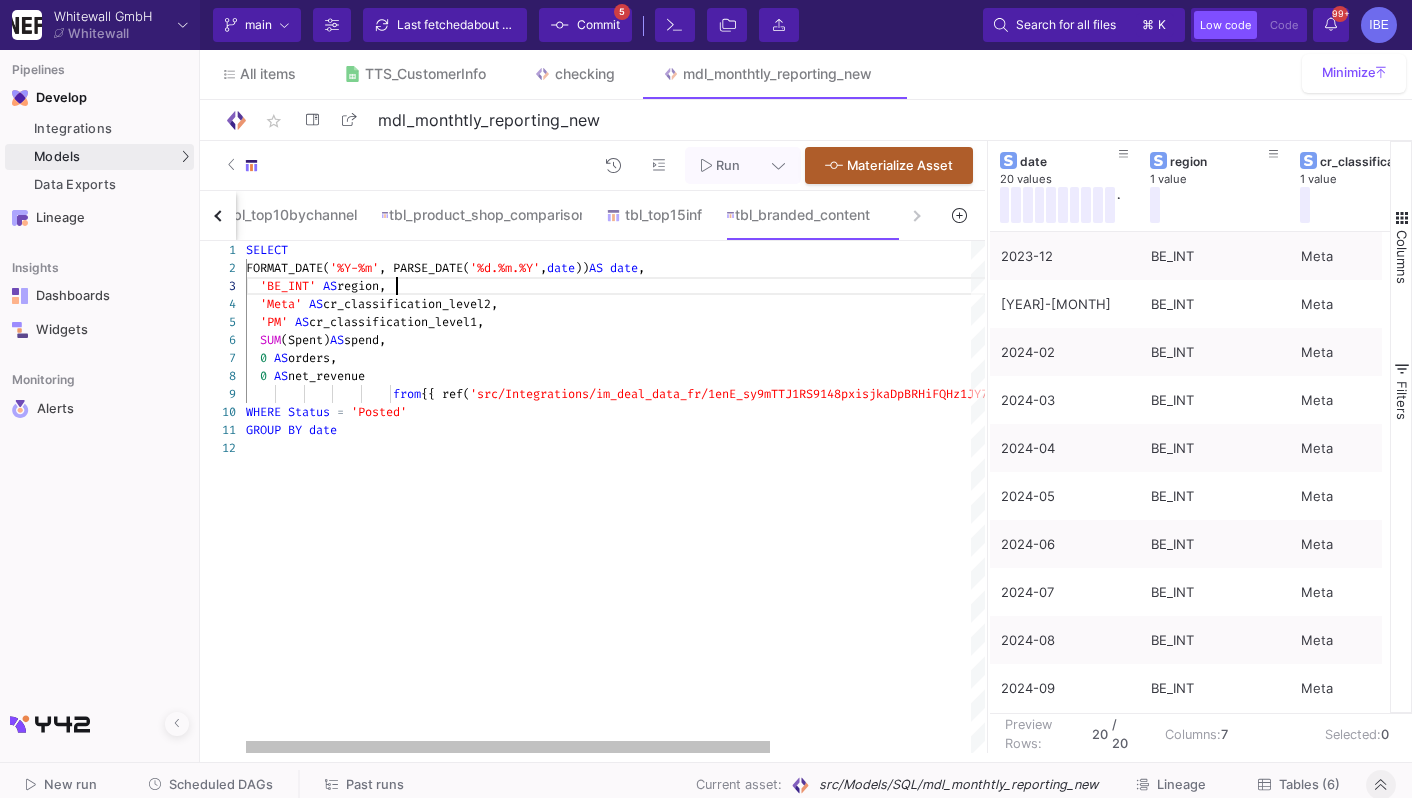 click on "'BE_INT'   AS  region," 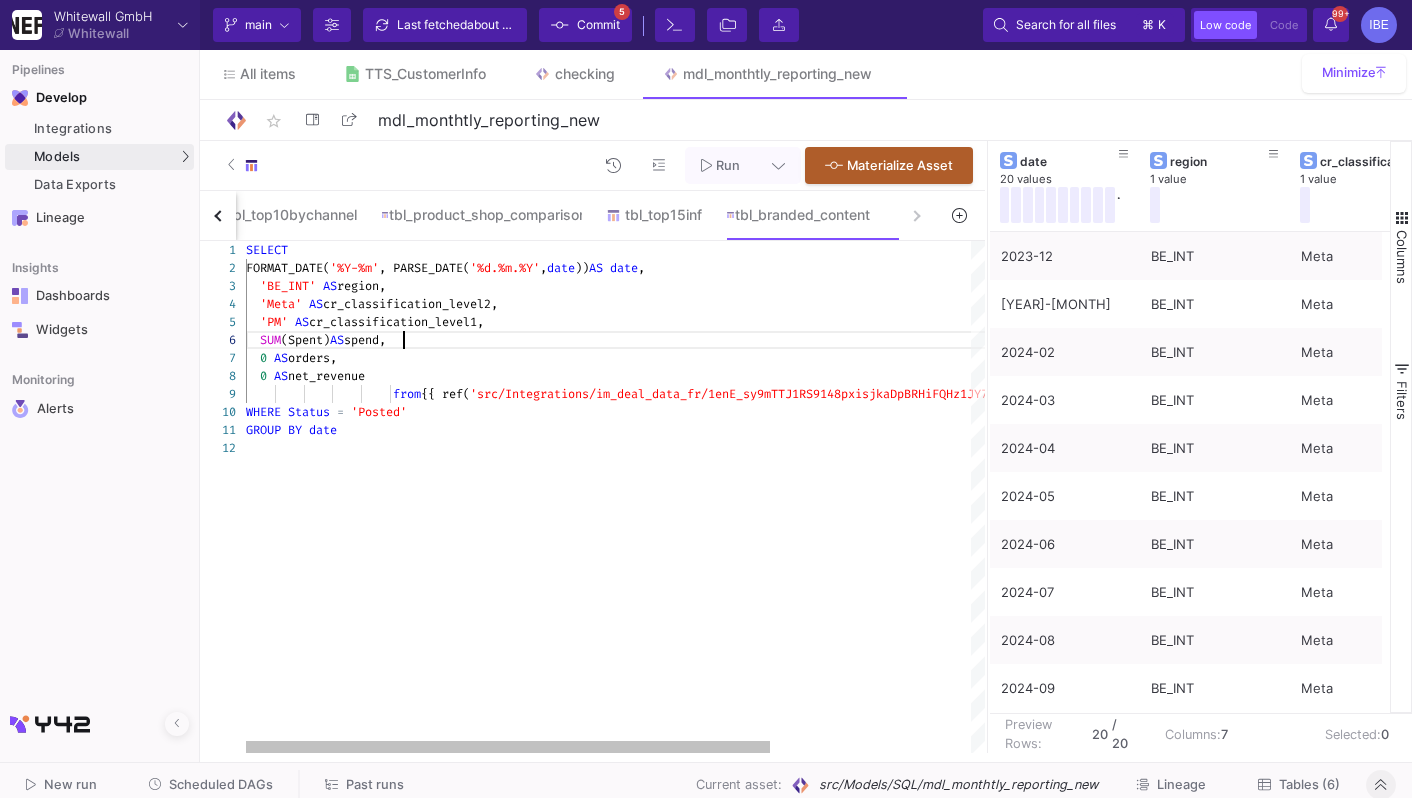 click on "SUM (Spent)  AS  spend," 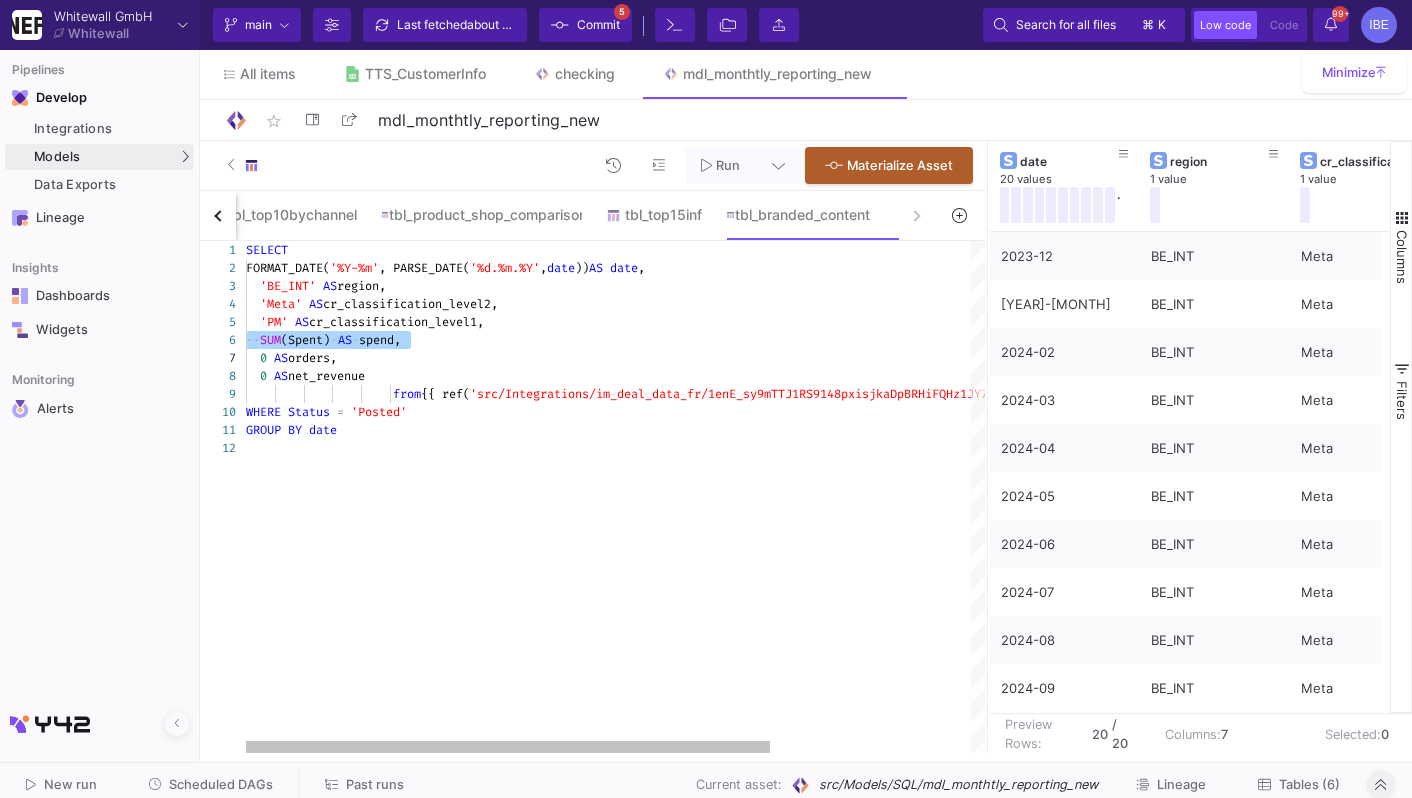 click on ", PARSE_DATE(" 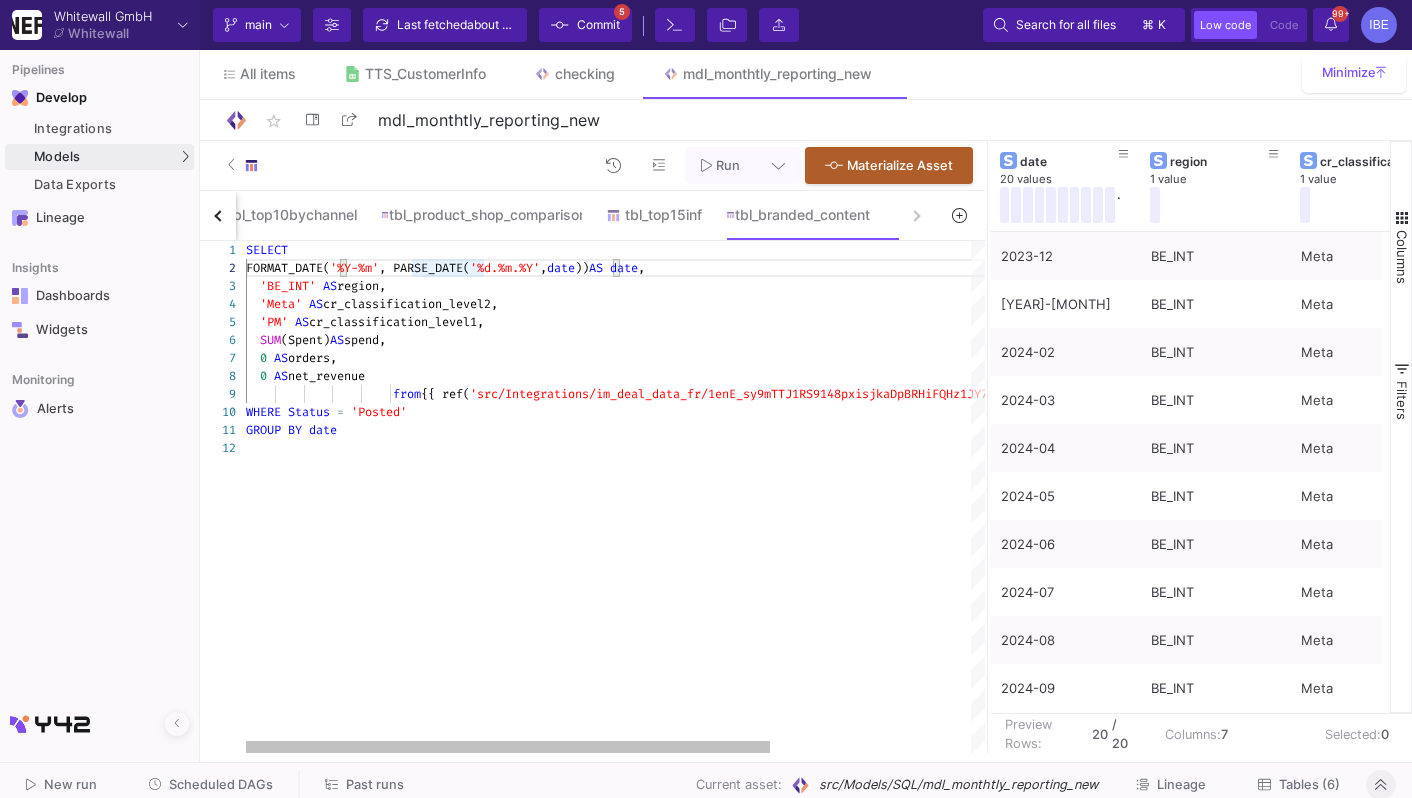click on "'BE_INT'   AS  region," 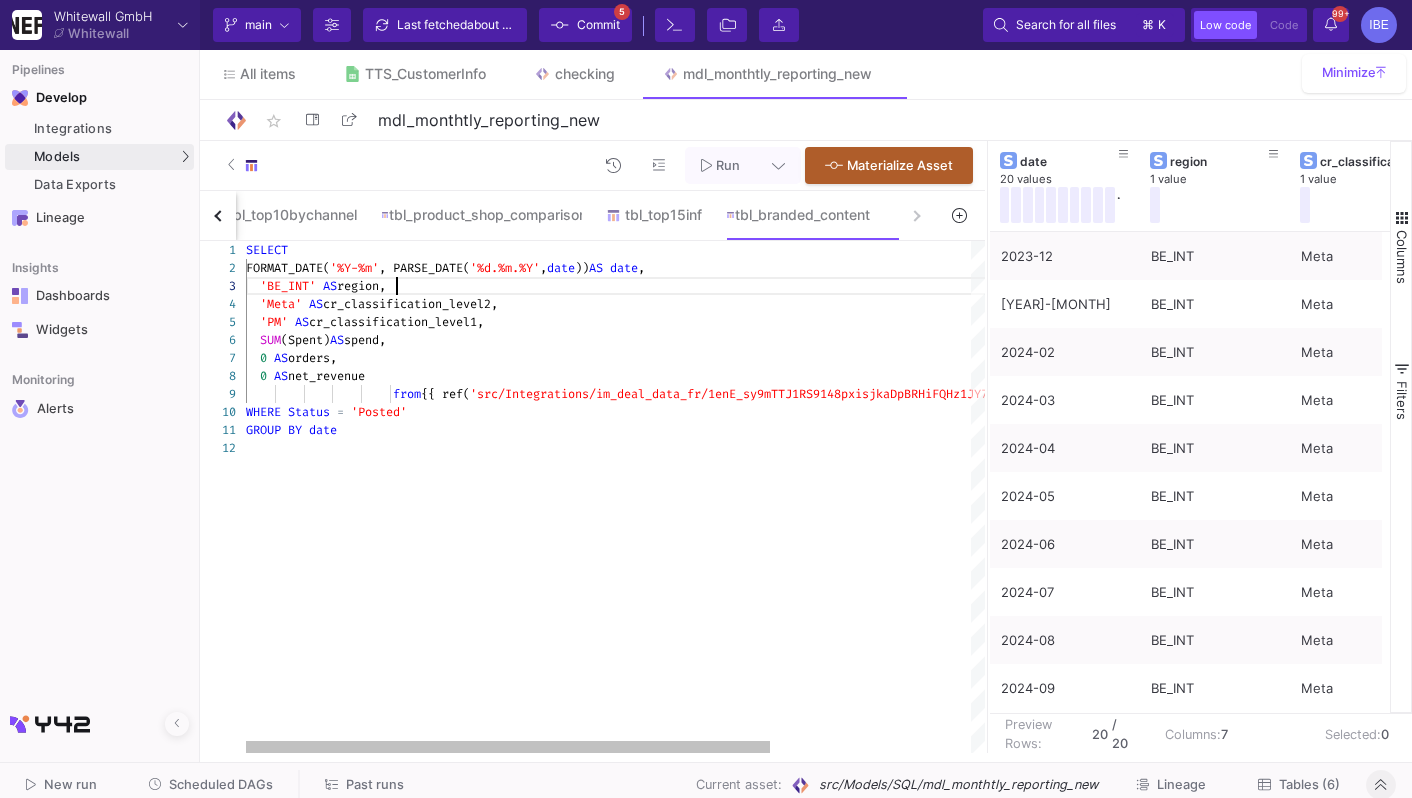 scroll, scrollTop: 54, scrollLeft: 13, axis: both 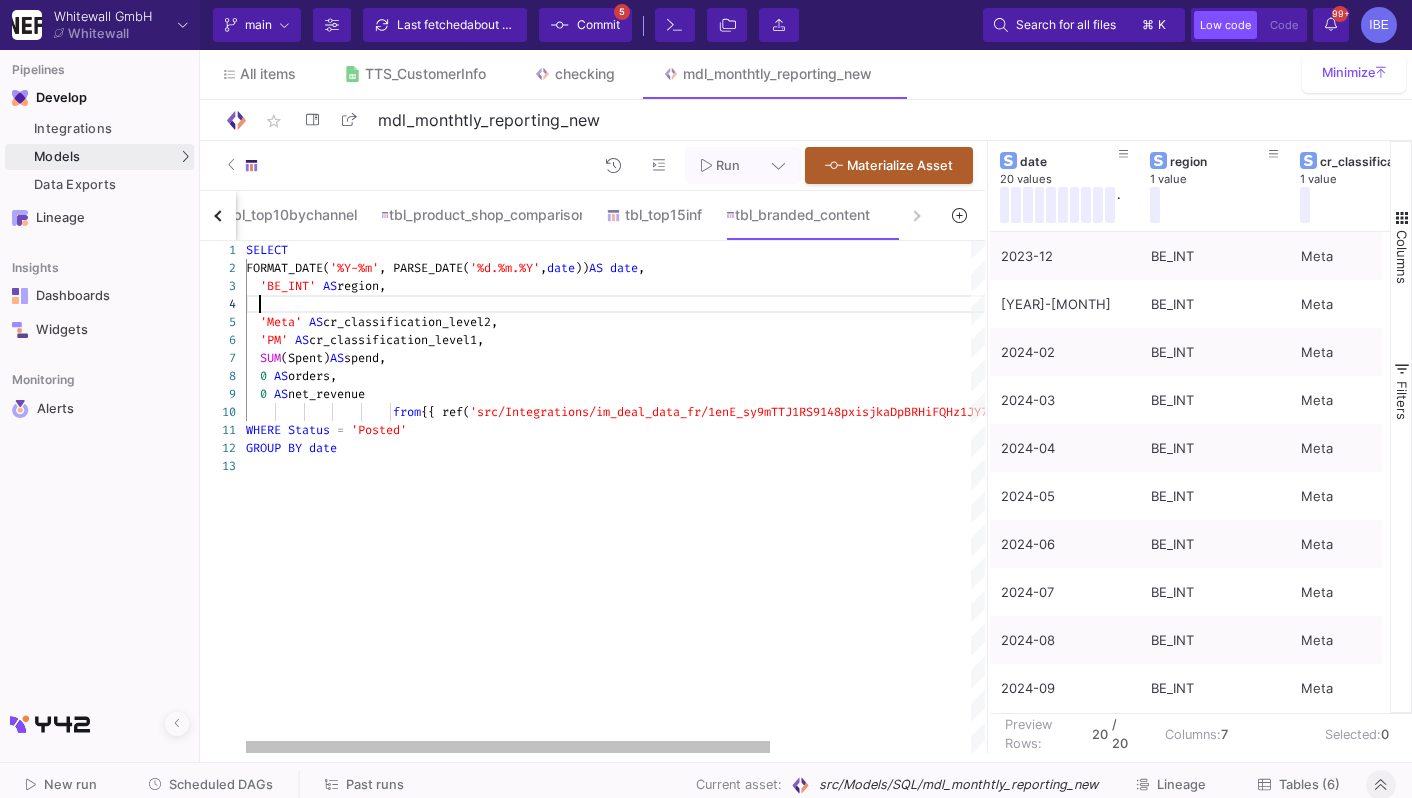 paste on "SUM(Spent) AS spend,
'Meta' AS cr_classification_level2,
'PM' AS cr_classification_level1,
SUM(Spent) AS spend,
0 AS orders,
0 AS net_revenue" 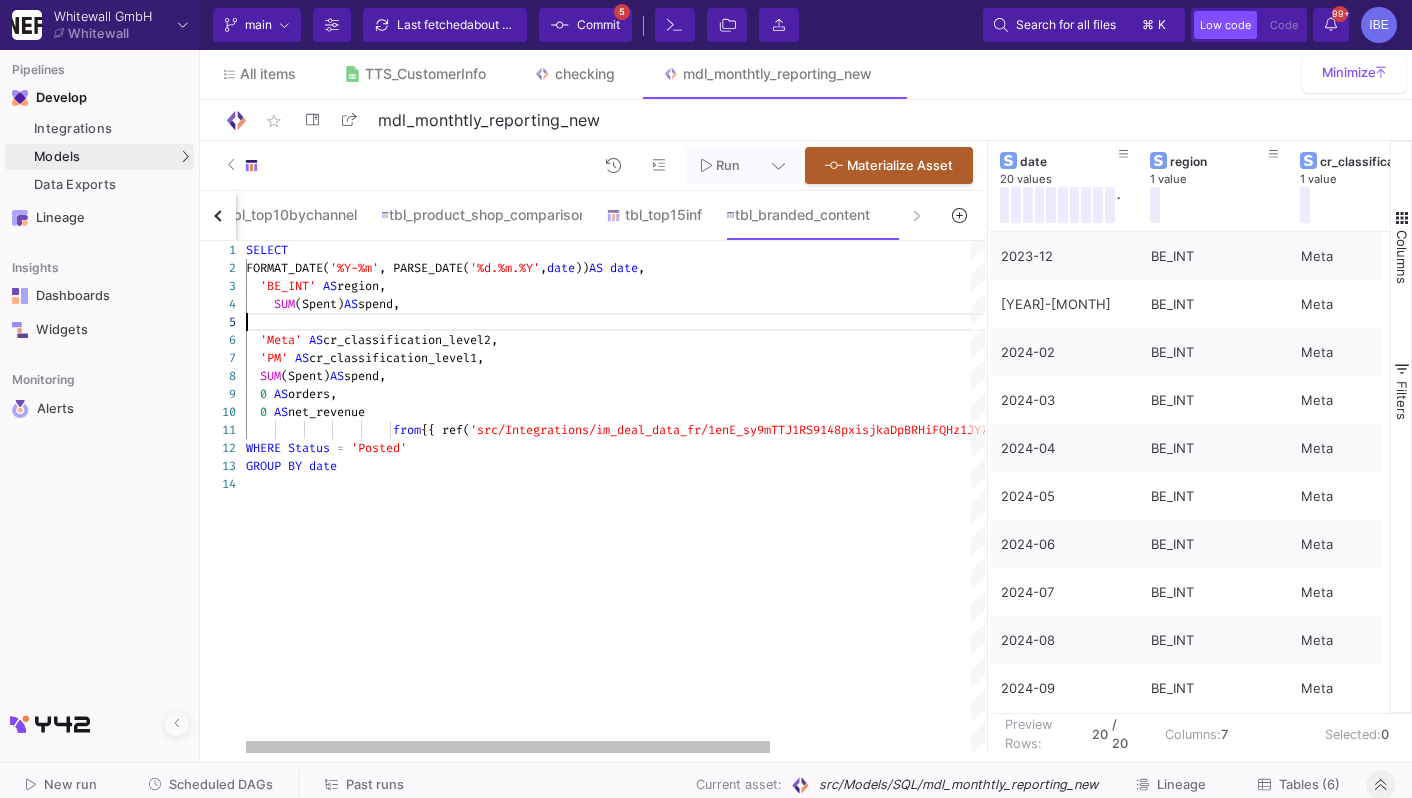 click on "0   AS  net_revenue" 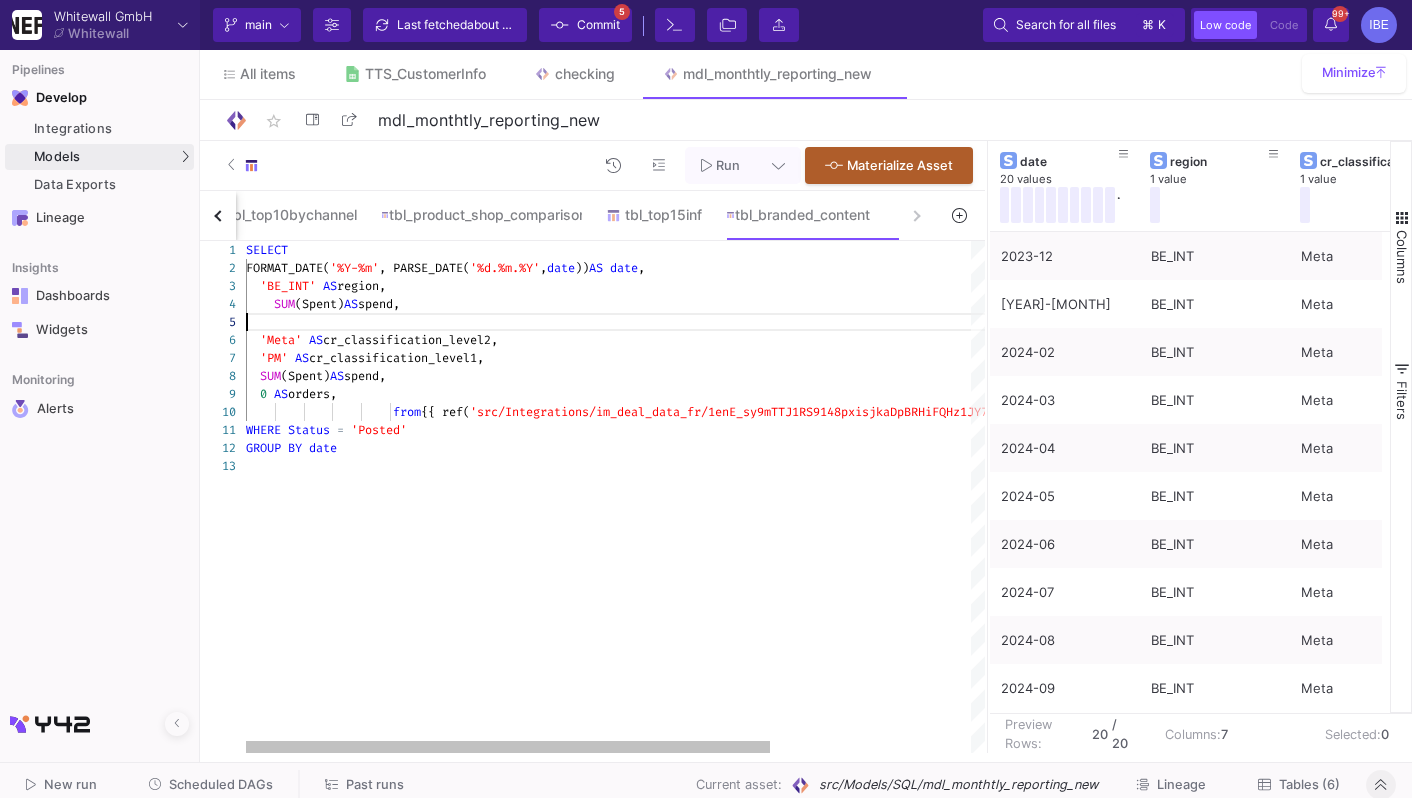 click 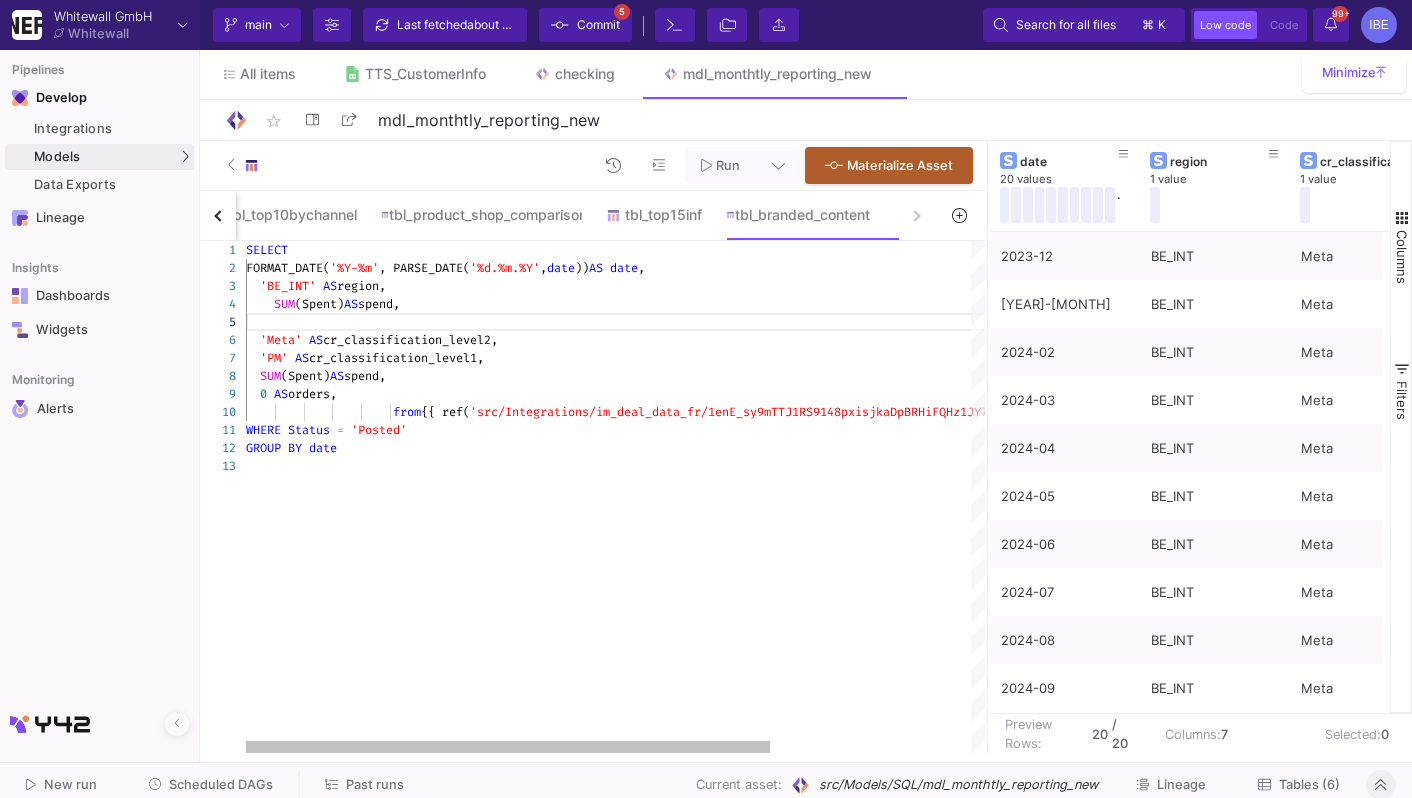 paste on "0 AS net_revenue
'Meta' AS cr_classification_level2,
'PM' AS cr_classification_level1,
SUM(Spent) AS spend,
0 AS orders," 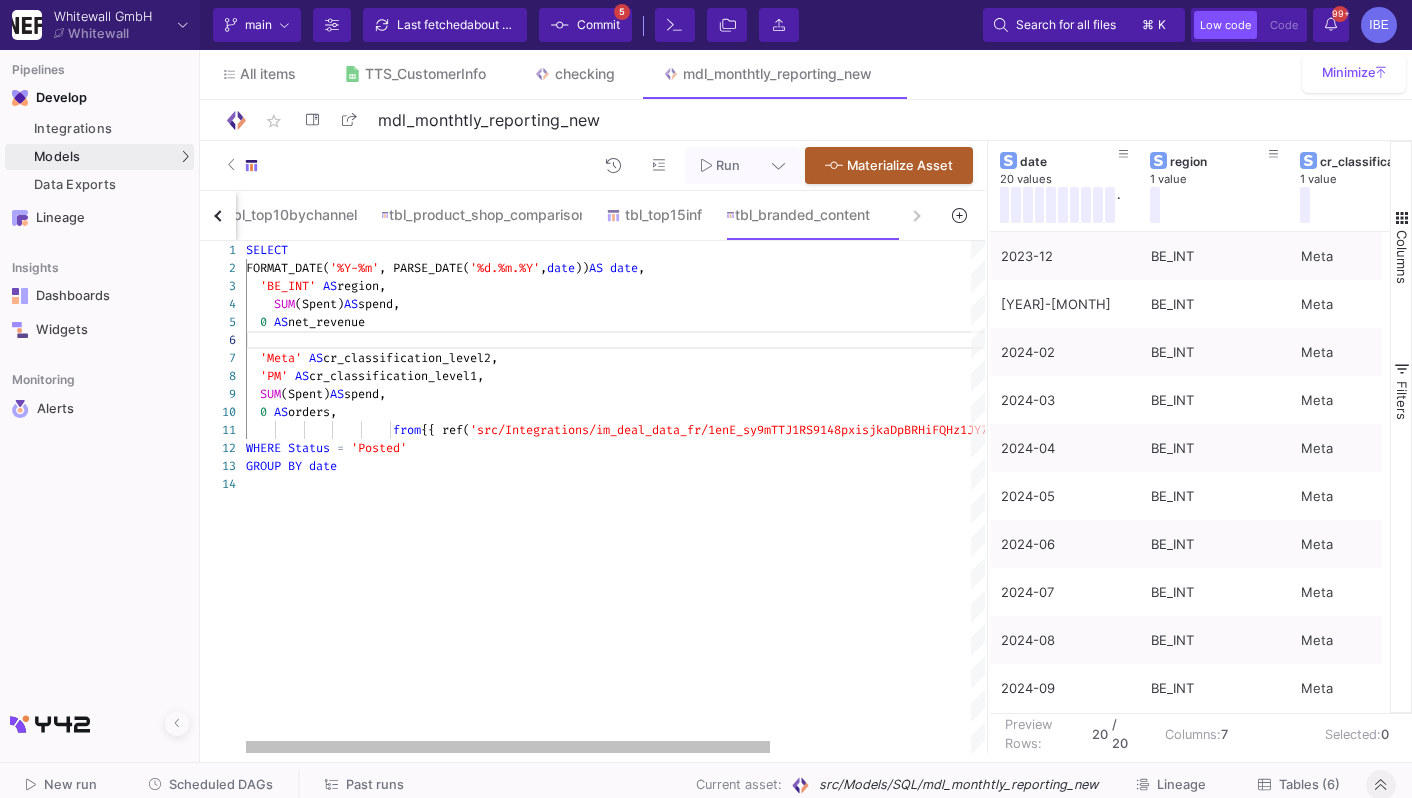 click on "cr_classification_level2," 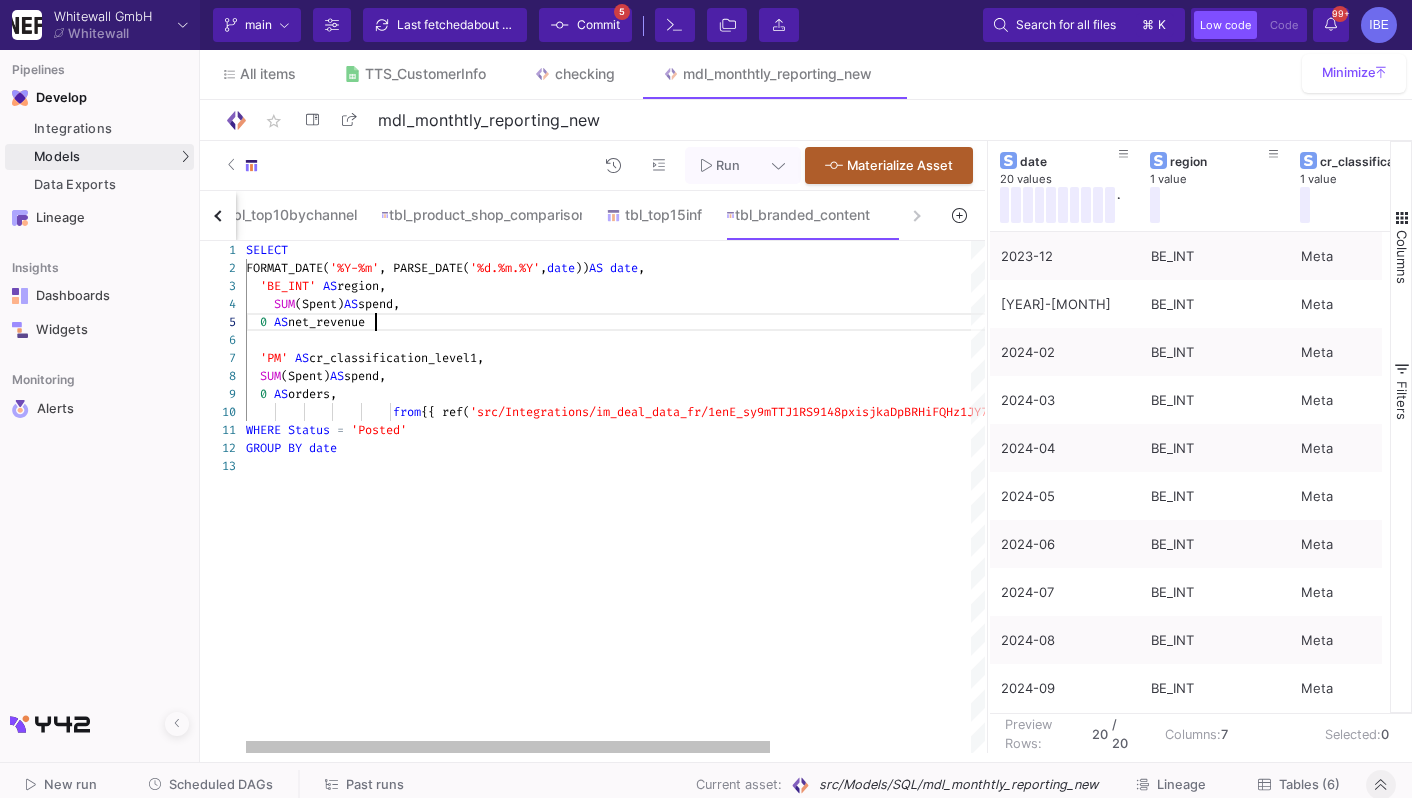 click 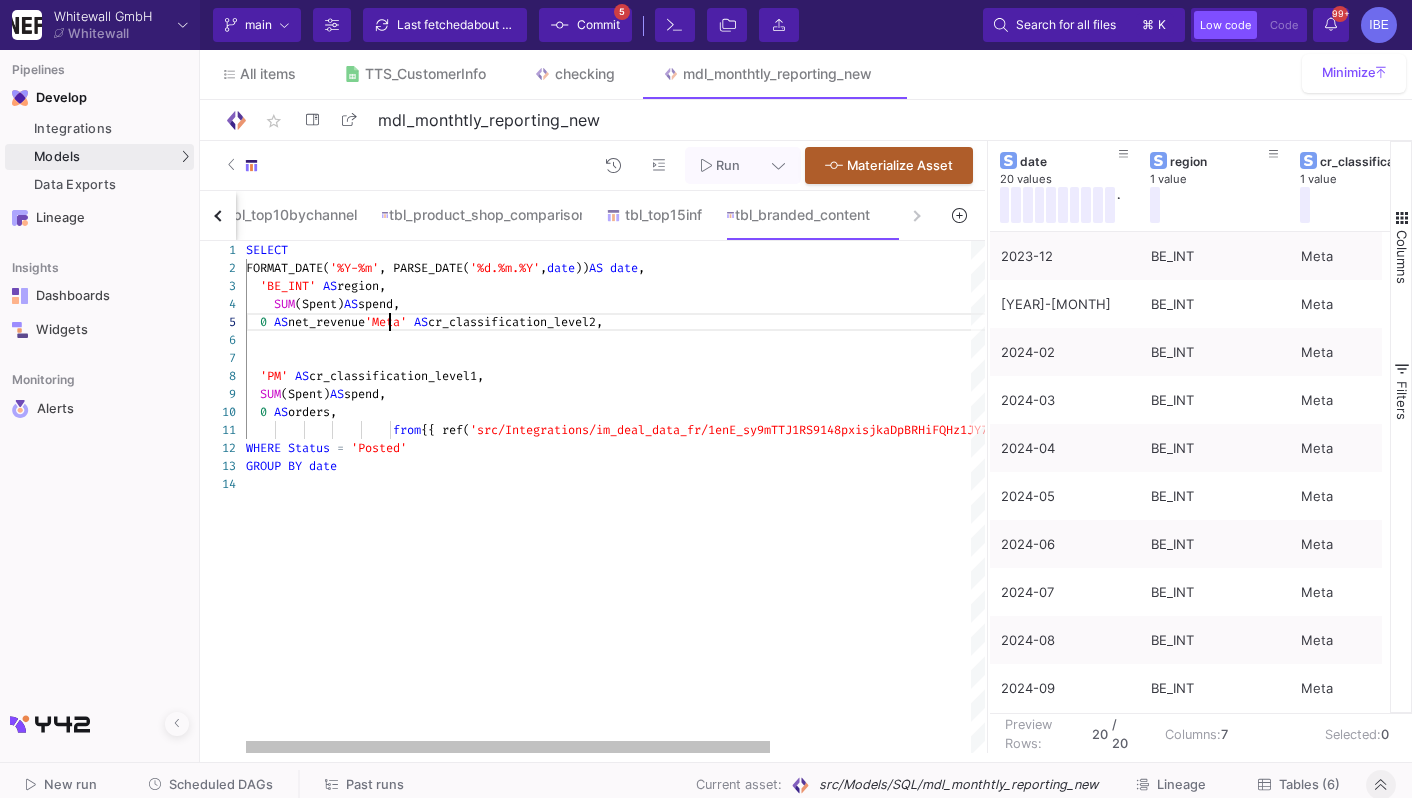 click on "2 3 8 9 10 11 12 13 1 4 5 7 6 14   FORMAT_DATE( '%Y-%m' , PARSE_DATE( '%d.%m.%Y' ,  date ))  AS   date ,    'BE_INT'   AS  region,    'PM'   AS  cr_classification_level1,    SUM (Spent)  AS  spend,    0   AS  orders,                       from  {{ ref( 'src/Integrations/im_deal_data_fr/1enE_sy9mTTJ1RS9 148pxisjkaDpBRHiFQHz1JY7mbmA_NEW__Branded_Content' ) }} WHERE   Status   =   'Posted' GROUP   BY   date SELECT      SUM (Spent)  AS  spend,    0   AS  net_revenue   'Meta'   AS  cr_classification_level2, SELECT
FORMAT_DATE('%Y-%m', PARSE_DATE('%d.%m.%Y', date)) AS date,
'BE_INT' AS region,
SUM(Spent) AS spend,
0 AS net_revenue  'Meta' AS cr_classification_level2,
'PM' AS cr_classification_level1,
SUM(Spent) AS spend,
0 AS orders," 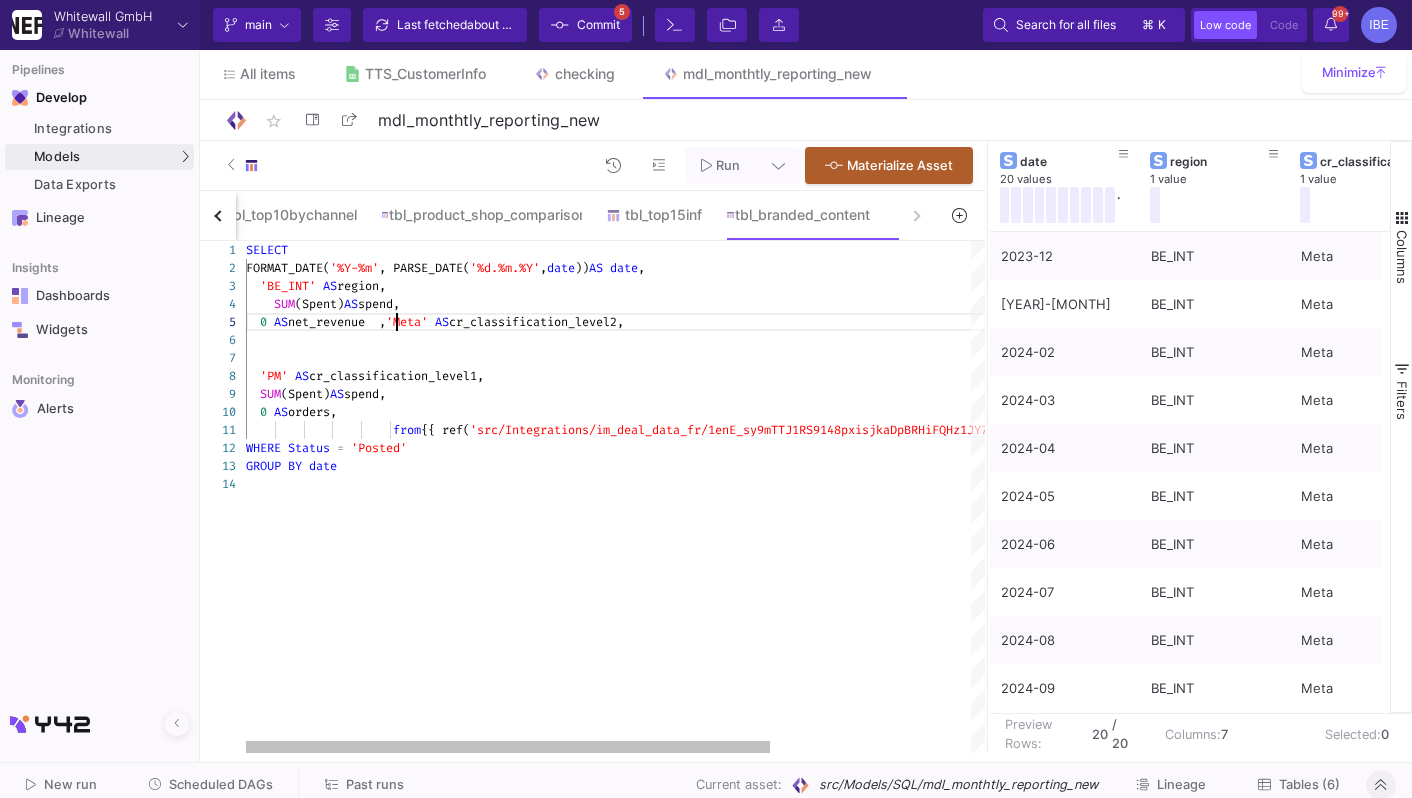 scroll, scrollTop: 89, scrollLeft: 14, axis: both 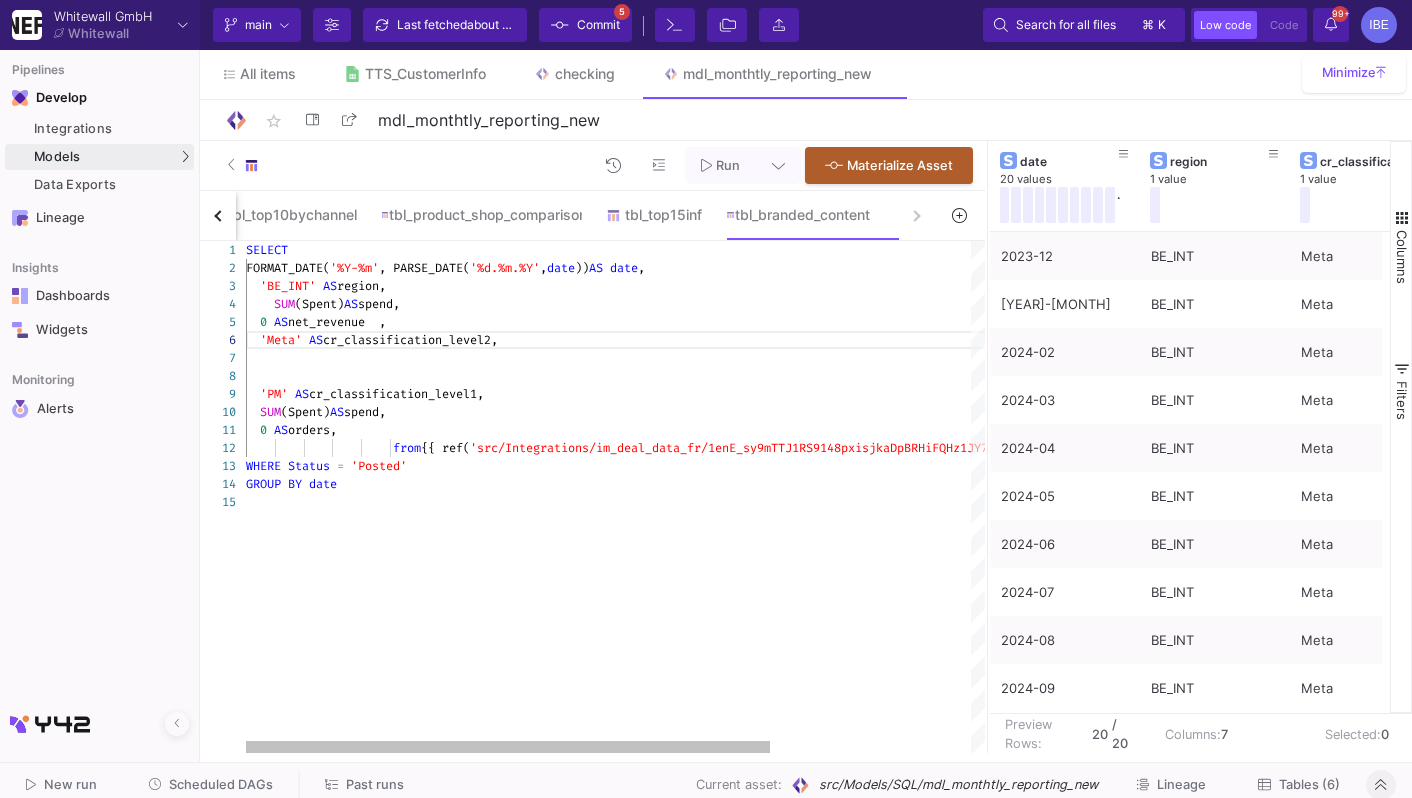 click on "2 3 9 10 11 12 13 14 1 4 5 8 7 6 15   FORMAT_DATE( '%Y-%m' , PARSE_DATE( '%d.%m.%Y' ,  date ))  AS   date ,    'BE_INT'   AS  region,    'PM'   AS  cr_classification_level1,    SUM (Spent)  AS  spend,    0   AS  orders,                       from  {{ ref( 'src/Integrations/im_deal_data_fr/1enE_sy9mTTJ1RS9 148pxisjkaDpBRHiFQHz1JY7mbmA_NEW__Branded_Content' ) }} WHERE   Status   =   'Posted' GROUP   BY   date SELECT      SUM (Spent)  AS  spend,    0   AS  net_revenue  ,    'Meta'   AS  cr_classification_level2, SELECT
FORMAT_DATE('%Y-%m', PARSE_DATE('%d.%m.%Y', date)) AS date,
'BE_INT' AS region,
SUM(Spent) AS spend,
0 AS net_revenue  ,
'Meta' AS cr_classification_level2,
'PM' AS cr_classification_level1,
SUM(Spent) AS spend," 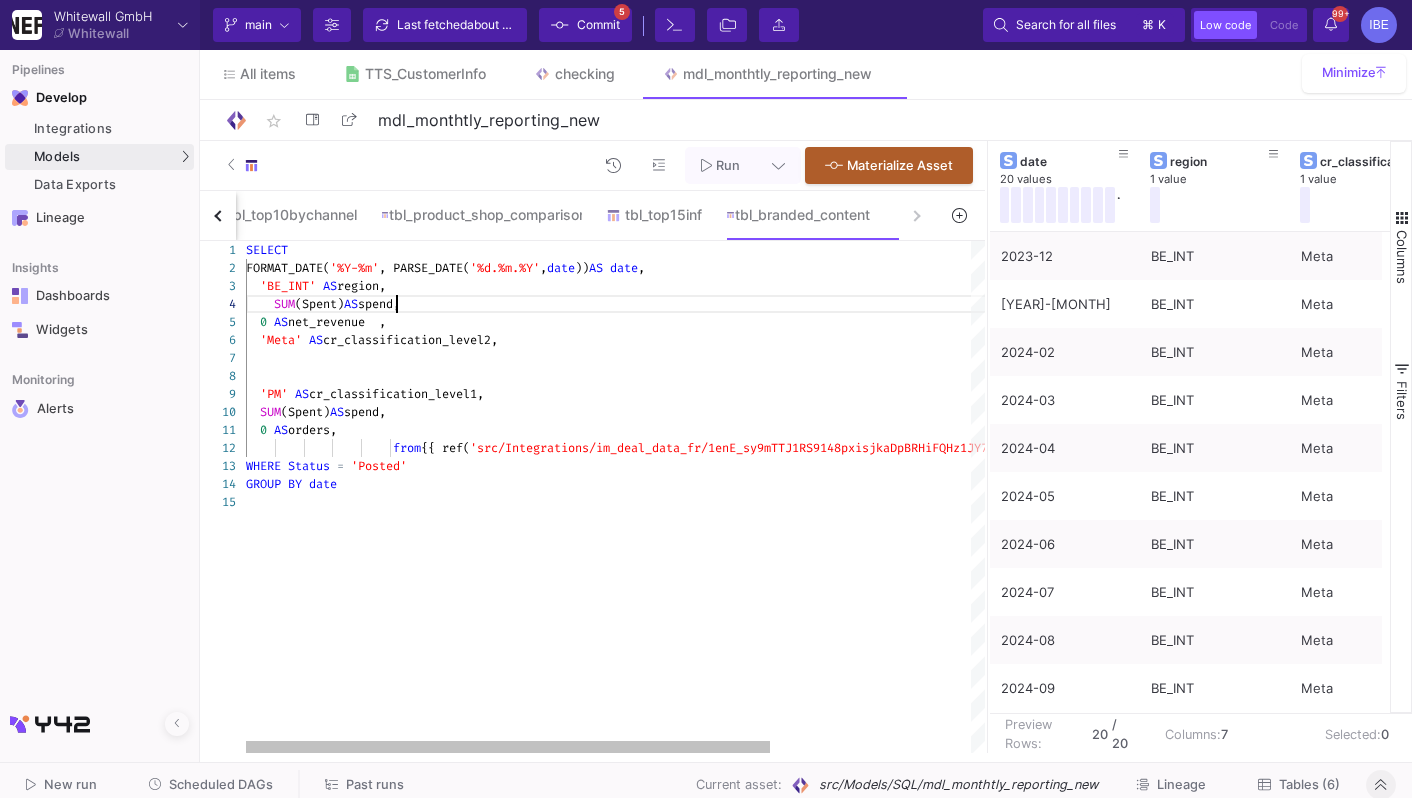 click on "2 3 9 10 11 12 13 14 1 4 5 8 7 6 15   FORMAT_DATE( '%Y-%m' , PARSE_DATE( '%d.%m.%Y' ,  date ))  AS   date ,    'BE_INT'   AS  region,    'PM'   AS  cr_classification_level1,    SUM (Spent)  AS  spend,    0   AS  orders,                       from  {{ ref( 'src/Integrations/im_deal_data_fr/1enE_sy9mTTJ1RS9 148pxisjkaDpBRHiFQHz1JY7mbmA_NEW__Branded_Content' ) }} WHERE   Status   =   'Posted' GROUP   BY   date SELECT      SUM (Spent)  AS  spend,    0   AS  net_revenue  ,    'Meta'   AS  cr_classification_level2, SELECT
FORMAT_DATE('%Y-%m', PARSE_DATE('%d.%m.%Y', date)) AS date,
'BE_INT' AS region,
SUM(Spent) AS spend,
0 AS net_revenue  ,
'Meta' AS cr_classification_level2,
'PM' AS cr_classification_level1,
SUM(Spent) AS spend," 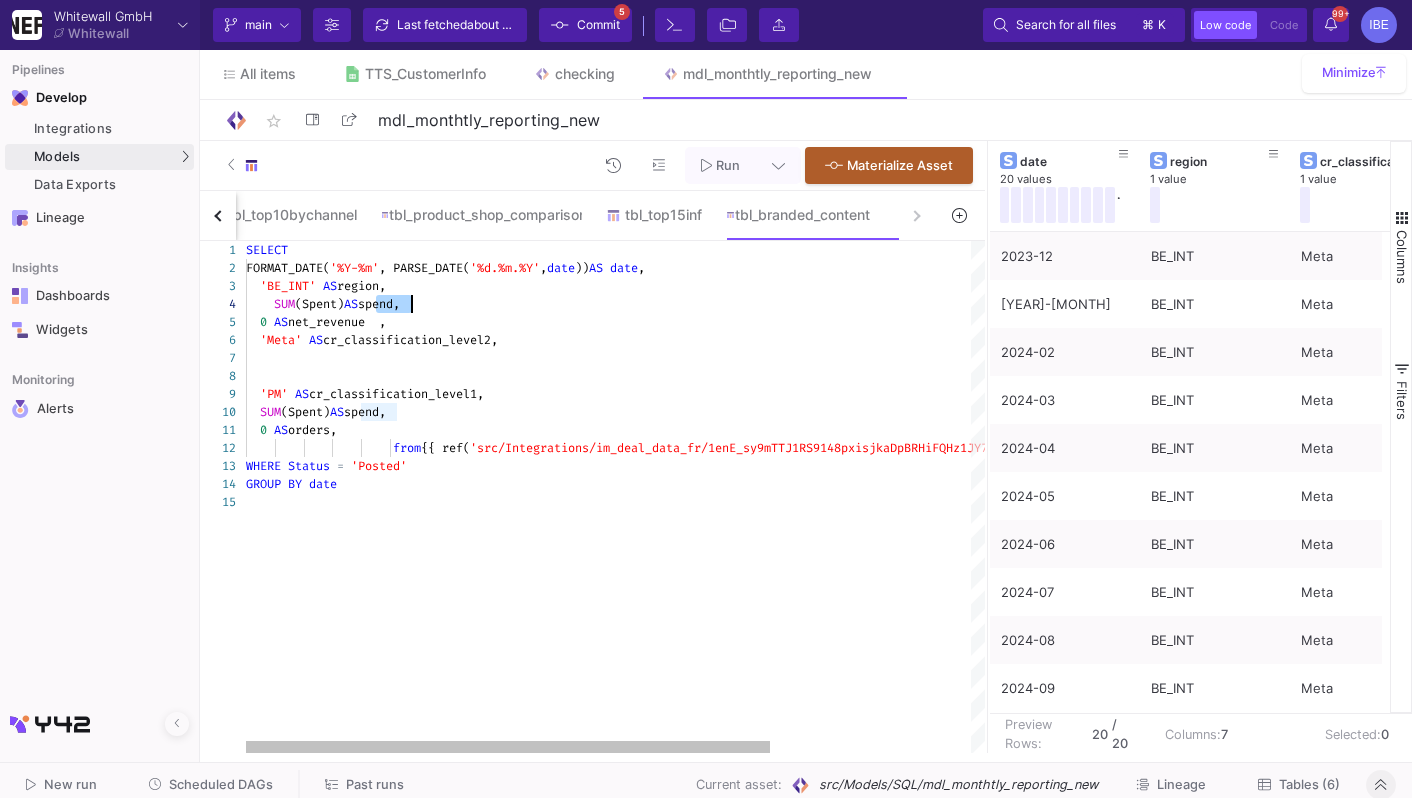 click on "2 3 9 10 11 12 13 14 1 4 5 8 7 6 15   FORMAT_DATE( '%Y-%m' , PARSE_DATE( '%d.%m.%Y' ,  date ))  AS   date ,    'BE_INT'   AS  region,    'PM'   AS  cr_classification_level1,    SUM (Spent)  AS  spend,    0   AS  orders,                       from  {{ ref( 'src/Integrations/im_deal_data_fr/1enE_sy9mTTJ1RS9 148pxisjkaDpBRHiFQHz1JY7mbmA_NEW__Branded_Content' ) }} WHERE   Status   =   'Posted' GROUP   BY   date SELECT      SUM (Spent)  AS  spend,    0   AS  net_revenue  ,    'Meta'   AS  cr_classification_level2, SELECT
FORMAT_DATE('%Y-%m', PARSE_DATE('%d.%m.%Y', date)) AS date,
'BE_INT' AS region,
SUM(Spent) AS spend,
0 AS net_revenue  ,
'Meta' AS cr_classification_level2,
'PM' AS cr_classification_level1,
SUM(Spent) AS spend," 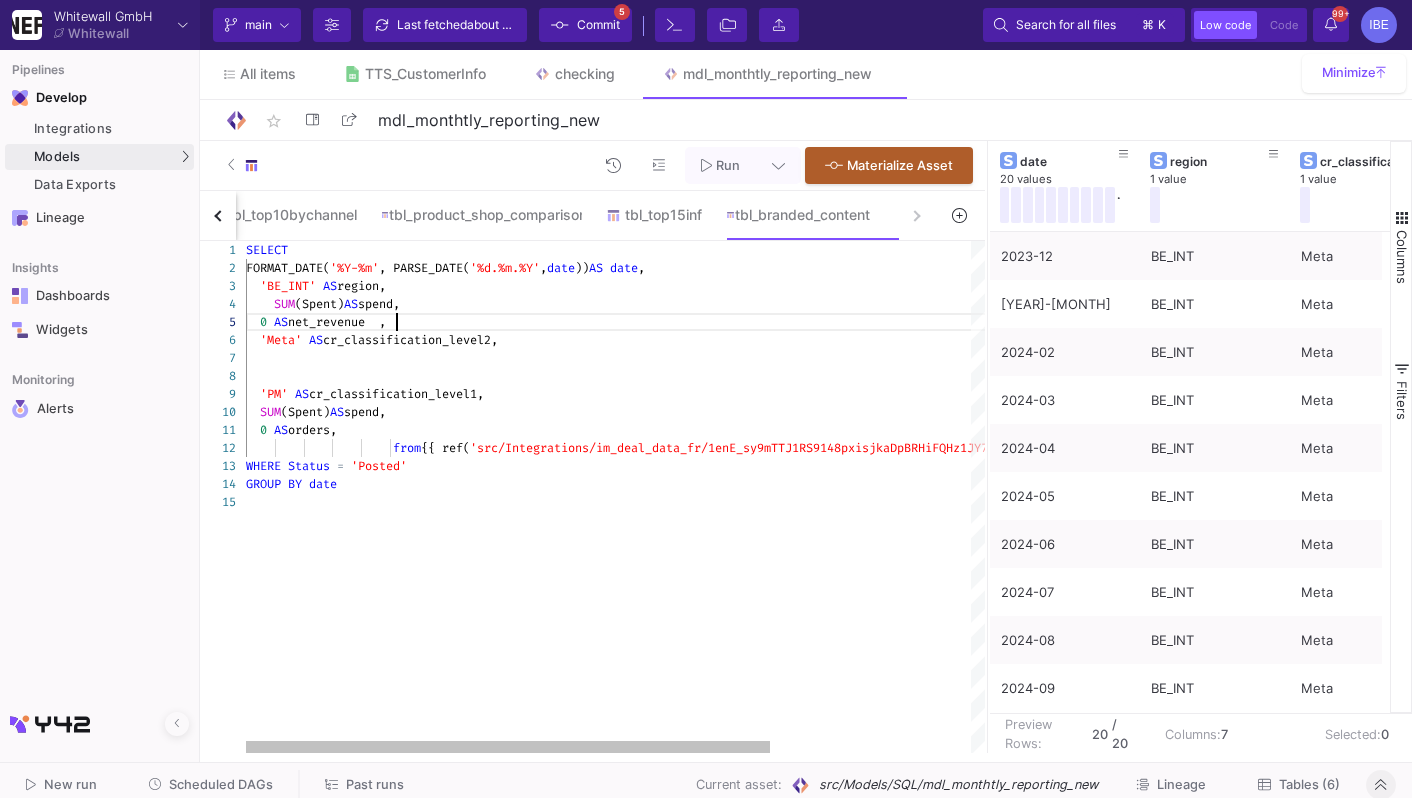 click on "SELECT
FORMAT_DATE('%Y-%m', PARSE_DATE('%d.%m.%Y', date)) AS date,
'BE_INT' AS region,
SUM(Spent) AS spend,
0 AS net_revenue  ,
'Meta' AS cr_classification_level2,
'PM' AS cr_classification_level1,
SUM(Spent) AS spend," 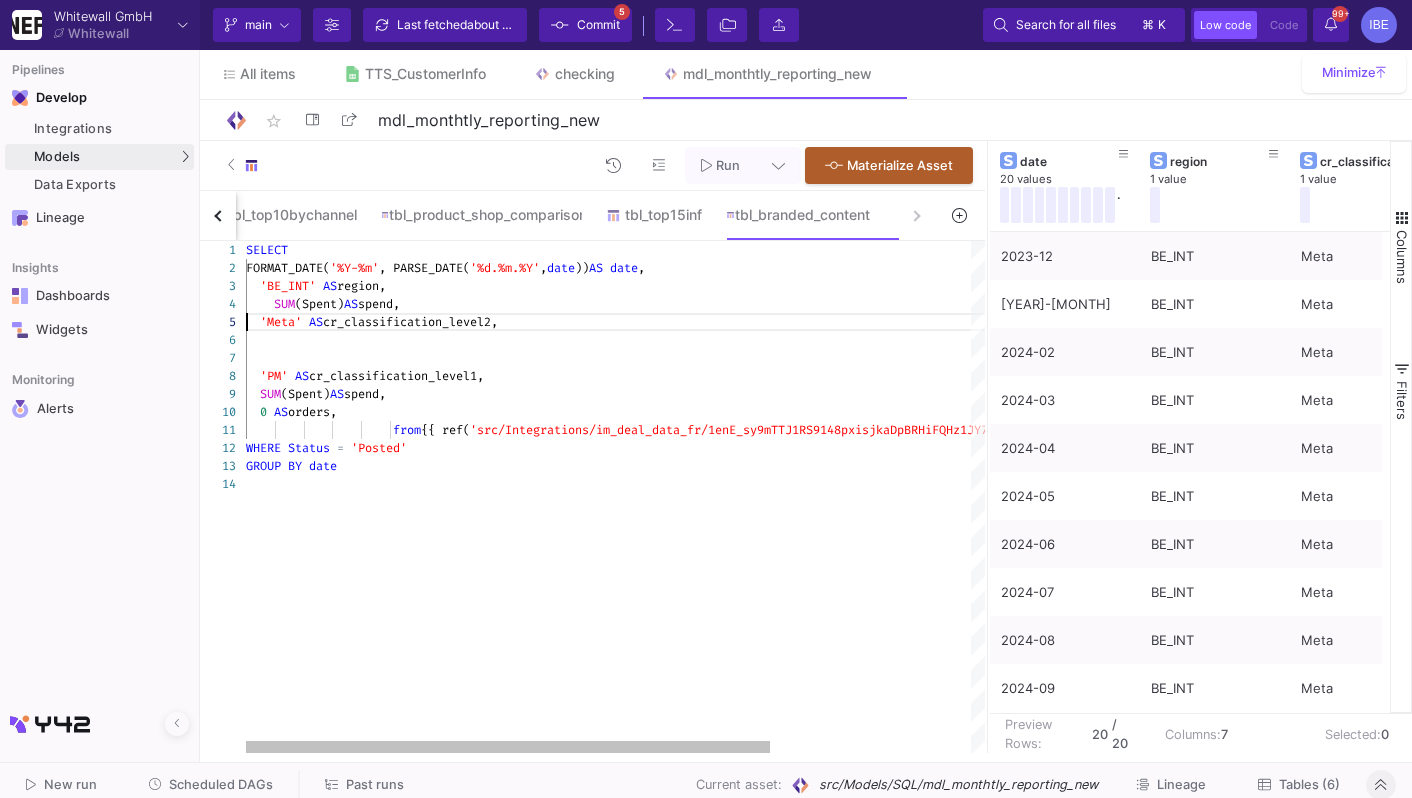 click 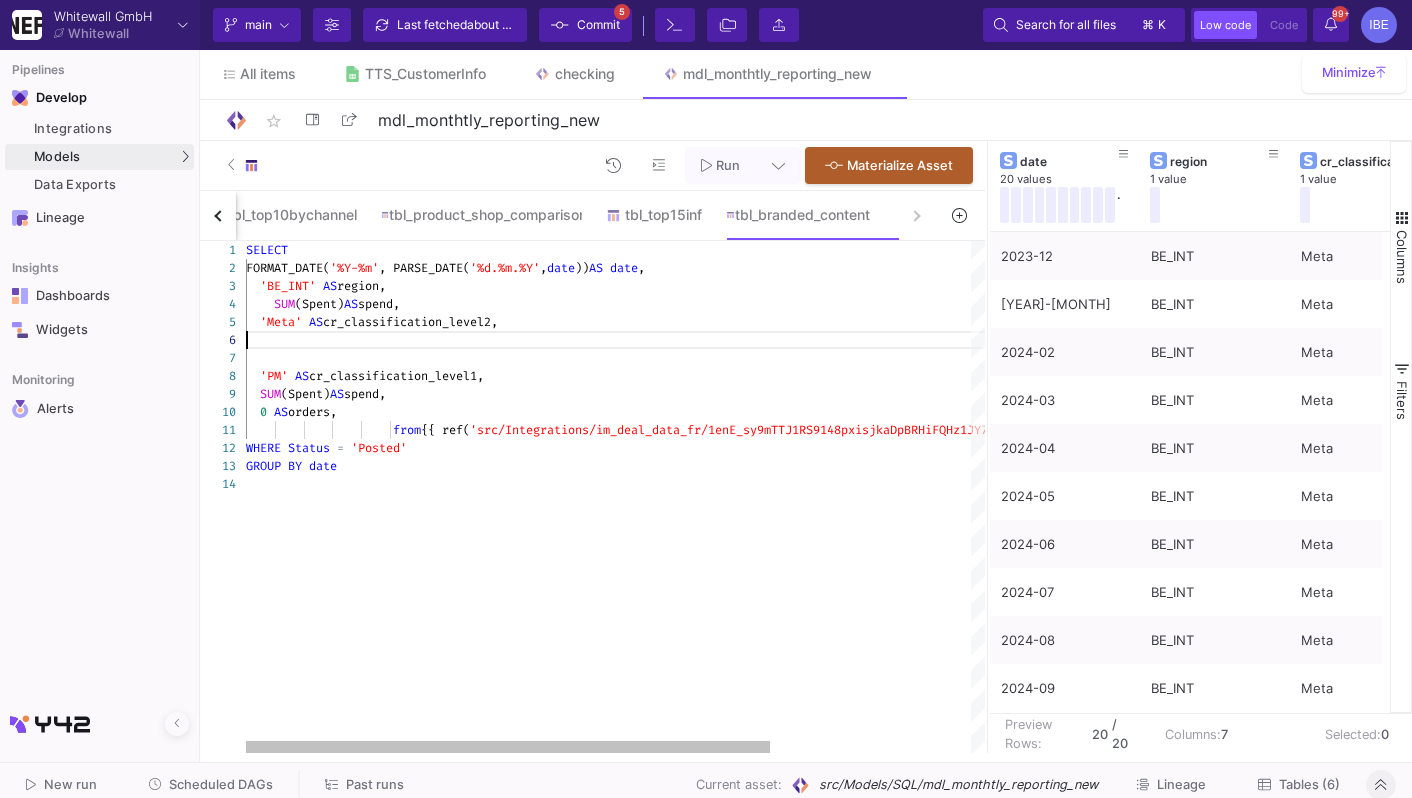 paste on "0 AS net_revenue  ,
'PM' AS cr_classification_level1,
SUM(Spent) AS spend" 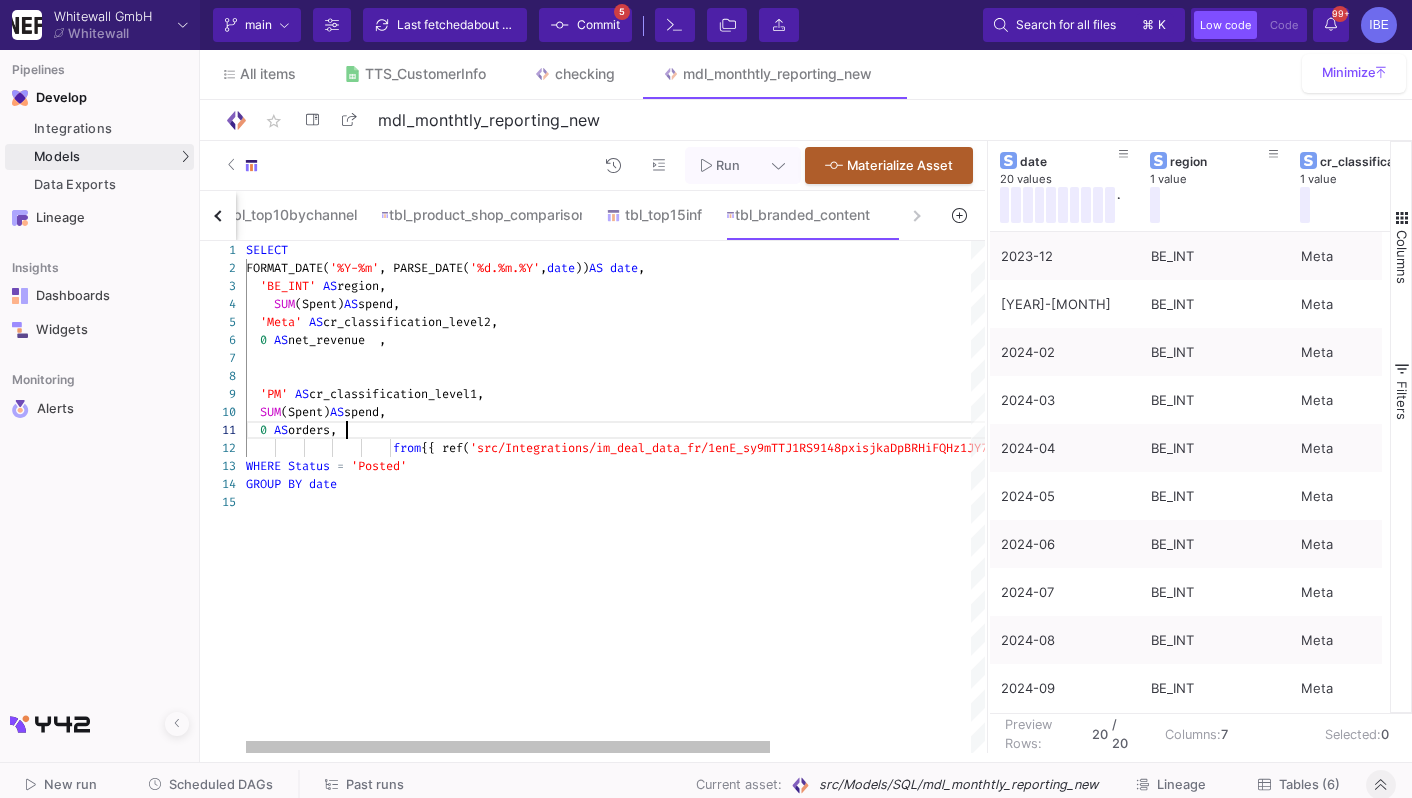 scroll, scrollTop: 72, scrollLeft: 14, axis: both 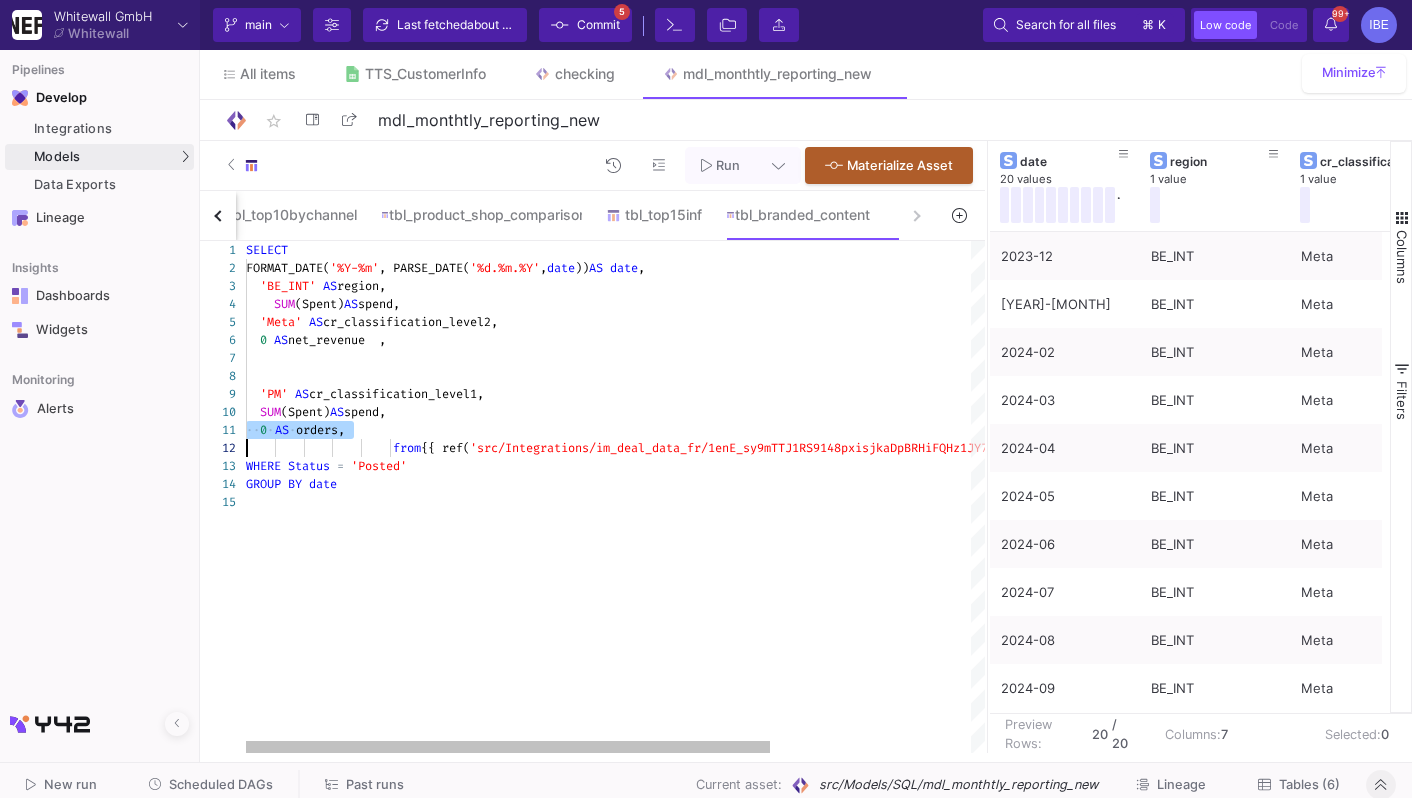 click on "2 3 9 10 11 12 13 14 1 4 5 8 6 7 15   FORMAT_DATE( '%Y-%m' , PARSE_DATE( '%d.%m.%Y' ,  date ))  AS   date ,    'BE_INT'   AS  region,    'PM'   AS  cr_classification_level1,    SUM (Spent)  AS  spend, ·· 0 · AS · orders,                       from  {{ ref( 'src/Integrations/im_deal_data_fr/1enE_sy9mTTJ1RS9 148pxisjkaDpBRHiFQHz1JY7mbmA_NEW__Branded_Content' ) }} WHERE   Status   =   'Posted' GROUP   BY   date SELECT      SUM (Spent)  AS  spend,    'Meta'   AS  cr_classification_level2,    0   AS  net_revenue  , 0 AS orders,
from {{ ref('src/Integrations/im_deal_data_fr/1enE_sy9mTTJ1RS9148pxisjkaDpBRHiFQHz1JY7mbmA_NEW__Branded_Content') }}
WHERE Status = 'Posted'
GROUP BY date" 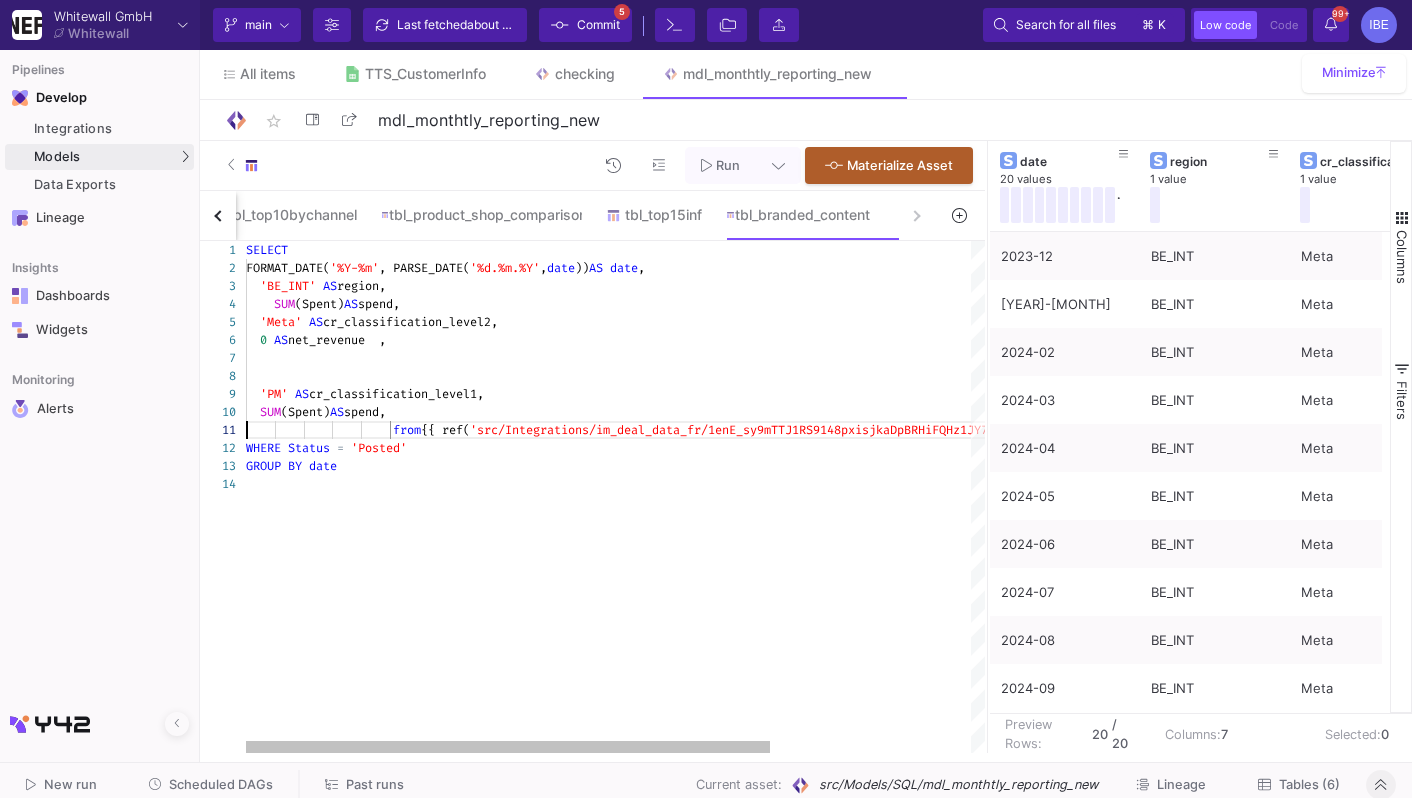 scroll, scrollTop: 54, scrollLeft: 14, axis: both 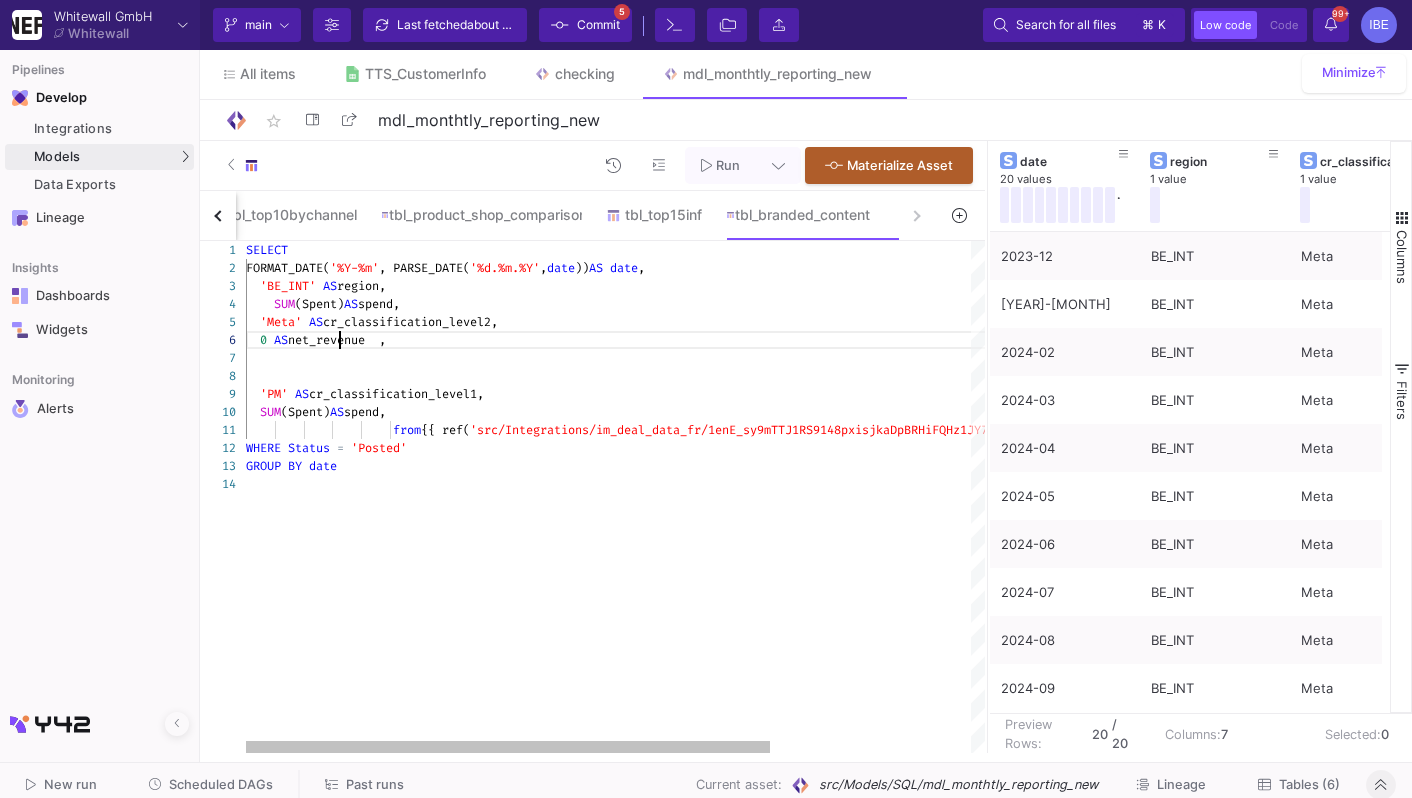 click 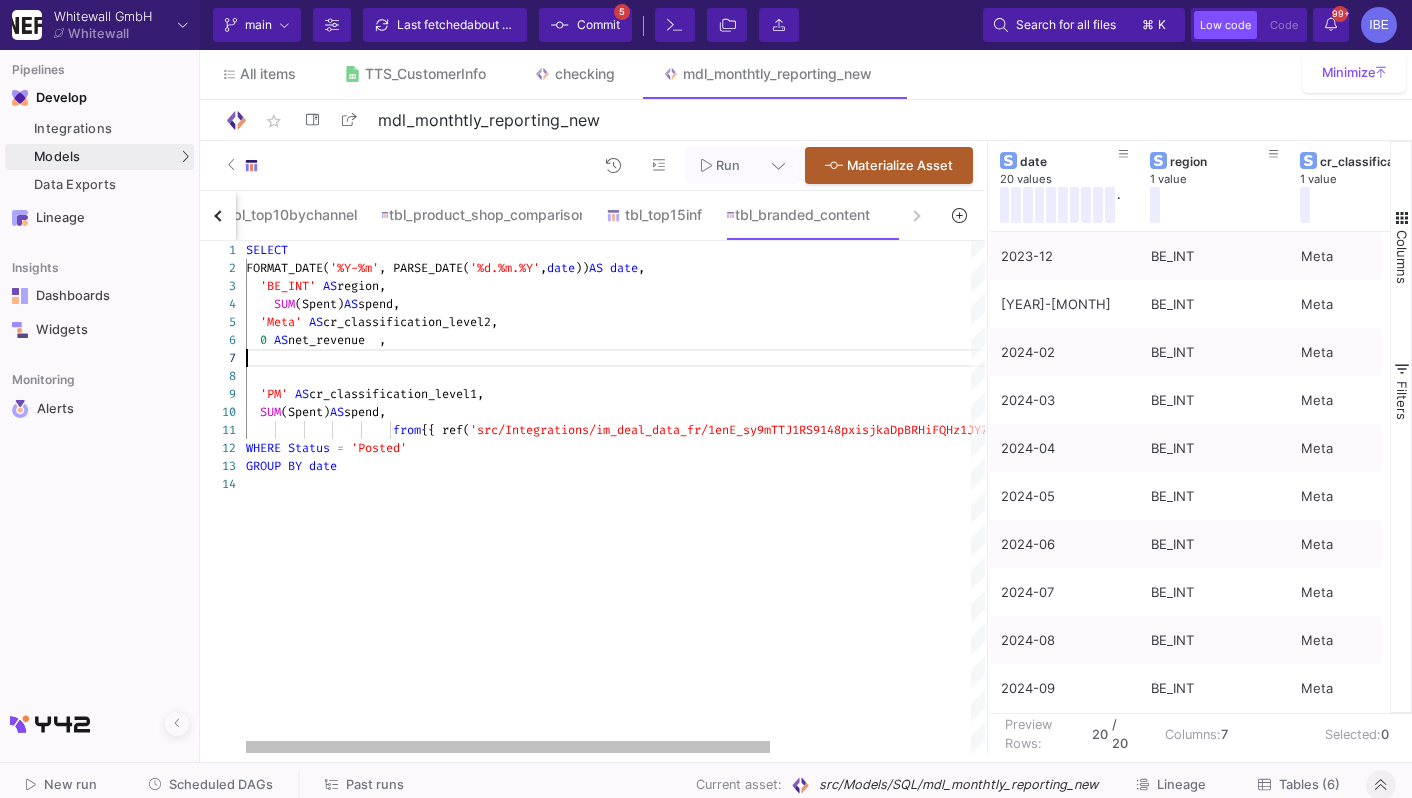 click 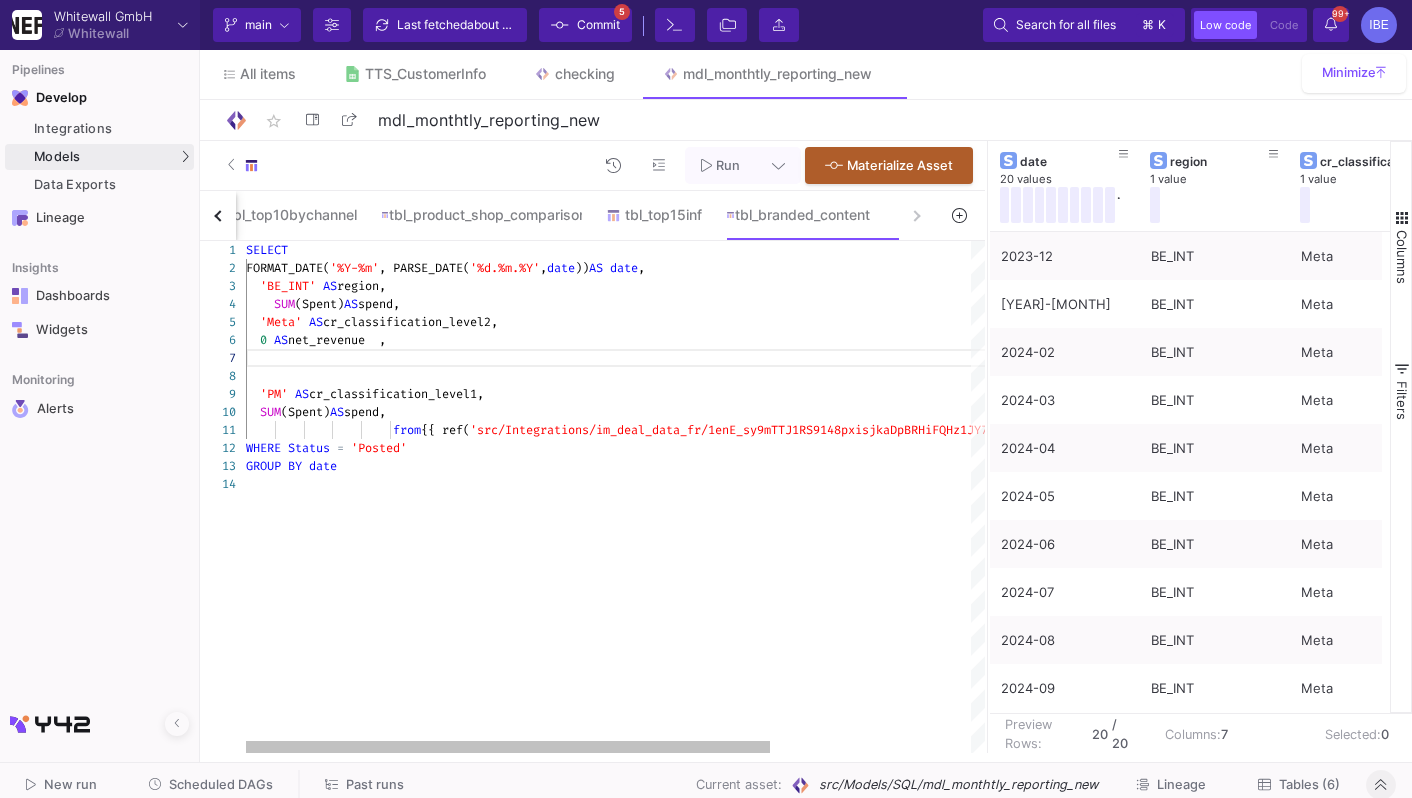 paste on "0 AS orders,
'PM' AS cr_classification_level1" 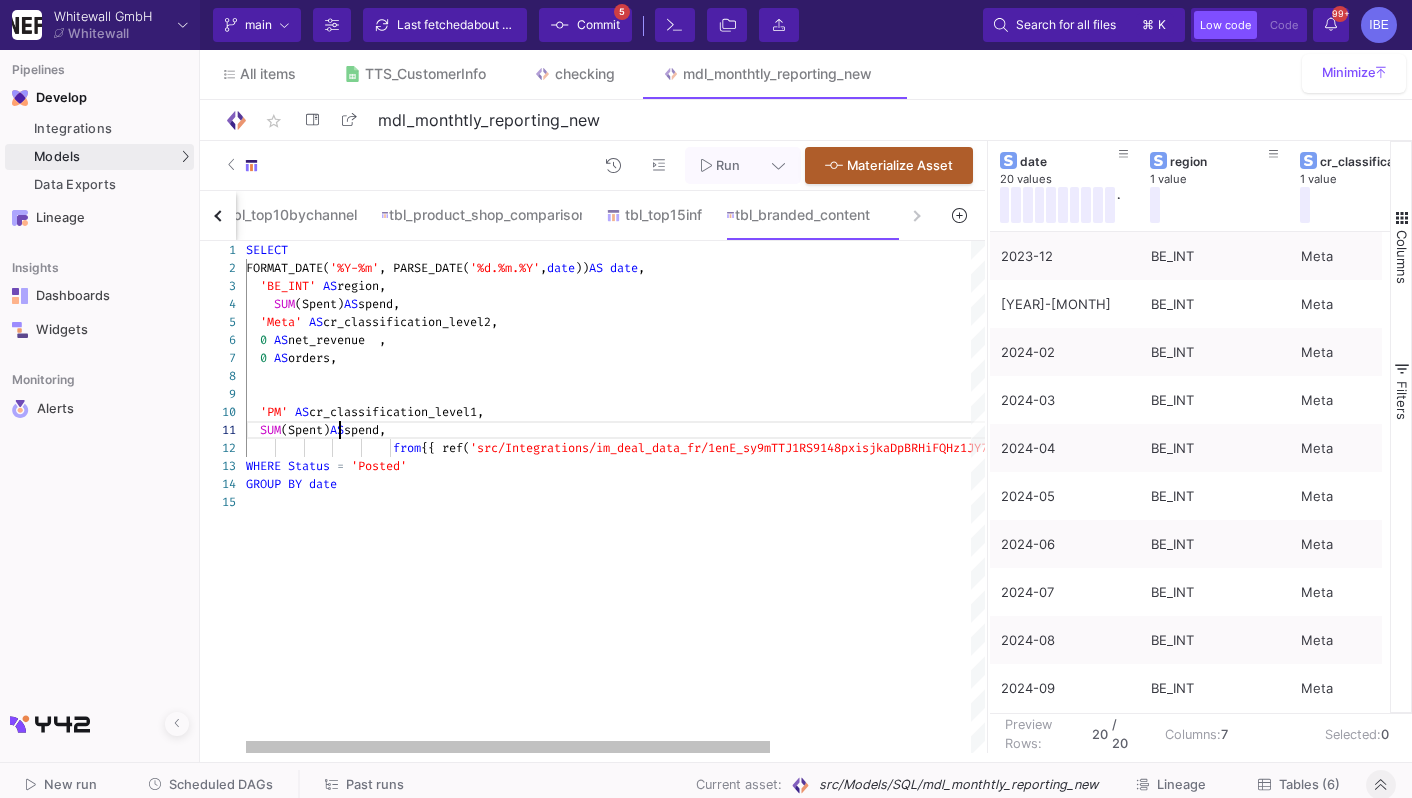 click on "AS" 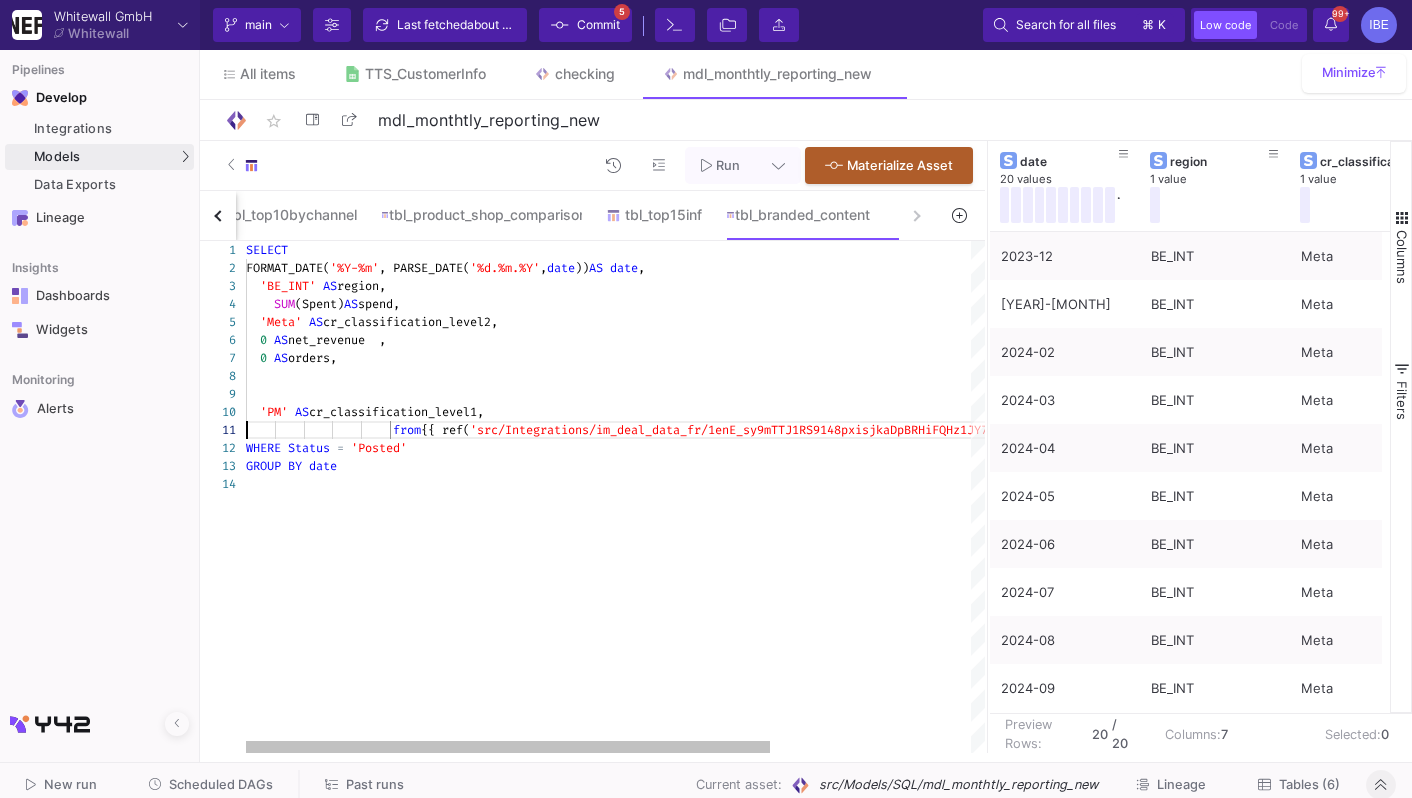 click 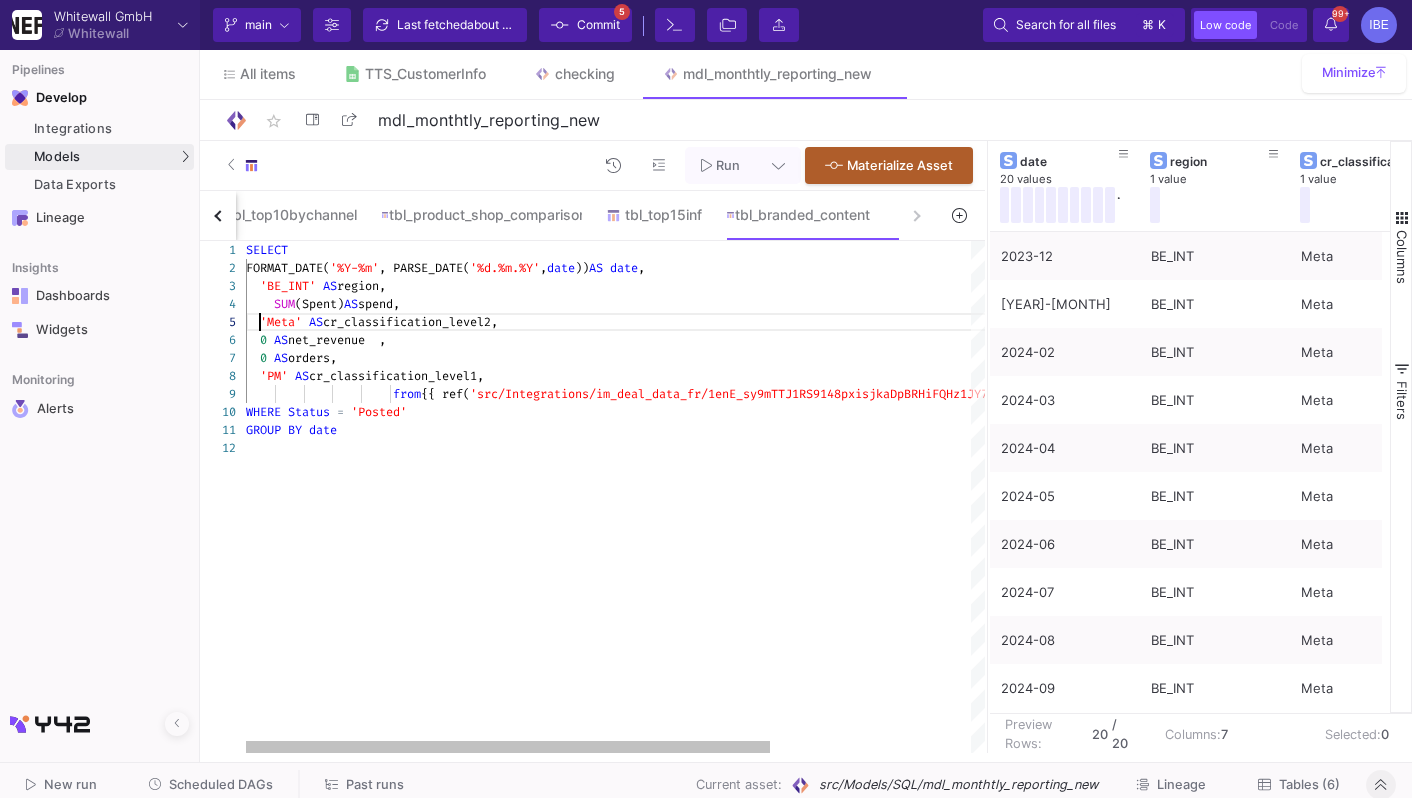 click on "2 3 8 9 10 11 1 4 5 6 7 12   FORMAT_DATE( '%Y-%m' , PARSE_DATE( '%d.%m.%Y' ,  date ))  AS   date ,    'BE_INT'   AS  region,    'PM'   AS  cr_classification_level1,                       from  {{ ref( 'src/Integrations/im_deal_data_fr/1enE_sy9mTTJ1RS9 148pxisjkaDpBRHiFQHz1JY7mbmA_NEW__Branded_Content' ) }} WHERE   Status   =   'Posted' GROUP   BY   date SELECT      SUM (Spent)  AS  spend,    'Meta'   AS  cr_classification_level2,    0   AS  net_revenue  ,    0   AS  orders, SELECT
FORMAT_DATE('%Y-%m', PARSE_DATE('%d.%m.%Y', date)) AS date,
'BE_INT' AS region,
SUM(Spent) AS spend,
'Meta' AS cr_classification_level2,
0 AS net_revenue  ,
0 AS orders,
'PM' AS cr_classification_level1,
from {{ ref('src/Integrations/im_deal_data_fr/1enE_sy9mTTJ1RS9148pxisjkaDpBRHiFQHz1JY7mbmA_NEW__Branded_Content') }}
WHERE Status = 'Posted'" 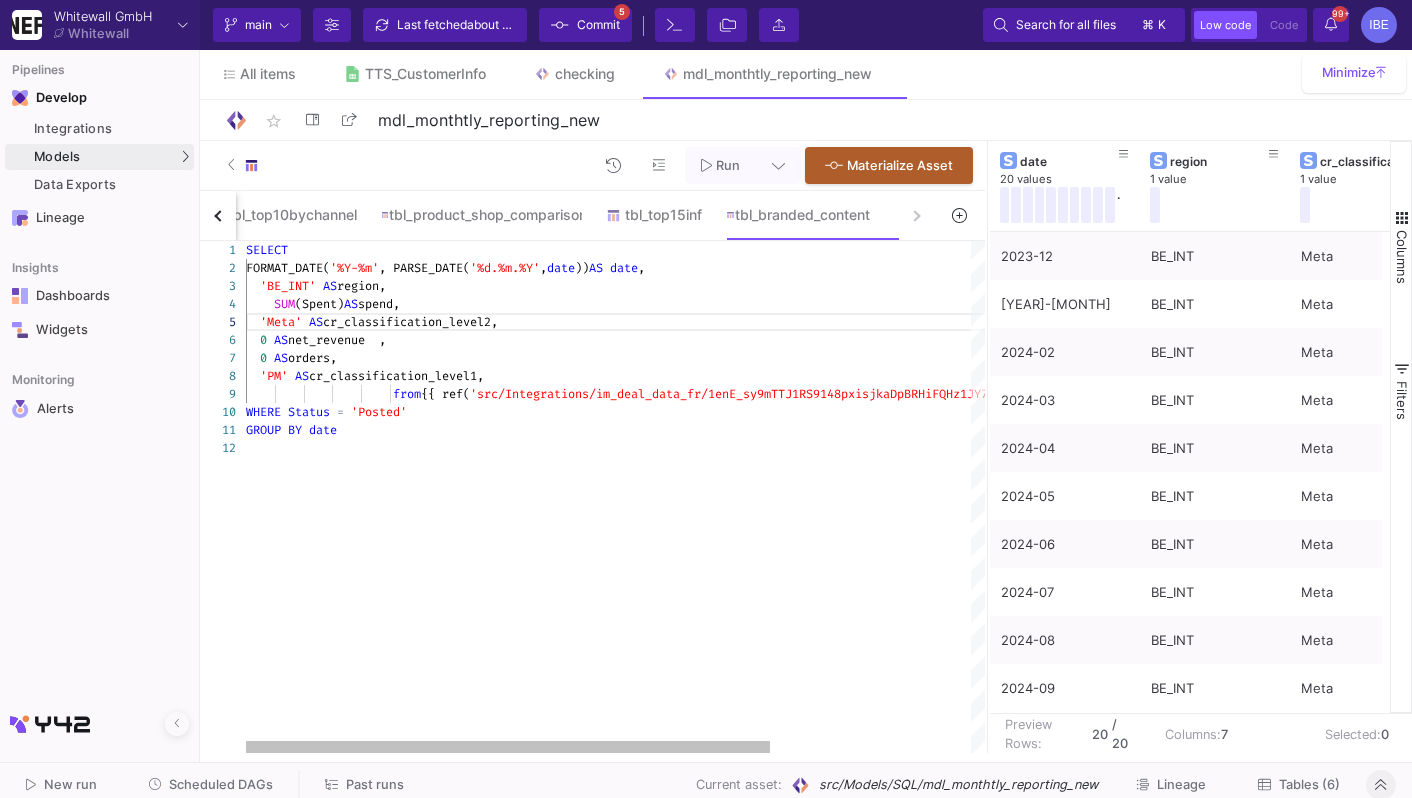 click 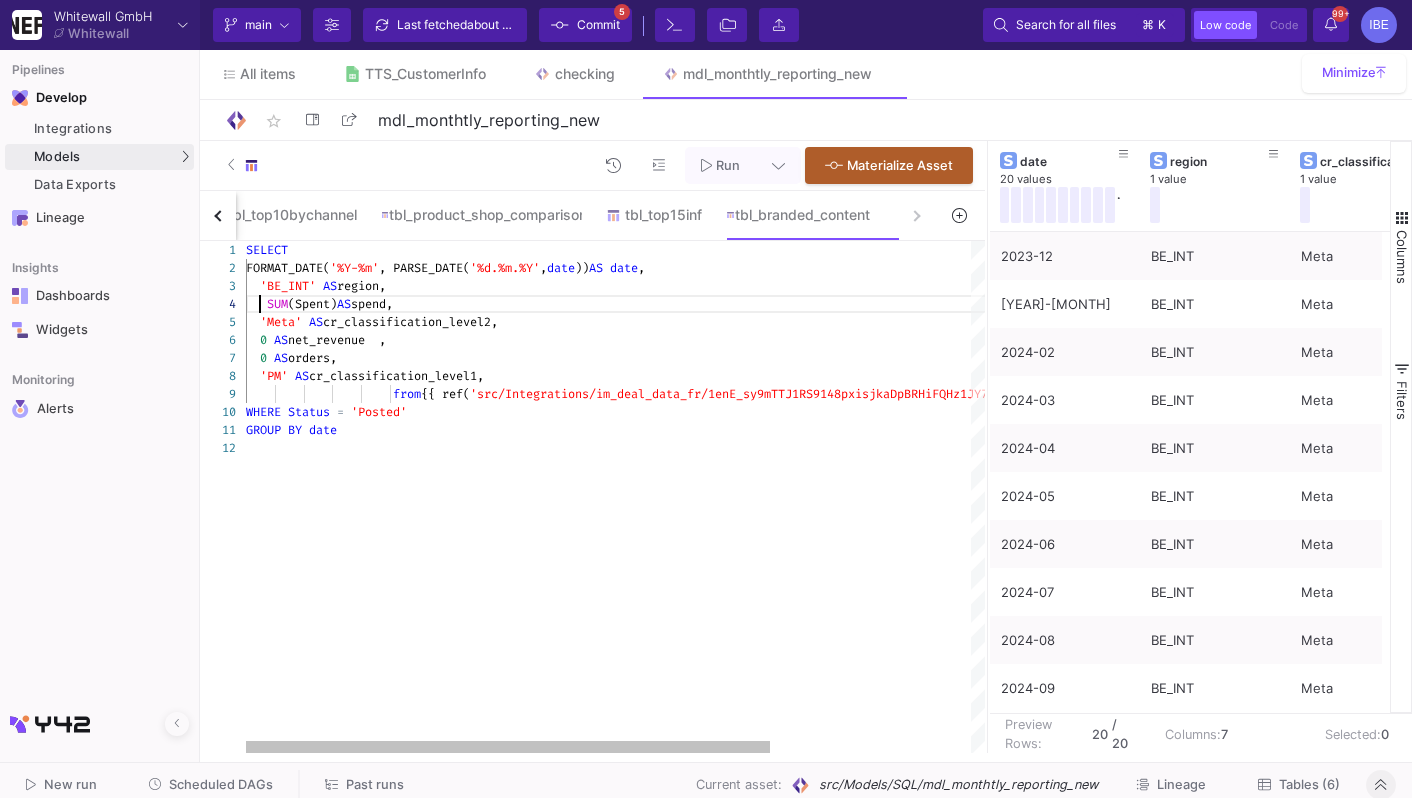 scroll, scrollTop: 54, scrollLeft: 14, axis: both 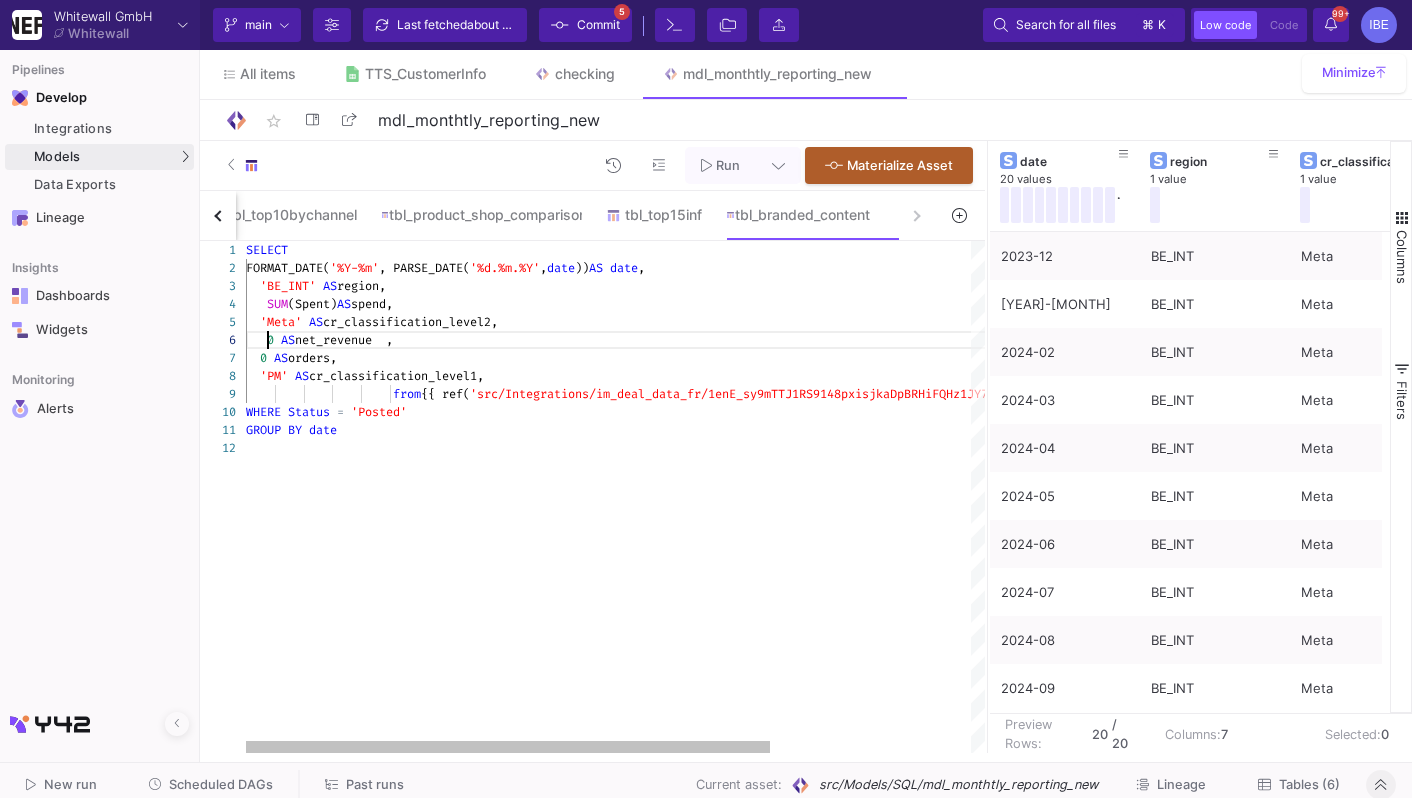 click on "2 3 8 9 10 11 1 4 5 6 7 12   FORMAT_DATE( '%Y-%m' , PARSE_DATE( '%d.%m.%Y' ,  date ))  AS   date ,    'BE_INT'   AS  region,    'PM'   AS  cr_classification_level1,                       from  {{ ref( 'src/Integrations/im_deal_data_fr/1enE_sy9mTTJ1RS9 148pxisjkaDpBRHiFQHz1JY7mbmA_NEW__Branded_Content' ) }} WHERE   Status   =   'Posted' GROUP   BY   date SELECT     SUM (Spent)  AS  spend,    'Meta'   AS  cr_classification_level2,     0   AS  net_revenue  ,    0   AS  orders, SELECT
FORMAT_DATE('%Y-%m', PARSE_DATE('%d.%m.%Y', date)) AS date,
'BE_INT' AS region,
SUM(Spent) AS spend,
'Meta' AS cr_classification_level2,
0 AS net_revenue  ,
0 AS orders,
'PM' AS cr_classification_level1,
from {{ ref('src/Integrations/im_deal_data_fr/1enE_sy9mTTJ1RS9148pxisjkaDpBRHiFQHz1JY7mbmA_NEW__Branded_Content') }}
WHERE Status = 'Posted'" 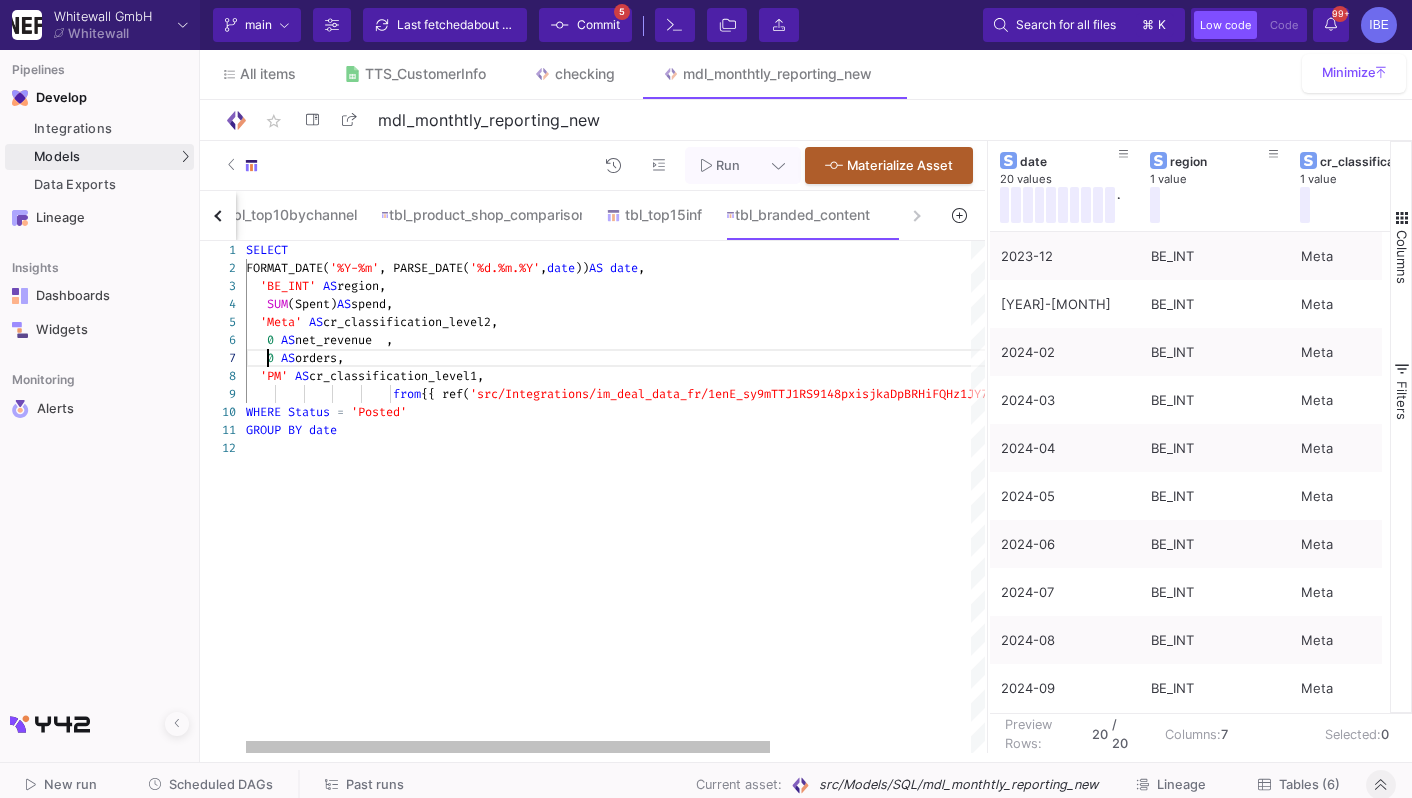scroll, scrollTop: 107, scrollLeft: 21, axis: both 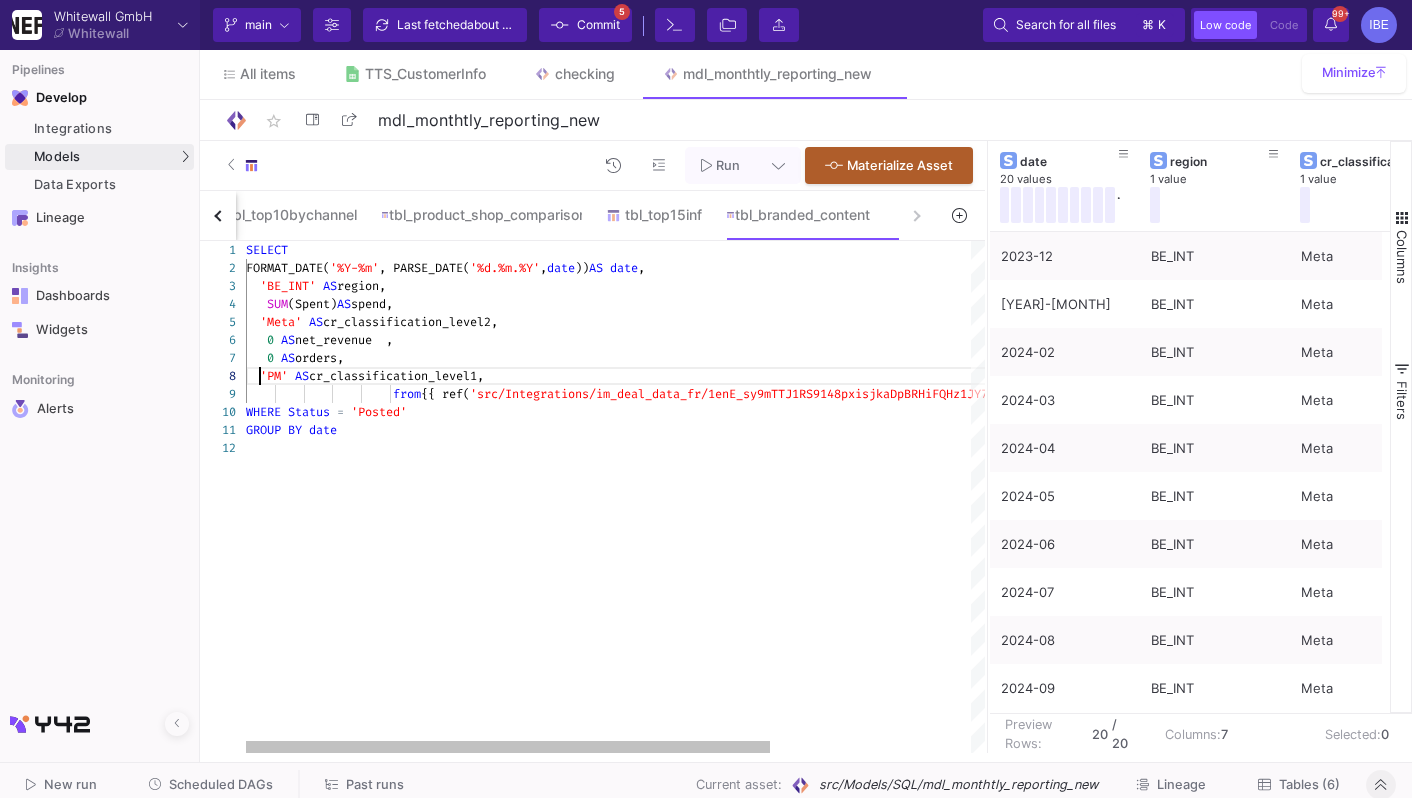 click 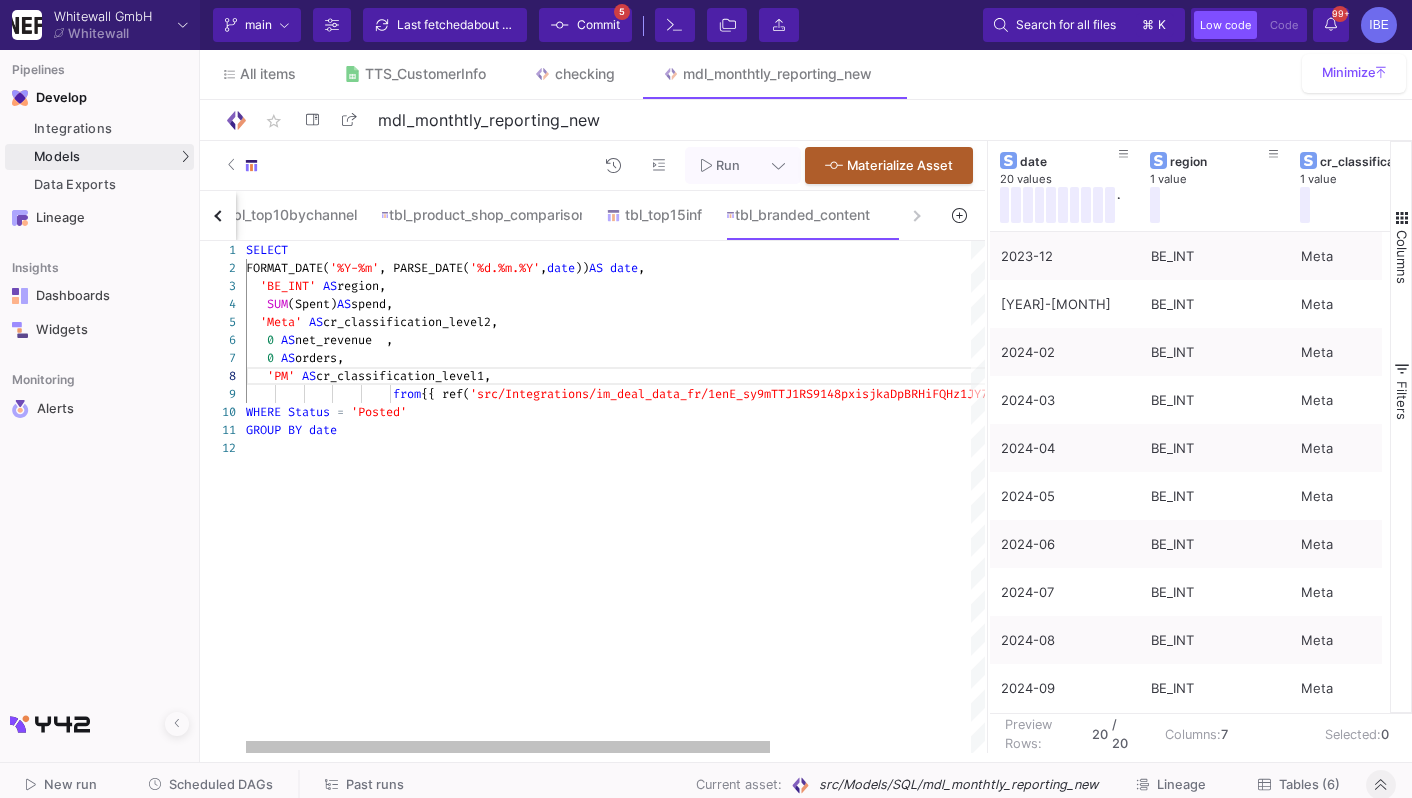 scroll, scrollTop: 18, scrollLeft: 21, axis: both 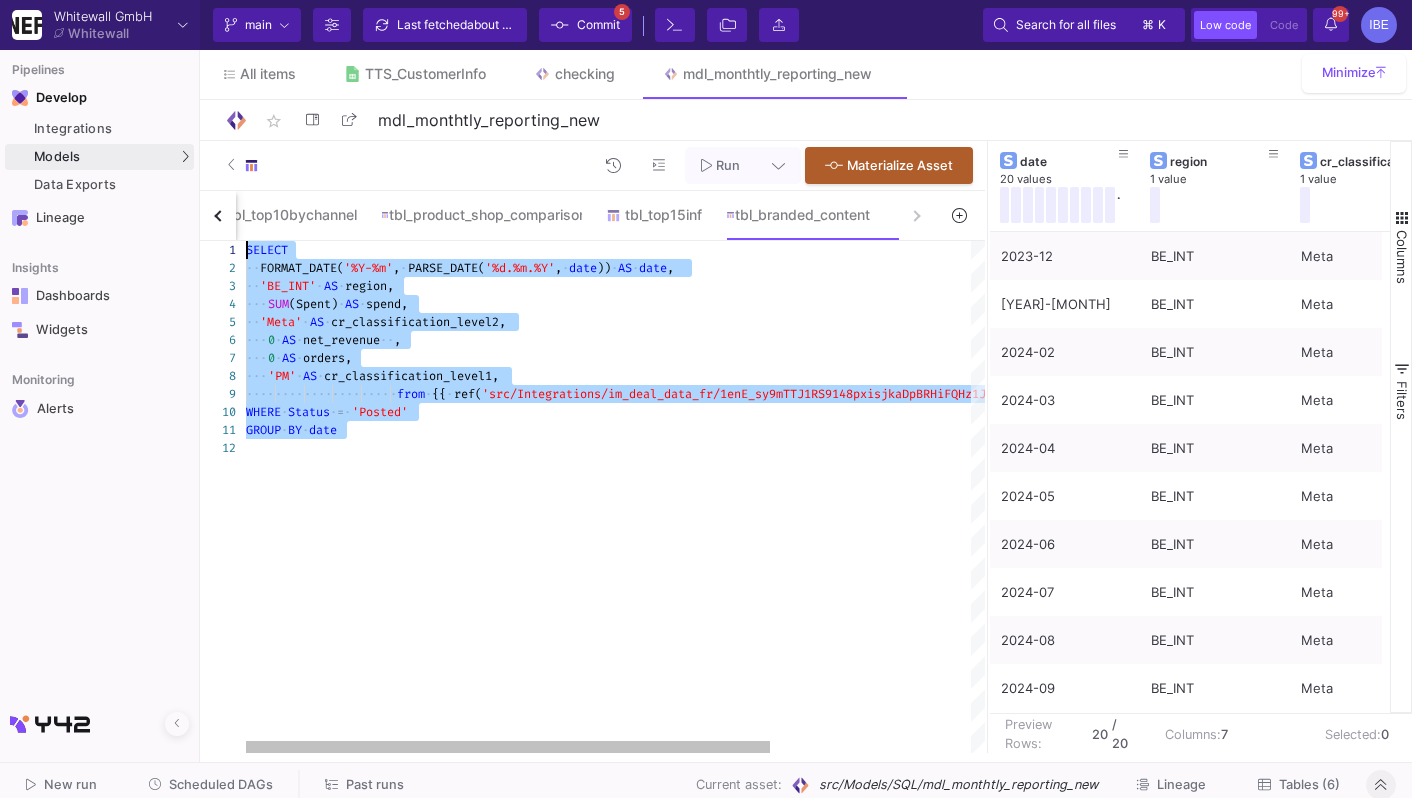 drag, startPoint x: 373, startPoint y: 442, endPoint x: 199, endPoint y: 226, distance: 277.36618 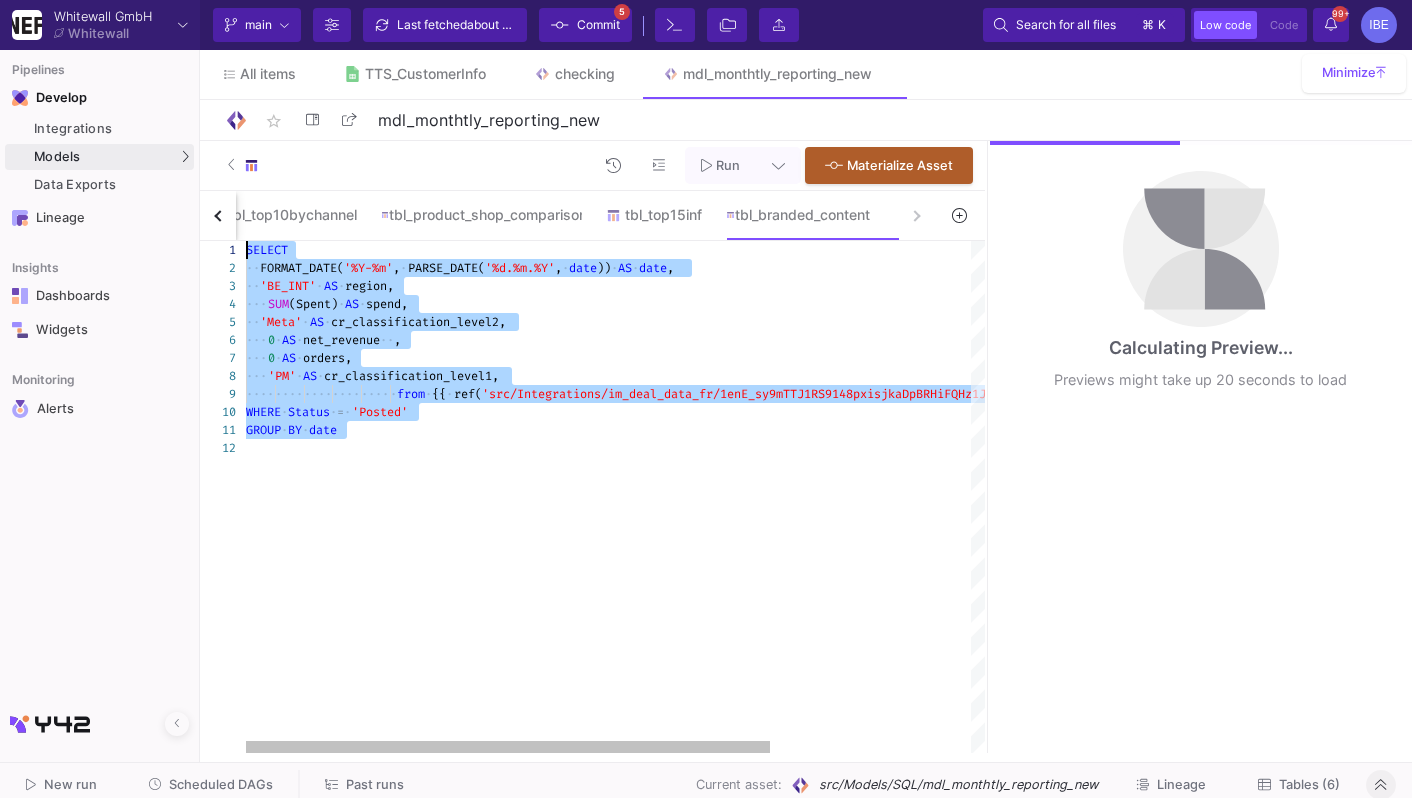 click on "·" 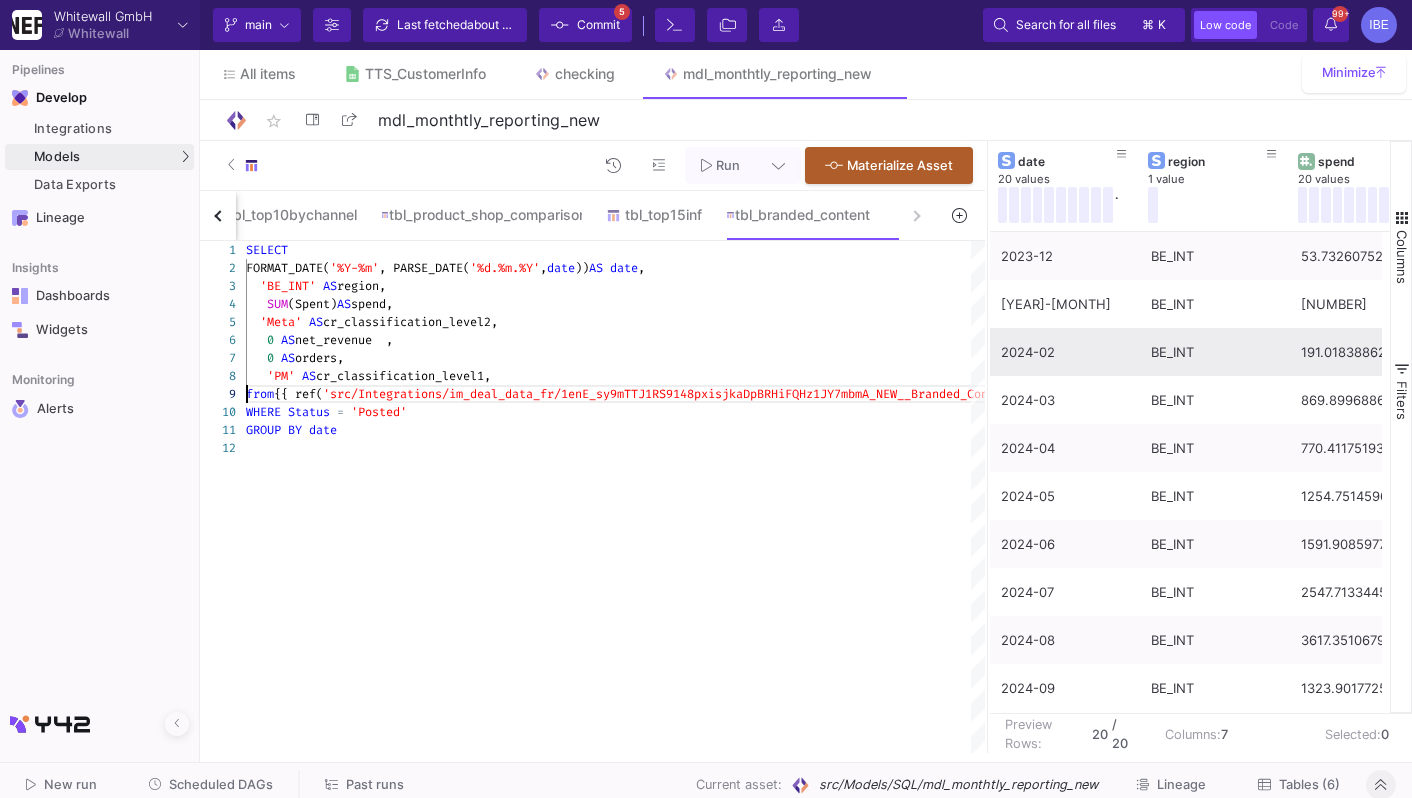 scroll, scrollTop: 0, scrollLeft: 176, axis: horizontal 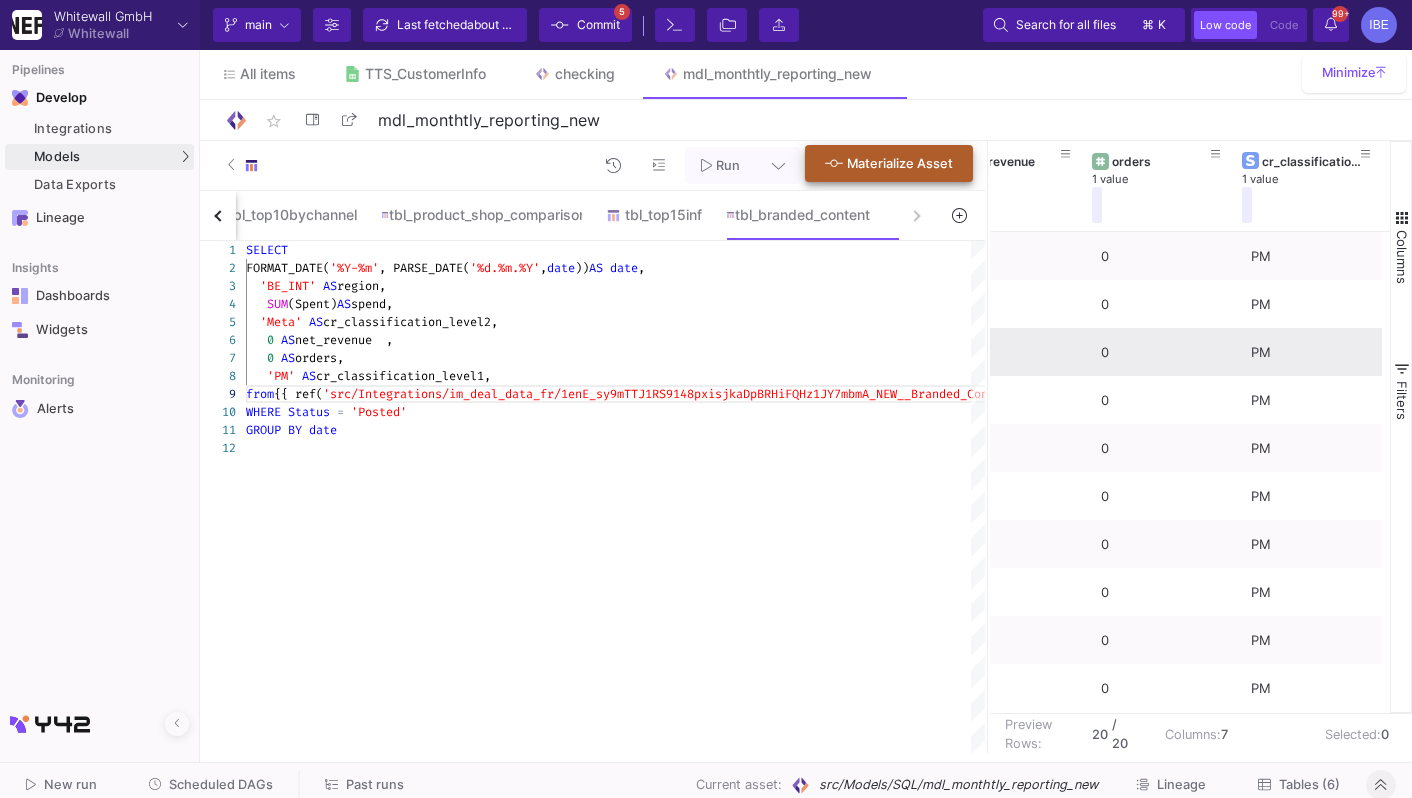 type on "SELECT
FORMAT_DATE('%Y-%m', PARSE_DATE('%d.%m.%Y', date)) AS date,
'BE_INT' AS region,
SUM(Spent) AS spend,
'Meta' AS cr_classification_level2,
0 AS net_revenue  ,
0 AS orders,
'PM' AS cr_classification_level1,
from {{ ref('src/Integrations/im_deal_data_fr/1enE_sy9mTTJ1RS9148pxisjkaDpBRHiFQHz1JY7mbmA_NEW__Branded_Content') }}
WHERE Status = 'Posted'" 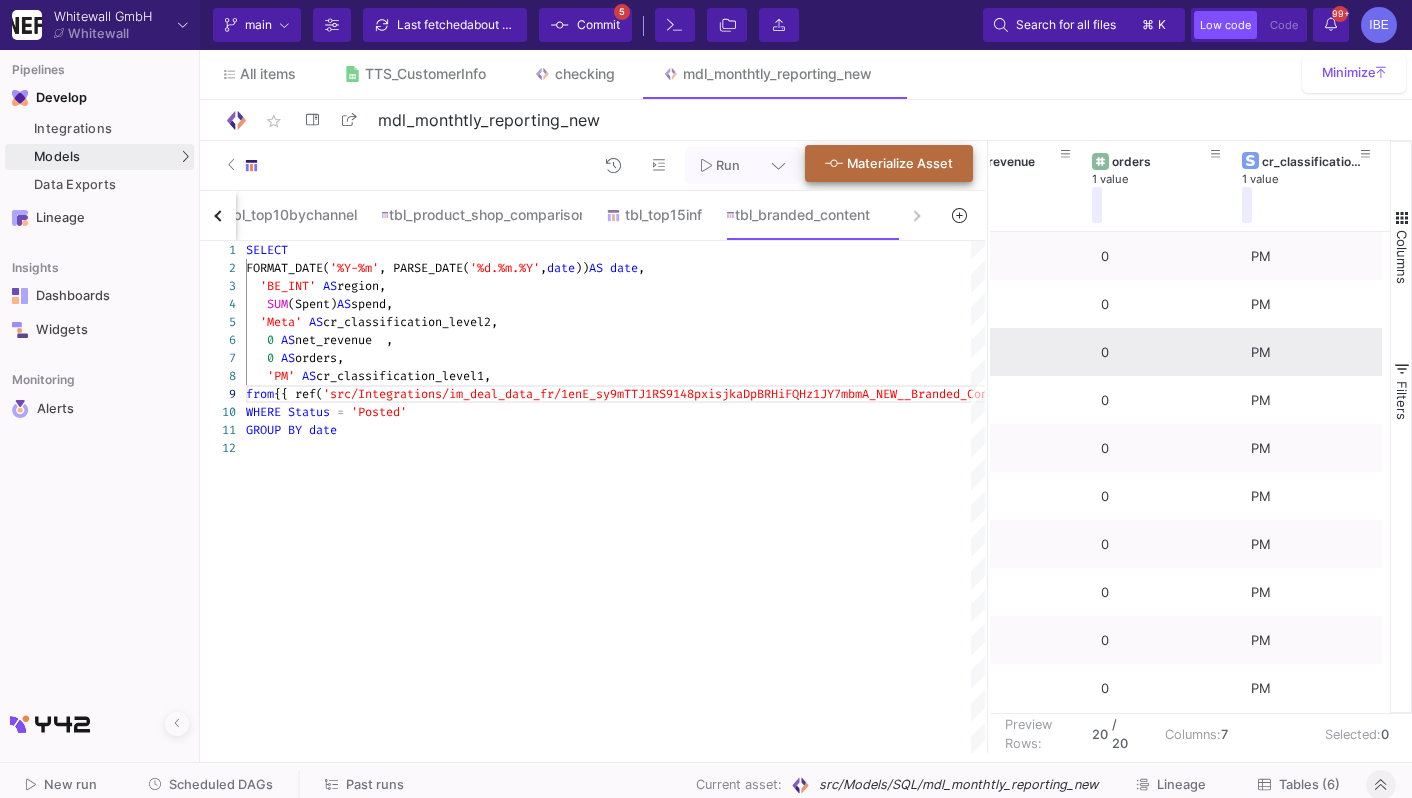 click on "Materialize Asset" at bounding box center (889, 163) 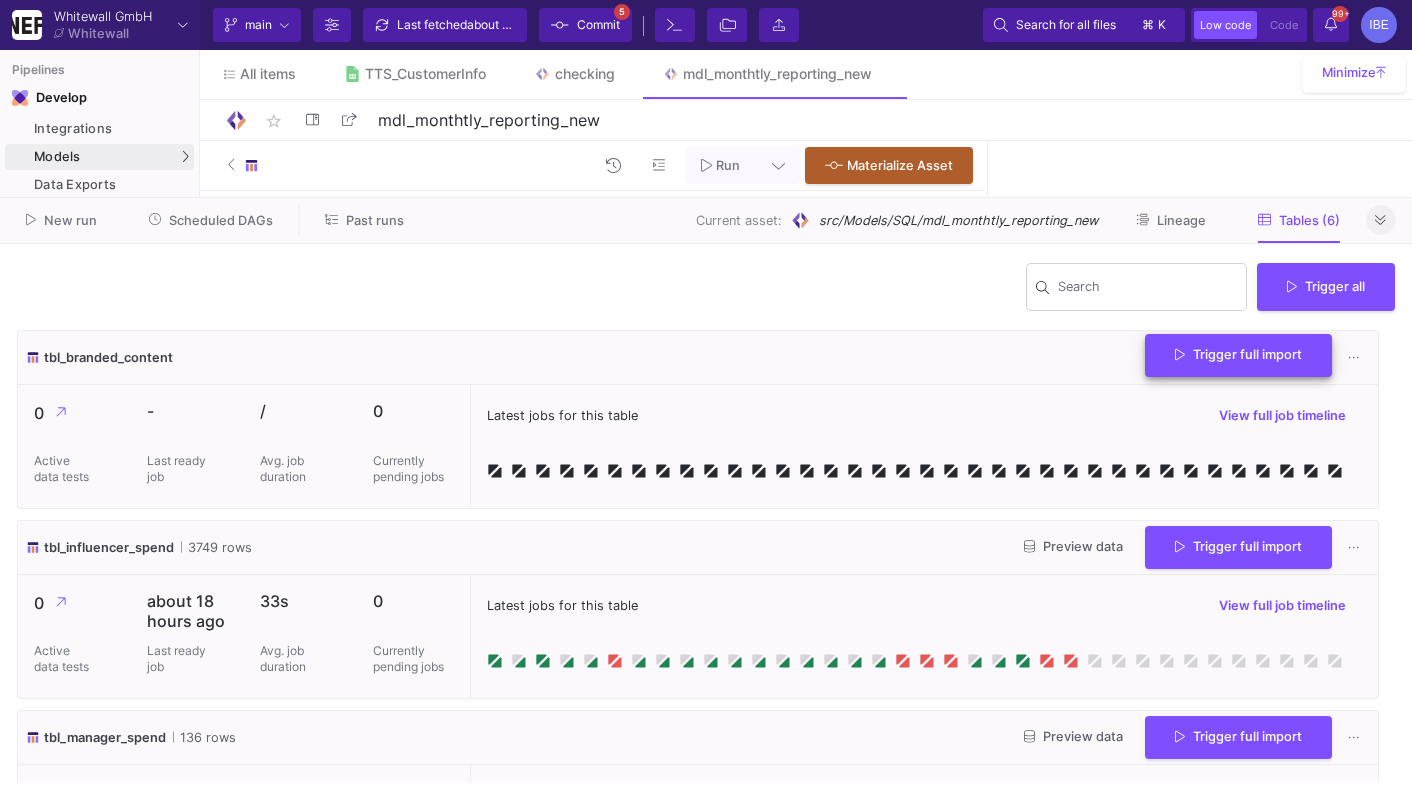 click on "Trigger full import" 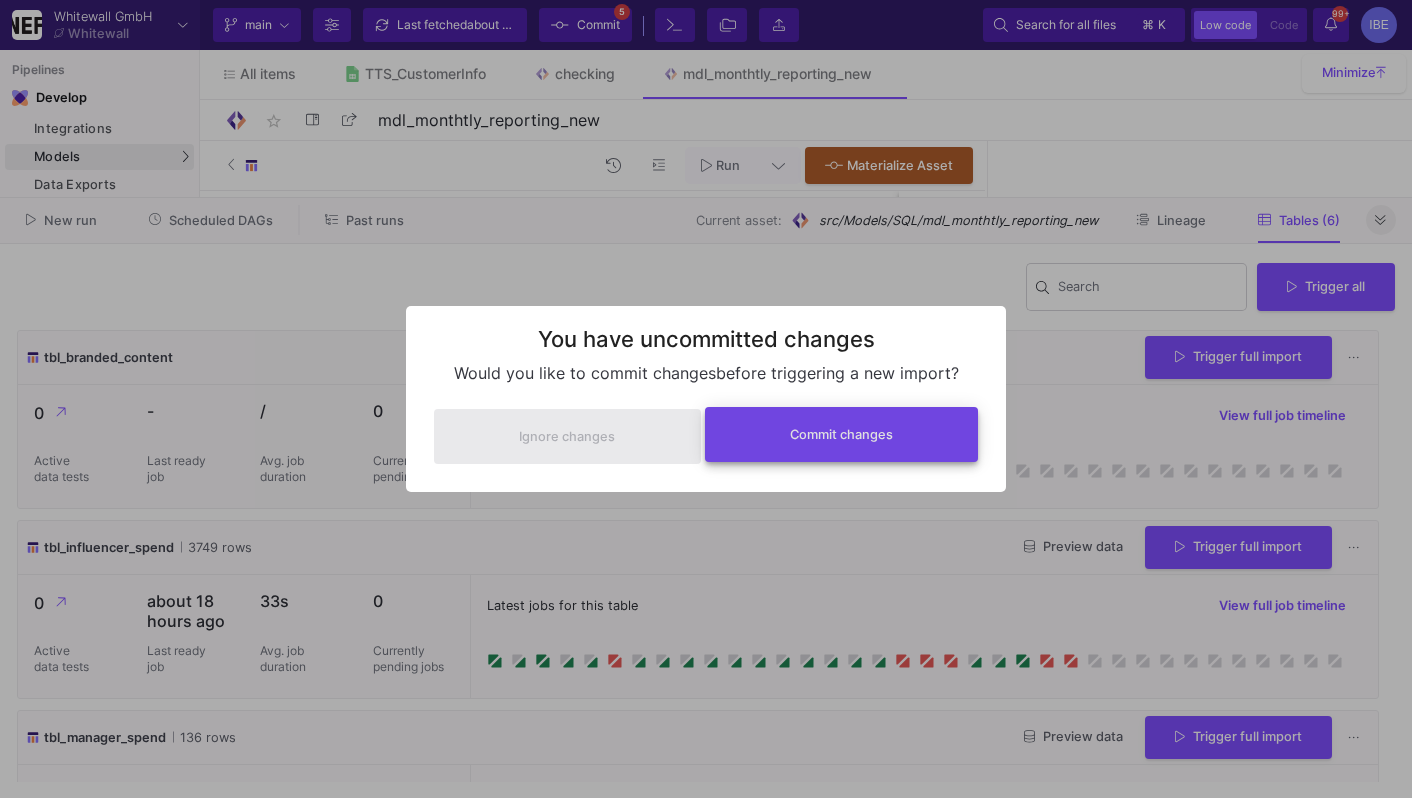 click on "Commit changes" at bounding box center (841, 434) 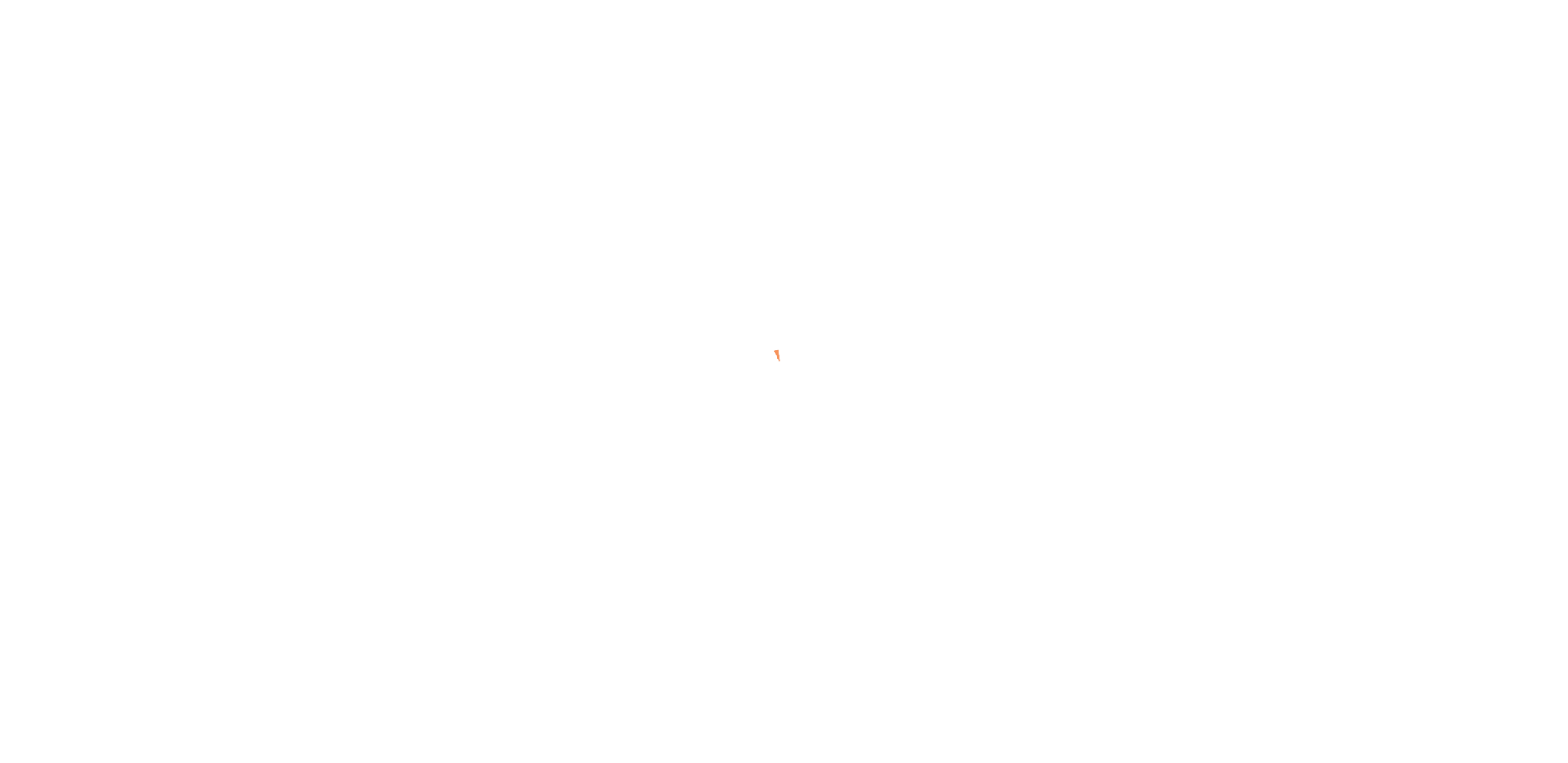 scroll, scrollTop: 0, scrollLeft: 0, axis: both 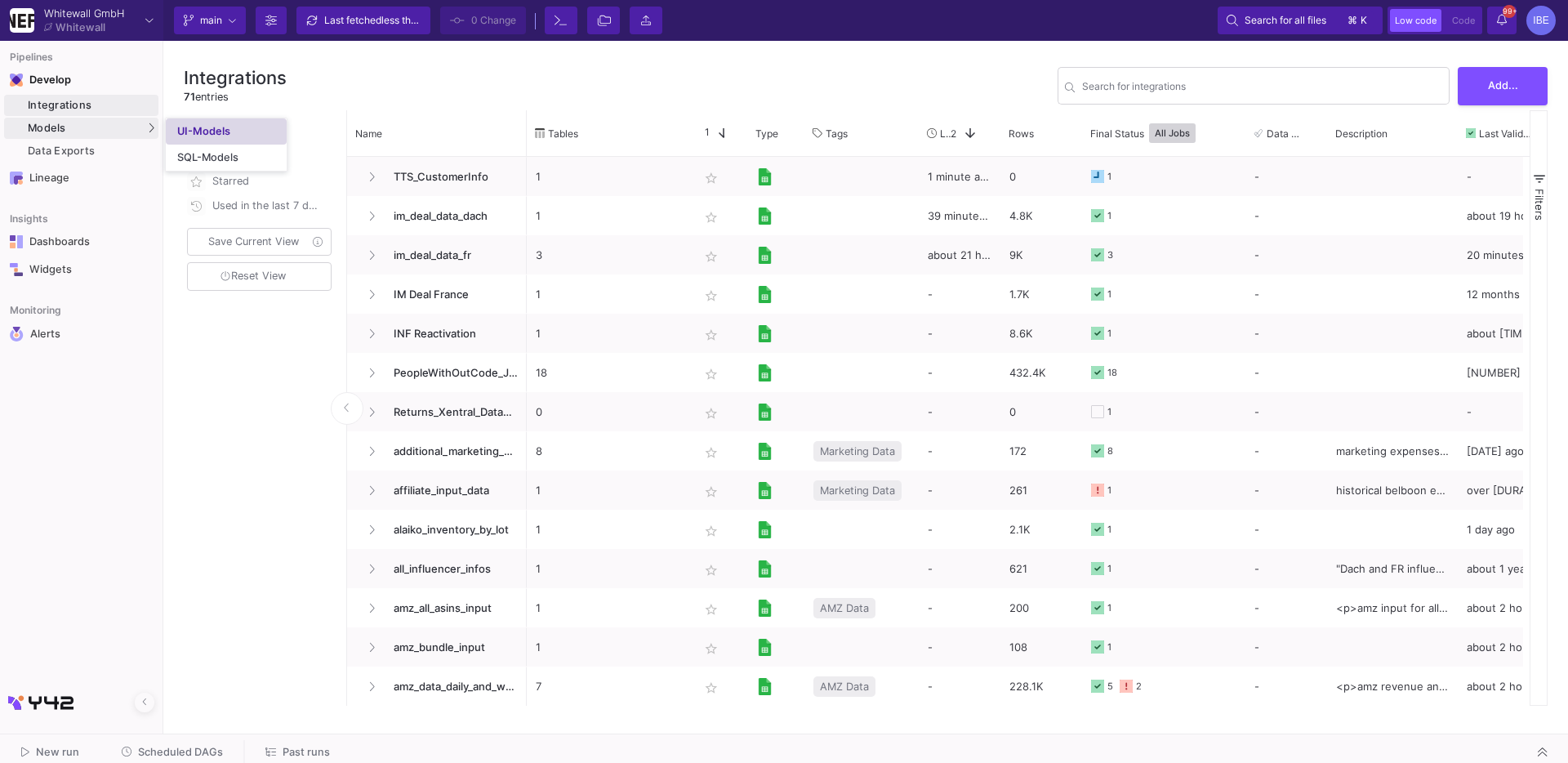 click on "UI-Models" at bounding box center [226, 132] 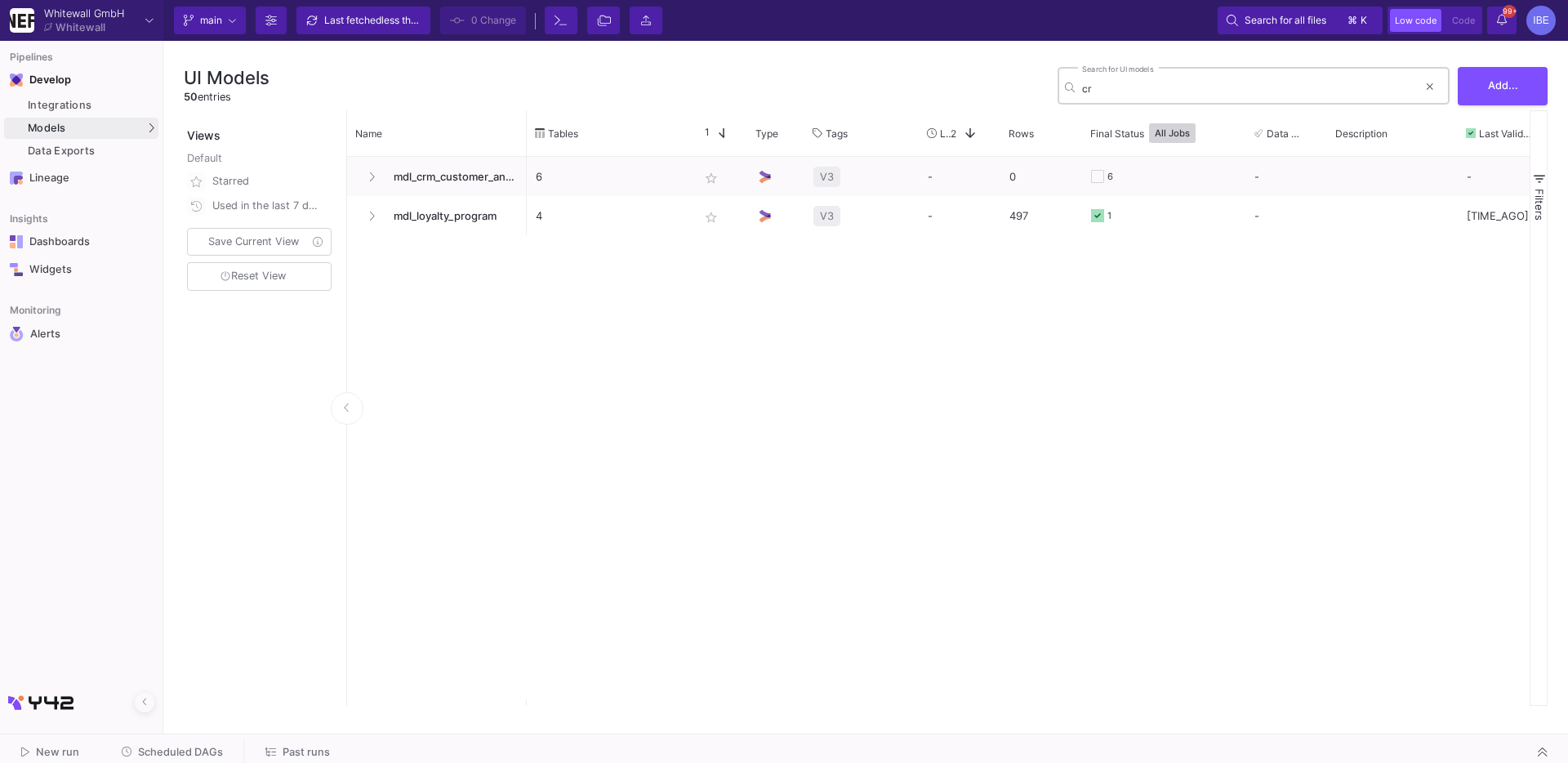 click on "cr" at bounding box center [1250, 88] 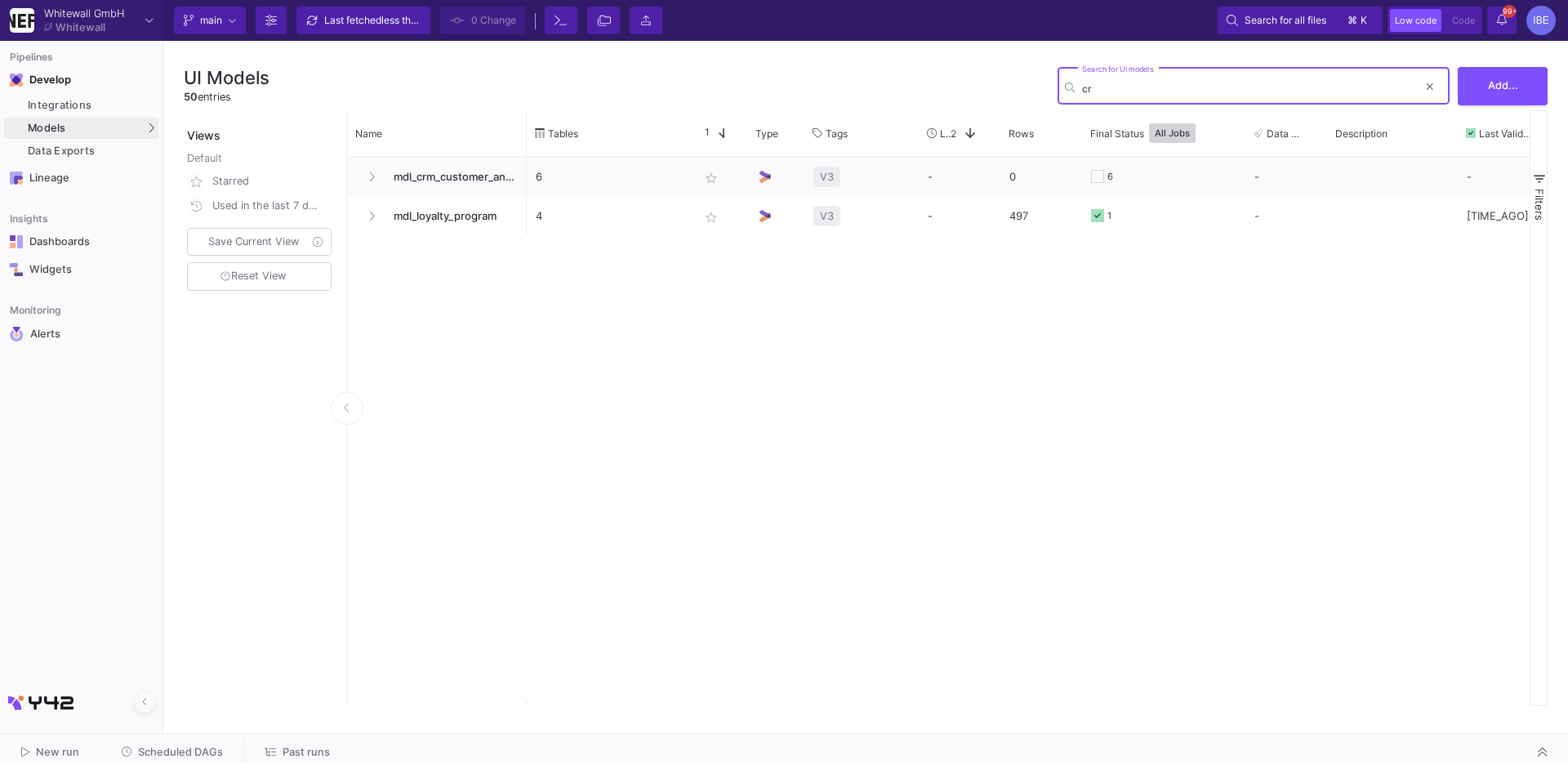 click on "cr" at bounding box center (1250, 88) 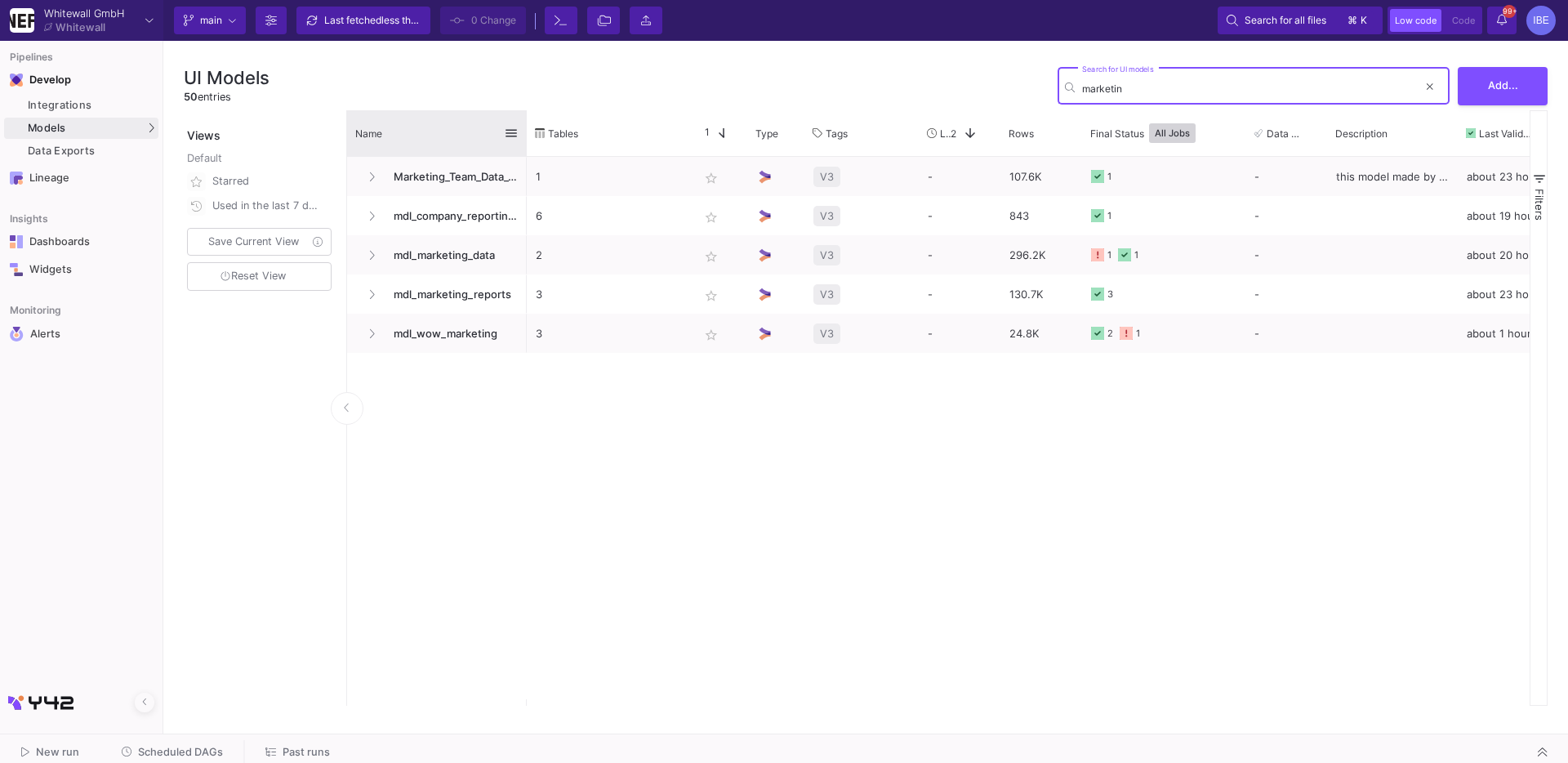 type on "marketin" 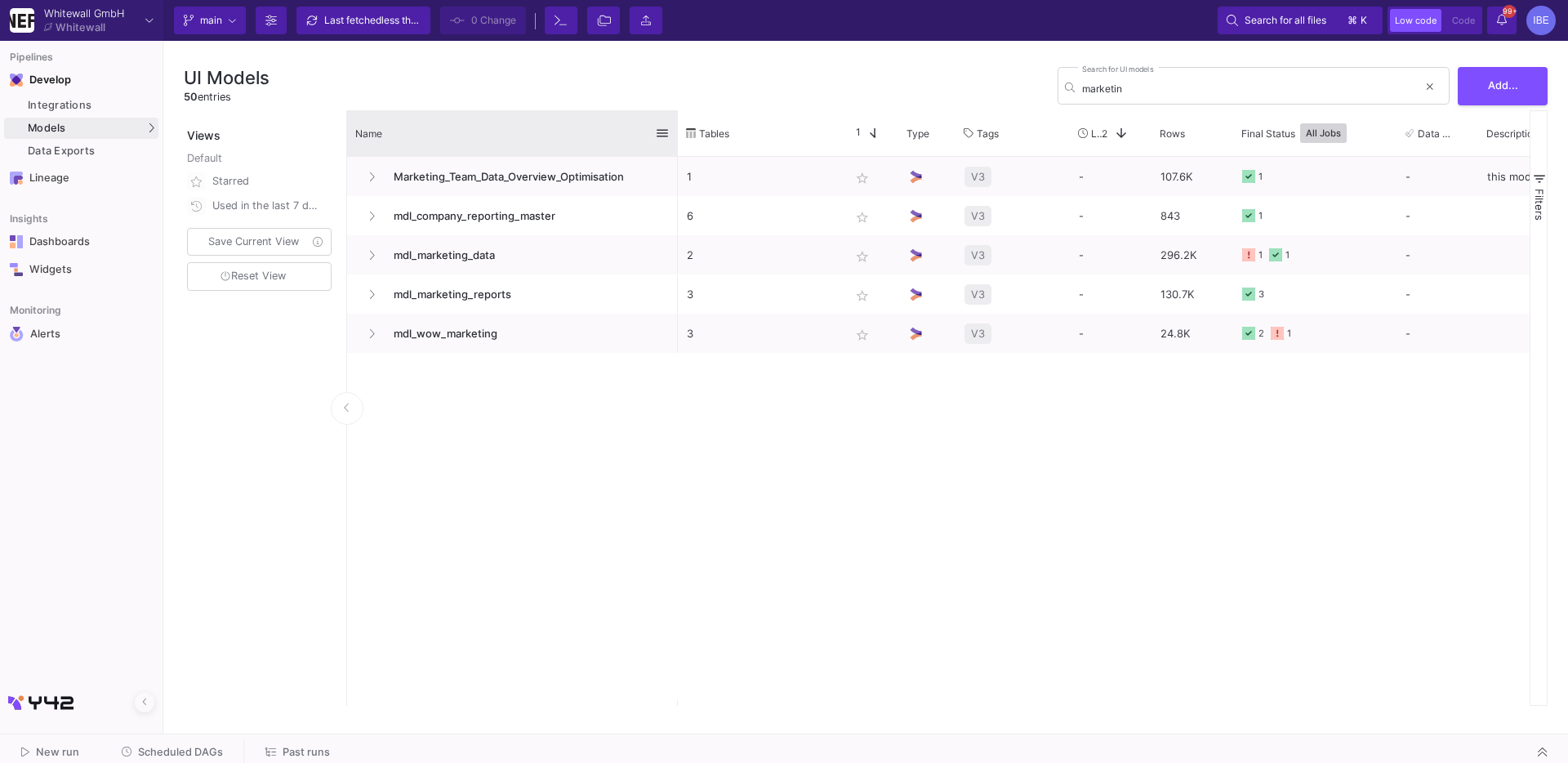 drag, startPoint x: 524, startPoint y: 128, endPoint x: 680, endPoint y: 125, distance: 156.02884 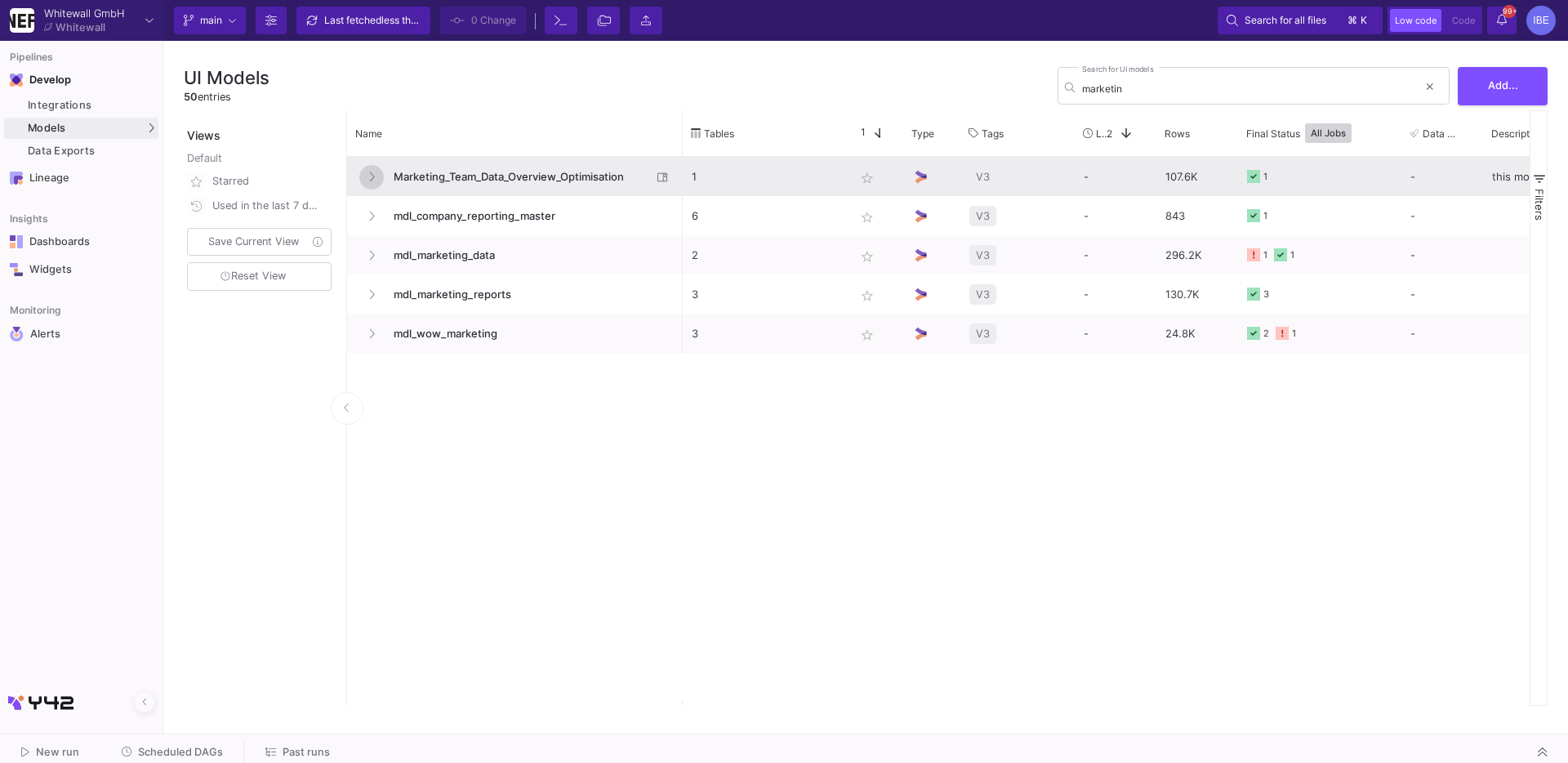 click 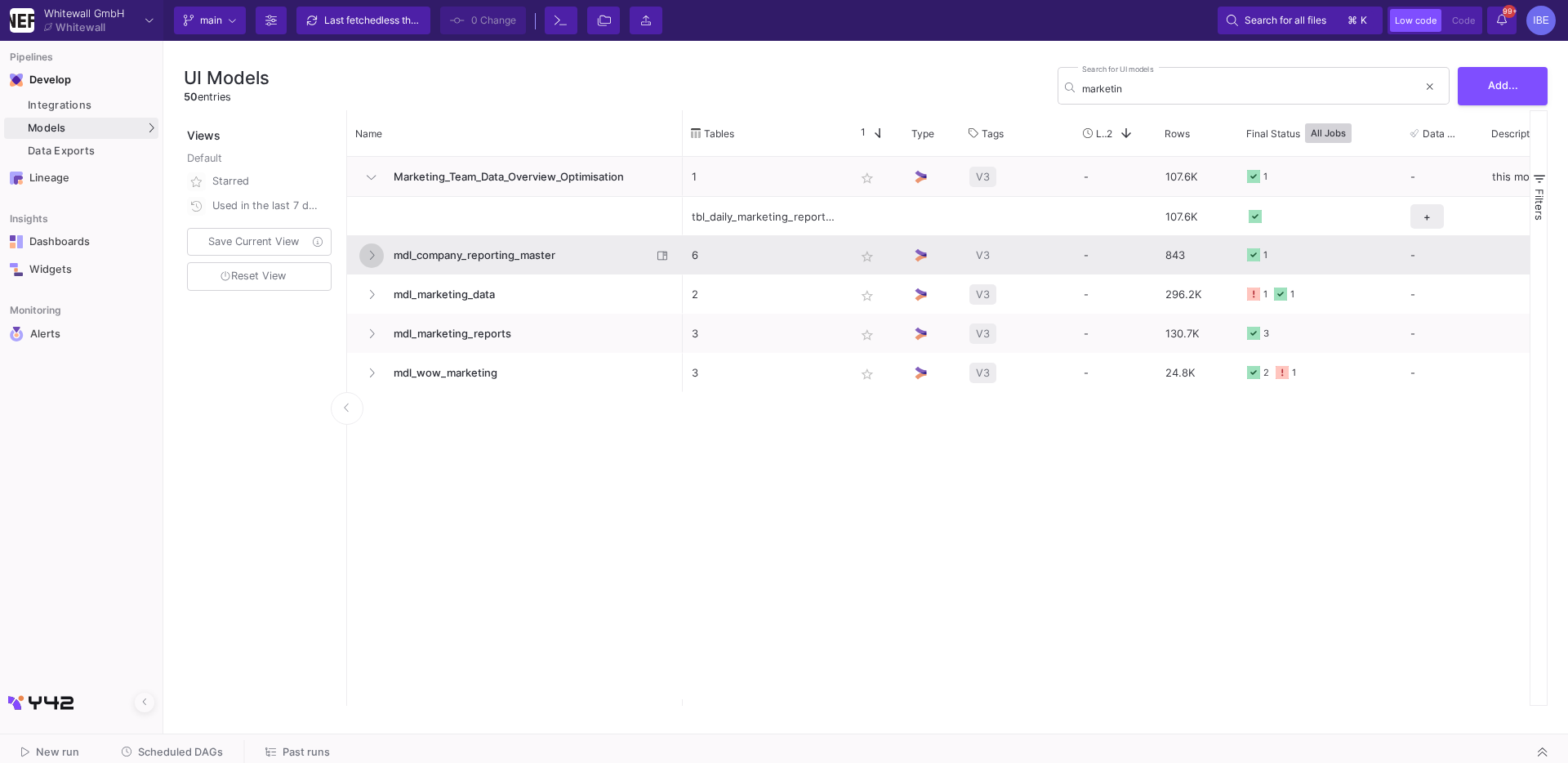 click 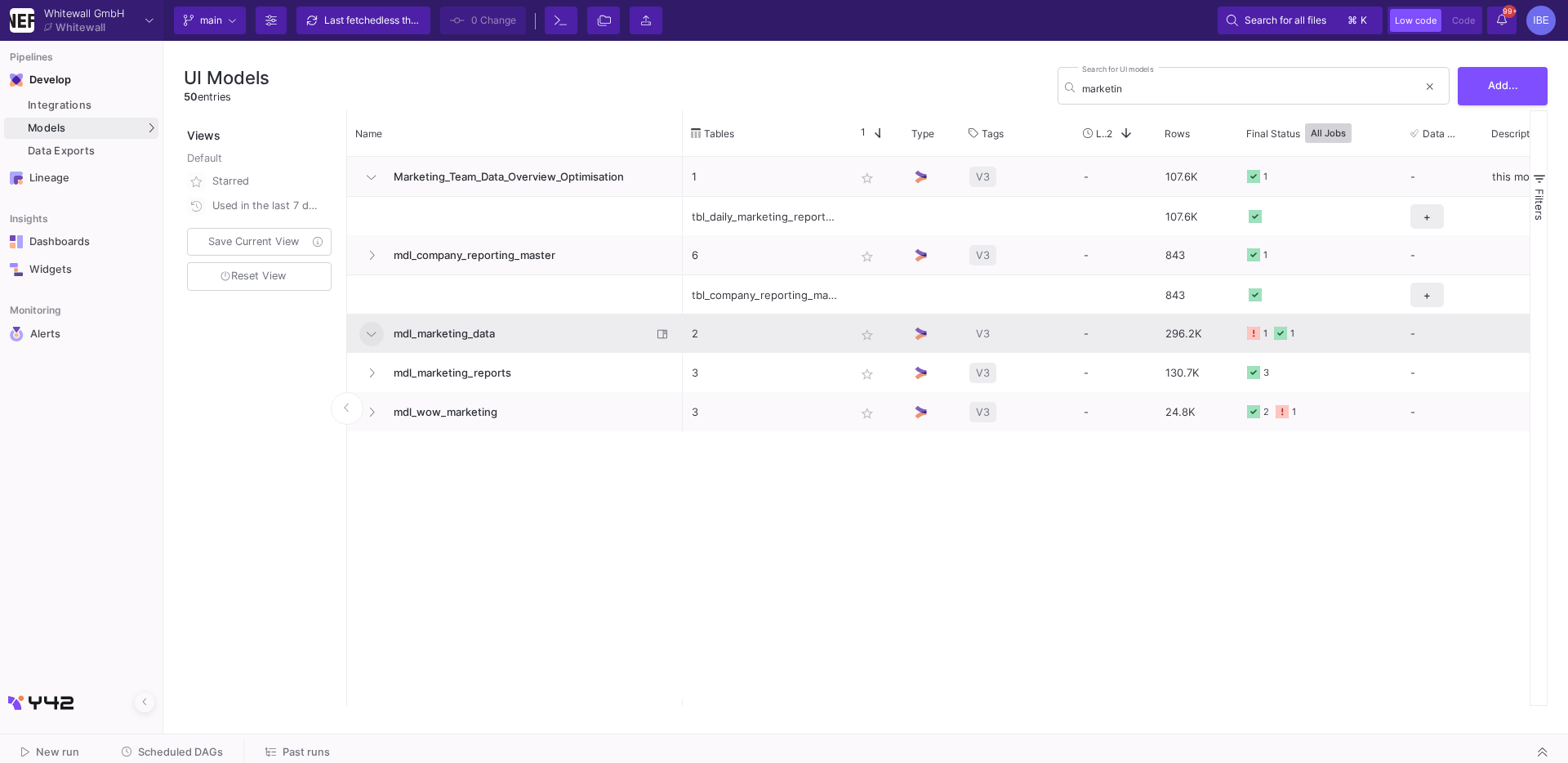 click 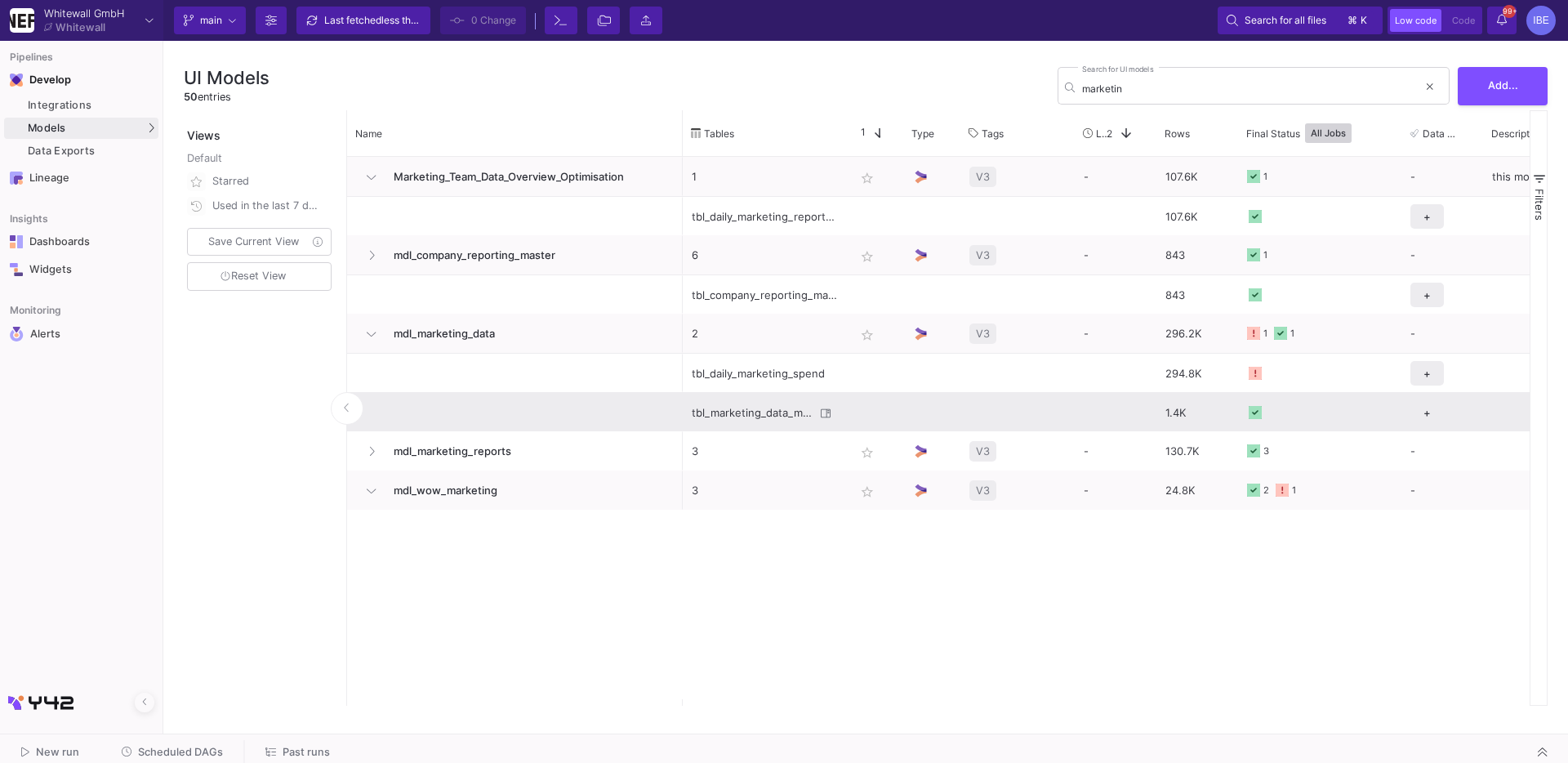 click on "tbl_marketing_data_monthly" 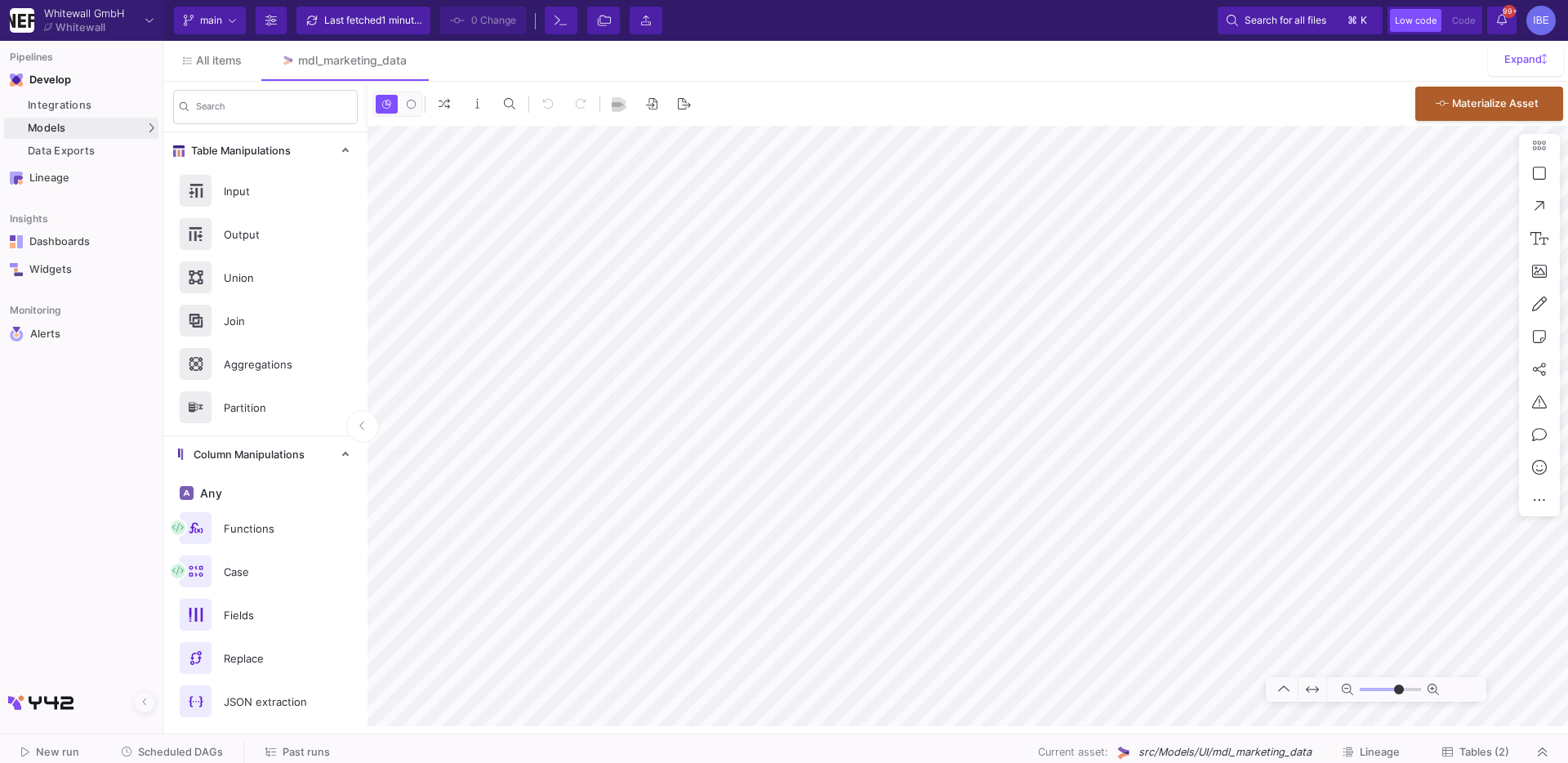 click on "Tables (2)" 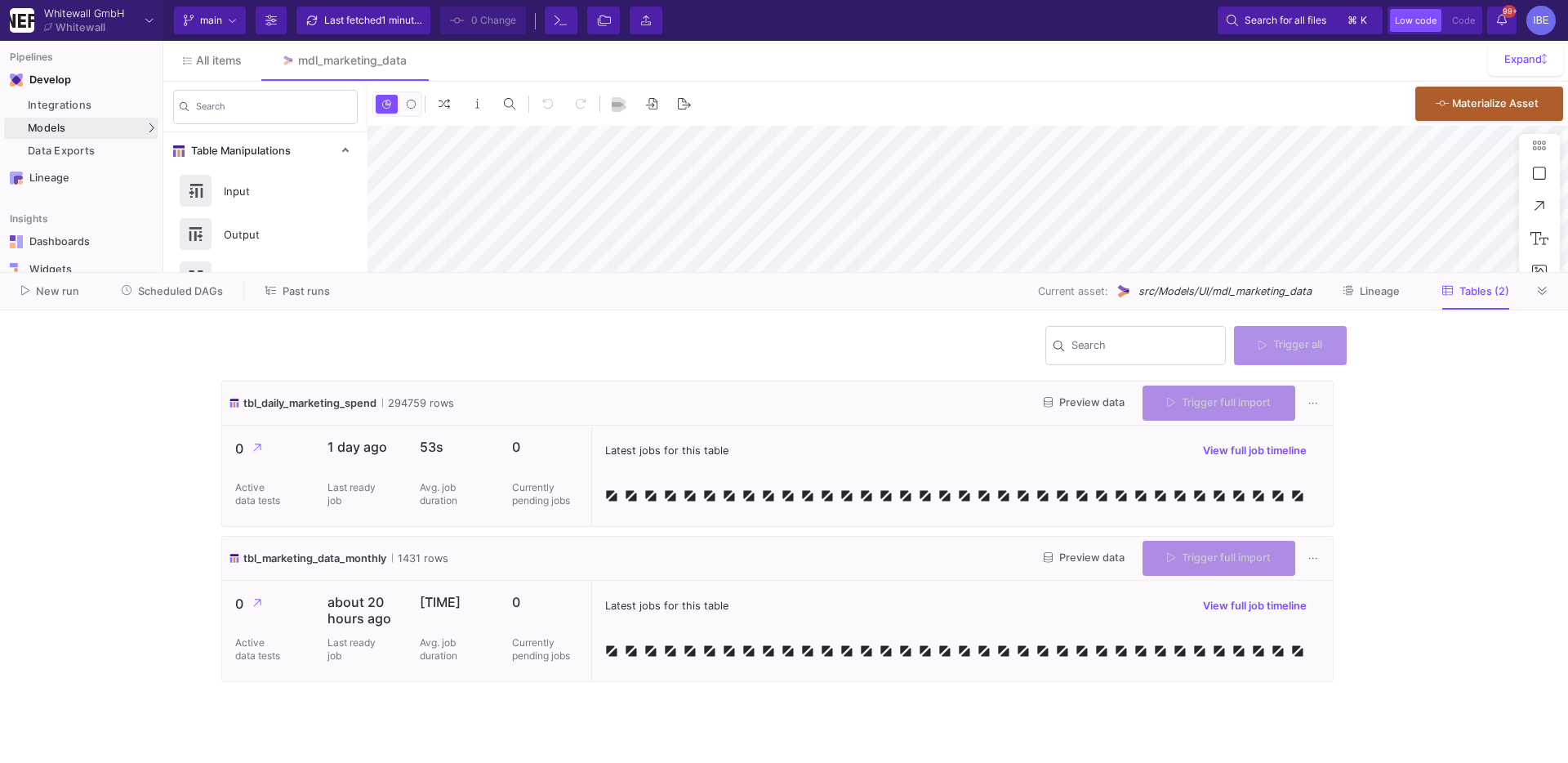 click on "Preview data" 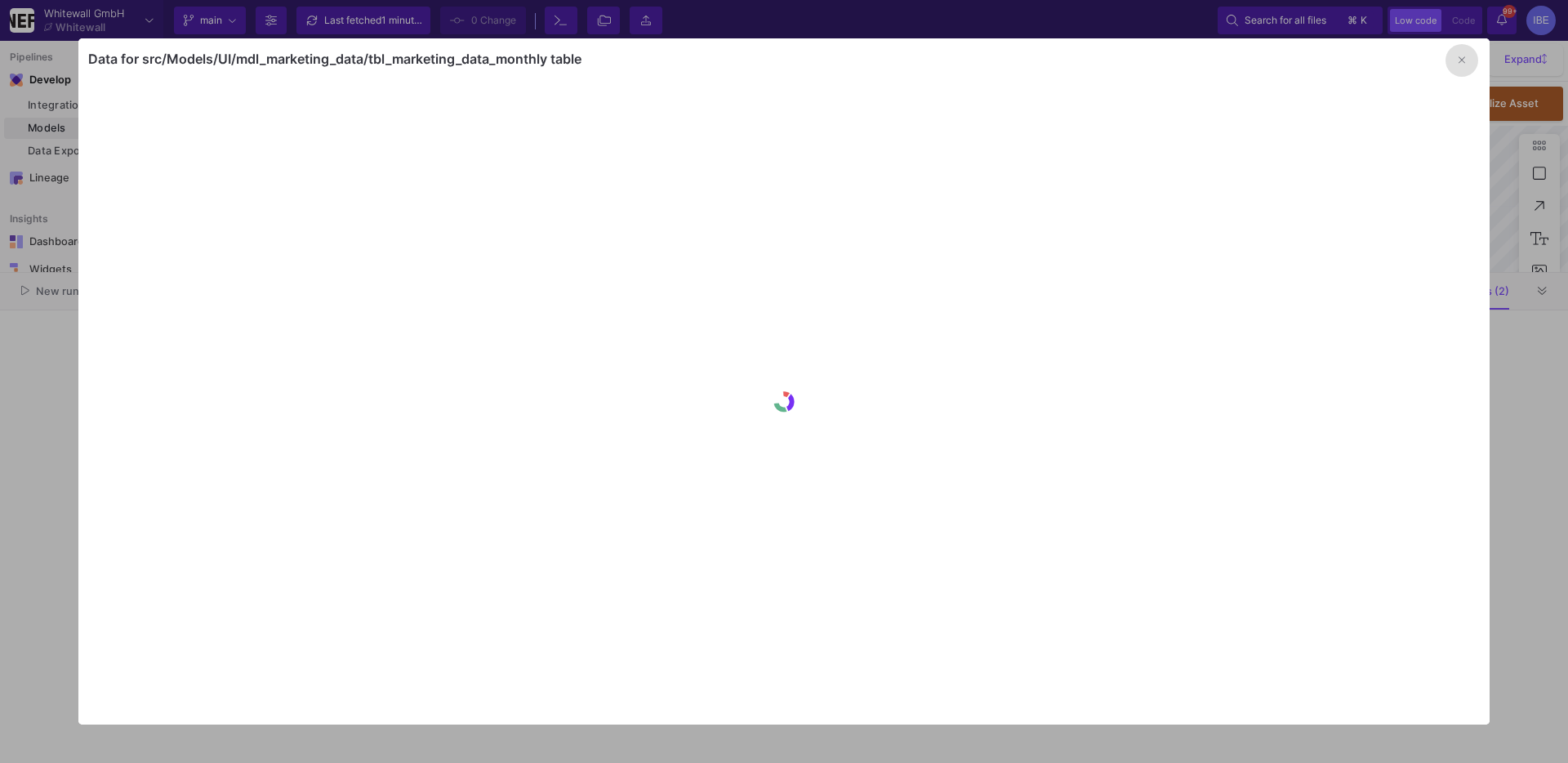 type on "-36" 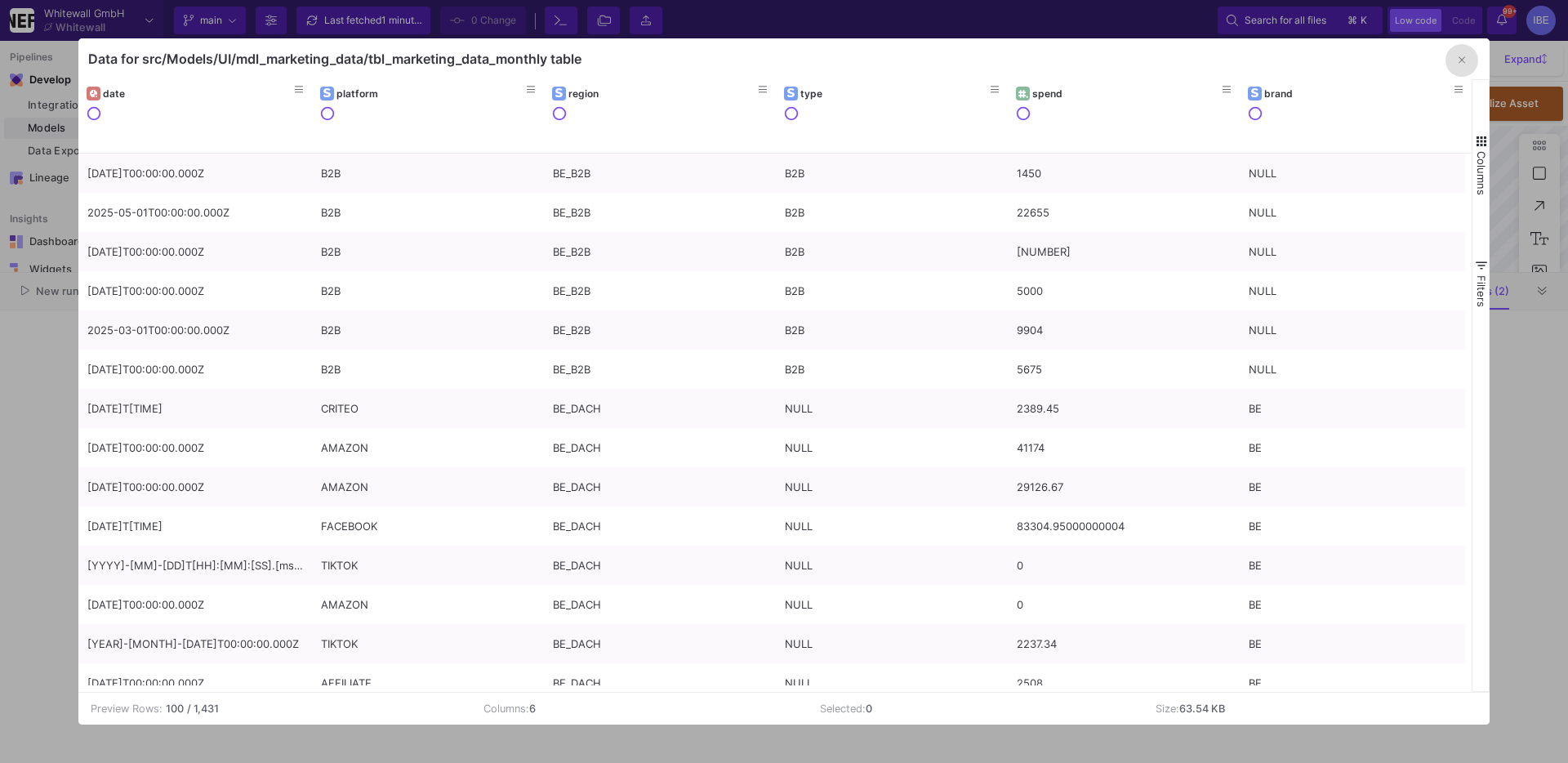 click at bounding box center [784, 382] 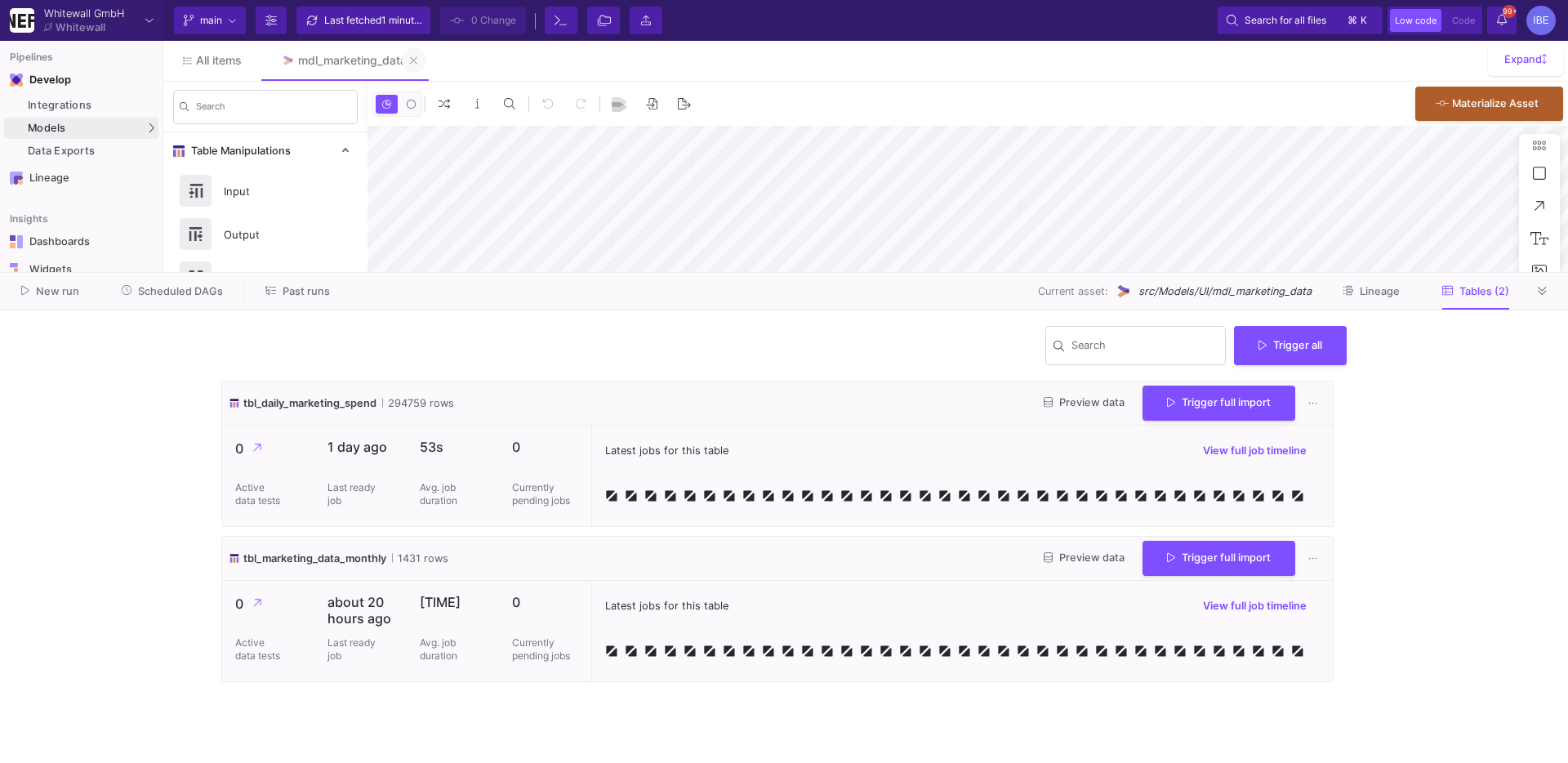 click at bounding box center [414, 60] 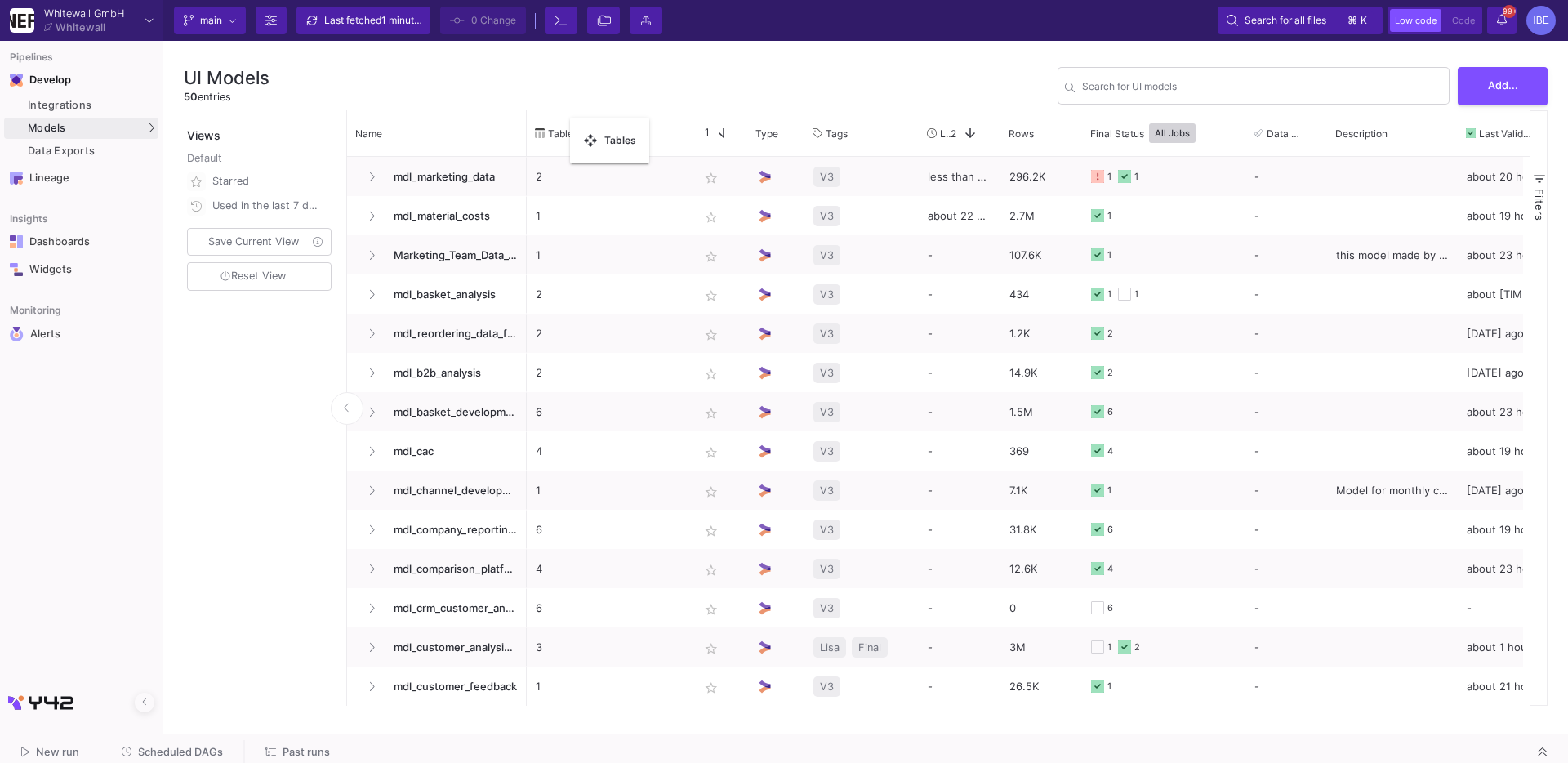 drag, startPoint x: 527, startPoint y: 123, endPoint x: 586, endPoint y: 129, distance: 59.3043 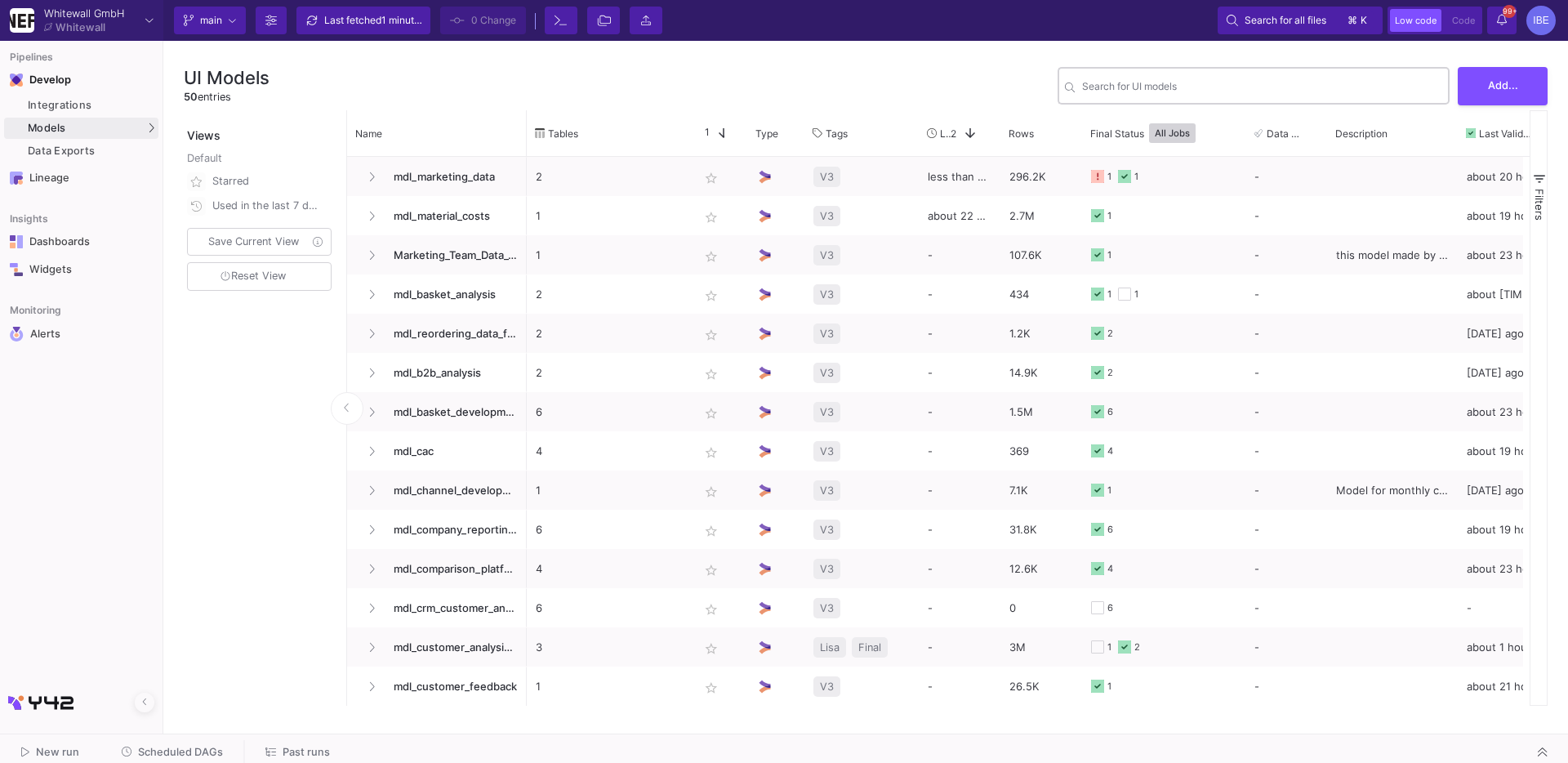click on "Search for UI models" 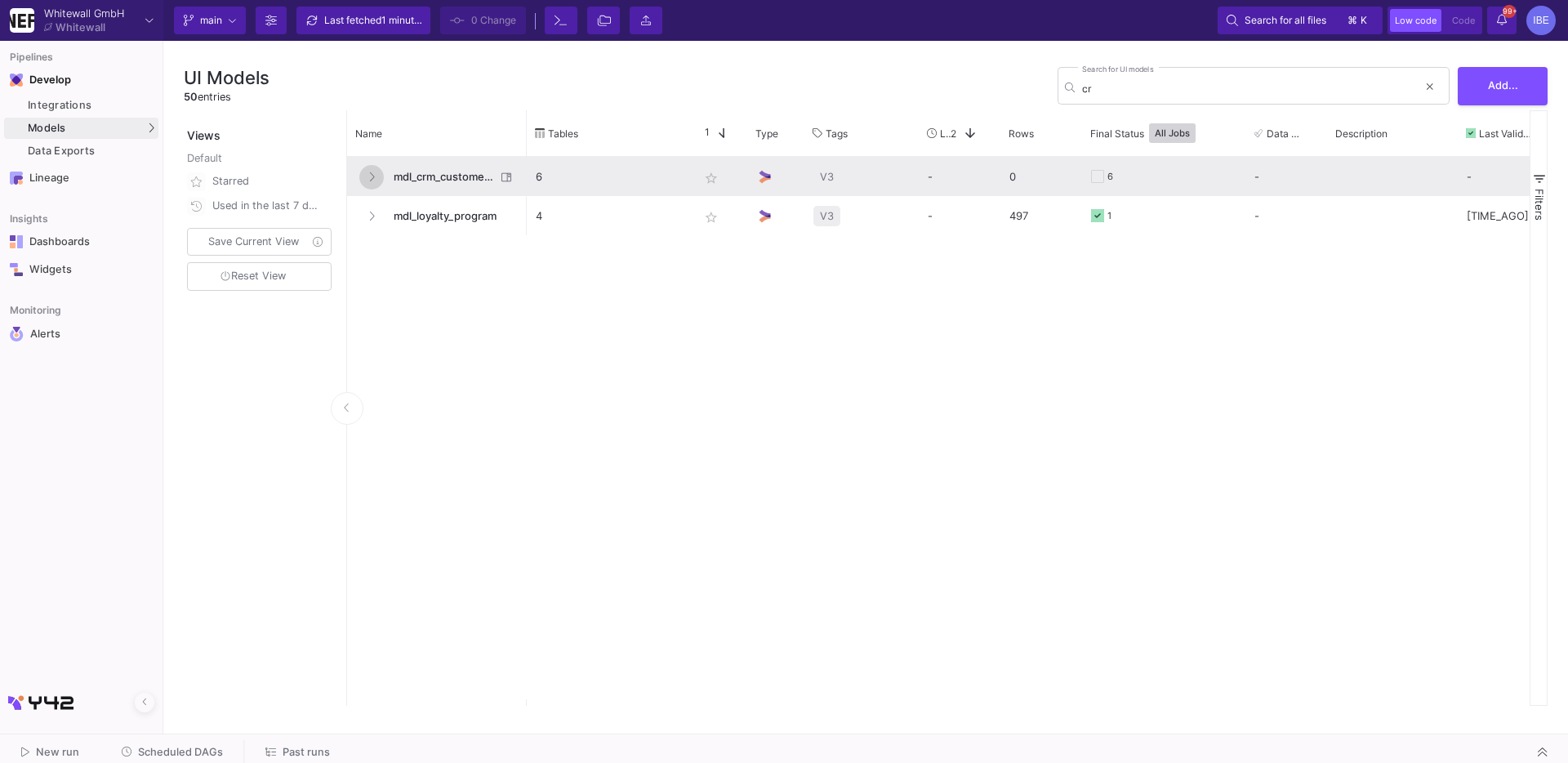 click 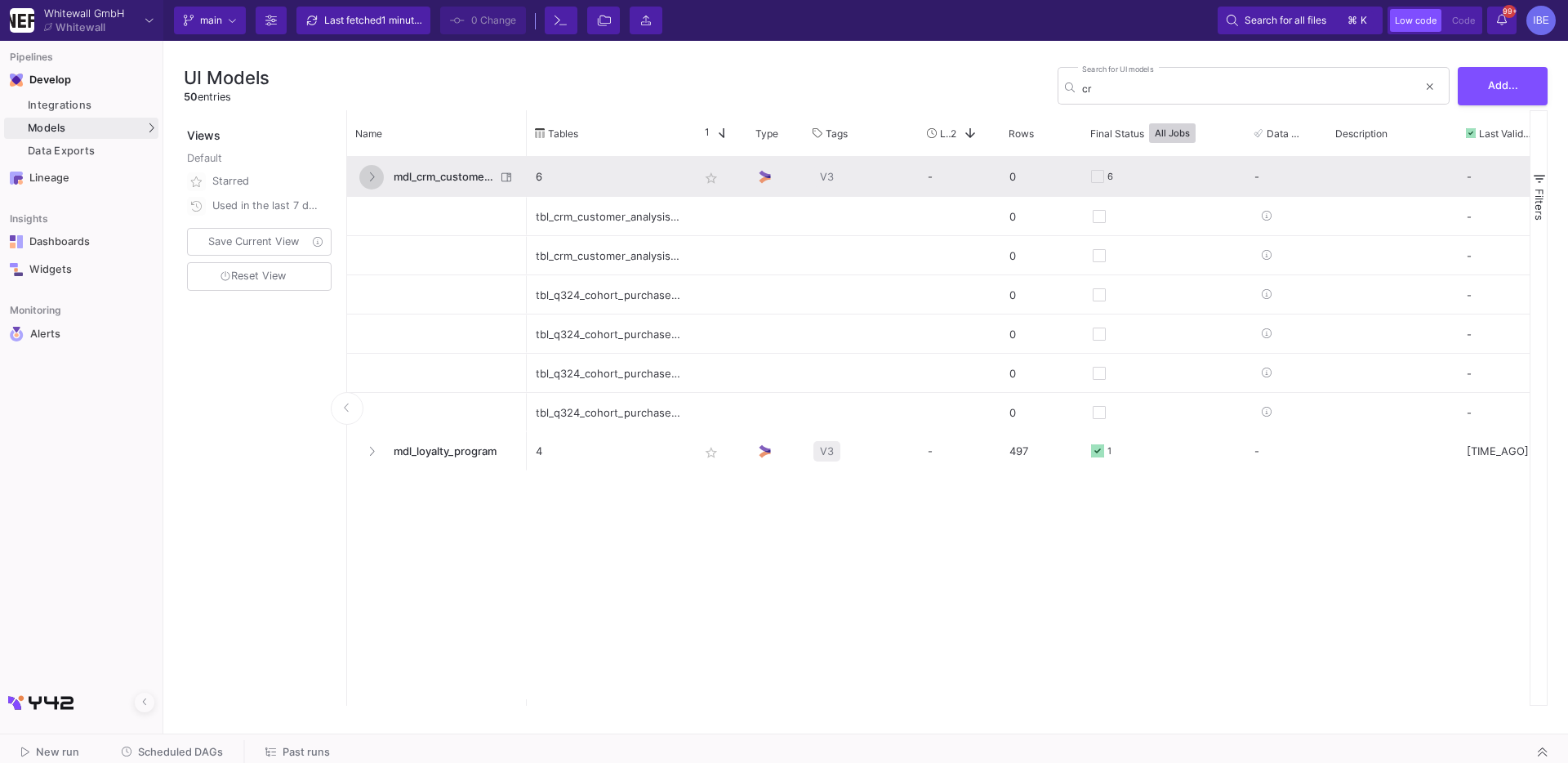 click 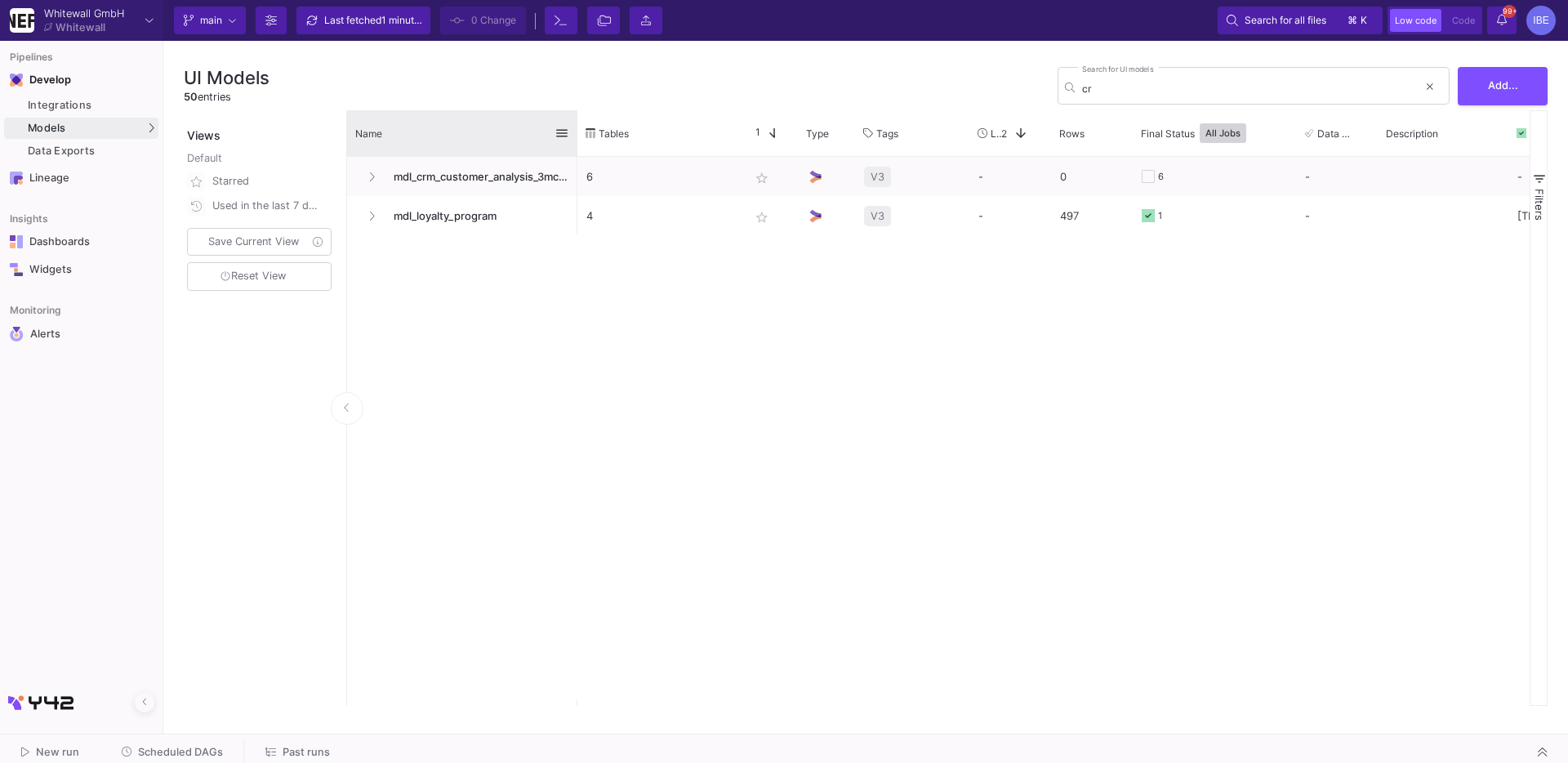drag, startPoint x: 523, startPoint y: 130, endPoint x: 572, endPoint y: 127, distance: 49.09175 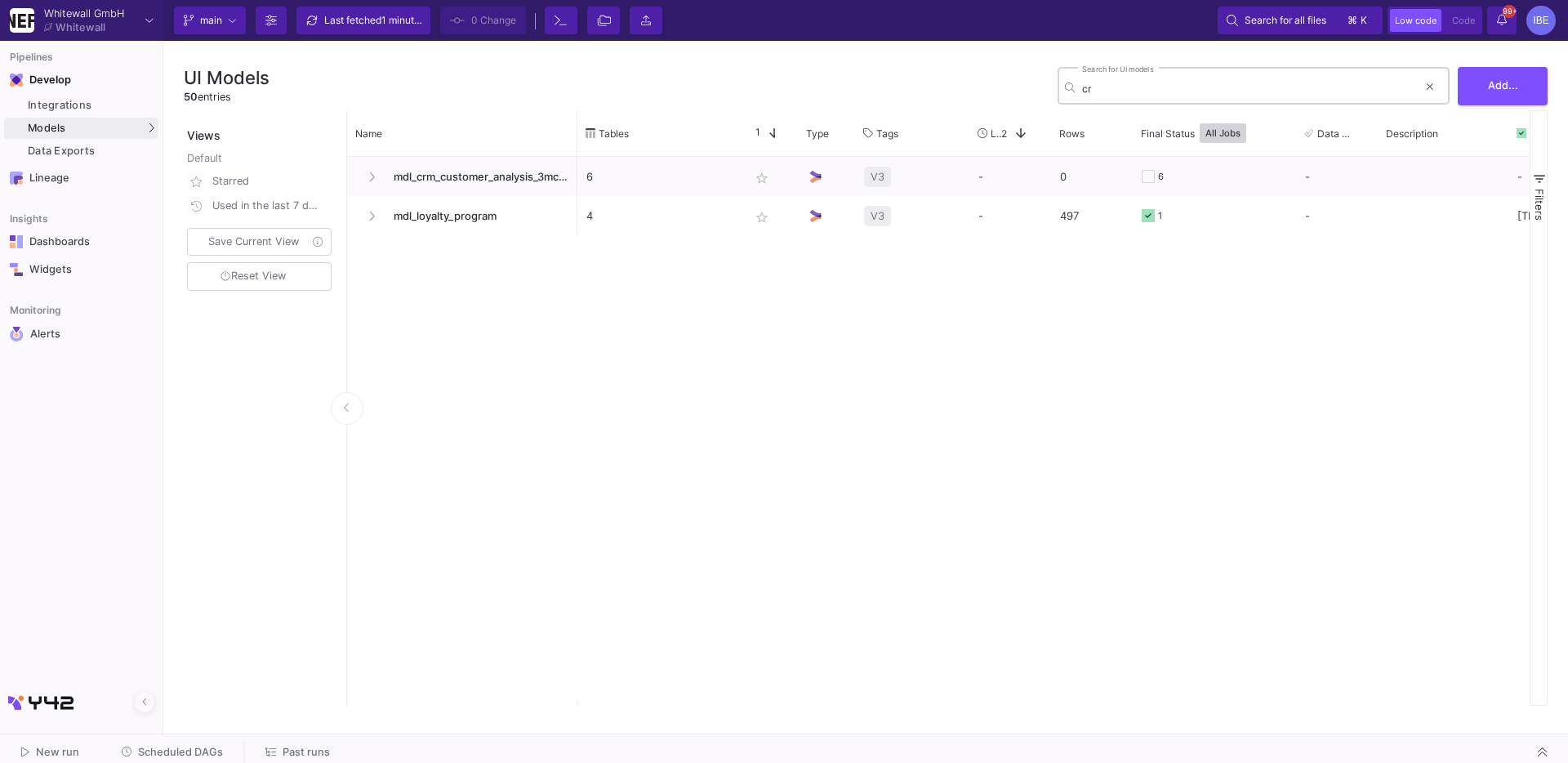 click on "cr" at bounding box center (1250, 88) 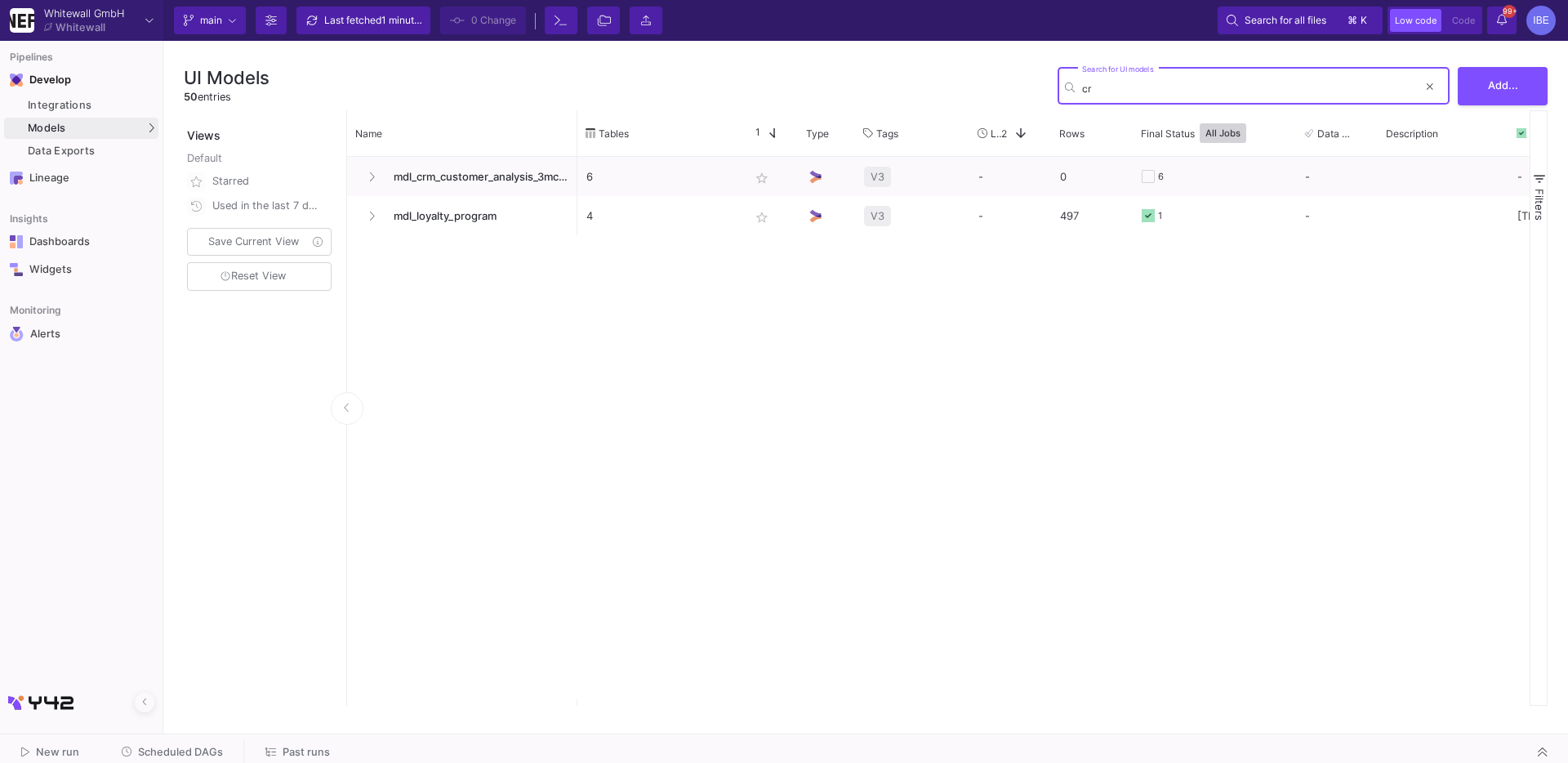 click on "cr" at bounding box center (1250, 88) 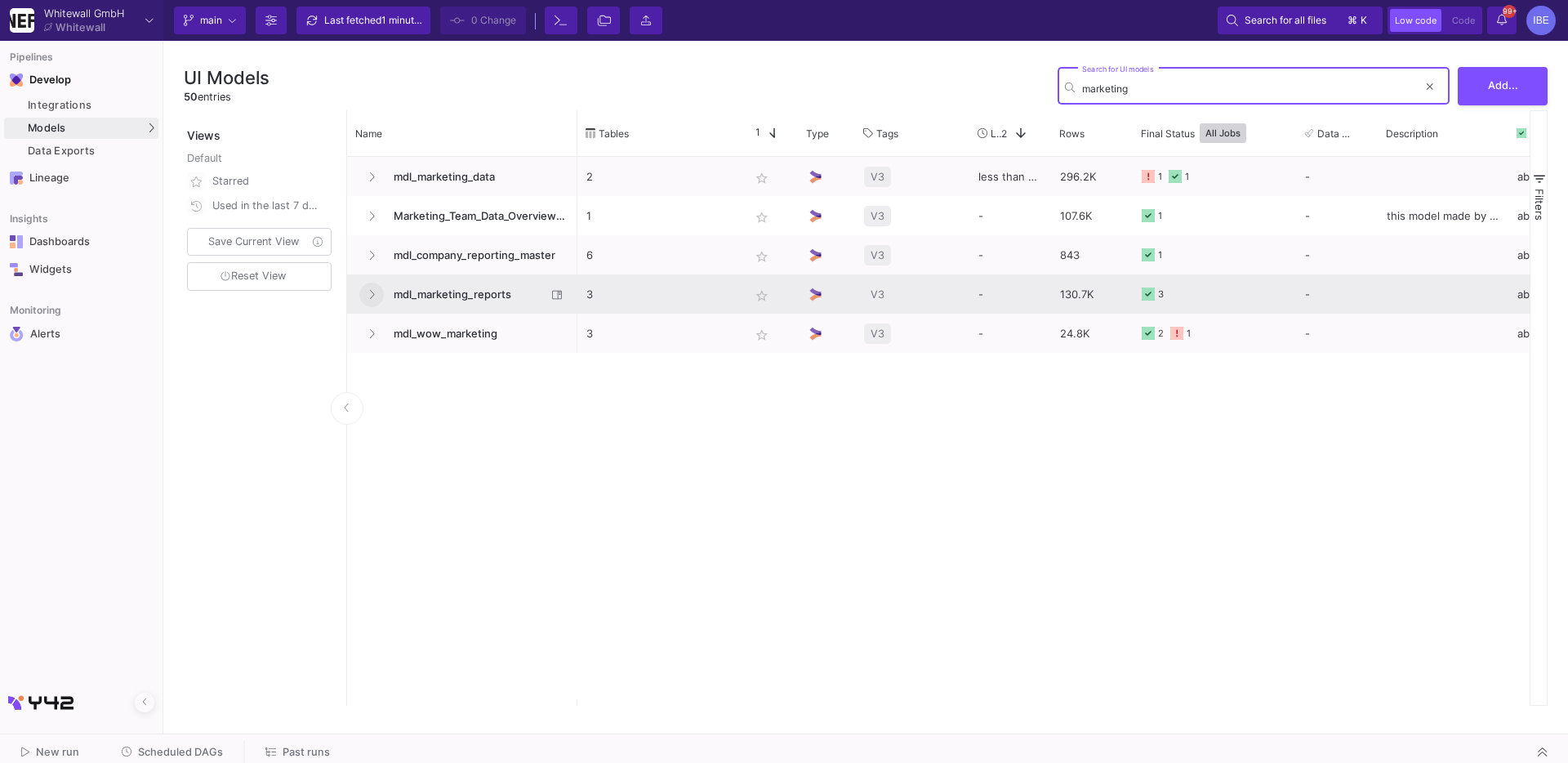 type on "marketing" 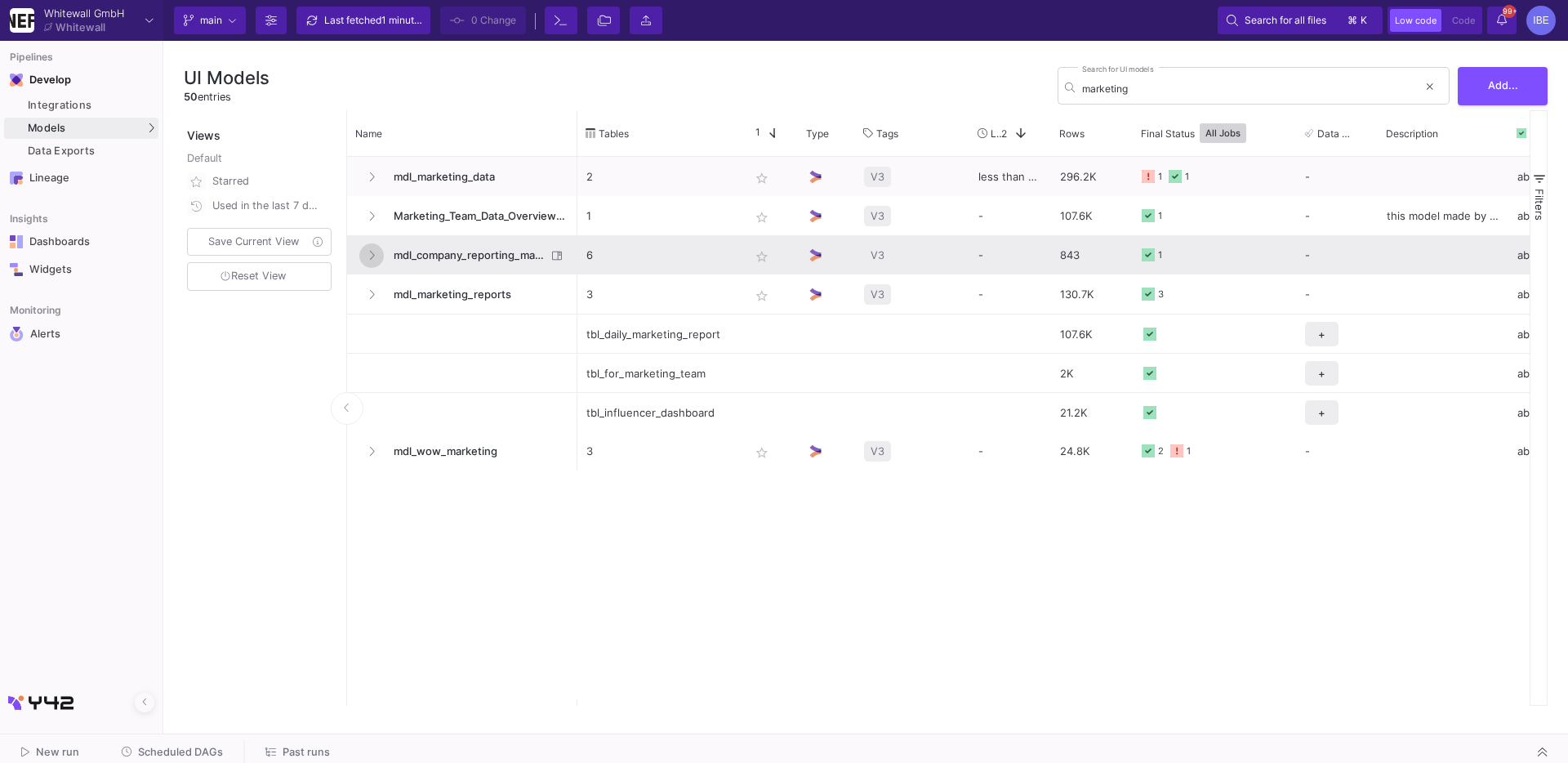 click 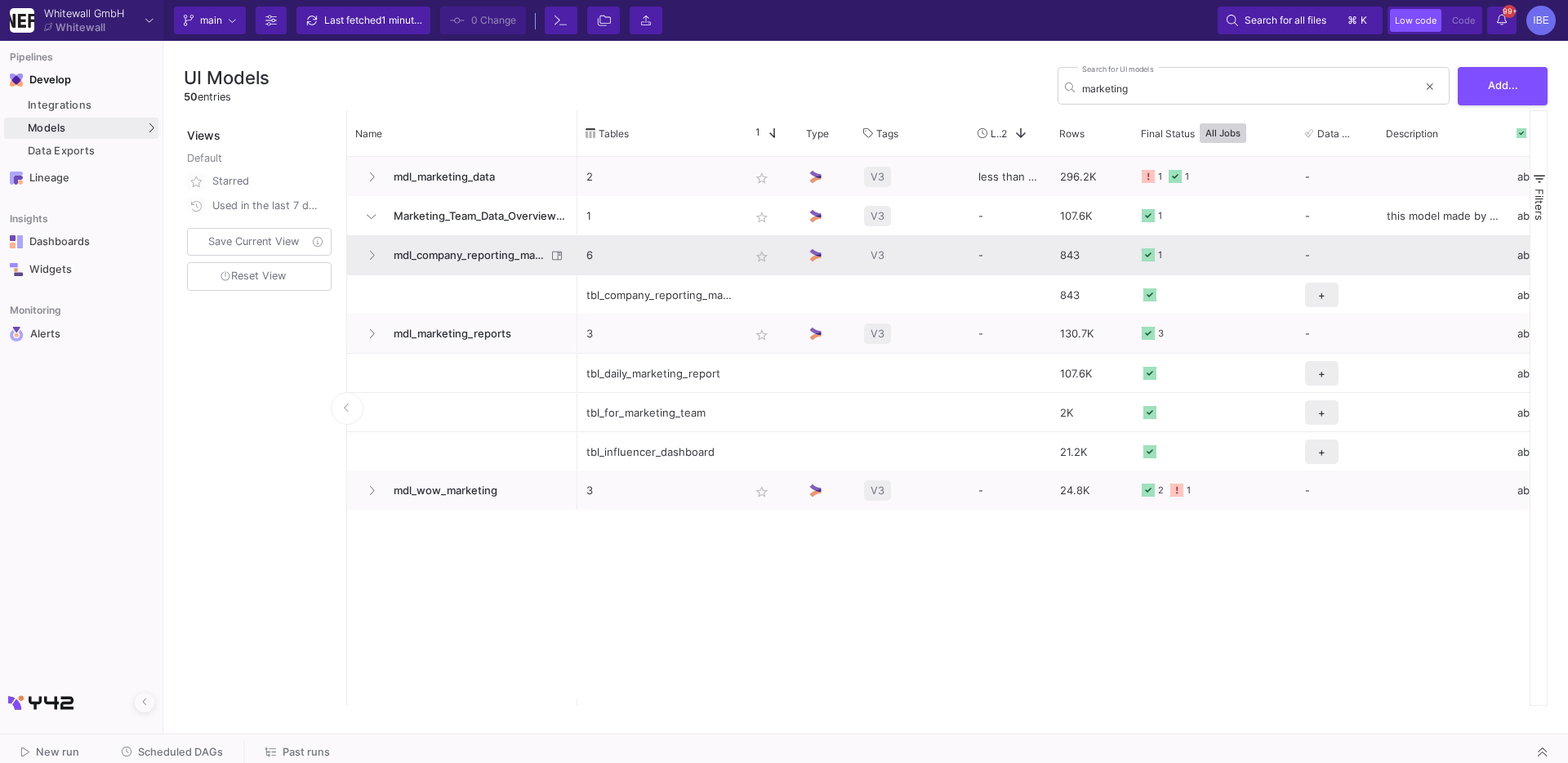 click on "mdl_company_reporting_master" 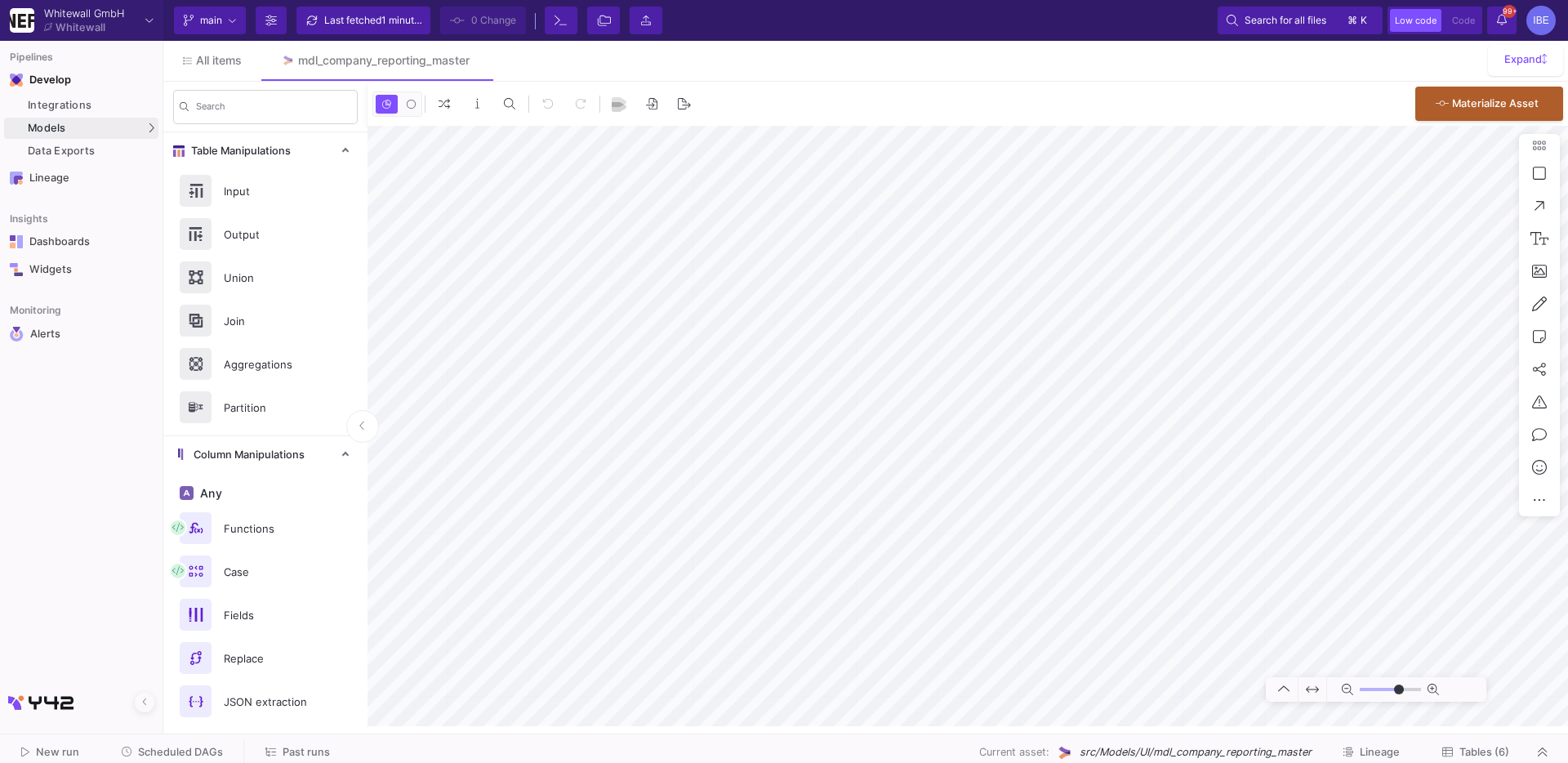 click on "Tables (6)" 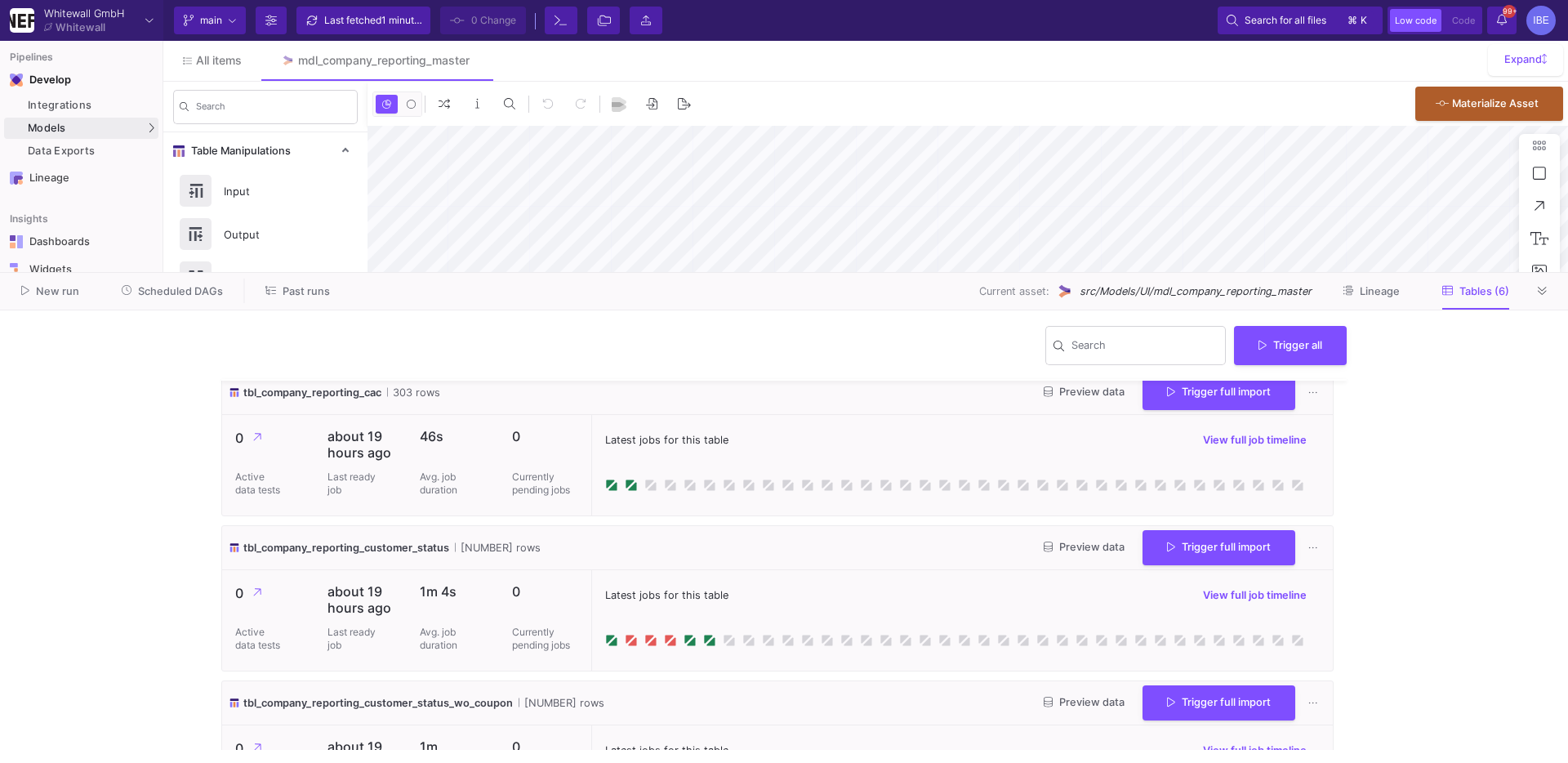 type on "-21" 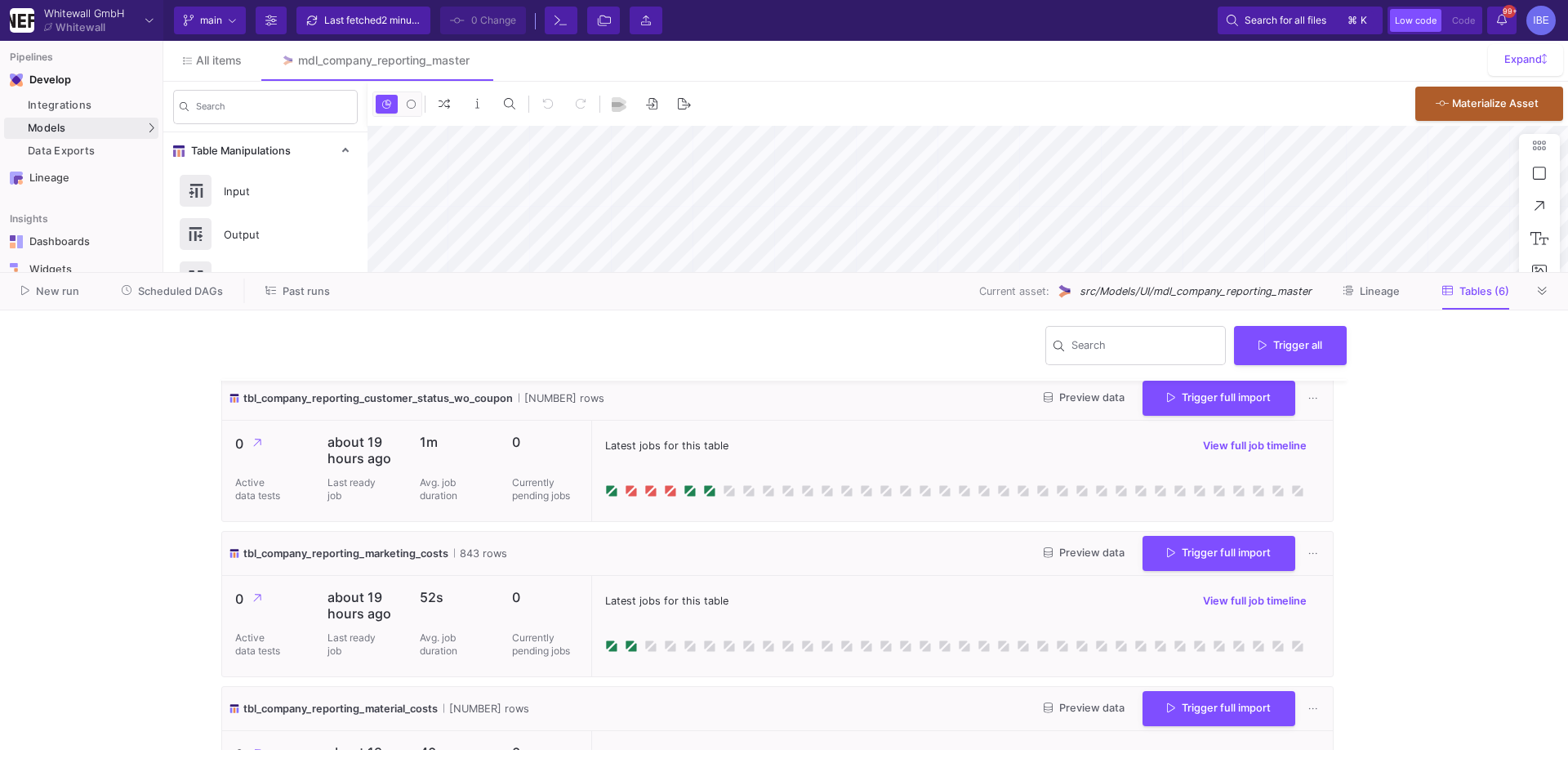 scroll, scrollTop: 81, scrollLeft: 0, axis: vertical 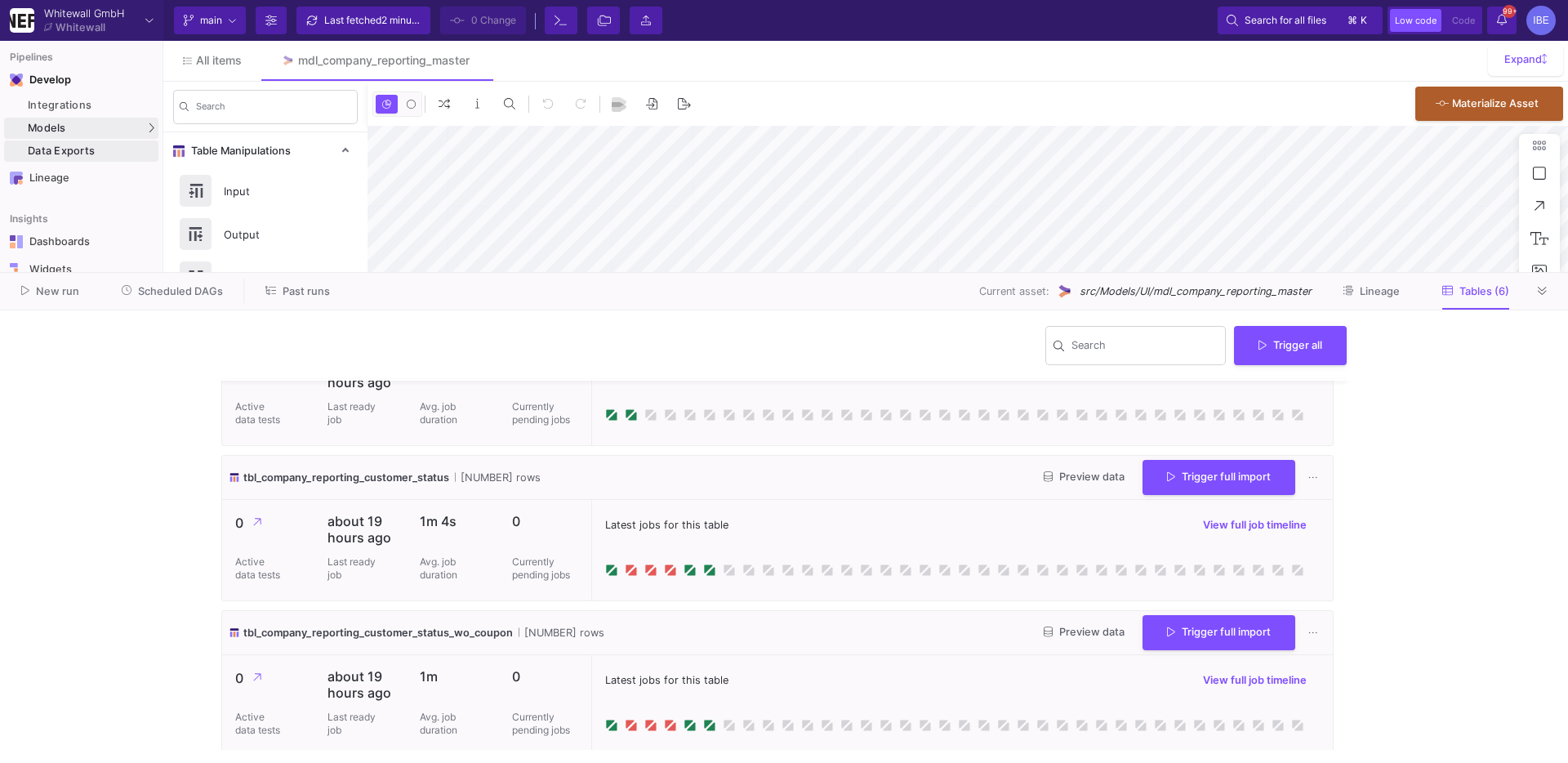 click on "Data Exports" at bounding box center (91, 151) 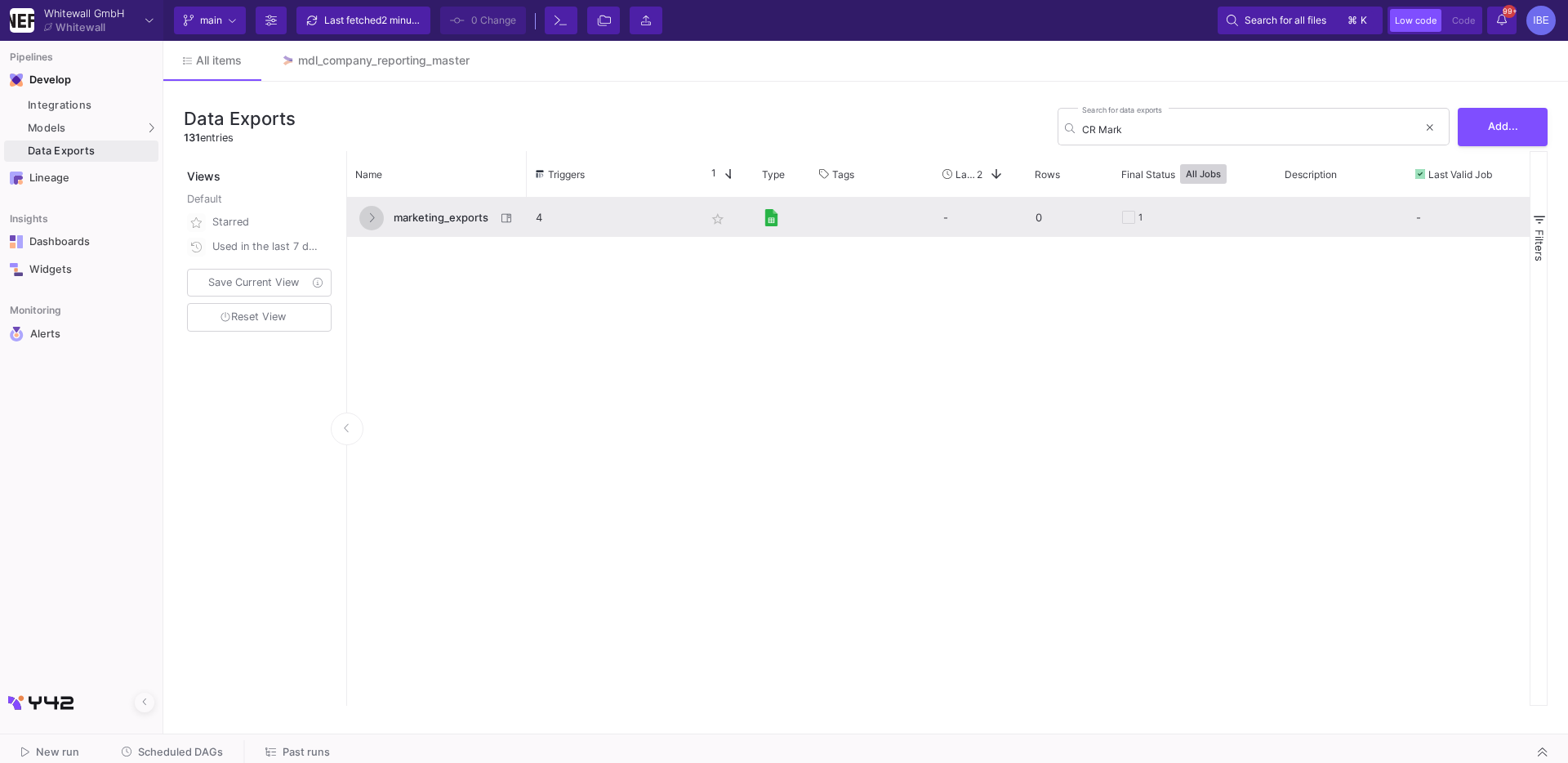 click 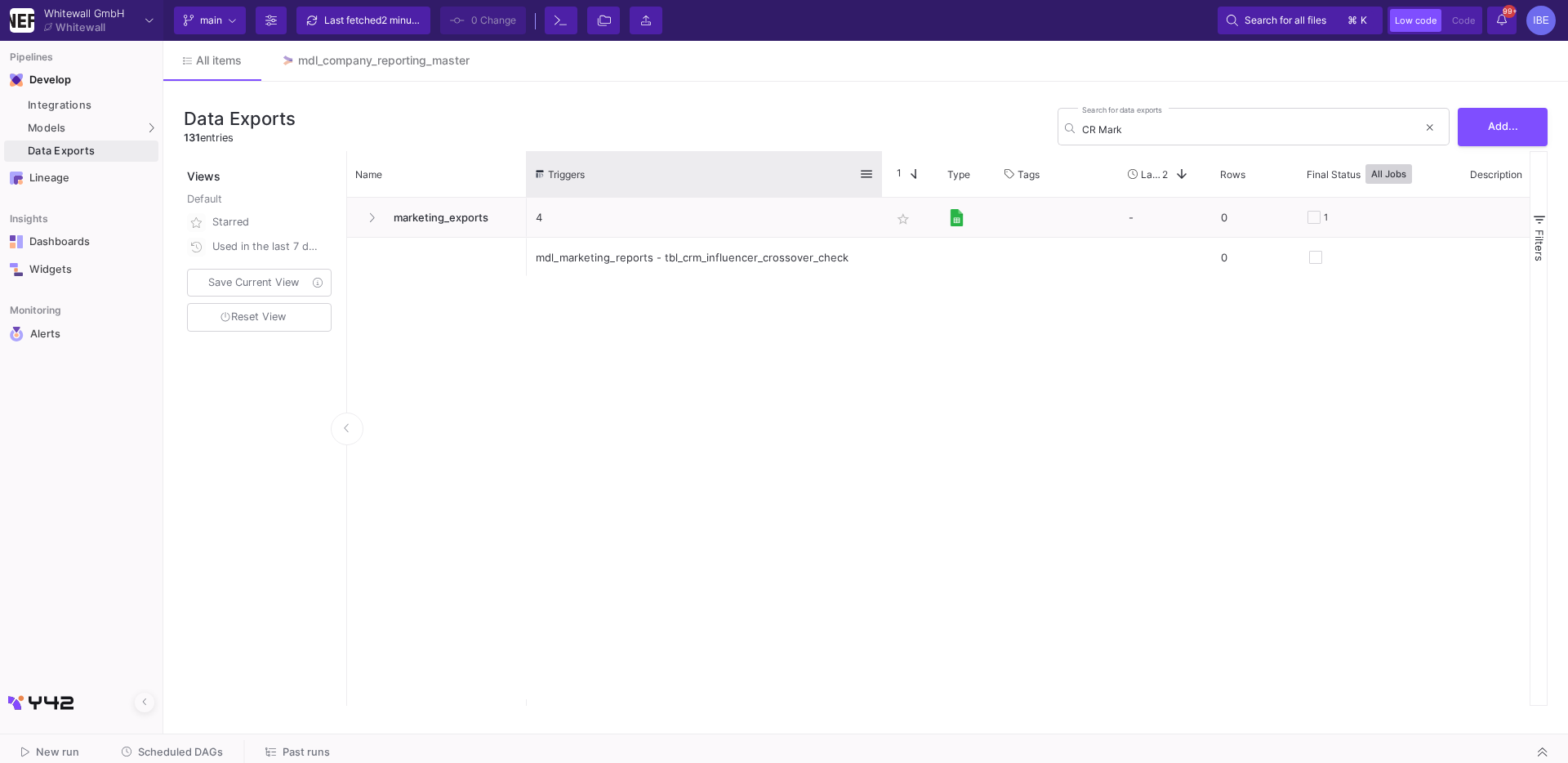 drag, startPoint x: 695, startPoint y: 167, endPoint x: 903, endPoint y: 161, distance: 208.08652 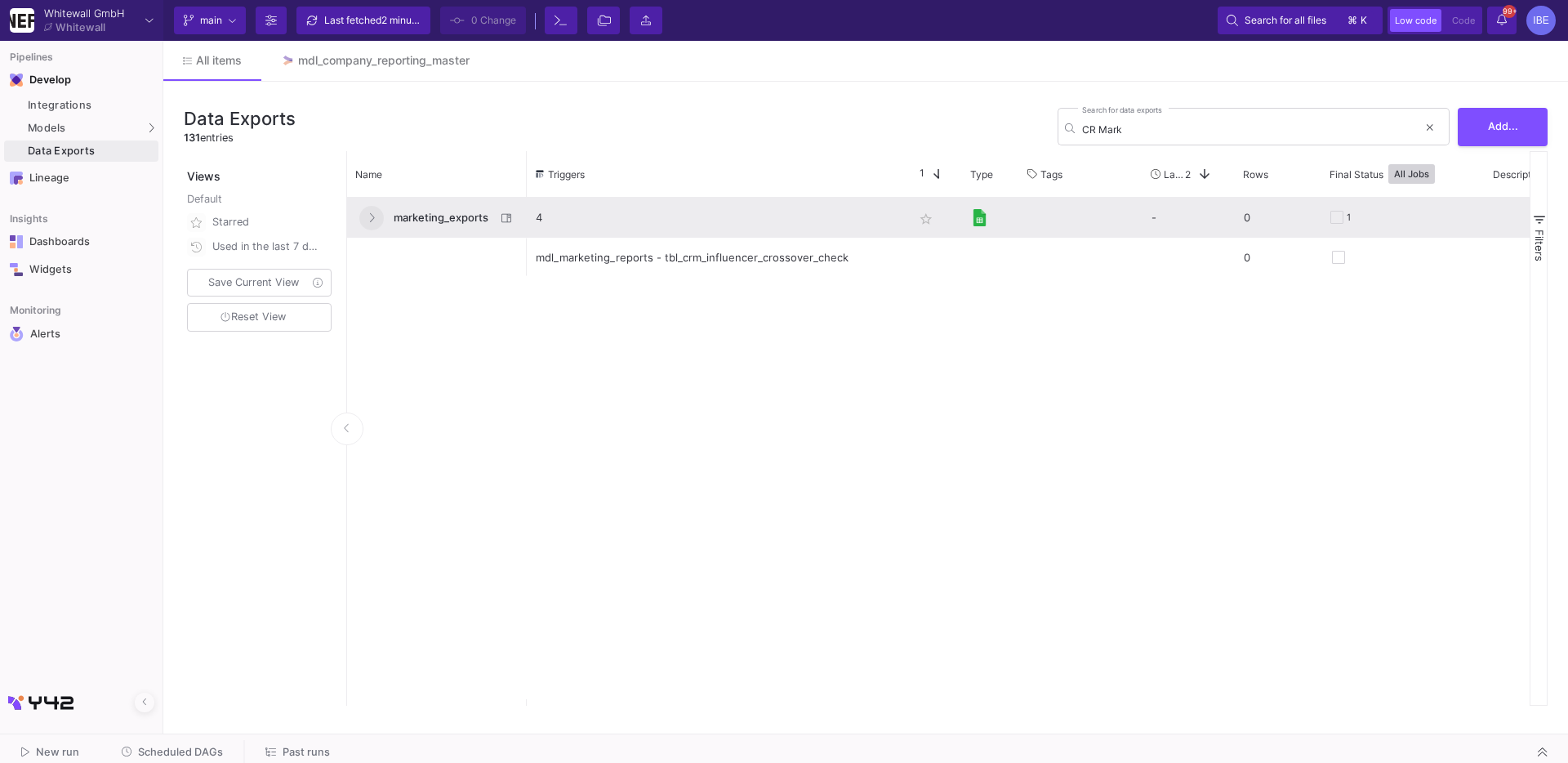 click 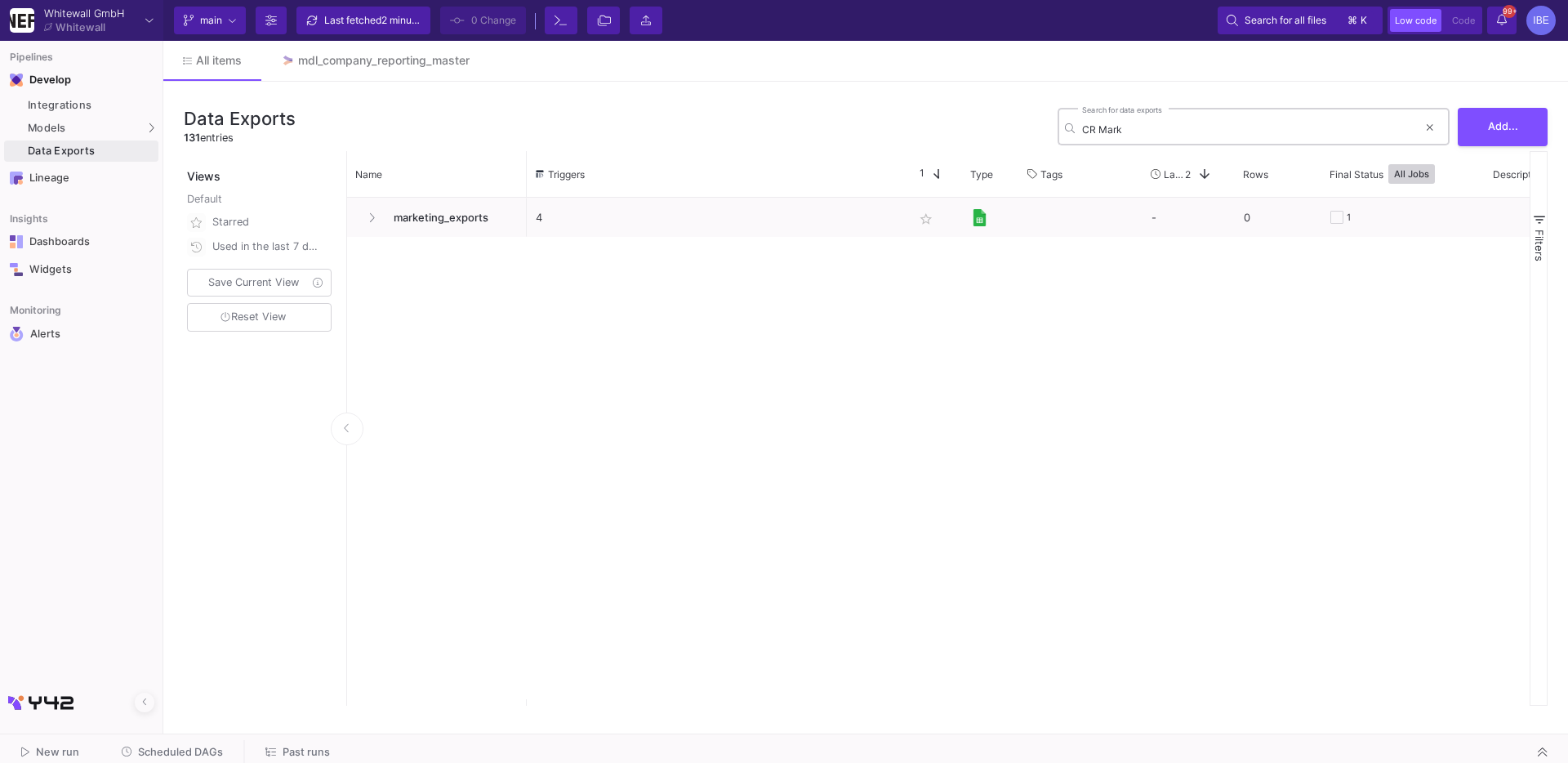 click on "CR Mark" at bounding box center (1250, 129) 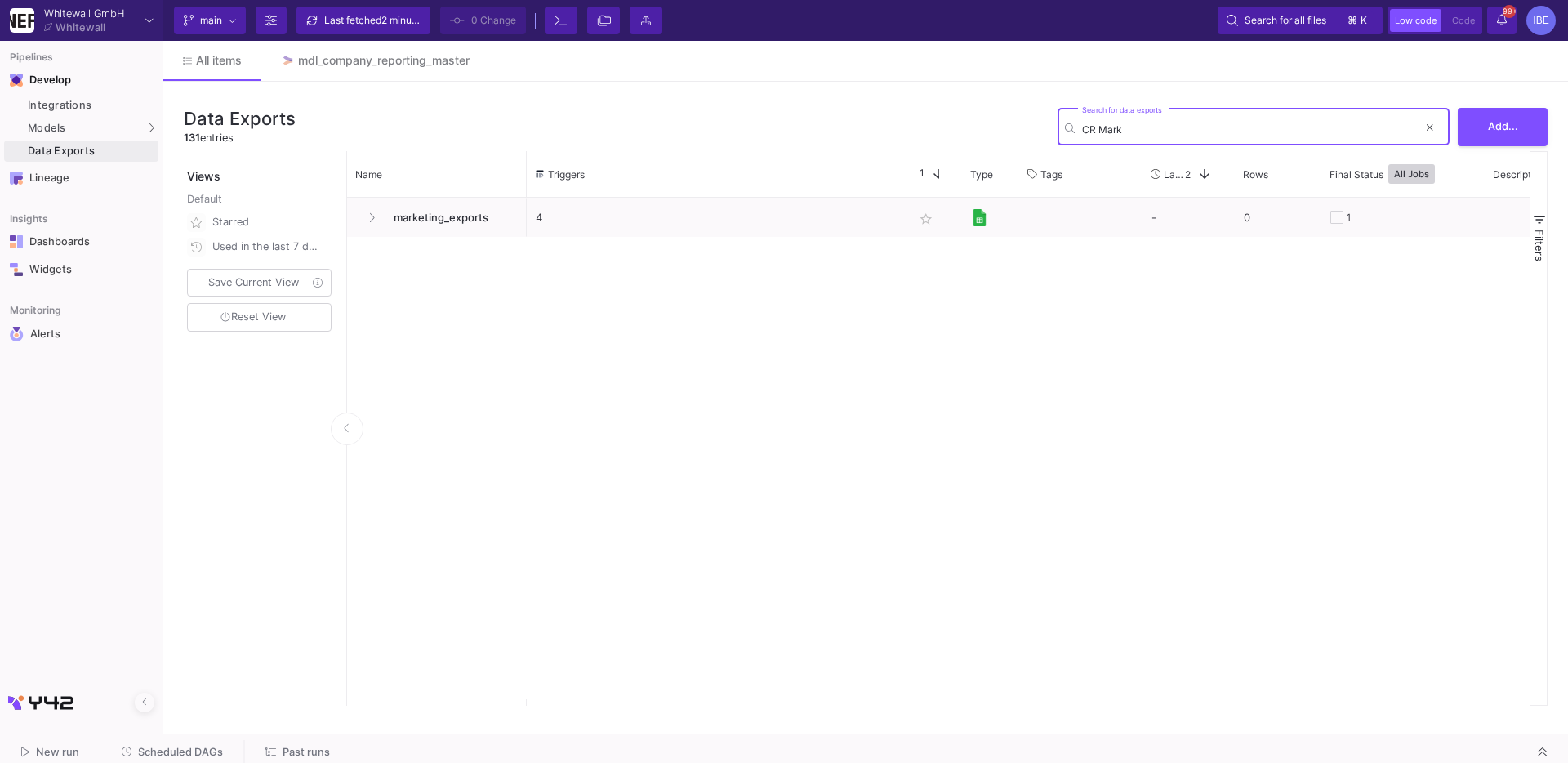 click on "CR Mark" at bounding box center [1250, 129] 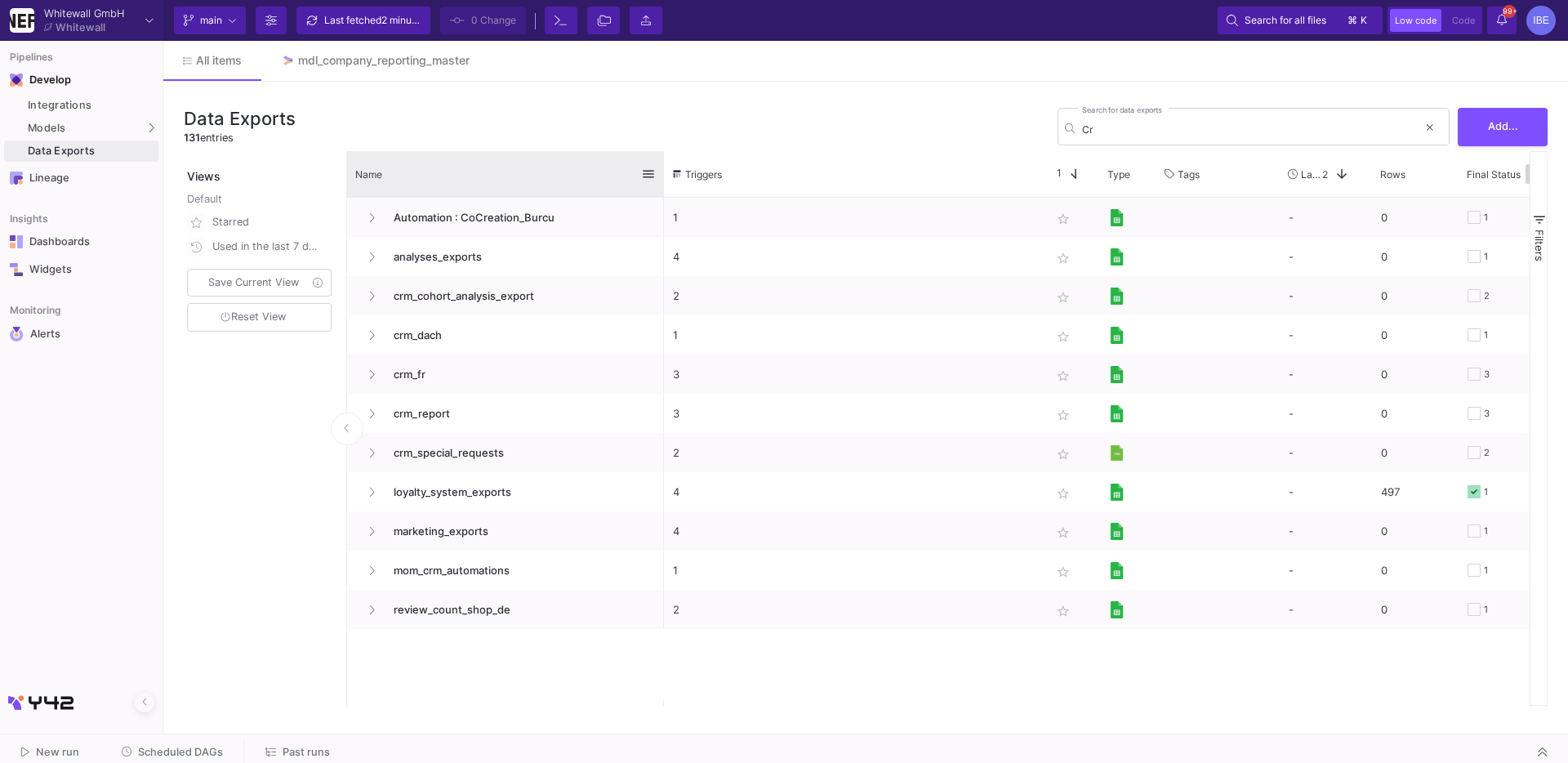 drag, startPoint x: 523, startPoint y: 162, endPoint x: 661, endPoint y: 157, distance: 138.0906 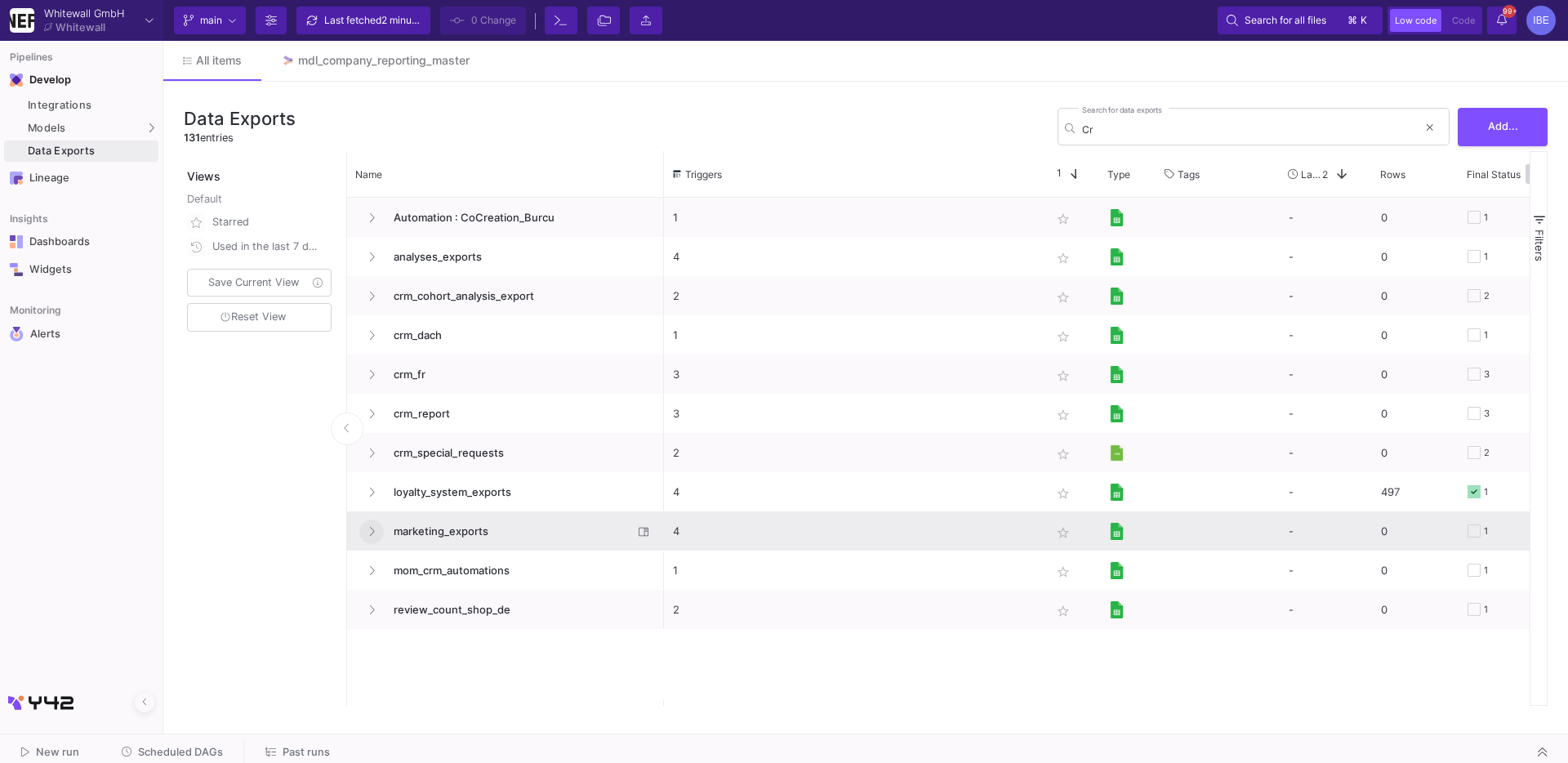 click 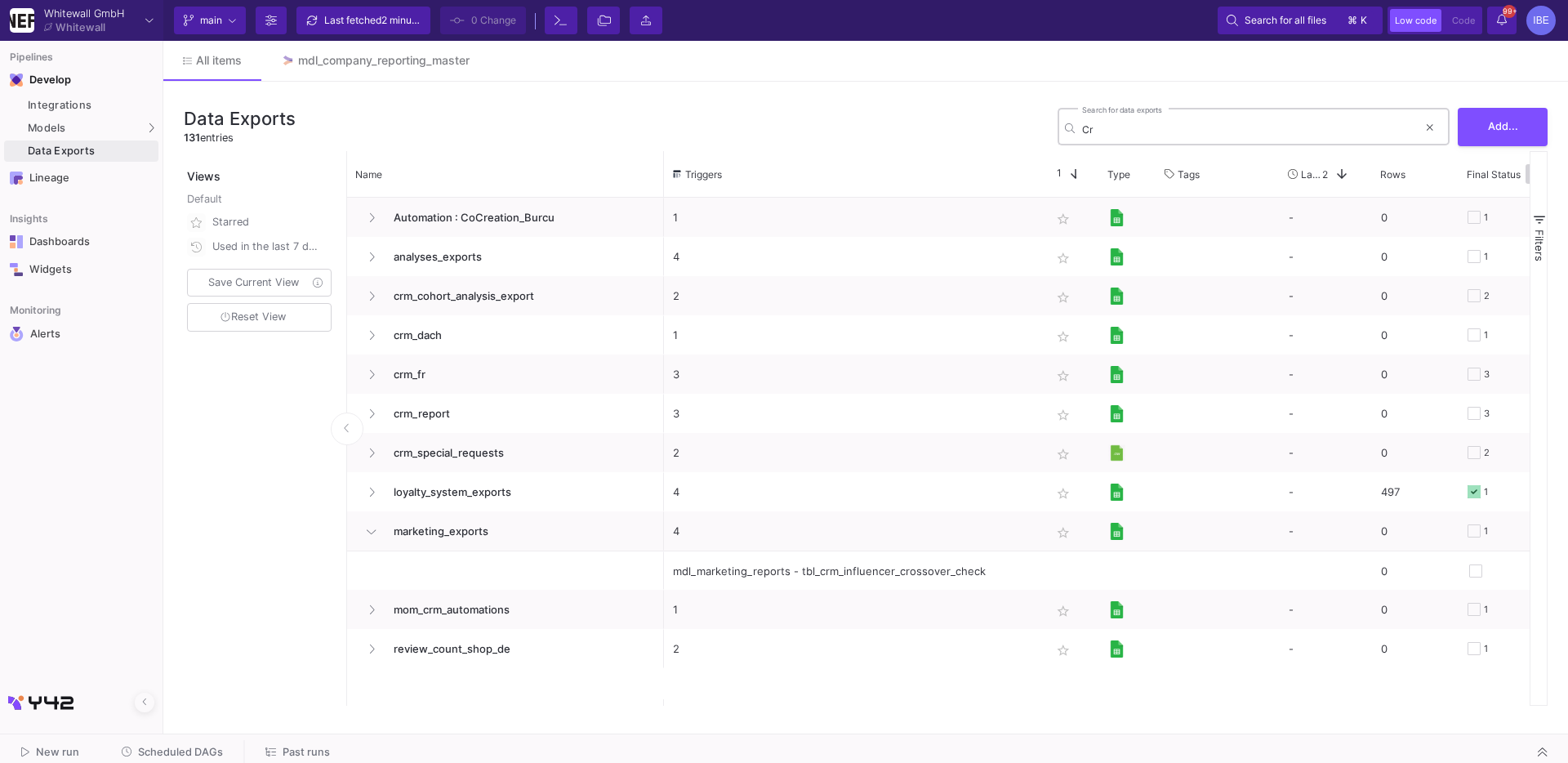 click on "Cr" at bounding box center (1250, 129) 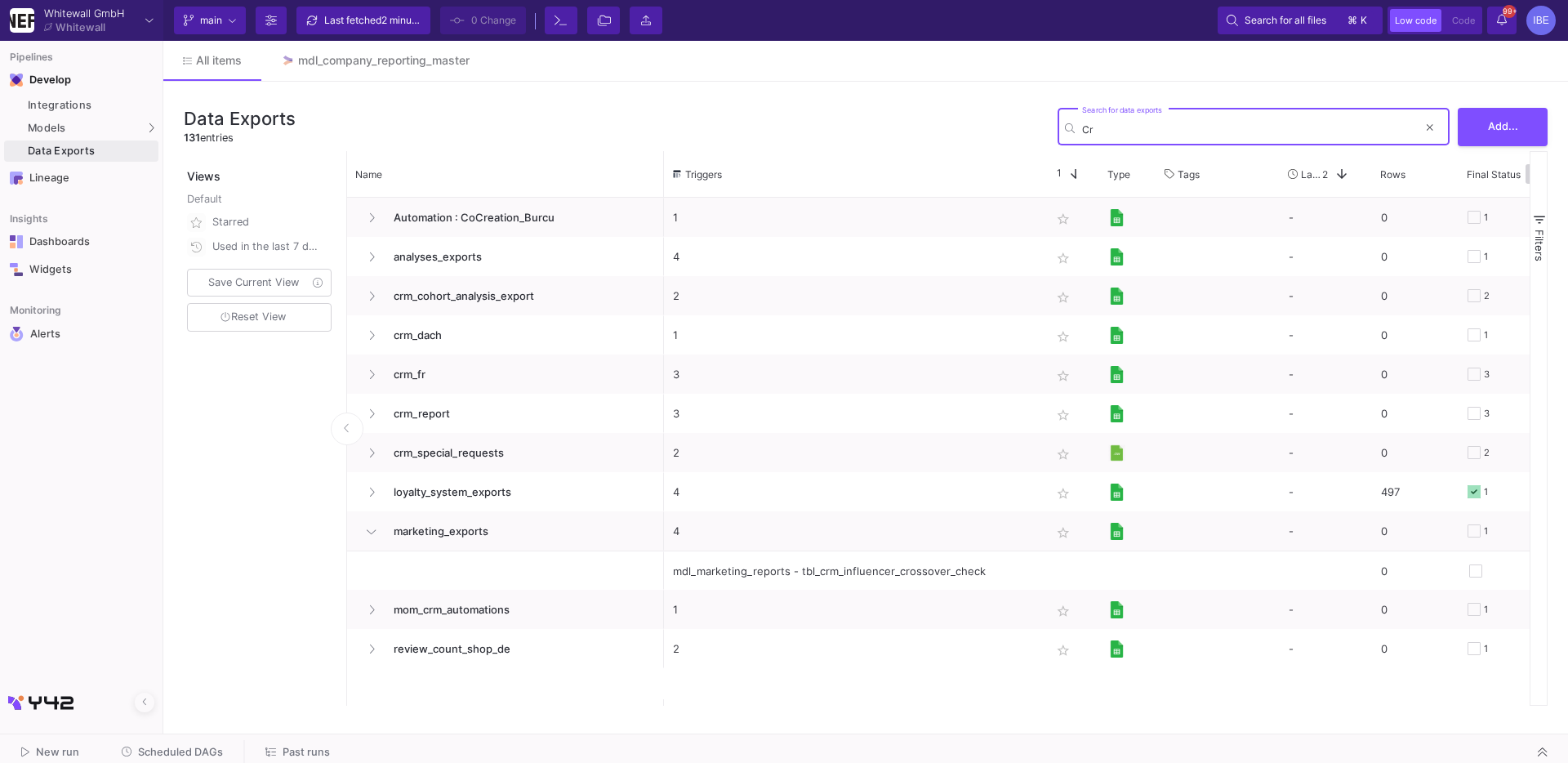 click on "Cr" at bounding box center [1250, 129] 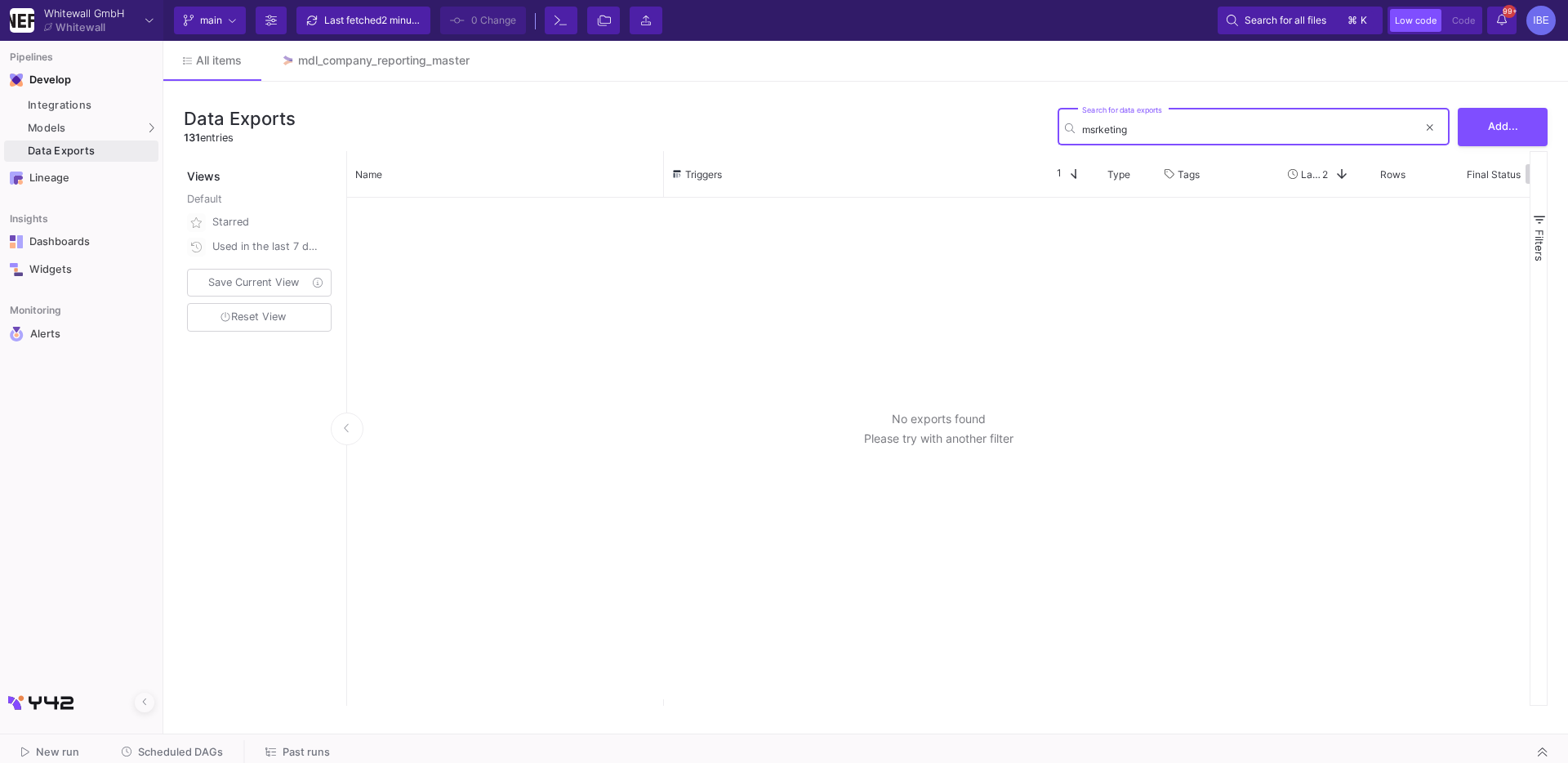 type on "a" 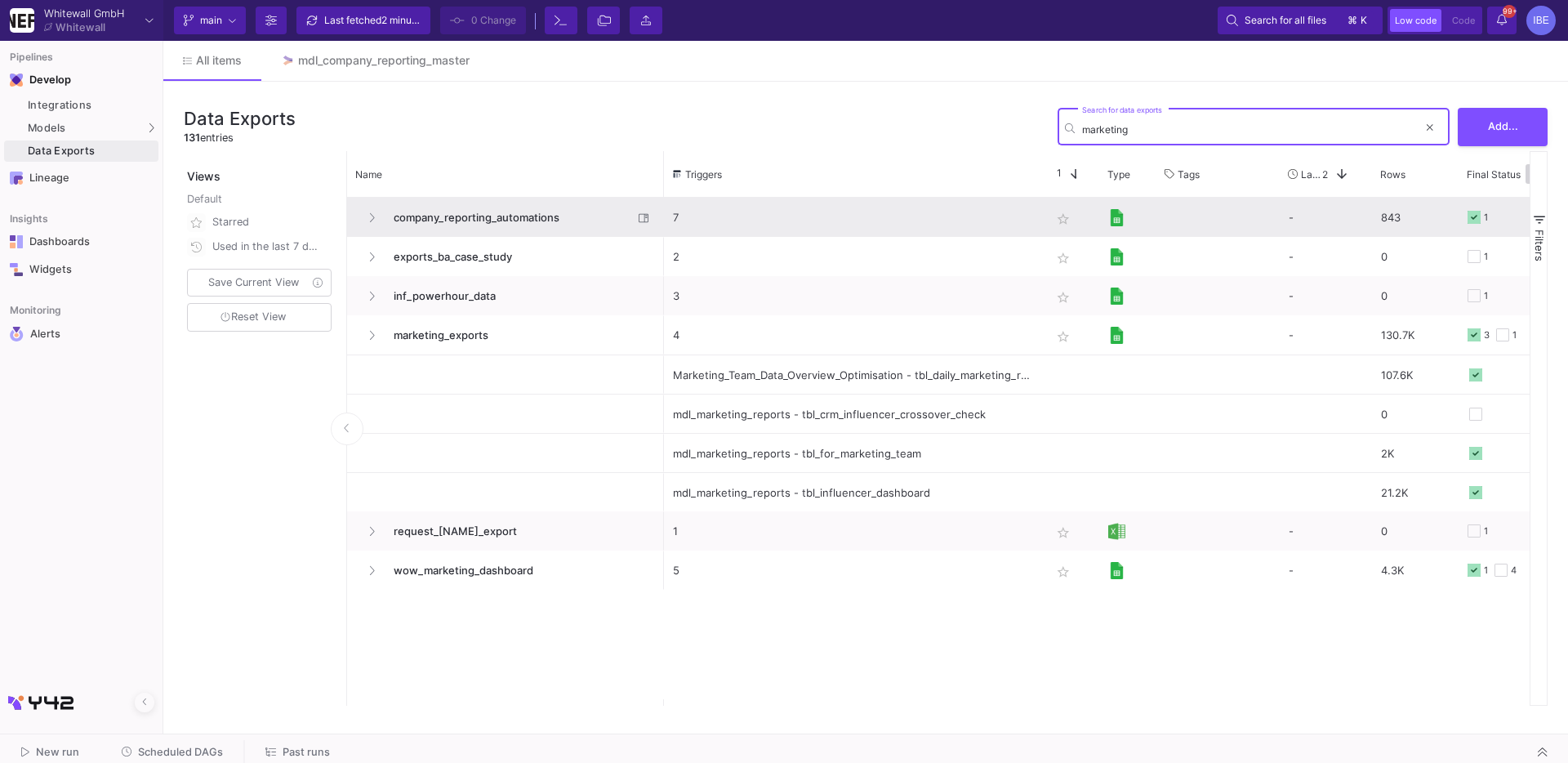 type on "marketing" 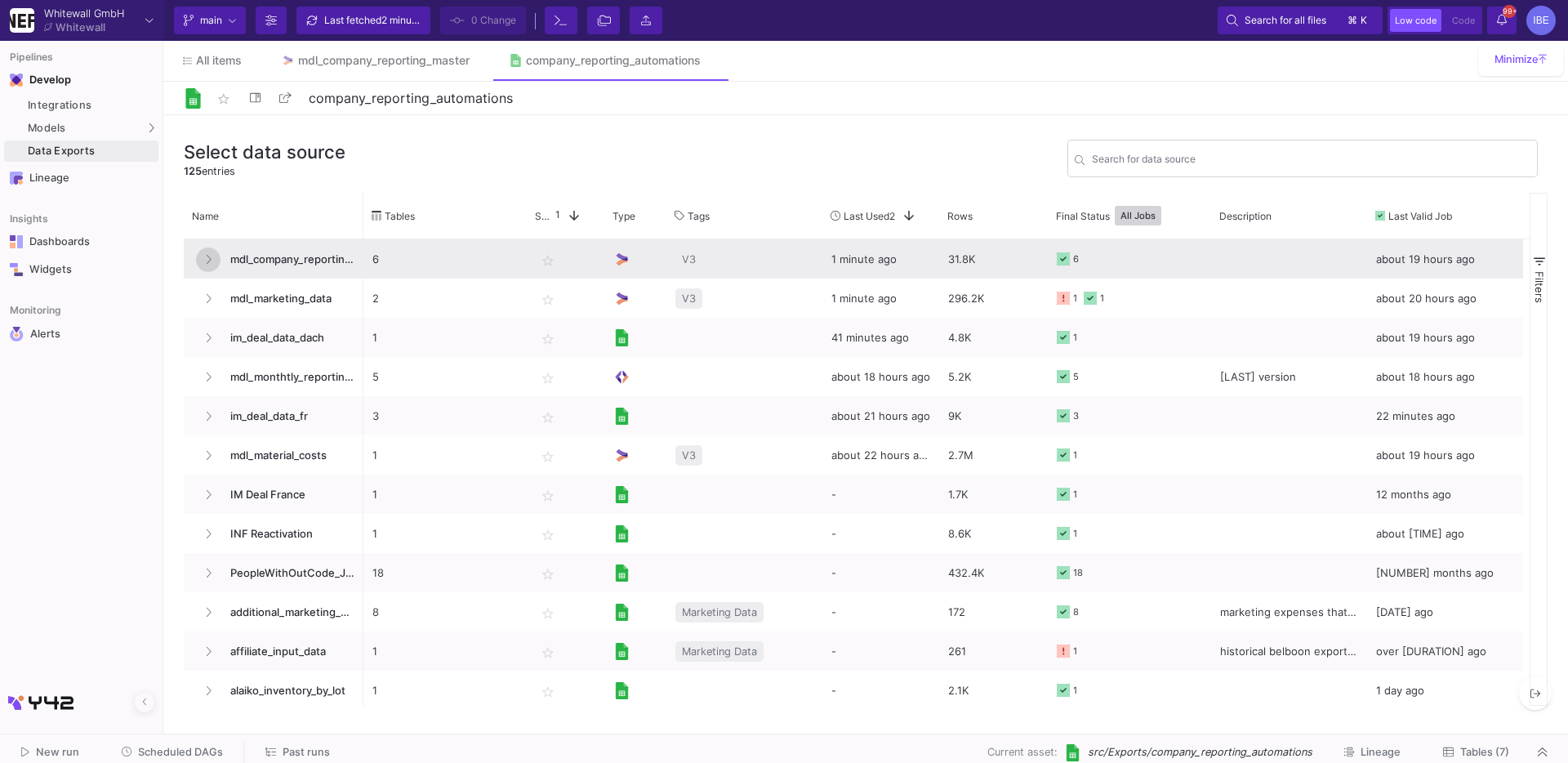click 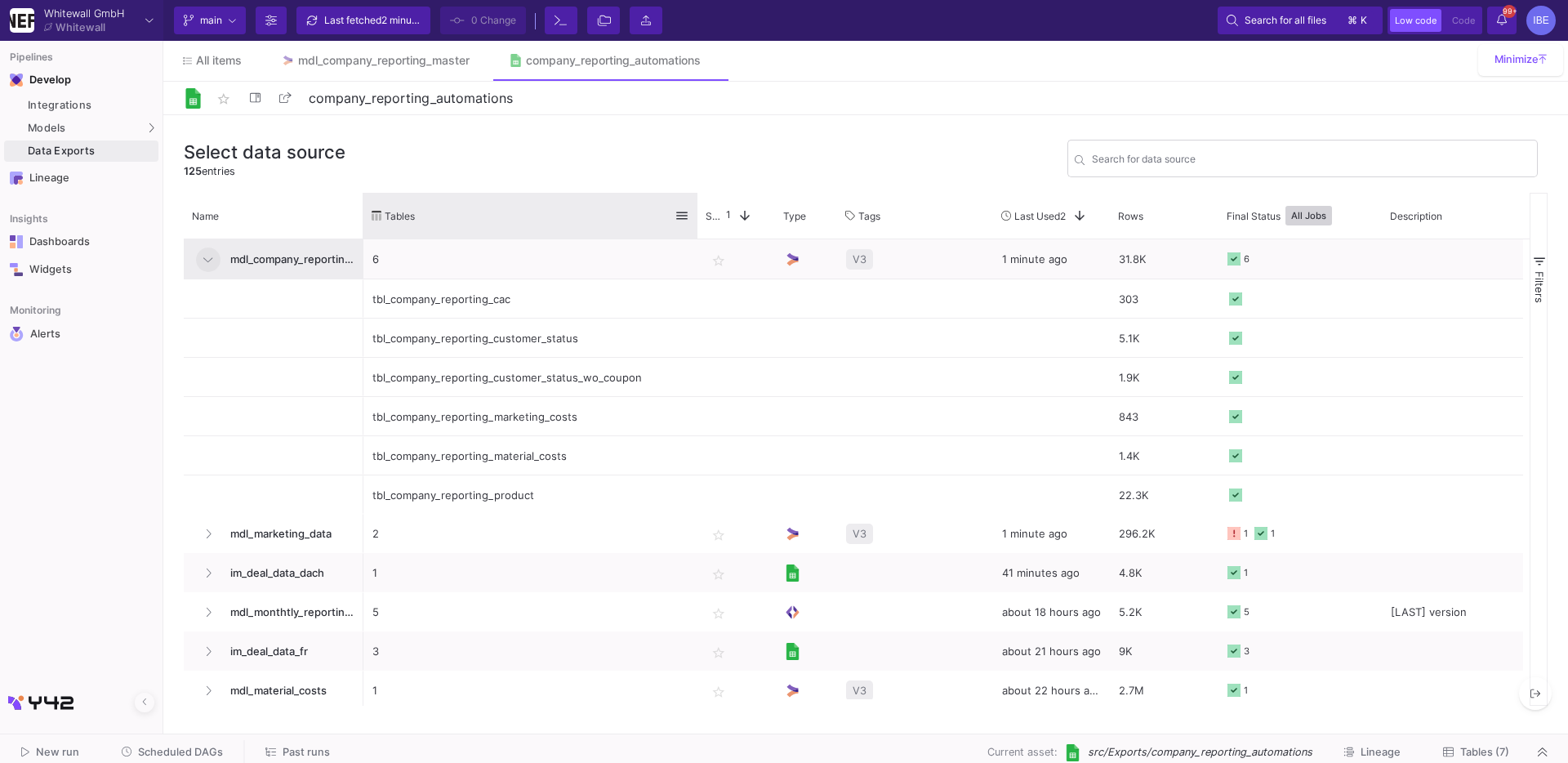 drag, startPoint x: 526, startPoint y: 207, endPoint x: 697, endPoint y: 199, distance: 171.187 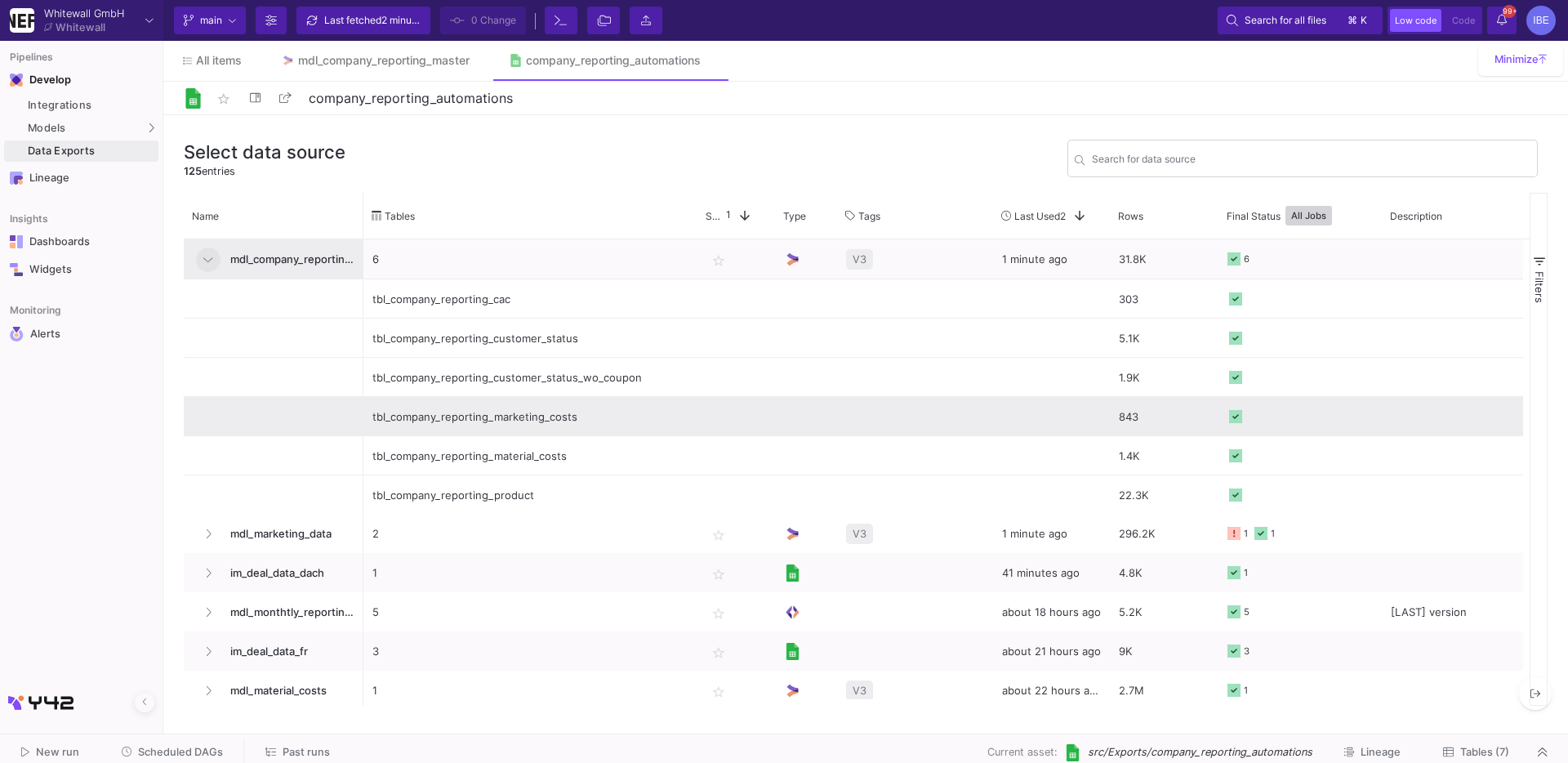 click on "tbl_company_reporting_marketing_costs" 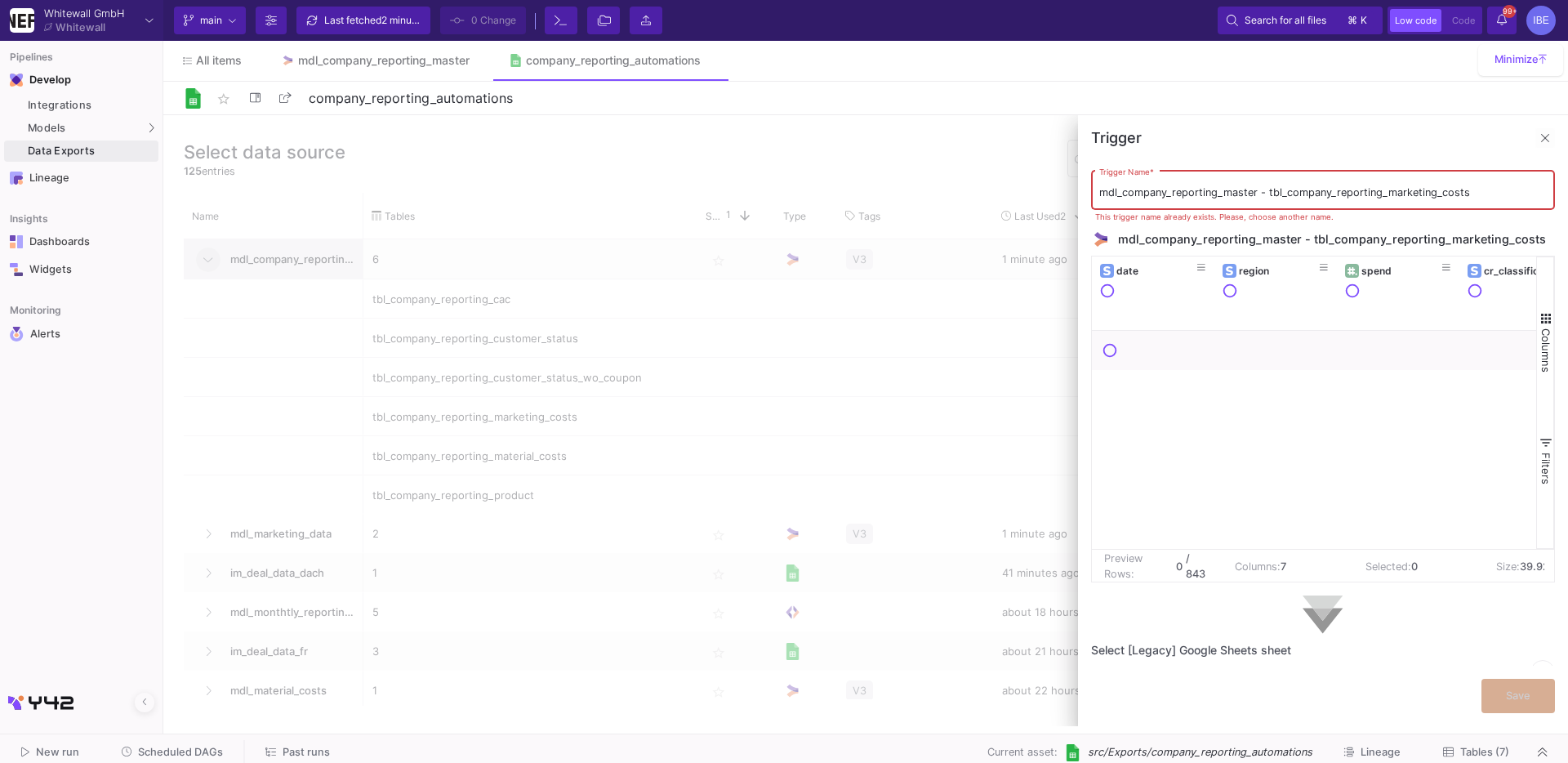 scroll, scrollTop: 0, scrollLeft: 136, axis: horizontal 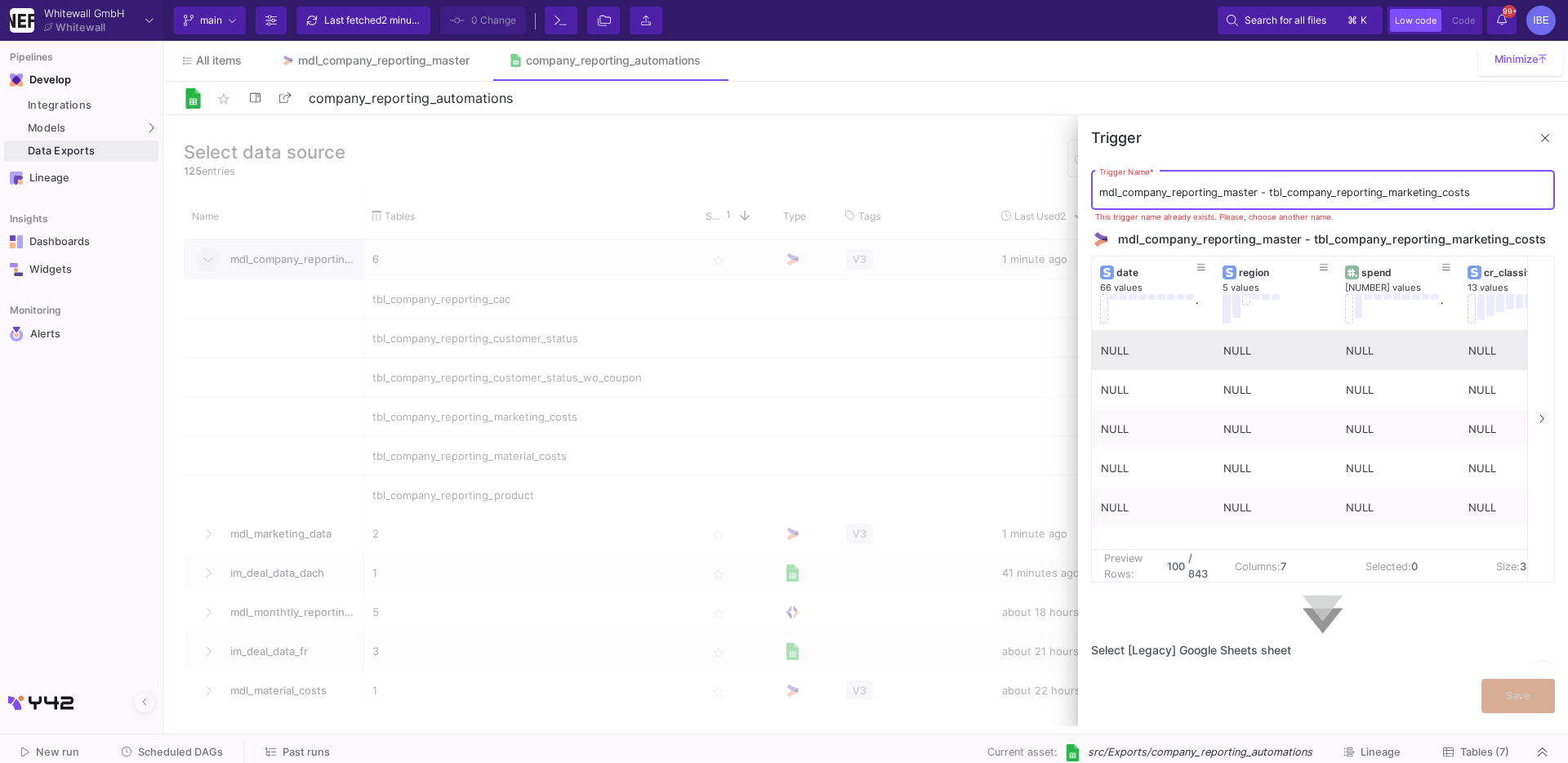 drag, startPoint x: 1467, startPoint y: 189, endPoint x: 1268, endPoint y: 195, distance: 199.09043 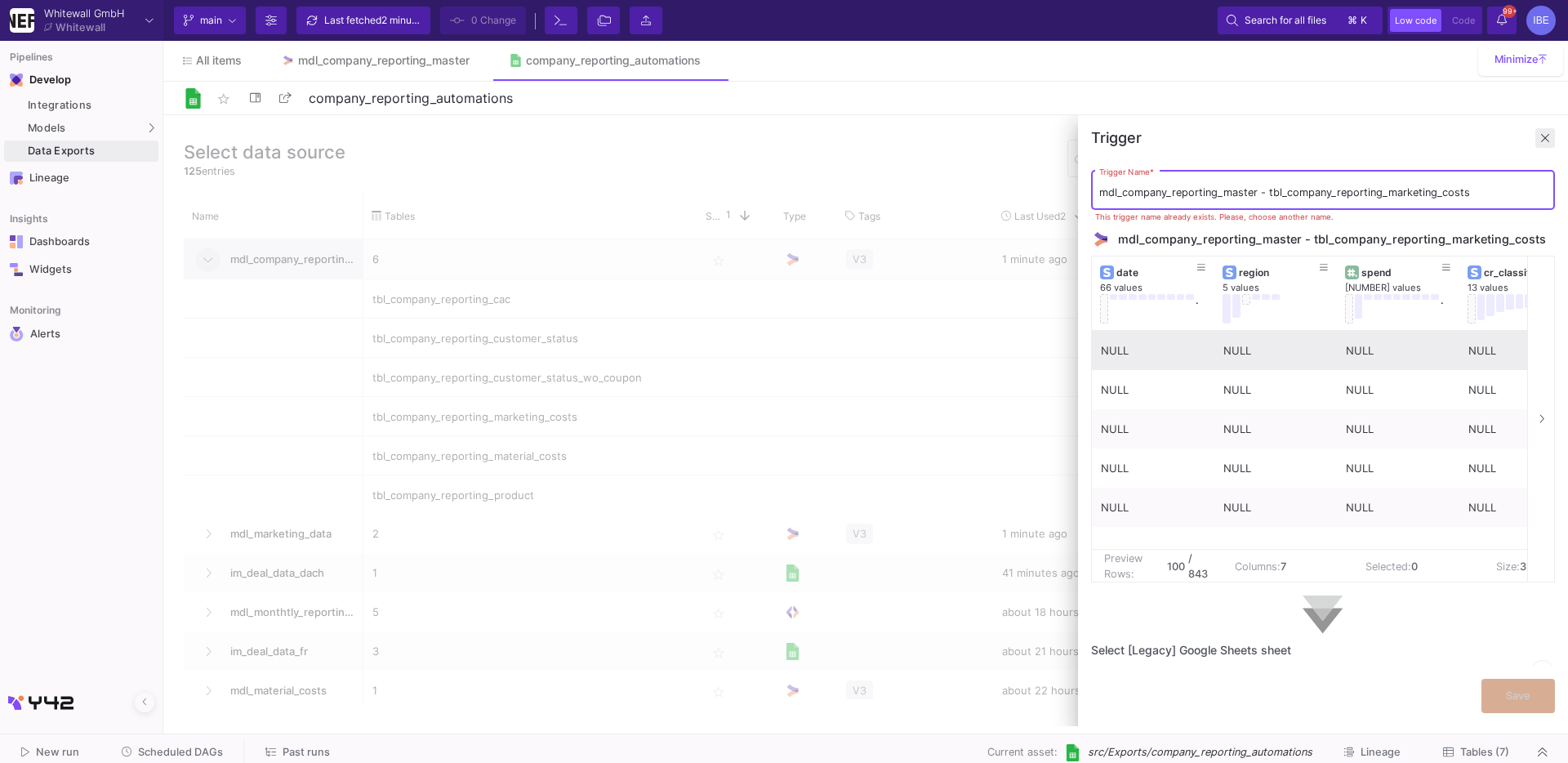 click 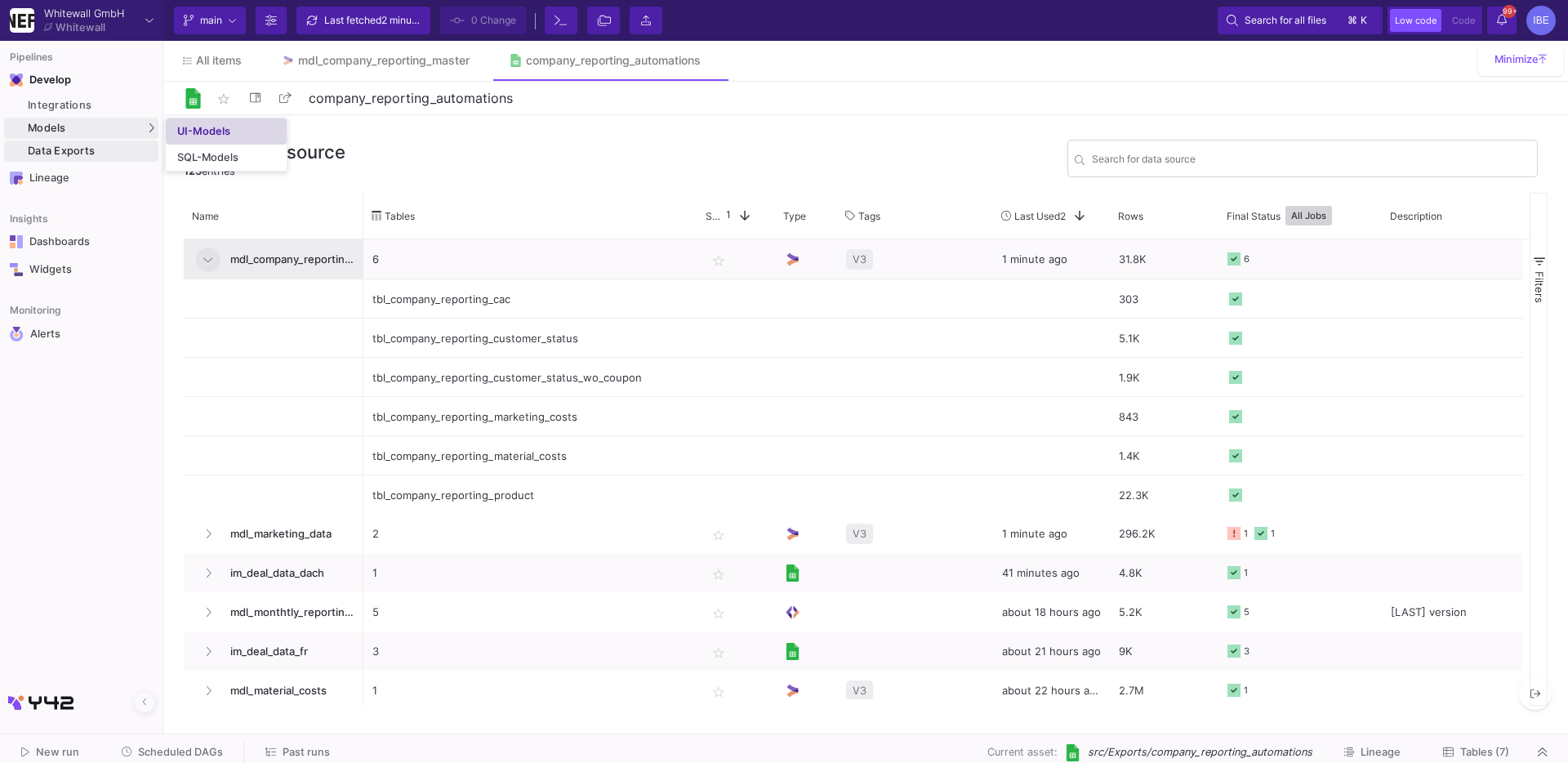 click on "UI-Models" at bounding box center [203, 132] 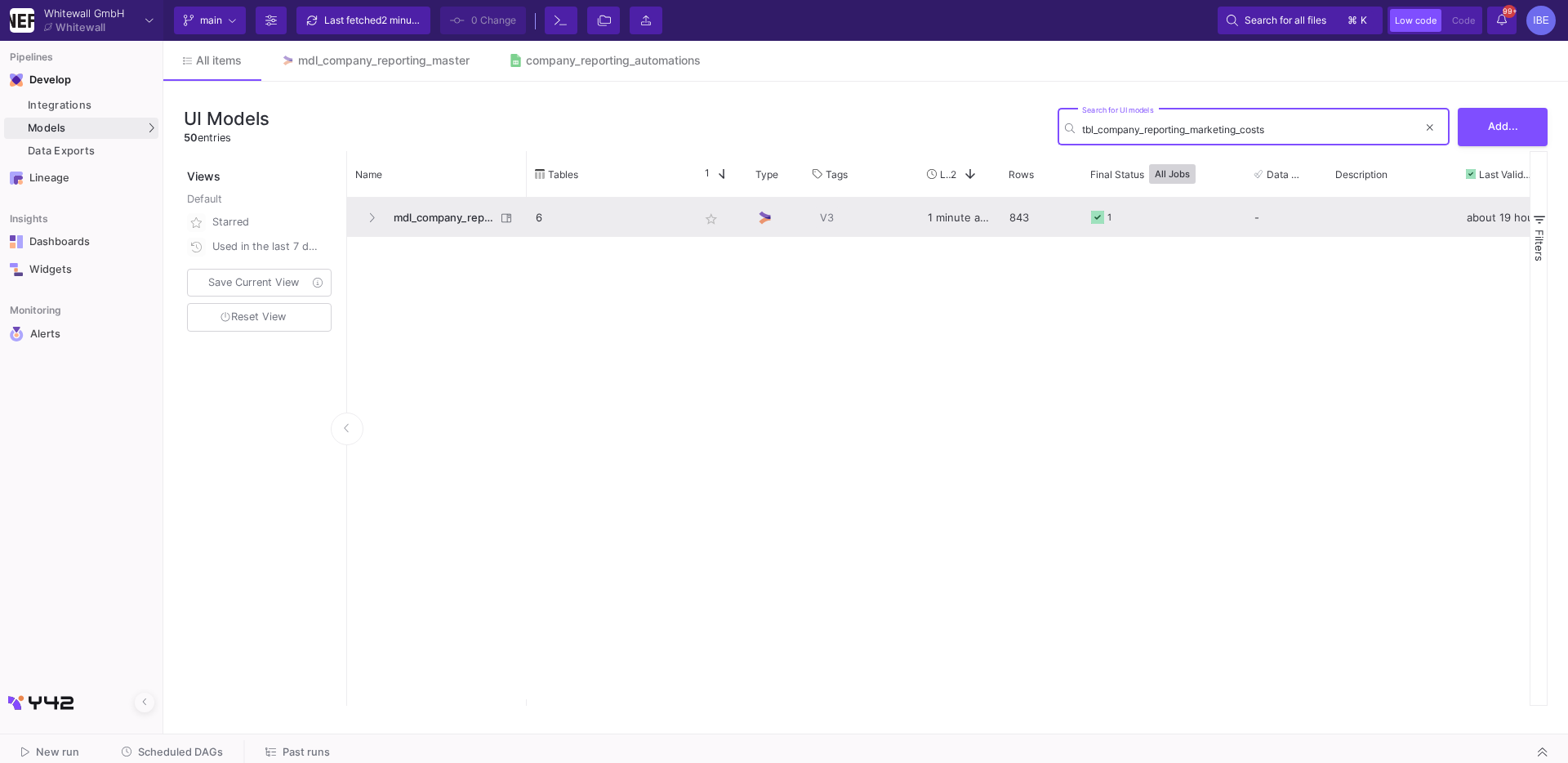 type on "tbl_company_reporting_marketing_costs" 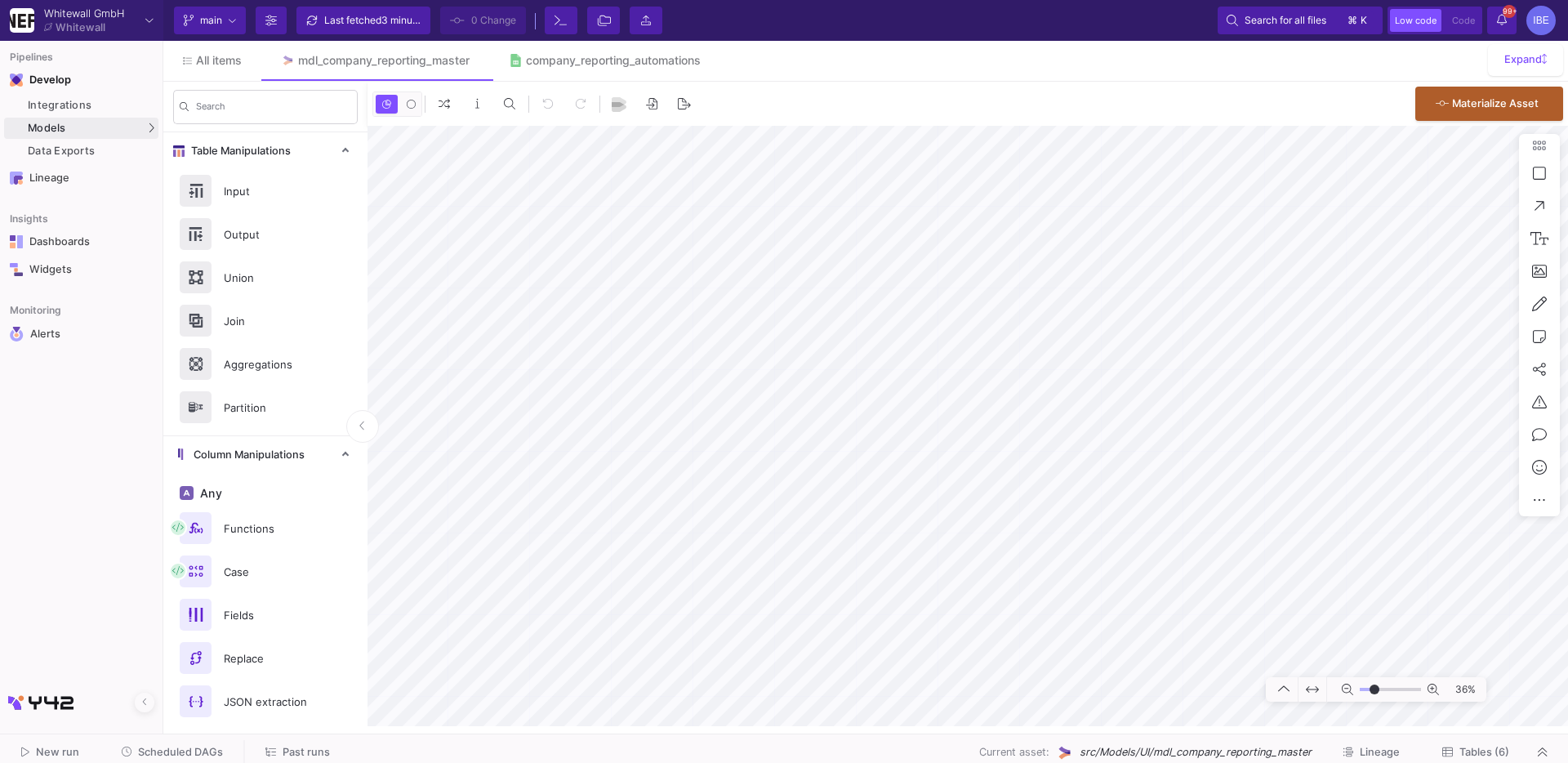 type on "-1" 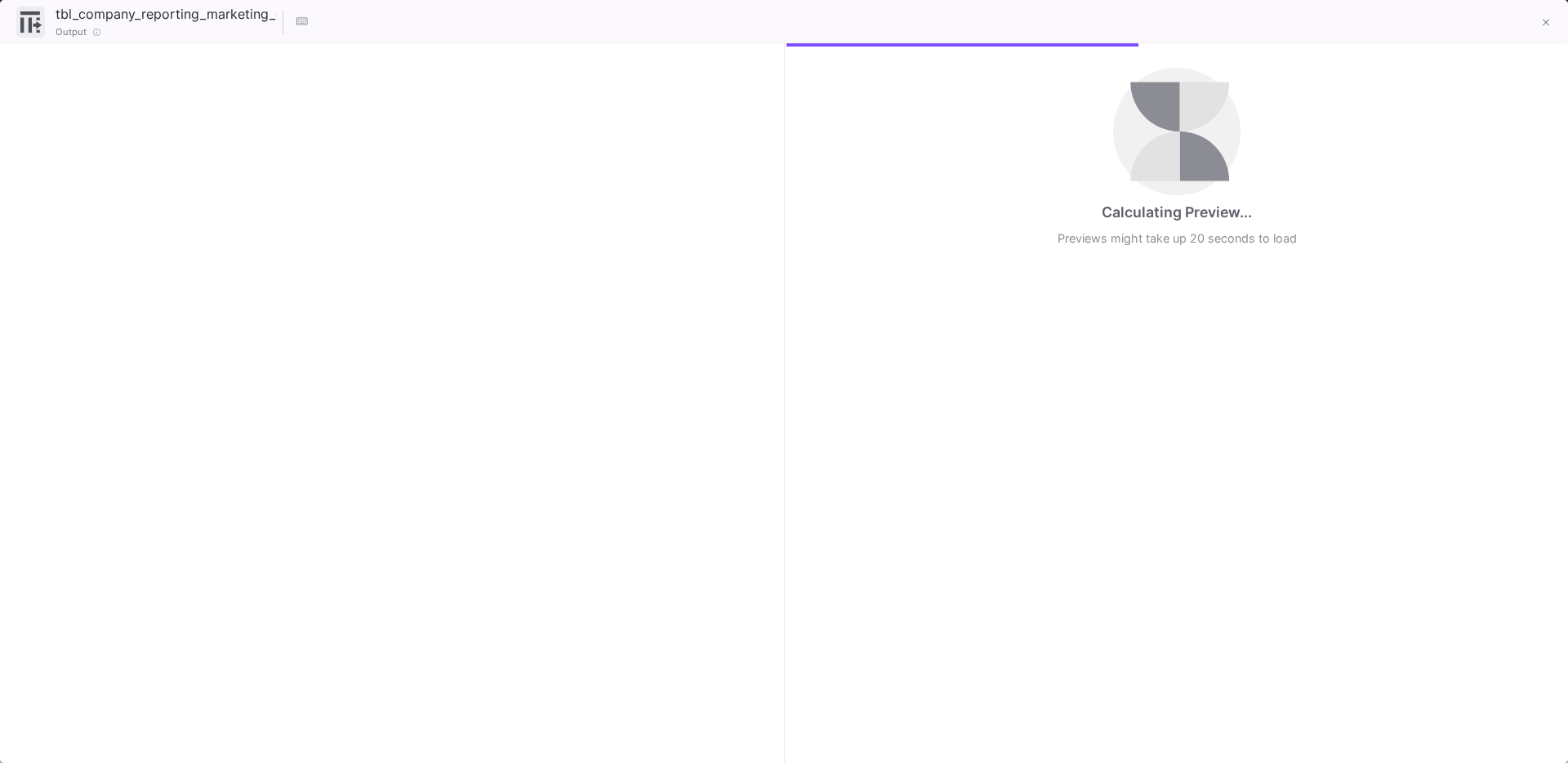 checkbox on "true" 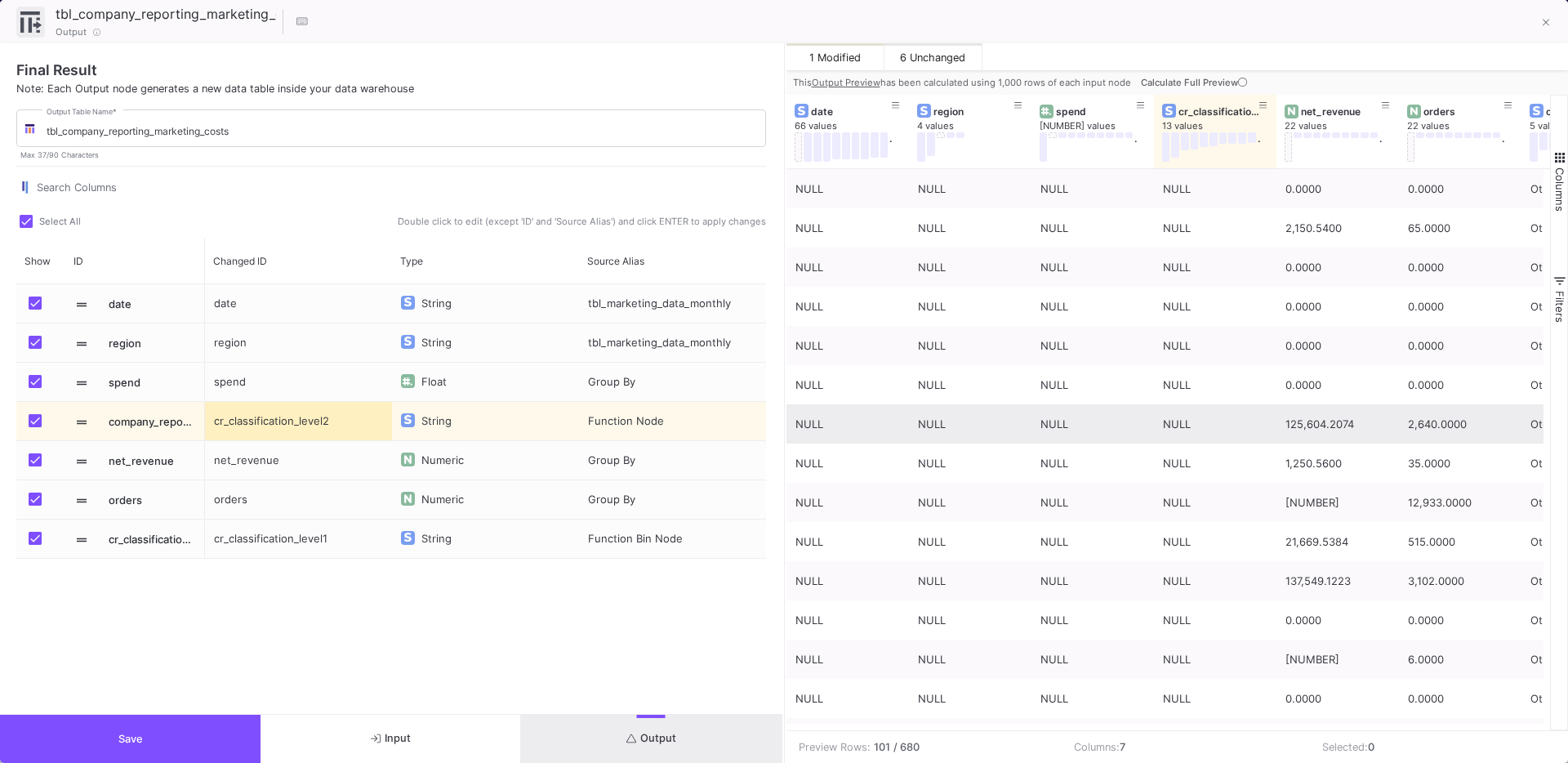 scroll, scrollTop: 0, scrollLeft: 100, axis: horizontal 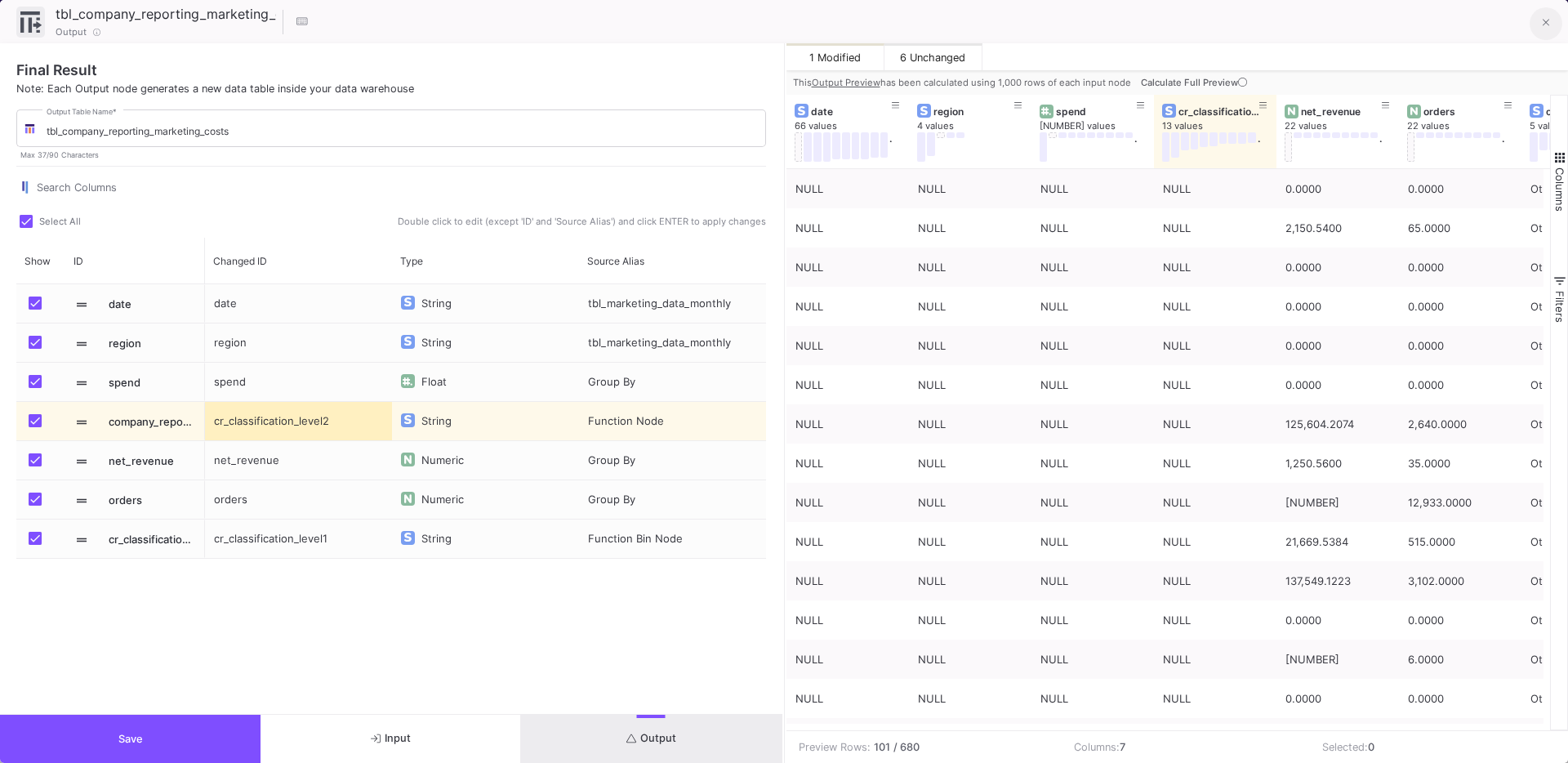 click 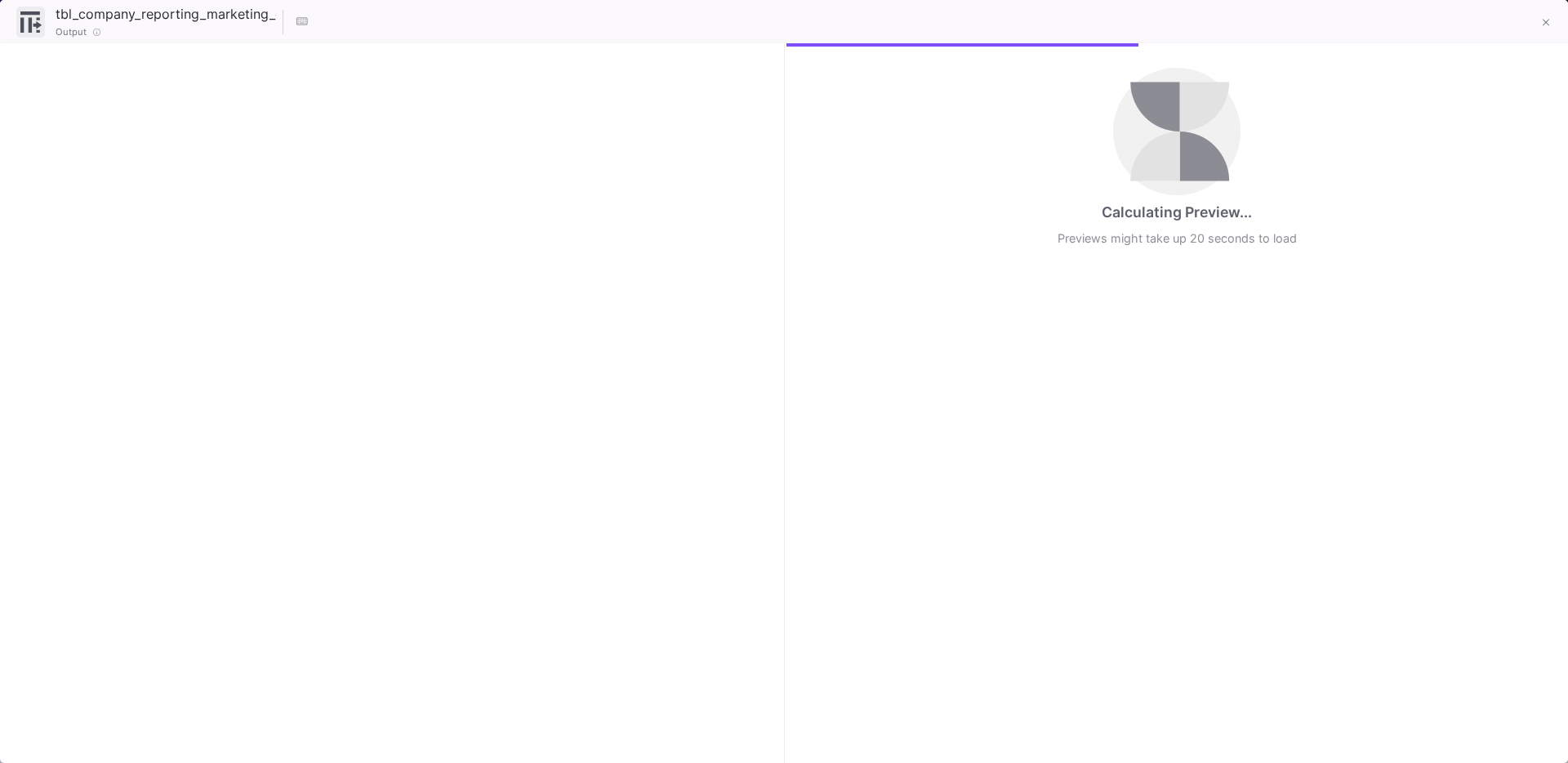 checkbox on "true" 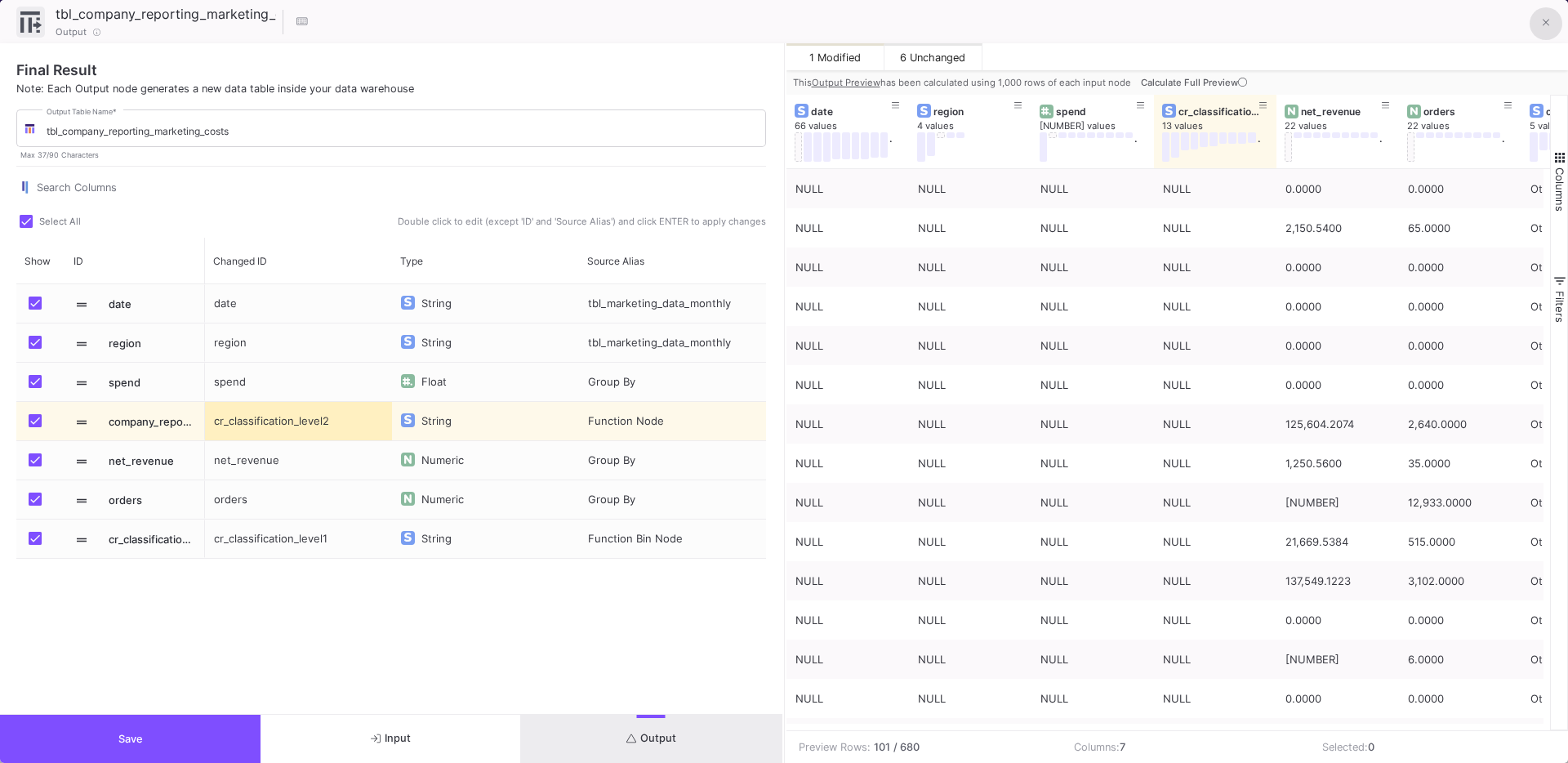 click 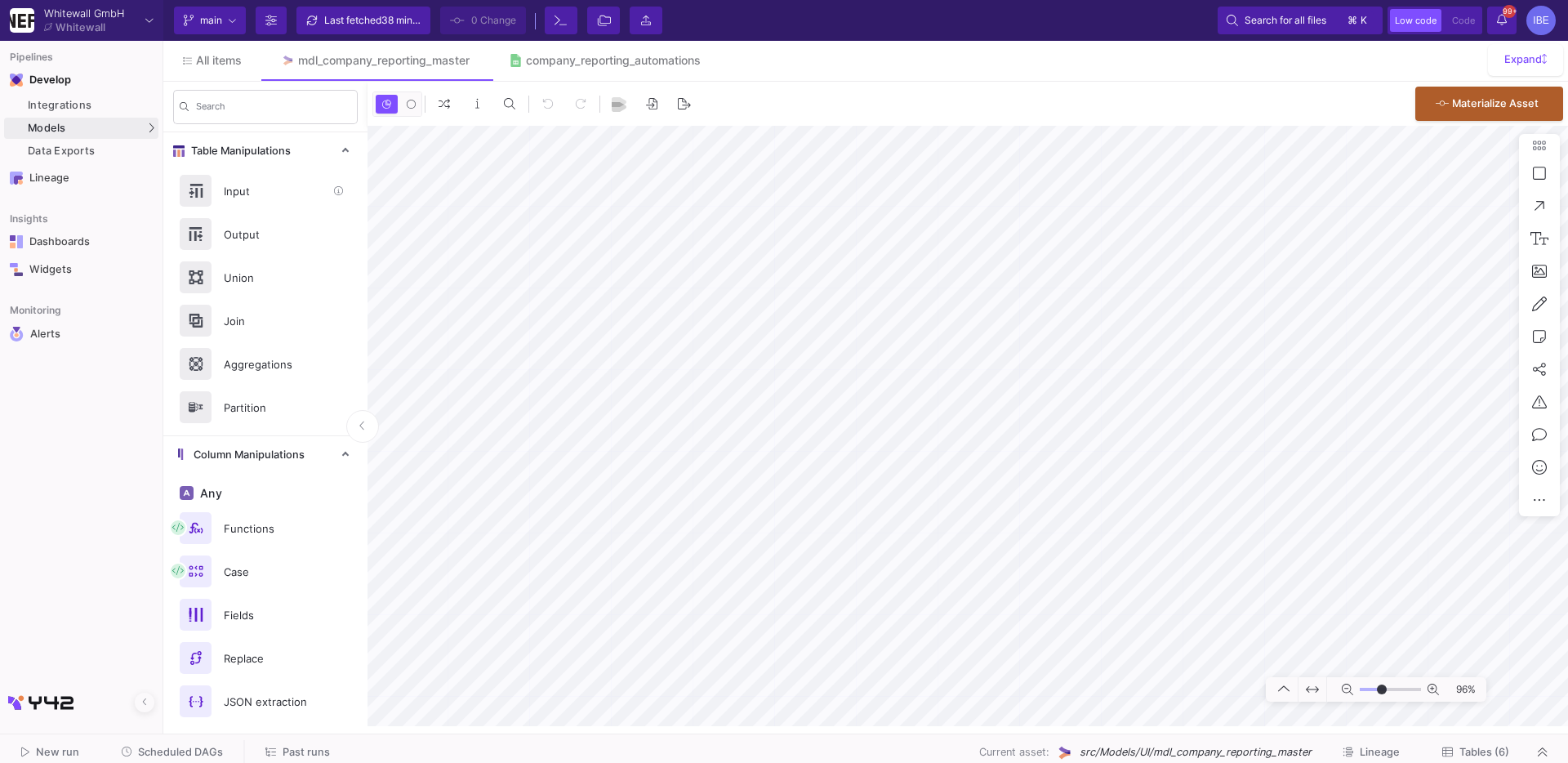 click on "Input" at bounding box center (270, 191) 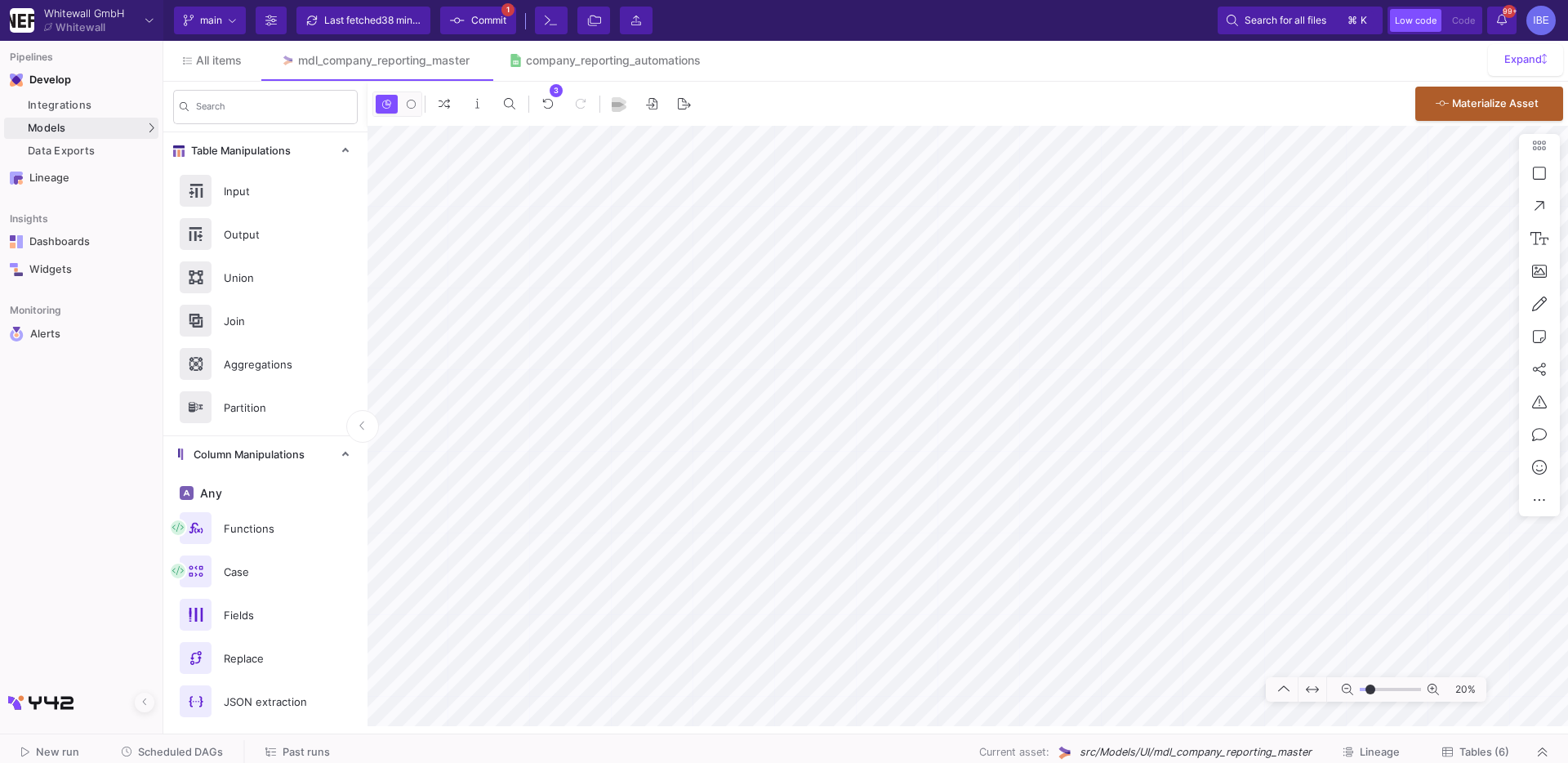 type on "-10" 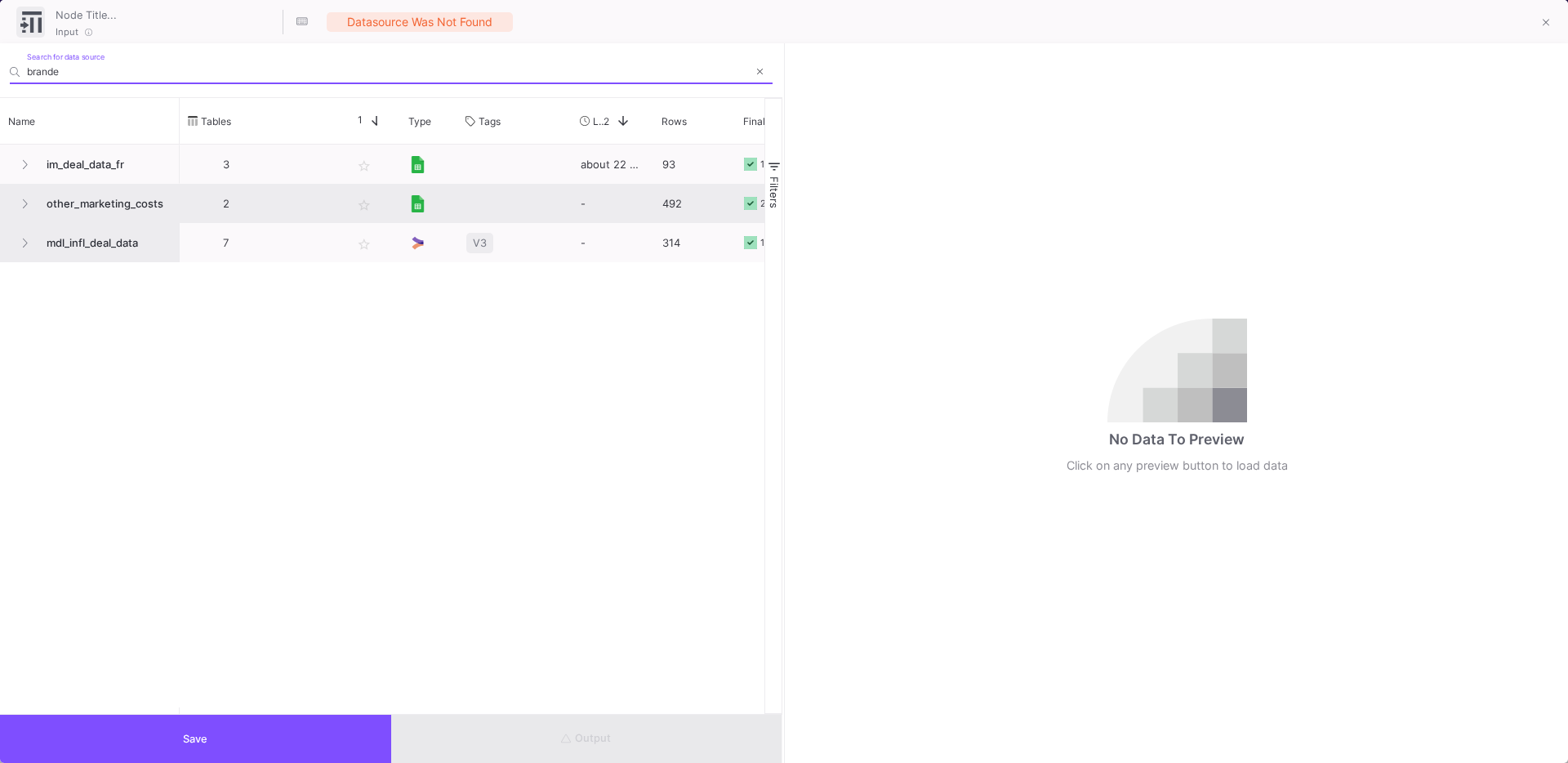 type on "branded" 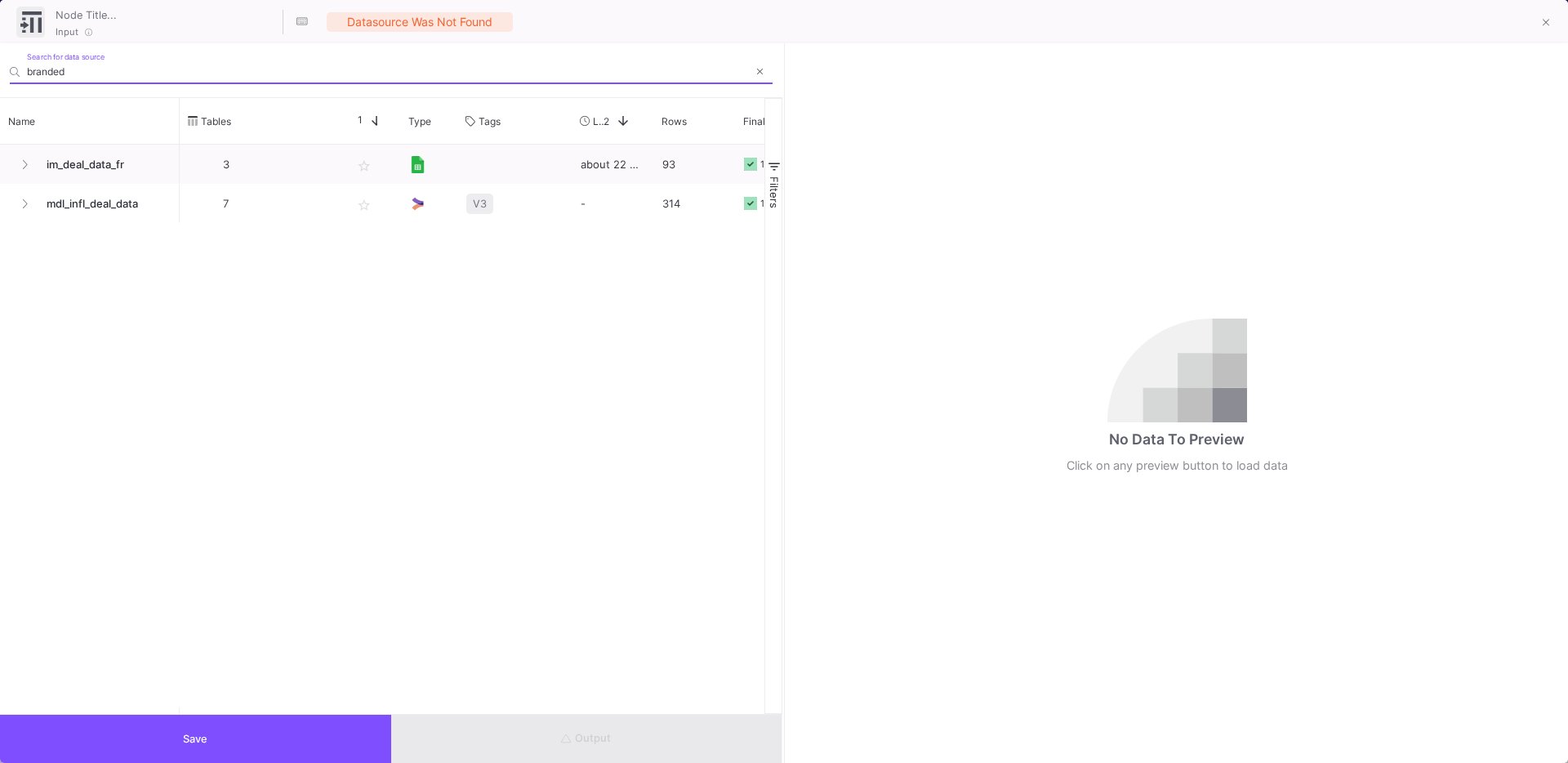 click on "branded" at bounding box center (387, 71) 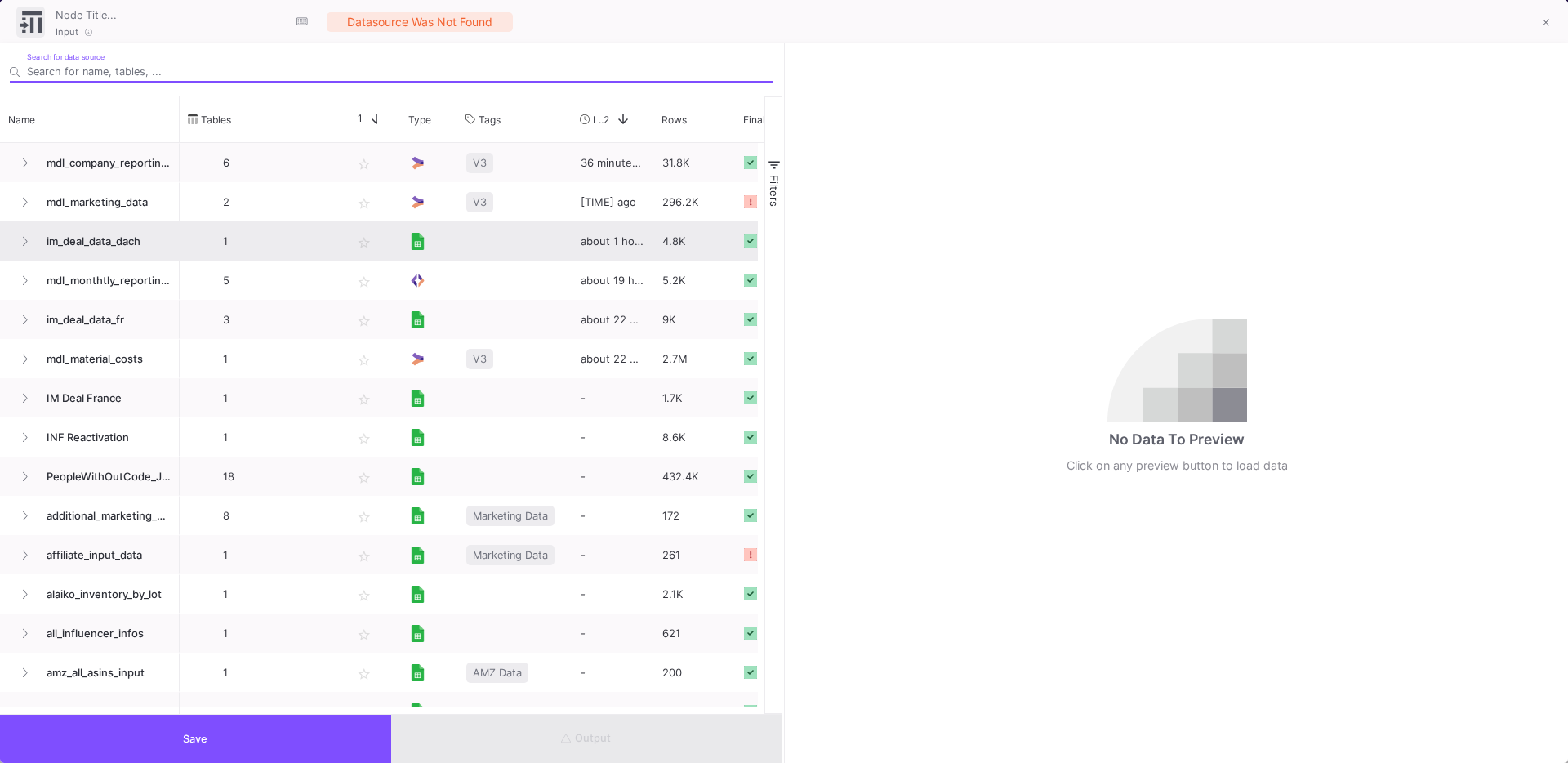 scroll, scrollTop: 240, scrollLeft: 0, axis: vertical 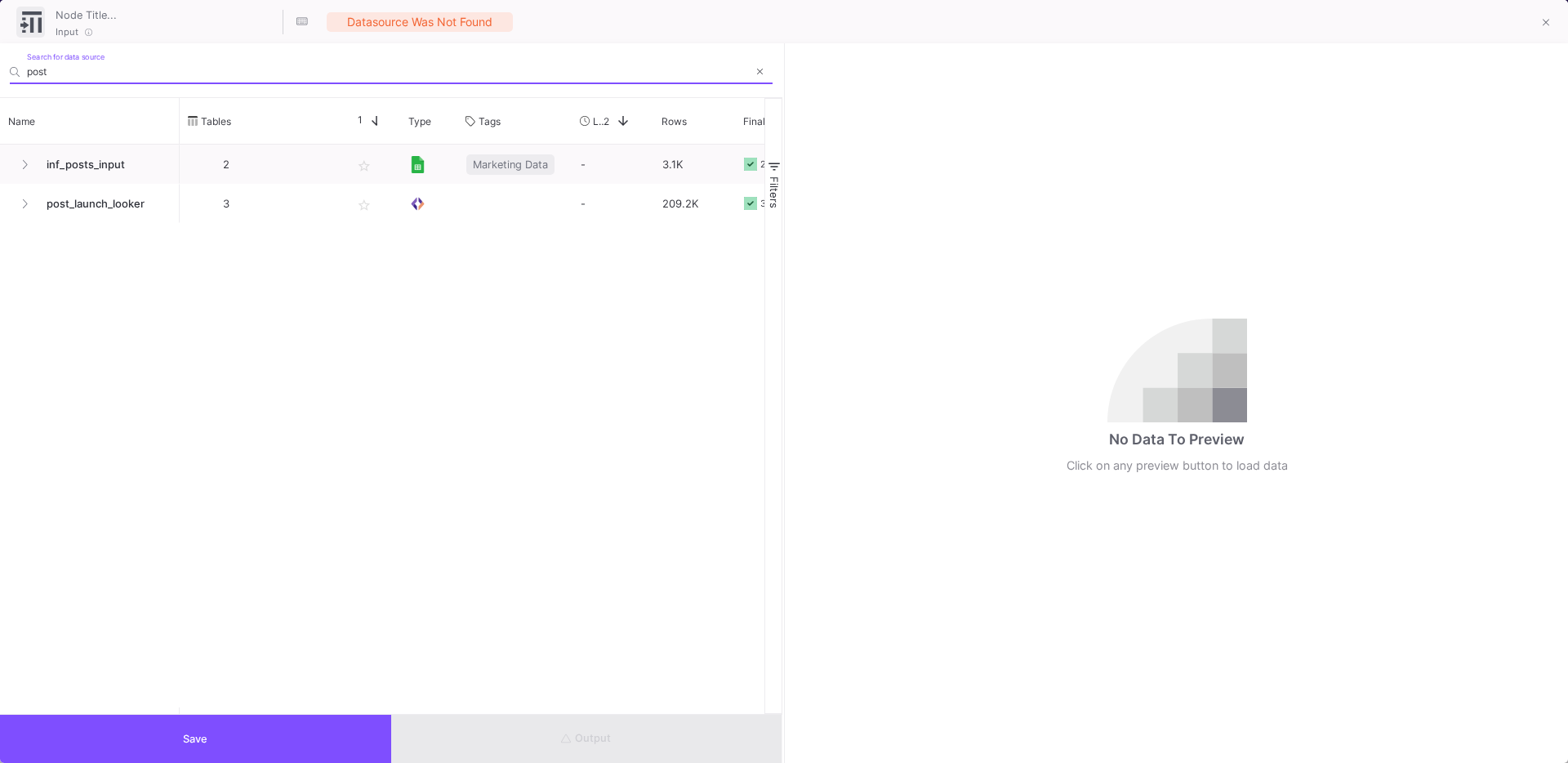 type on "post" 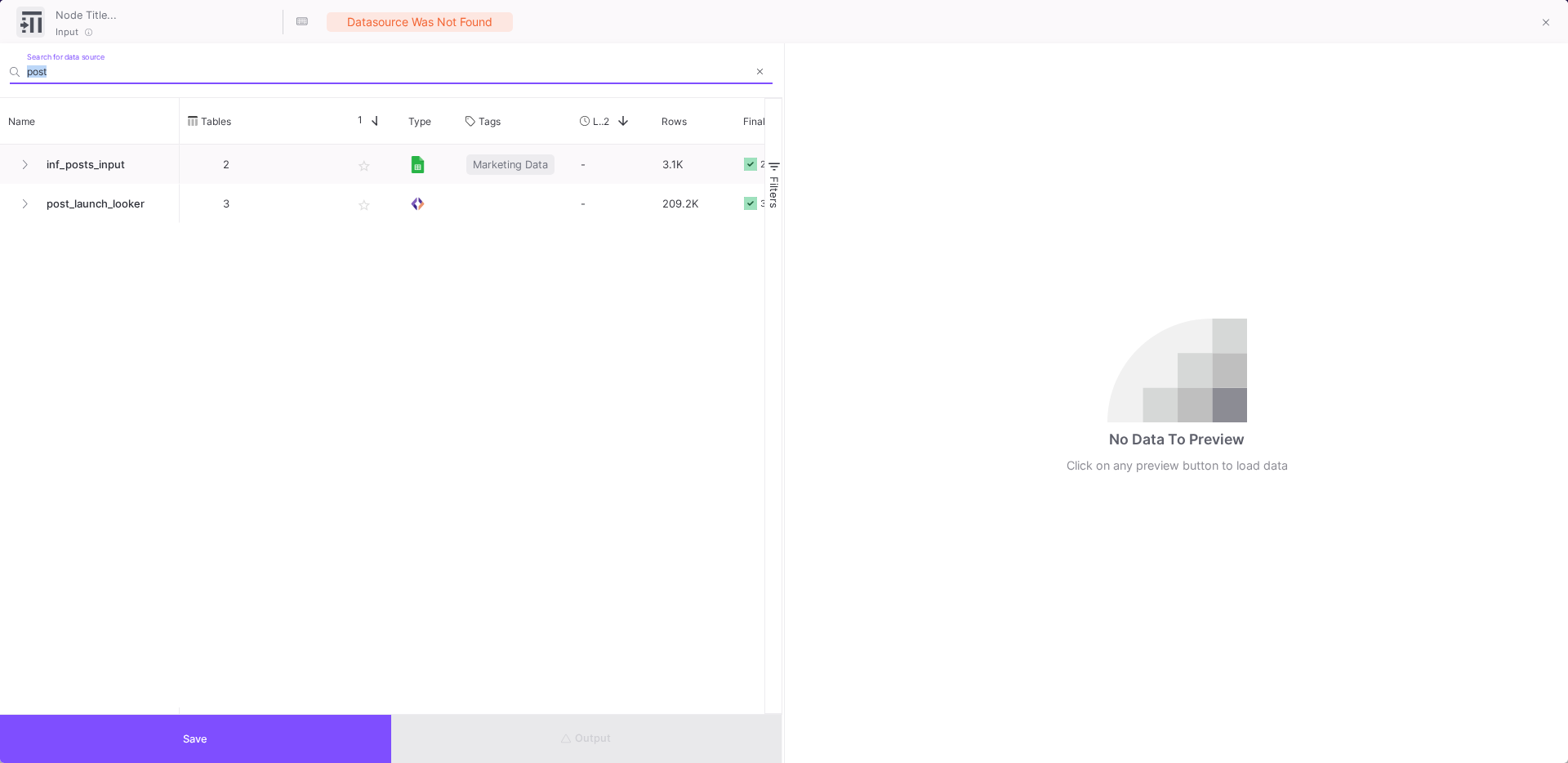 click on "post Search for data source" at bounding box center (387, 67) 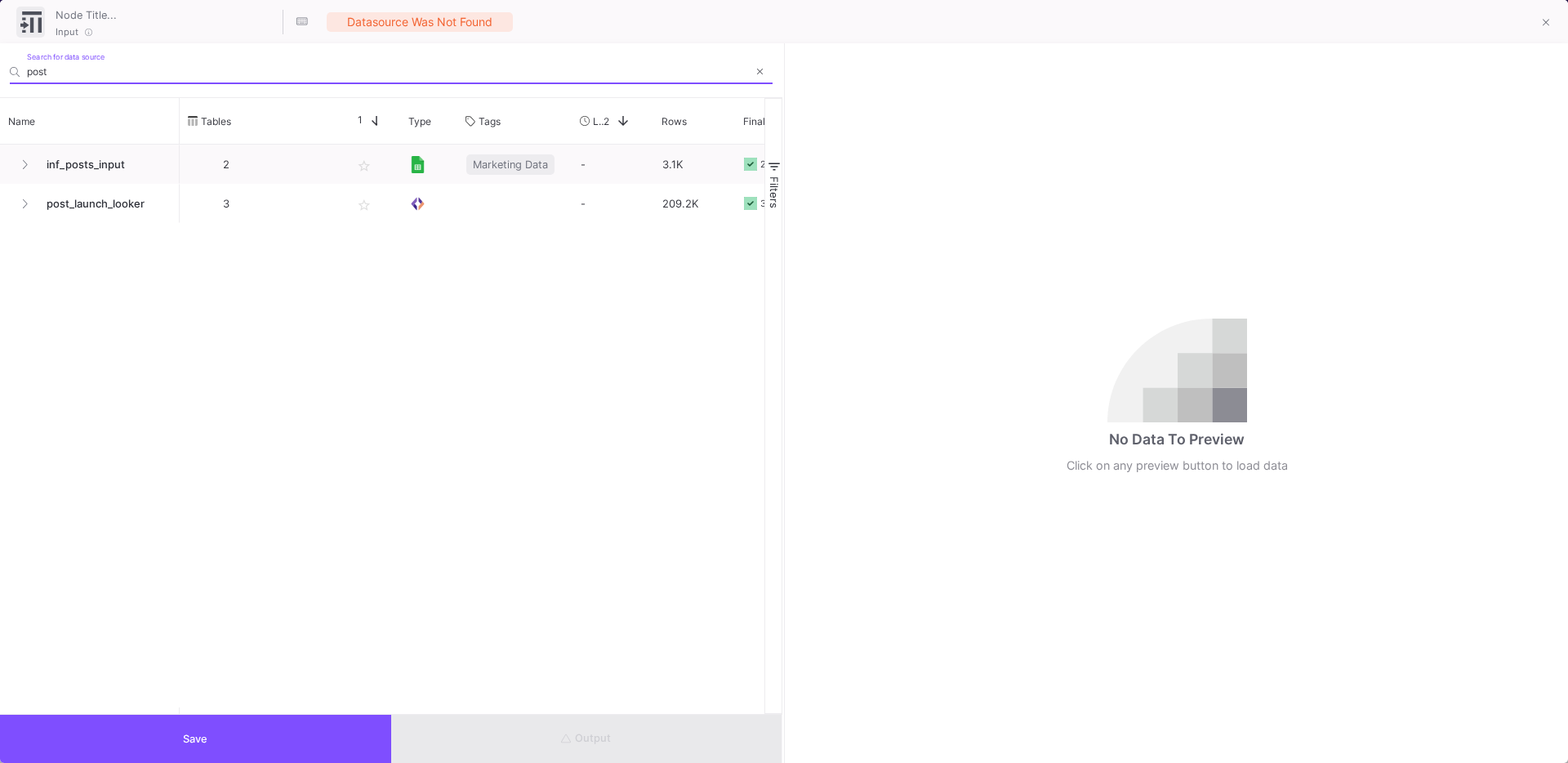 click on "post" at bounding box center (387, 71) 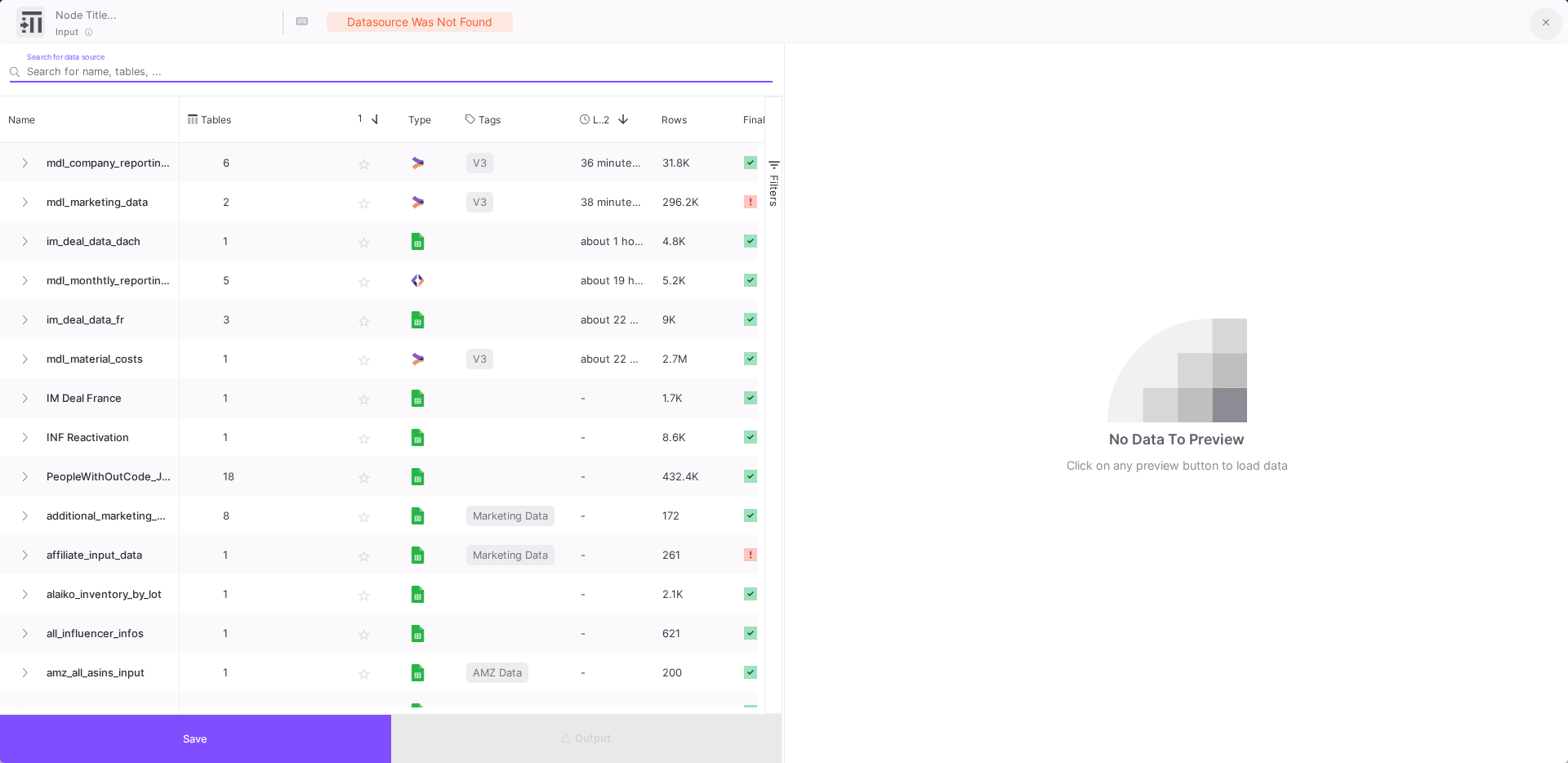 type 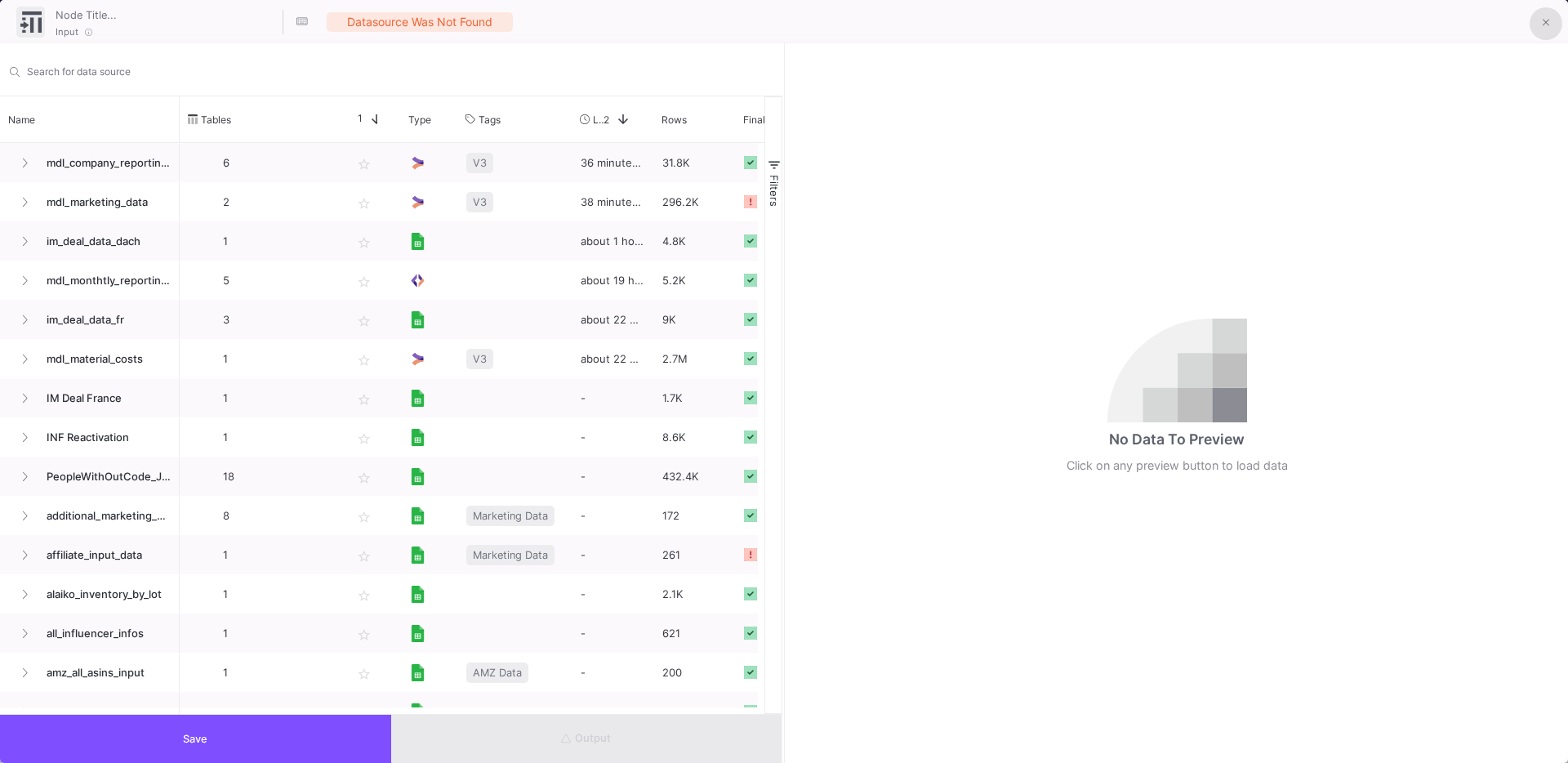 click 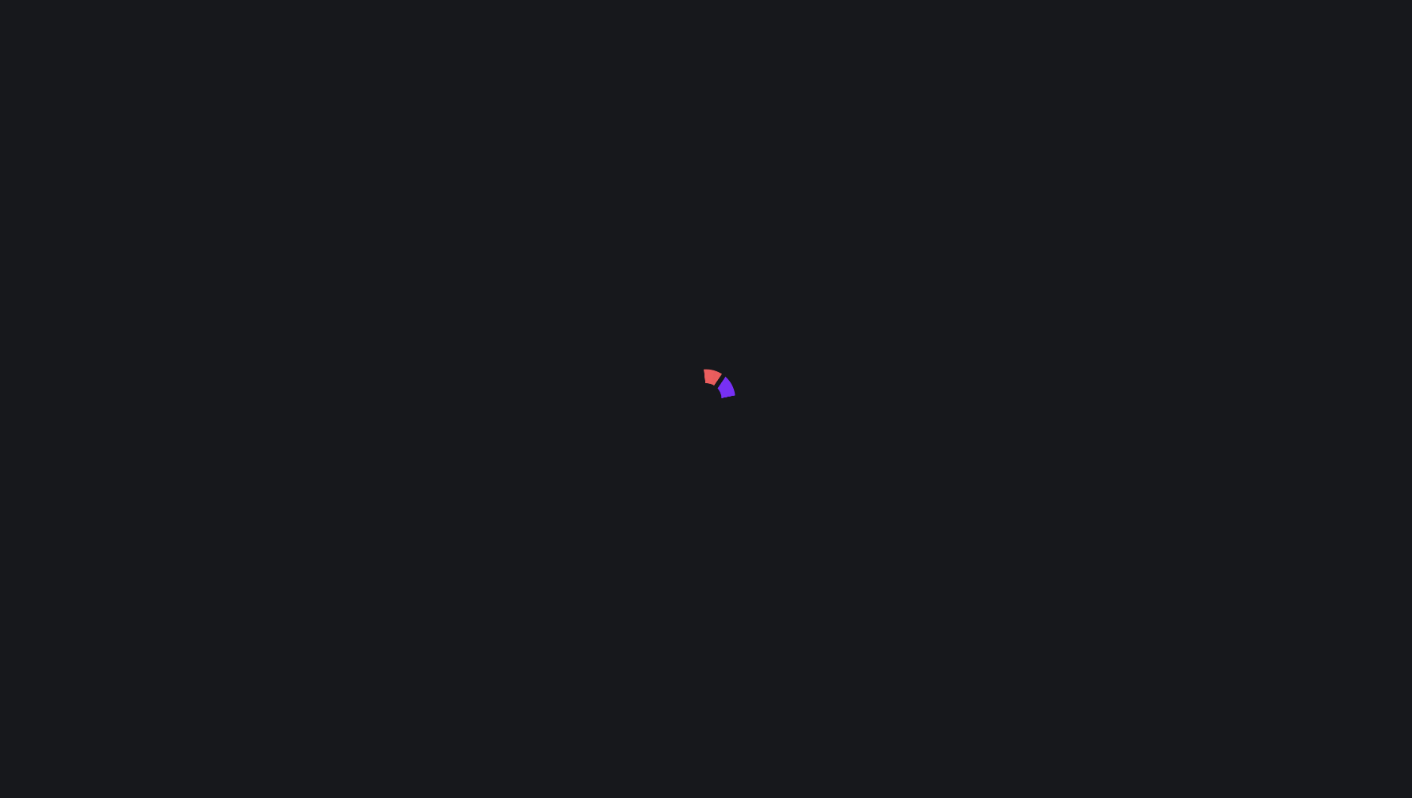 scroll, scrollTop: 0, scrollLeft: 0, axis: both 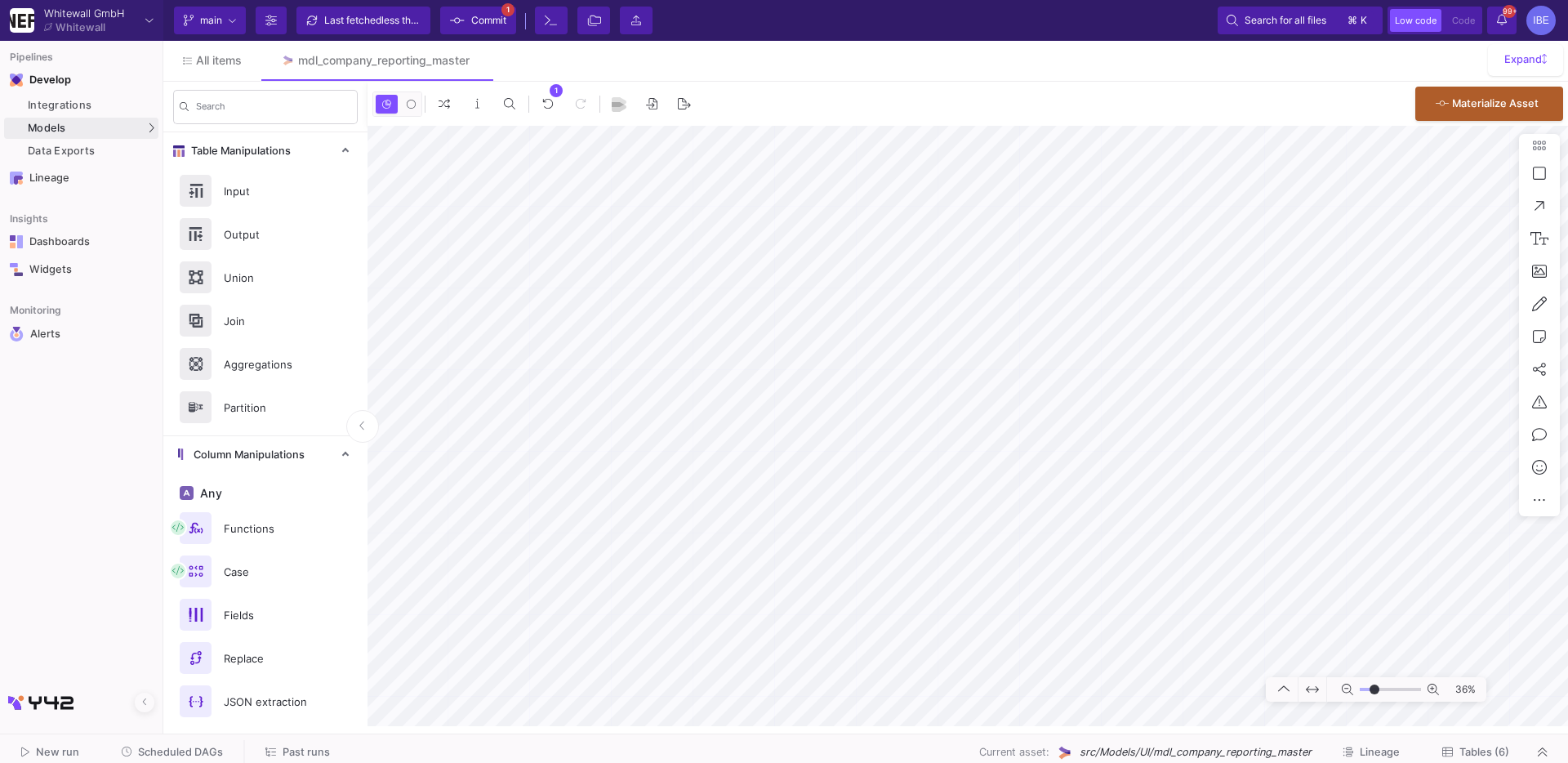 type on "-17" 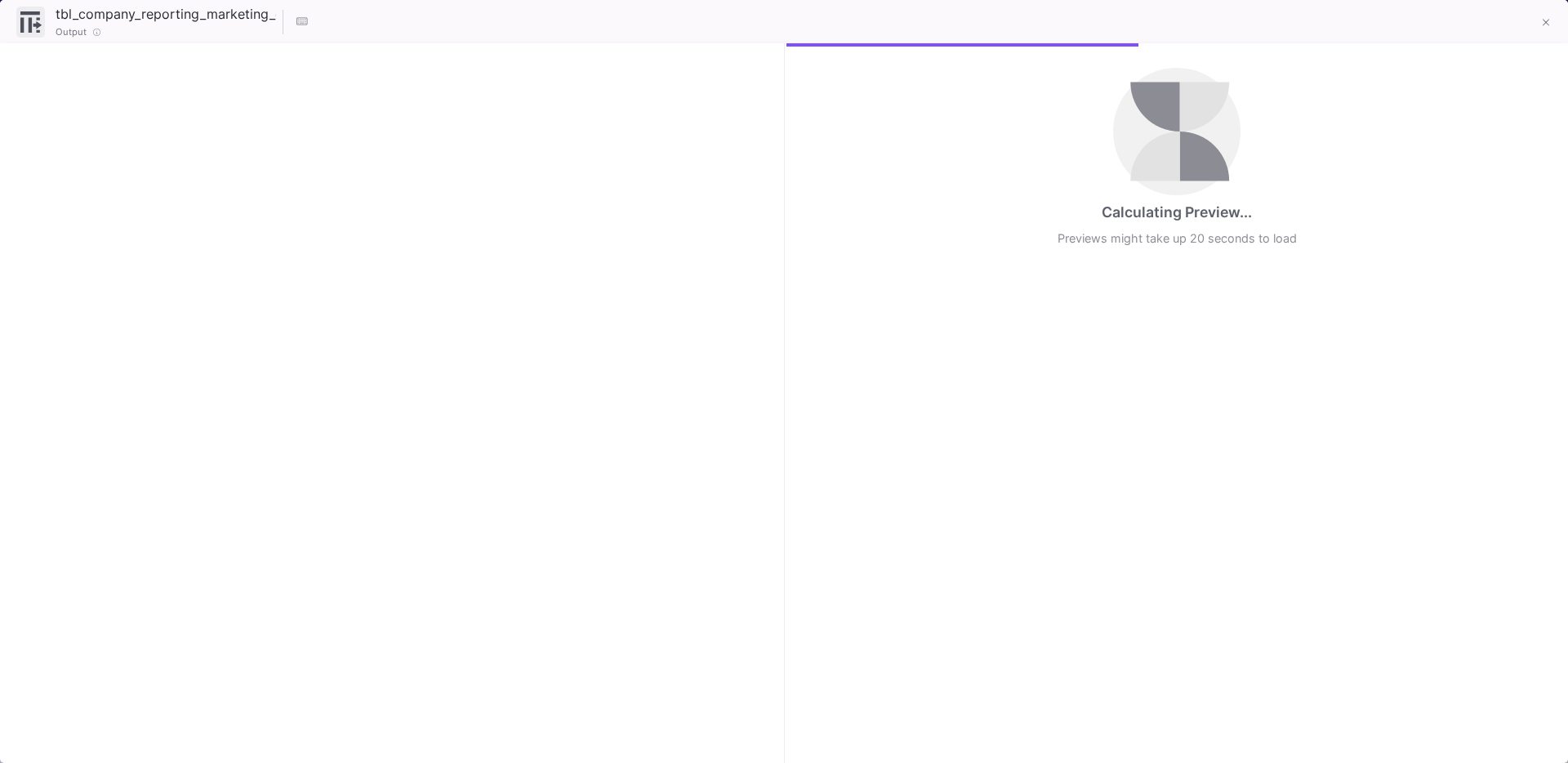 checkbox on "true" 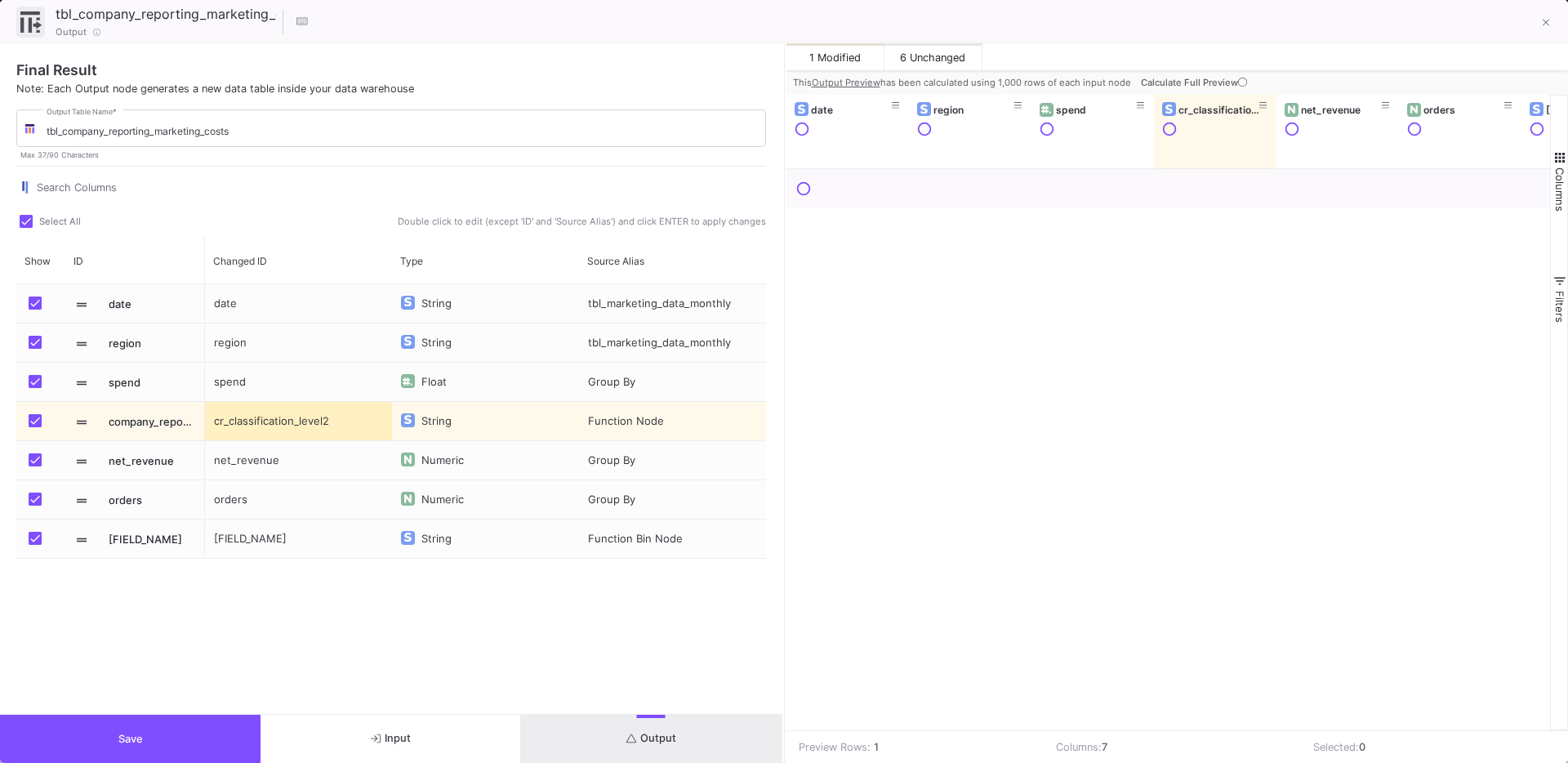 click on "Calculate Full Preview" at bounding box center [1196, 83] 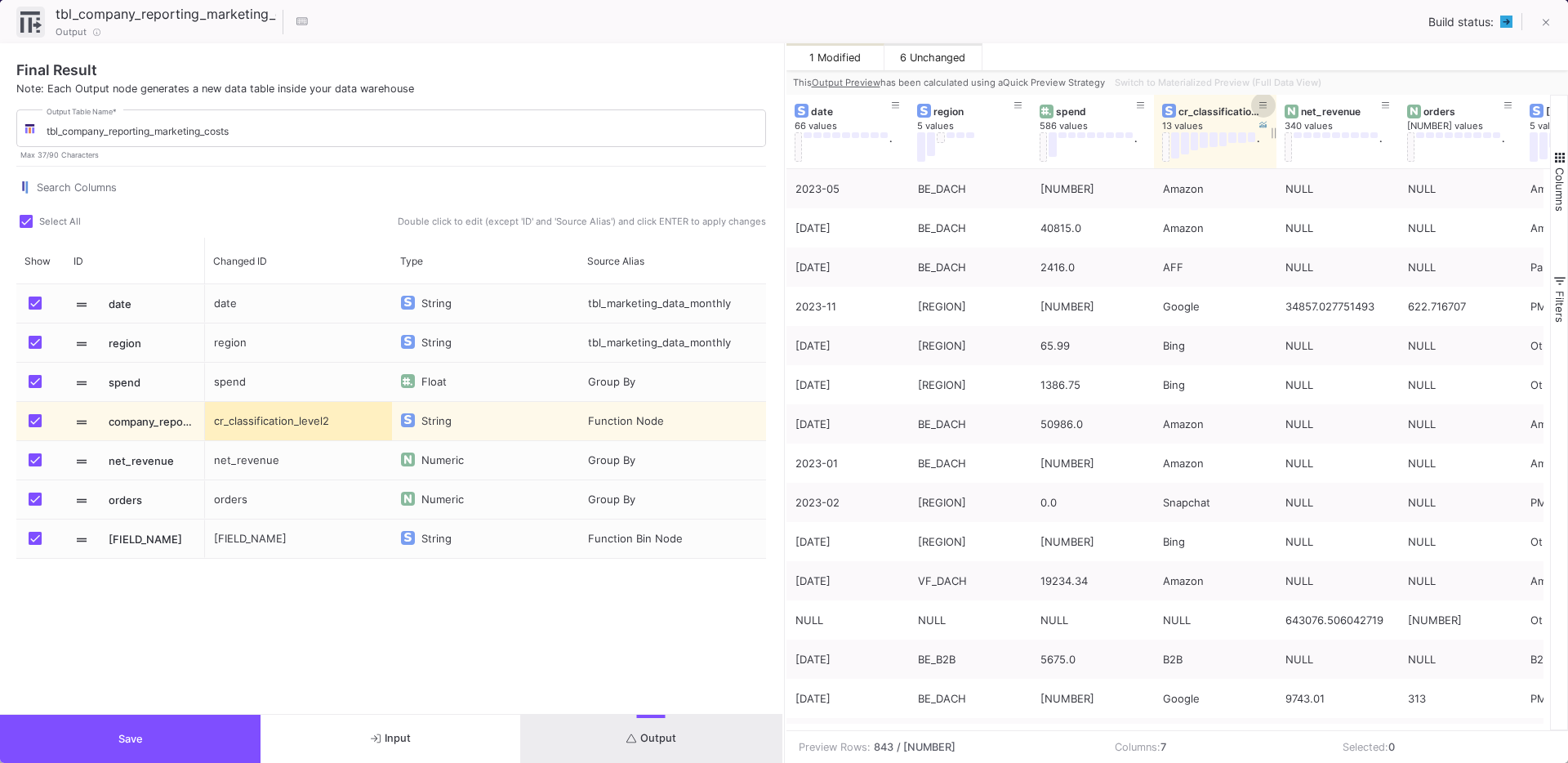 click 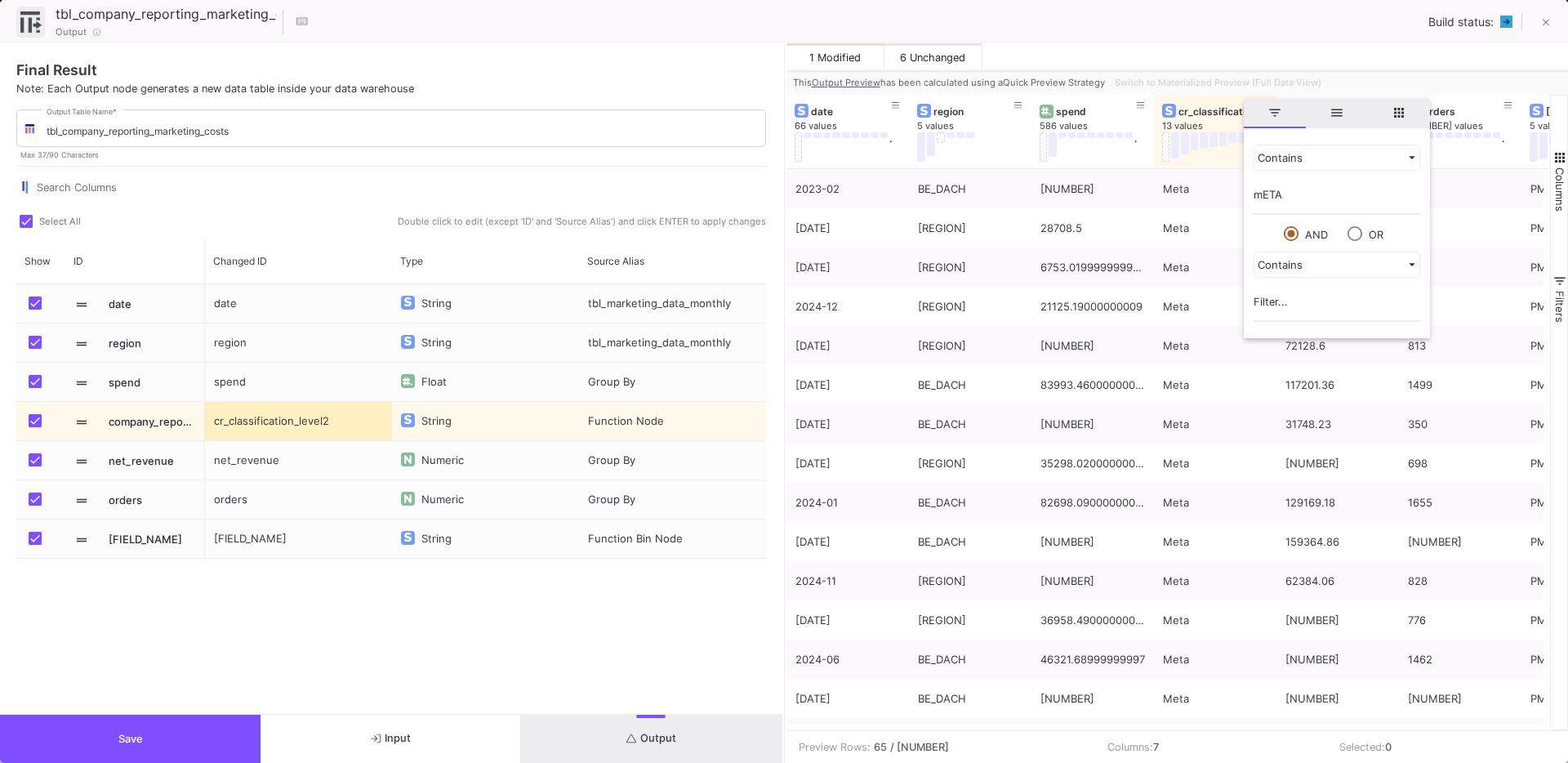 click on "mETA" at bounding box center [1337, 199] 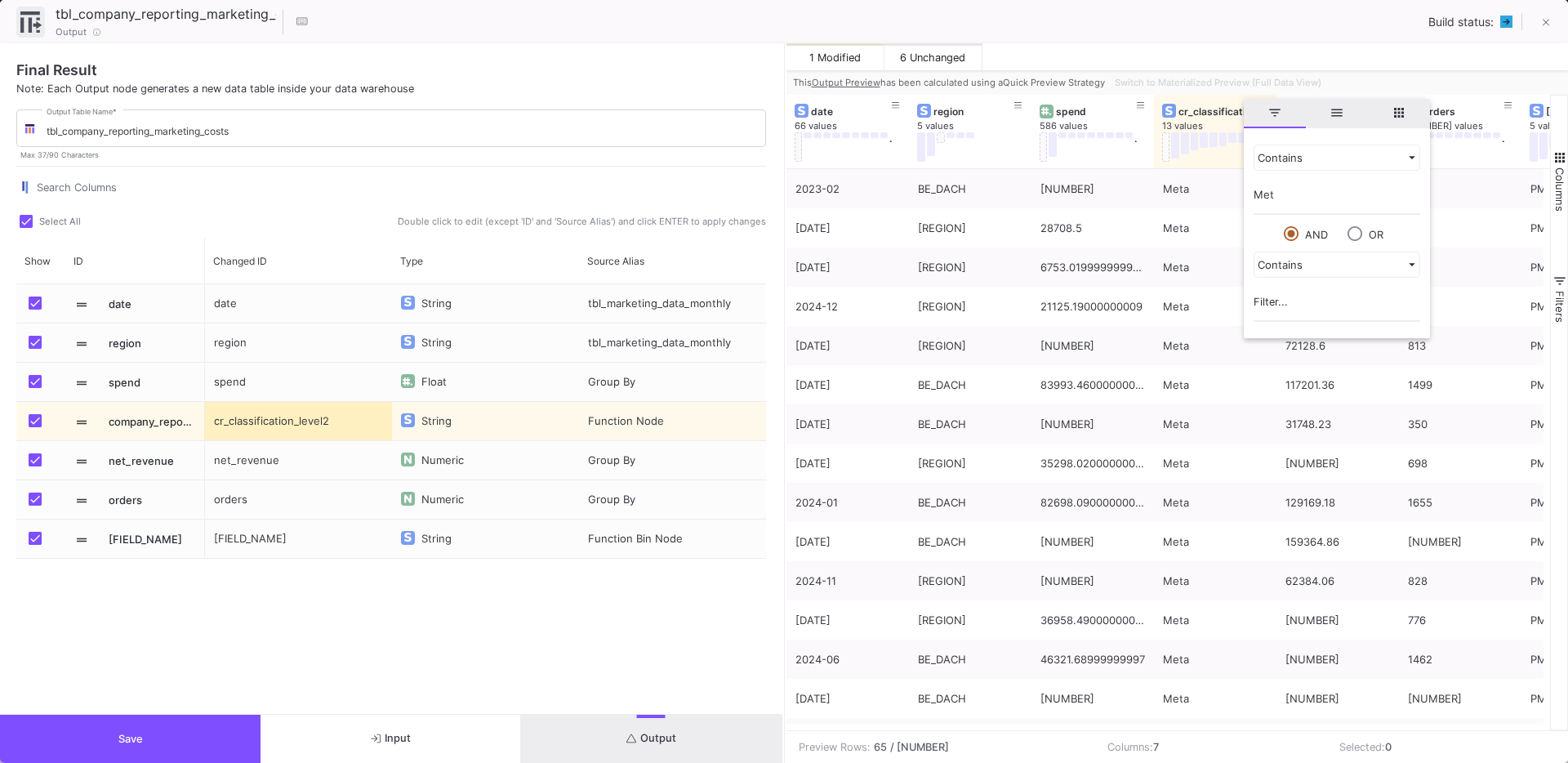 type on "Meta" 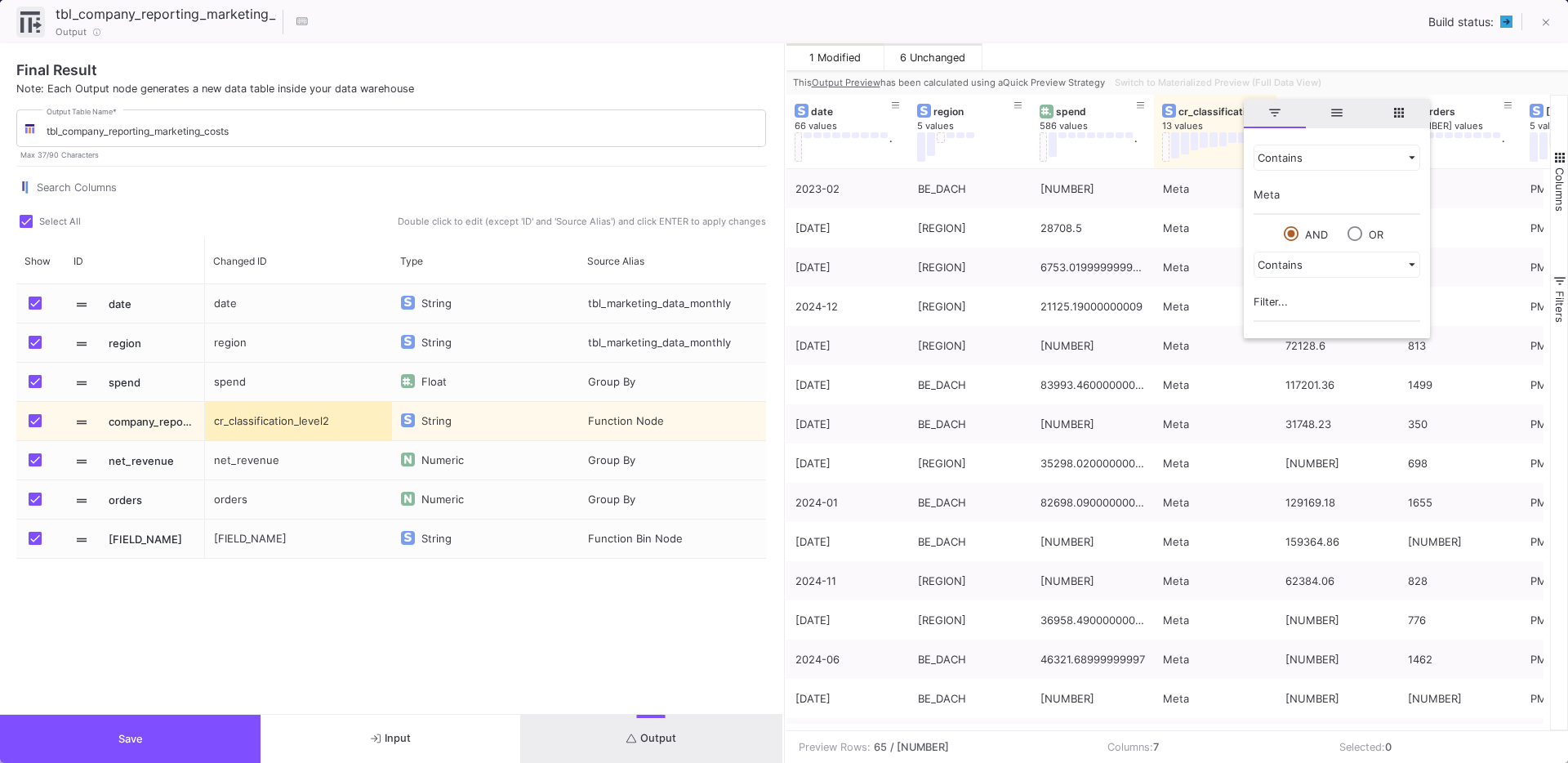 click on "tbl_company_reporting_marketing_costs 37 / 90  Output Build status:" at bounding box center [784, 21] 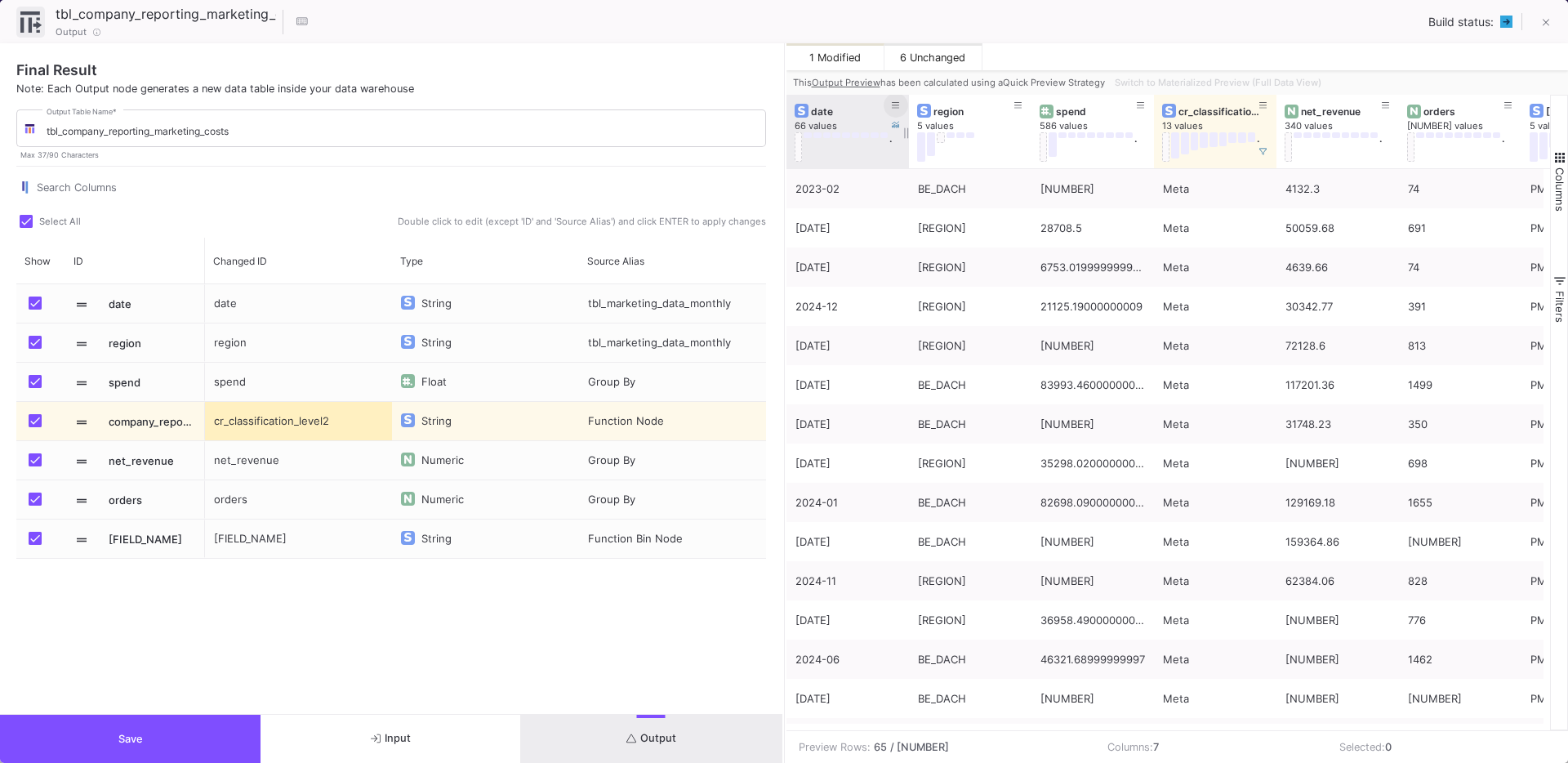 click 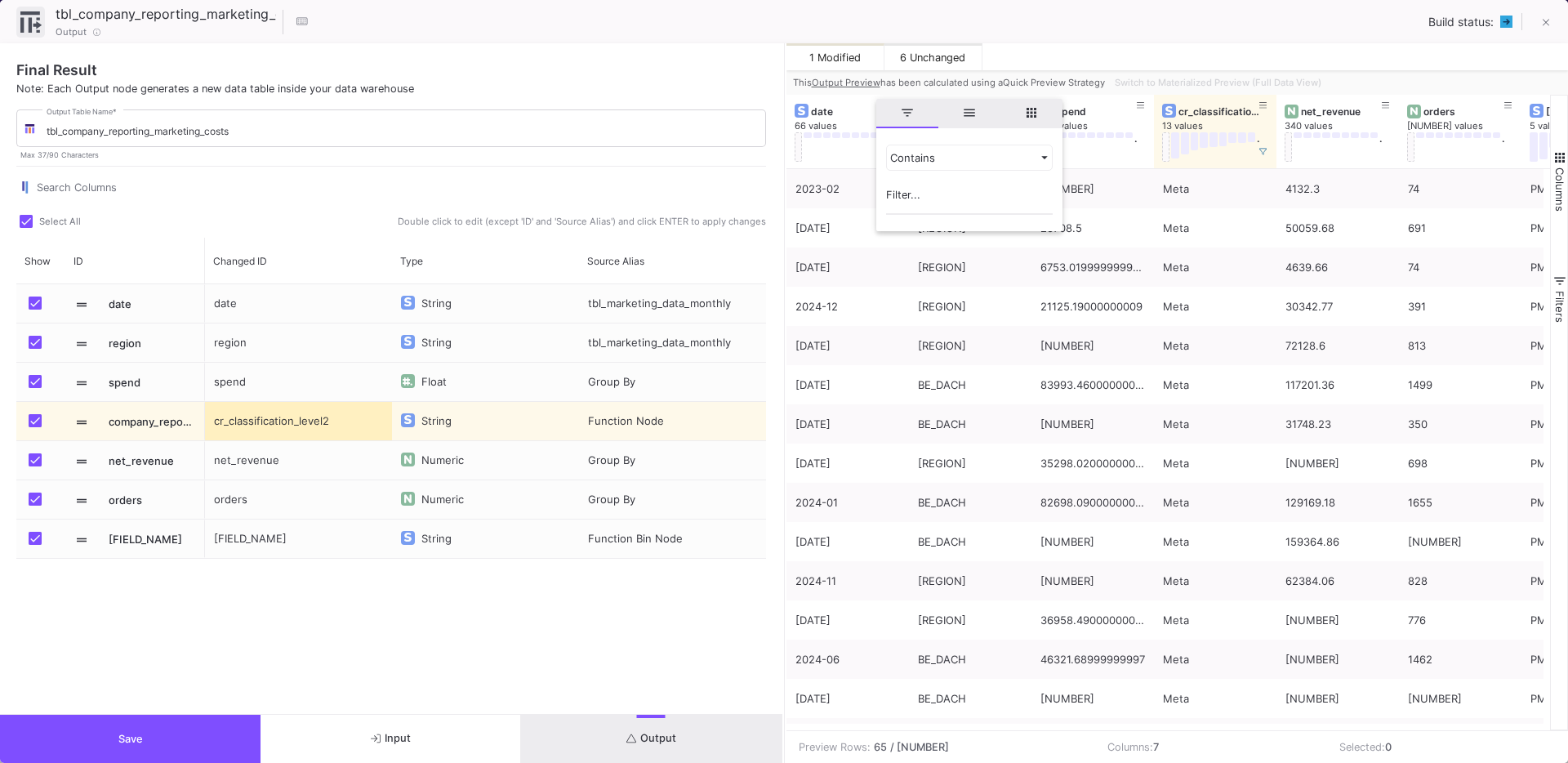 click at bounding box center (969, 199) 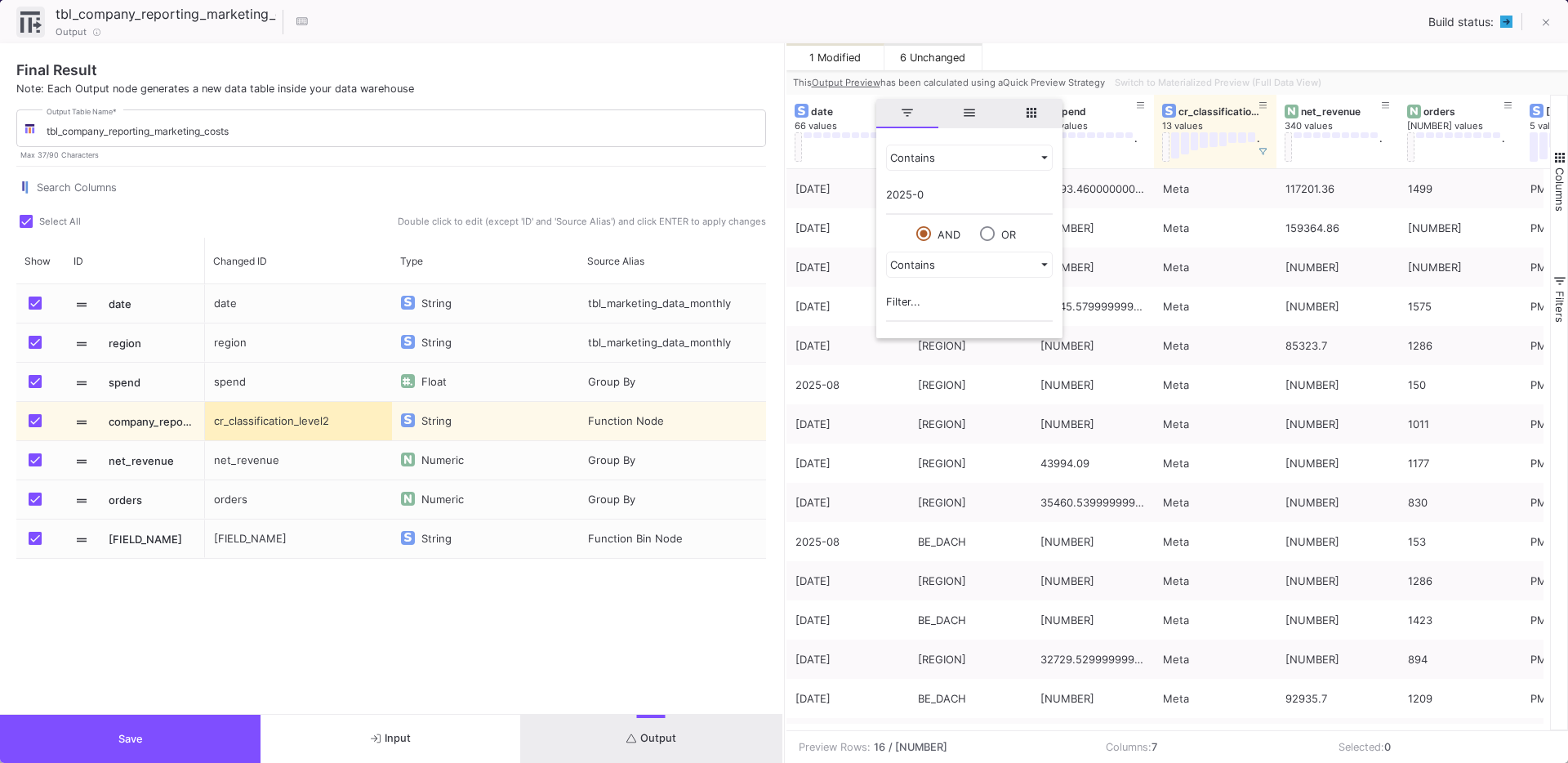 type on "2025-07" 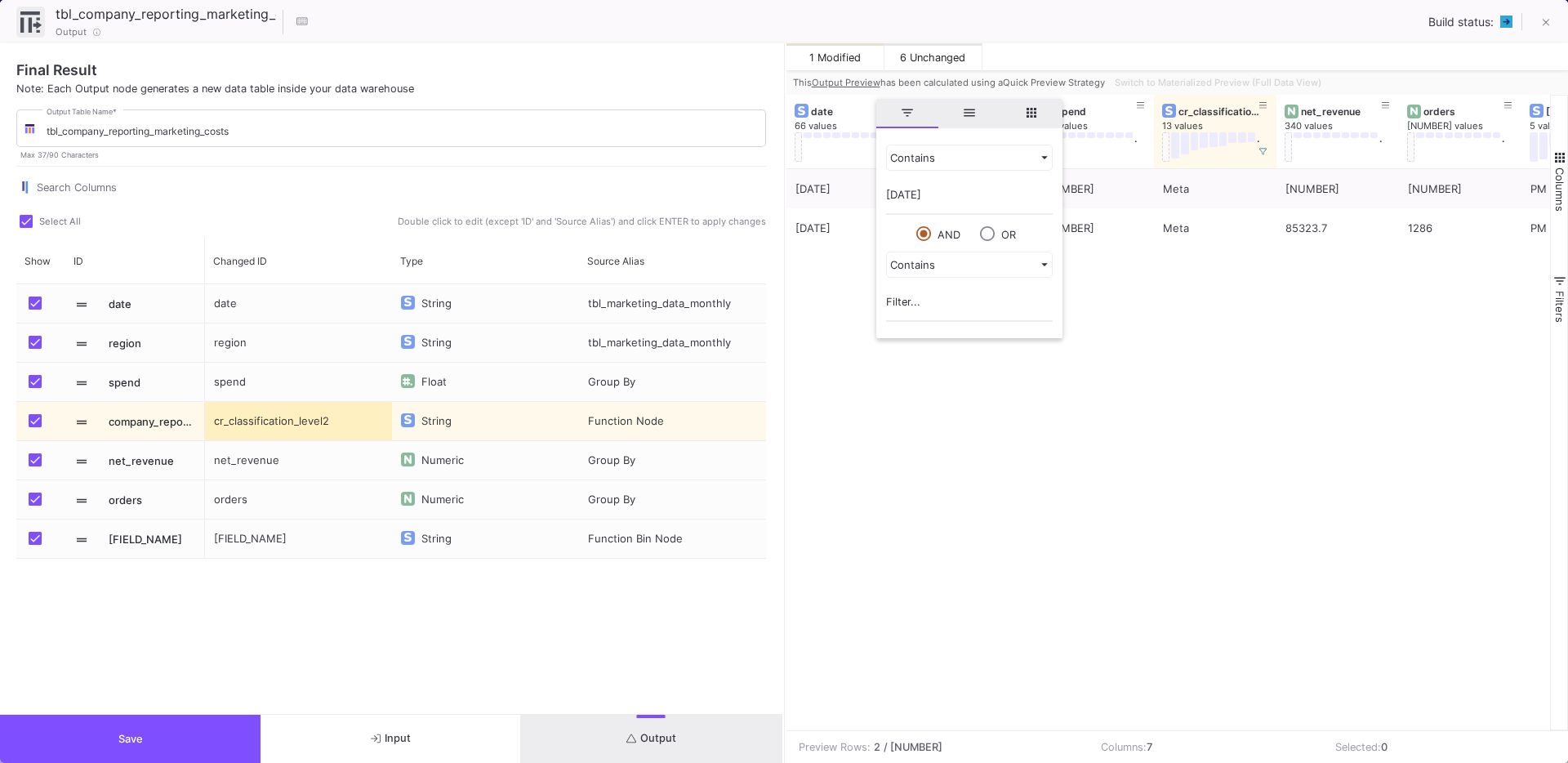 click on "1 Modified   6 Unchanged" at bounding box center [1178, 56] 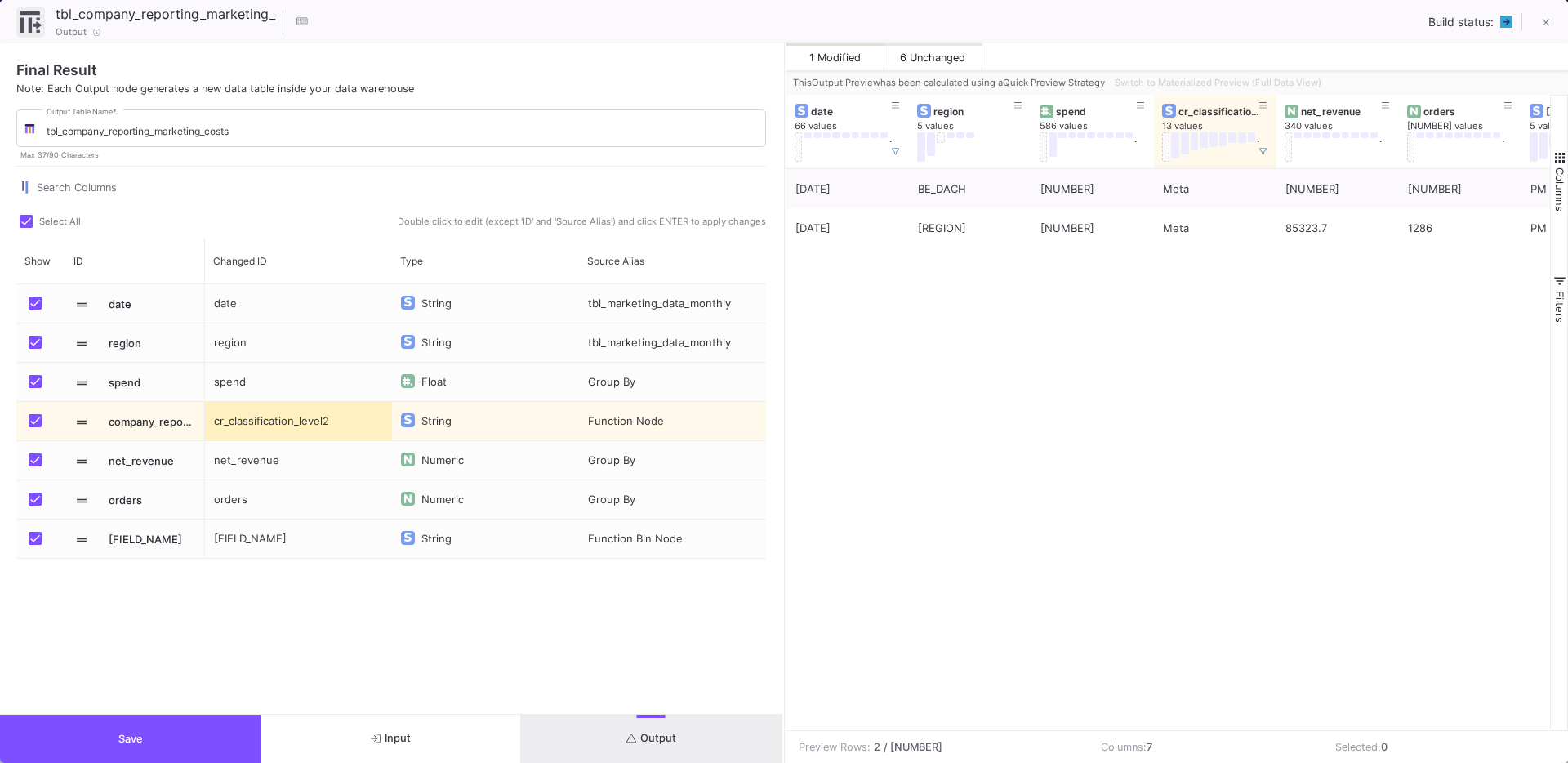 scroll, scrollTop: 0, scrollLeft: 68, axis: horizontal 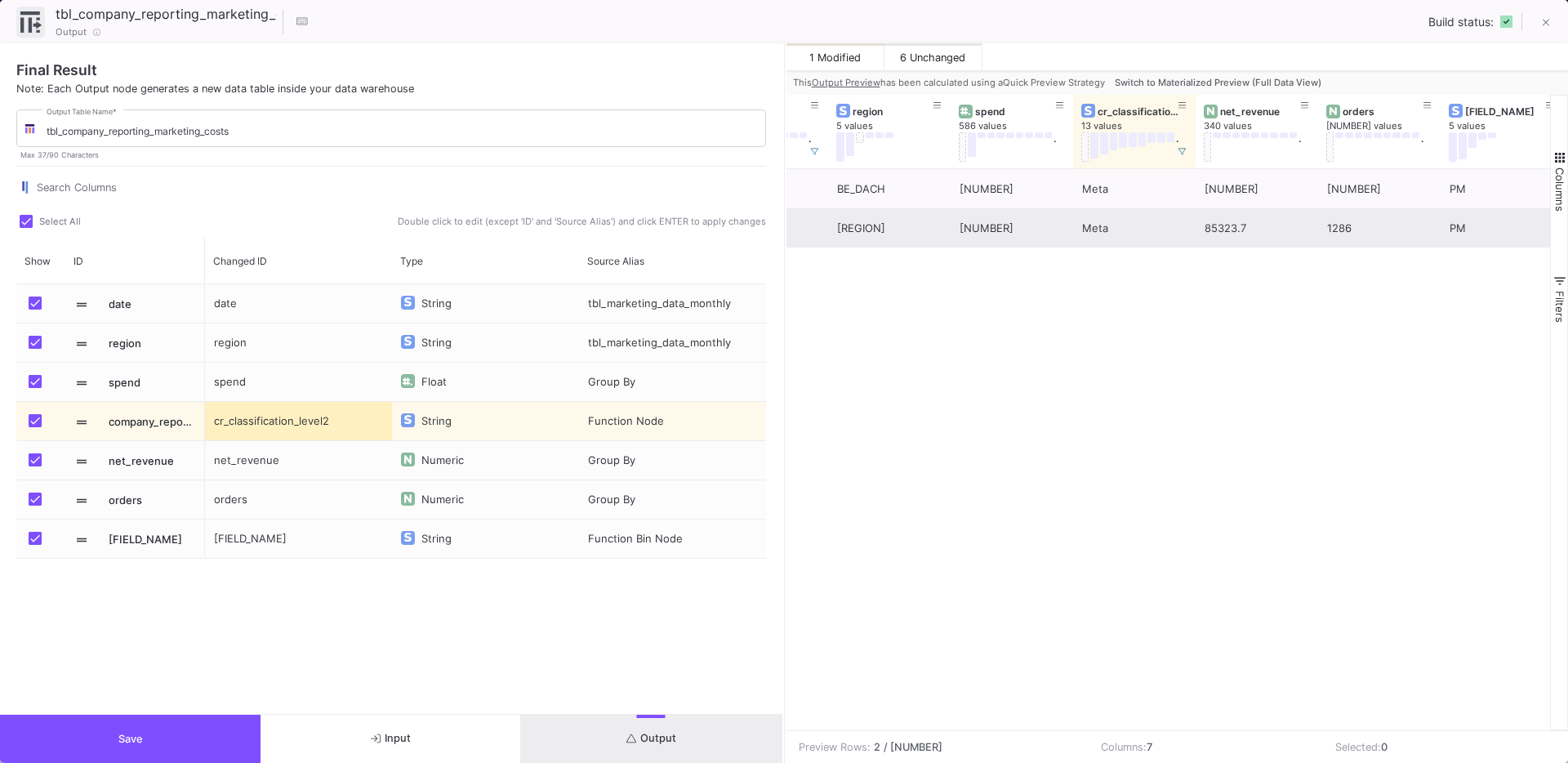 click on "85323.7" at bounding box center (1257, 228) 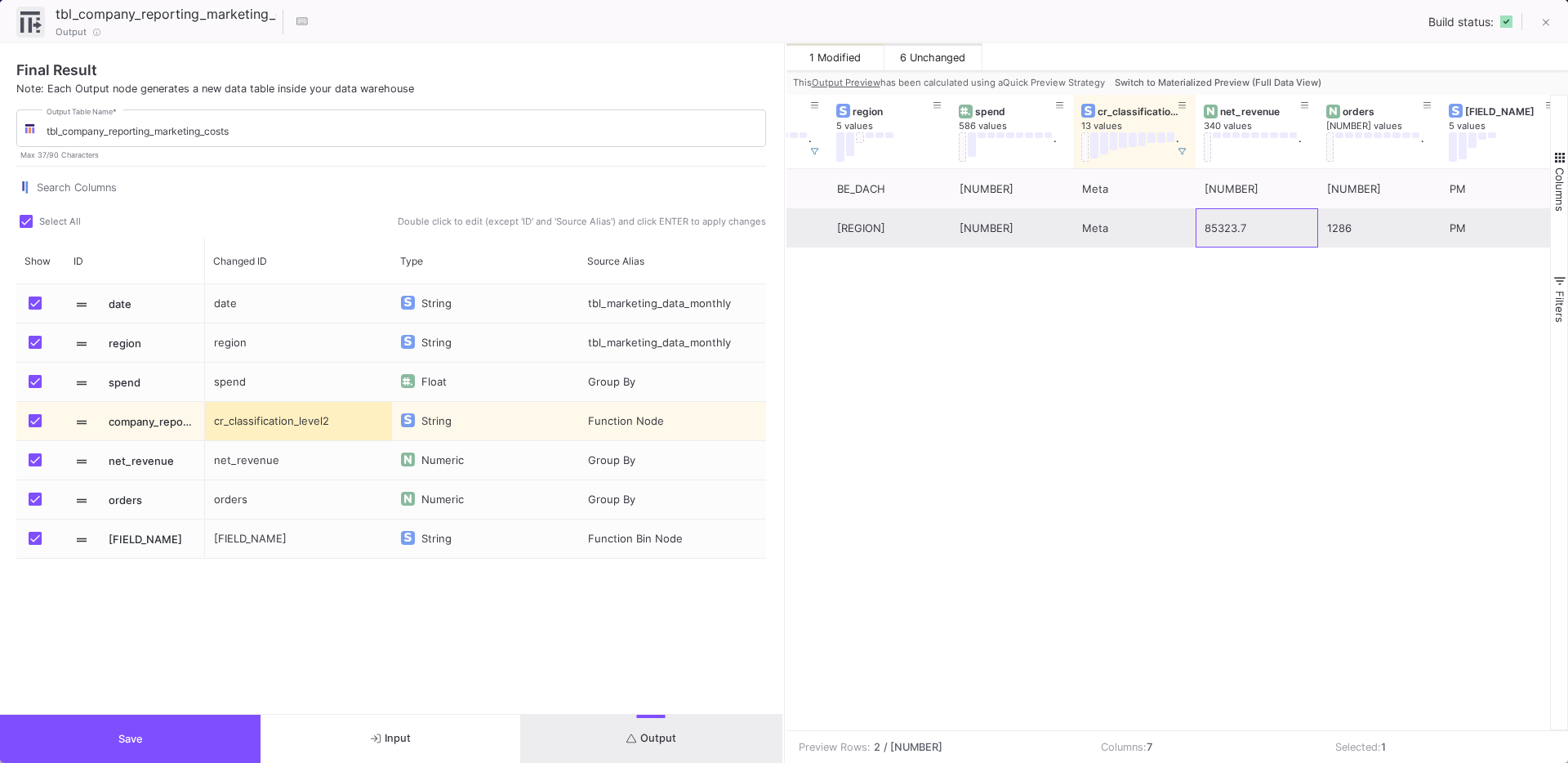 scroll, scrollTop: 0, scrollLeft: 93, axis: horizontal 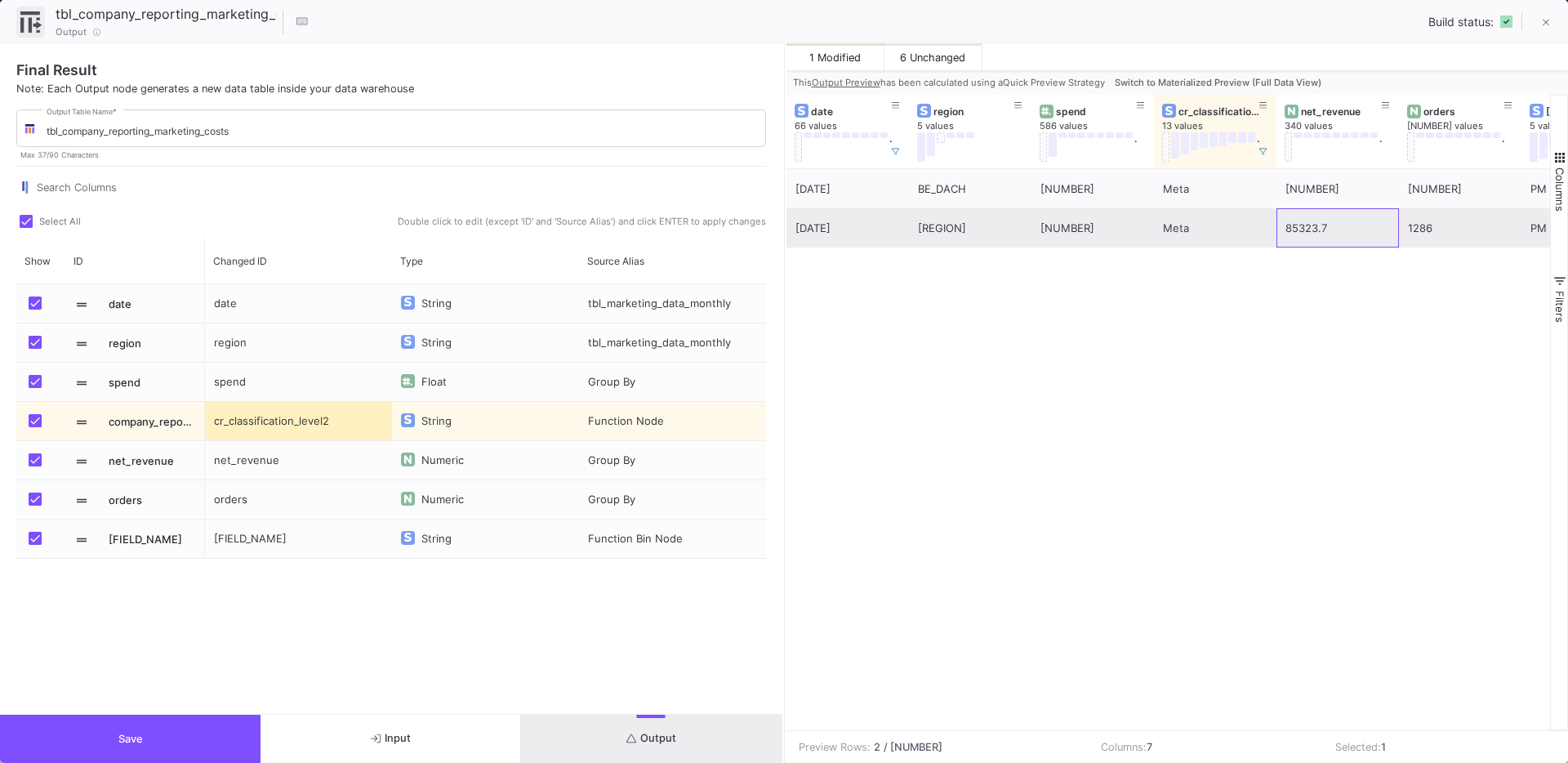 click on "58039.07000000003" at bounding box center (1093, 228) 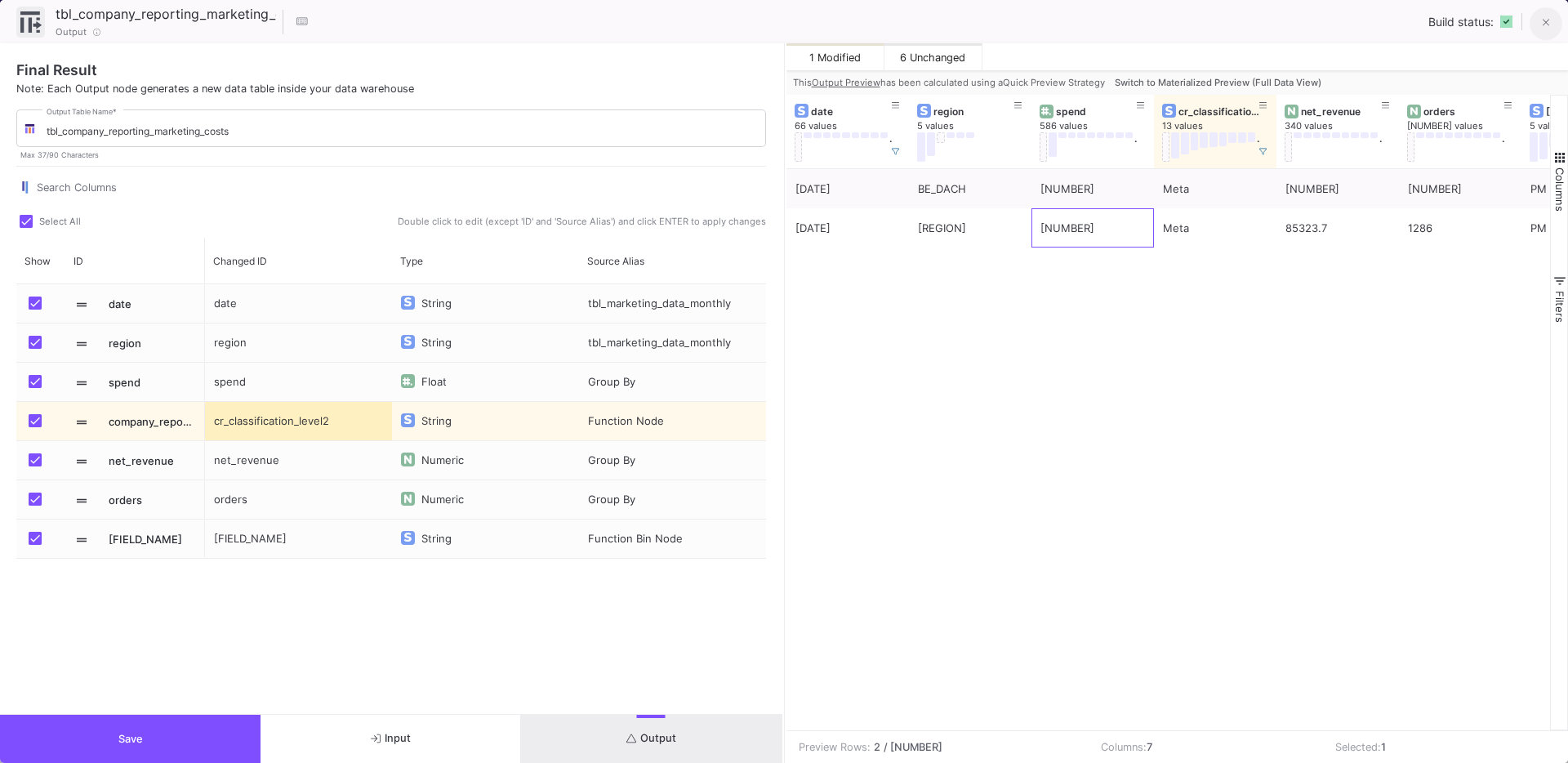 click 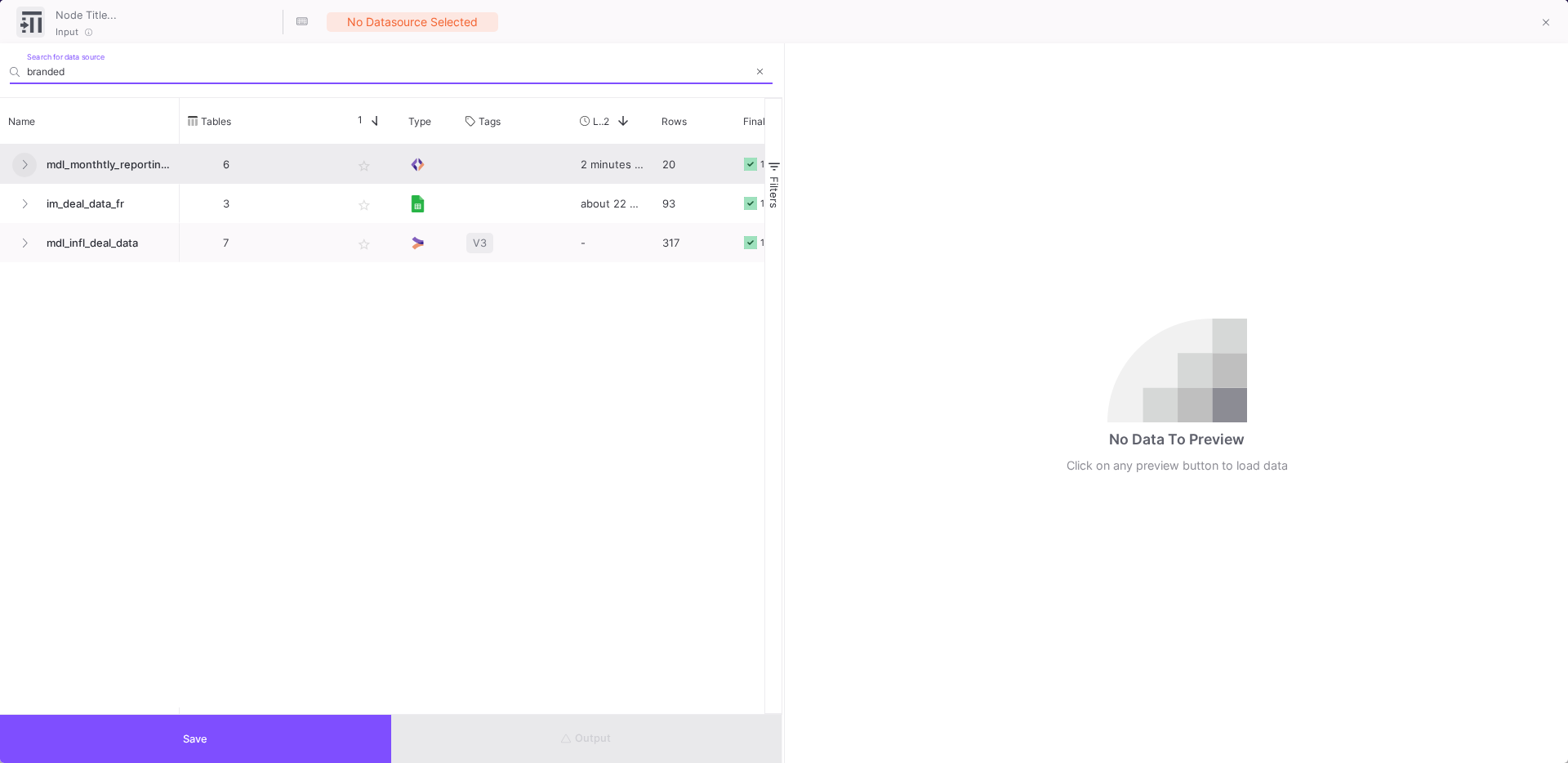 type on "branded" 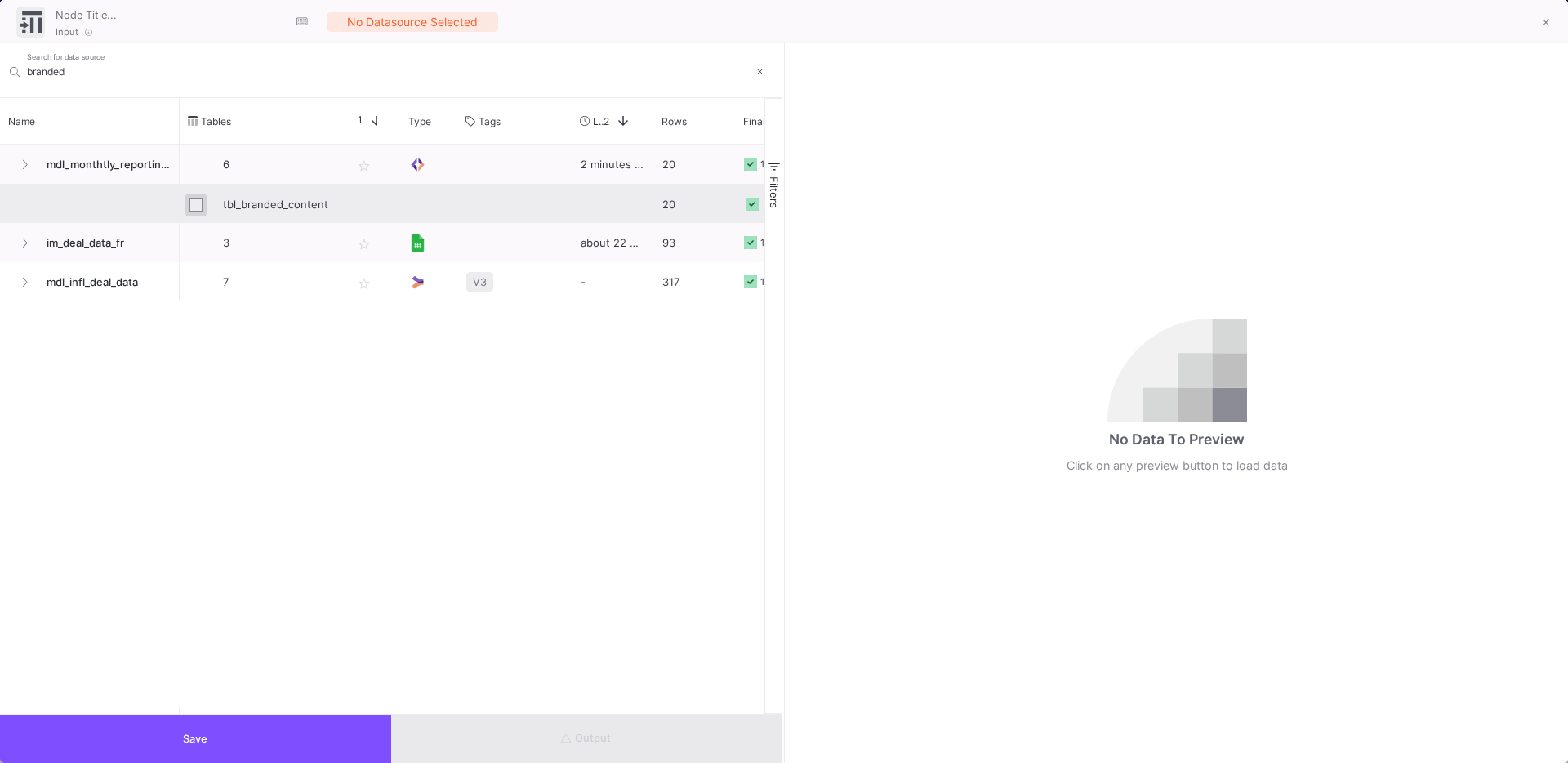 click at bounding box center (196, 205) 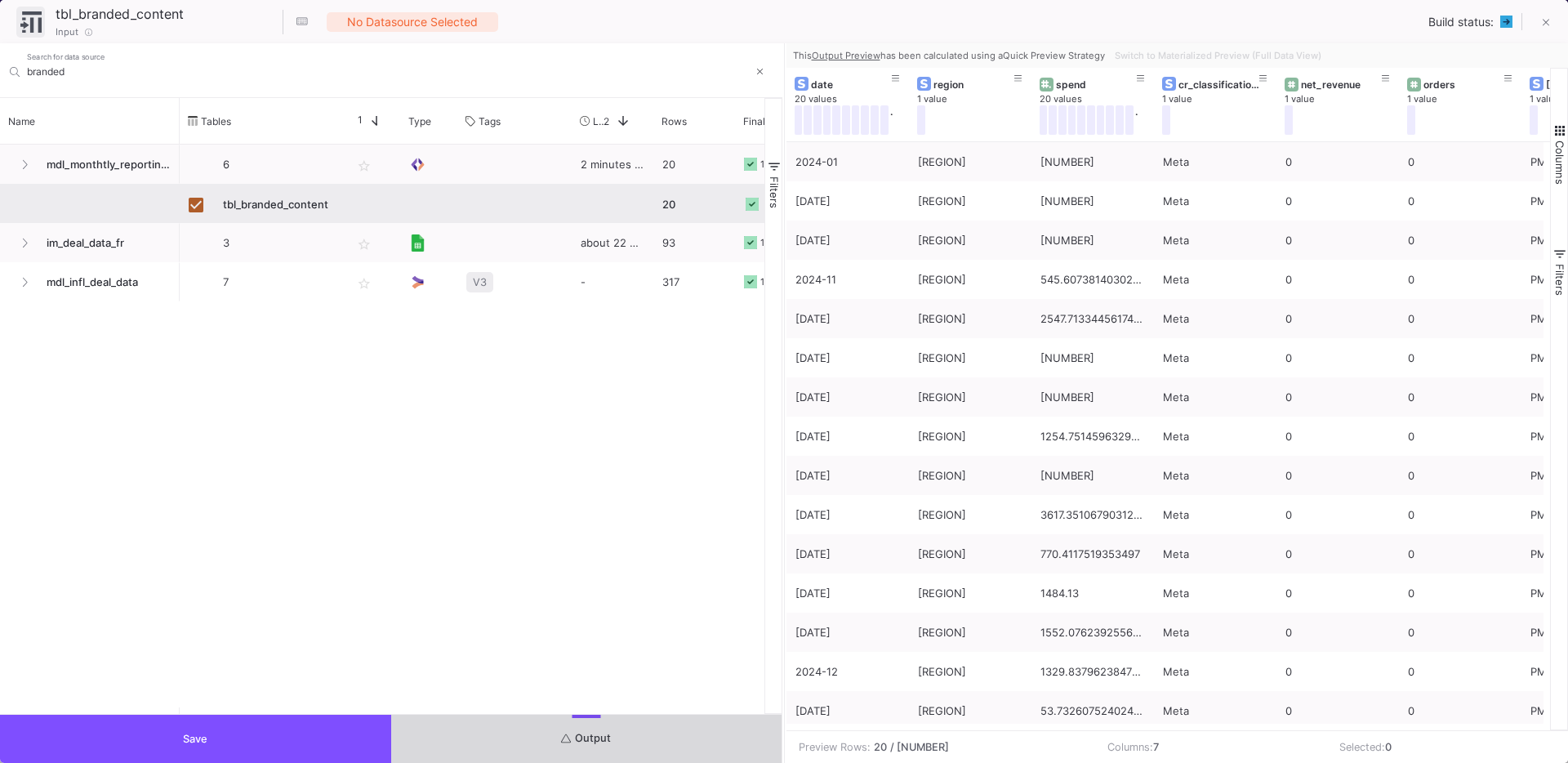 click on "Output" at bounding box center [586, 738] 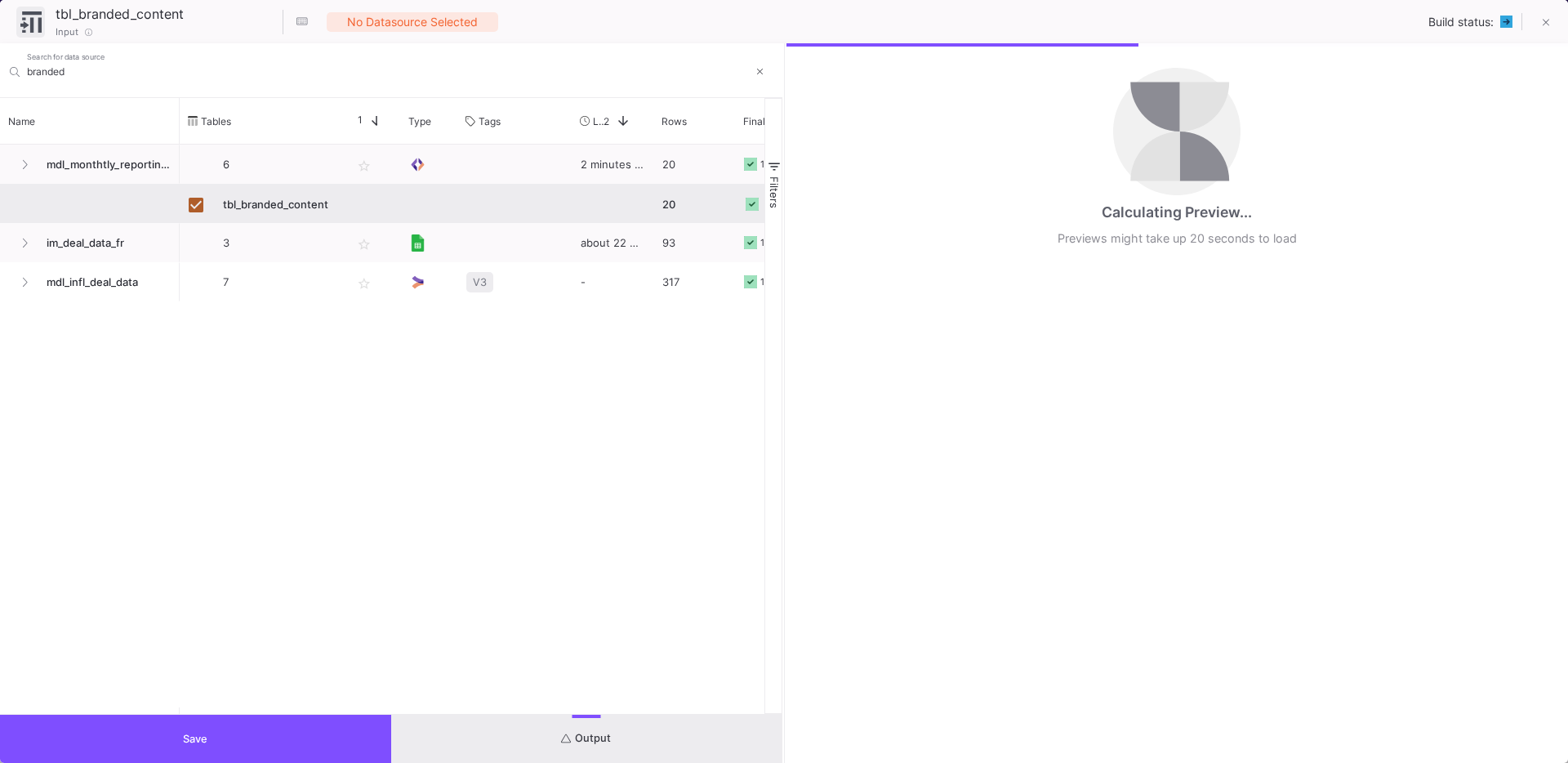 click on "Save" at bounding box center [195, 738] 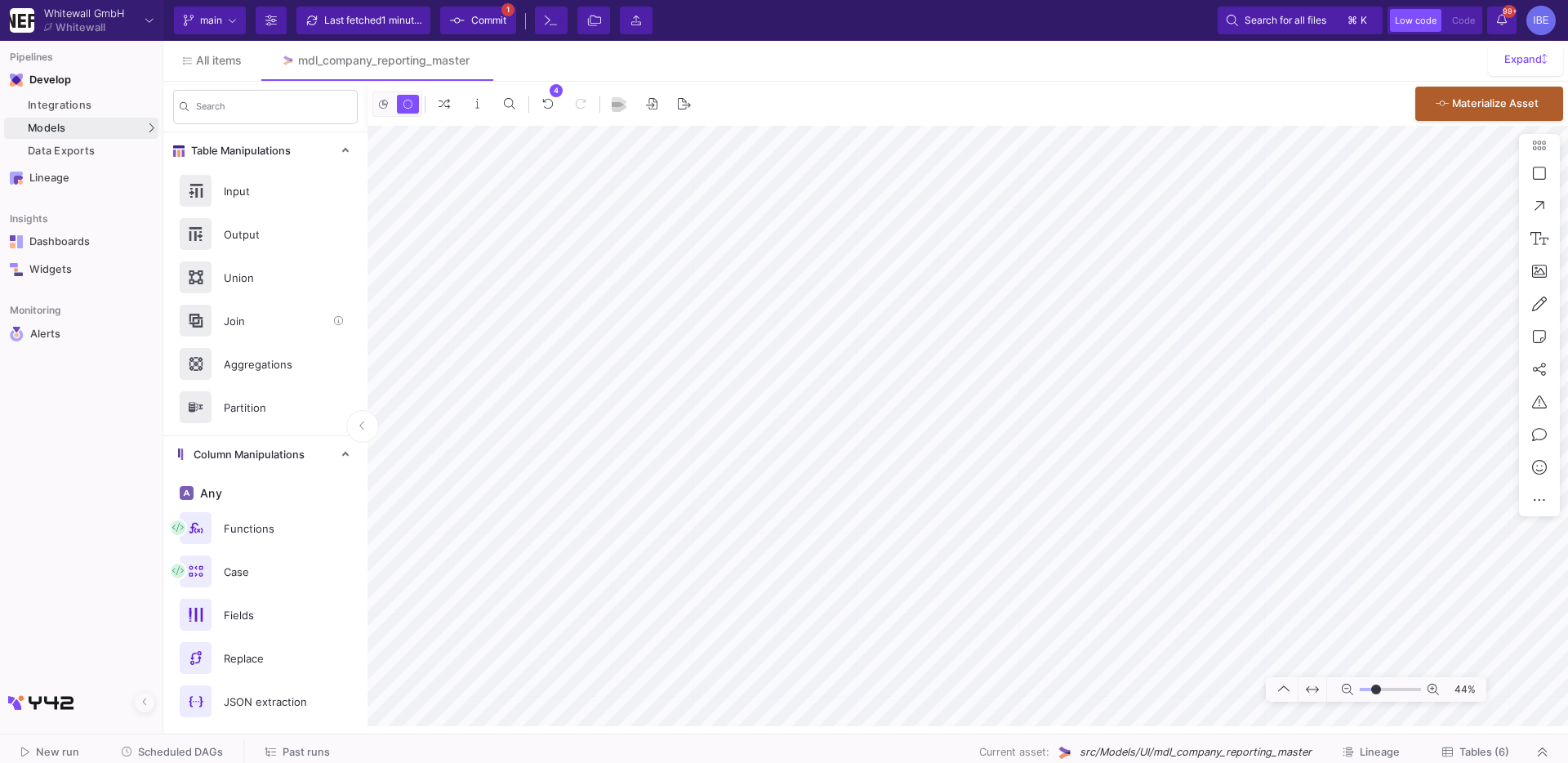 click on "Join" at bounding box center [265, 320] 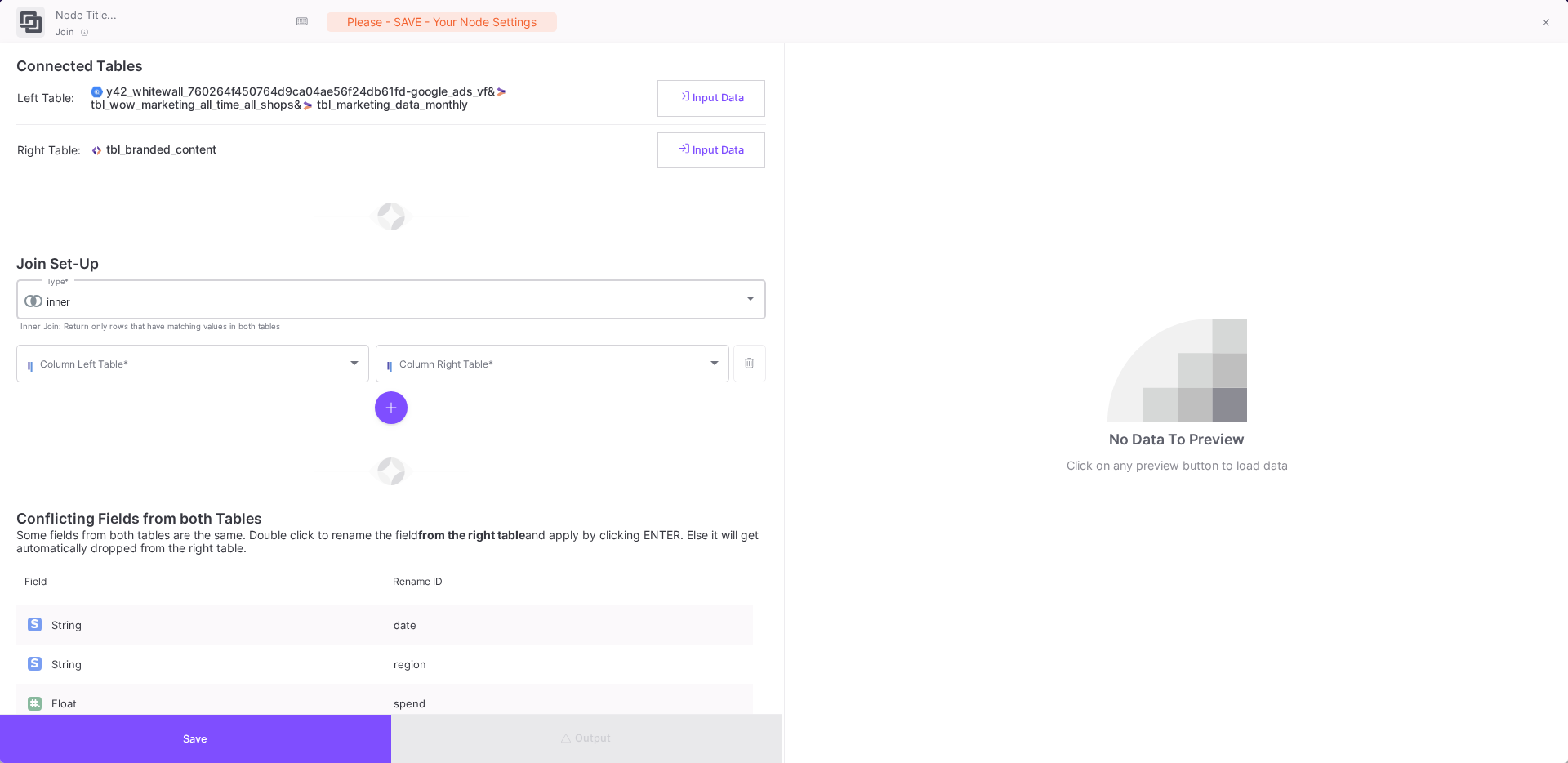 click on "inner  Type   *" at bounding box center (402, 298) 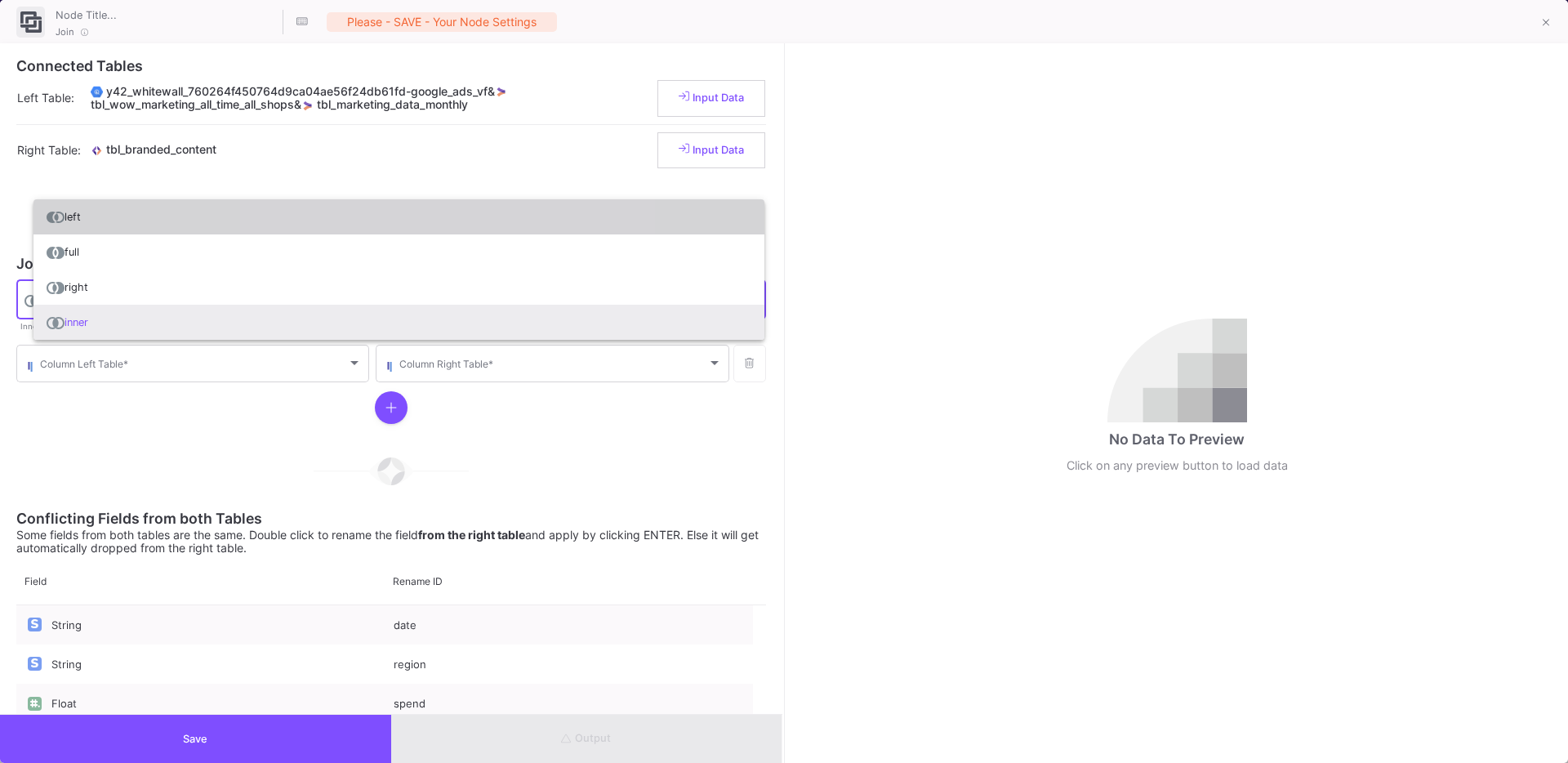 click on "left" at bounding box center [399, 216] 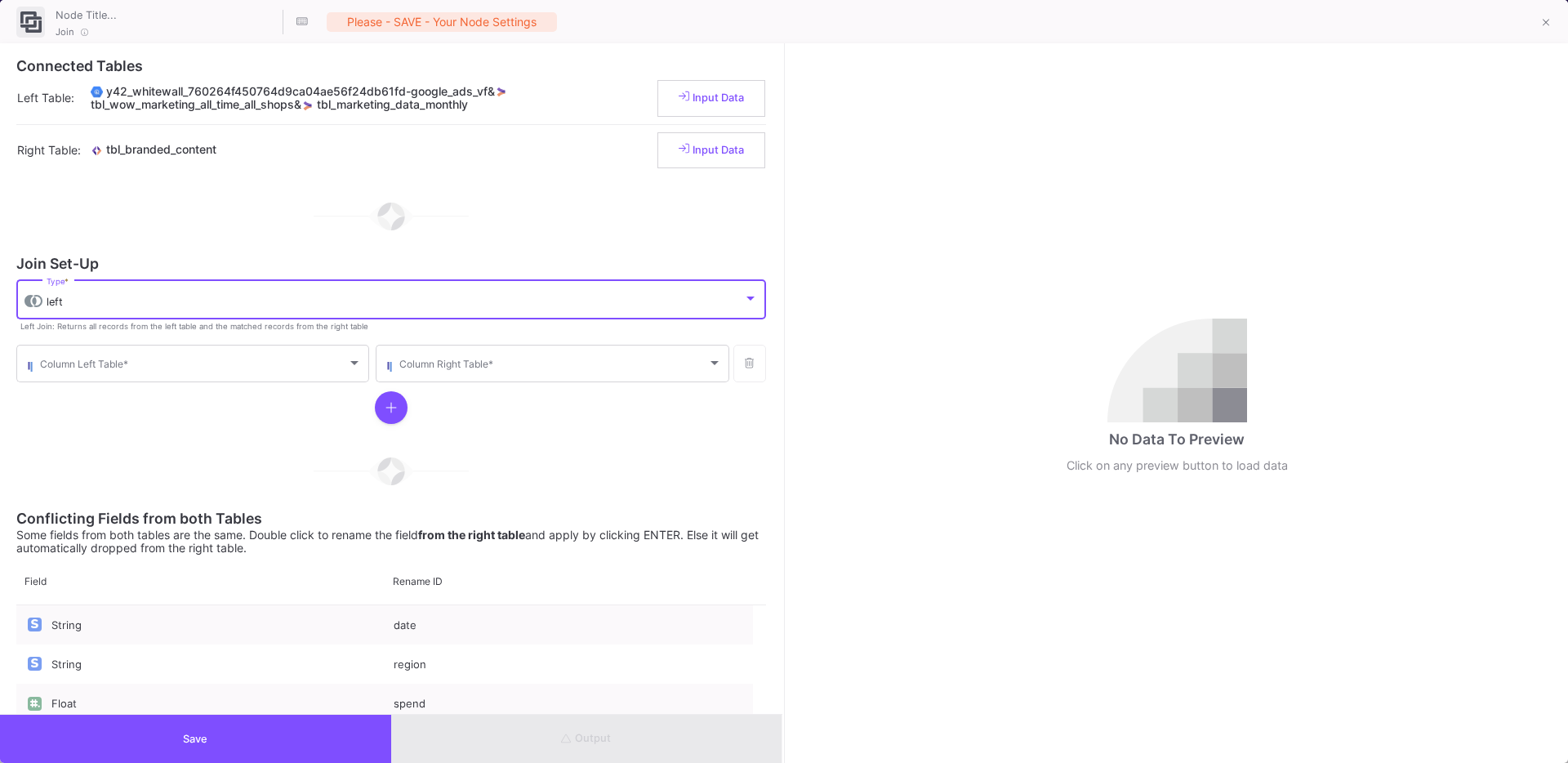 scroll, scrollTop: 25, scrollLeft: 0, axis: vertical 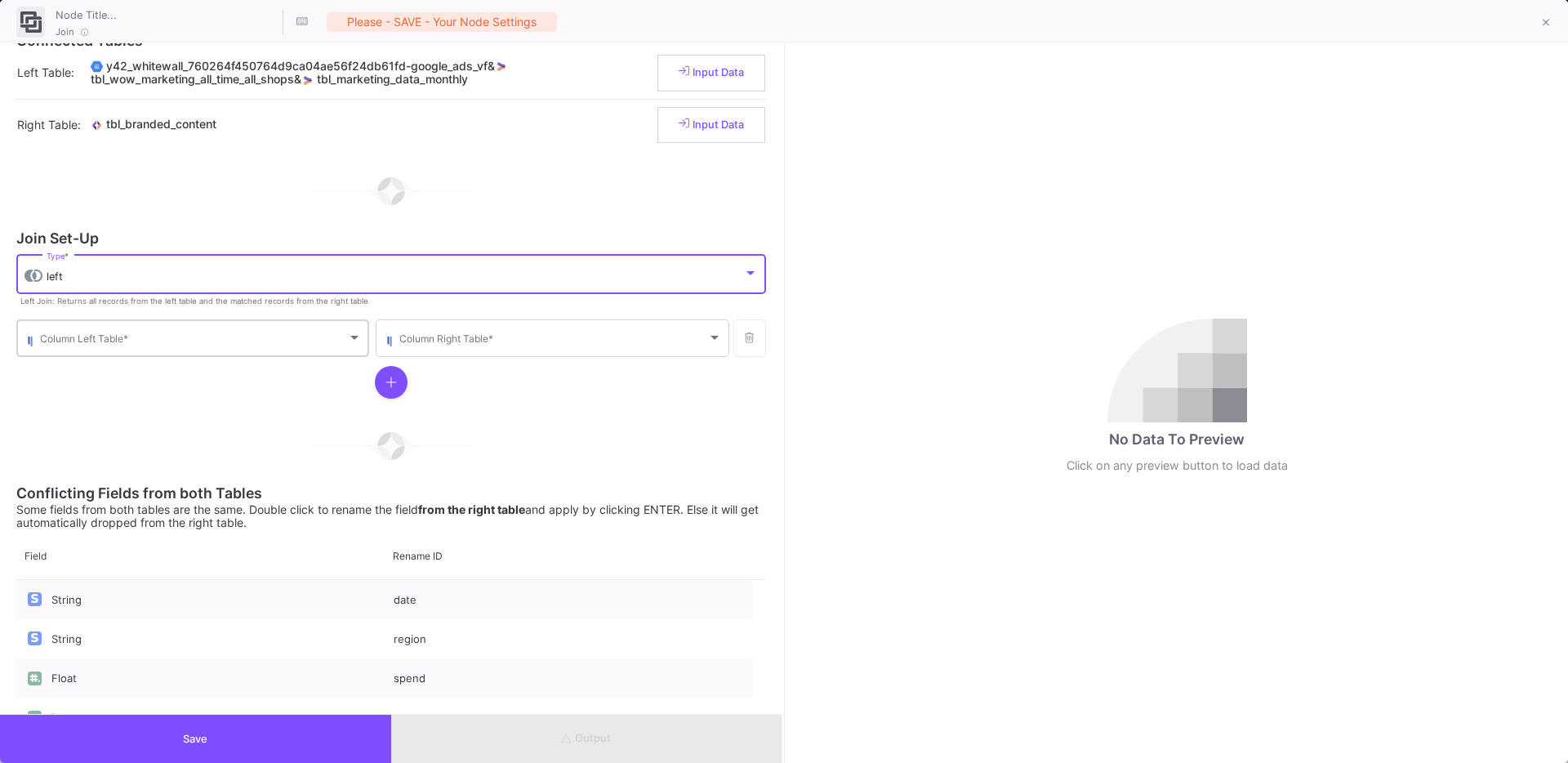 click at bounding box center [194, 341] 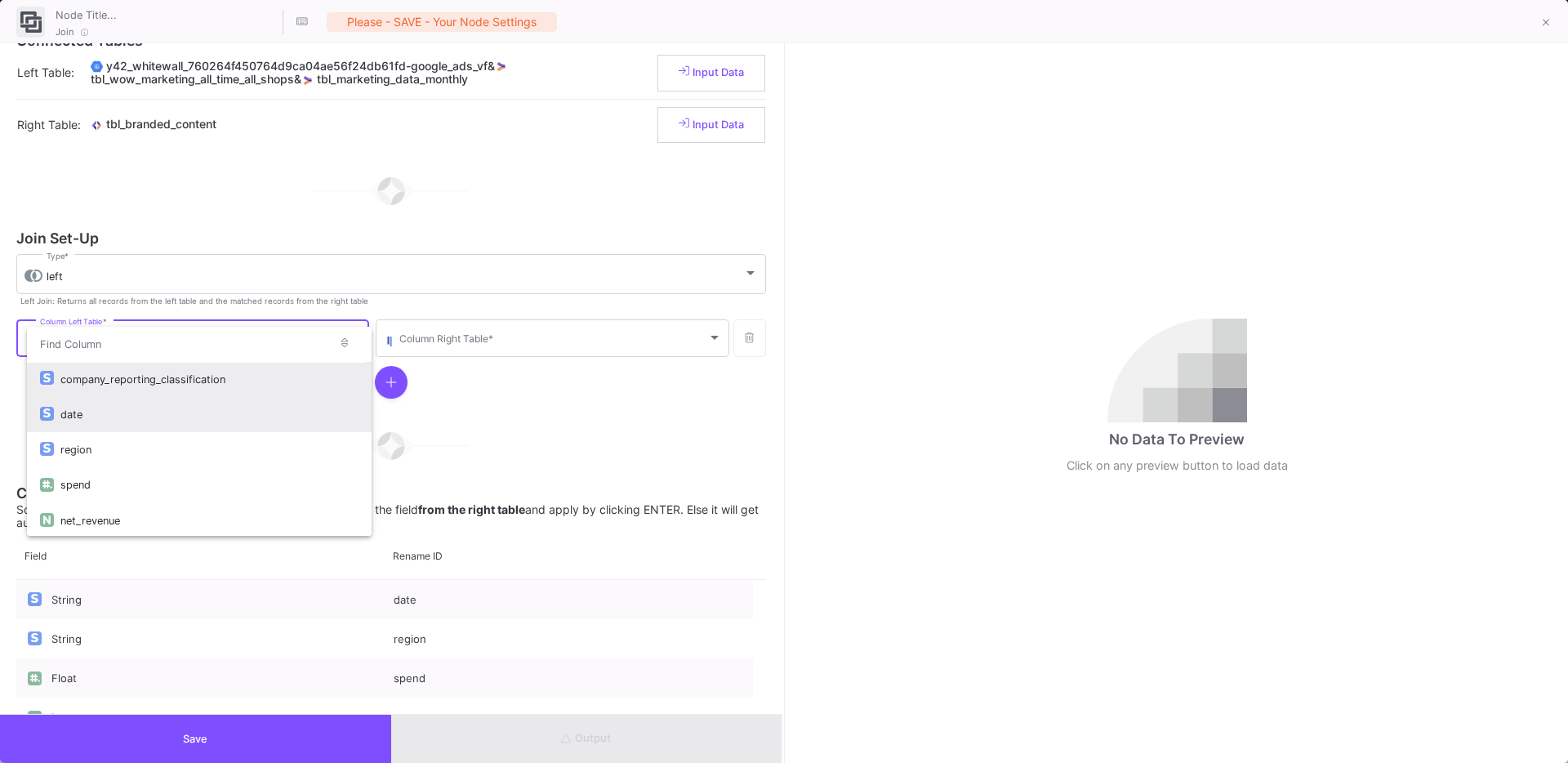 click on "date" at bounding box center [209, 414] 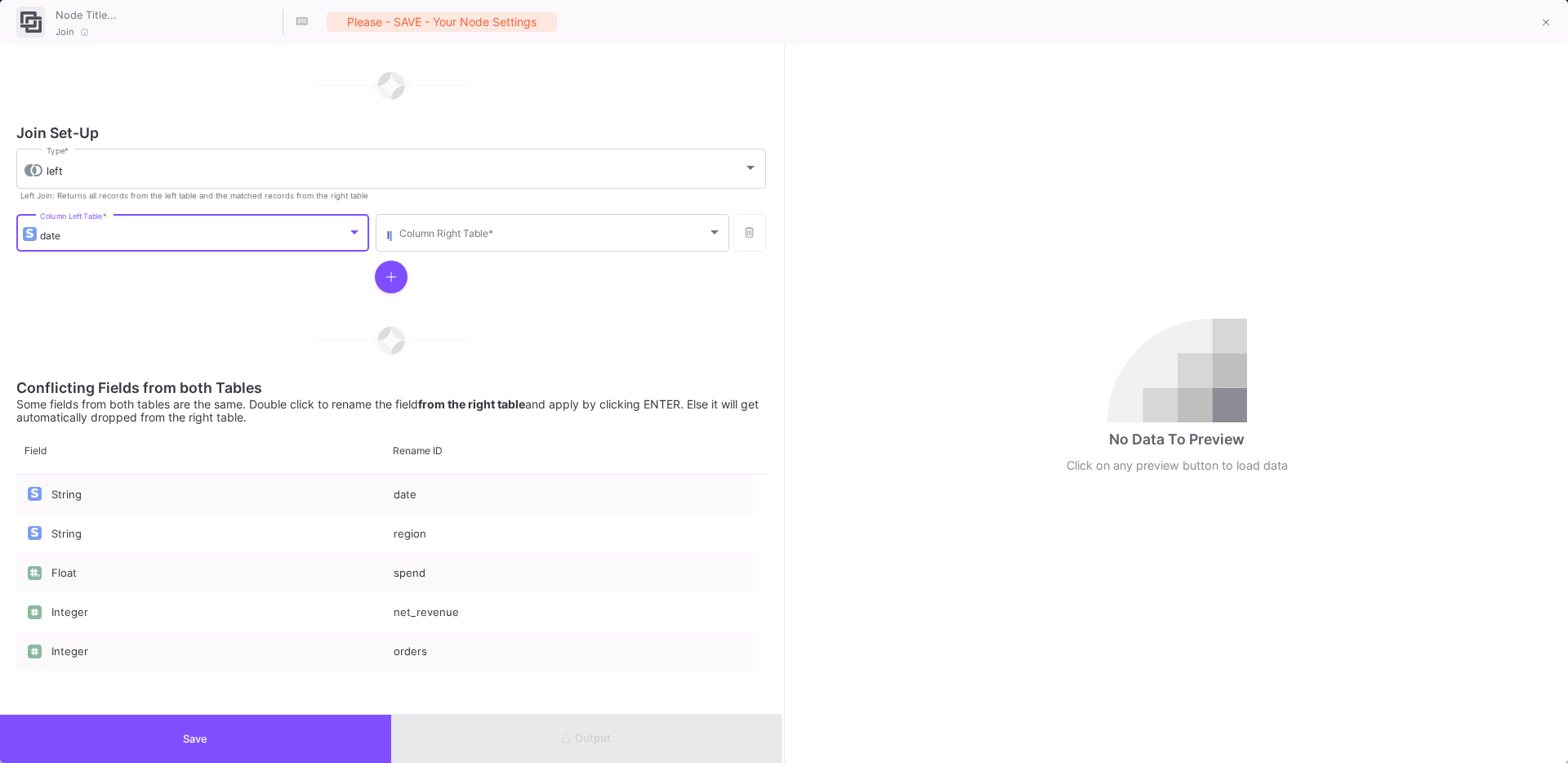 scroll, scrollTop: 0, scrollLeft: 0, axis: both 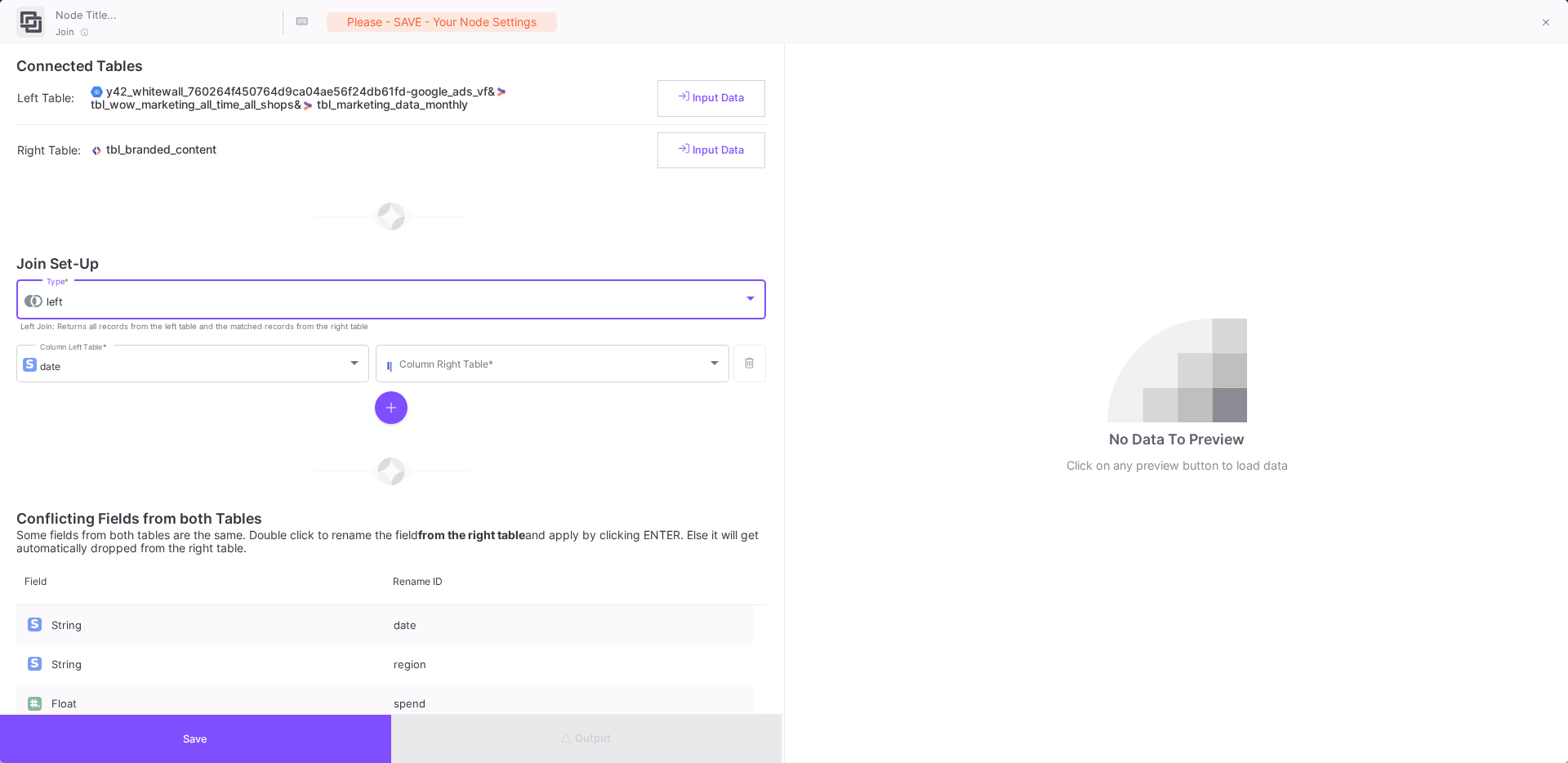 click on "left" at bounding box center [394, 302] 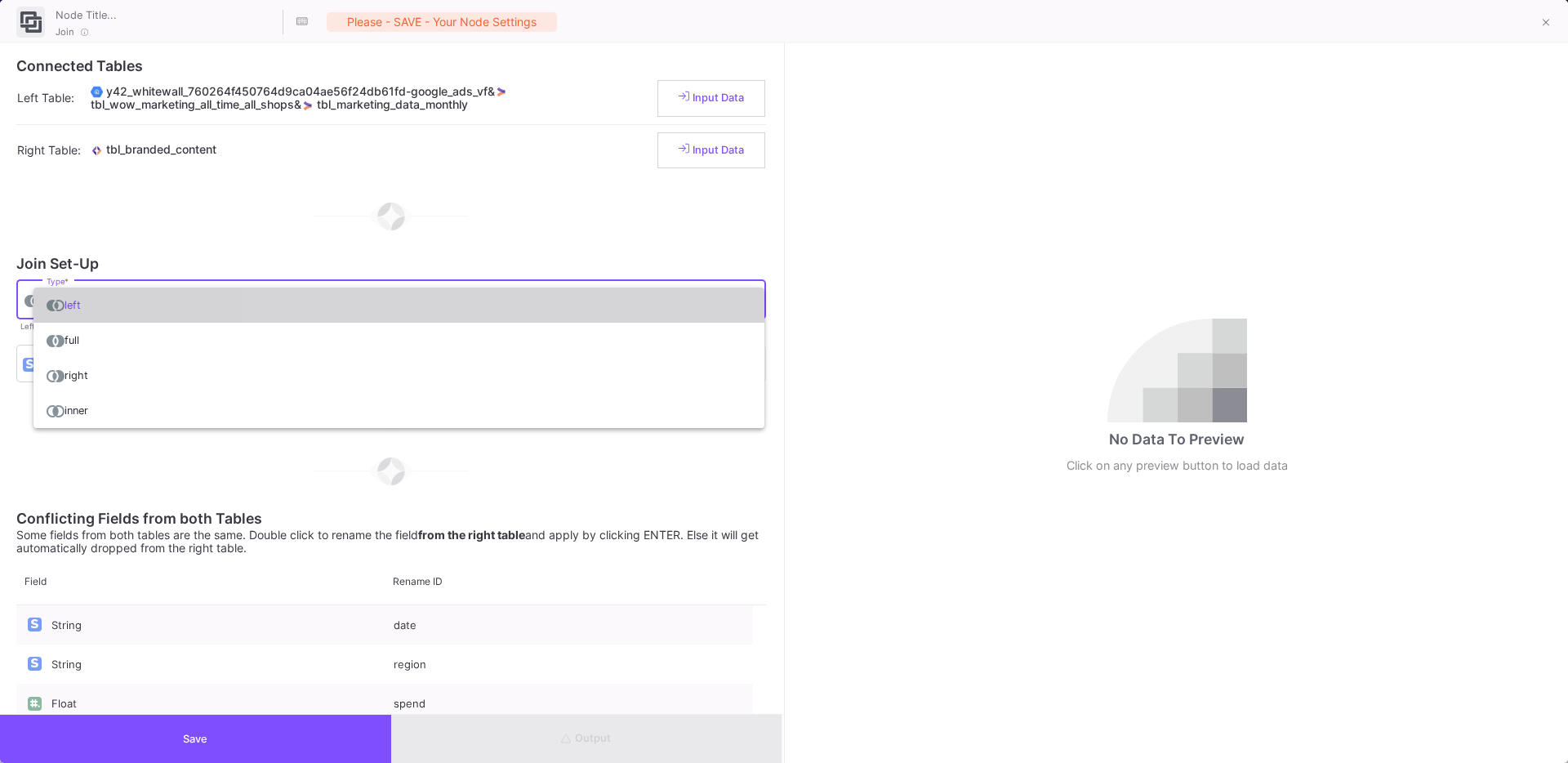 click on "left" at bounding box center (399, 305) 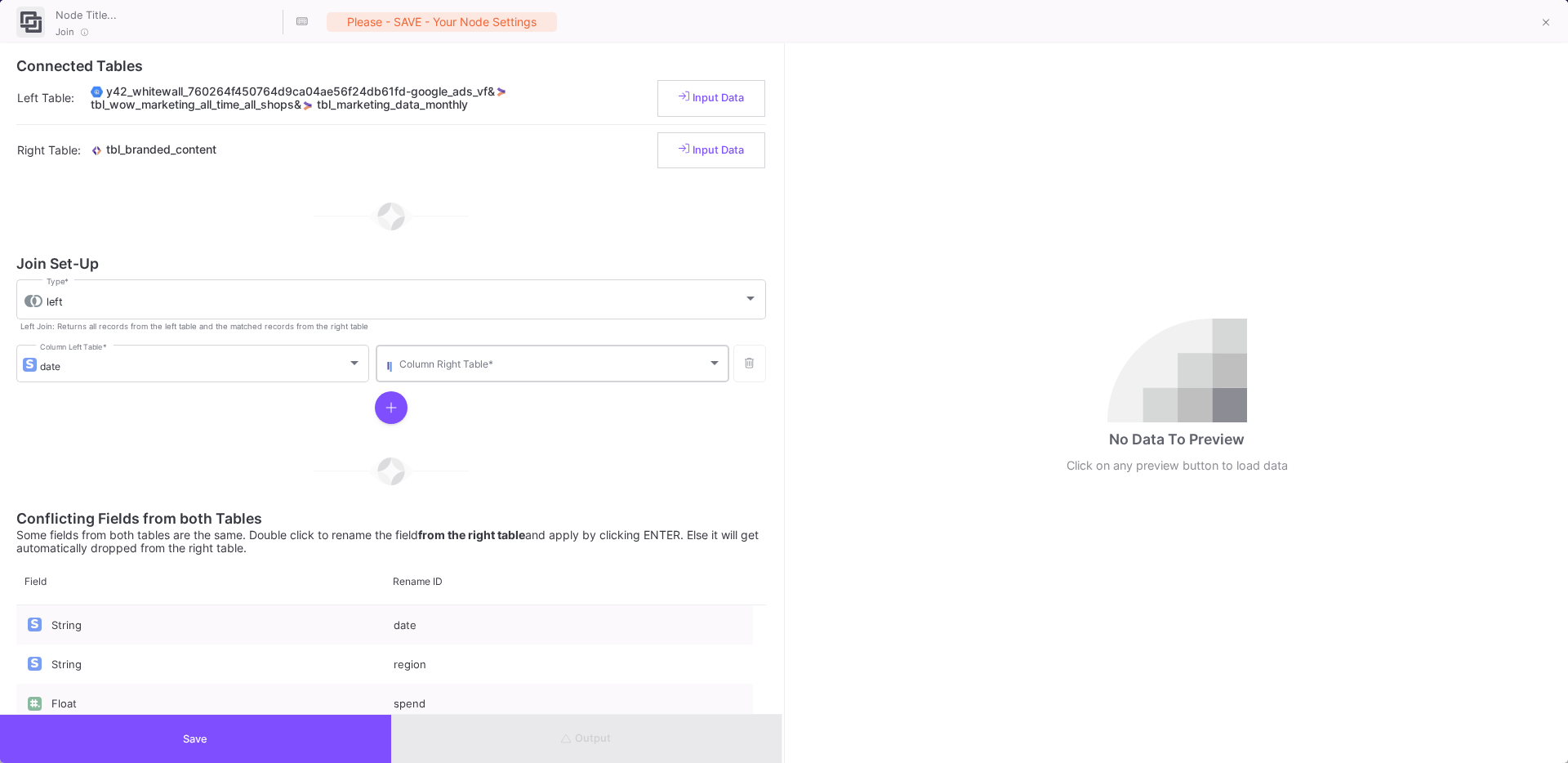 click on "Column Right Table   *" at bounding box center (560, 362) 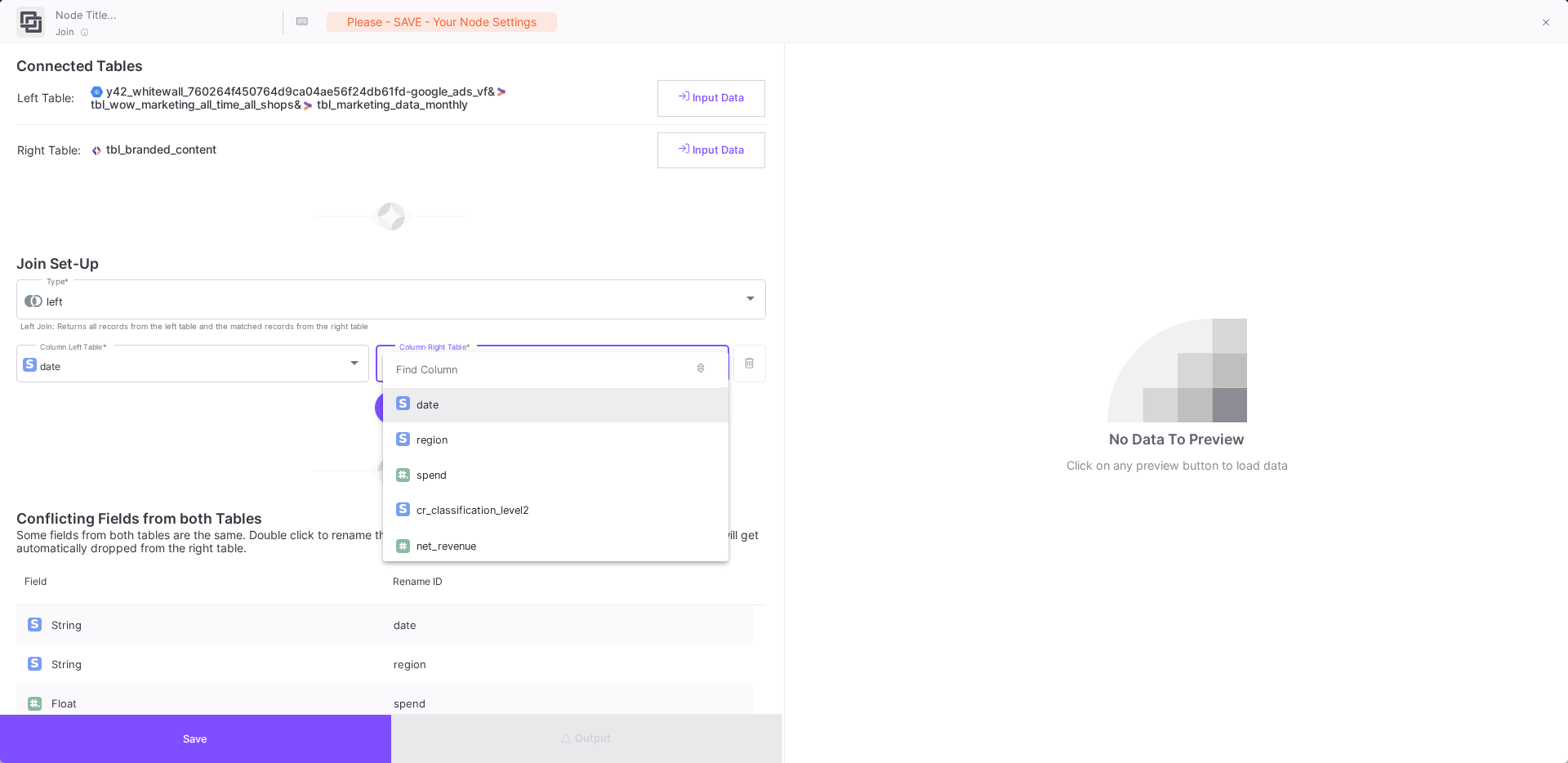 click on "date" at bounding box center (565, 404) 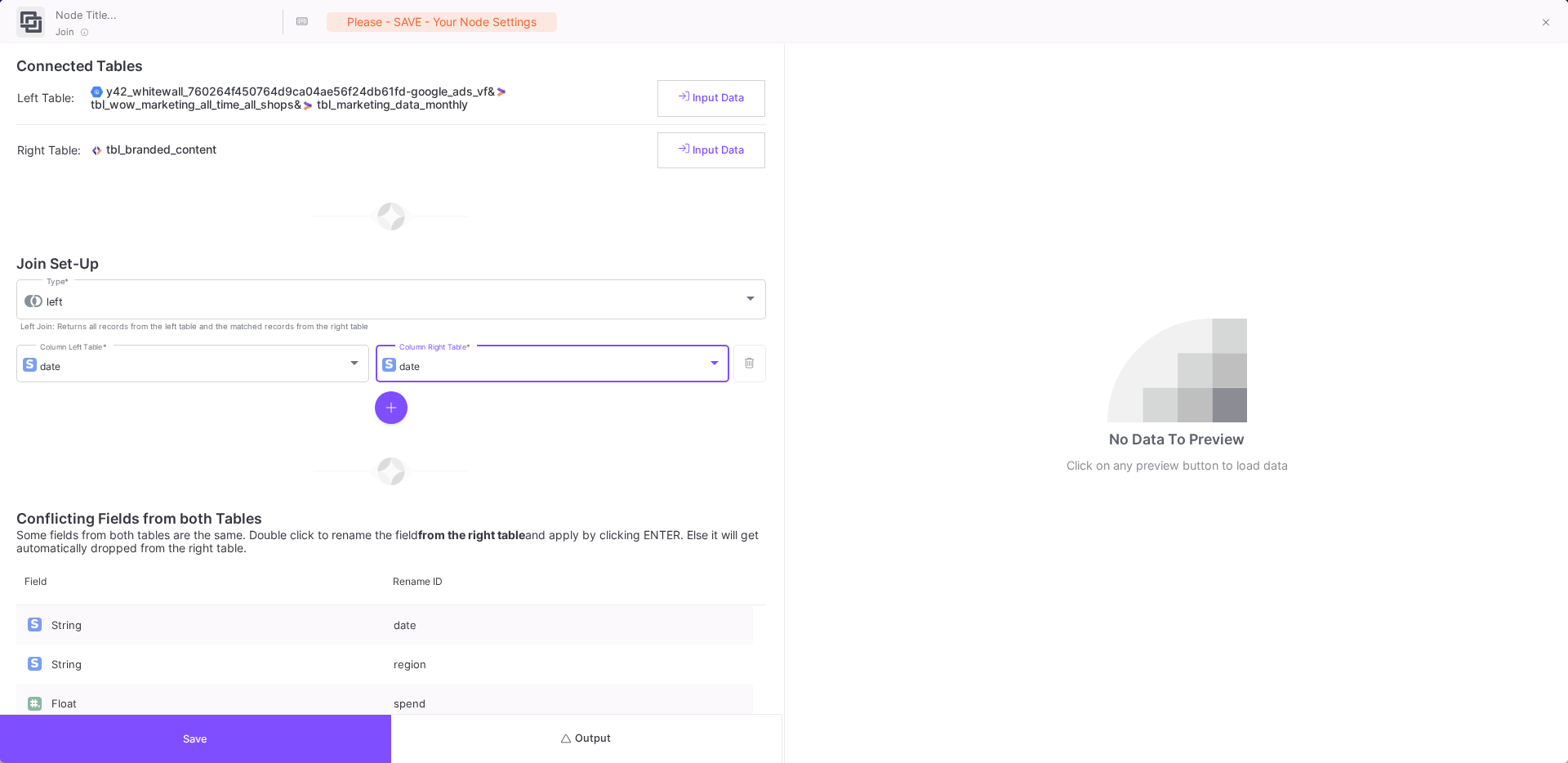click at bounding box center [391, 408] 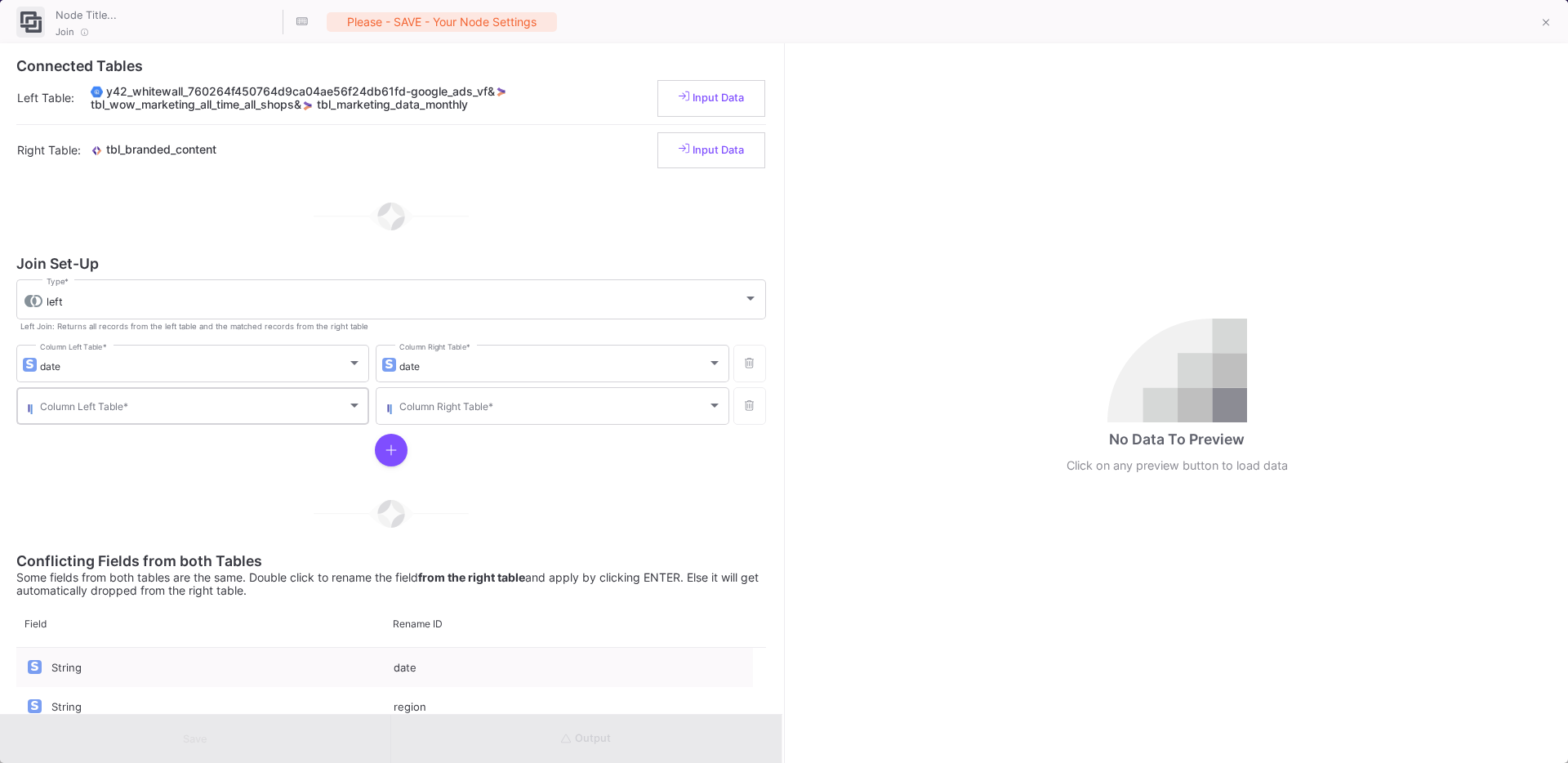 click at bounding box center [194, 408] 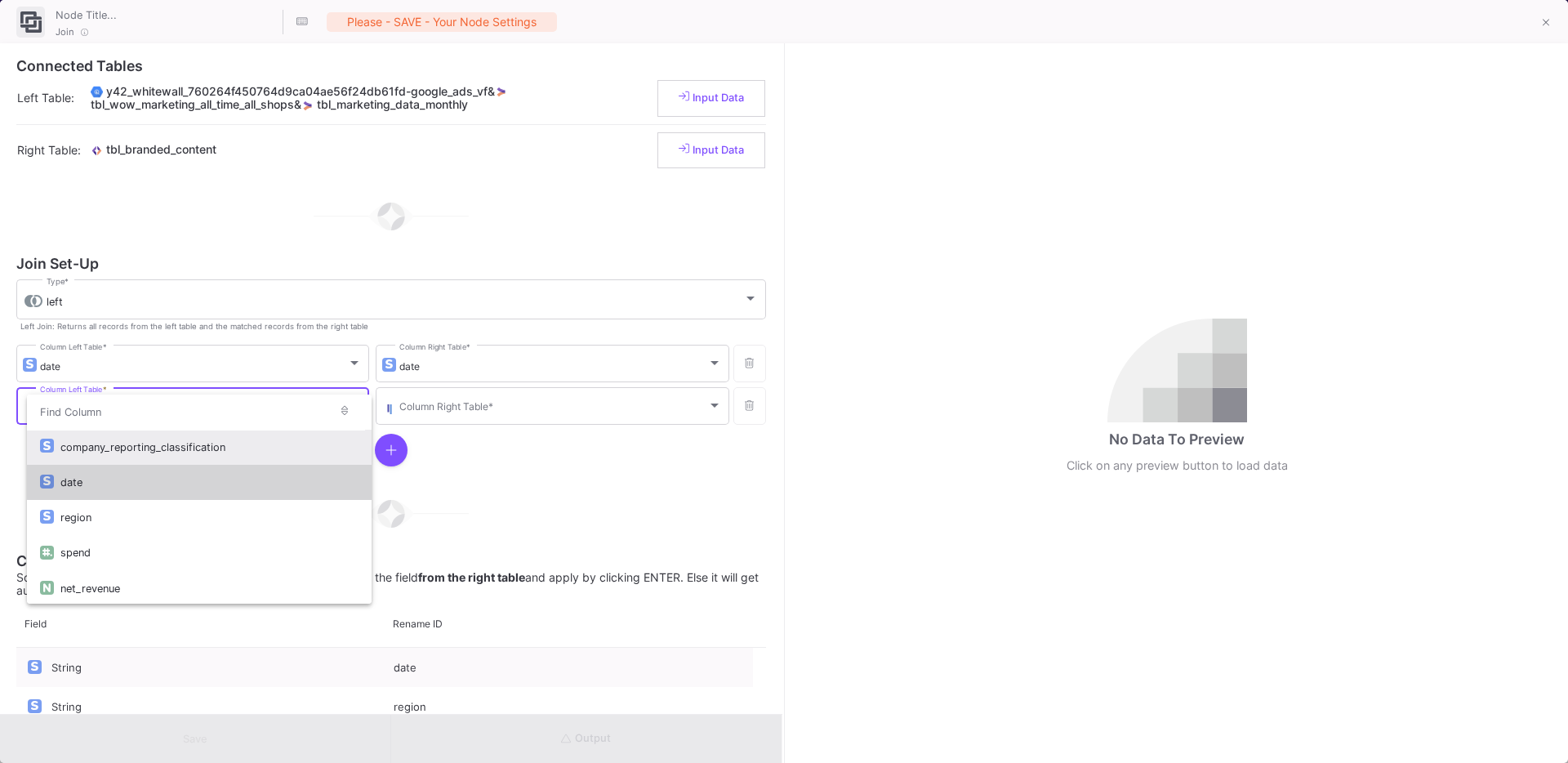 click on "date" at bounding box center [209, 482] 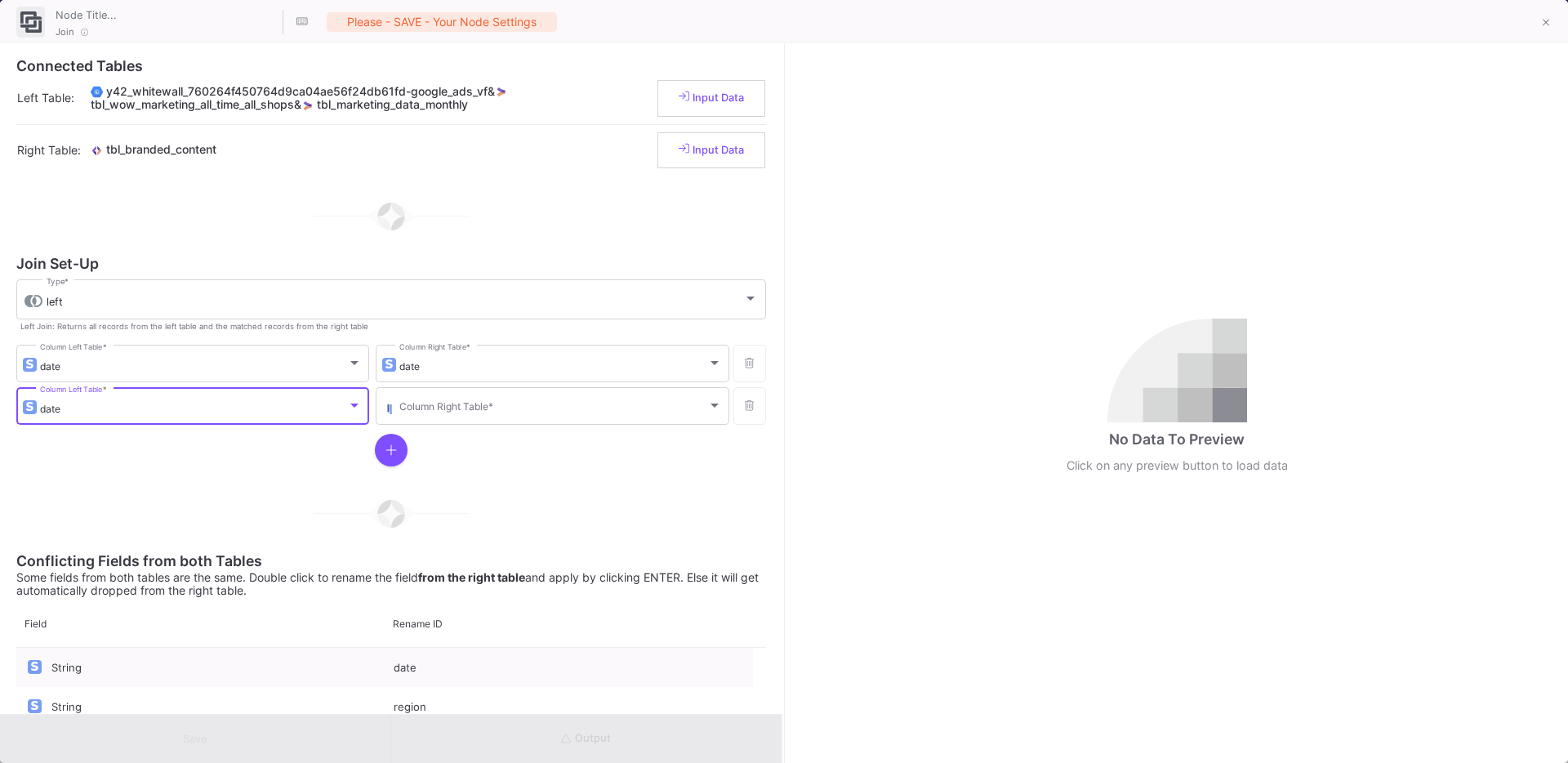 click on "date" at bounding box center [194, 408] 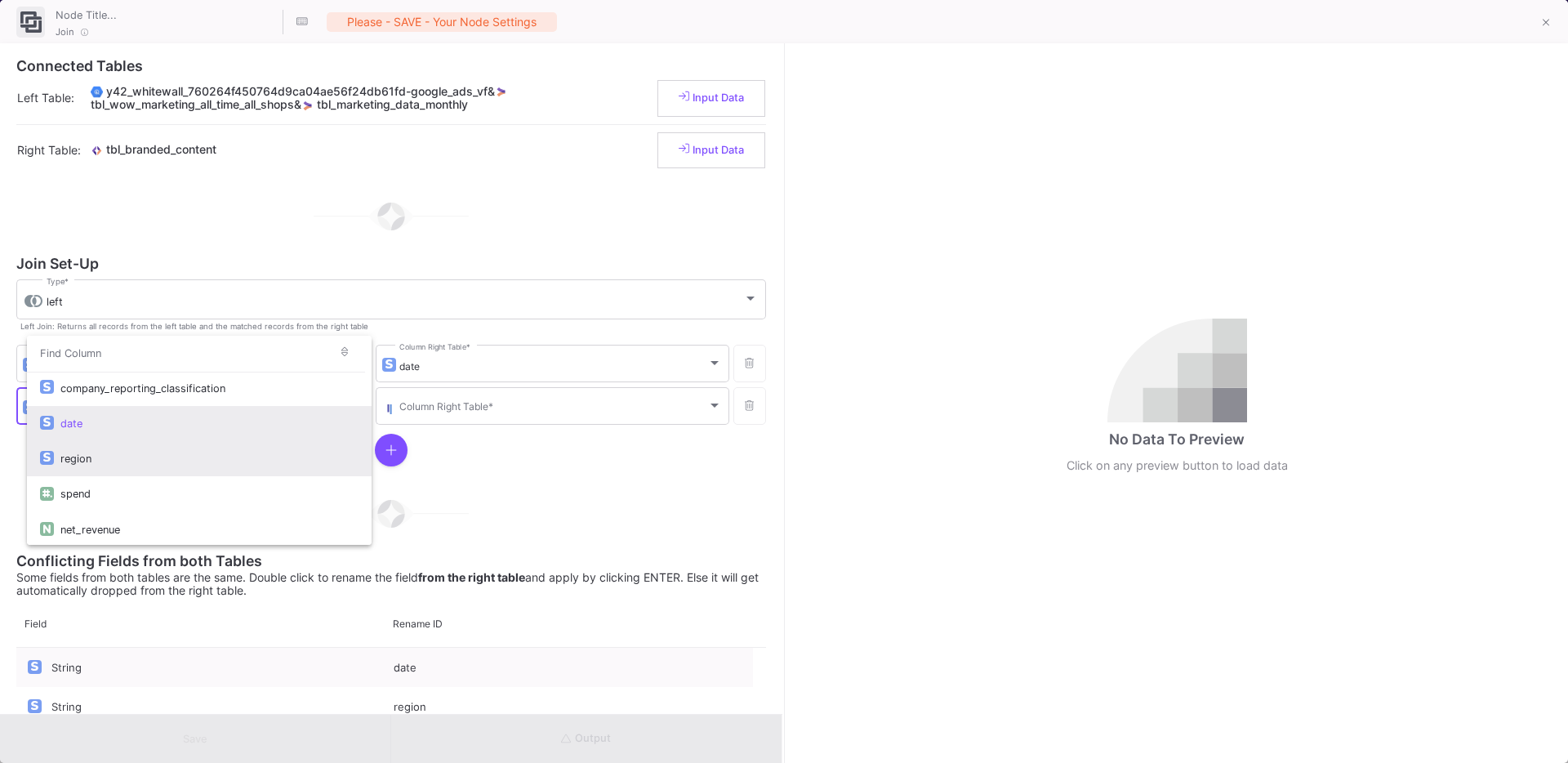 click on "region" at bounding box center (209, 458) 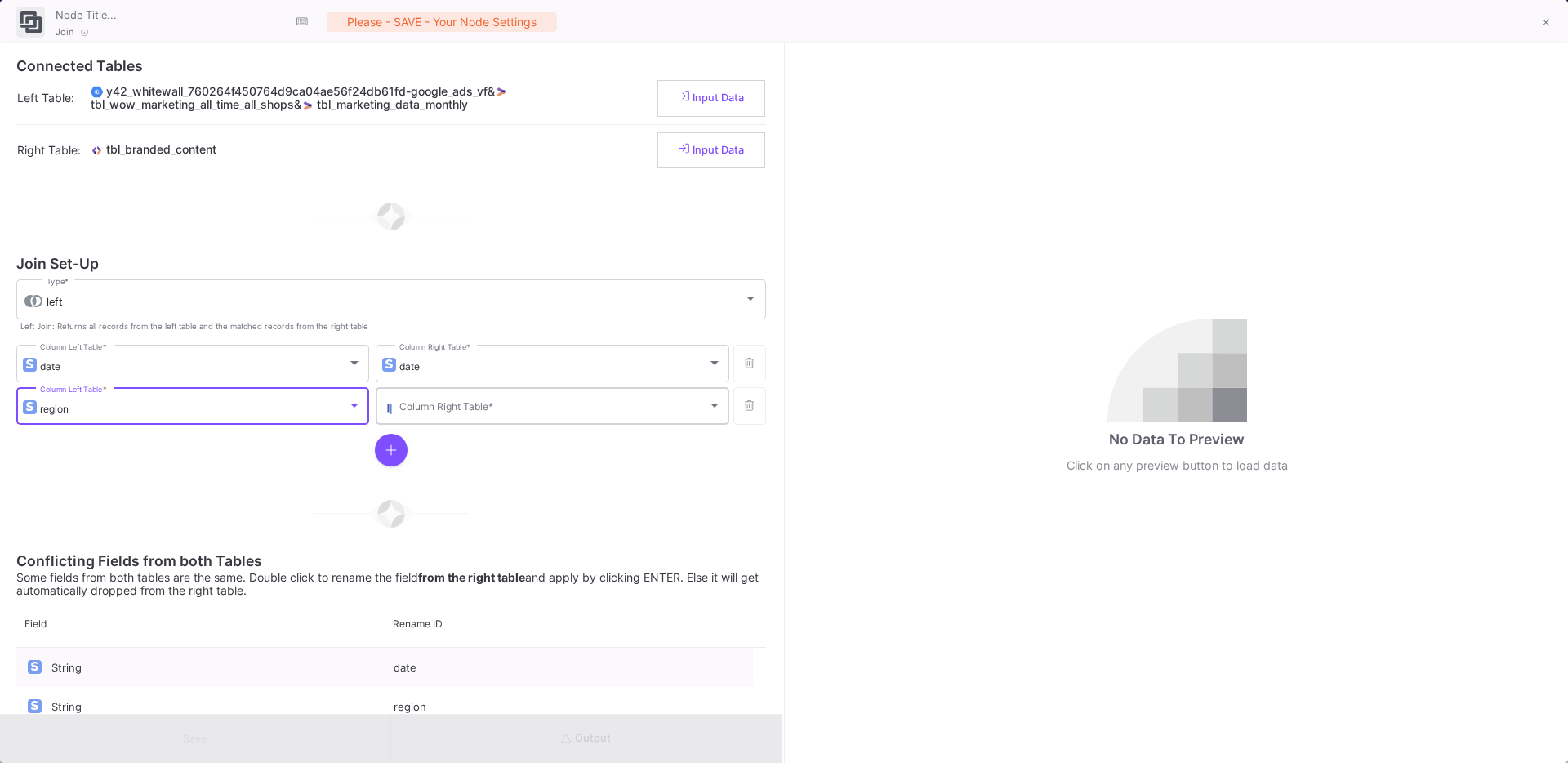 click at bounding box center (553, 408) 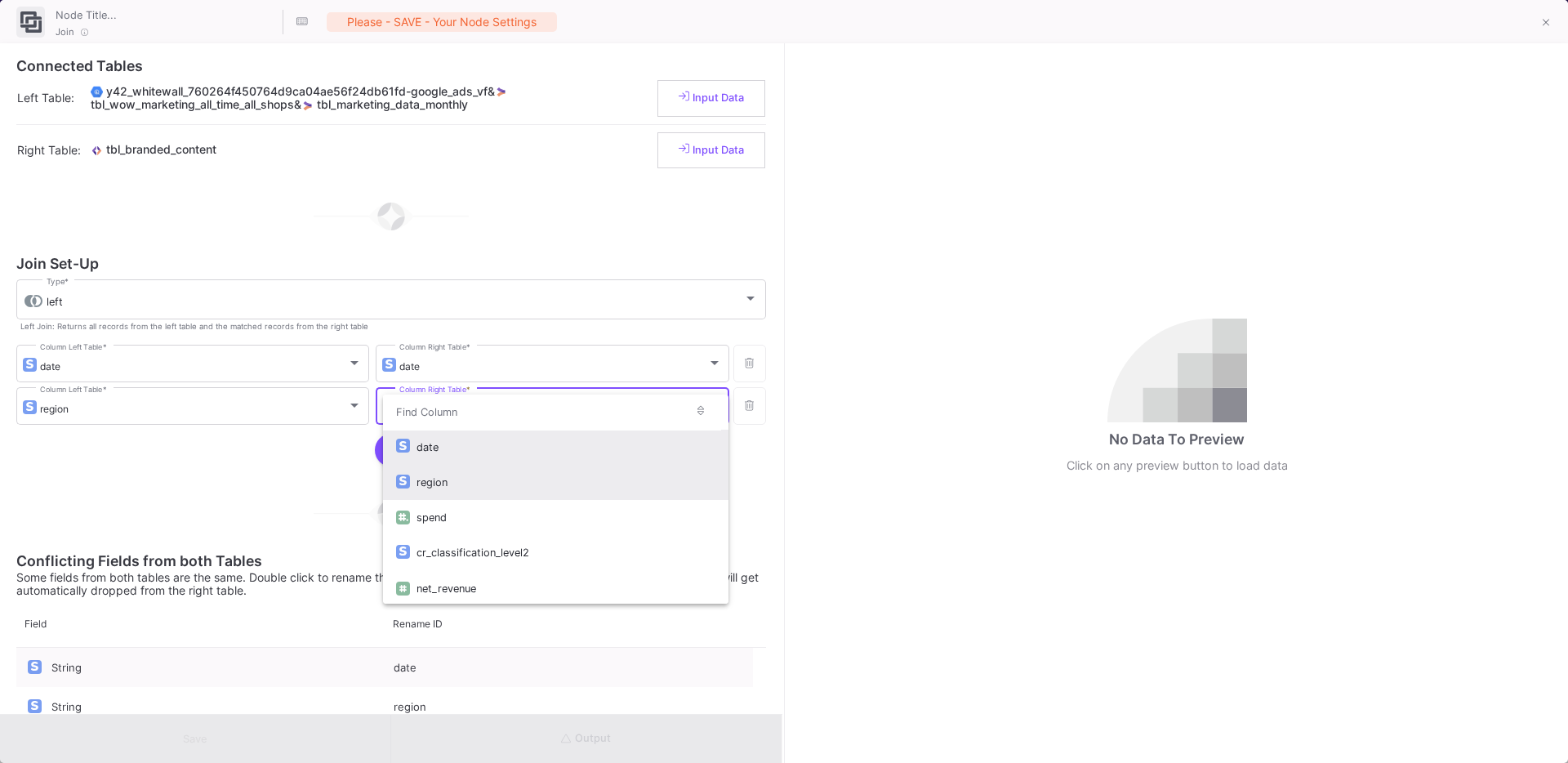click on "region" at bounding box center (565, 482) 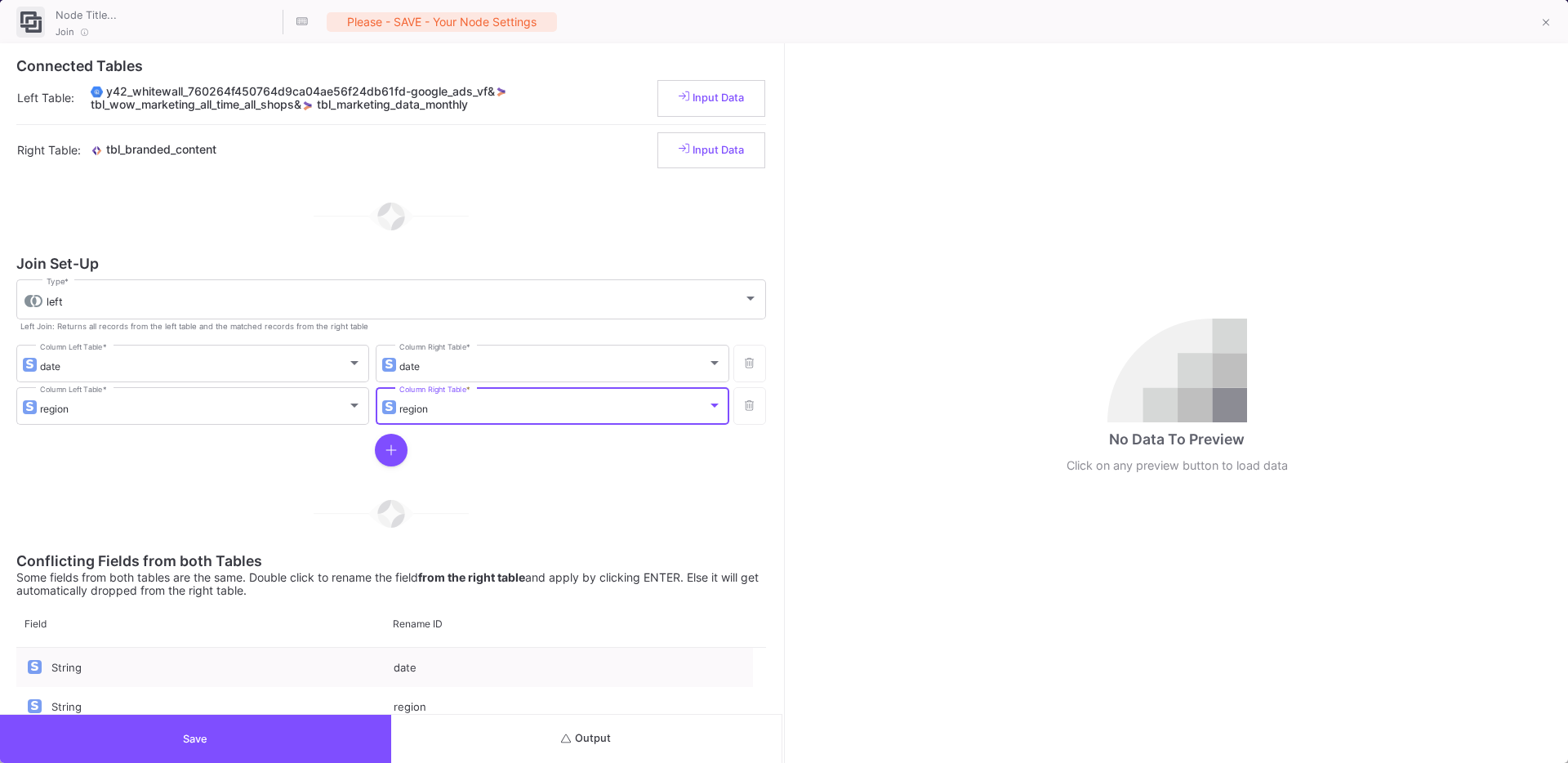 click at bounding box center [391, 450] 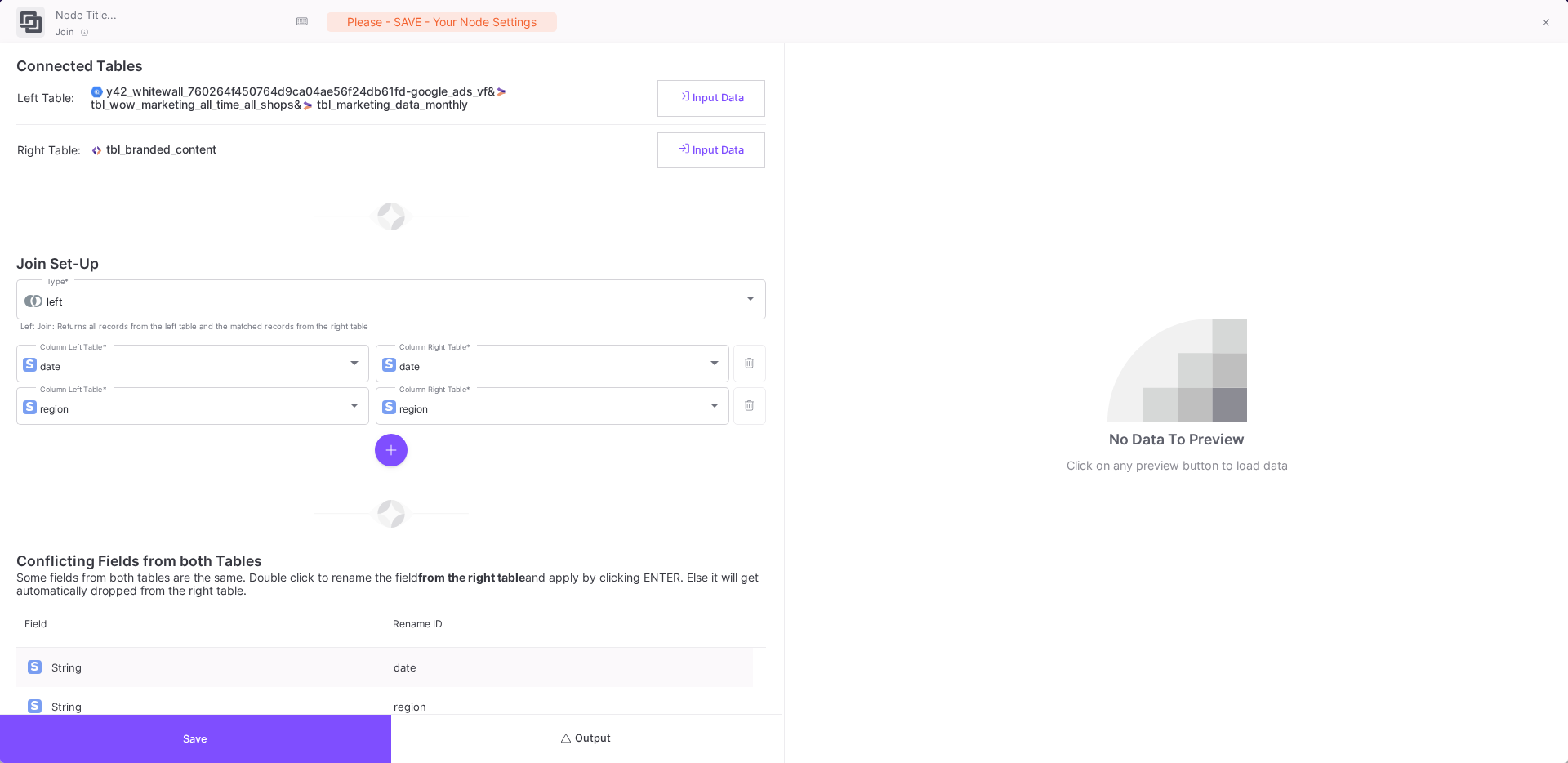 click 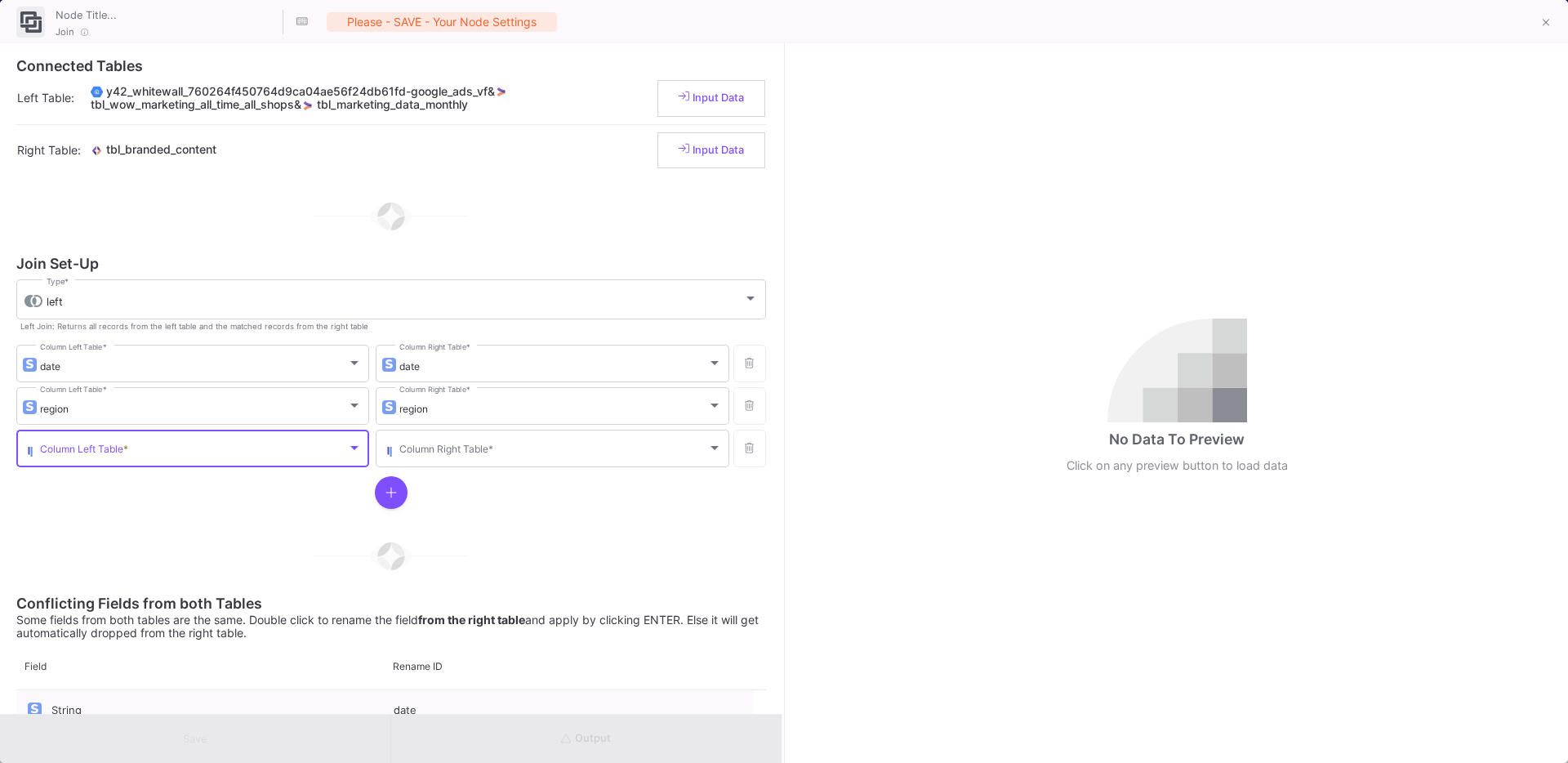 click at bounding box center (194, 451) 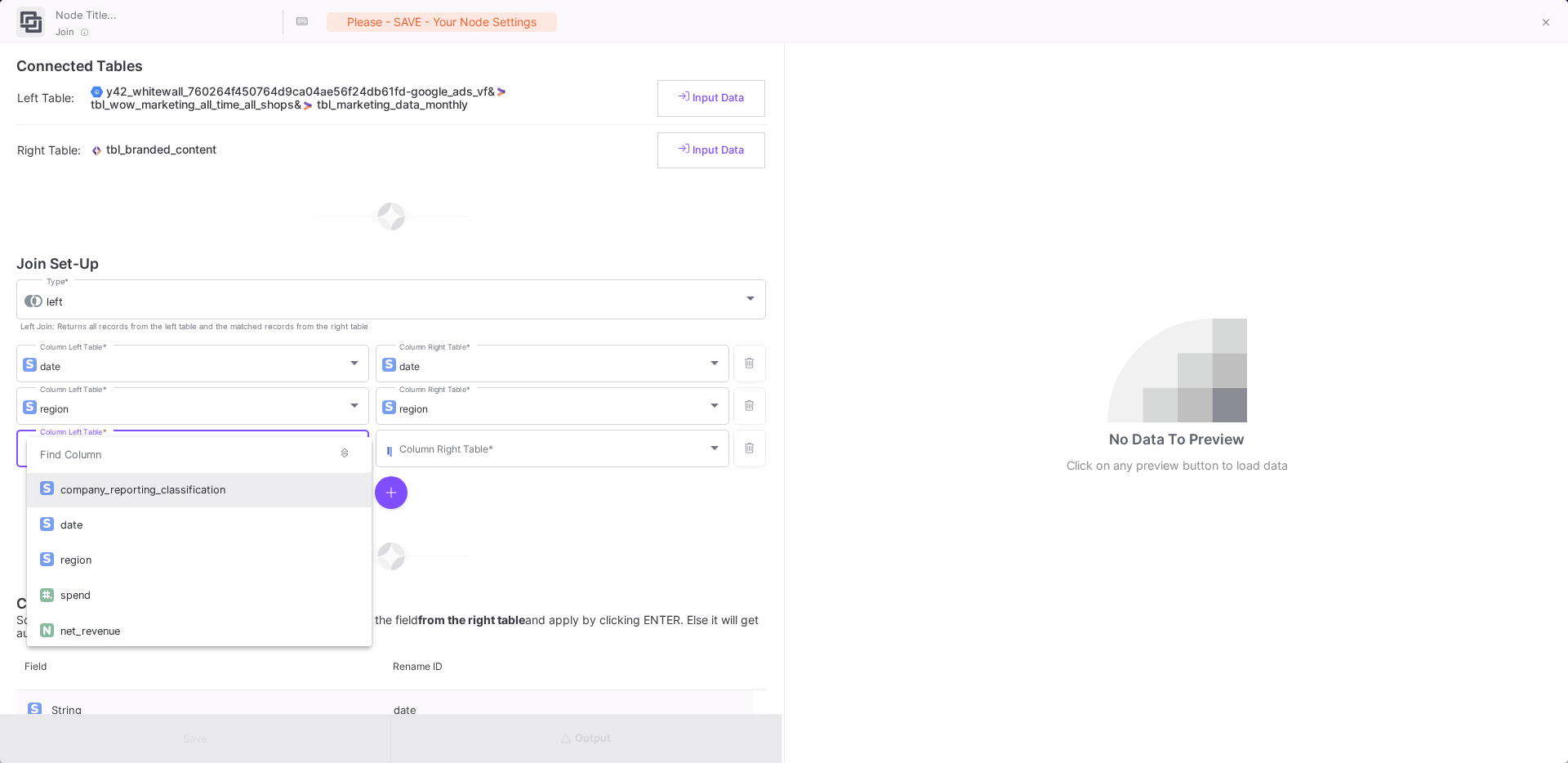click on "company_reporting_classification" at bounding box center (209, 489) 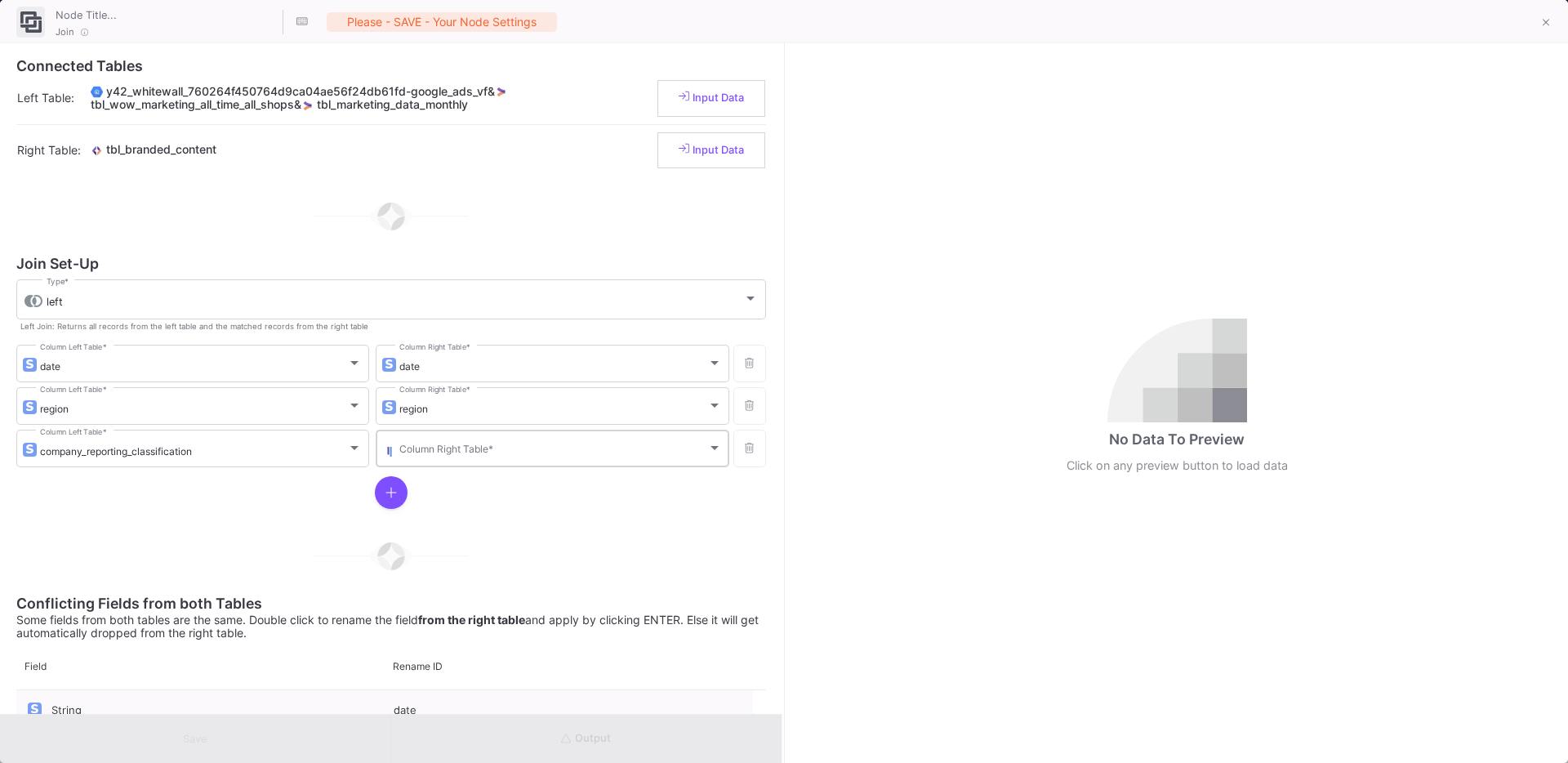 click on "Column Right Table   *" at bounding box center (560, 447) 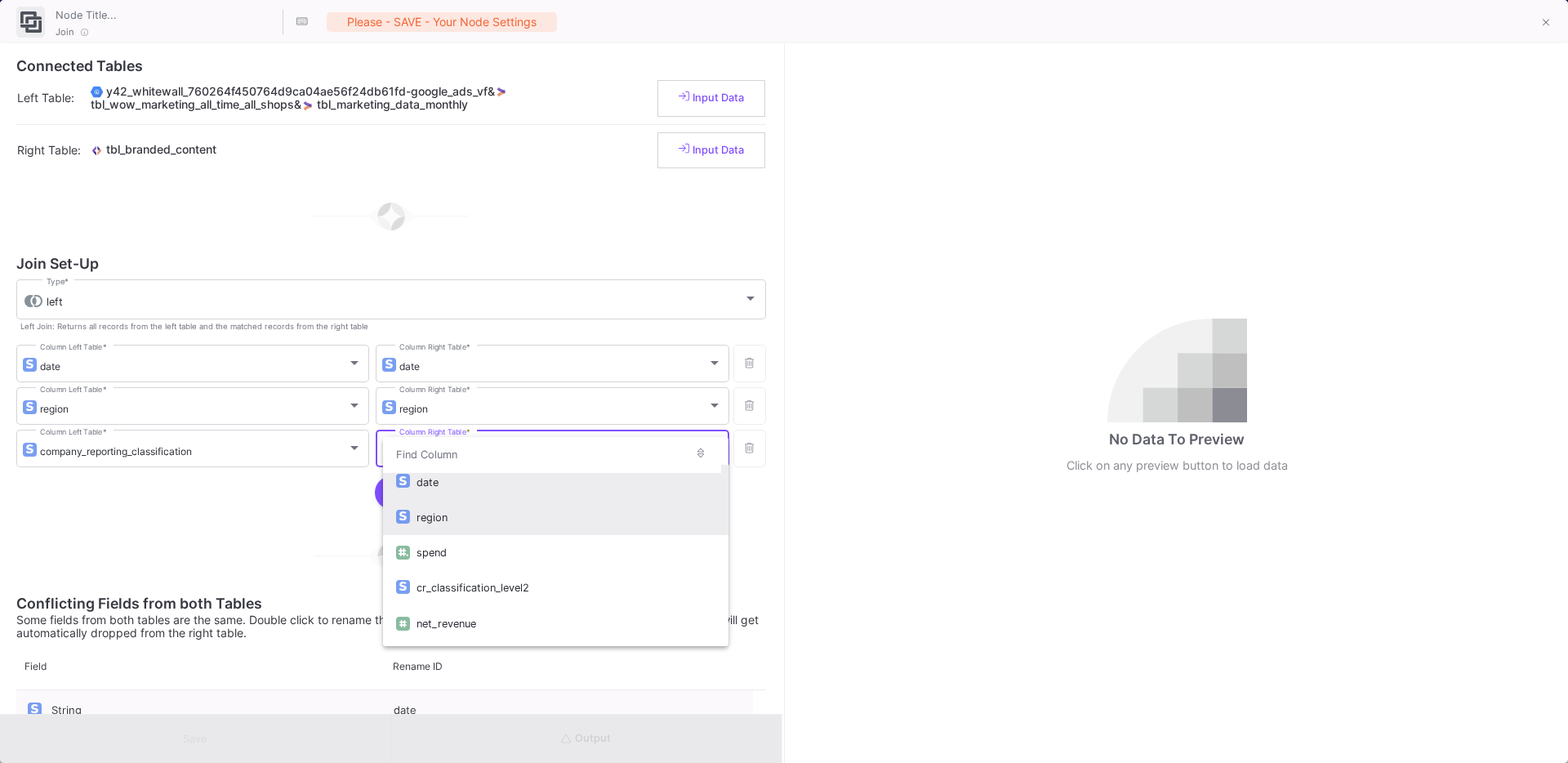 scroll, scrollTop: 0, scrollLeft: 0, axis: both 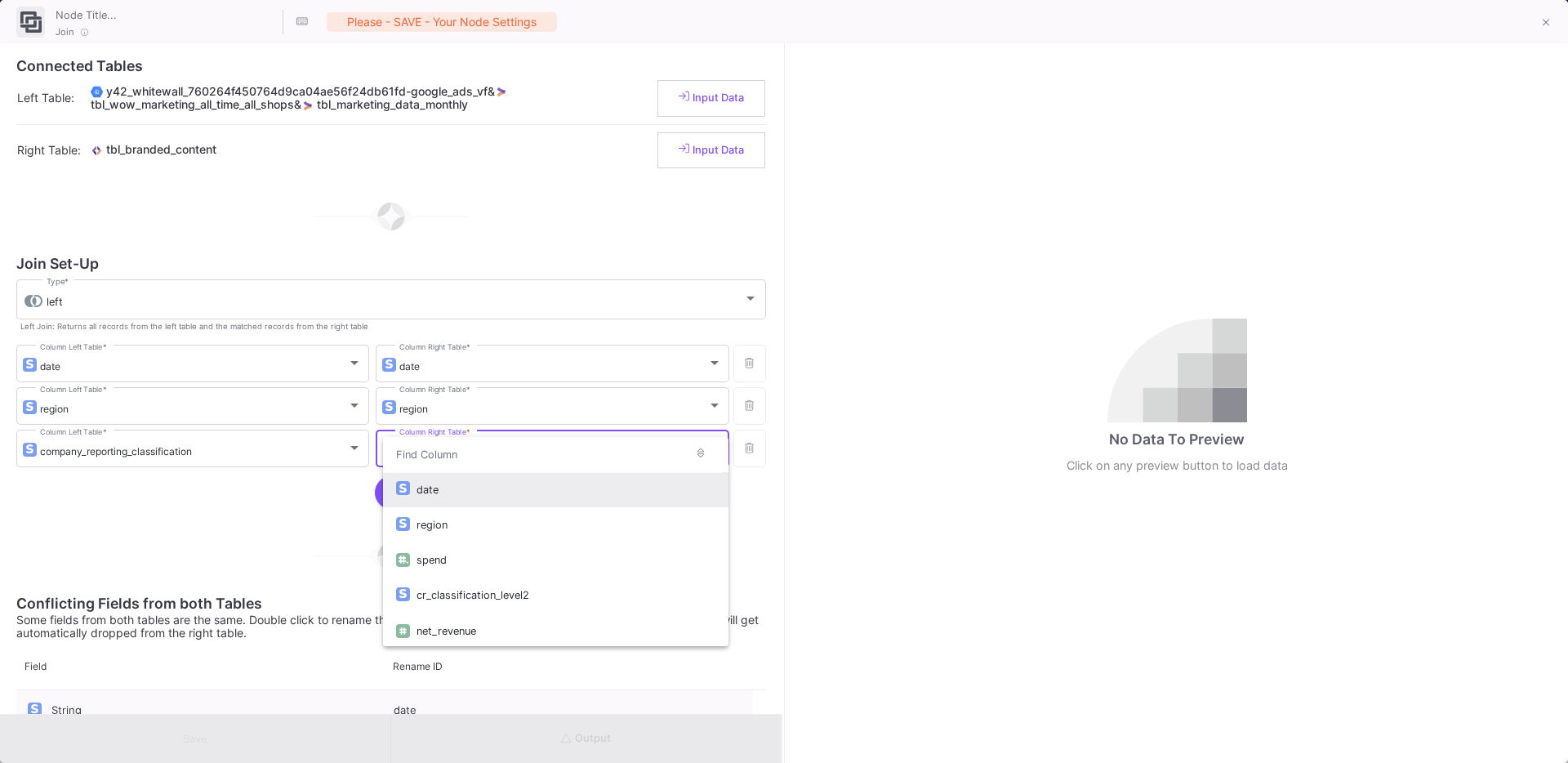 click at bounding box center (784, 382) 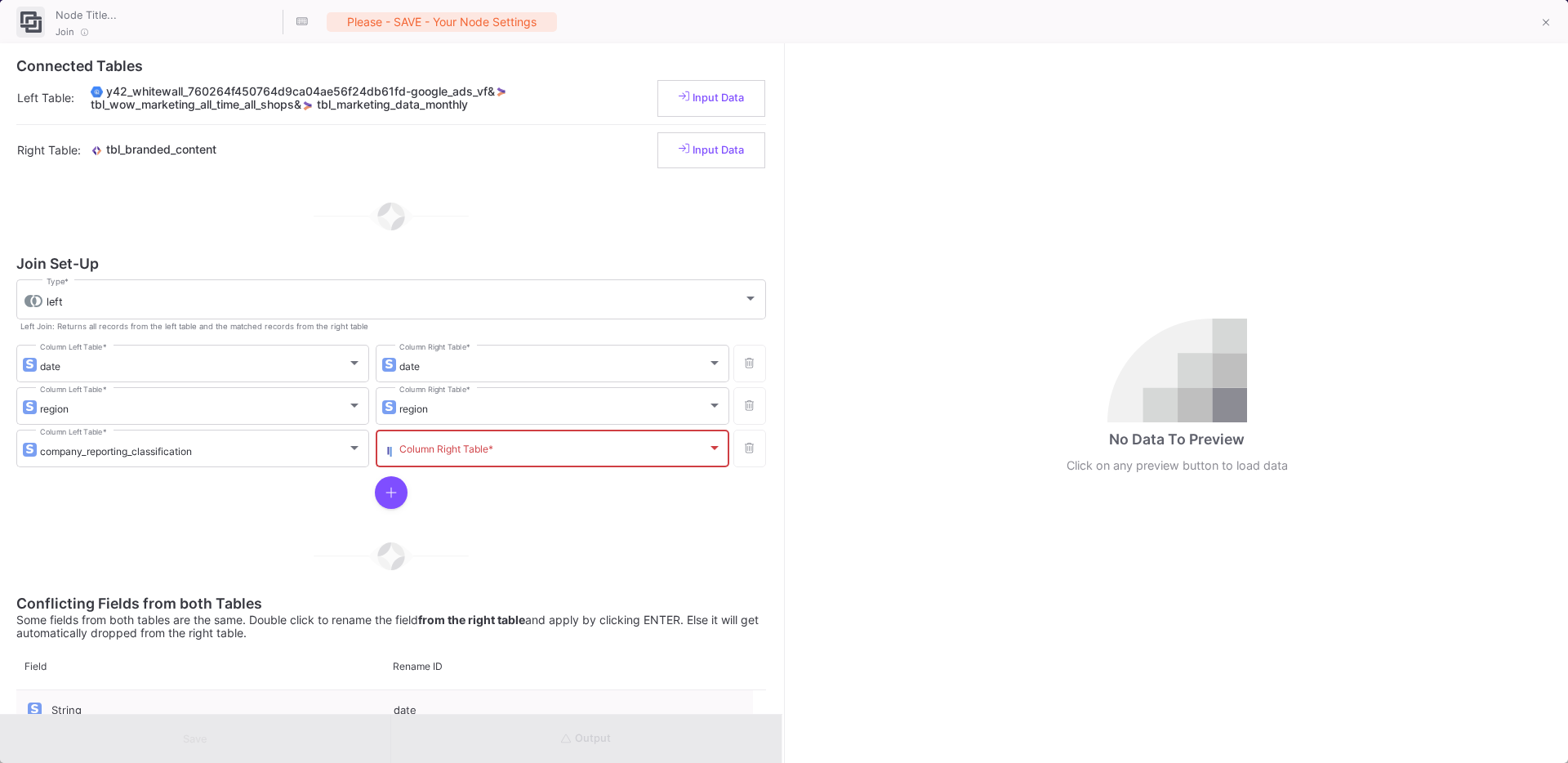 click 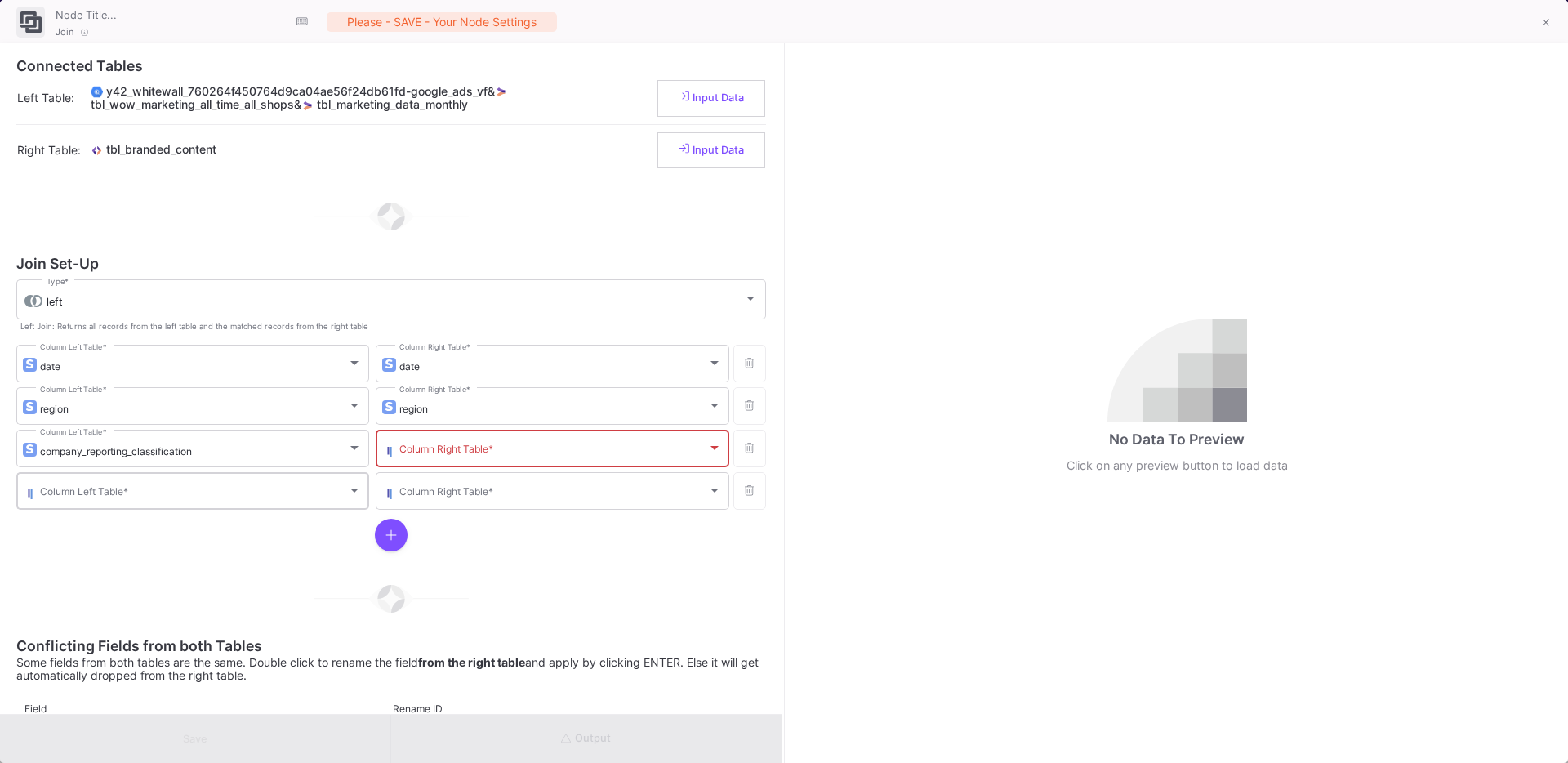 click at bounding box center (194, 493) 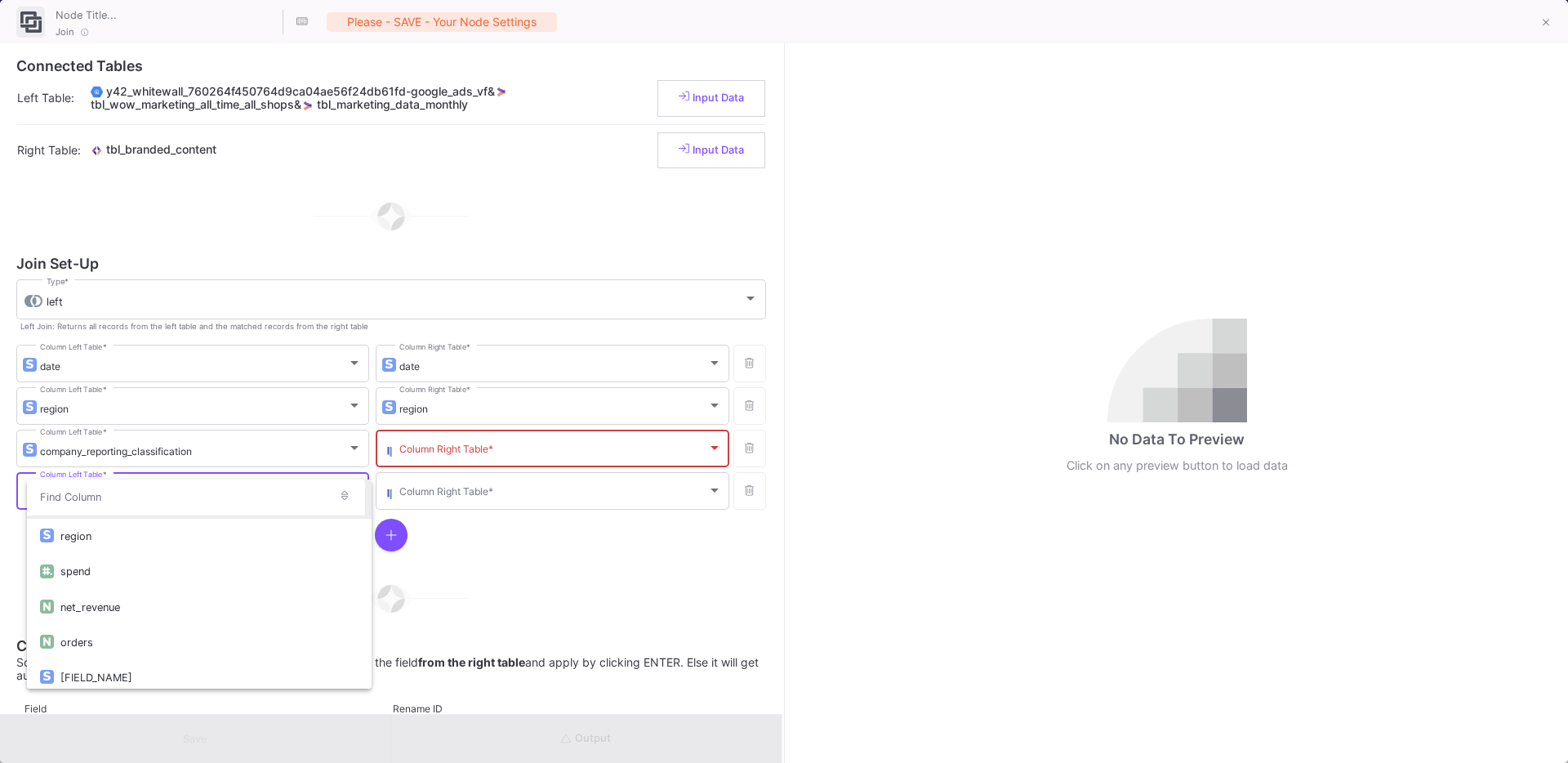 scroll, scrollTop: 73, scrollLeft: 0, axis: vertical 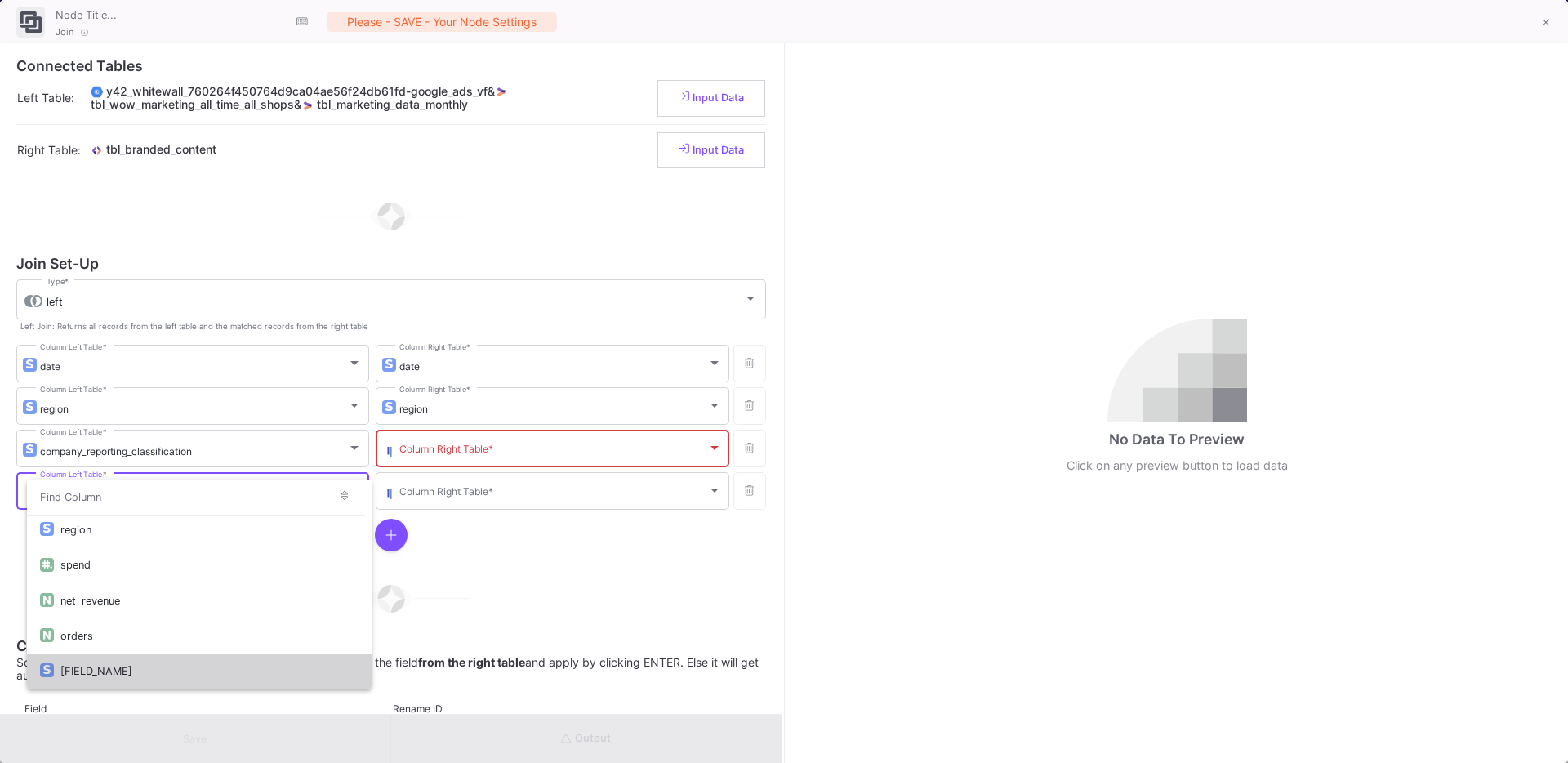 click on "cr_classification_level1" at bounding box center [209, 671] 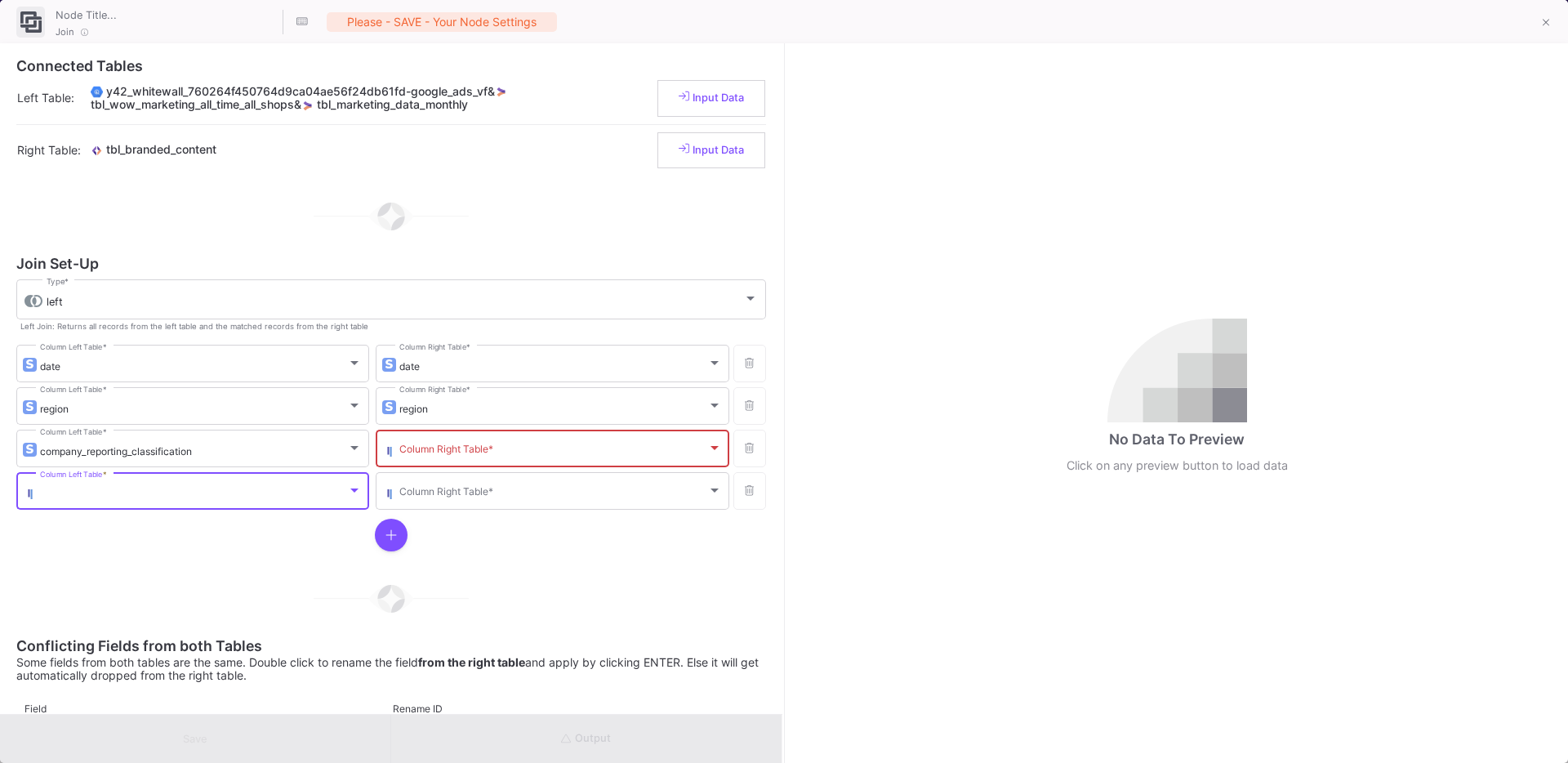 scroll, scrollTop: 74, scrollLeft: 0, axis: vertical 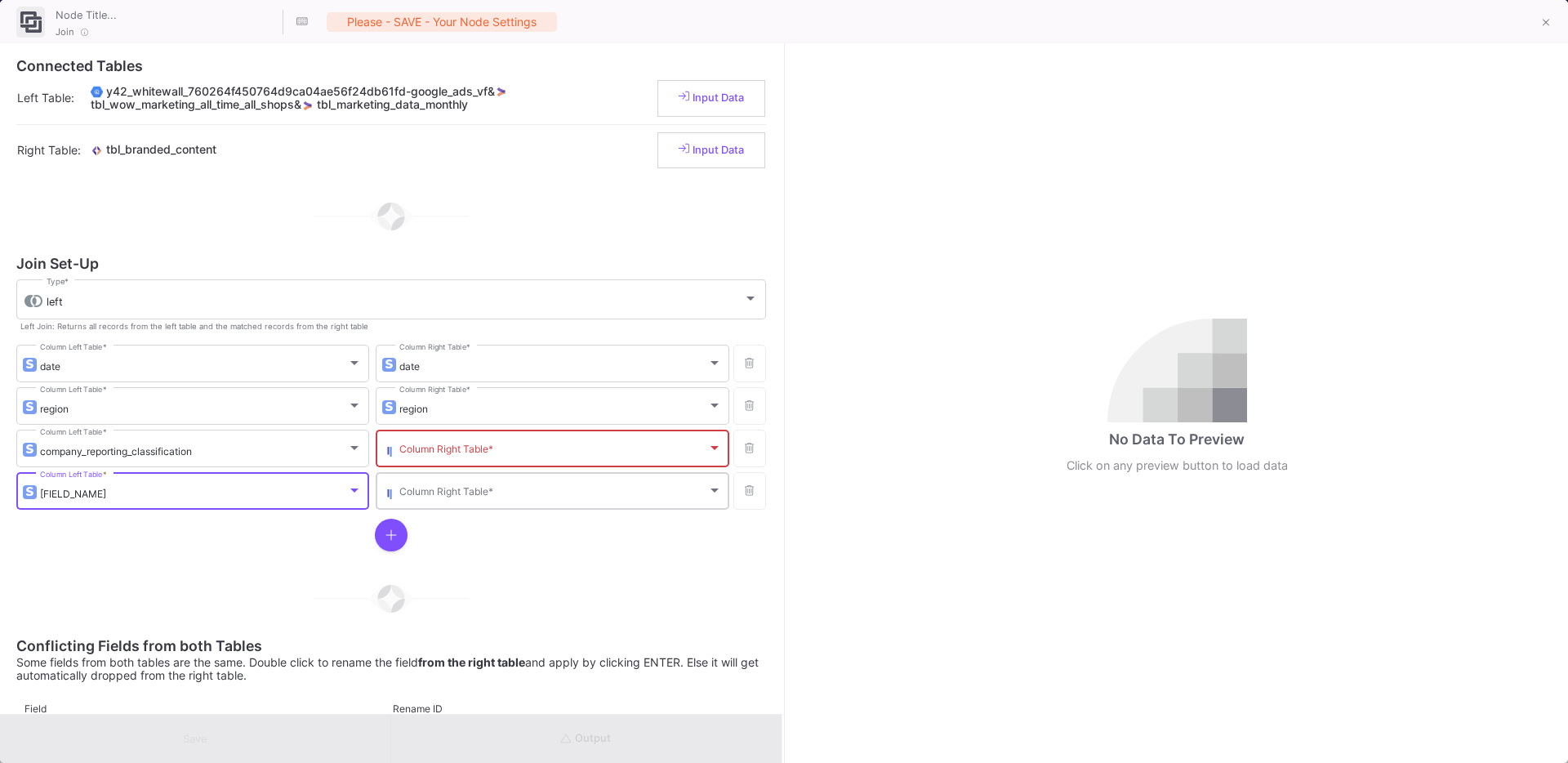 click at bounding box center (553, 493) 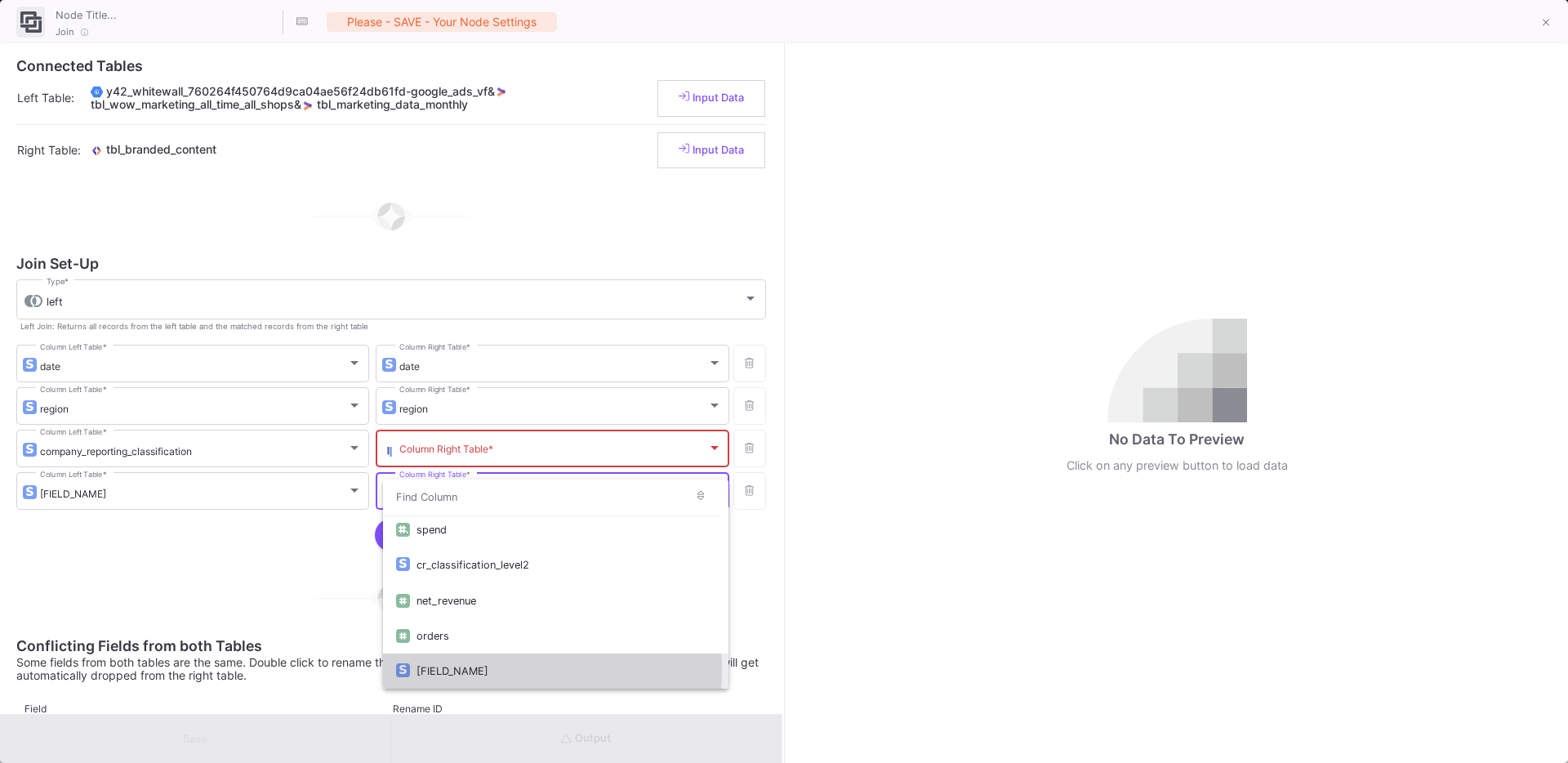 click on "cr_classification_level1" at bounding box center (565, 671) 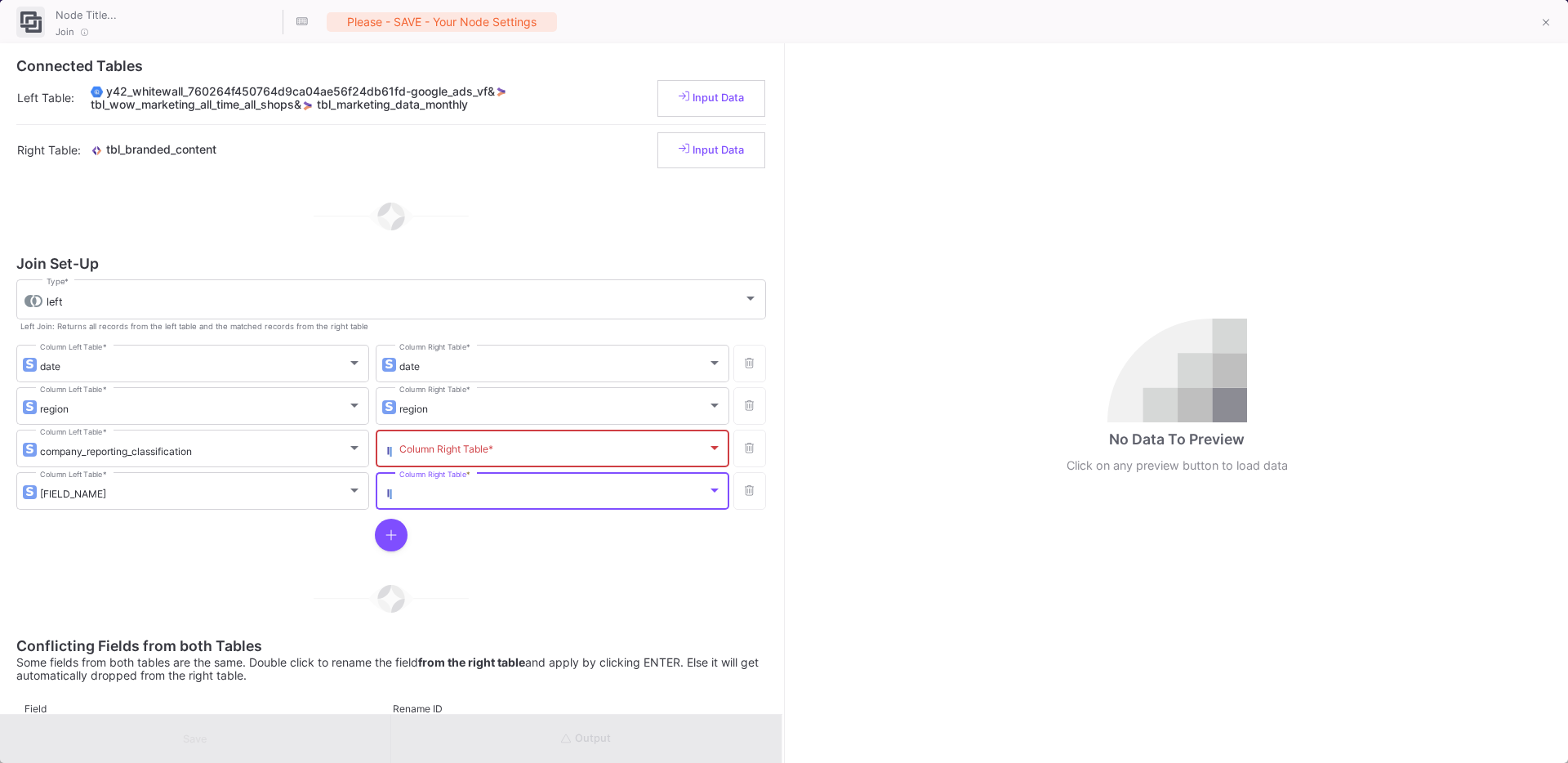 scroll, scrollTop: 74, scrollLeft: 0, axis: vertical 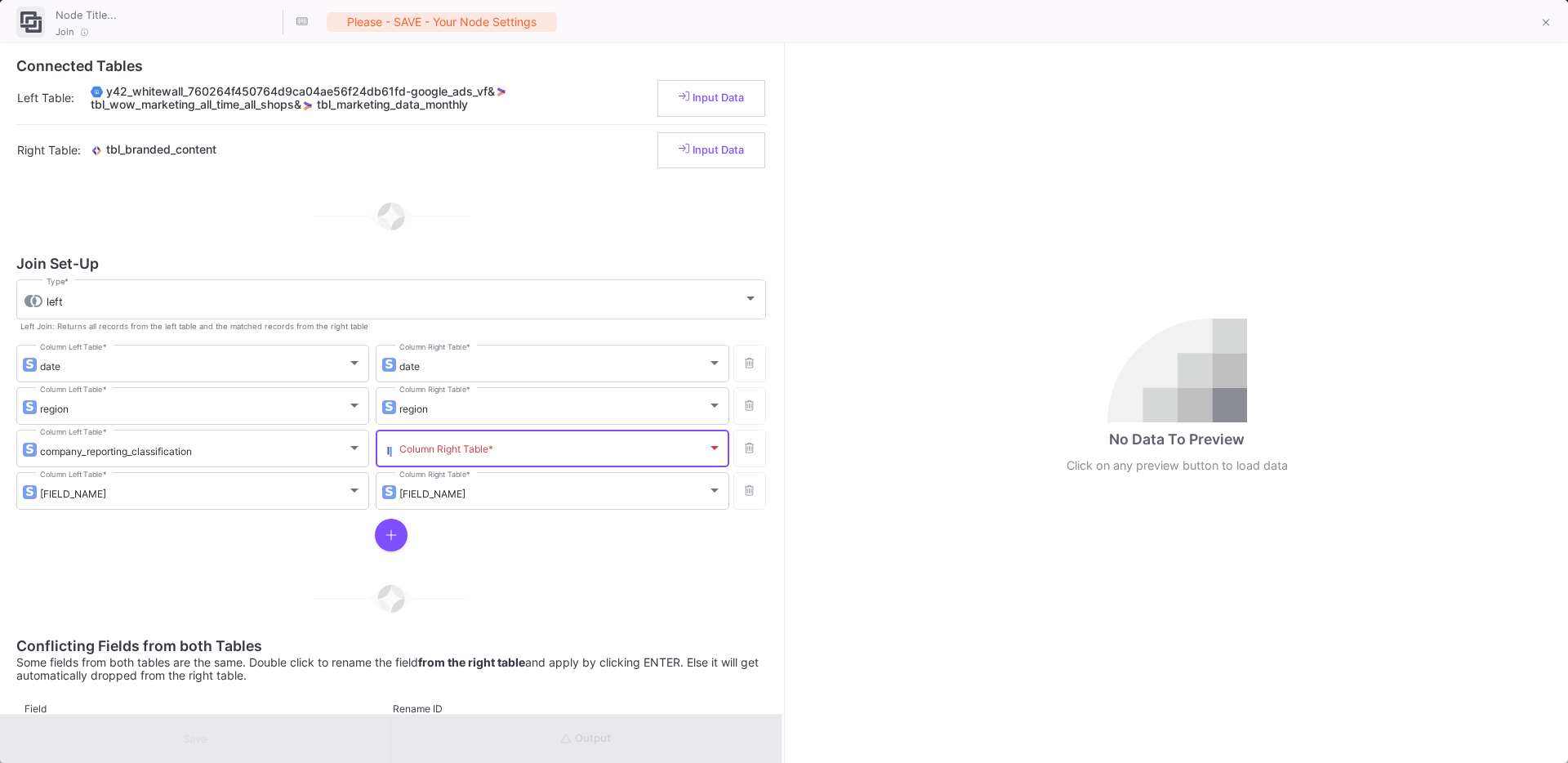 click at bounding box center [553, 451] 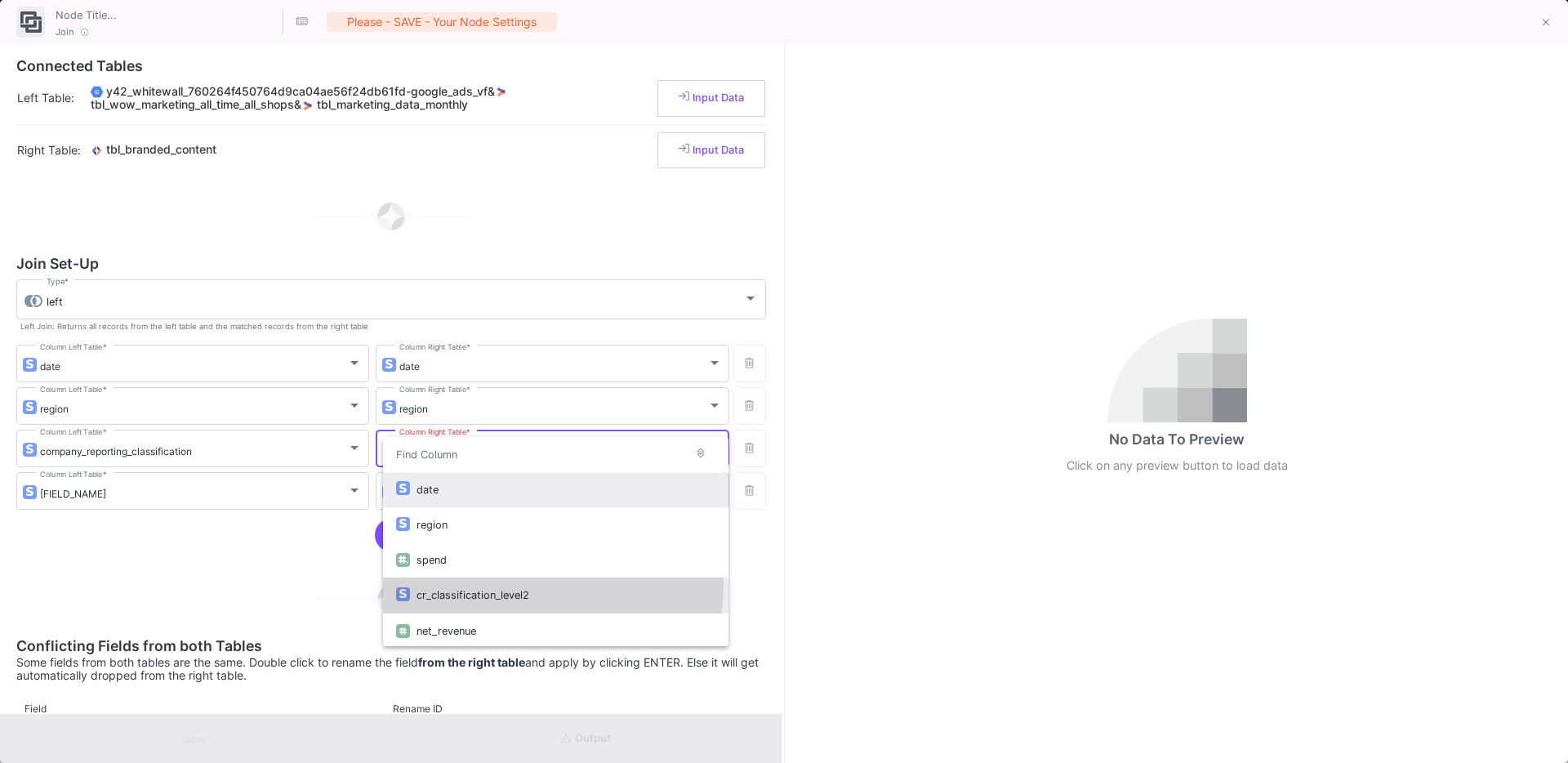 click on "cr_classification_level2" at bounding box center (565, 595) 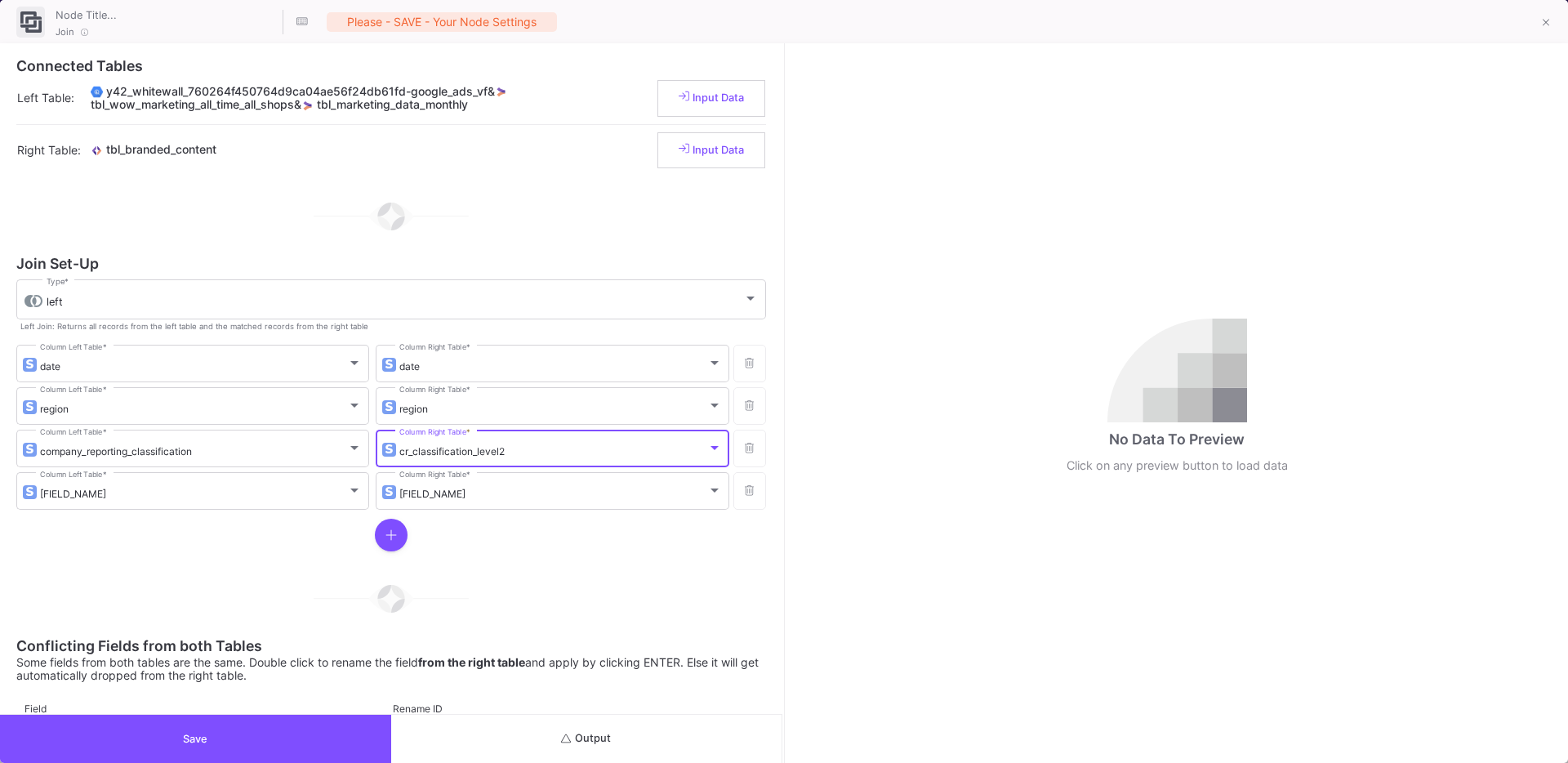 click 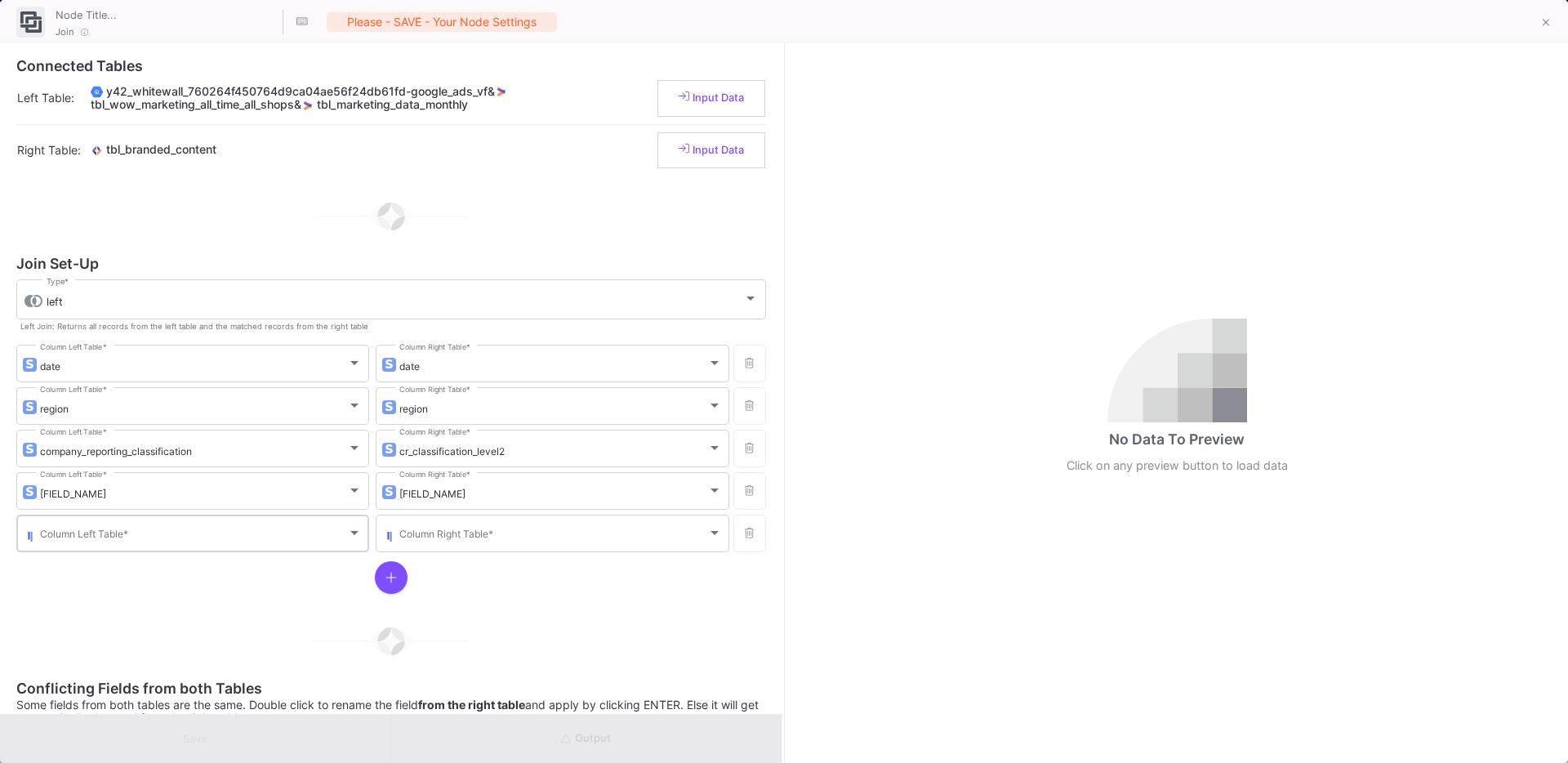 click at bounding box center [194, 536] 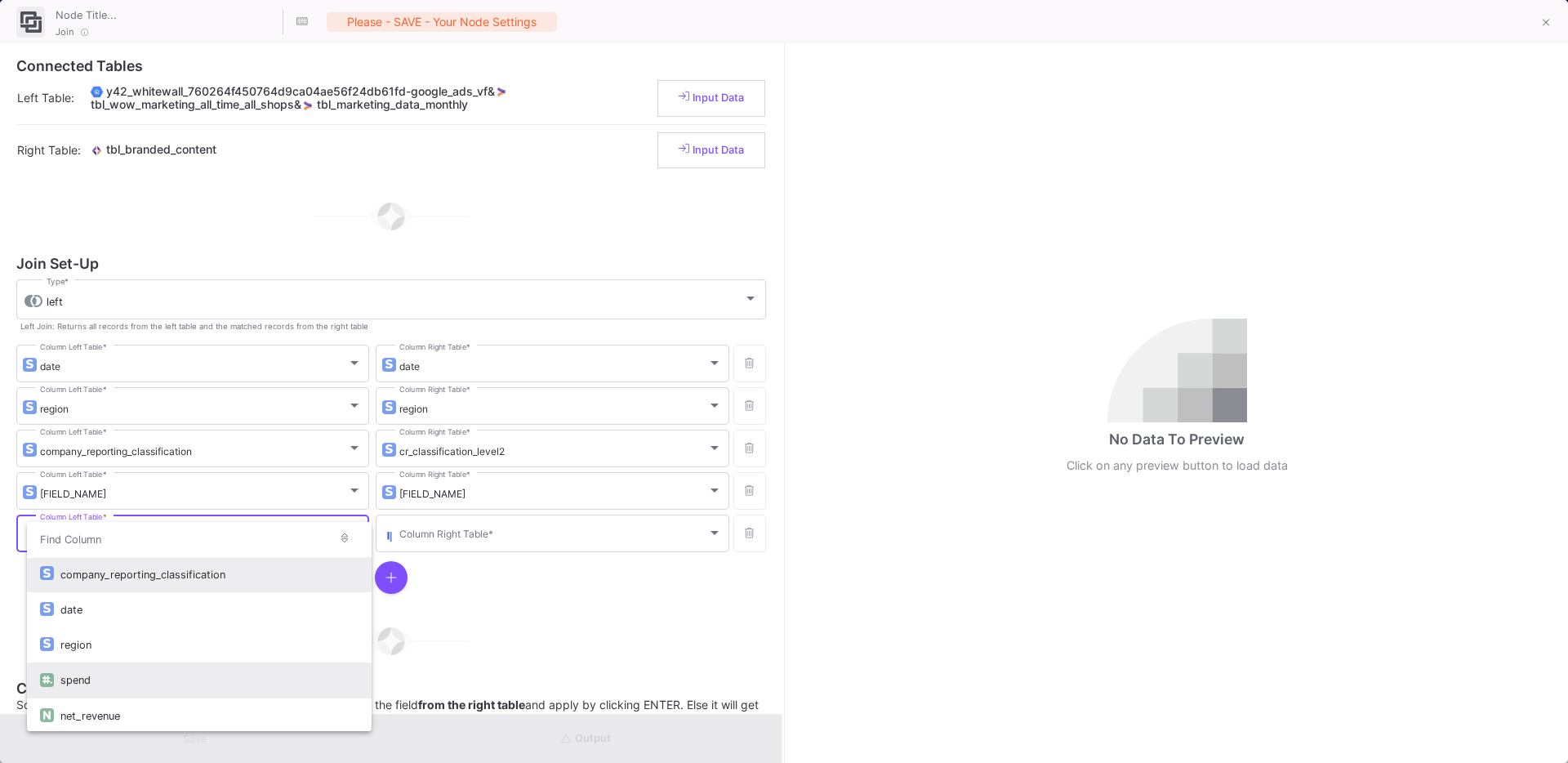 click on "spend" at bounding box center [209, 680] 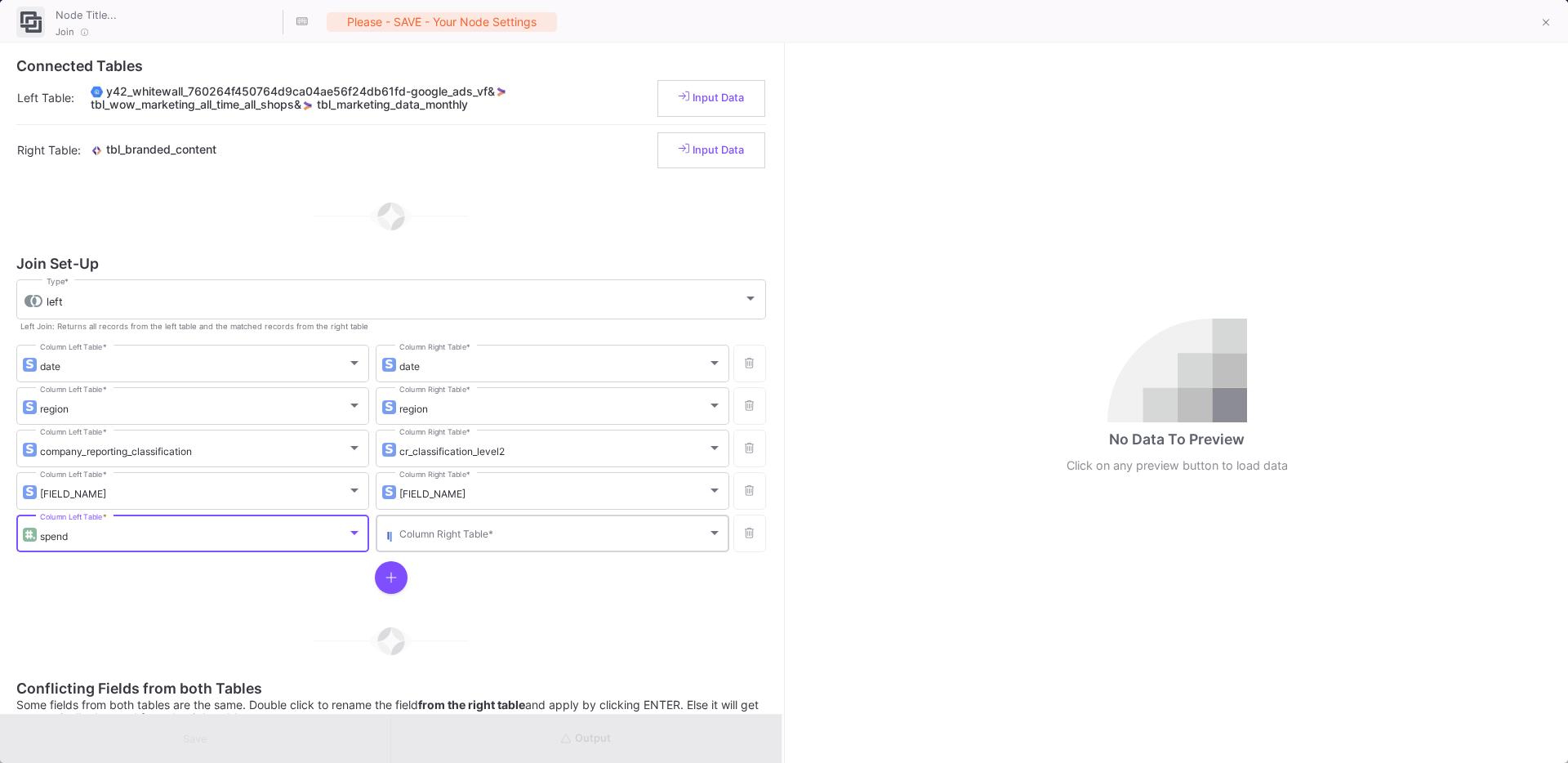 click on "Column Right Table   *" at bounding box center [560, 532] 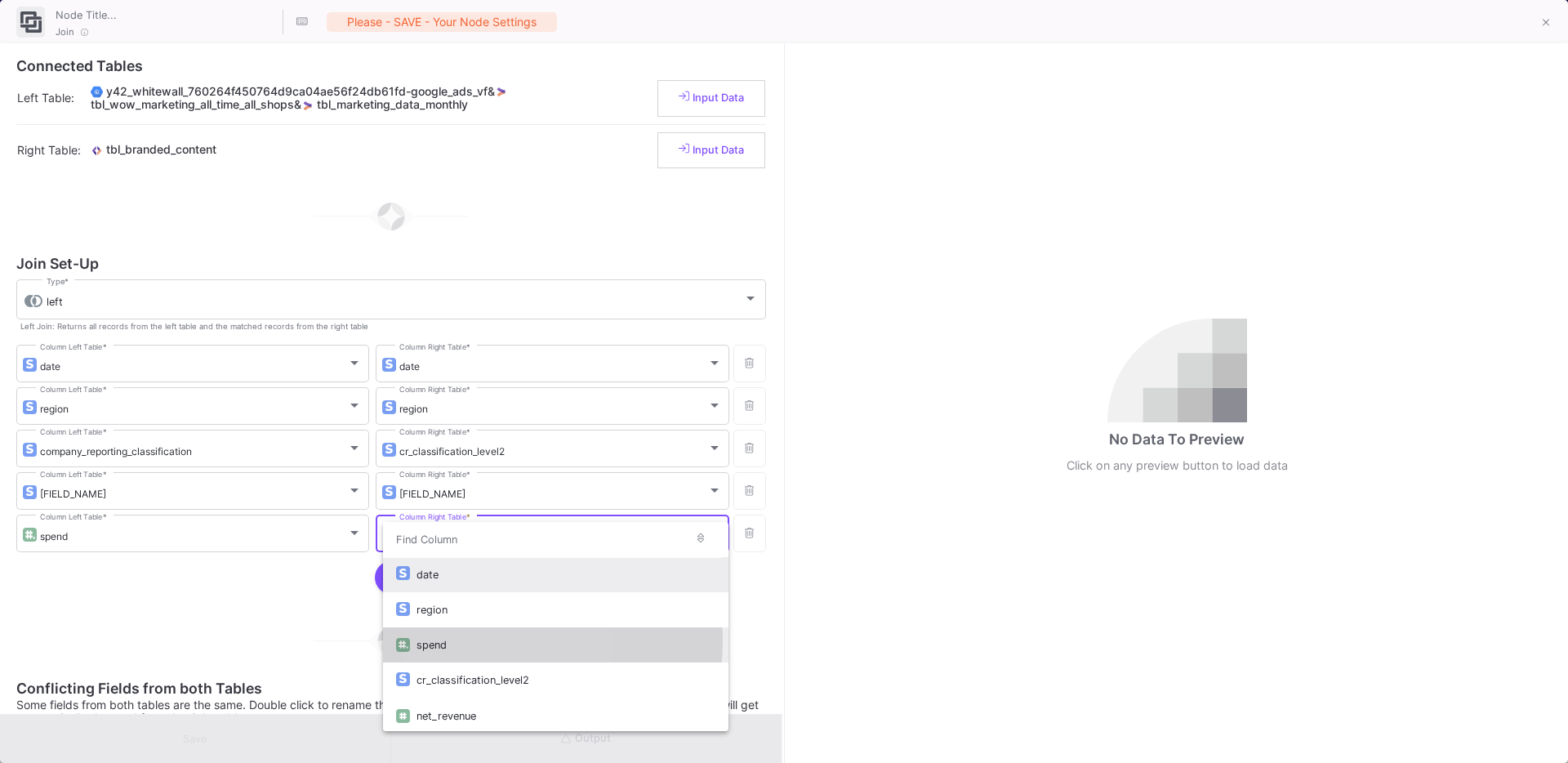 click on "spend" at bounding box center [565, 645] 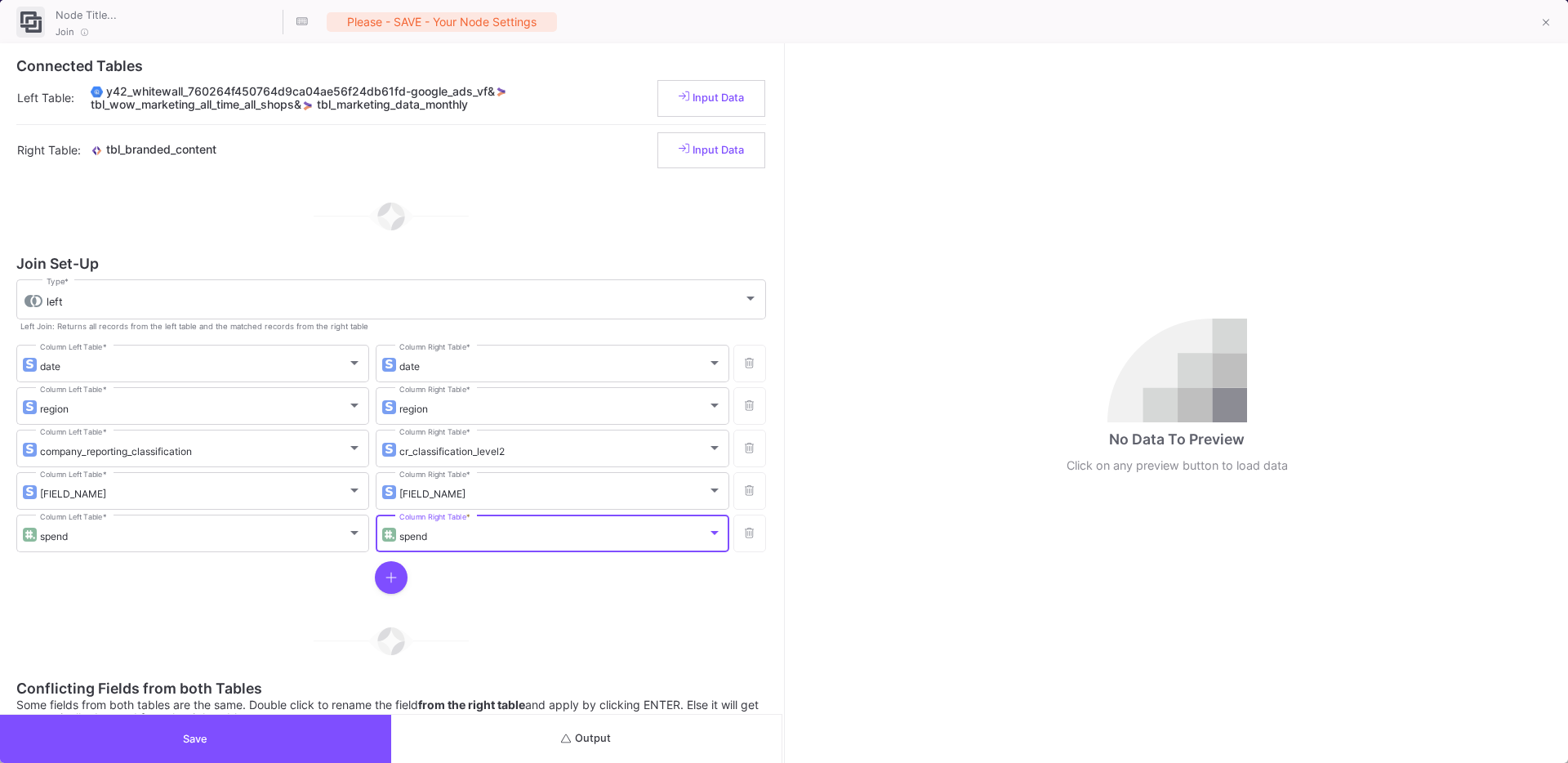 click at bounding box center [391, 578] 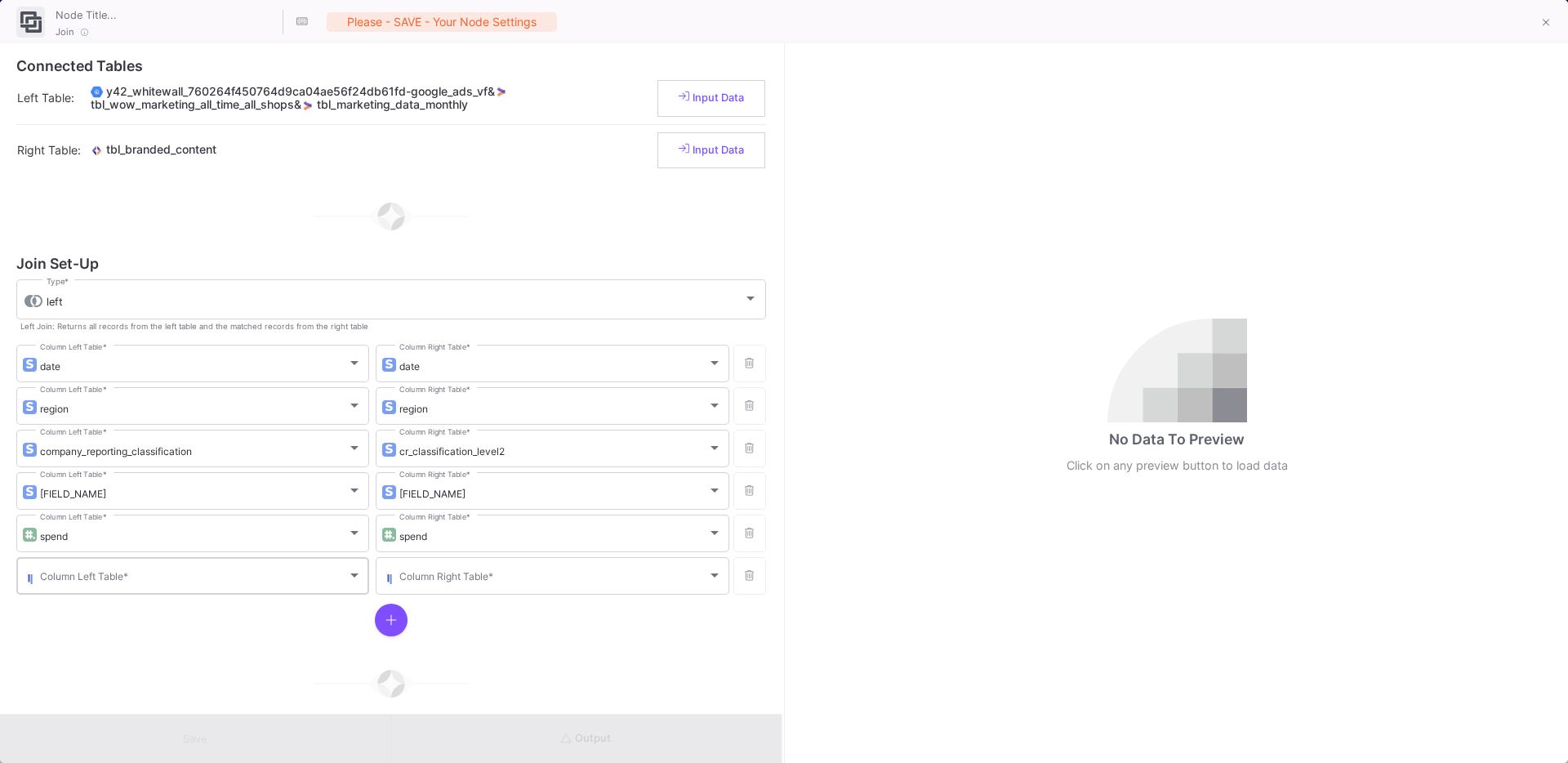 click on "Column Left Table   *" at bounding box center [201, 574] 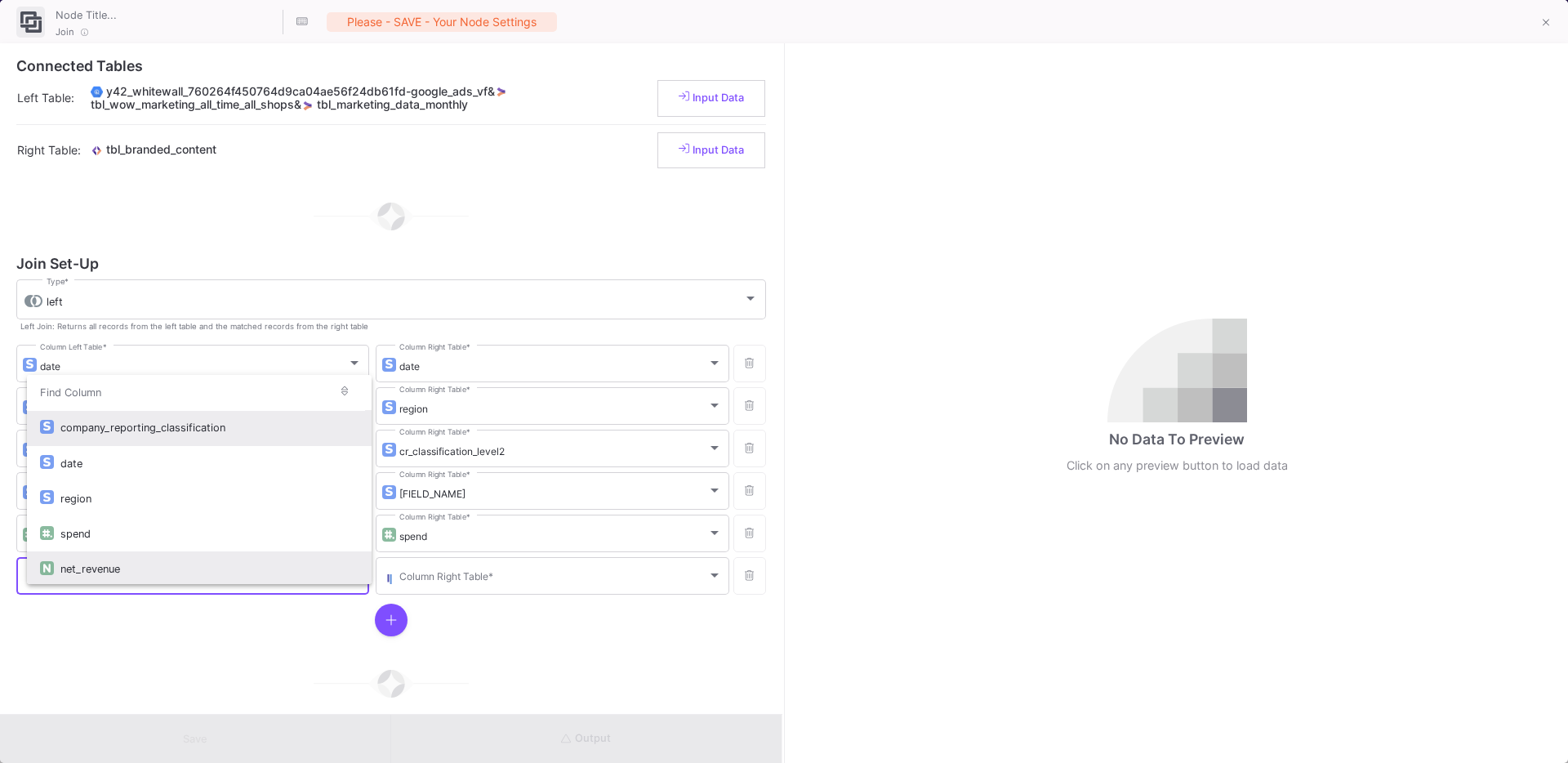 click on "net_revenue" at bounding box center (209, 569) 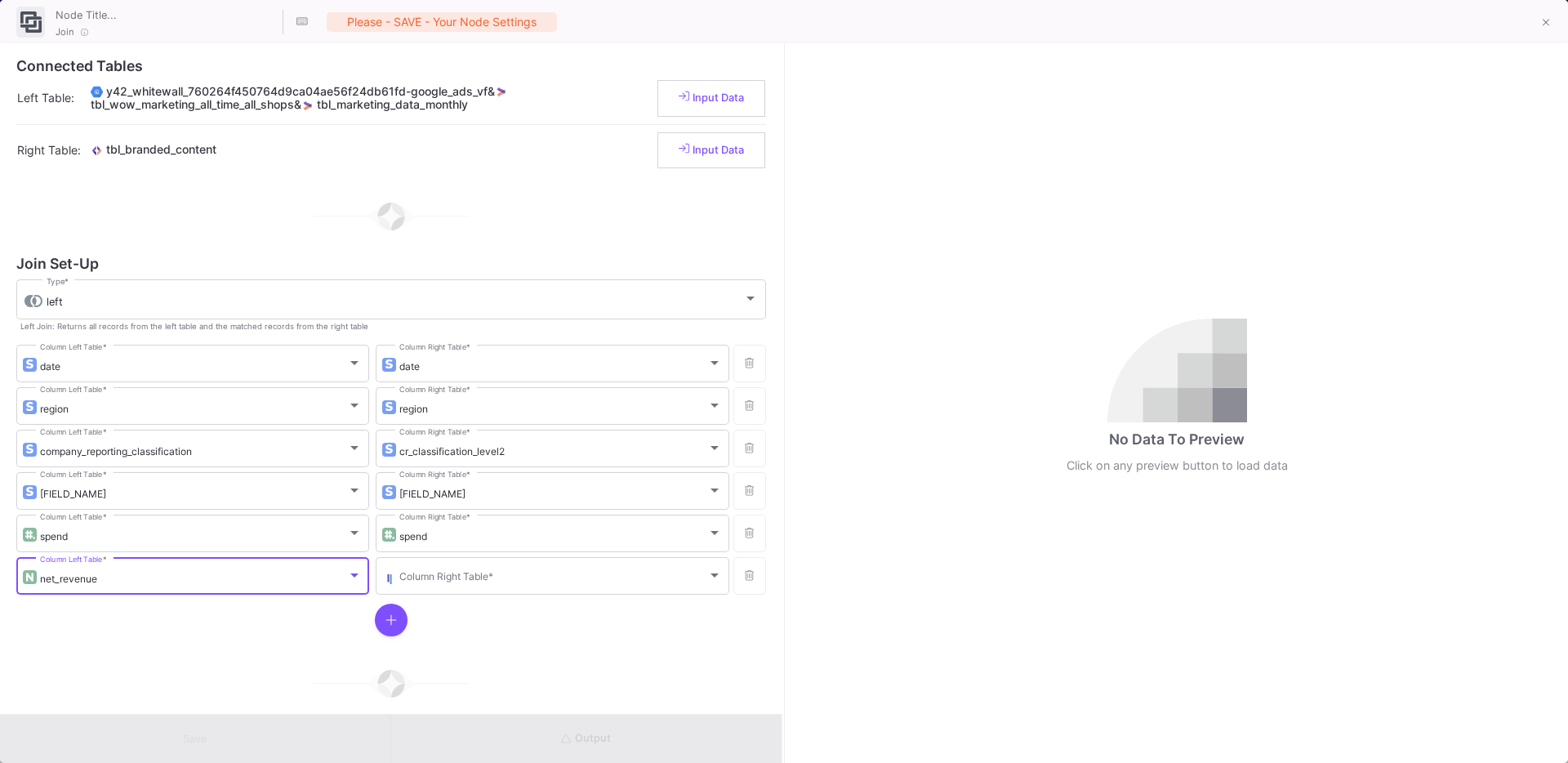 scroll, scrollTop: 4, scrollLeft: 0, axis: vertical 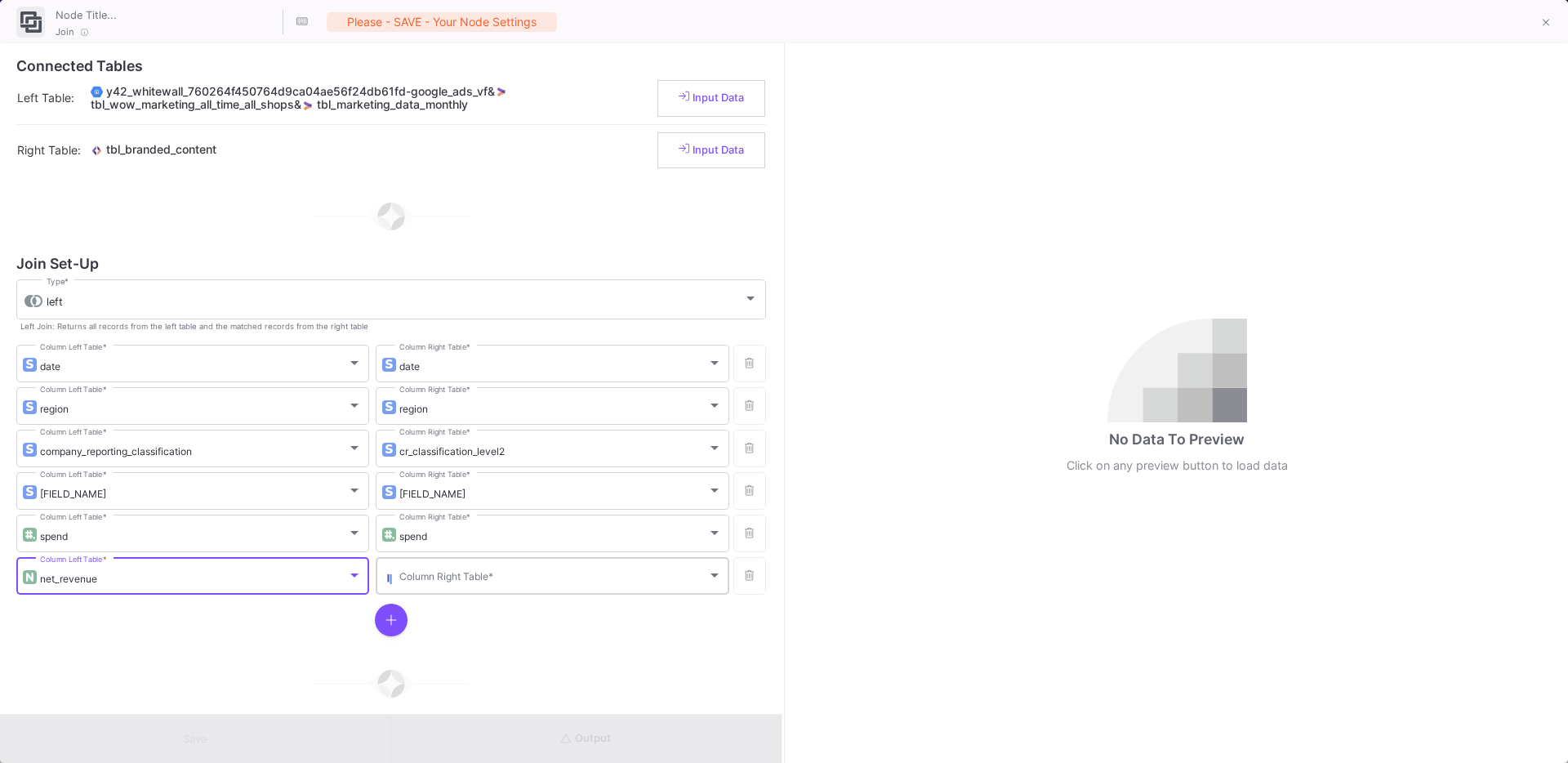 click on "Column Right Table   *" at bounding box center [560, 574] 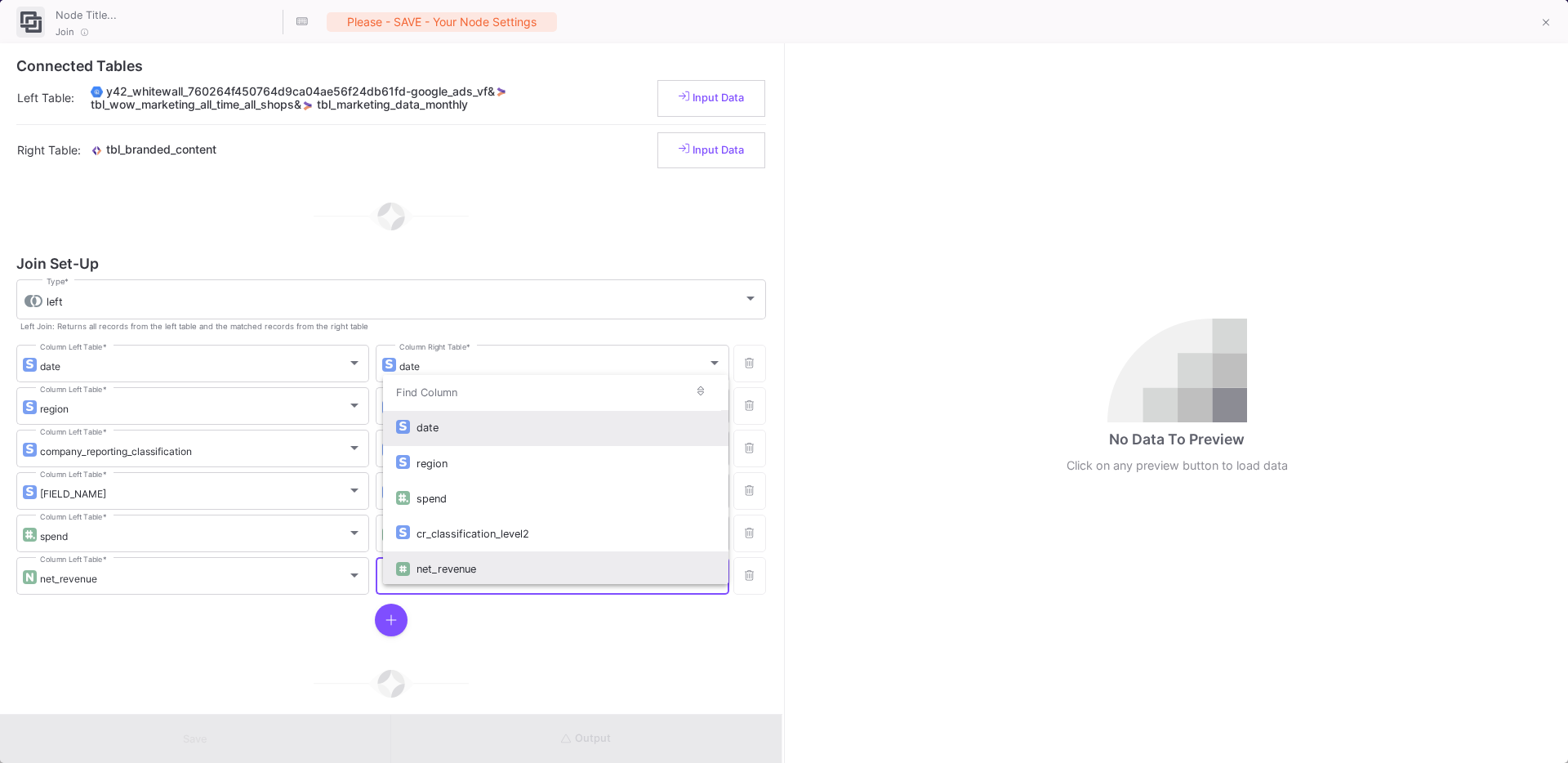 click on "net_revenue" at bounding box center [565, 569] 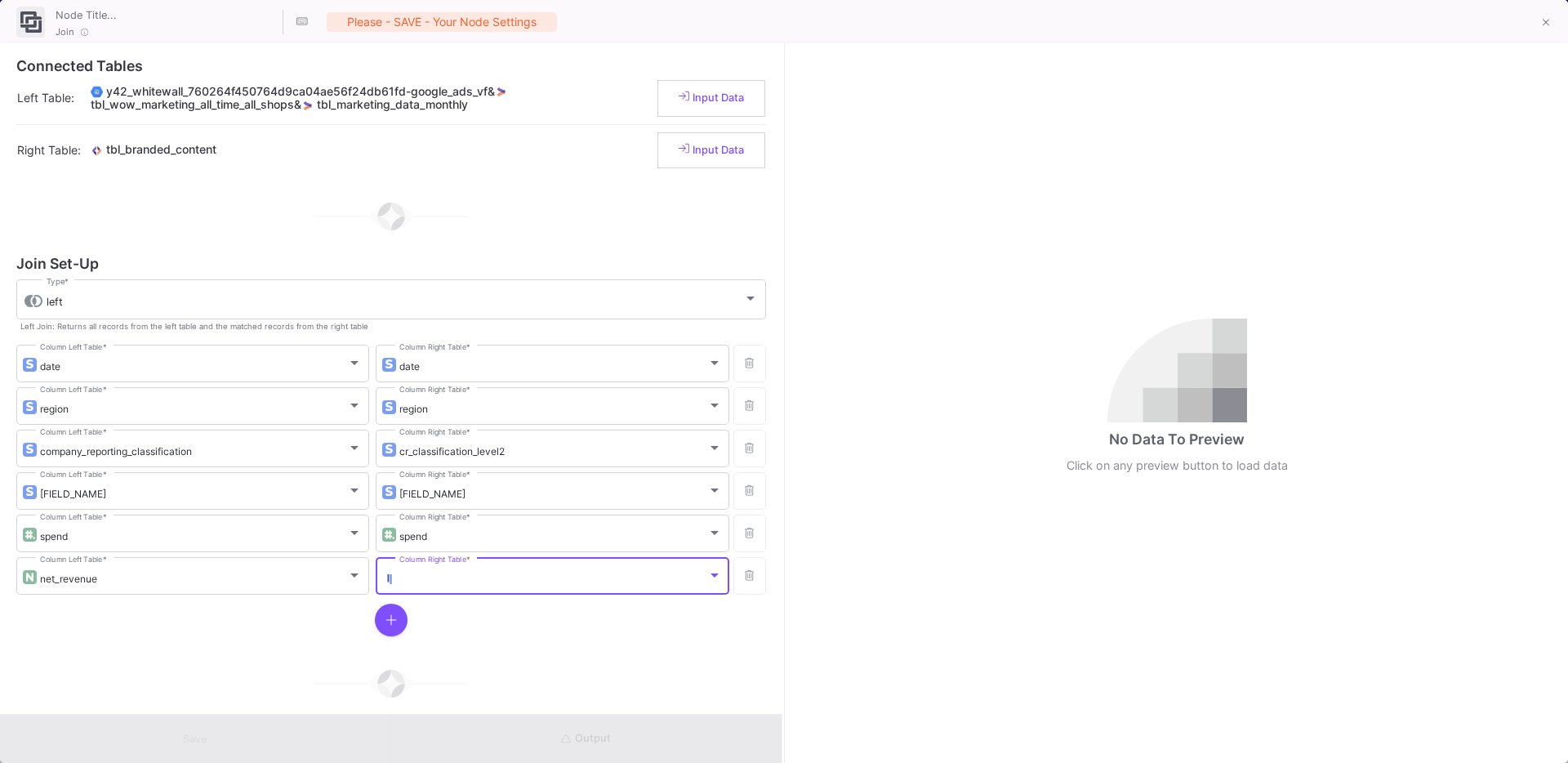 scroll, scrollTop: 4, scrollLeft: 0, axis: vertical 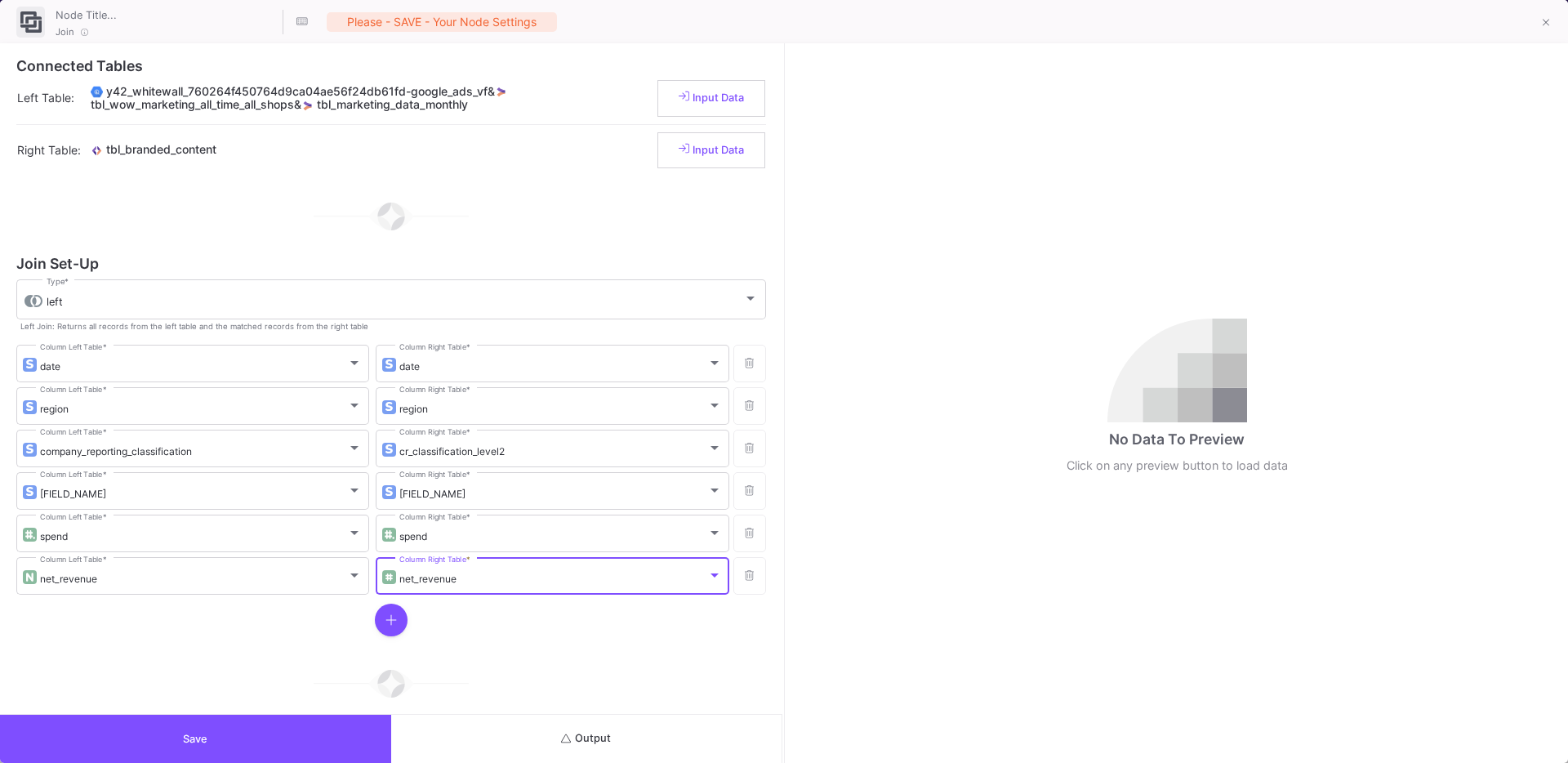 click at bounding box center [391, 620] 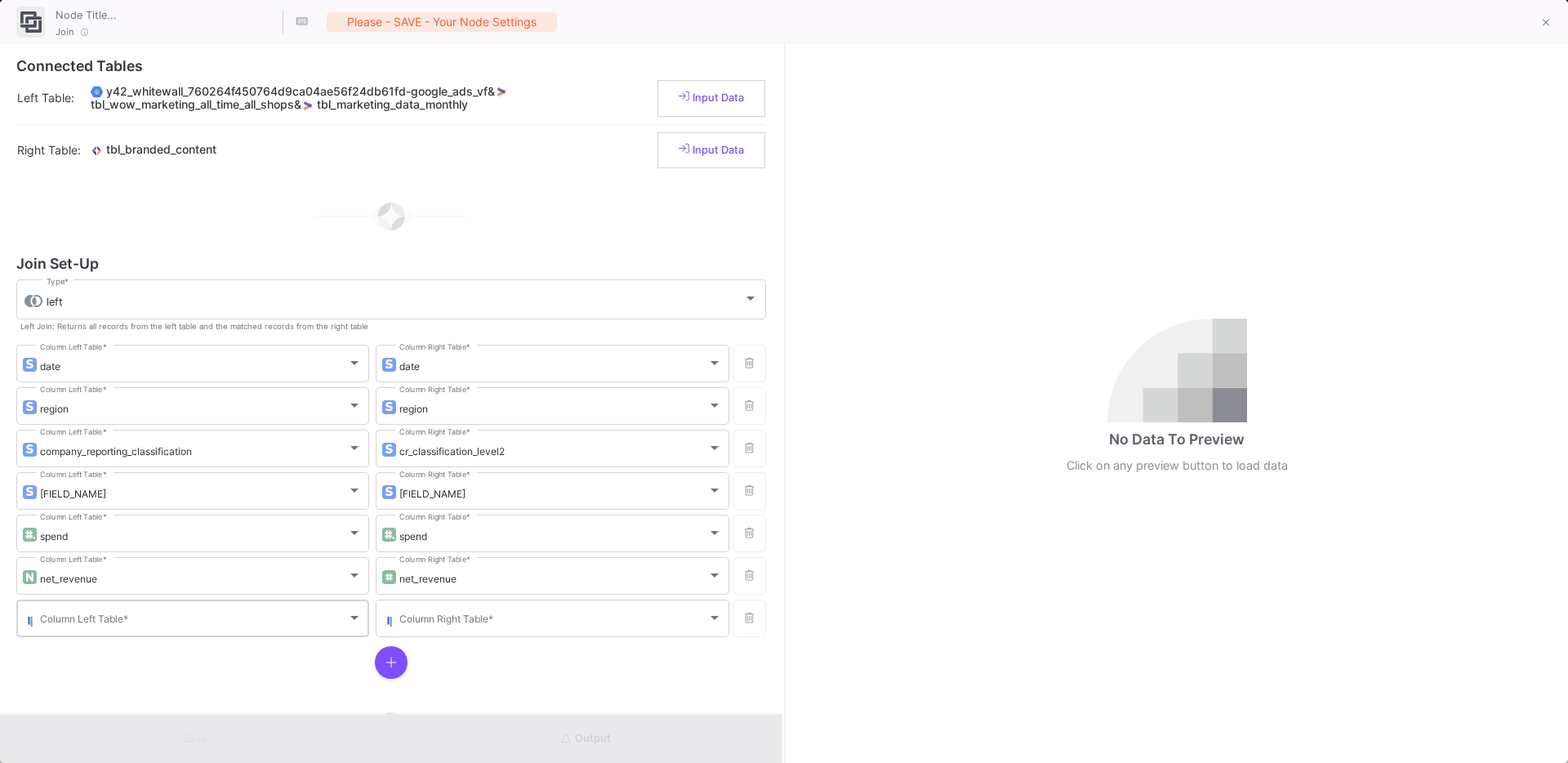 click at bounding box center (194, 621) 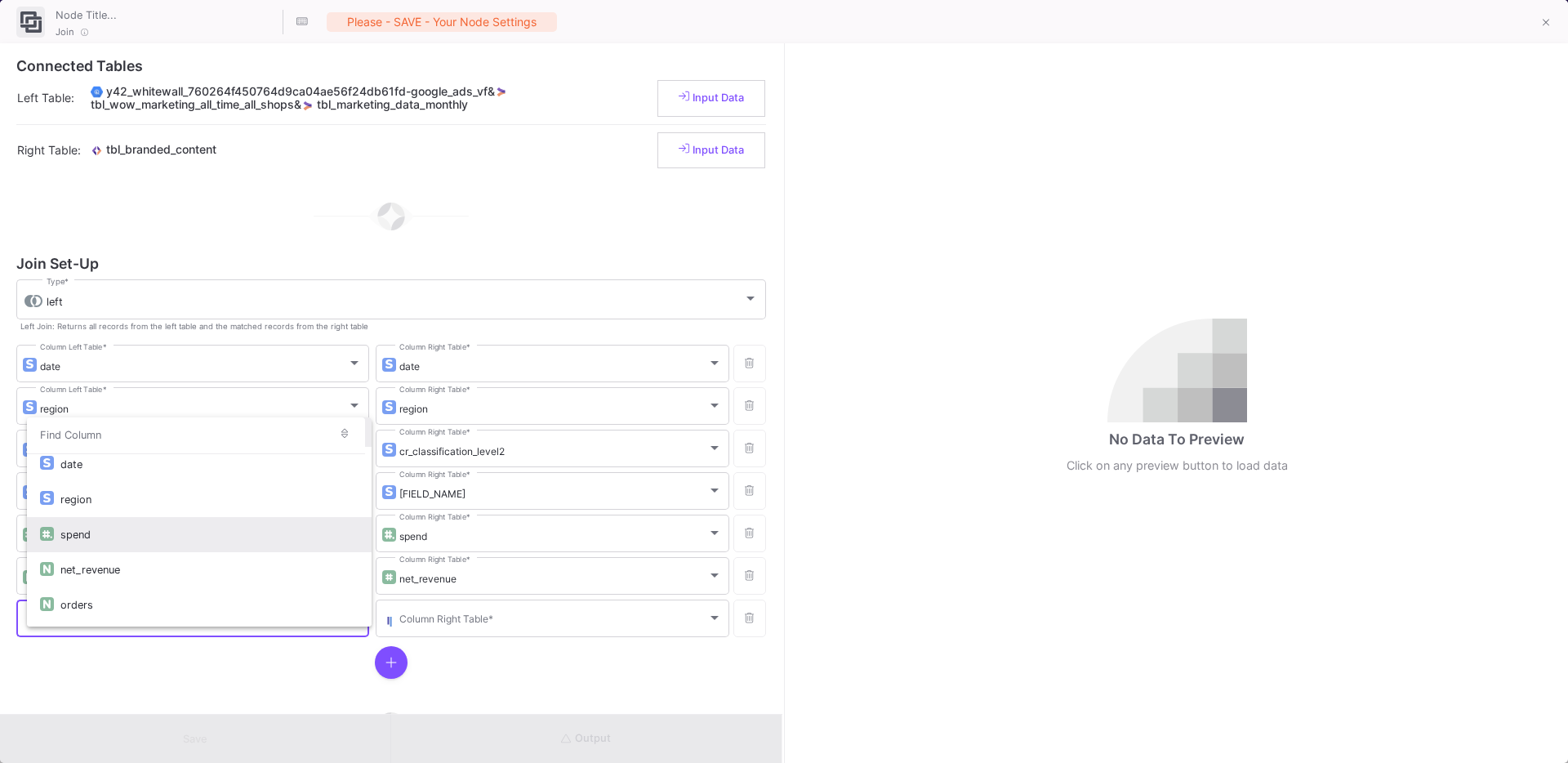 scroll, scrollTop: 74, scrollLeft: 0, axis: vertical 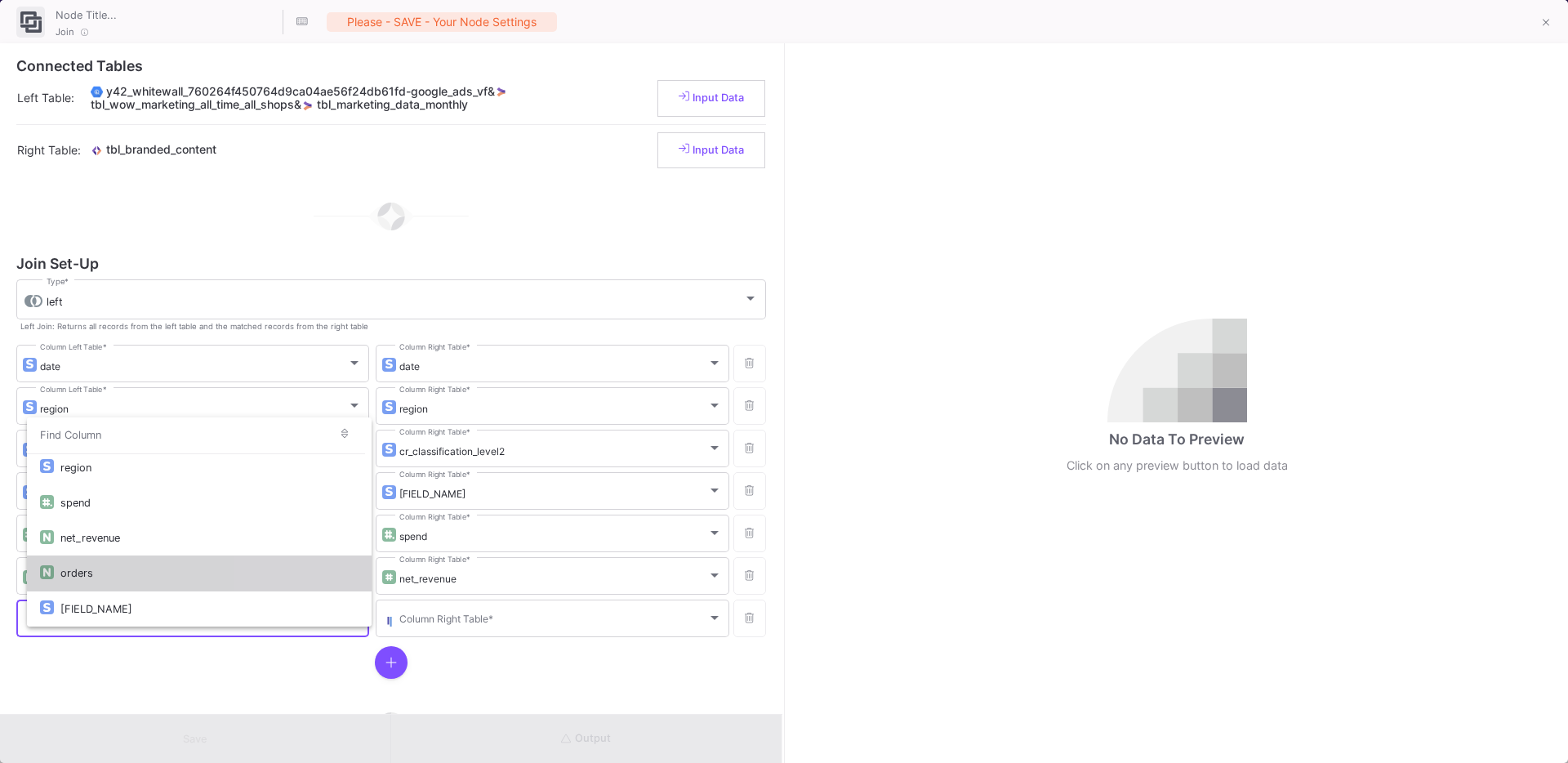 click on "orders" at bounding box center (209, 573) 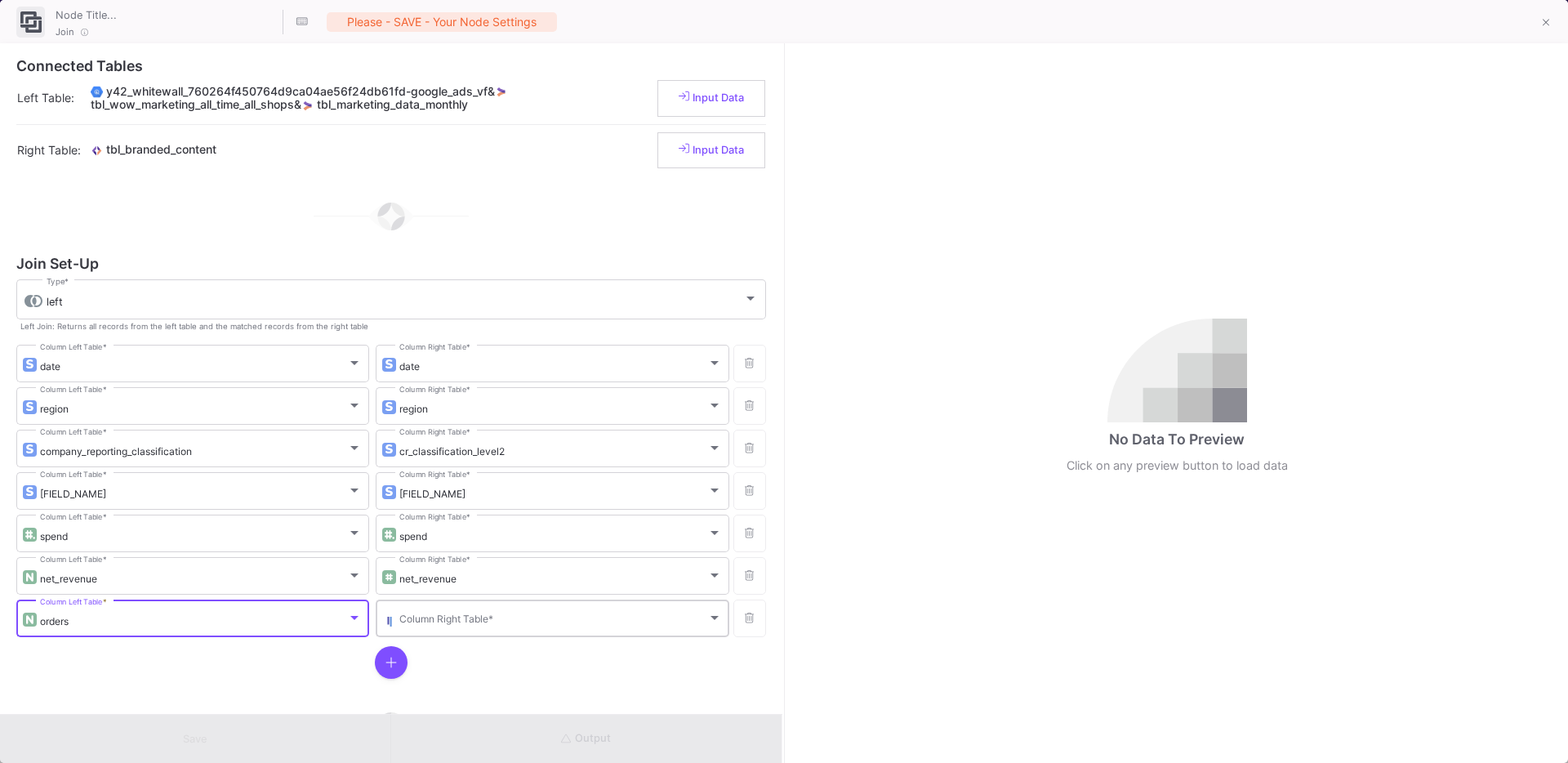click on "Column Right Table   *" at bounding box center (560, 617) 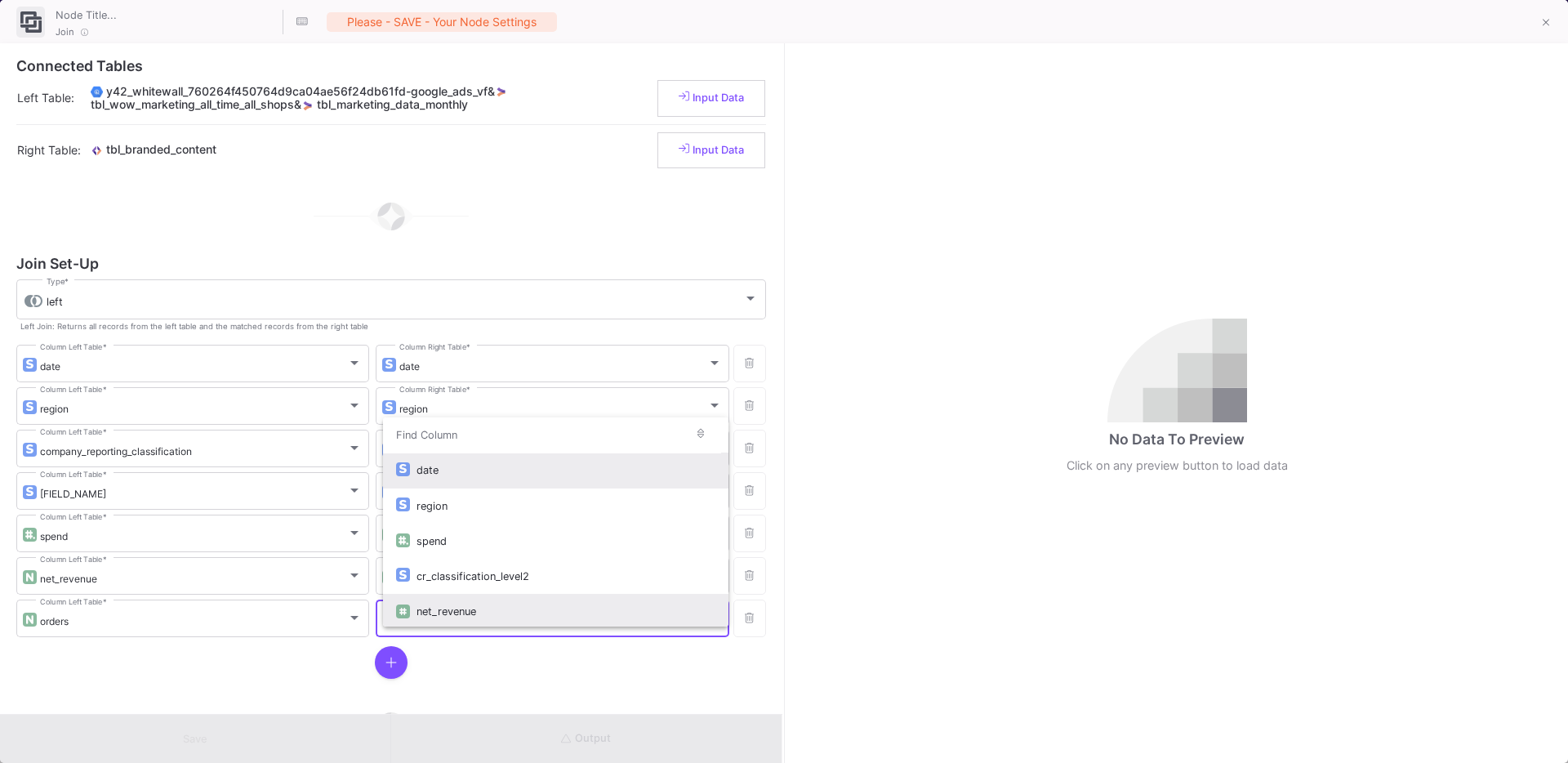 scroll, scrollTop: 74, scrollLeft: 0, axis: vertical 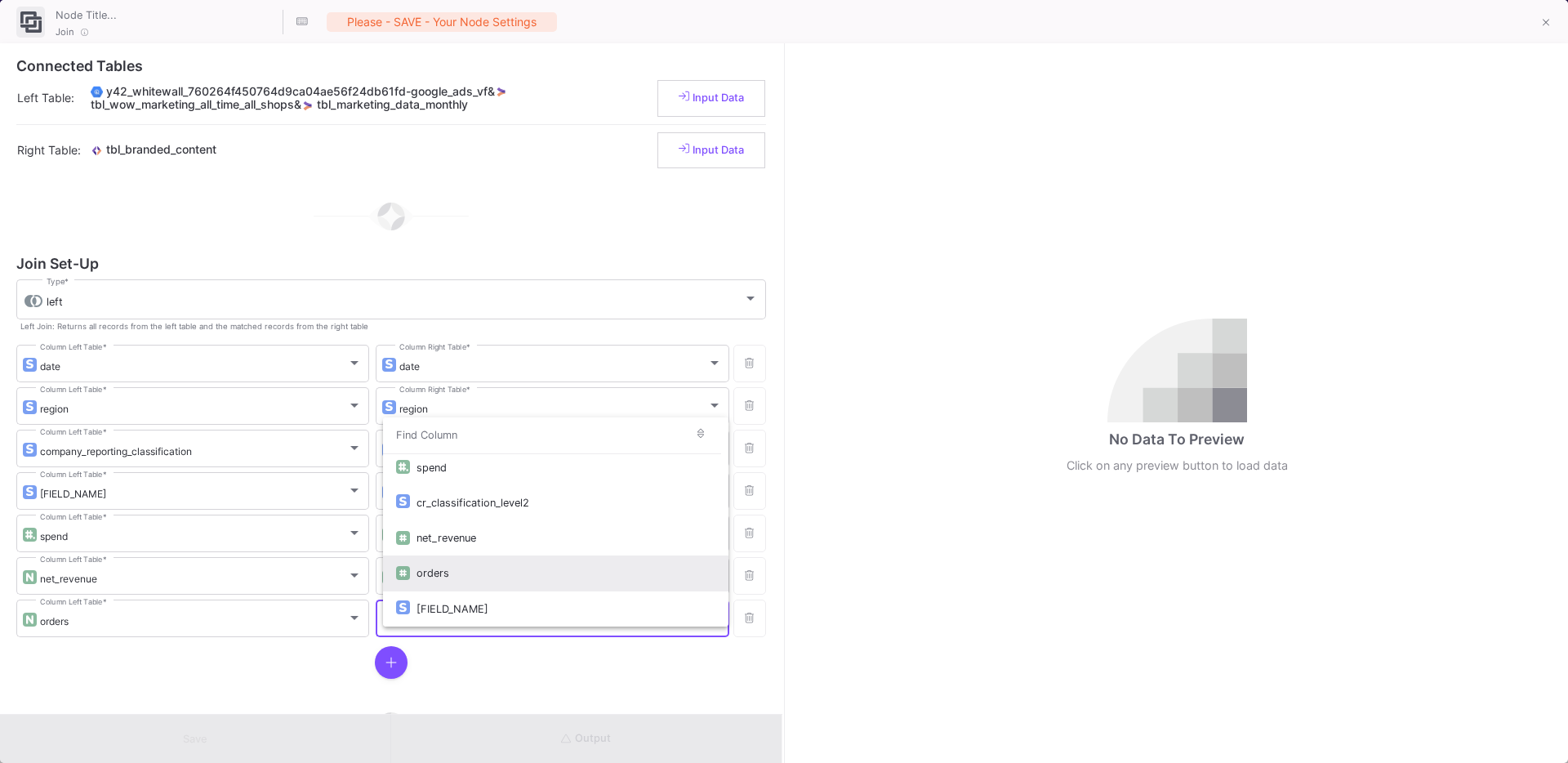 click on "orders" at bounding box center [565, 573] 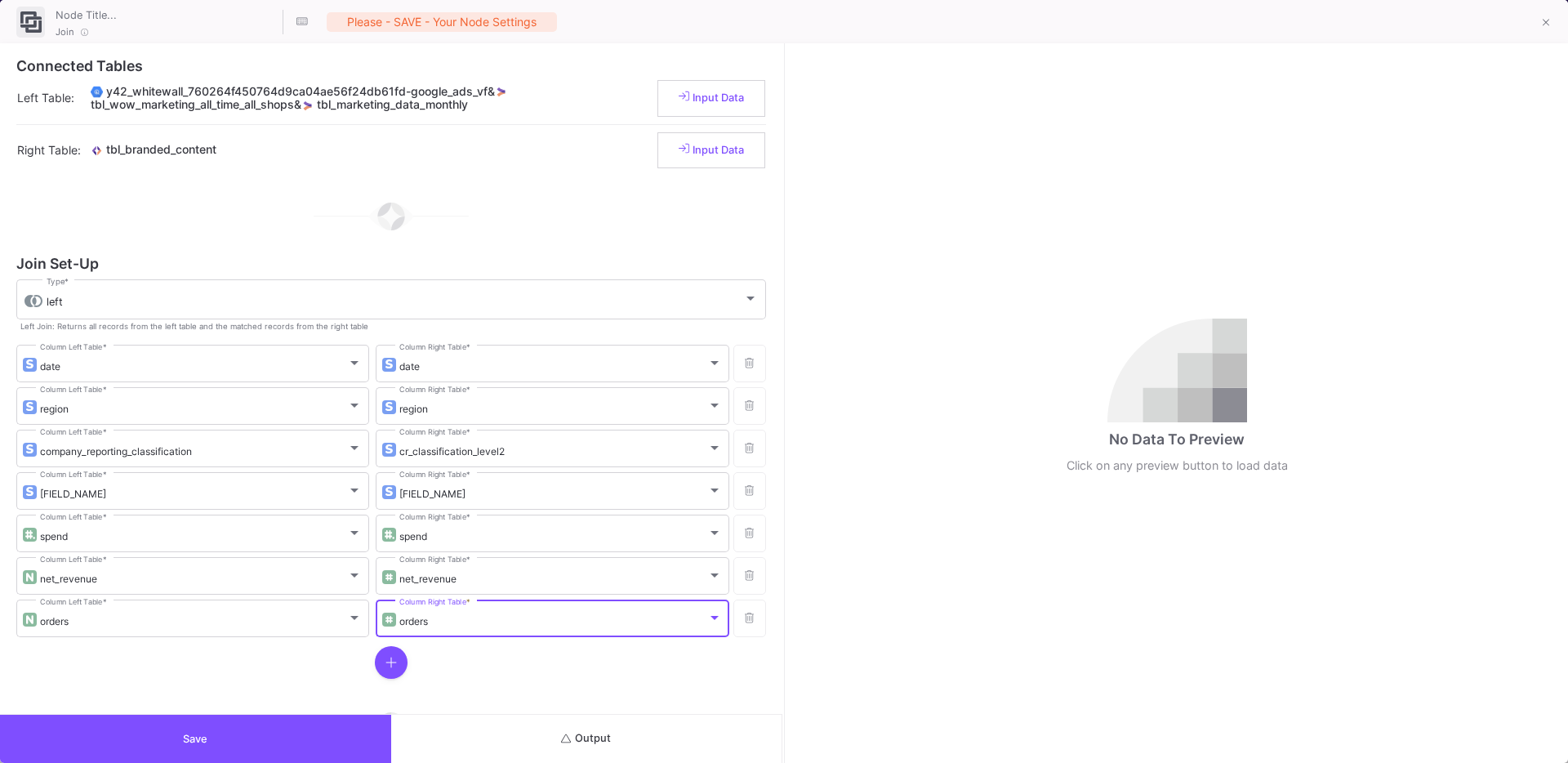 click 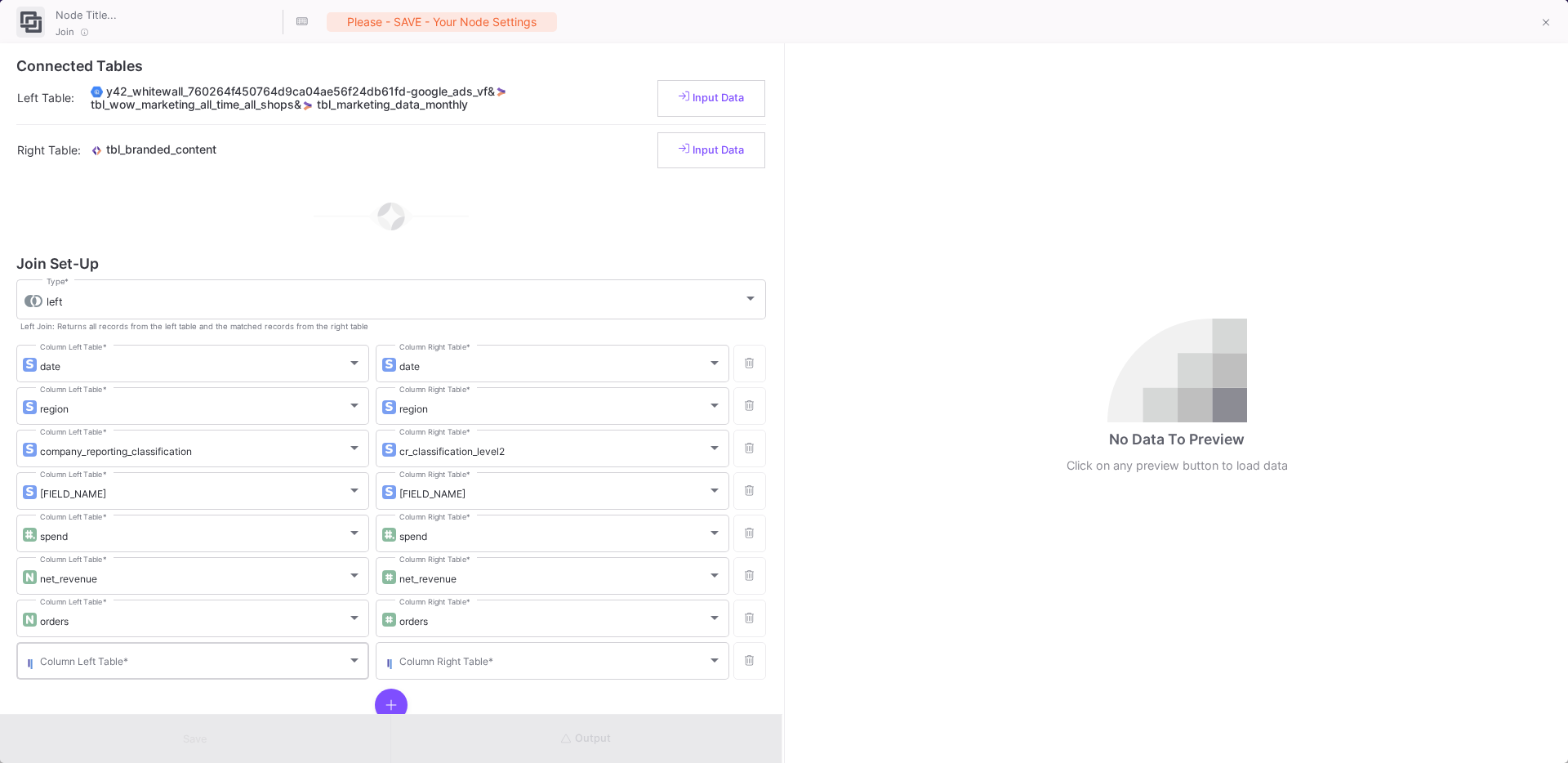click on "Column Left Table   *" at bounding box center (201, 659) 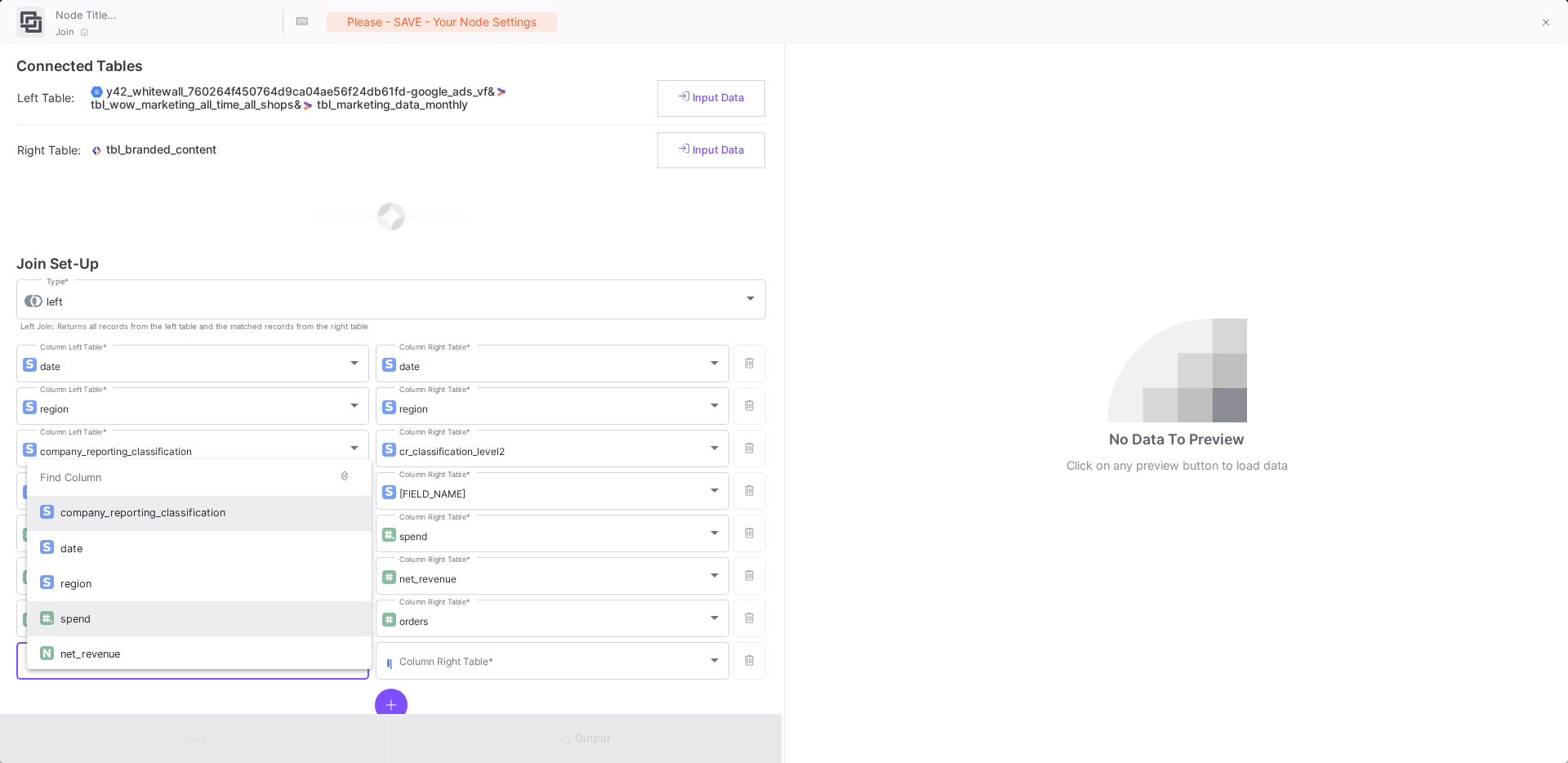 scroll, scrollTop: 74, scrollLeft: 0, axis: vertical 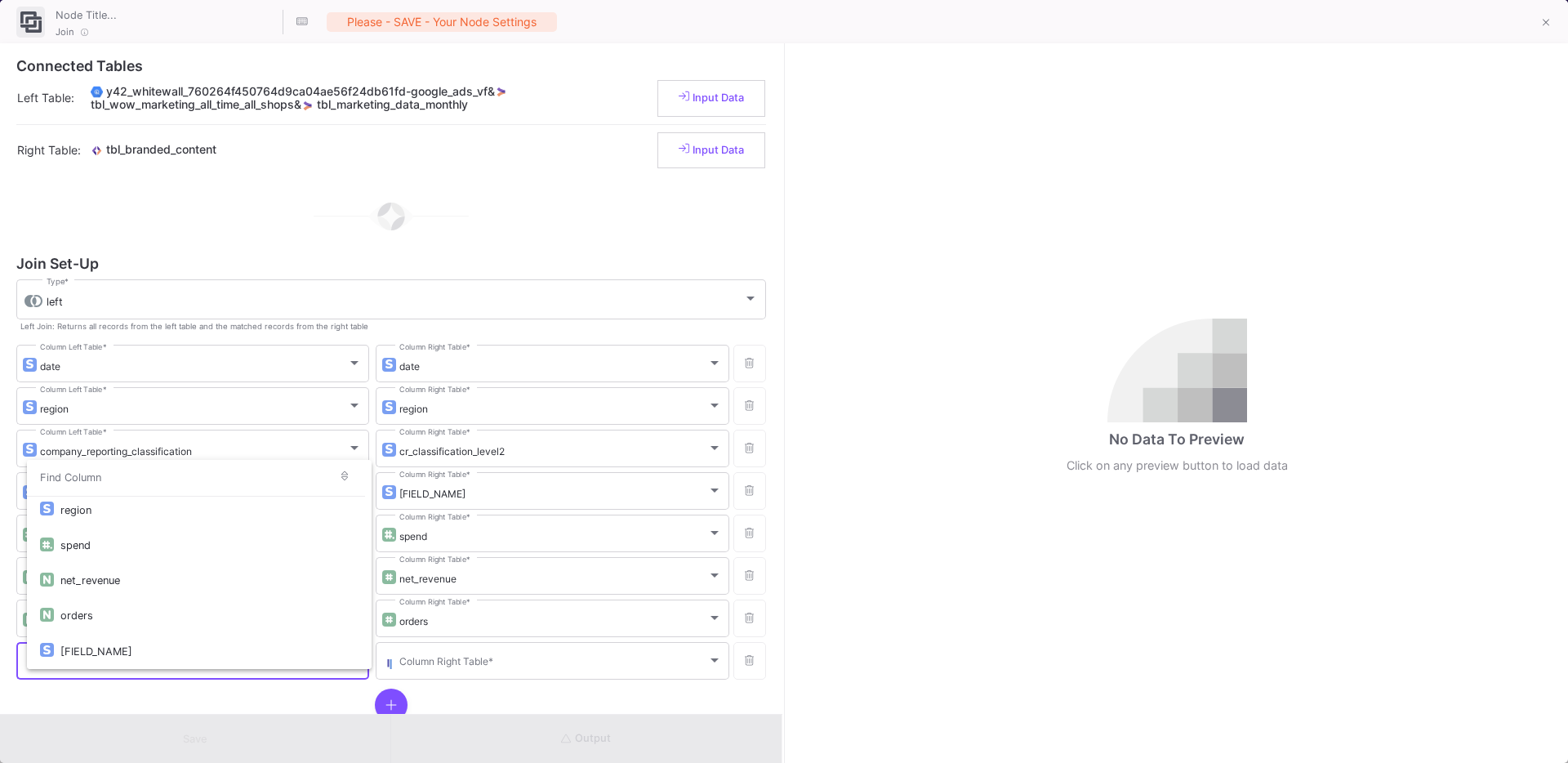click at bounding box center [784, 382] 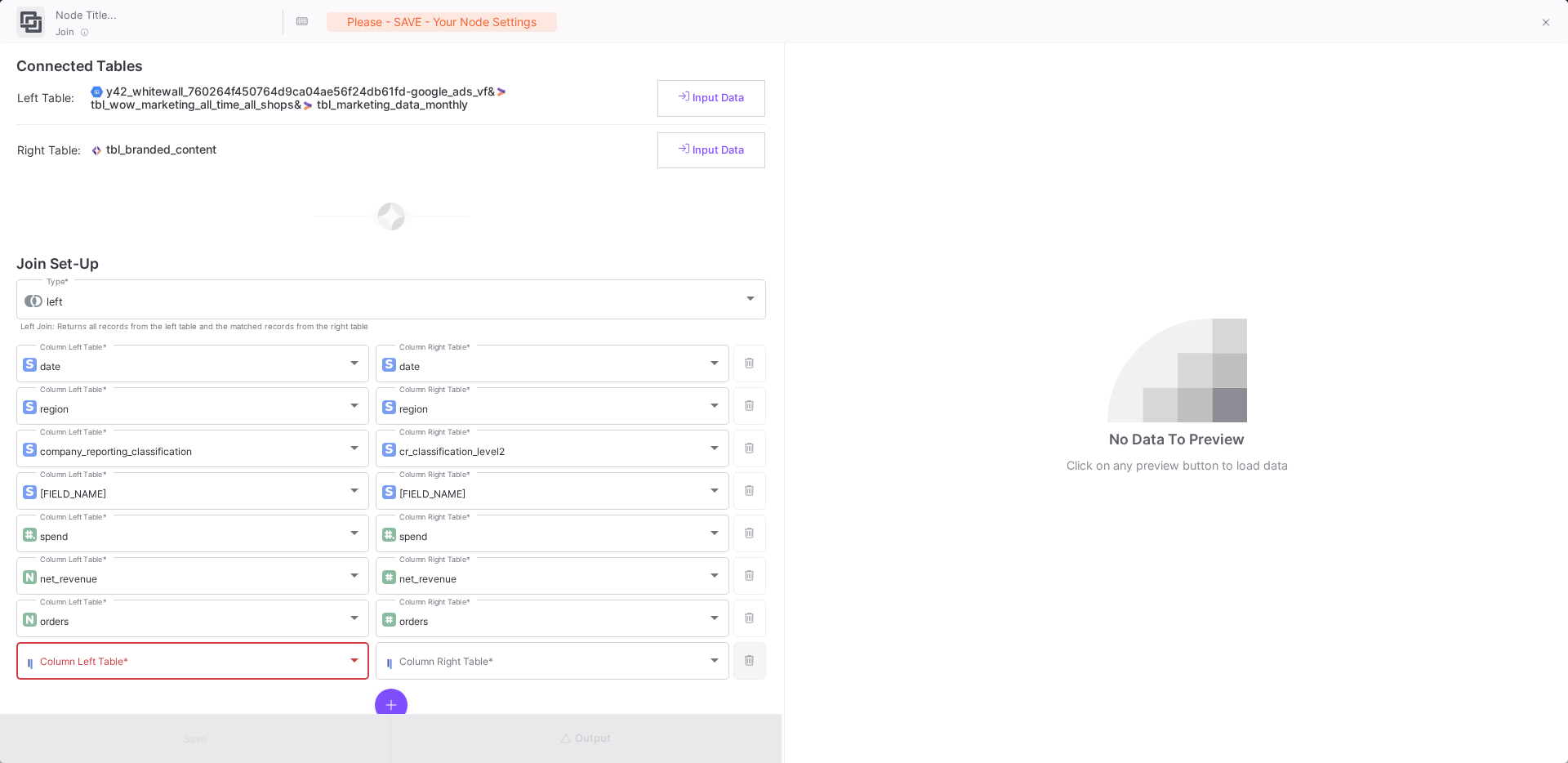 click at bounding box center (750, 661) 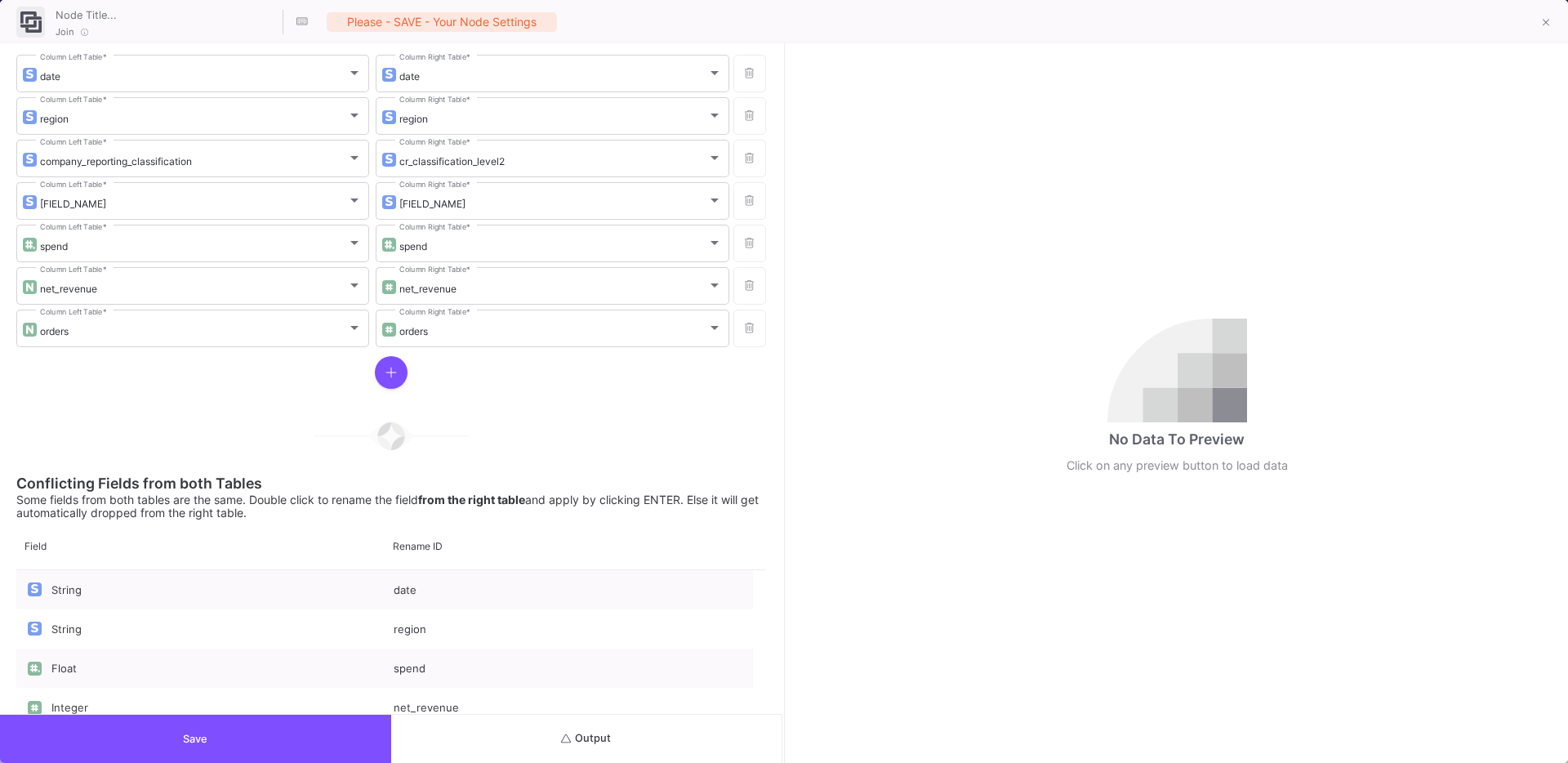 scroll, scrollTop: 386, scrollLeft: 0, axis: vertical 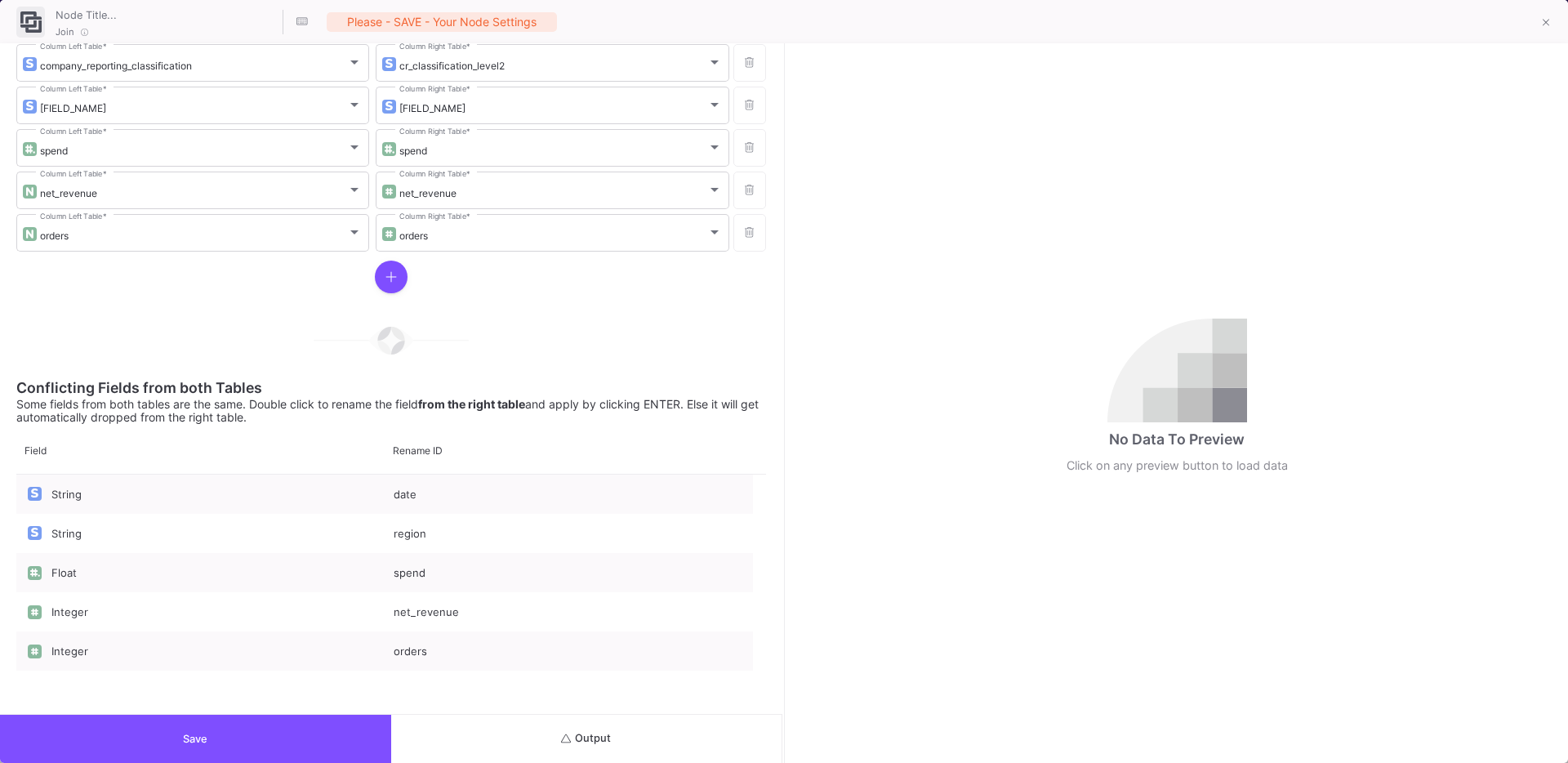click on "Output" at bounding box center [586, 738] 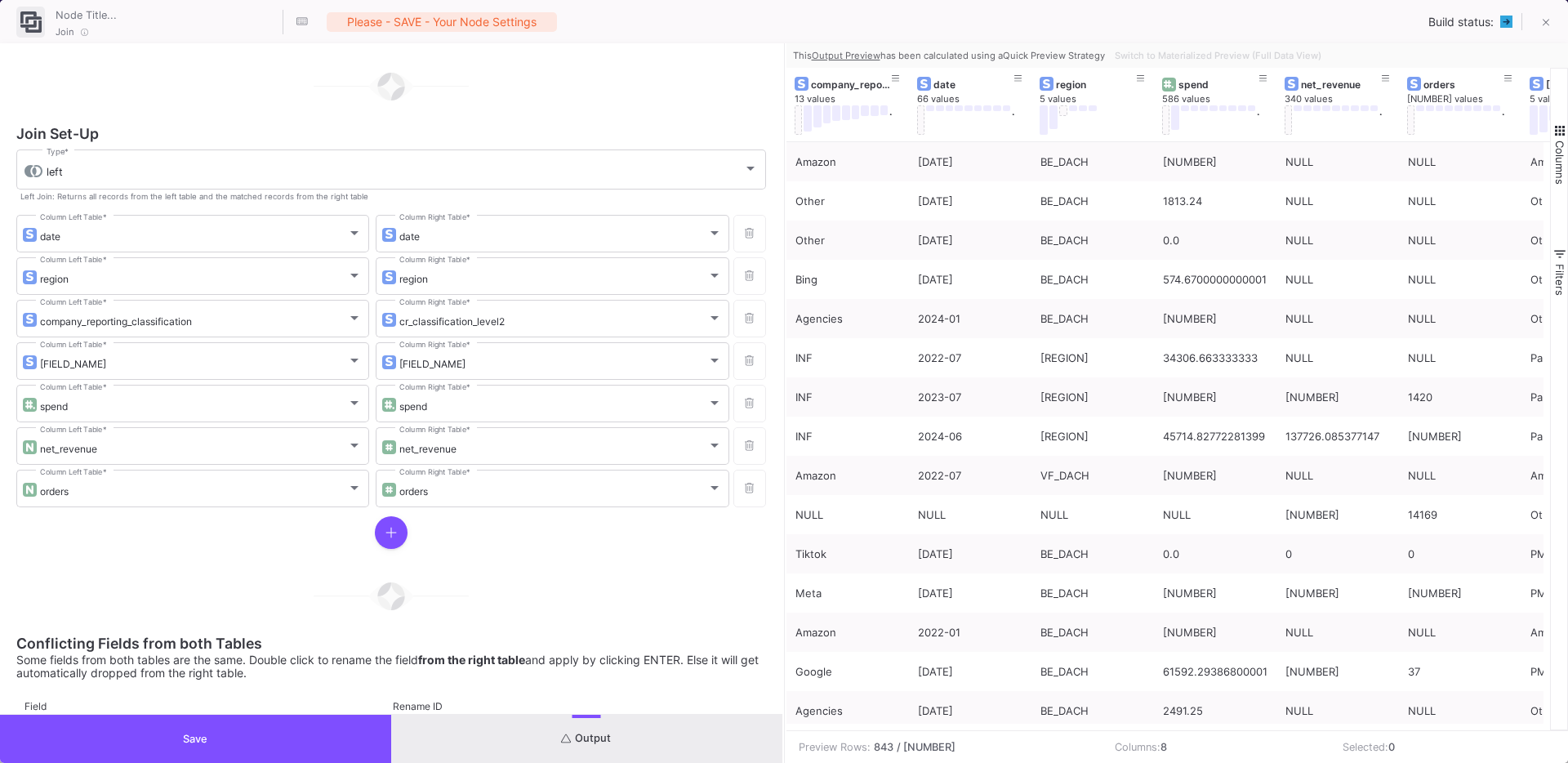 scroll, scrollTop: 139, scrollLeft: 0, axis: vertical 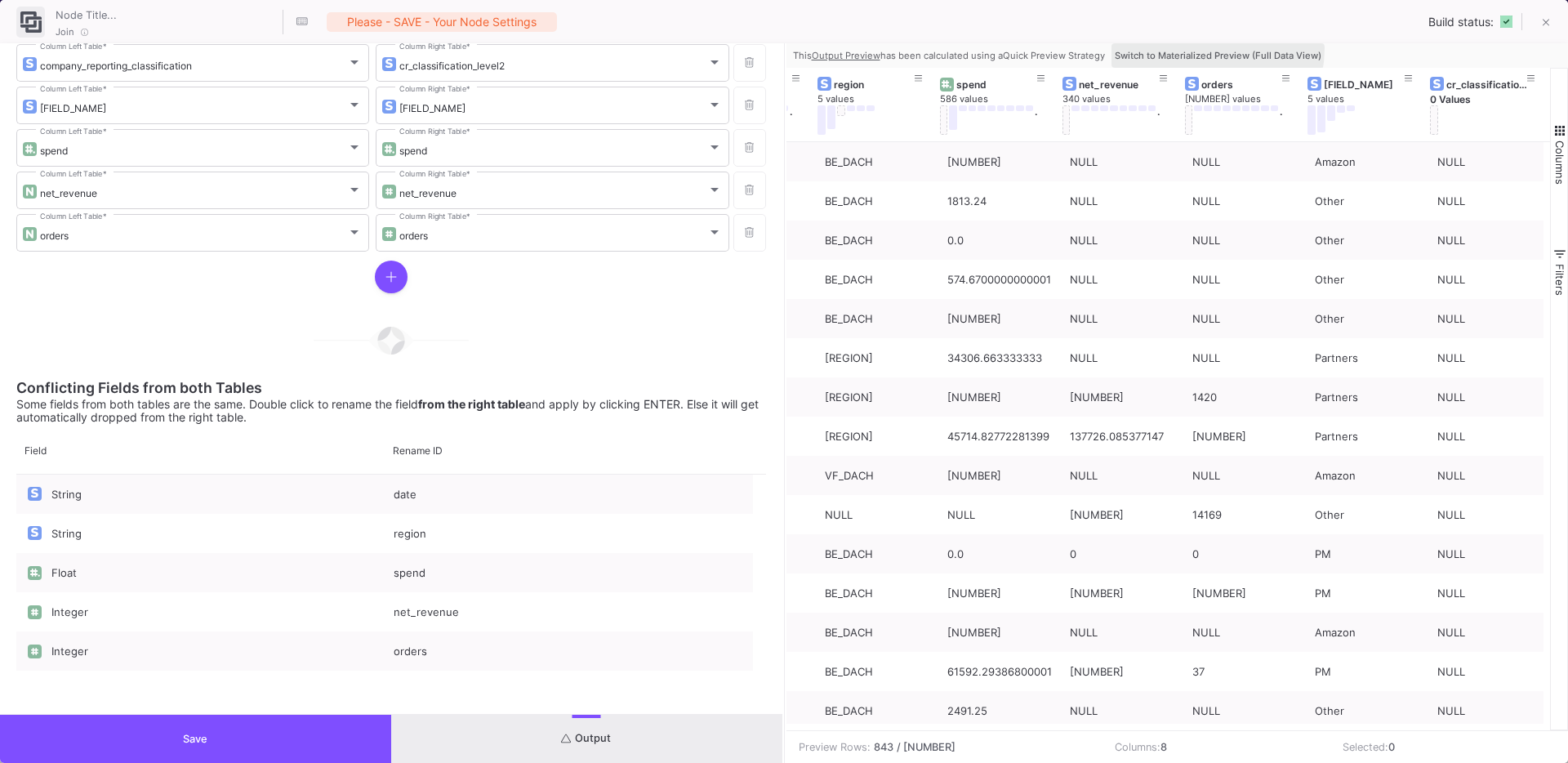 click on "Switch to Materialized Preview (Full Data View)" at bounding box center (1218, 56) 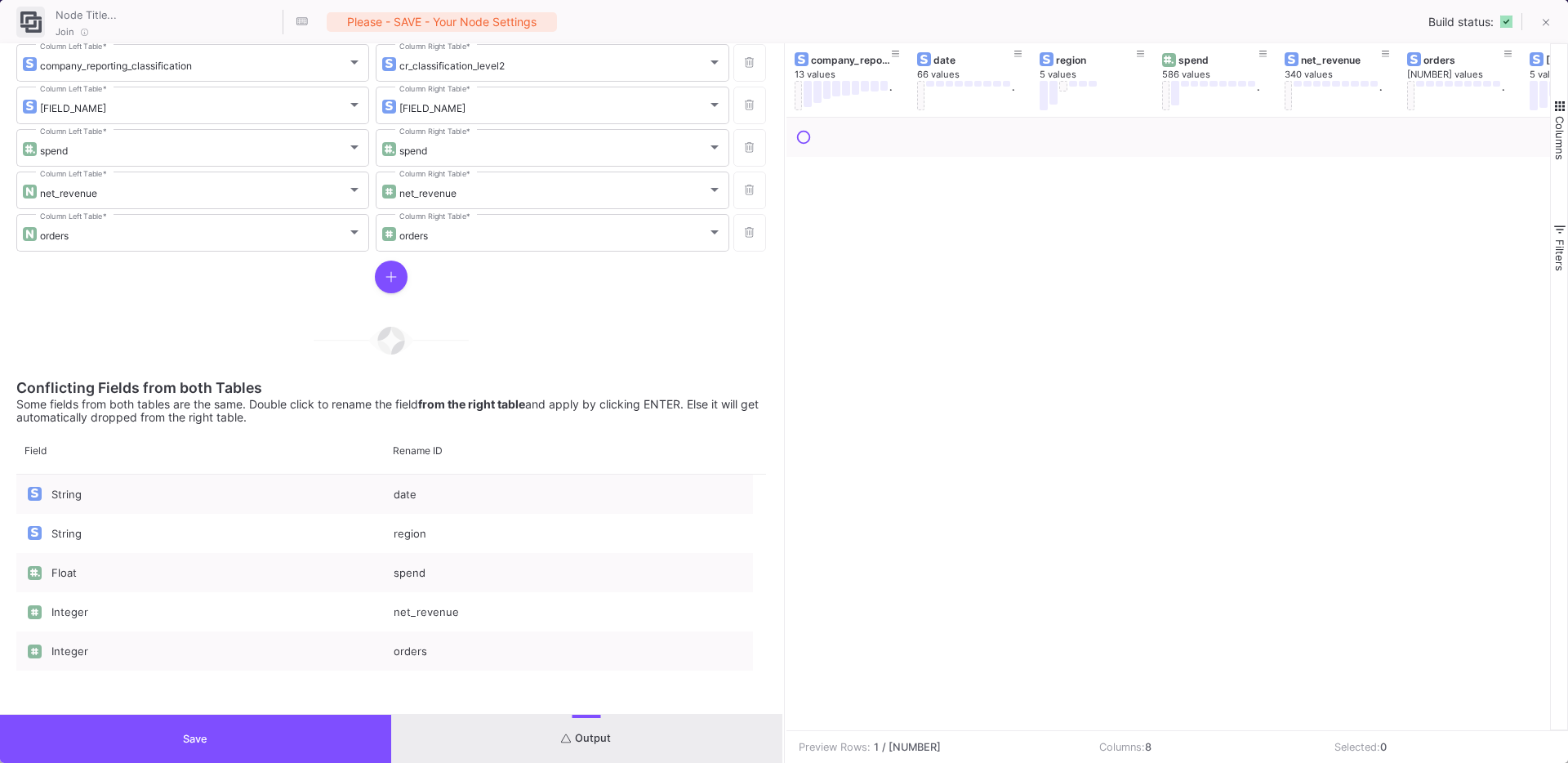 scroll, scrollTop: 0, scrollLeft: 52, axis: horizontal 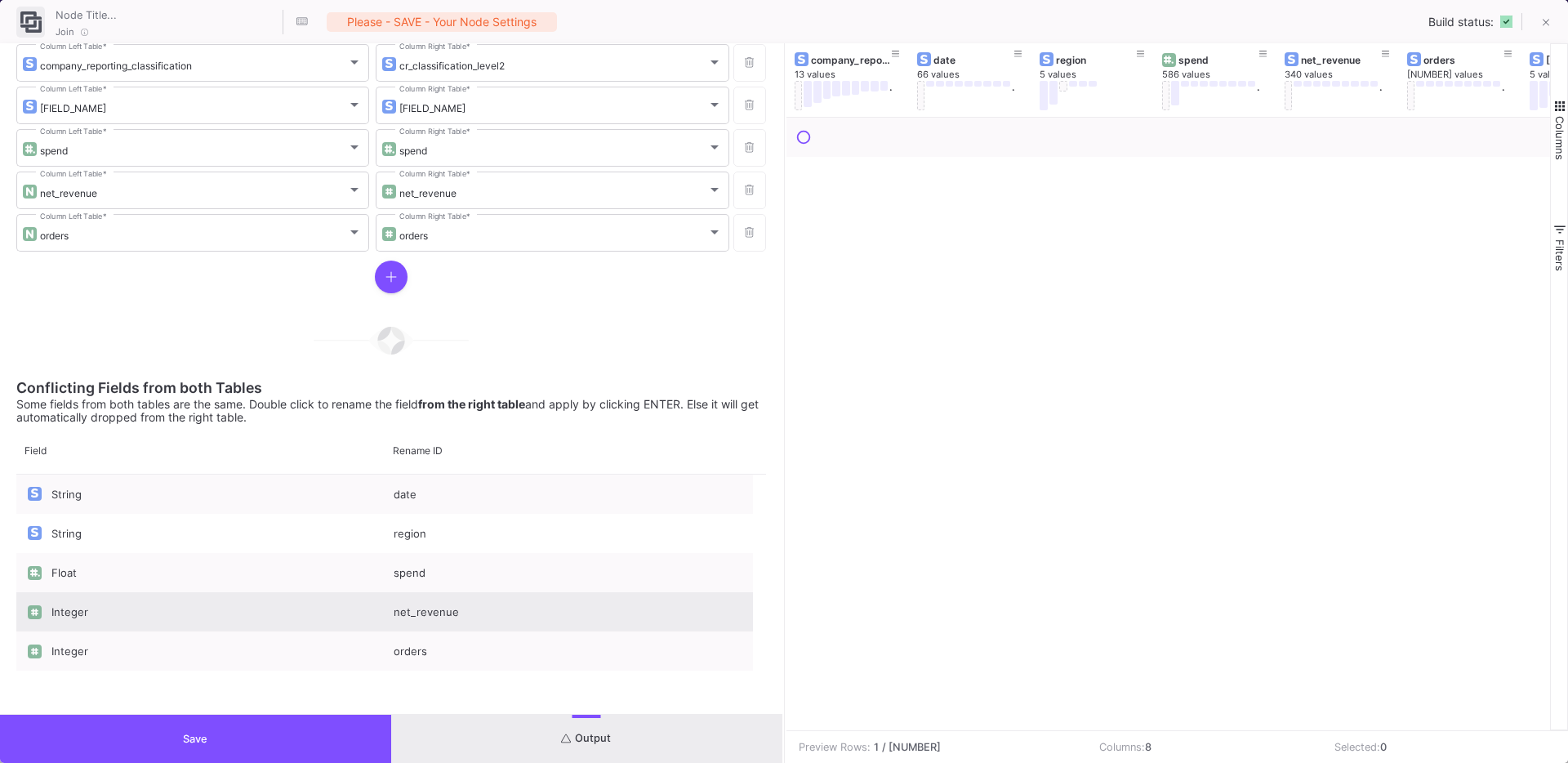 click on "Integer" at bounding box center (213, 613) 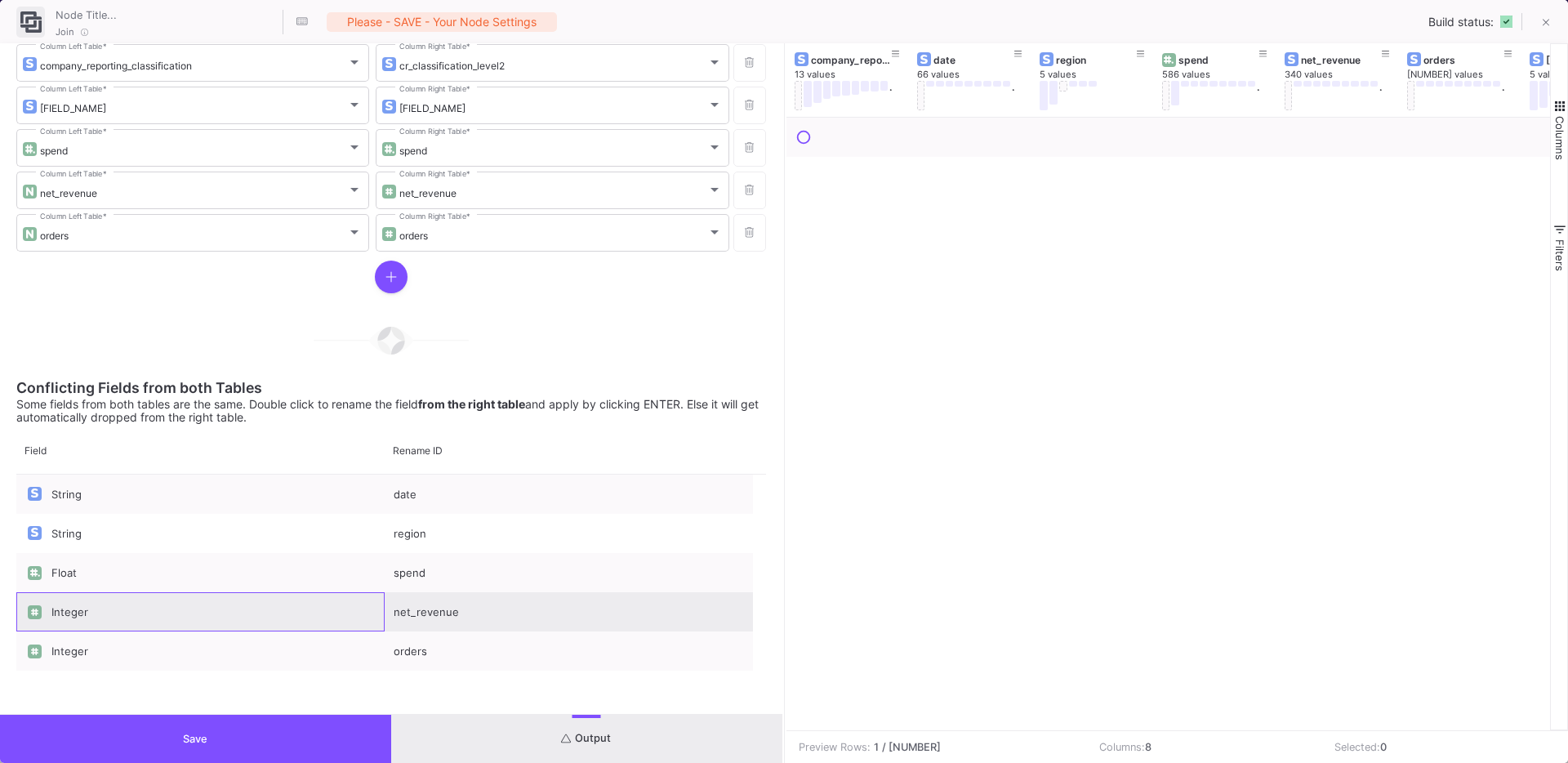 click on "Integer" at bounding box center [213, 613] 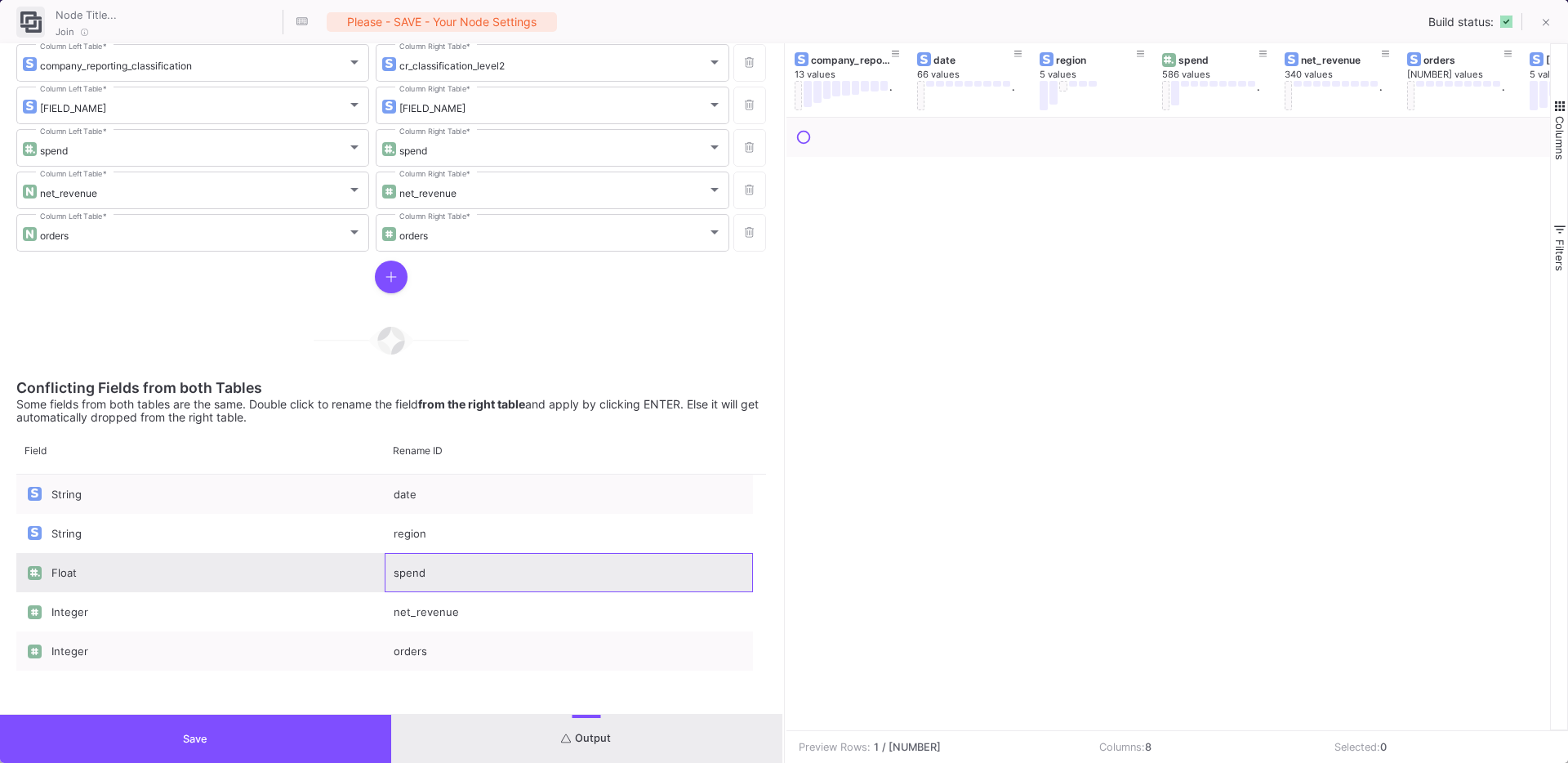 click on "spend" at bounding box center [568, 573] 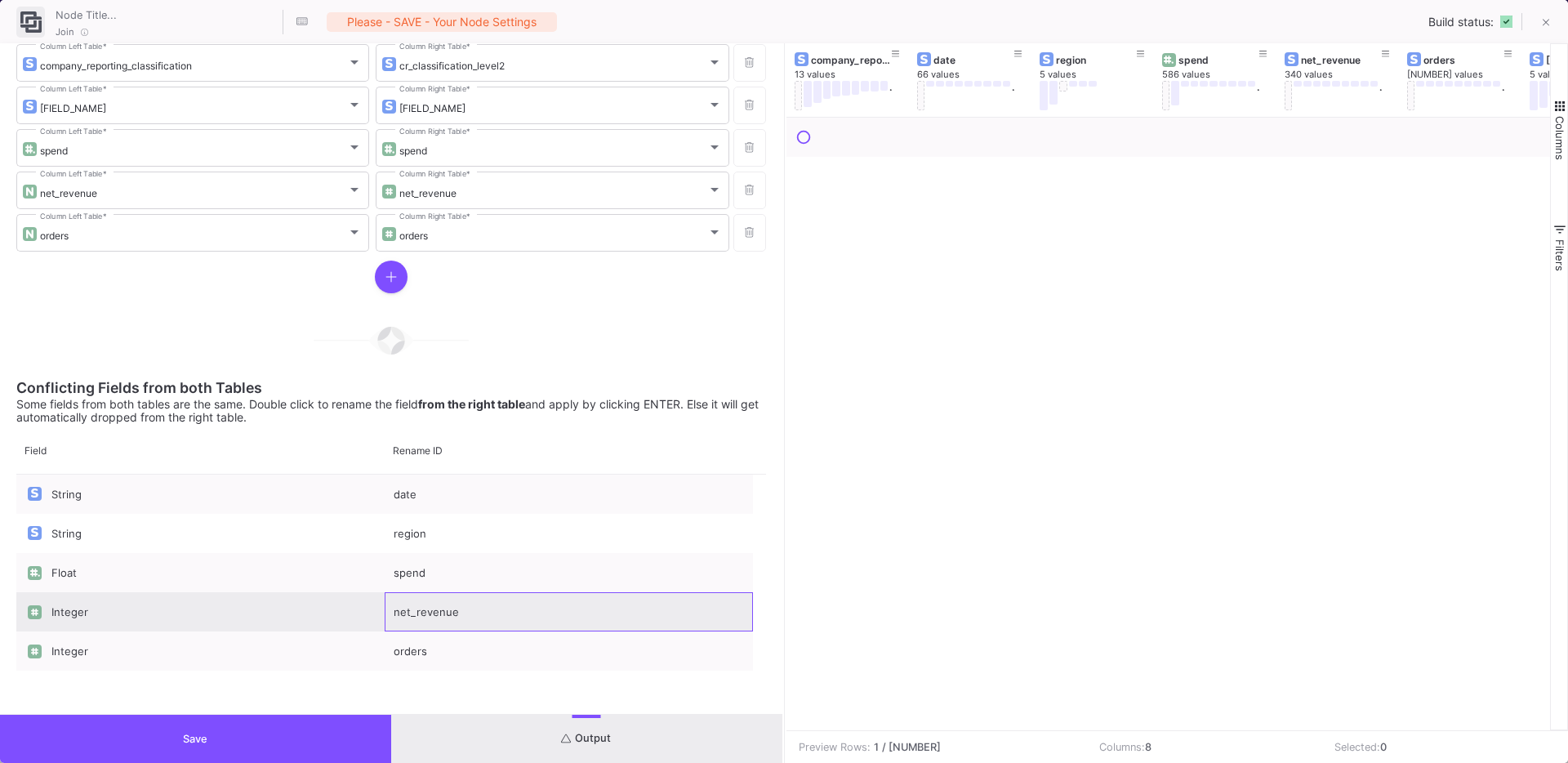 click on "net_revenue" at bounding box center (568, 612) 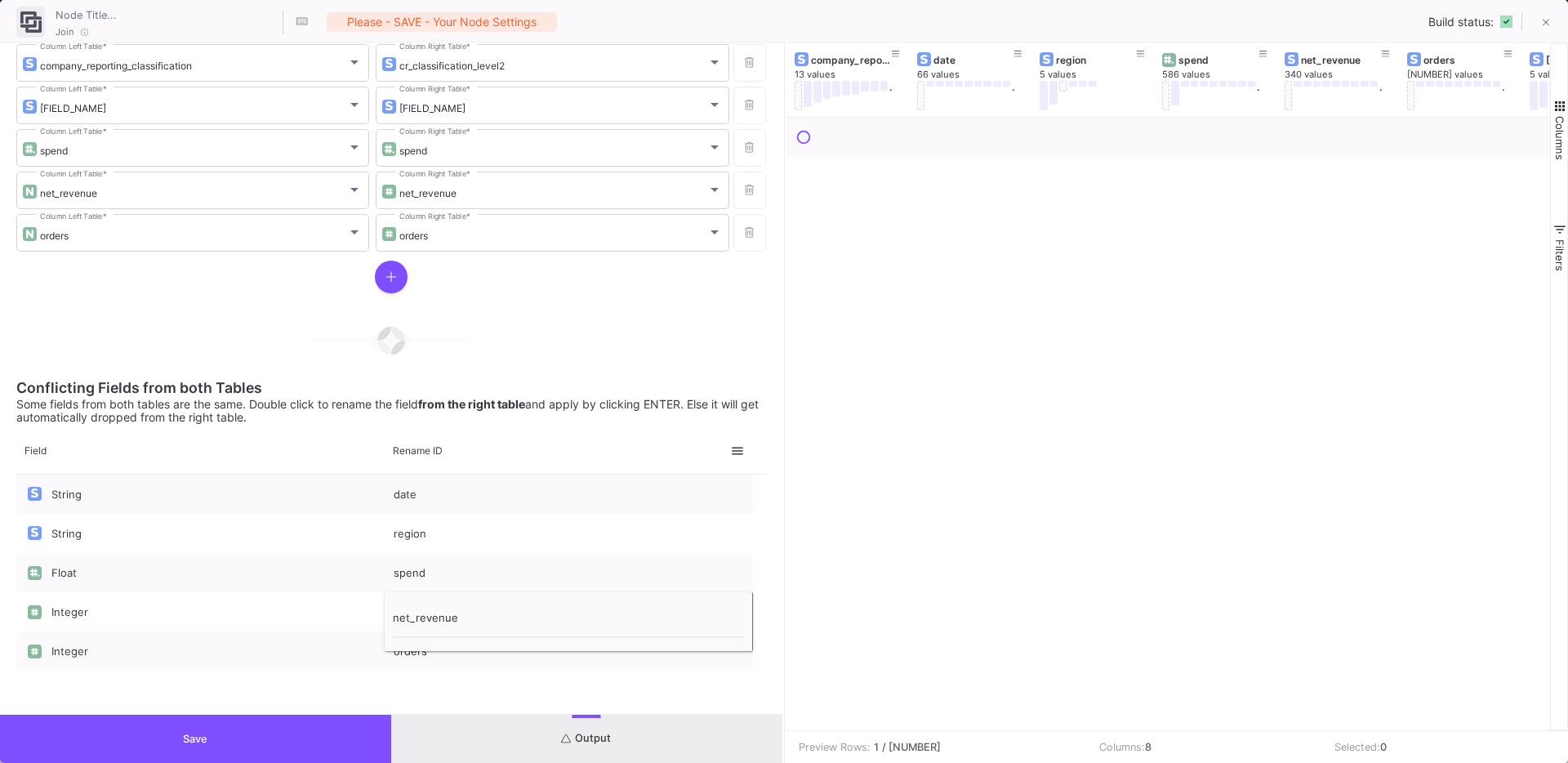 click on "from the right table" at bounding box center (471, 404) 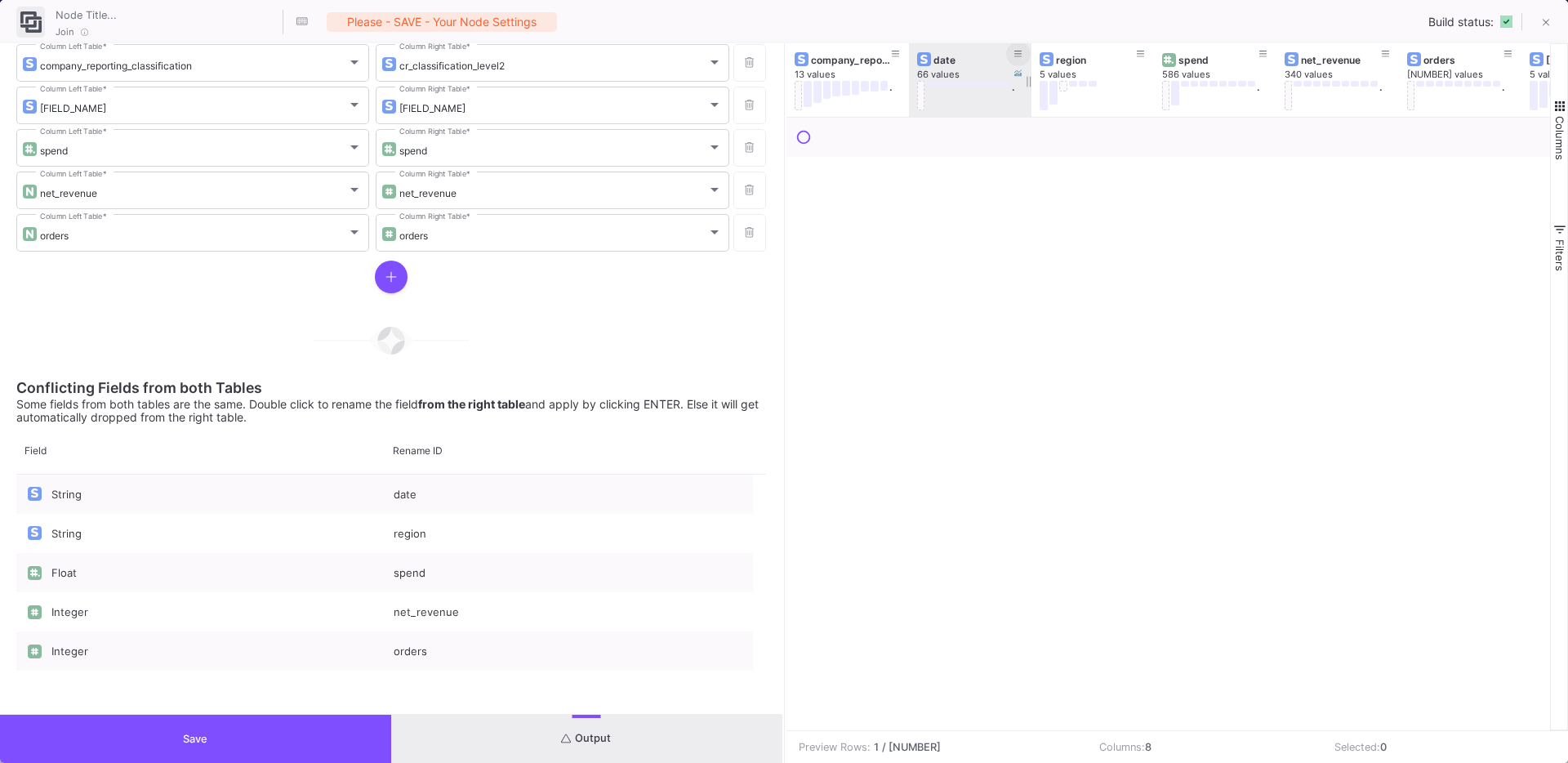 click at bounding box center (1018, 54) 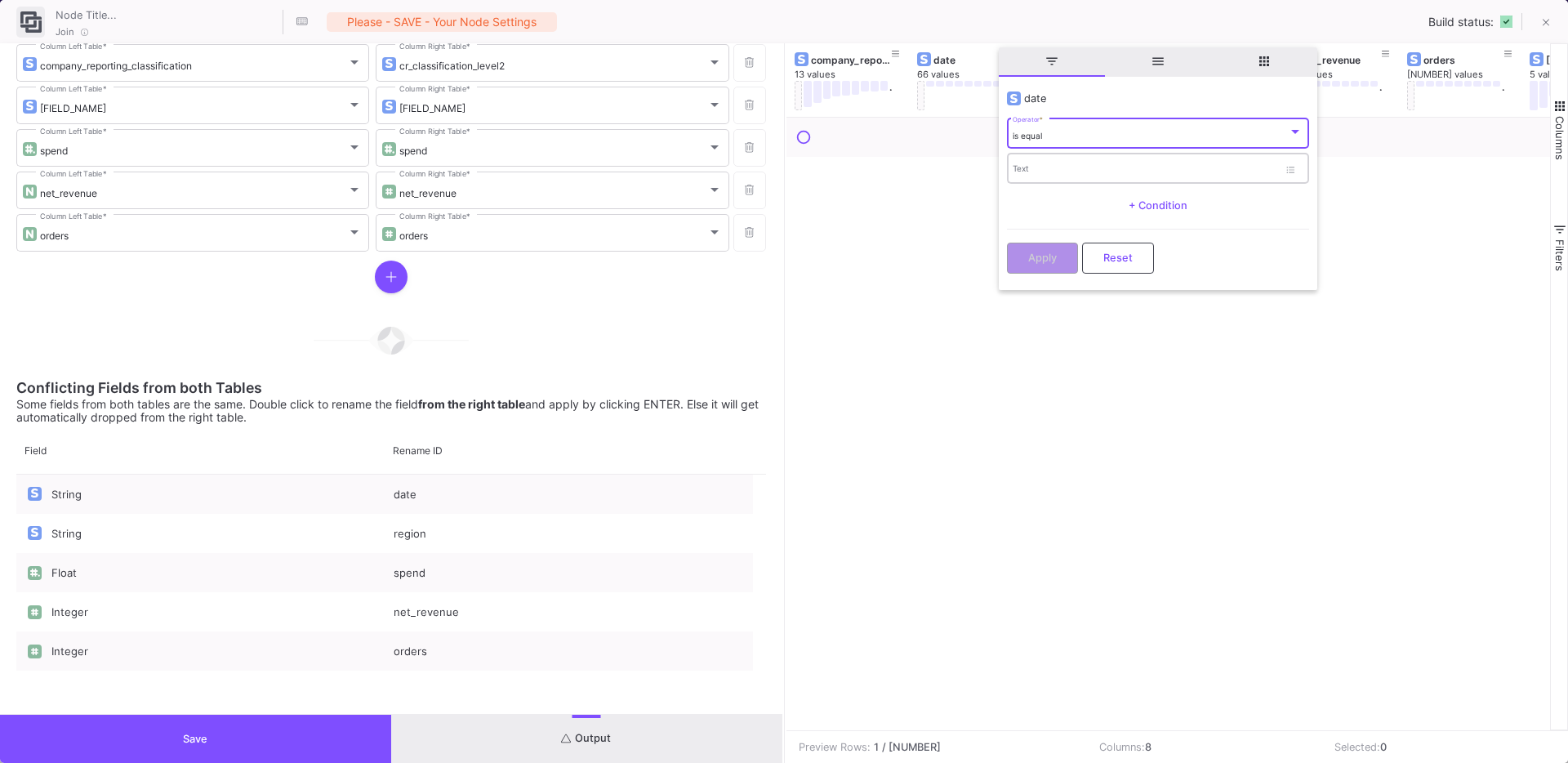 click on "Text" at bounding box center [1145, 167] 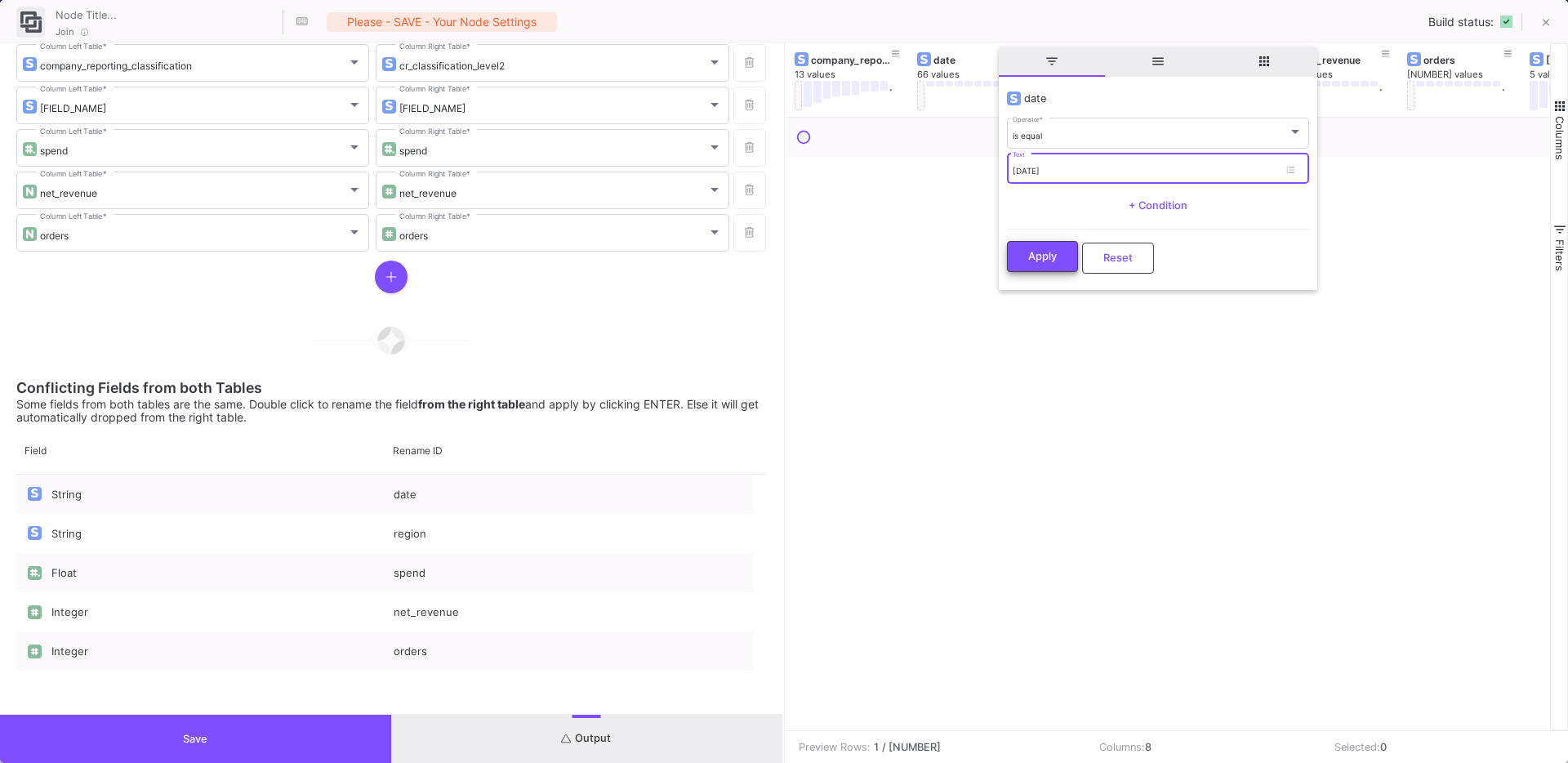 type on "2025-07" 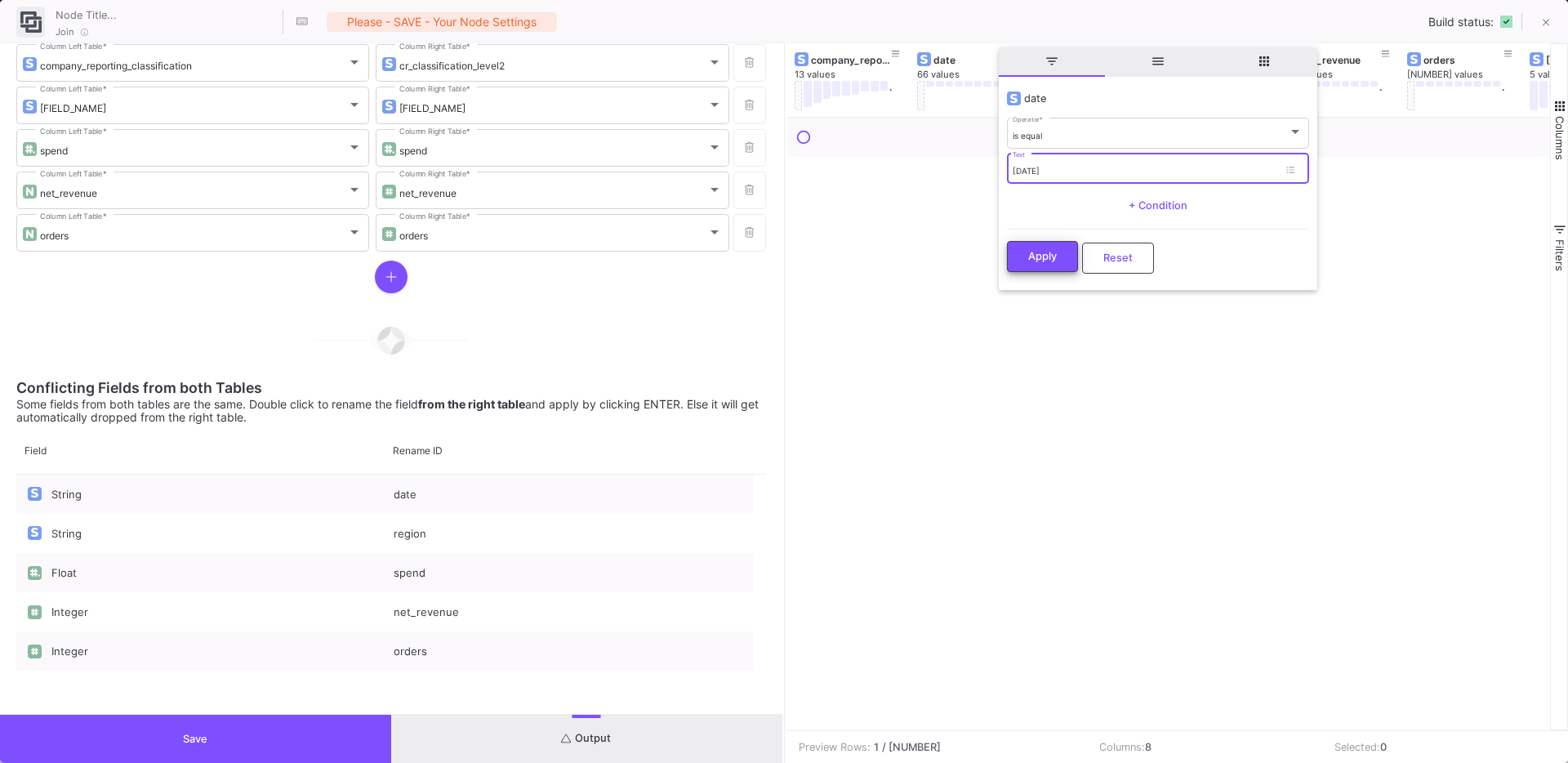 click on "Apply" at bounding box center [1042, 257] 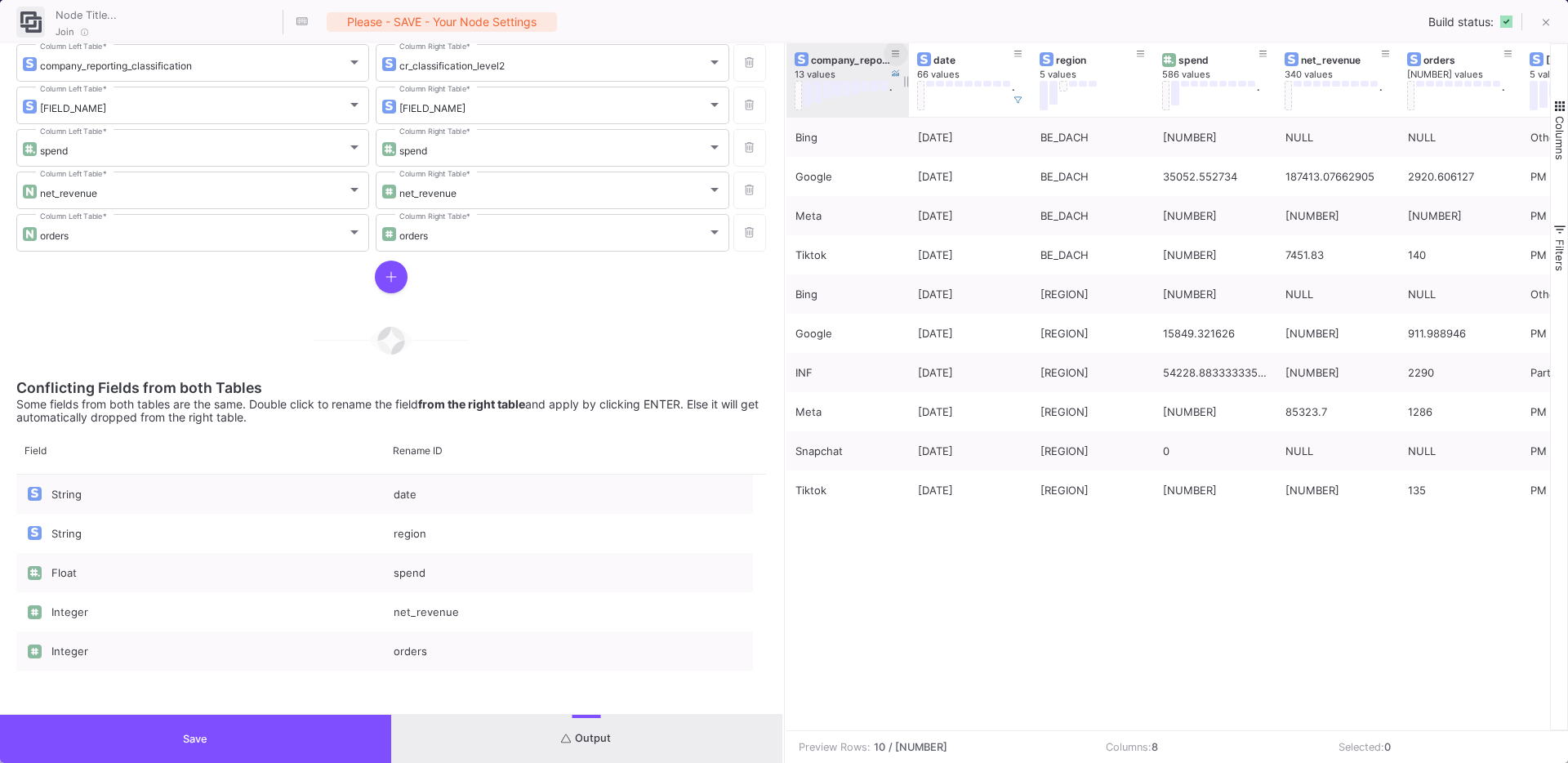 click at bounding box center [896, 55] 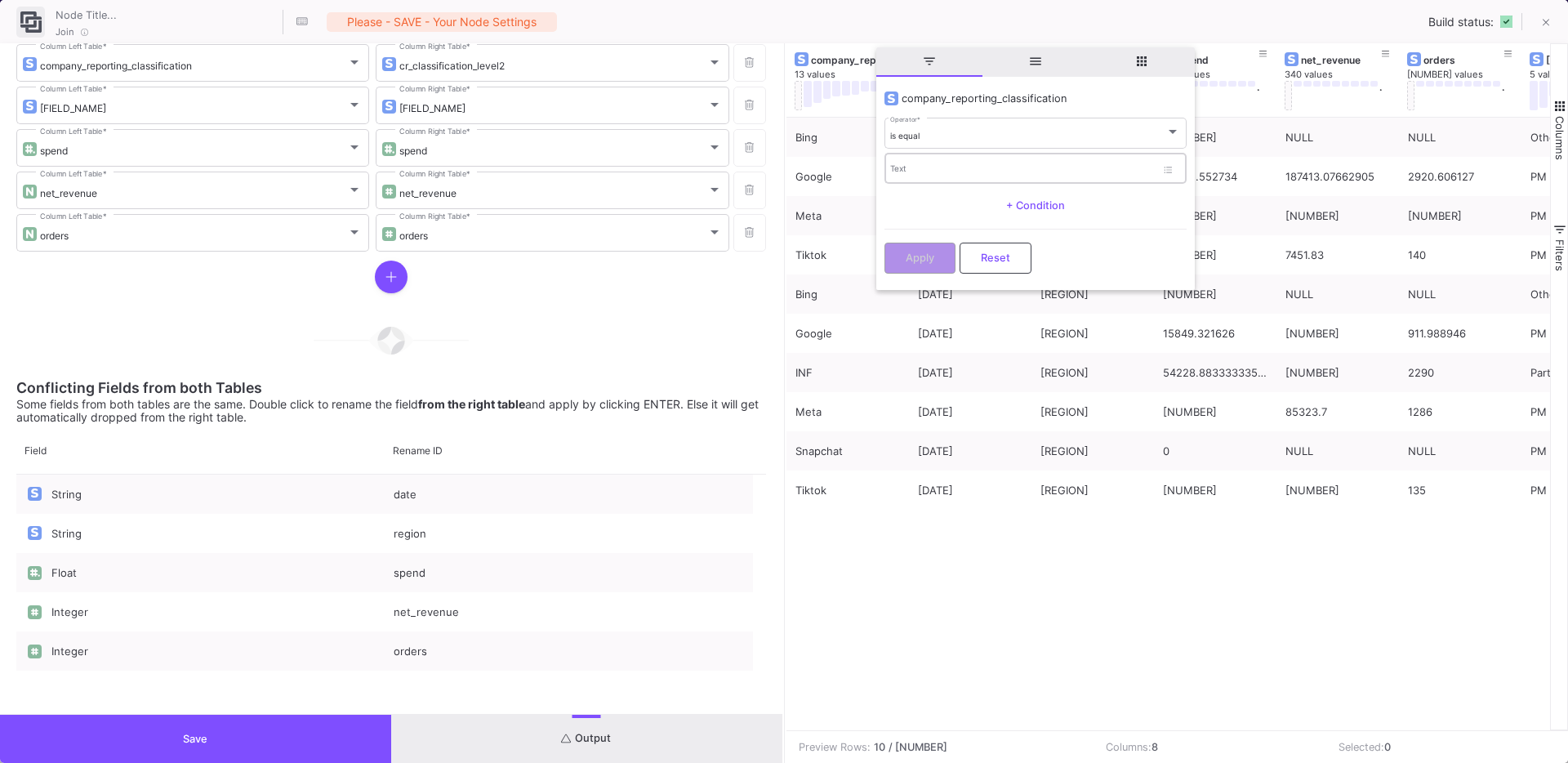 click on "Text" at bounding box center [1022, 167] 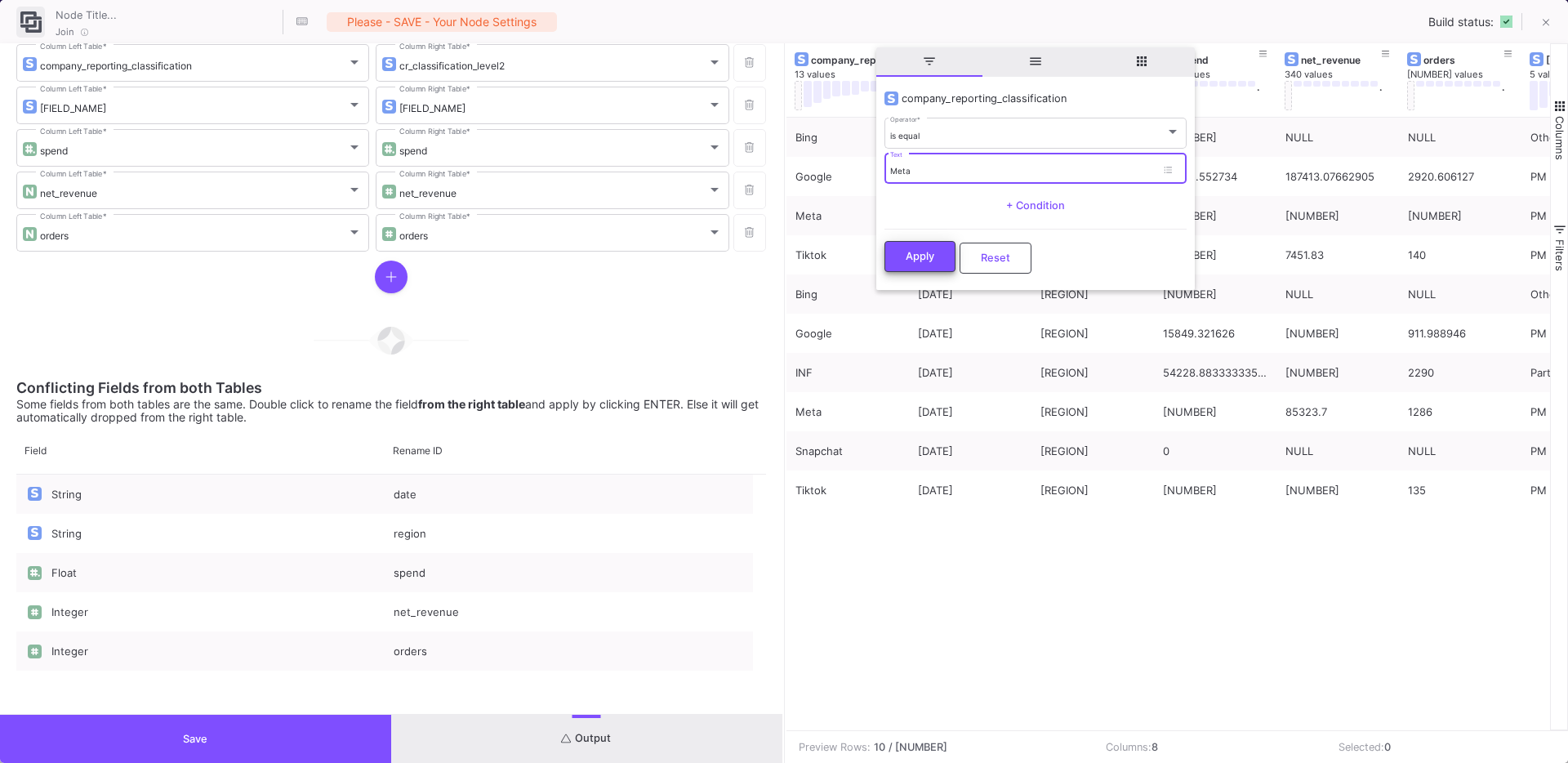 type on "Meta" 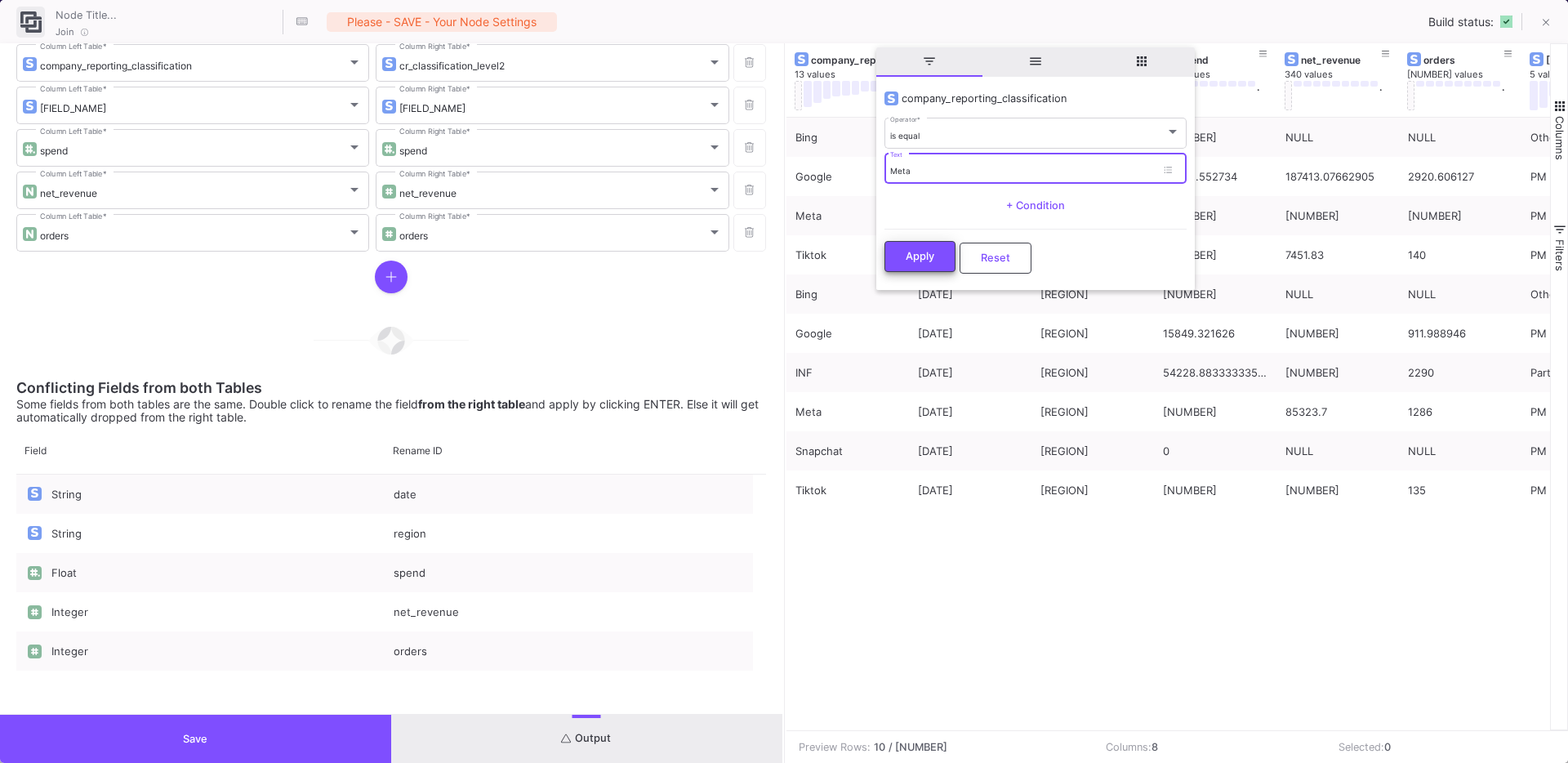 click on "Apply" at bounding box center (920, 256) 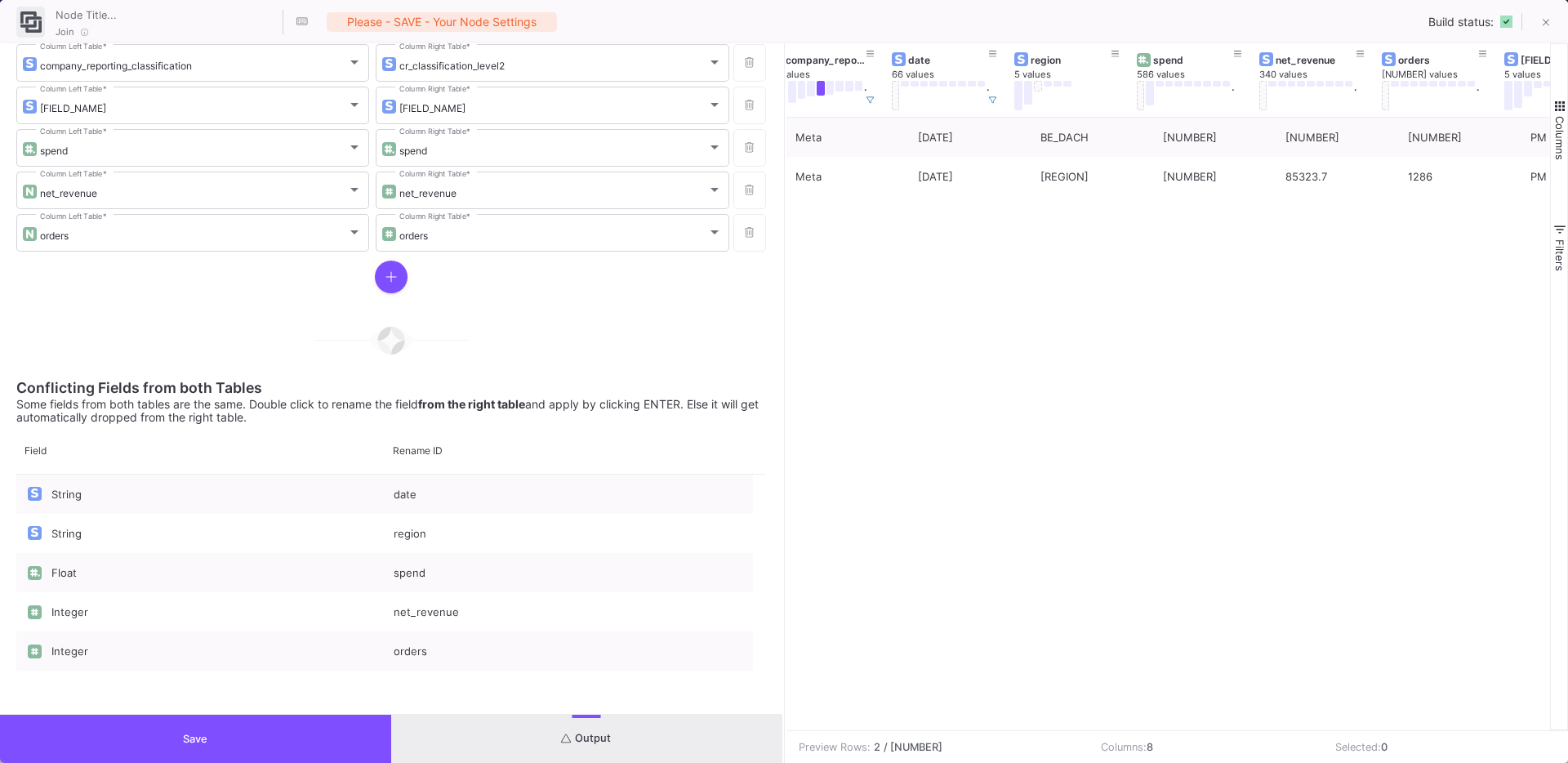 scroll, scrollTop: 0, scrollLeft: 120, axis: horizontal 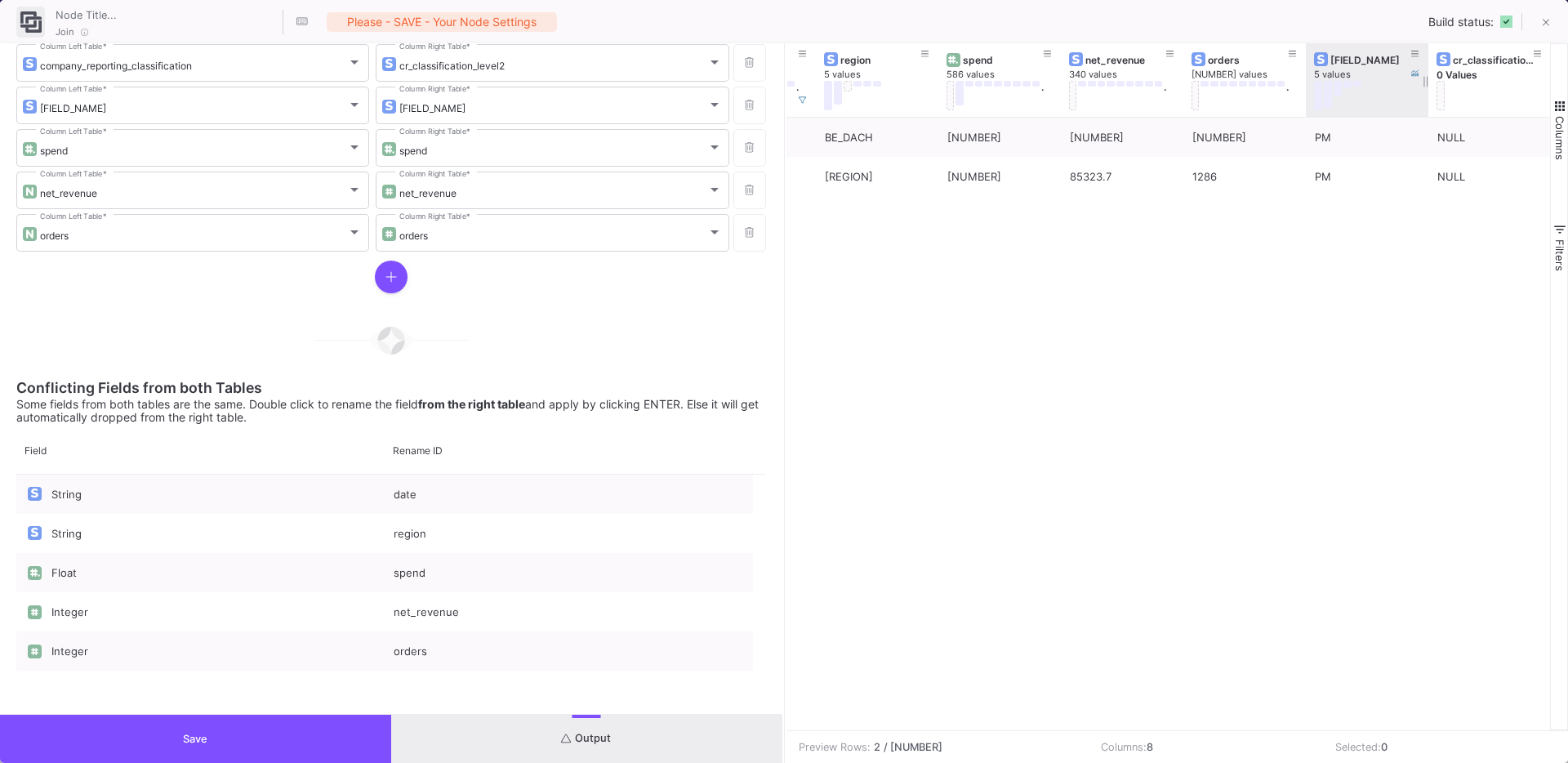drag, startPoint x: 1426, startPoint y: 69, endPoint x: 1318, endPoint y: 78, distance: 108.37435 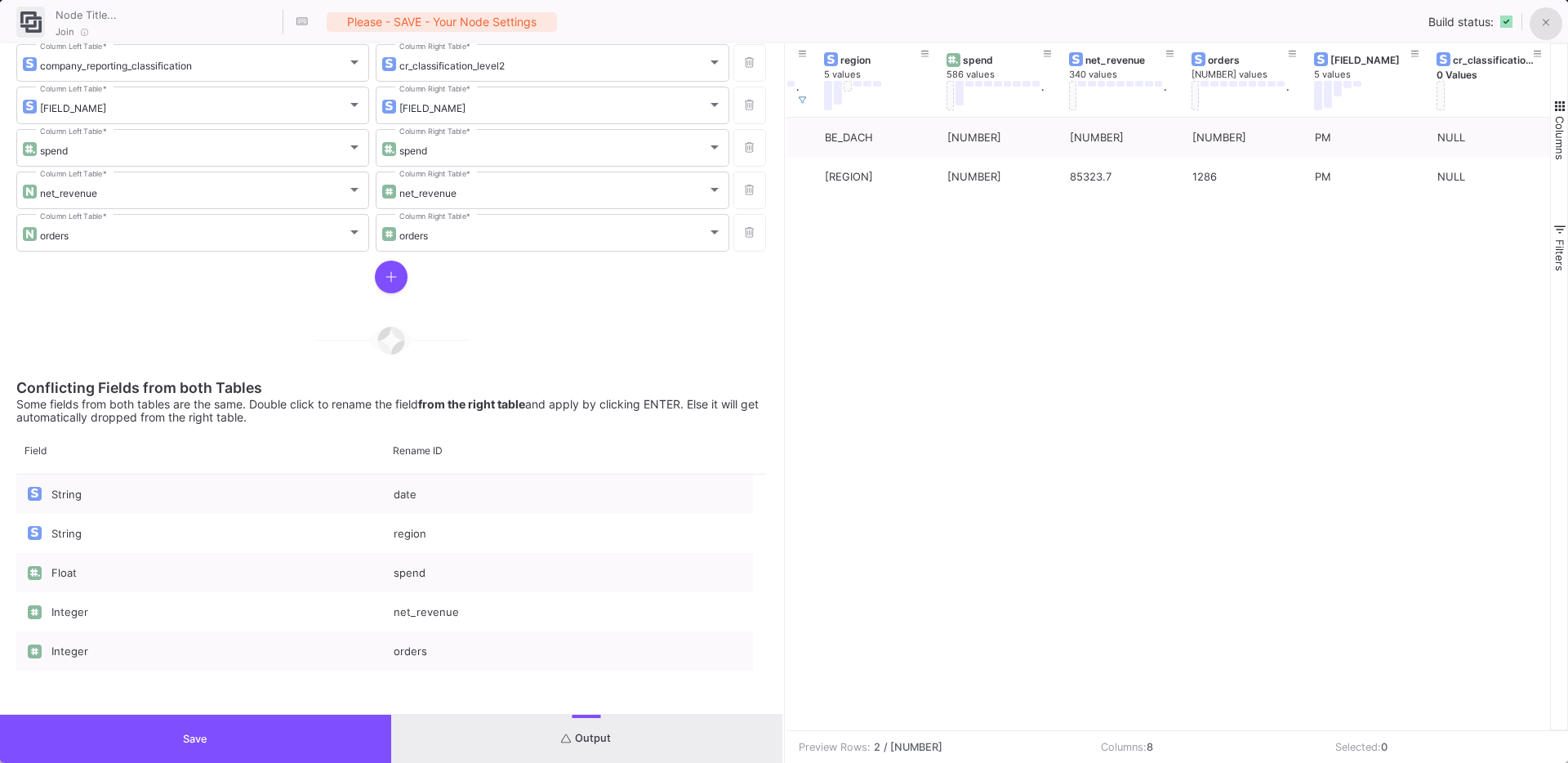 click at bounding box center (1546, 24) 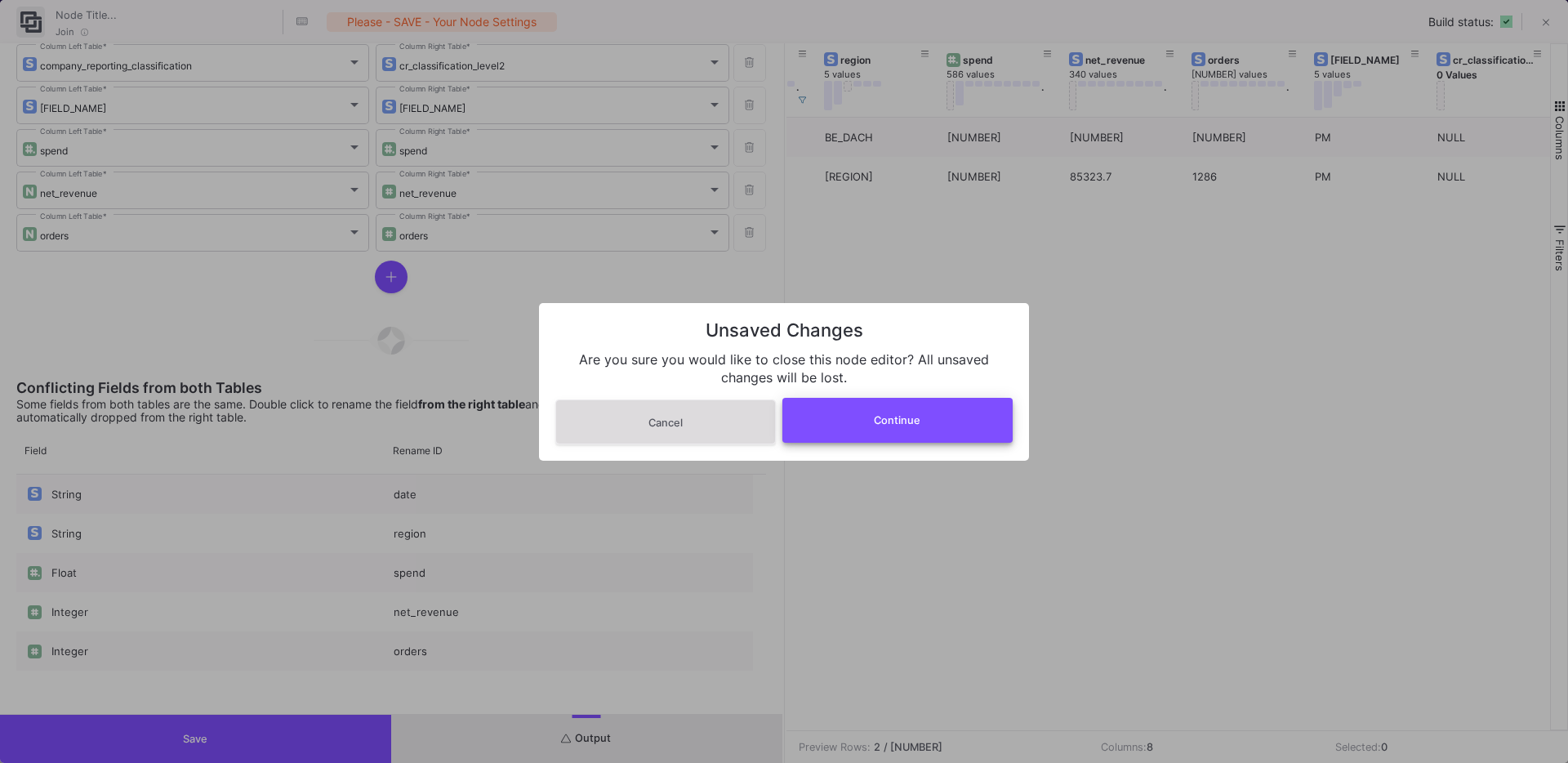 click on "Continue" at bounding box center [898, 420] 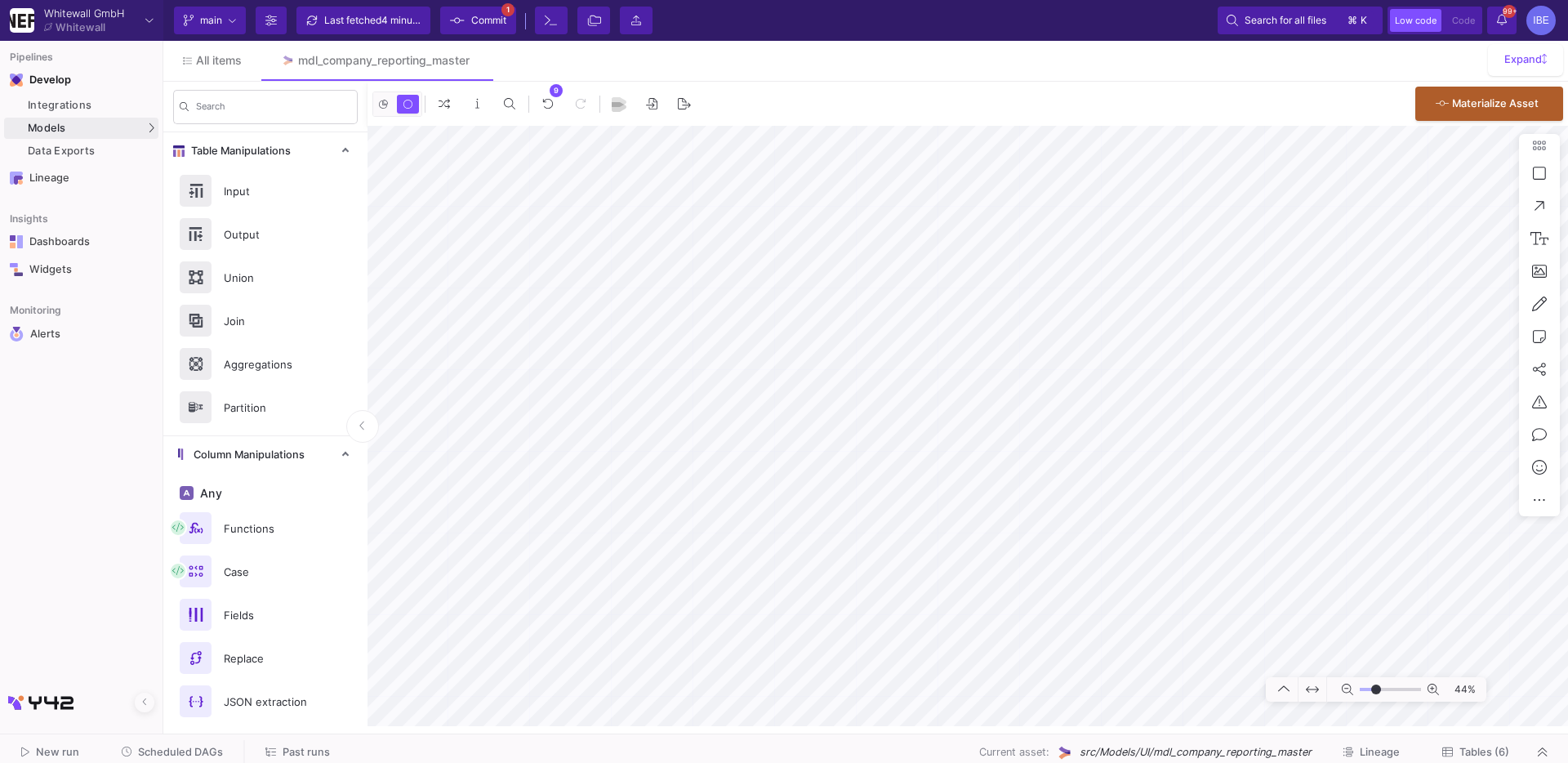 type on "-11" 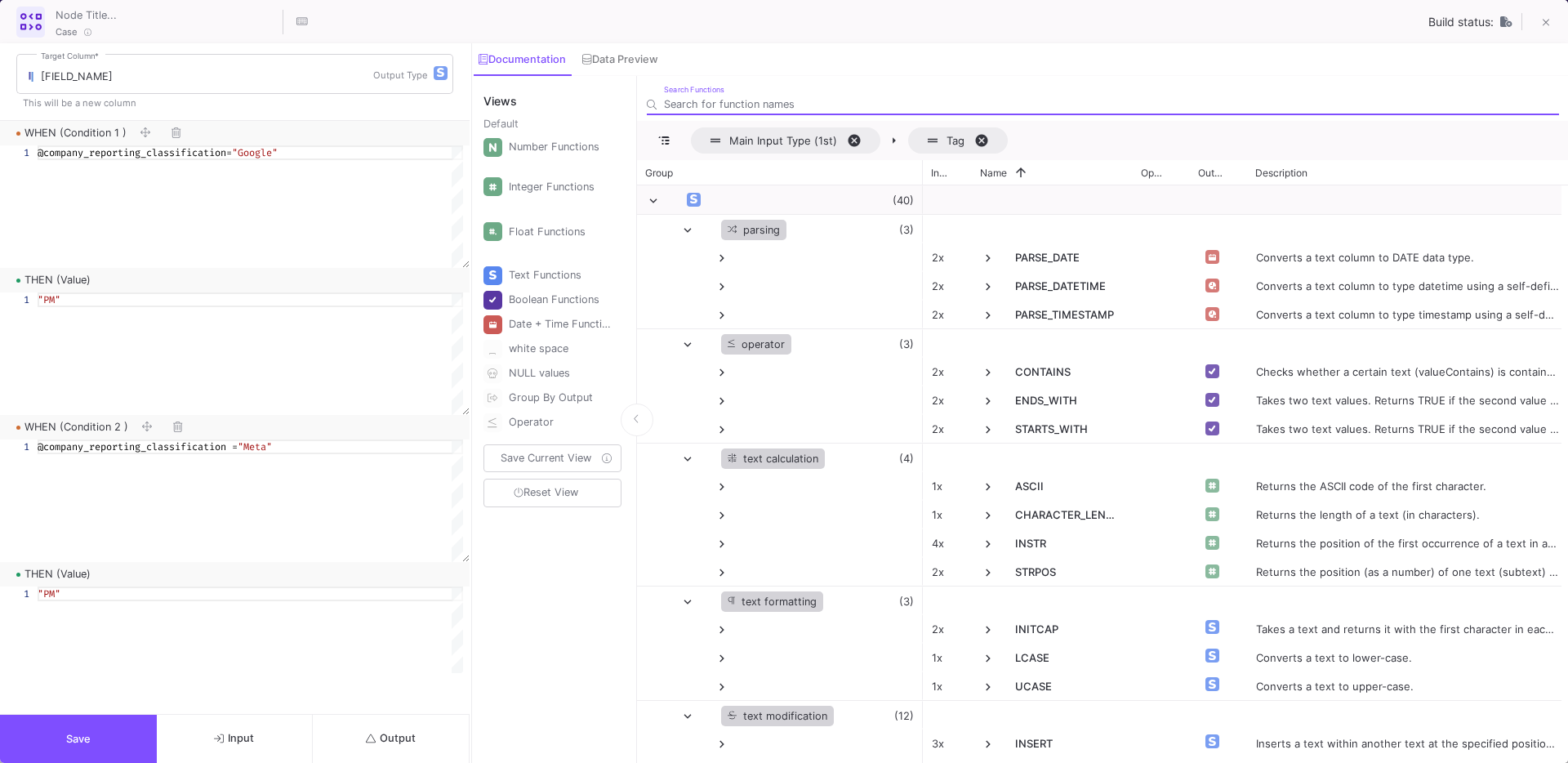 click on "Output" at bounding box center [390, 738] 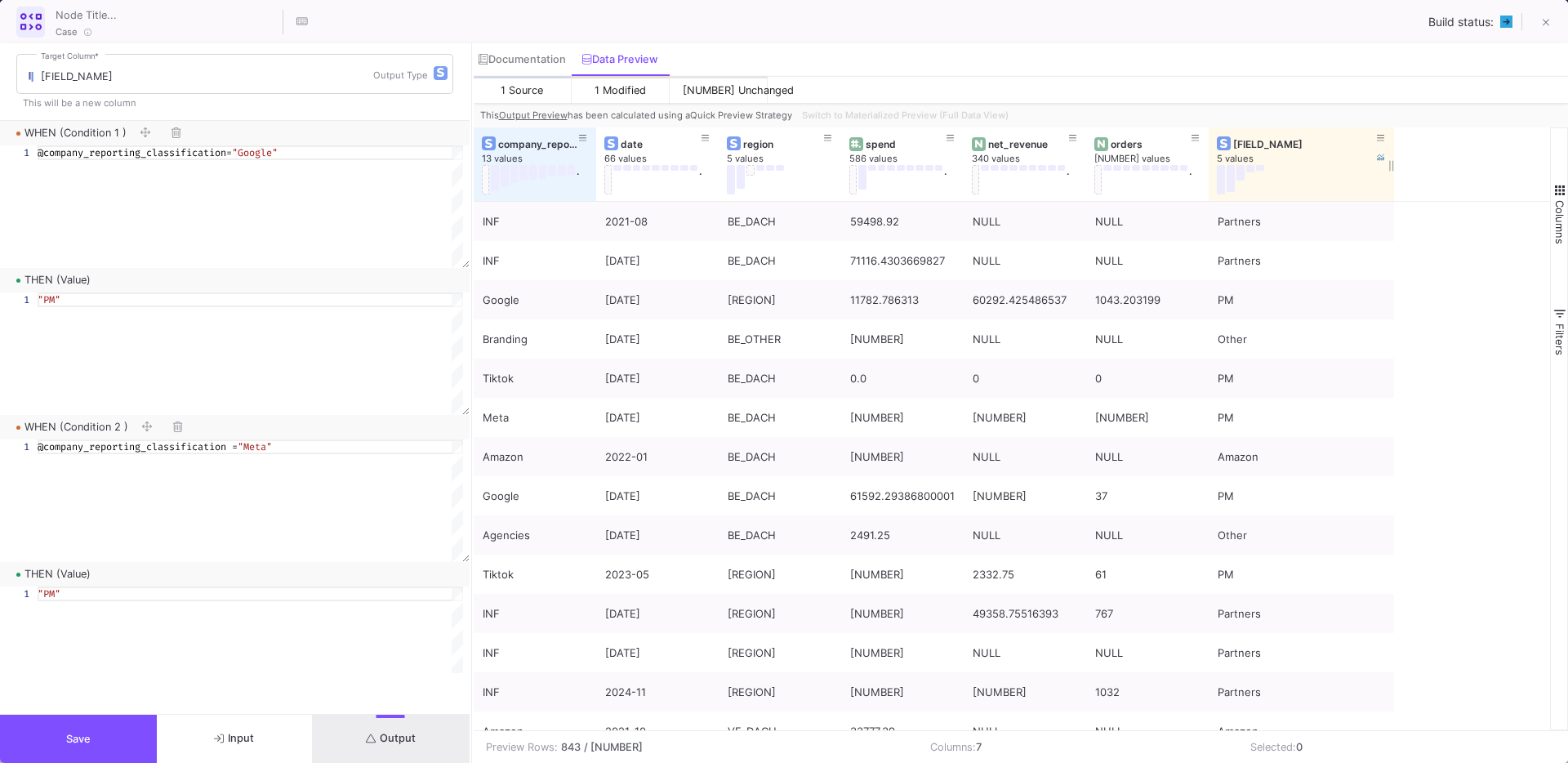 drag, startPoint x: 1330, startPoint y: 163, endPoint x: 1403, endPoint y: 158, distance: 73.171033 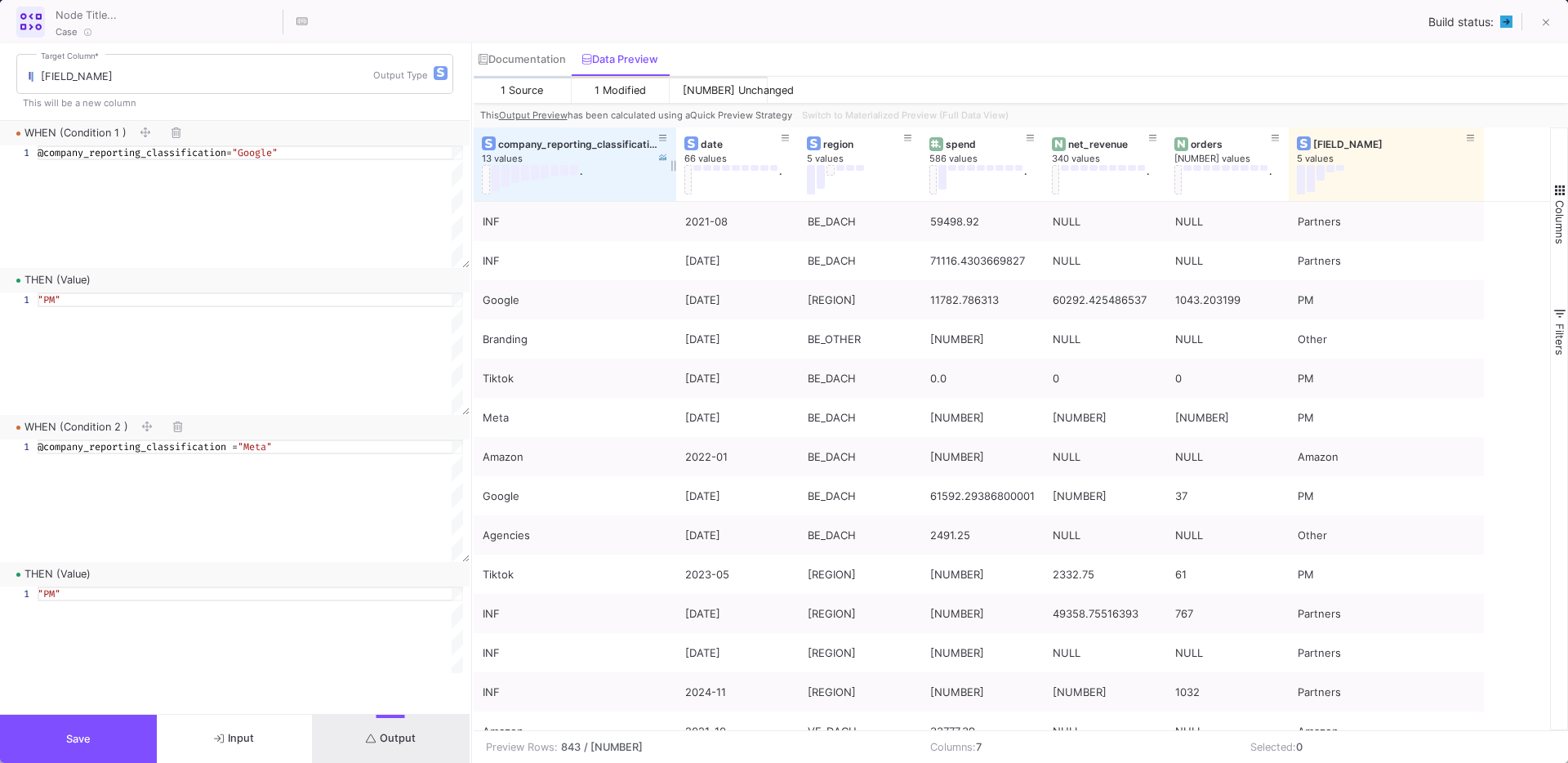 drag, startPoint x: 595, startPoint y: 164, endPoint x: 675, endPoint y: 164, distance: 80 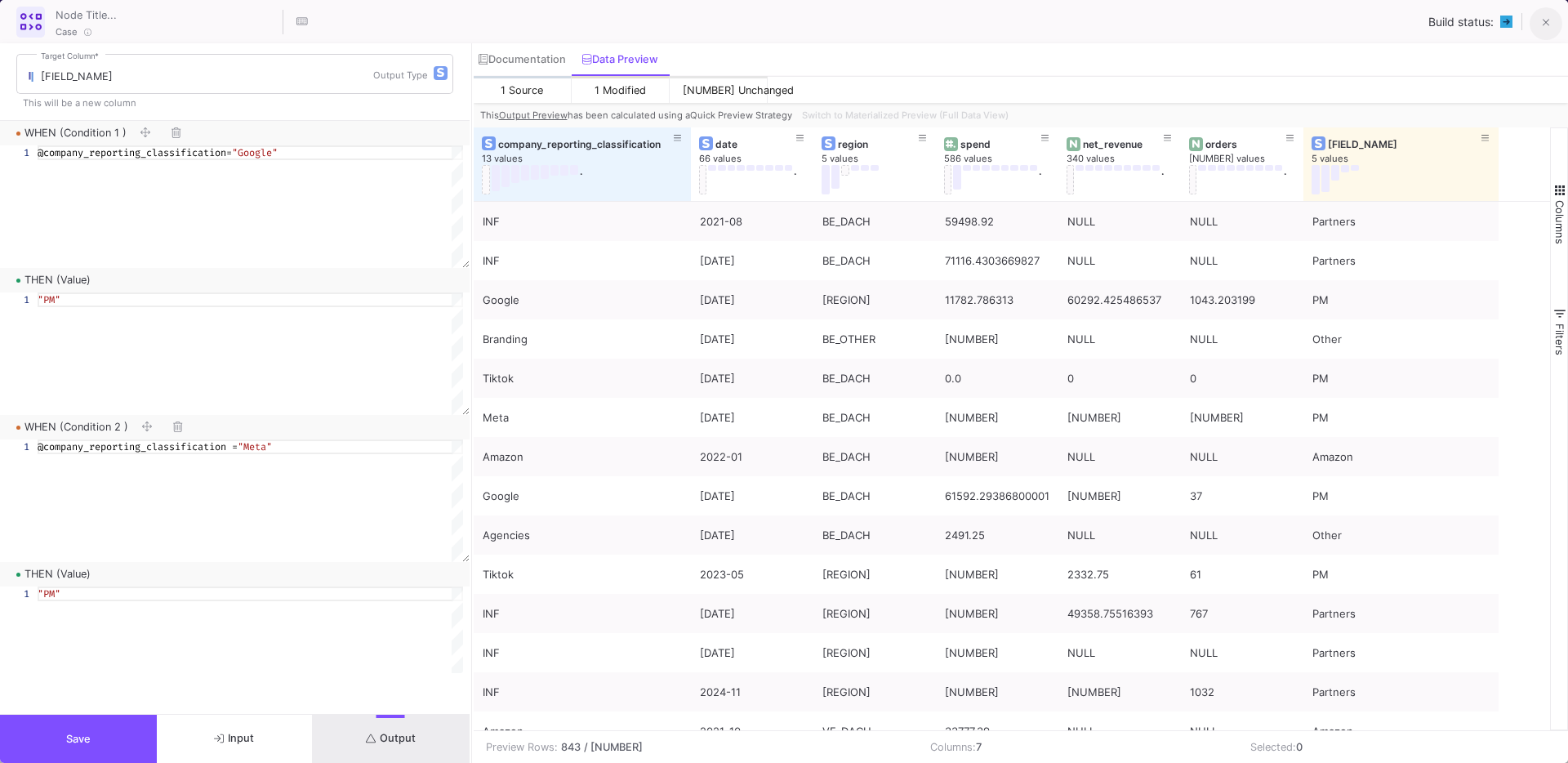 click at bounding box center [1546, 24] 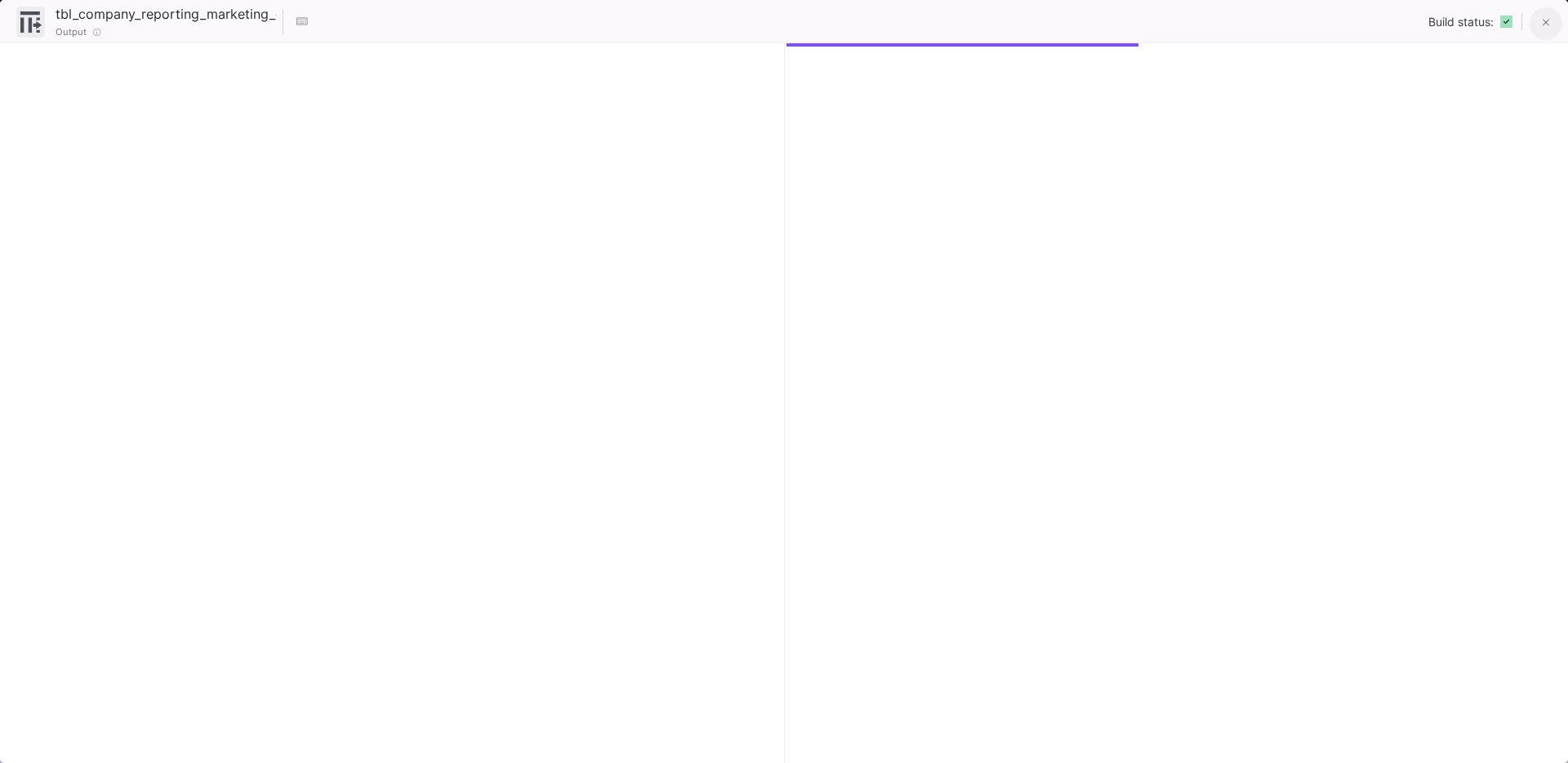 checkbox on "true" 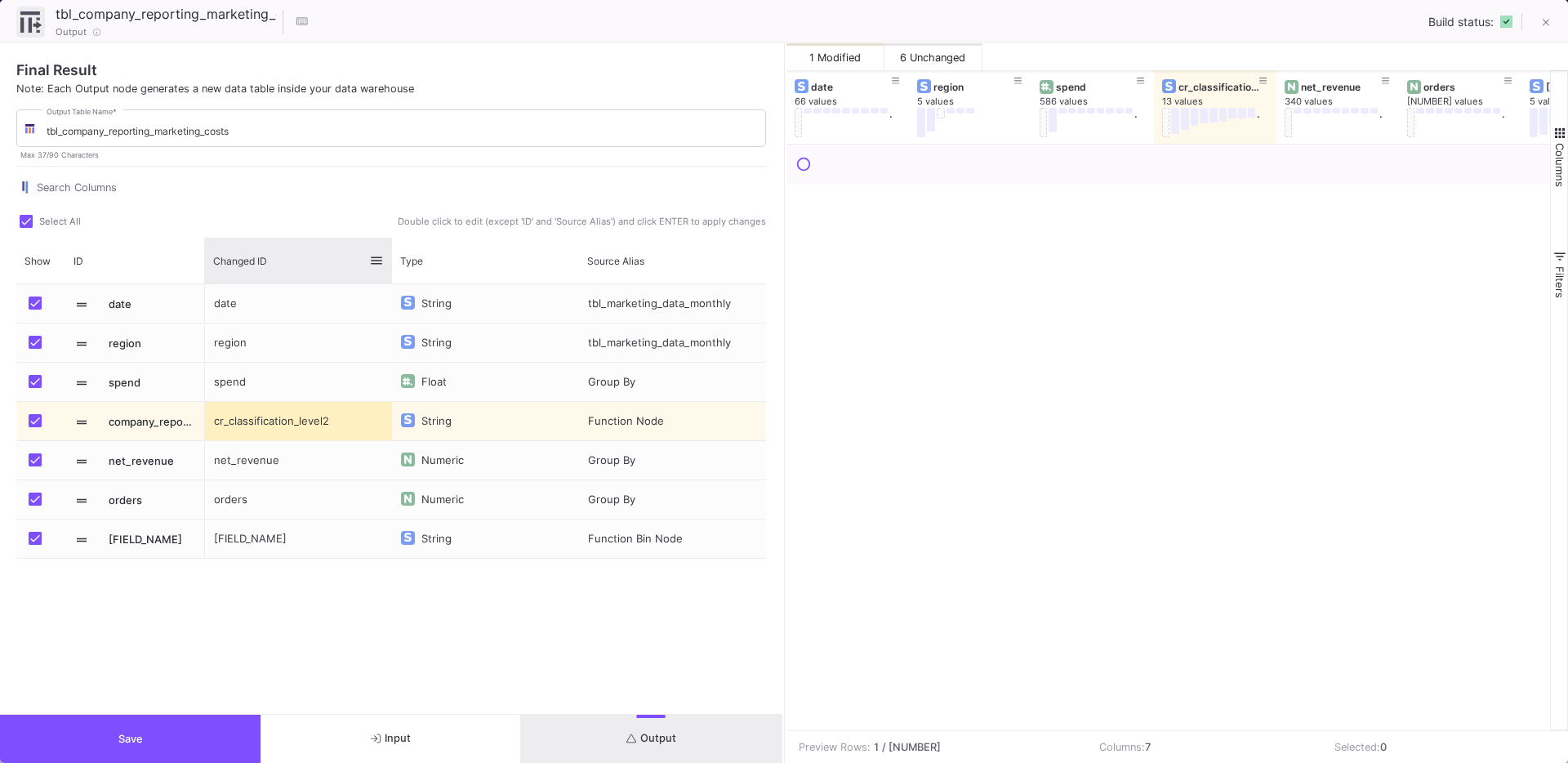 drag, startPoint x: 204, startPoint y: 256, endPoint x: 229, endPoint y: 256, distance: 25 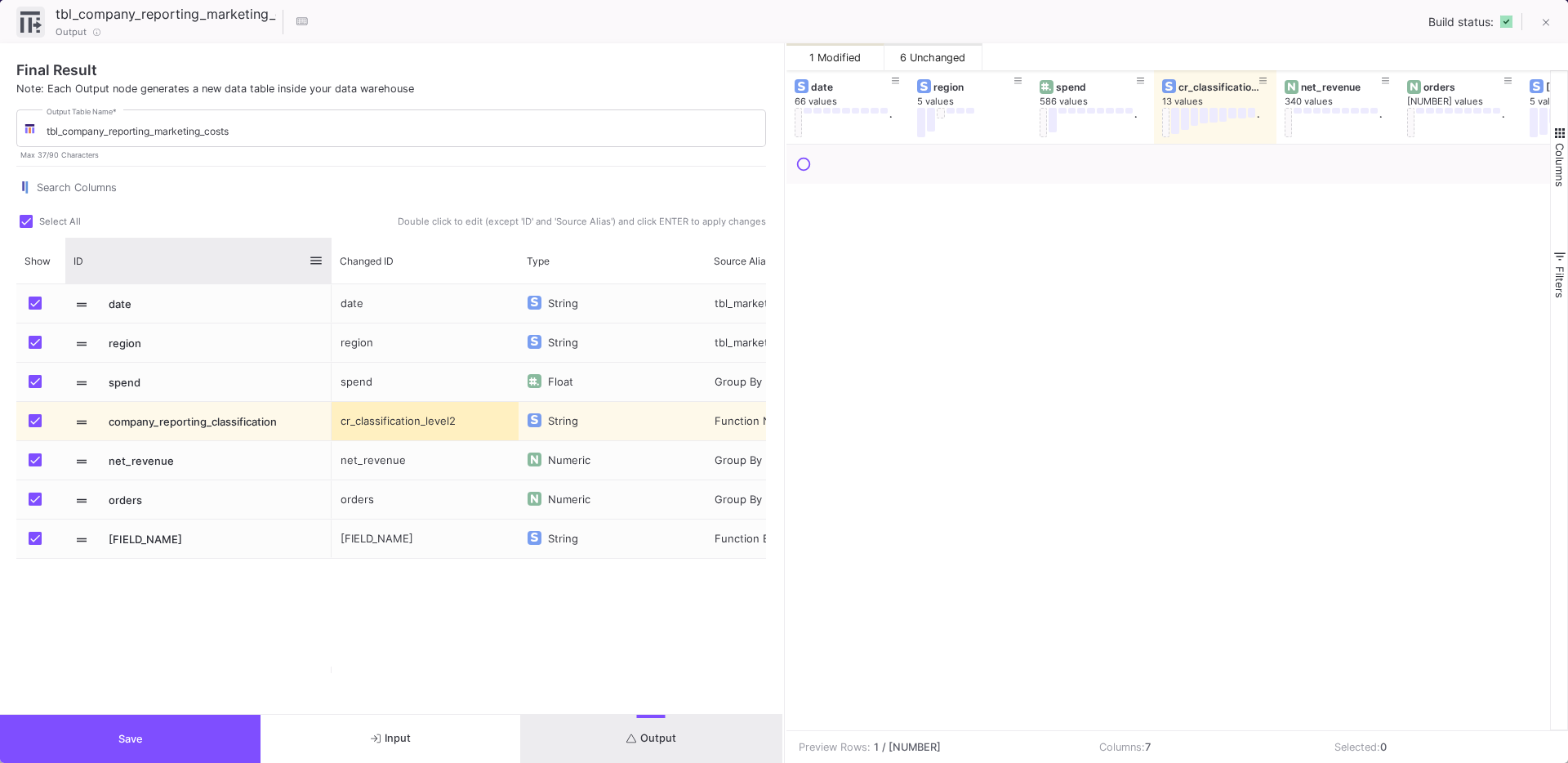 drag, startPoint x: 203, startPoint y: 252, endPoint x: 336, endPoint y: 266, distance: 133.73481 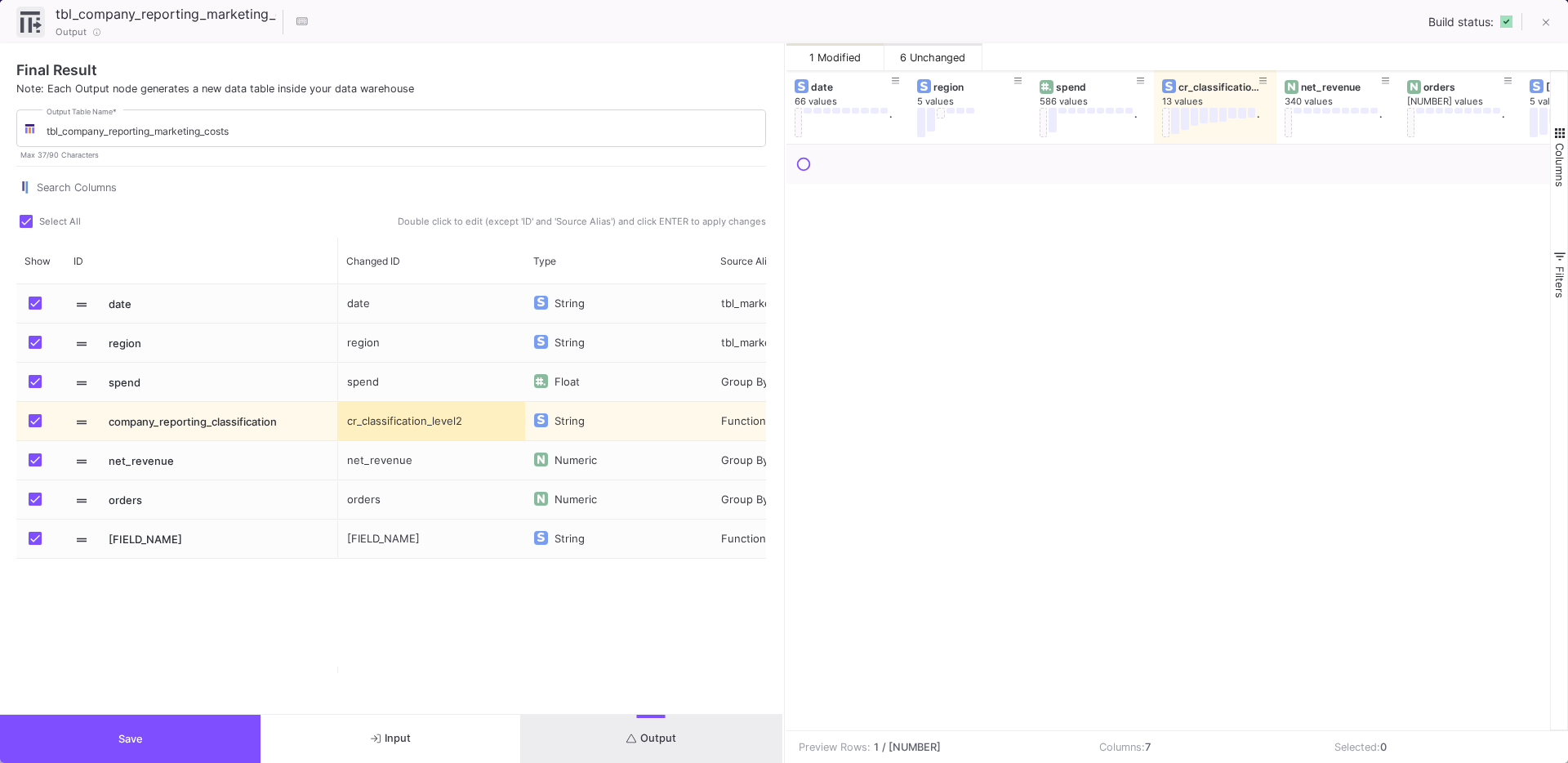 click on "company_reporting_classification" at bounding box center (219, 422) 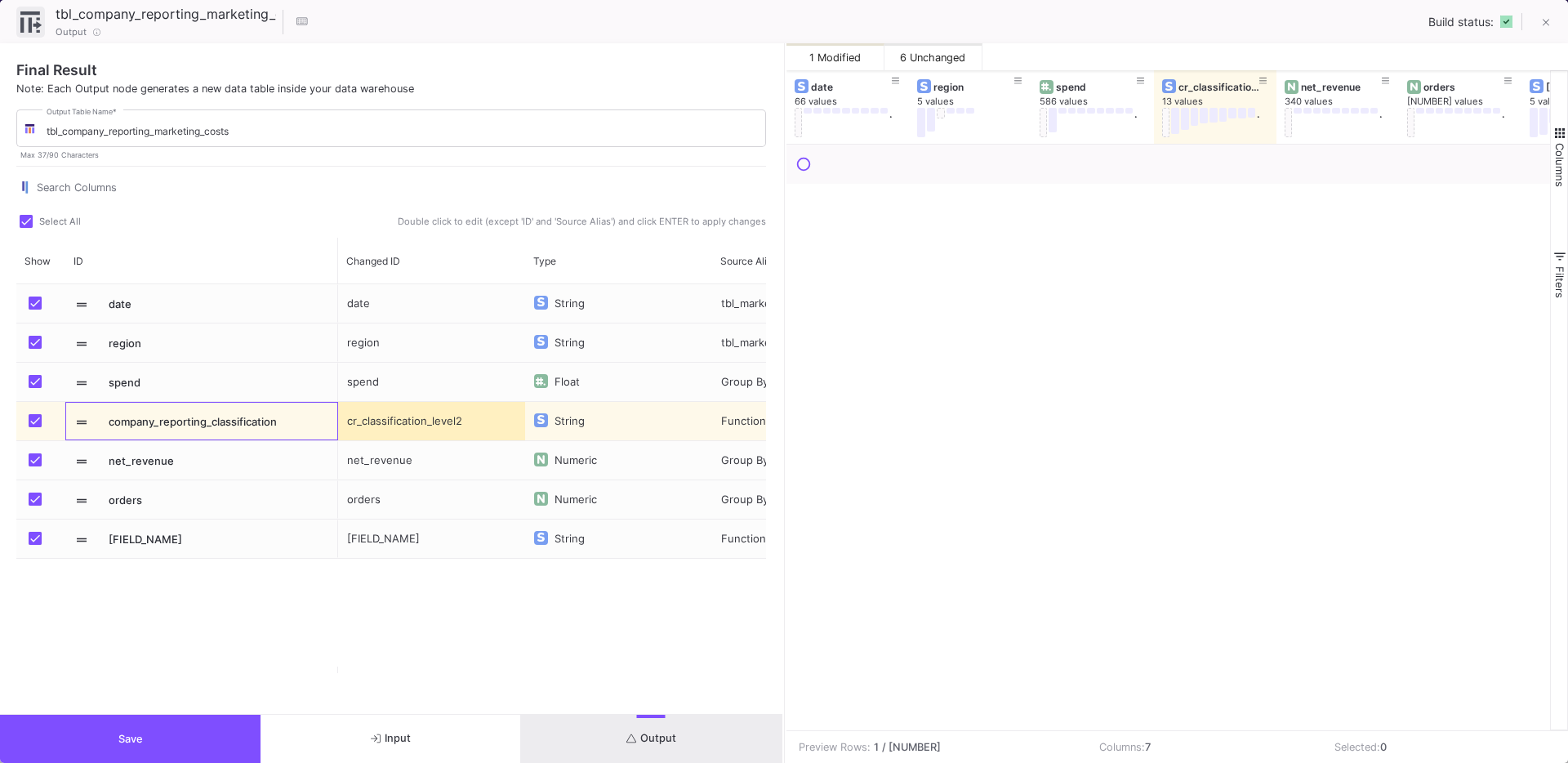 click on "company_reporting_classification" at bounding box center [219, 422] 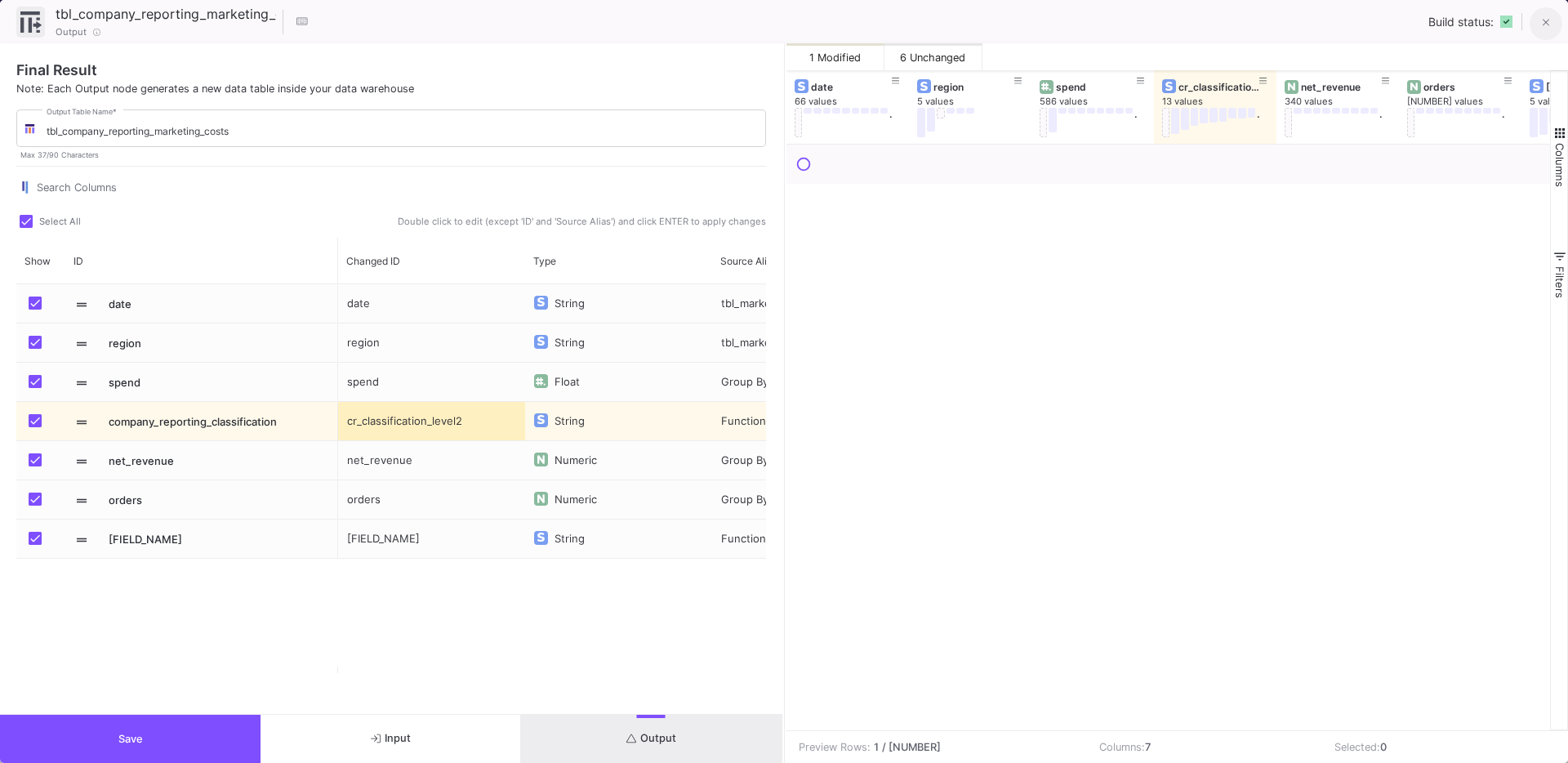 click 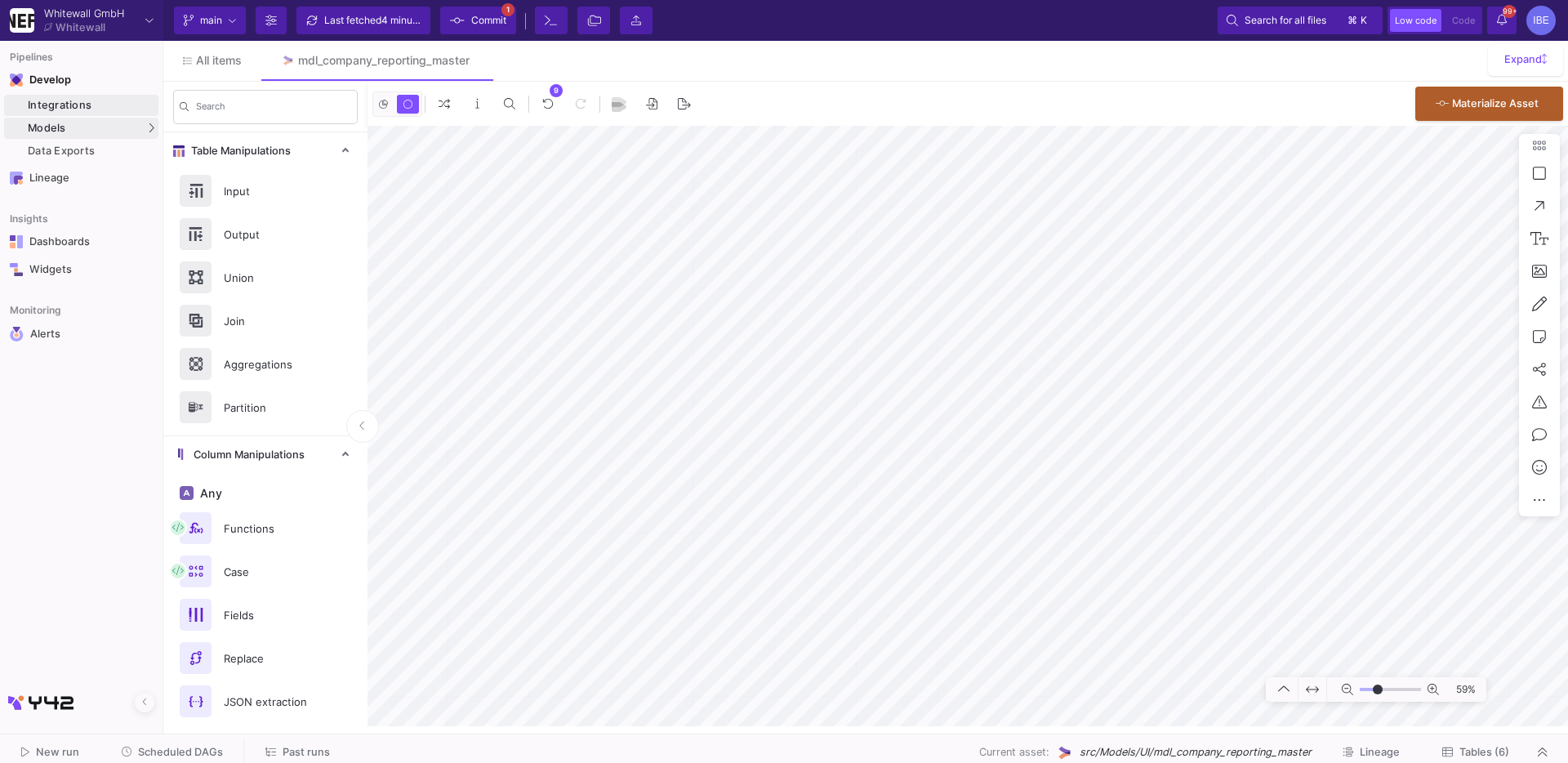 click on "Integrations" at bounding box center (91, 105) 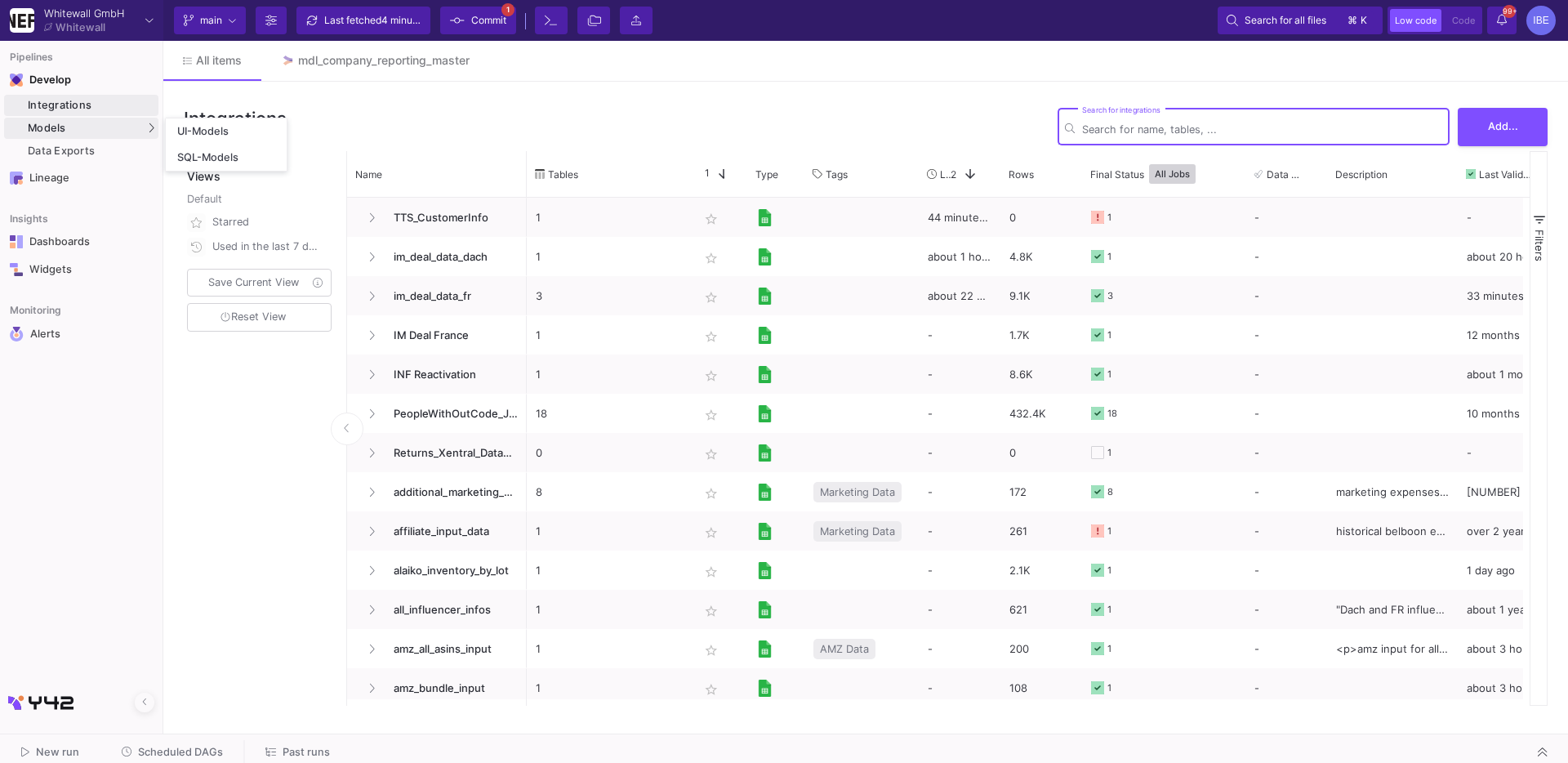 click on "Models" at bounding box center (81, 128) 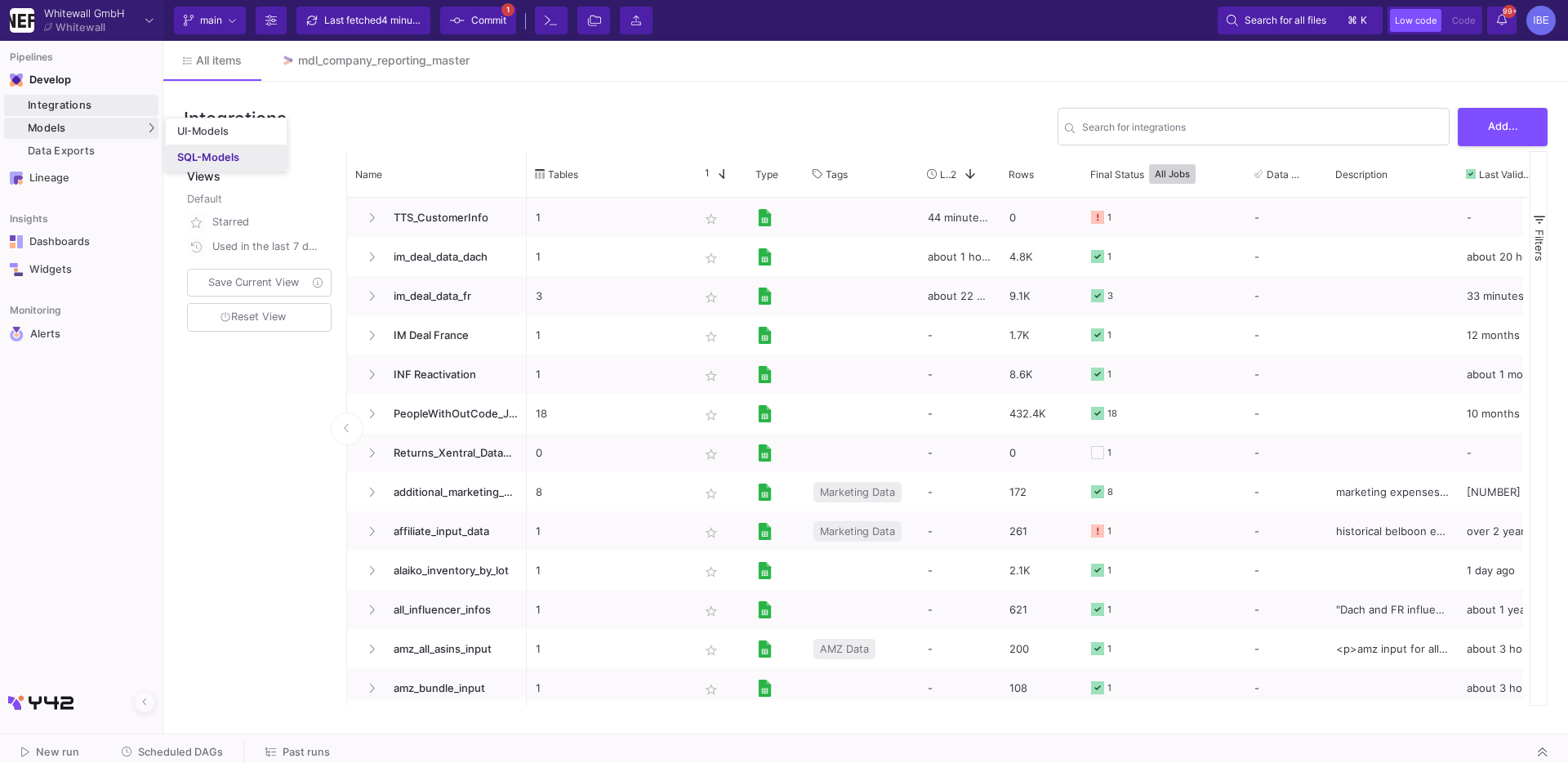 click on "SQL-Models" at bounding box center [208, 158] 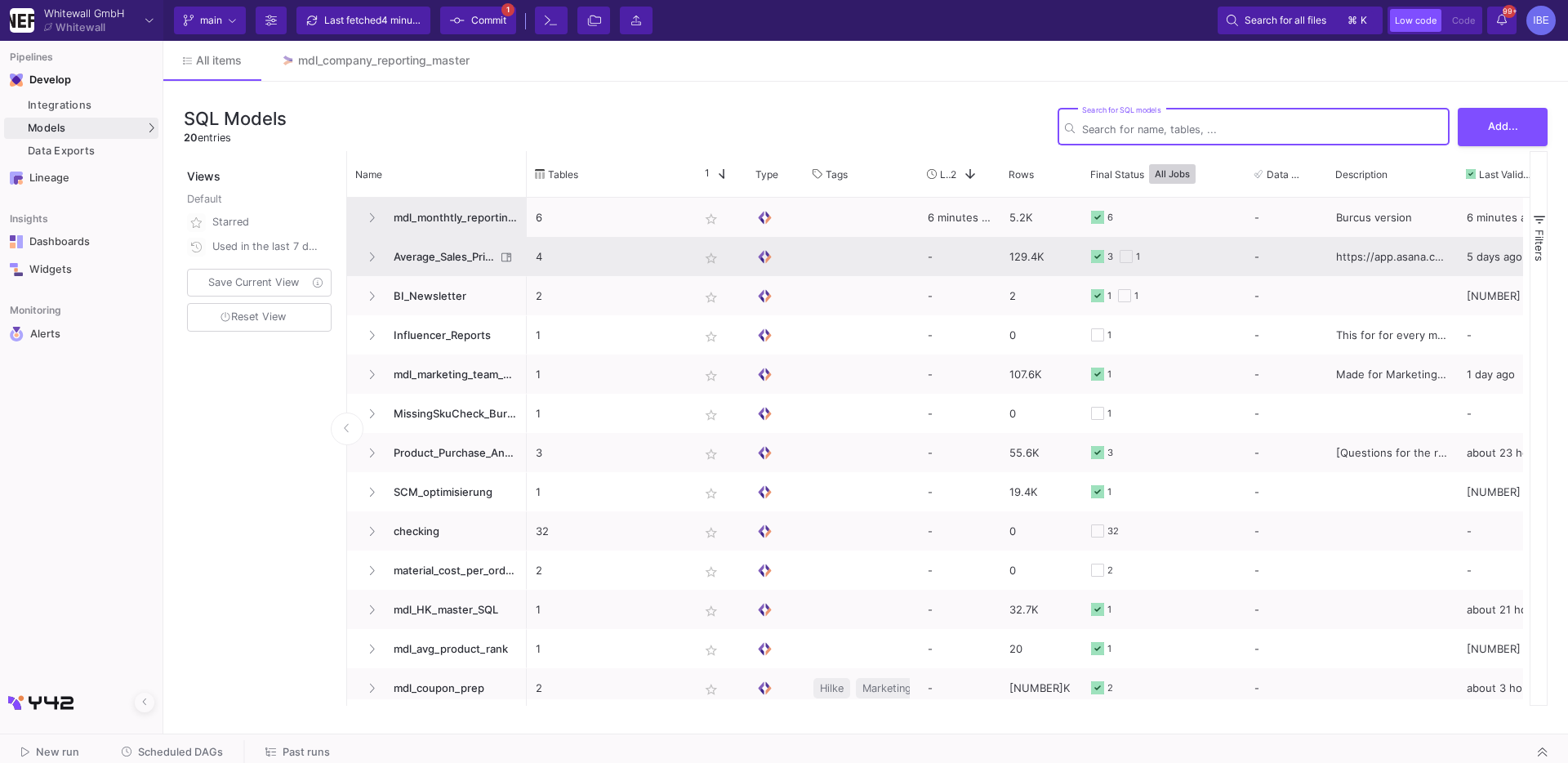 click on "mdl_monthtly_reporting_new" 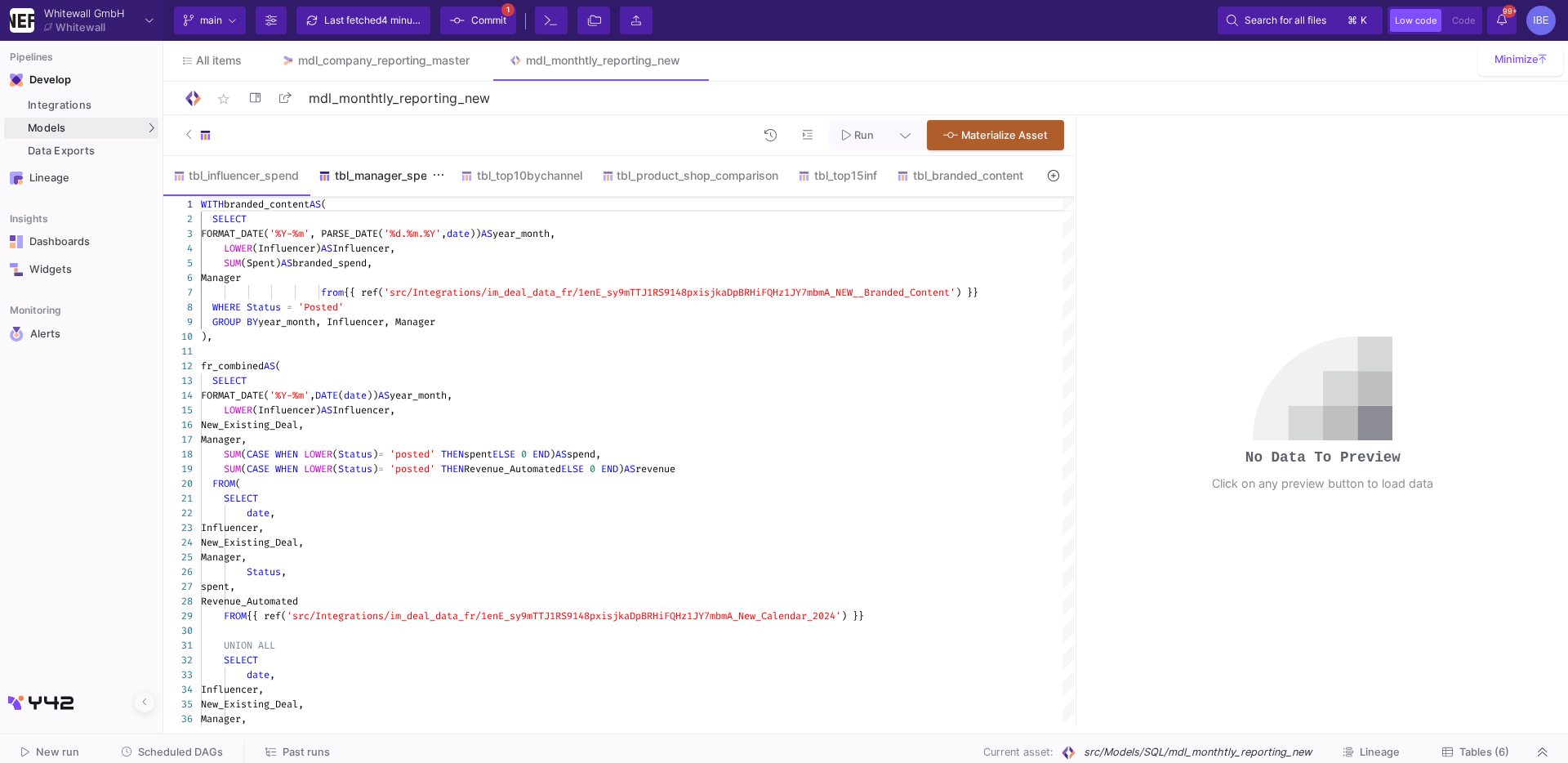 click on "tbl_manager_spend" at bounding box center [380, 176] 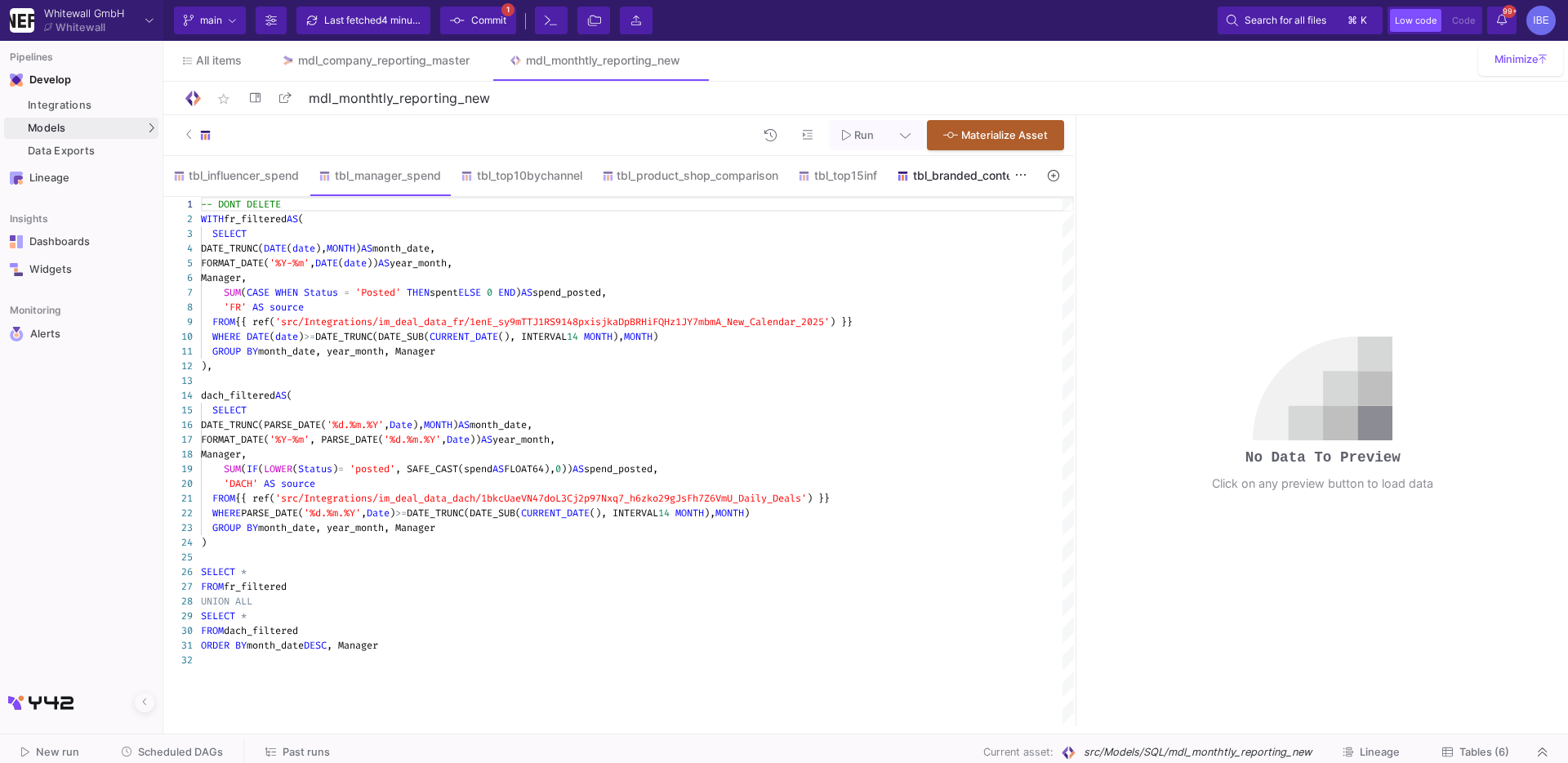 click on "tbl_branded_content" at bounding box center (960, 176) 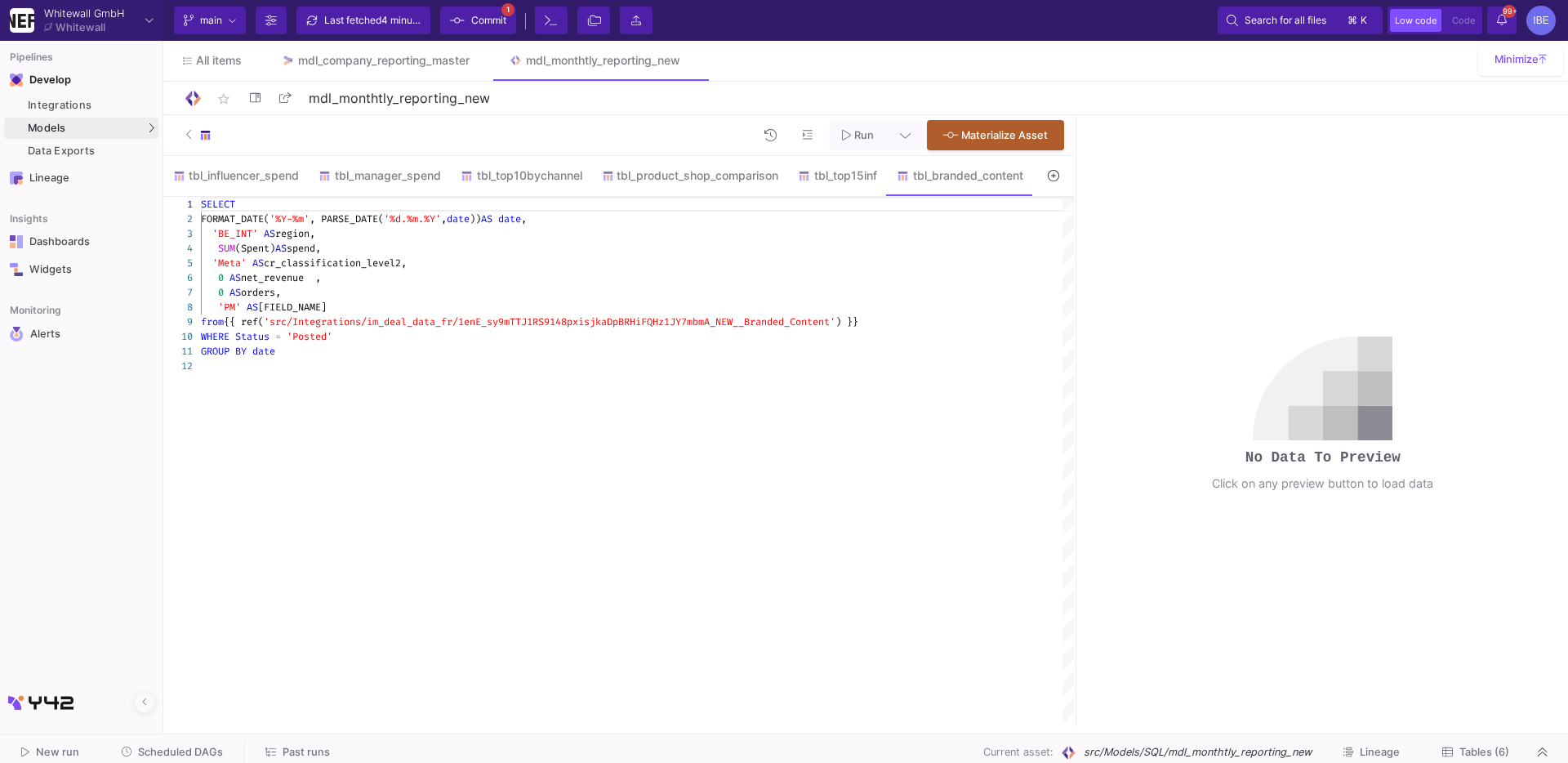 click on "1 2 3 4 5 6 7 8 9 10 11 12 SELECT   FORMAT_DATE( '%Y-%m' , PARSE_DATE( '%d.%m.%Y' ,  date ))  AS   date ,    'BE_INT'   AS  region,     SUM (Spent)  AS  spend,    'Meta'   AS  cr_classification_level2,     0   AS  net_revenue  ,     0   AS  orders,     'PM'   AS  cr_classification_level1, from  {{ ref( 'src/Integrations/im_deal_data_fr/1enE_sy9mTTJ1RS9 148pxisjkaDpBRHiFQHz1JY7mbmA_NEW__Branded_Content' ) }} WHERE   Status   =   'Posted' GROUP   BY   date SELECT
FORMAT_DATE('%Y-%m', PARSE_DATE('%d.%m.%Y', date)) AS date,
'BE_INT' AS region,
SUM(Spent) AS spend,
'Meta' AS cr_classification_level2,
0 AS net_revenue  ,
0 AS orders,
'PM' AS cr_classification_level1,
from {{ ref('src/Integrations/im_deal_data_fr/1enE_sy9mTTJ1RS9148pxisjkaDpBRHiFQHz1JY7mbmA_NEW__Branded_Content') }}
WHERE Status = 'Posted'" 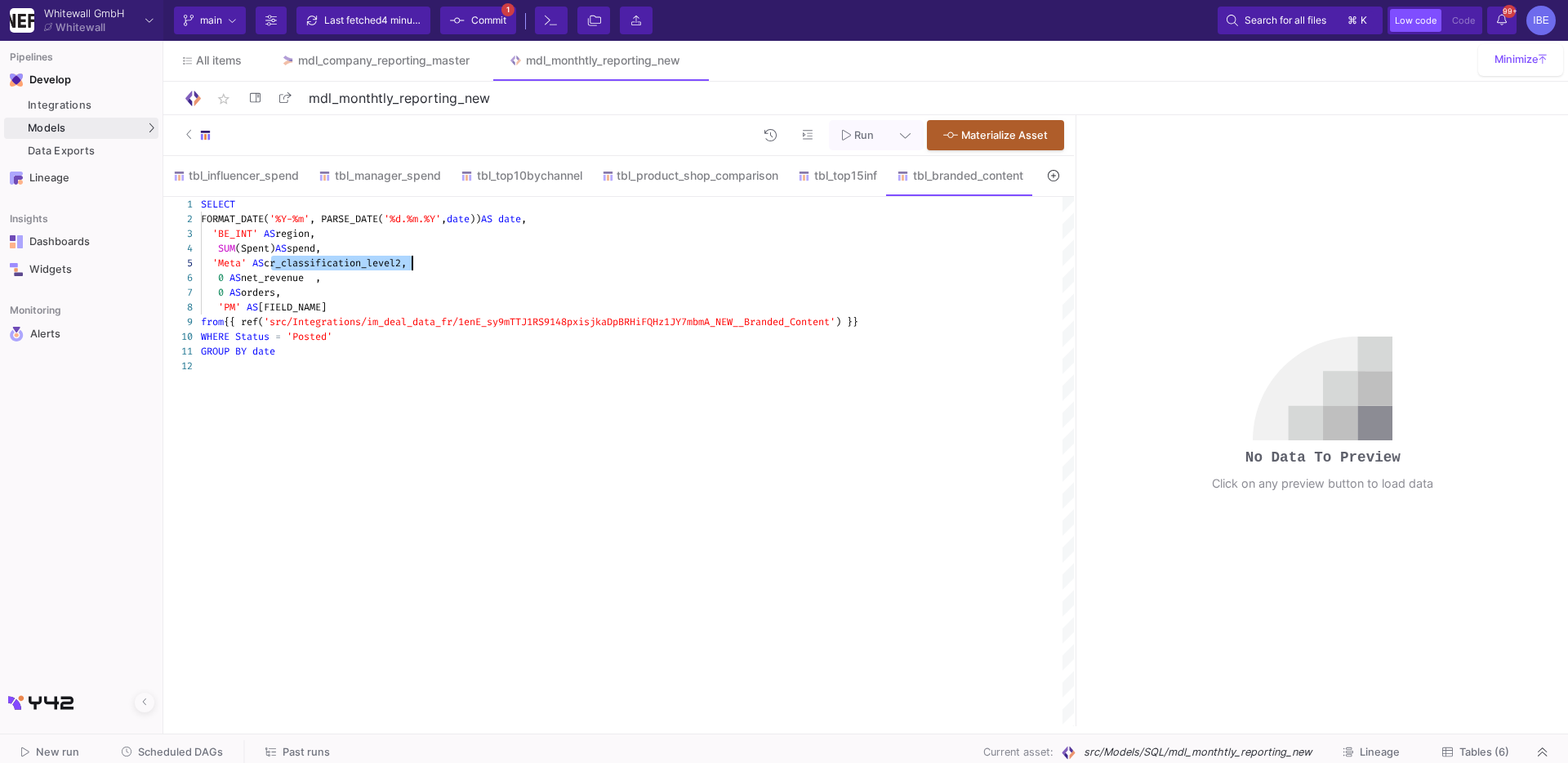 click on "1 2 3 4 5 6 7 8 9 10 11 12 SELECT   FORMAT_DATE( '%Y-%m' , PARSE_DATE( '%d.%m.%Y' ,  date ))  AS   date ,    'BE_INT'   AS  region,     SUM (Spent)  AS  spend,    'Meta'   AS  cr_classification_level2,     0   AS  net_revenue  ,     0   AS  orders,     'PM'   AS  cr_classification_level1, from  {{ ref( 'src/Integrations/im_deal_data_fr/1enE_sy9mTTJ1RS9 148pxisjkaDpBRHiFQHz1JY7mbmA_NEW__Branded_Content' ) }} WHERE   Status   =   'Posted' GROUP   BY   date SELECT
FORMAT_DATE('%Y-%m', PARSE_DATE('%d.%m.%Y', date)) AS date,
'BE_INT' AS region,
SUM(Spent) AS spend,
'Meta' AS cr_classification_level2,
0 AS net_revenue  ,
0 AS orders,
'PM' AS cr_classification_level1,
from {{ ref('src/Integrations/im_deal_data_fr/1enE_sy9mTTJ1RS9148pxisjkaDpBRHiFQHz1JY7mbmA_NEW__Branded_Content') }}
WHERE Status = 'Posted'" 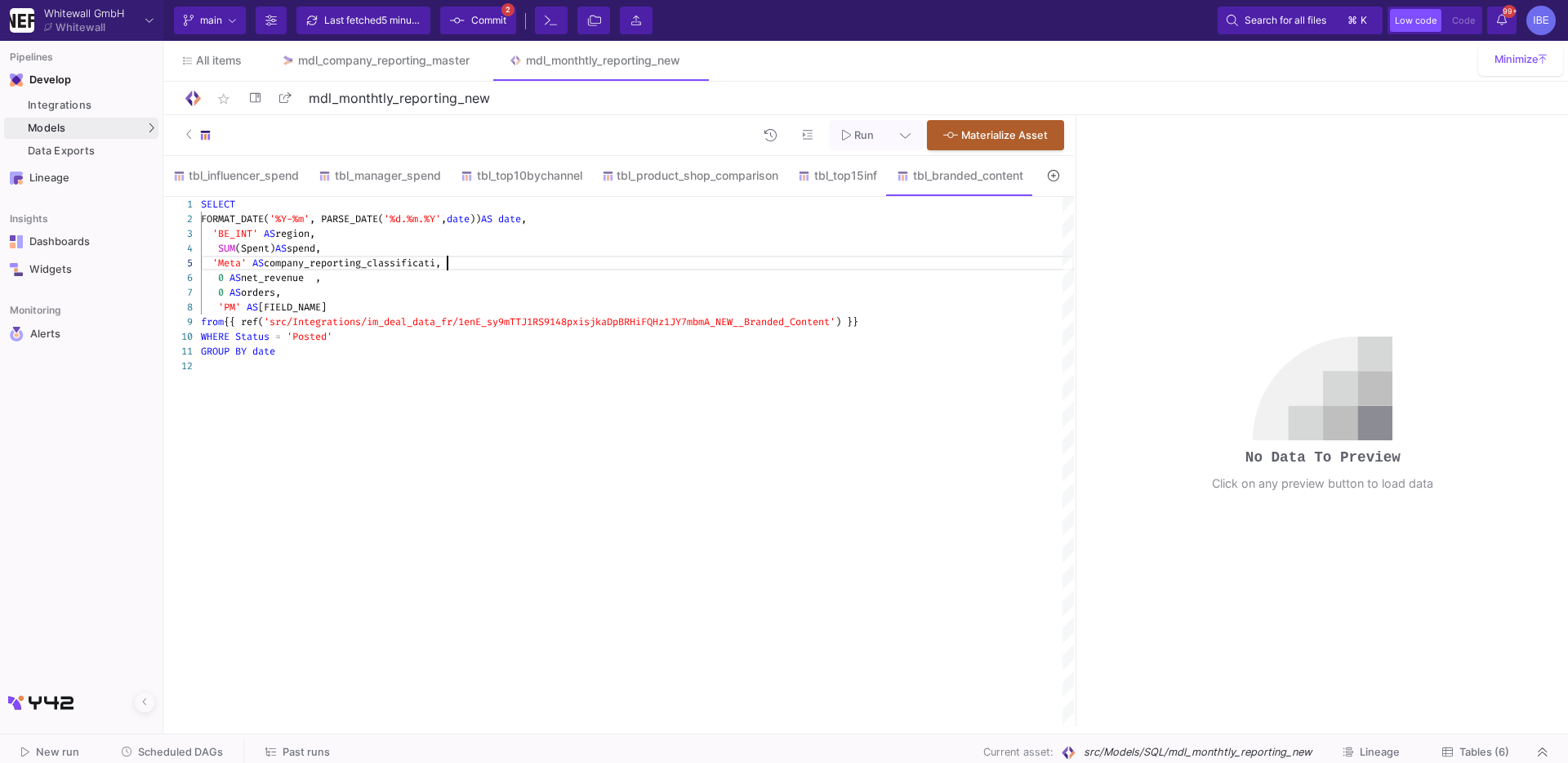 scroll, scrollTop: 58, scrollLeft: 258, axis: both 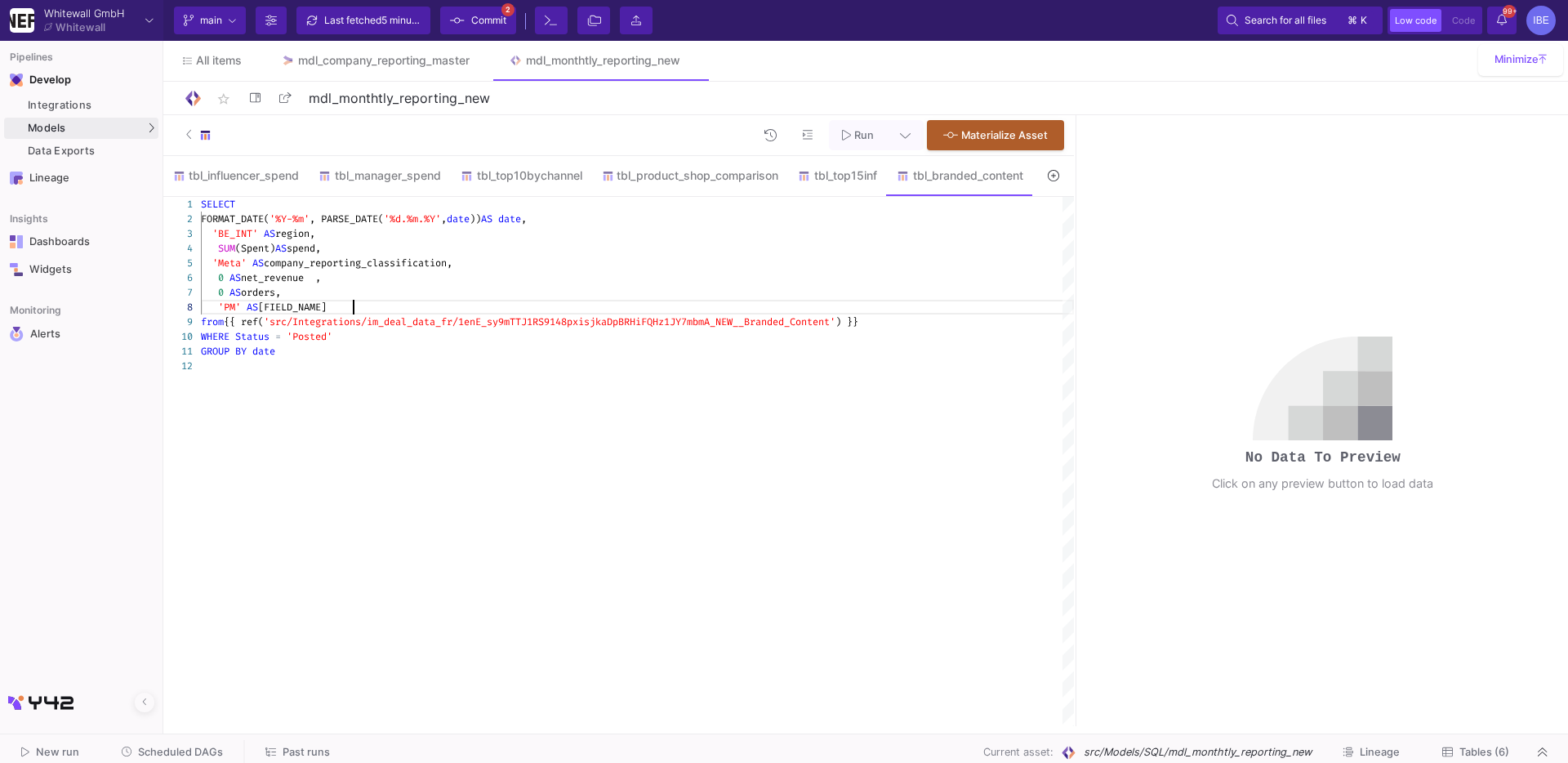click on "cr_classification_level1," 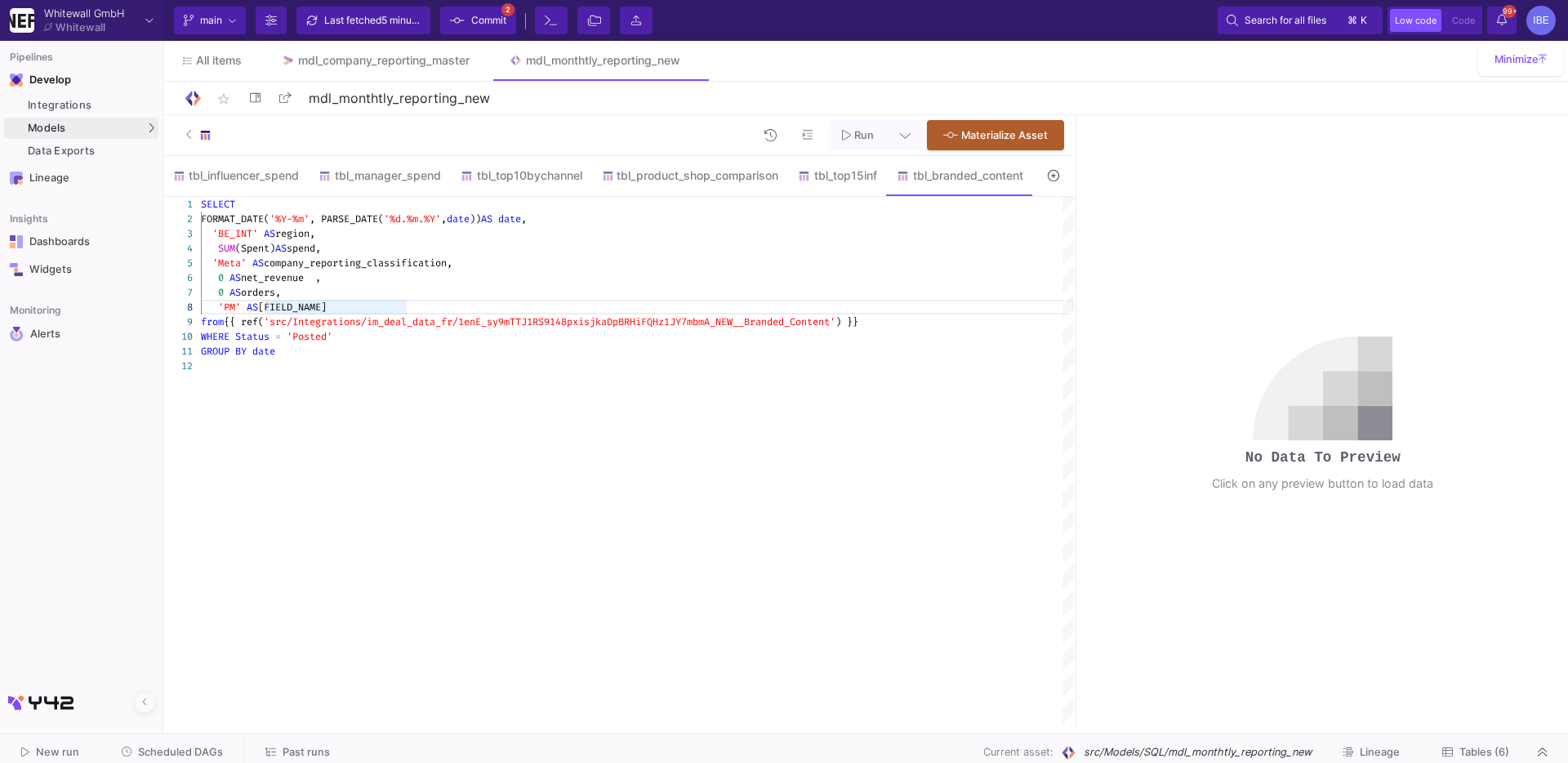 click on "1 2 3 4 5 6 7 8 9 10 11 12 SELECT   FORMAT_DATE( '%Y-%m' , PARSE_DATE( '%d.%m.%Y' ,  date ))  AS   date ,    'BE_INT'   AS  region,     SUM (Spent)  AS  spend,    'Meta'   AS  company_reporting_classification,     0   AS  net_revenue  ,     0   AS  orders,     'PM'   AS  cr_classification_level1, from  {{ ref( 'src/Integrations/im_deal_data_fr/1enE_sy9mTTJ1RS9 148pxisjkaDpBRHiFQHz1JY7mbmA_NEW__Branded_Content' ) }} WHERE   Status   =   'Posted' GROUP   BY   date SELECT
FORMAT_DATE('%Y-%m', PARSE_DATE('%d.%m.%Y', date)) AS date,
'BE_INT' AS region,
SUM(Spent) AS spend,
'Meta' AS company_reporting_classification,
0 AS net_revenue  ,
0 AS orders,
'PM' AS cr_classification_level1,
from {{ ref('src/Integrations/im_deal_data_fr/1enE_sy9mTTJ1RS9148pxisjkaDpBRHiFQHz1JY7mbmA_NEW__Branded_Content') }}
WHERE Status = 'Posted'" 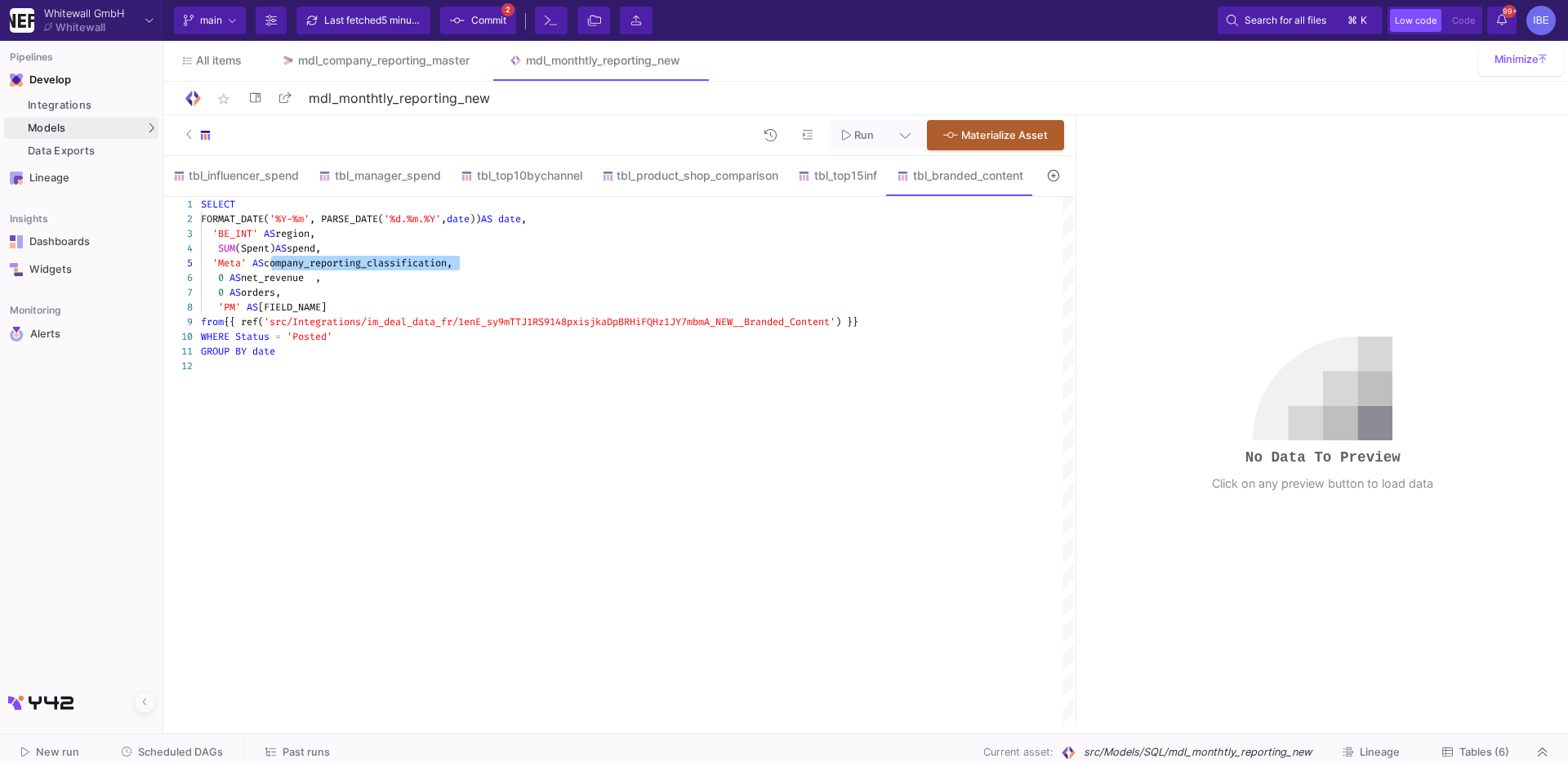 type on "SELECT
FORMAT_DATE('%Y-%m', PARSE_DATE('%d.%m.%Y', date)) AS date,
'BE_INT' AS region,
SUM(Spent) AS spend,
'Meta' AS company_reporting_classification,
0 AS net_revenue  ,
0 AS orders,
'PM' AS cr_classification_level1,
from {{ ref('src/Integrations/im_deal_data_fr/1enE_sy9mTTJ1RS9148pxisjkaDpBRHiFQHz1JY7mbmA_NEW__Branded_Content') }}
WHERE Status = 'Posted'" 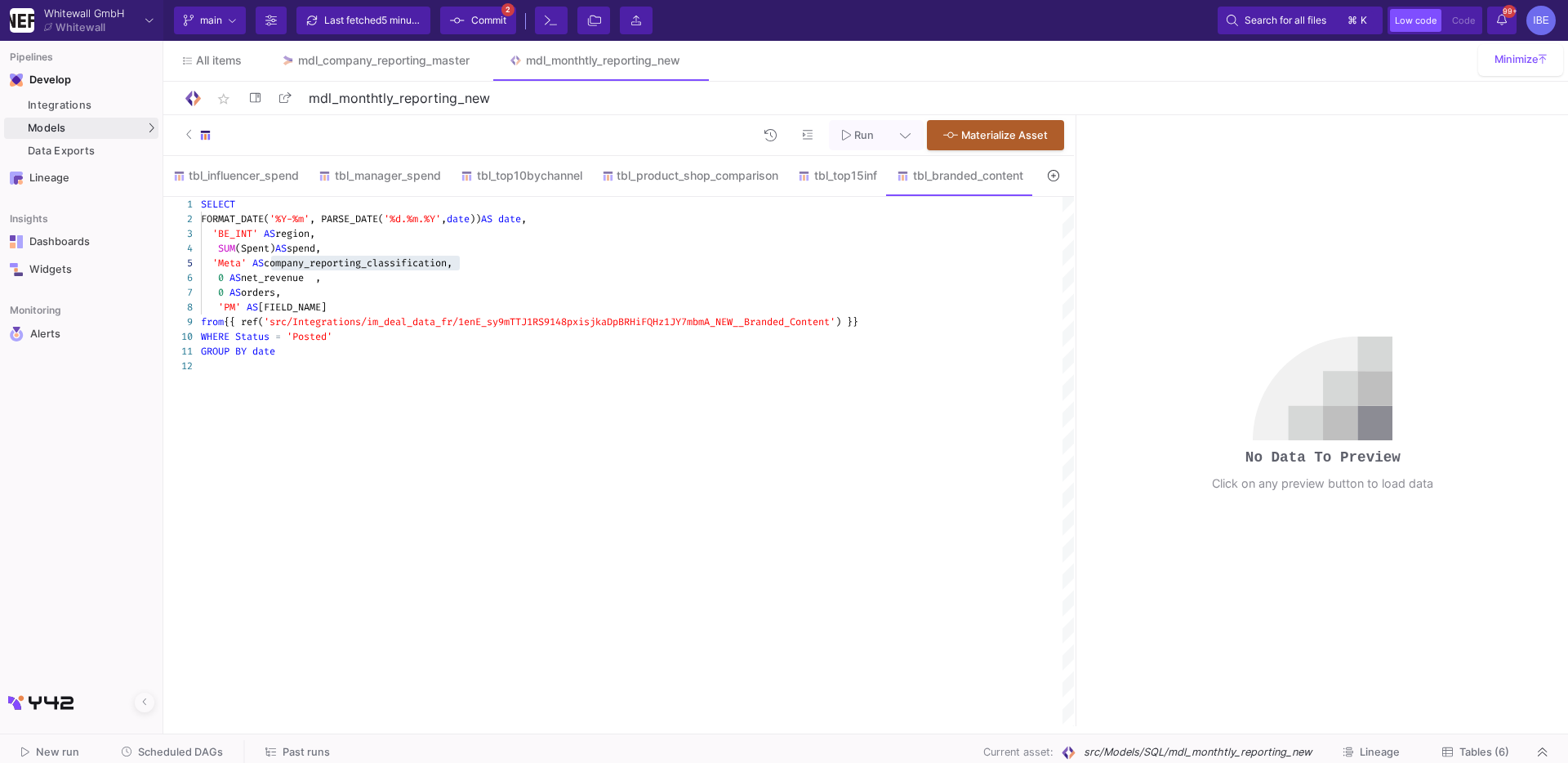 click on "company_reporting_classification," 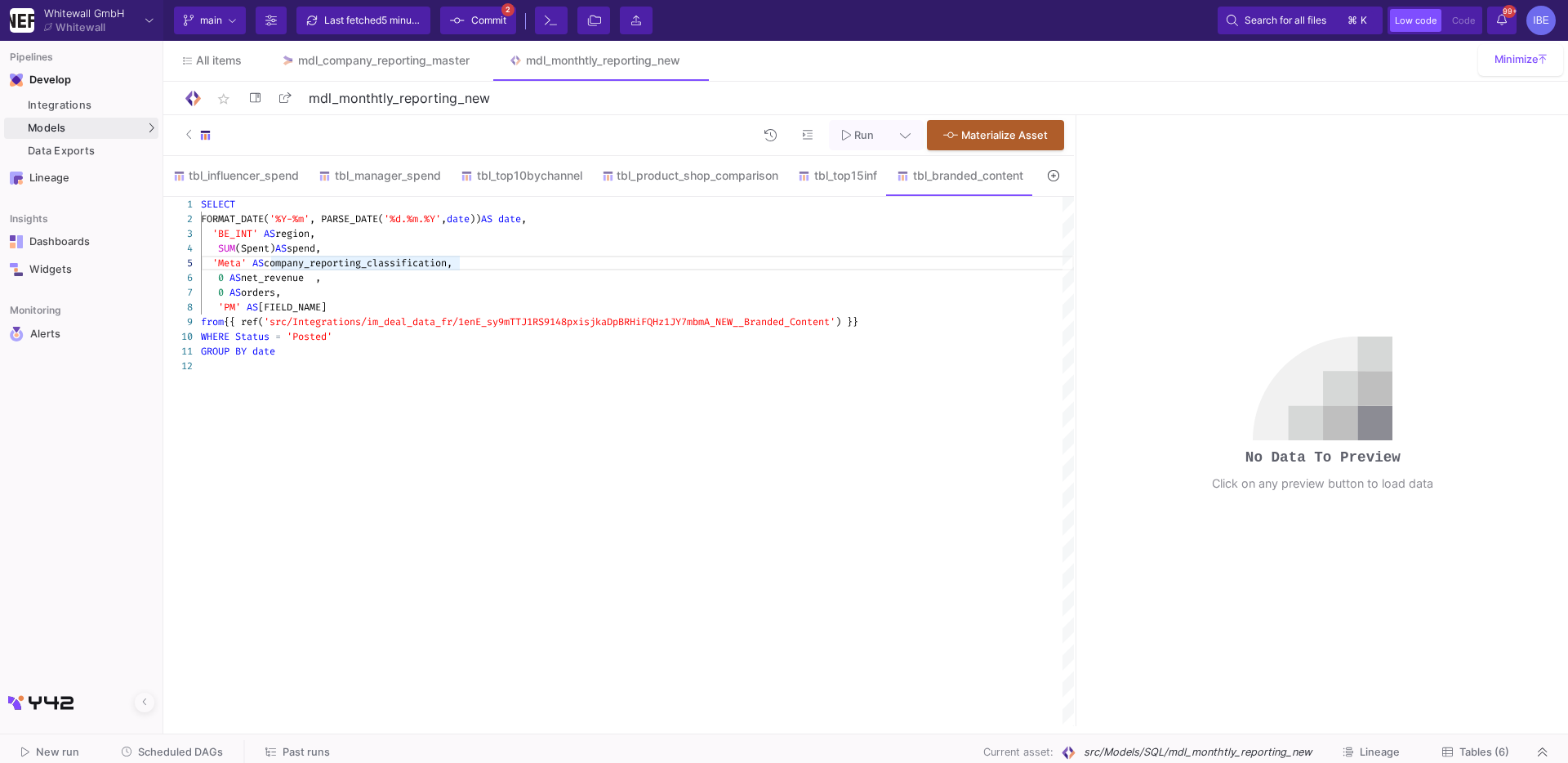 click on "company_reporting_classification," 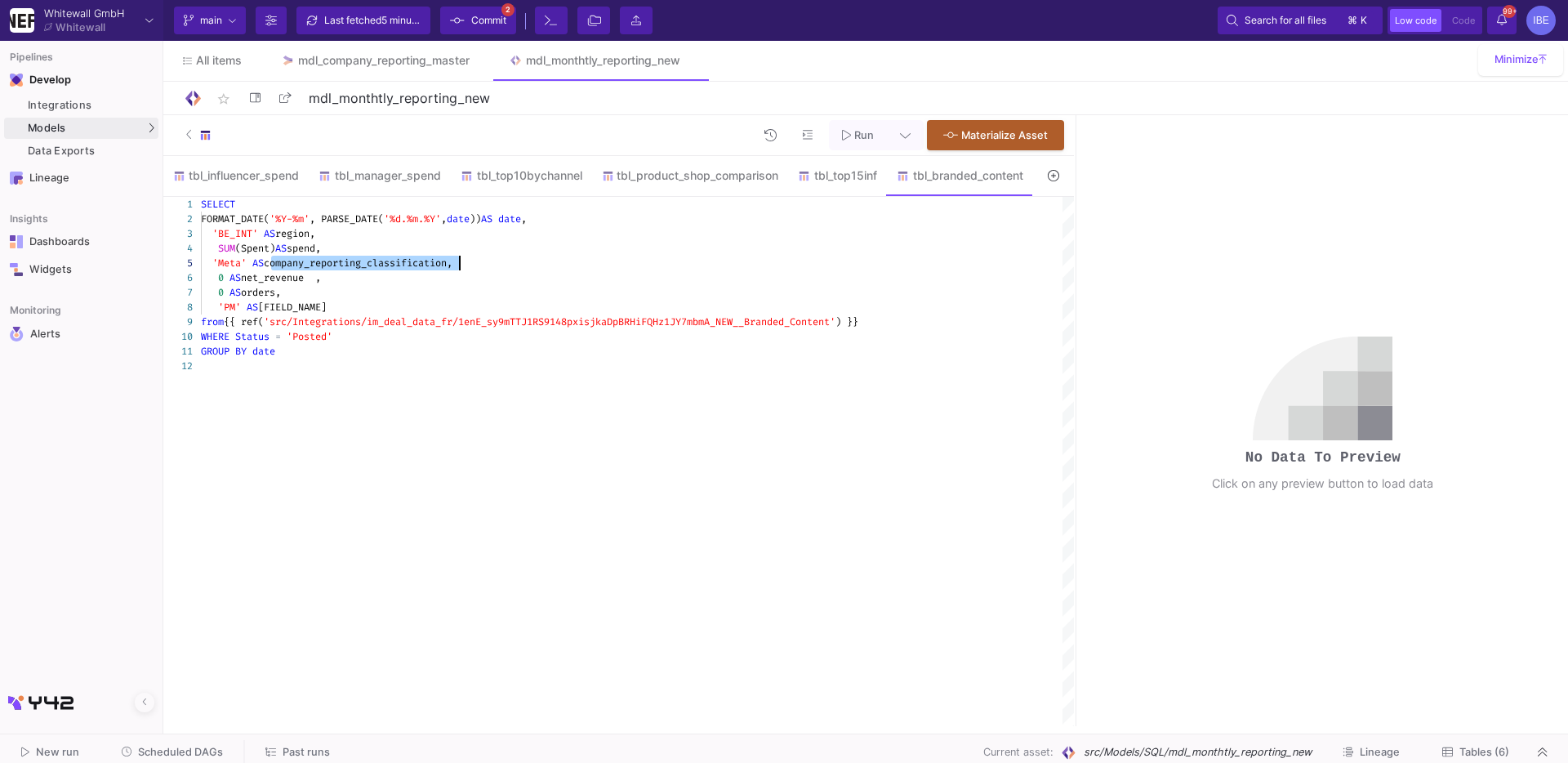 click on "company_reporting_classification," 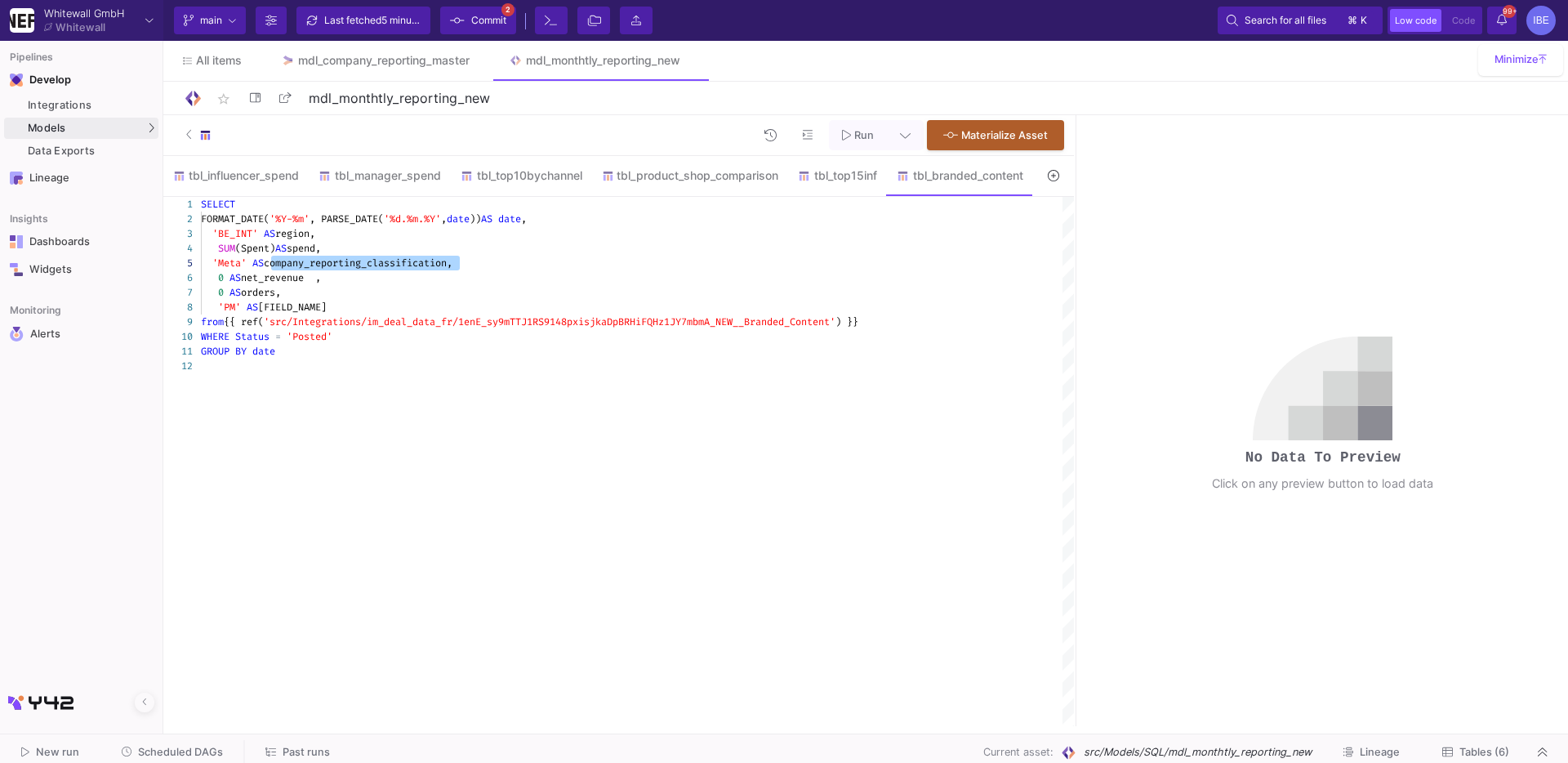 click on "company_reporting_classification," 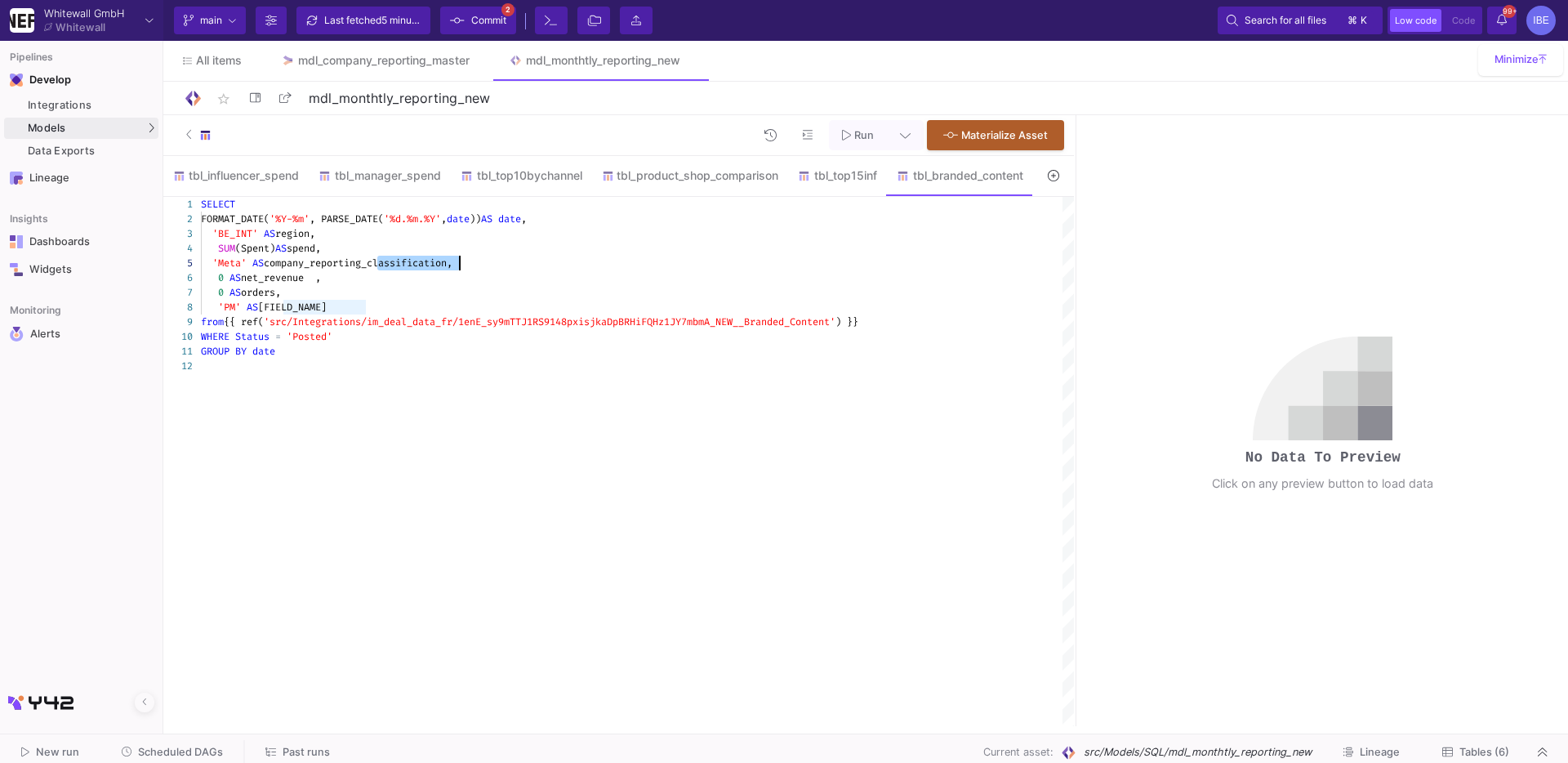 drag, startPoint x: 377, startPoint y: 265, endPoint x: 457, endPoint y: 257, distance: 80.399 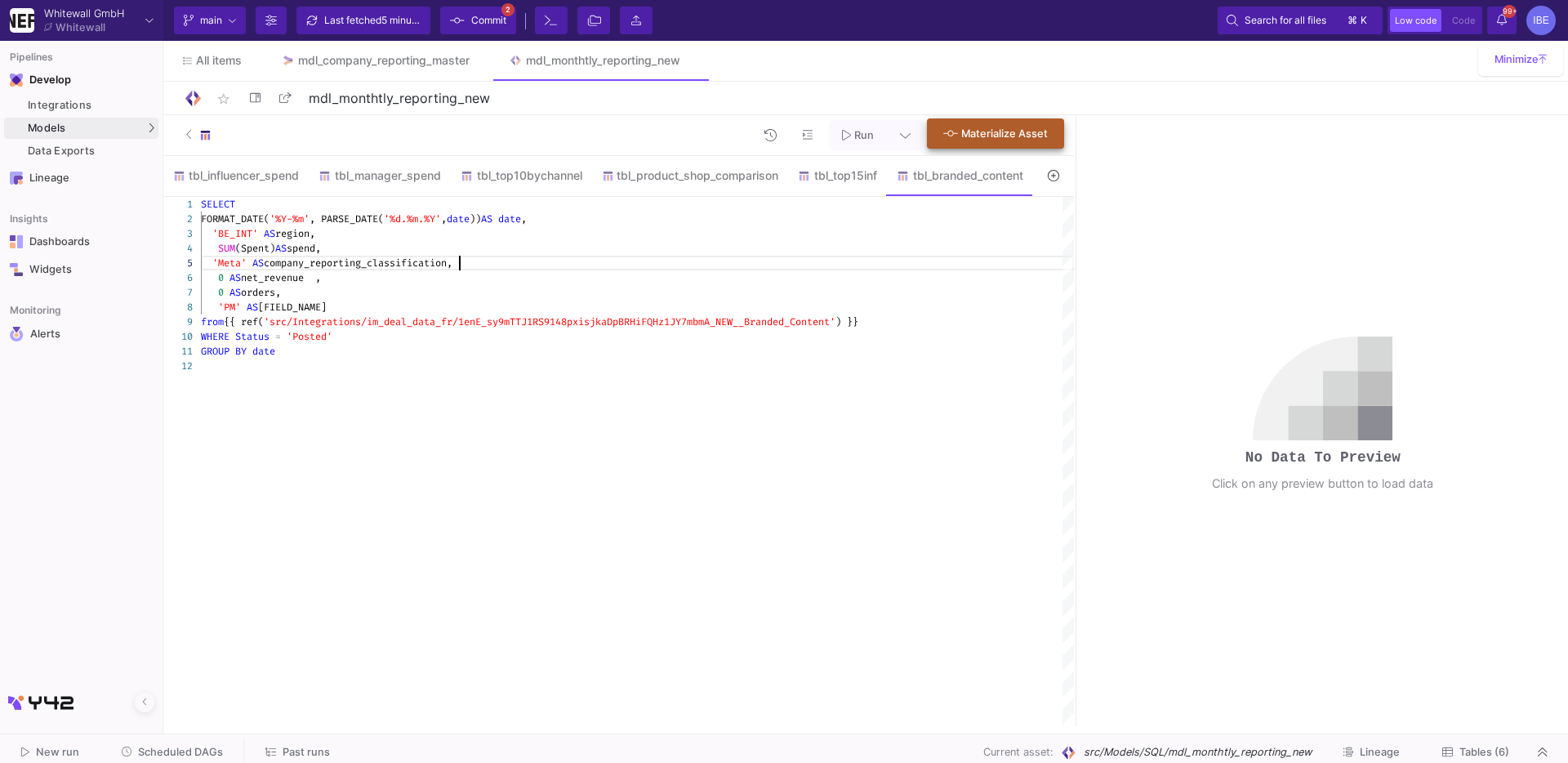 click on "Materialize Asset" at bounding box center (996, 133) 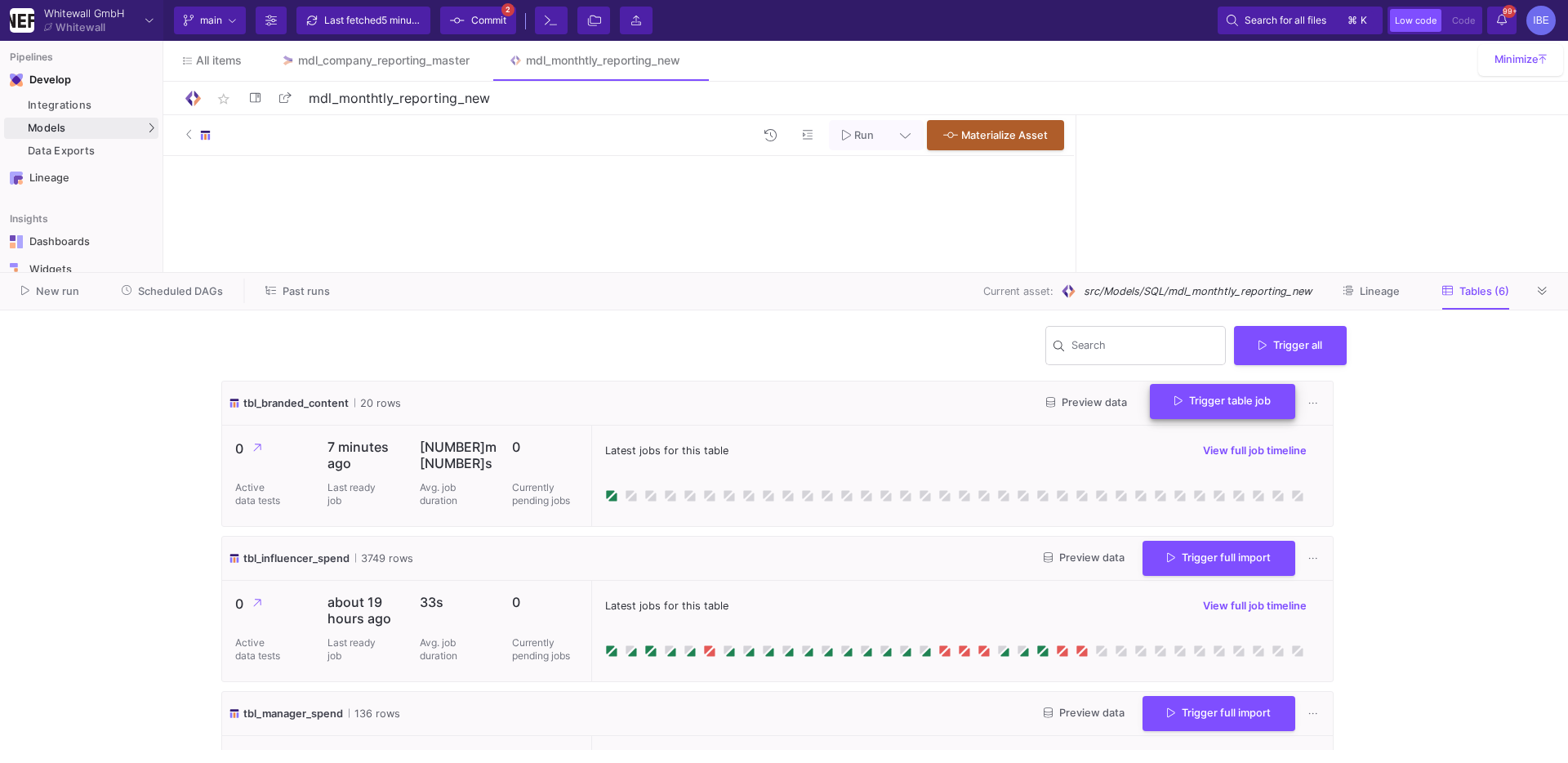 click on "Trigger table job" 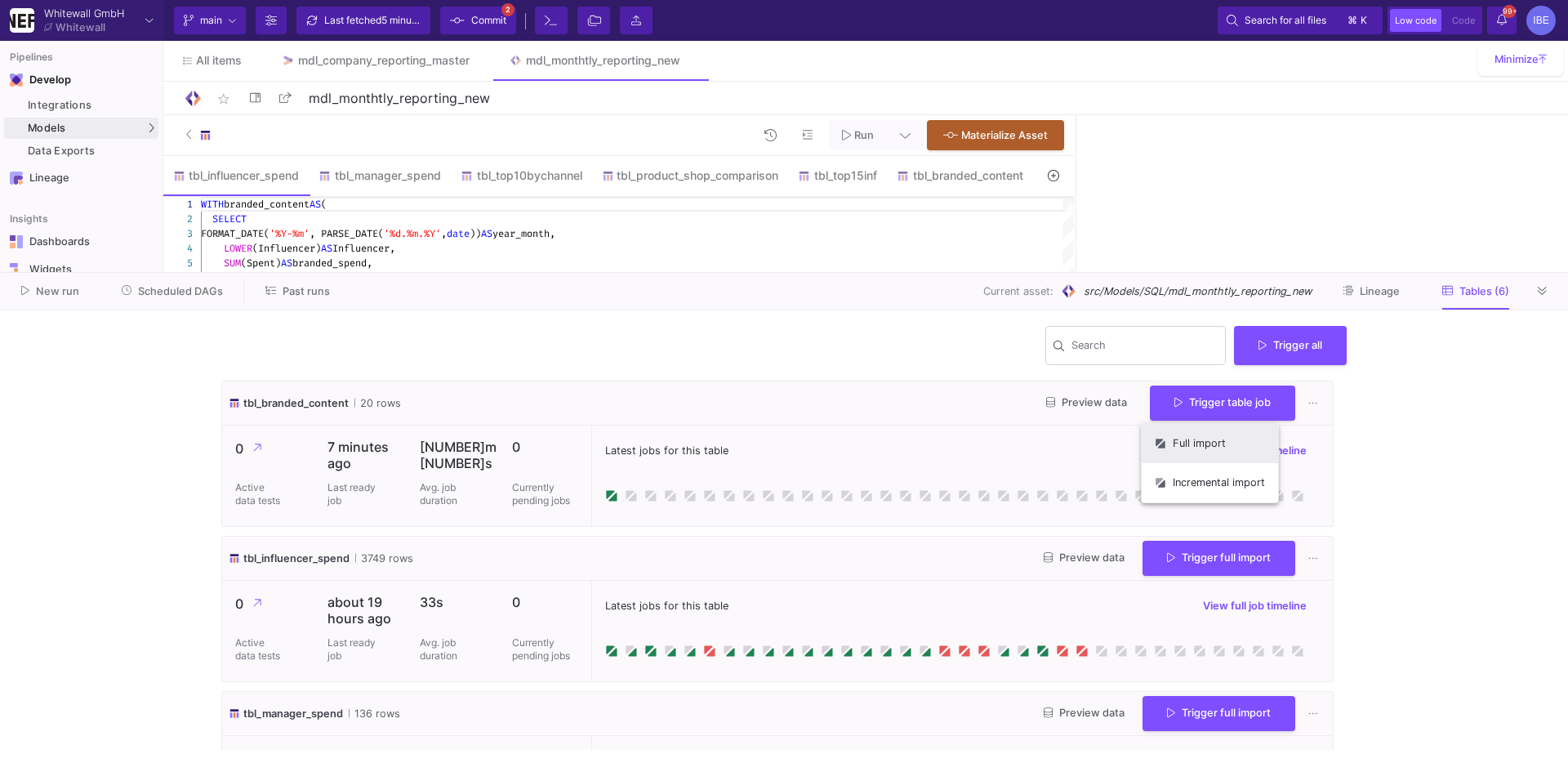 click on "Full import" at bounding box center (1209, 444) 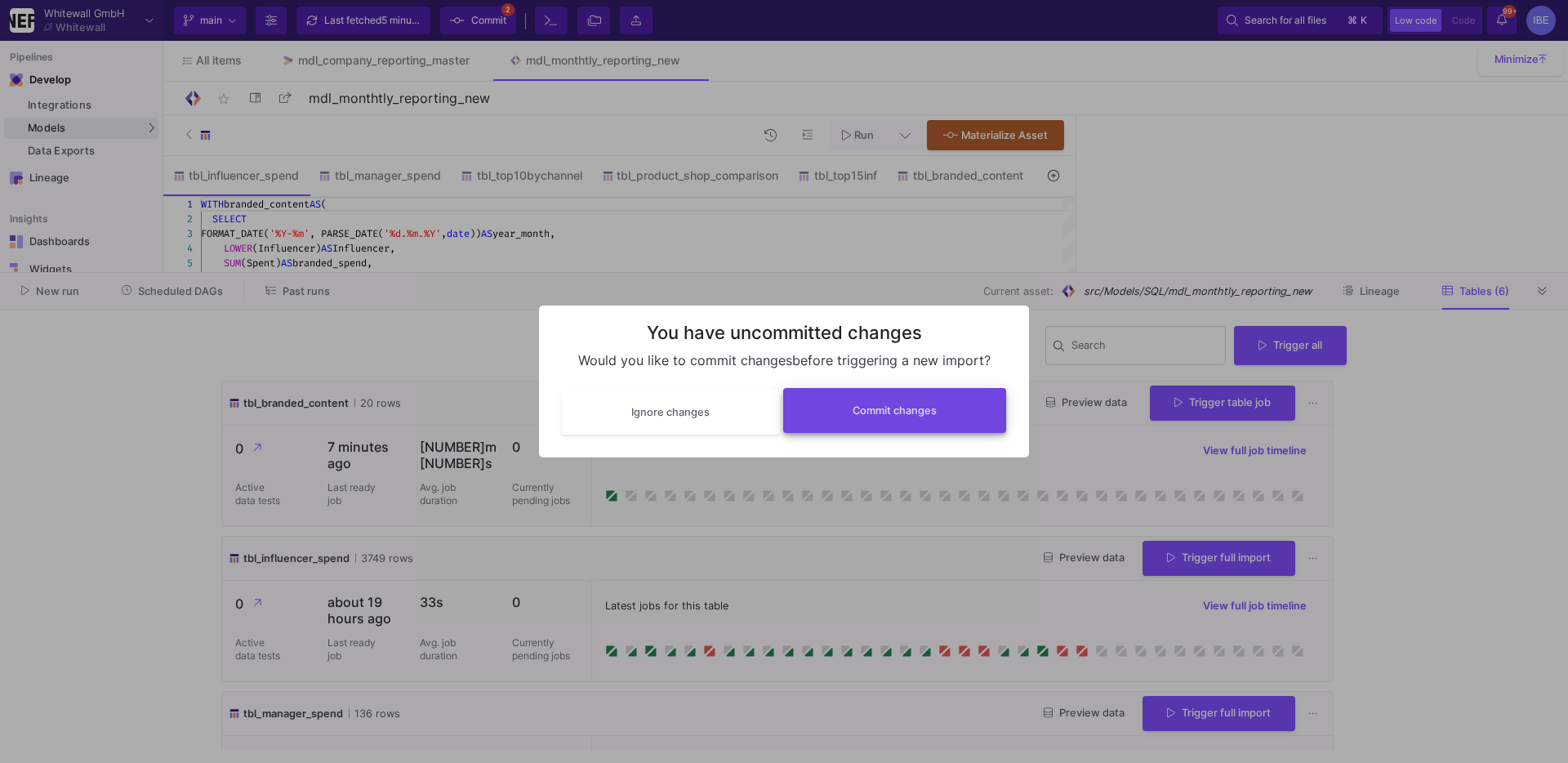 click on "Commit changes" at bounding box center (895, 410) 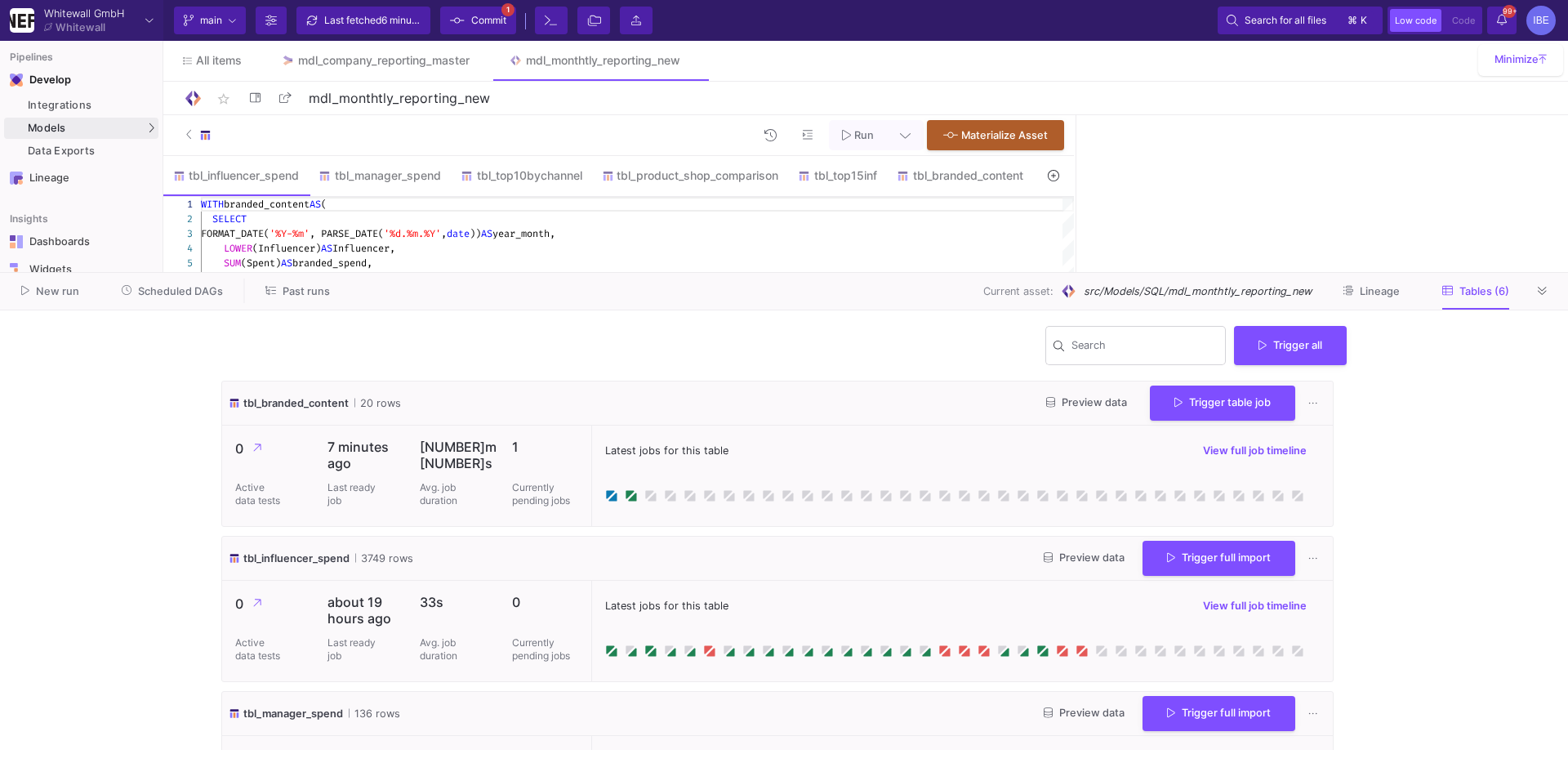 click on "Preview data" 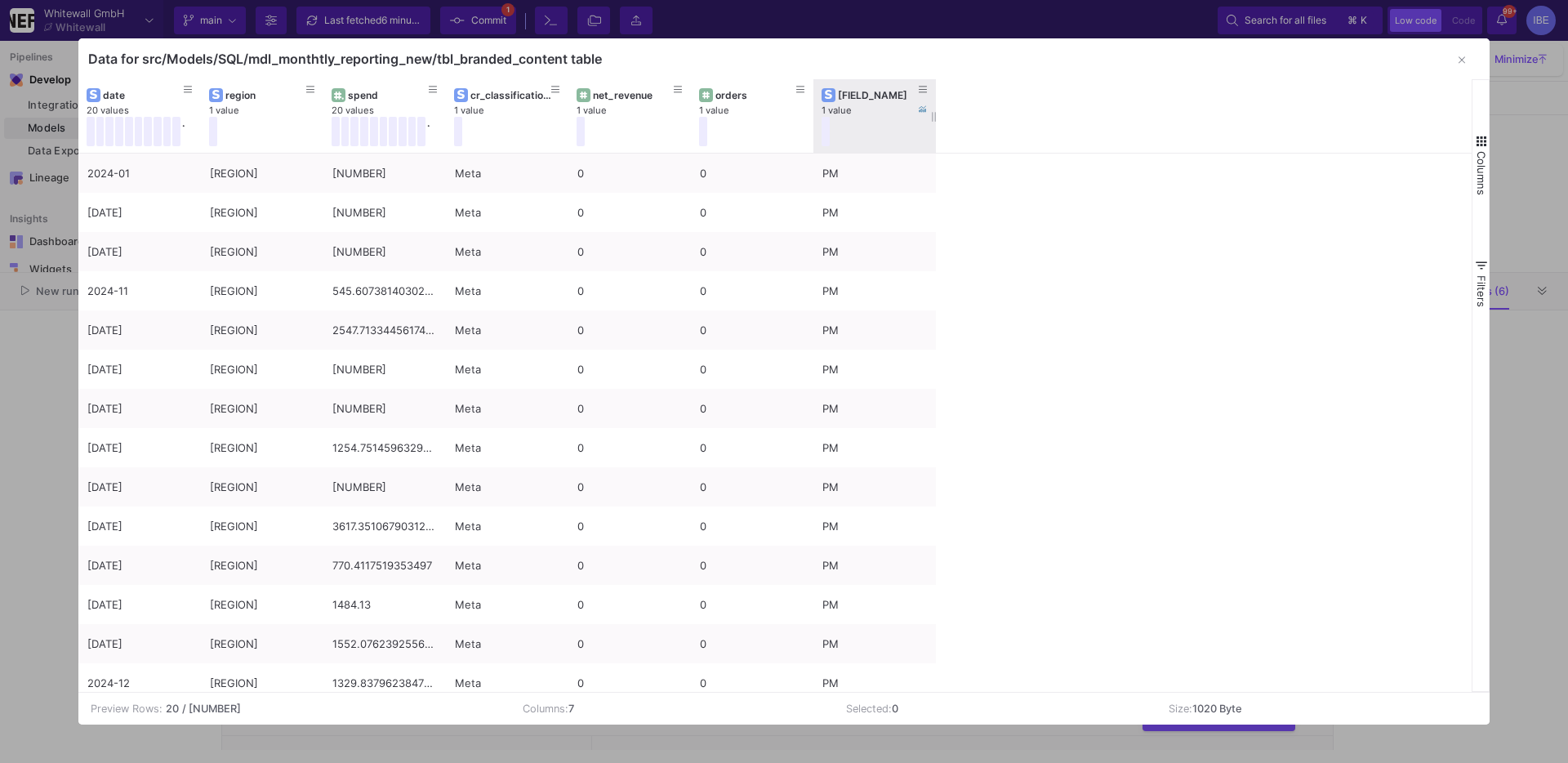 drag, startPoint x: 933, startPoint y: 116, endPoint x: 1059, endPoint y: 116, distance: 126 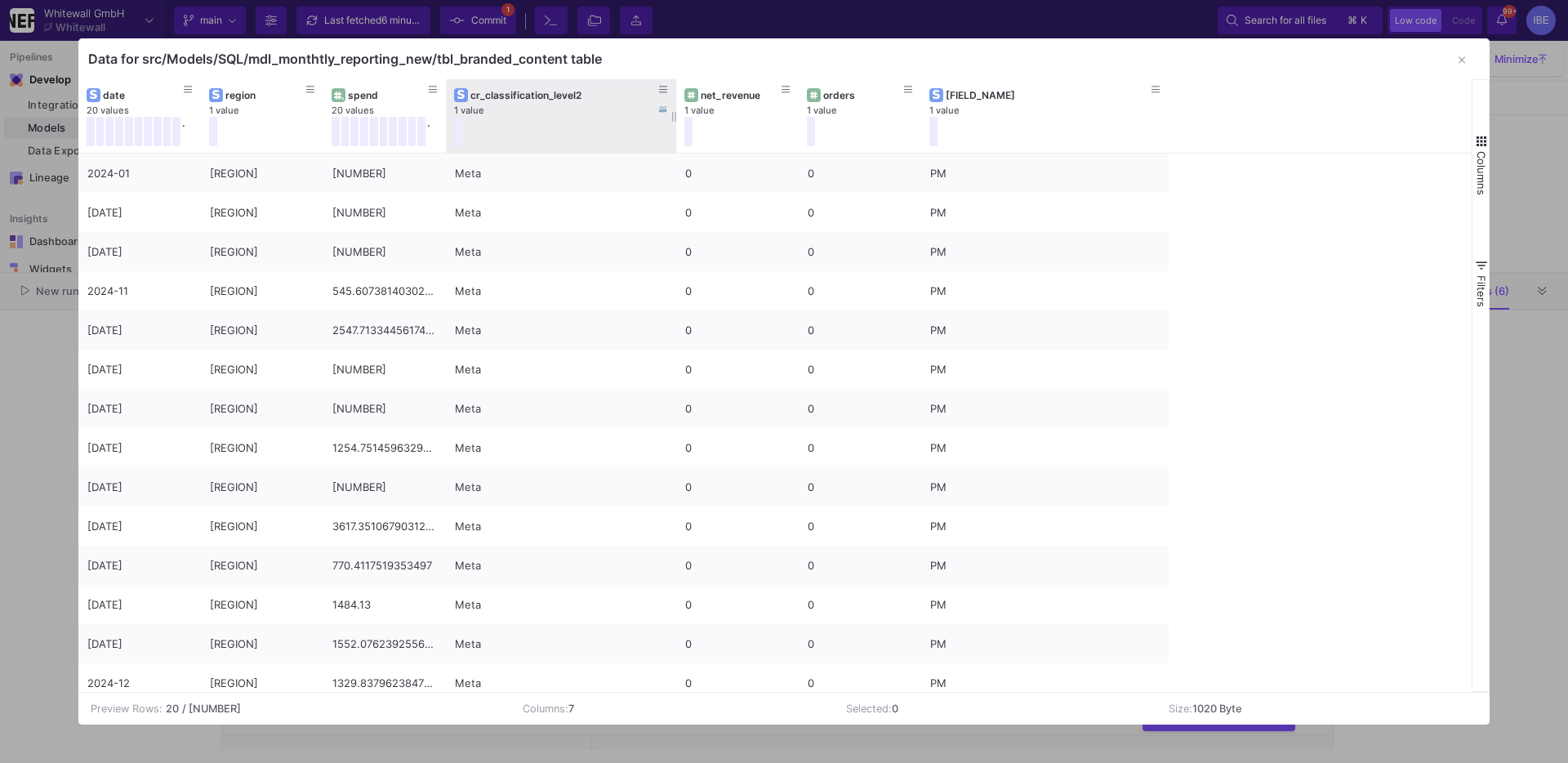 drag, startPoint x: 568, startPoint y: 122, endPoint x: 683, endPoint y: 118, distance: 115.06954 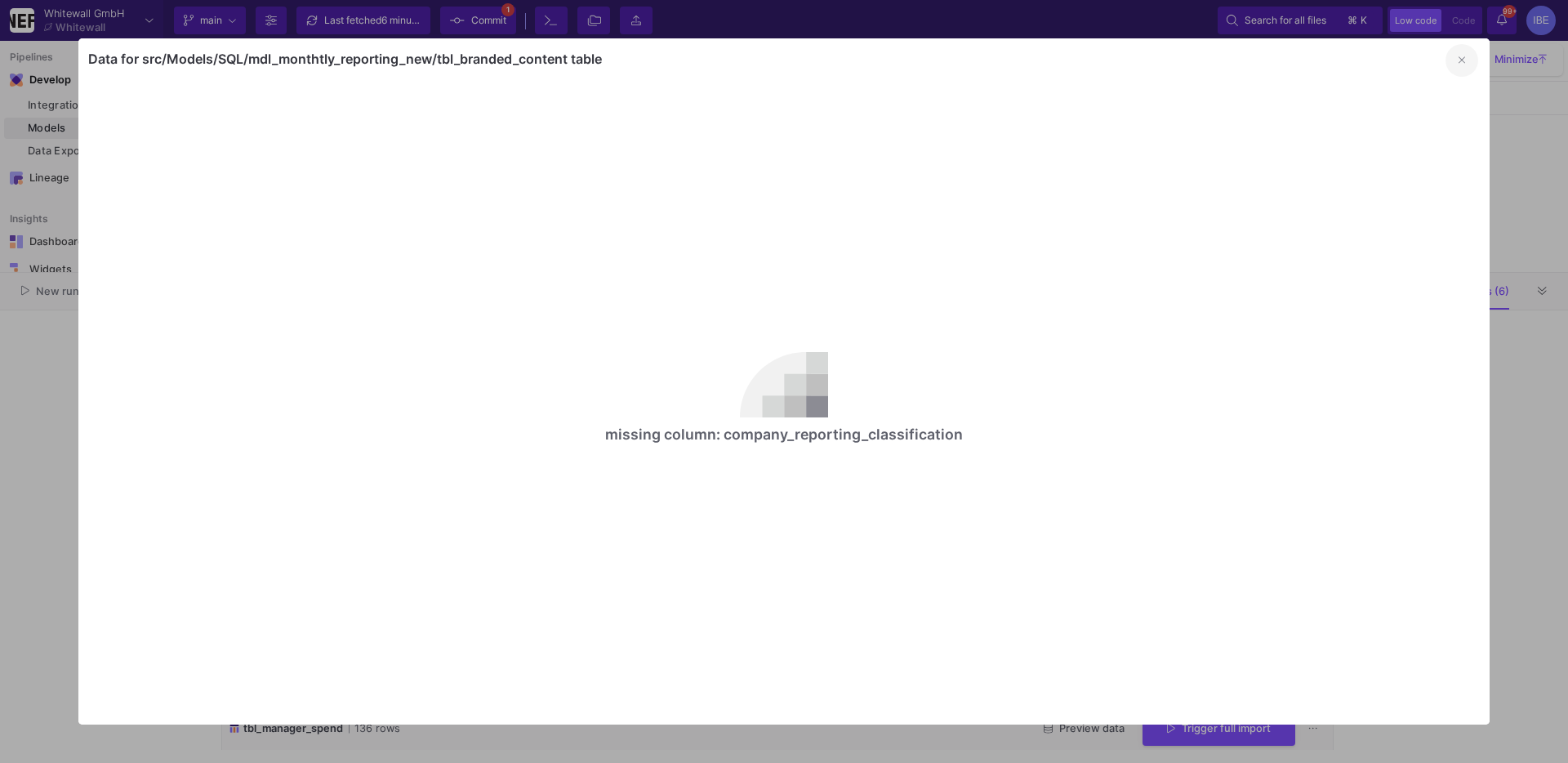 click at bounding box center (1462, 60) 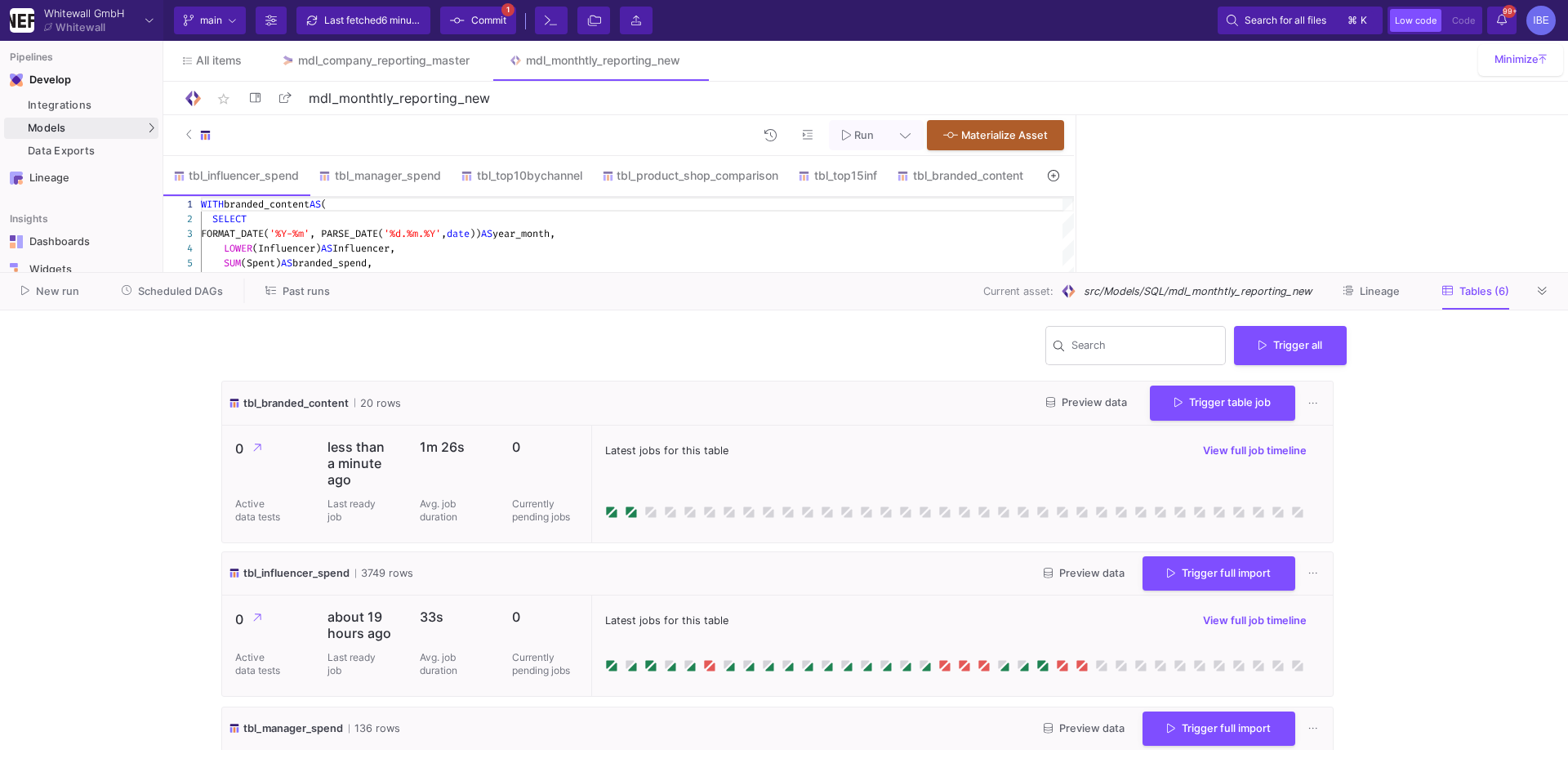 click on "Preview data" 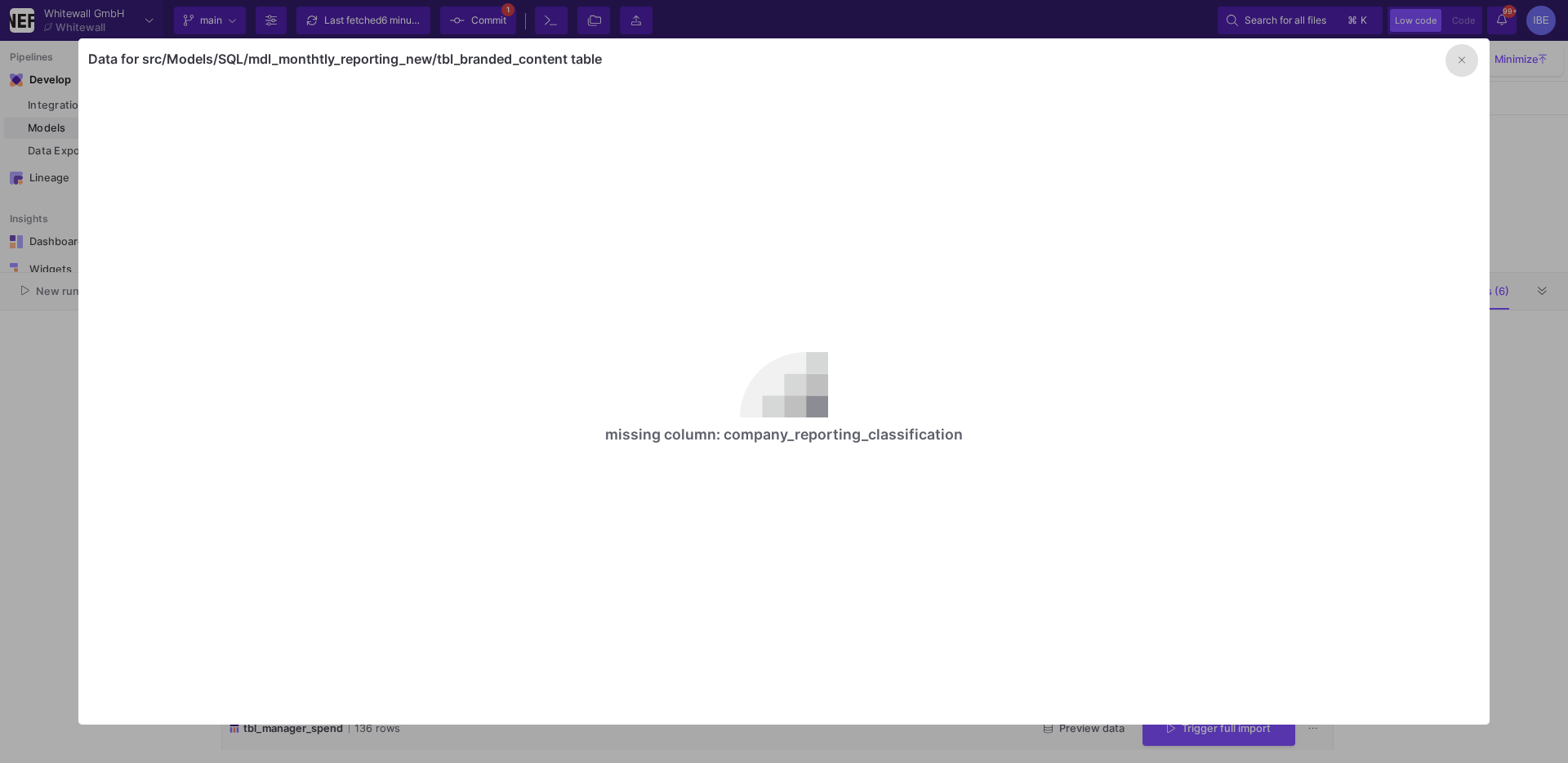 click at bounding box center (1462, 60) 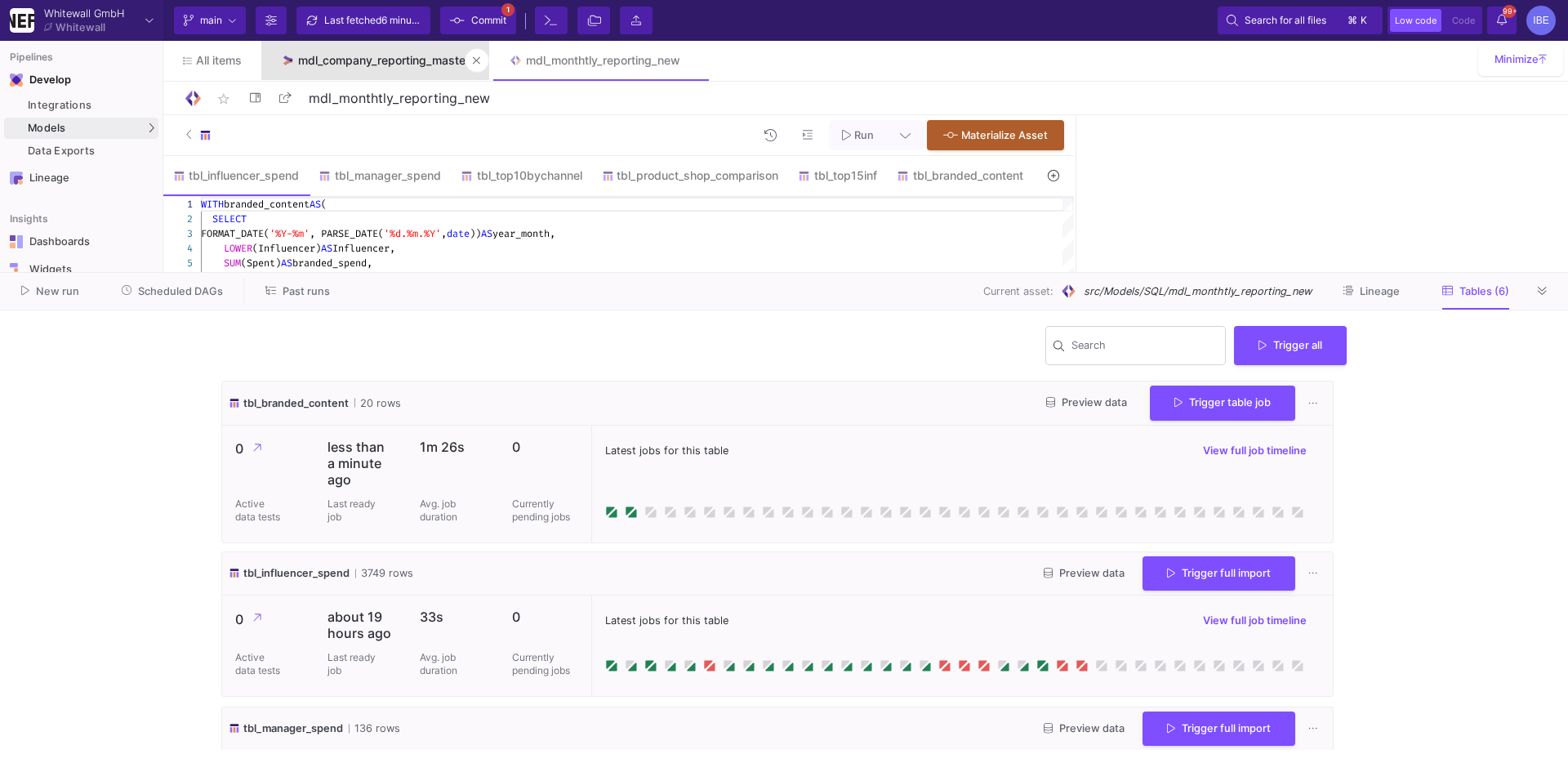 click on "mdl_company_reporting_master" at bounding box center [384, 60] 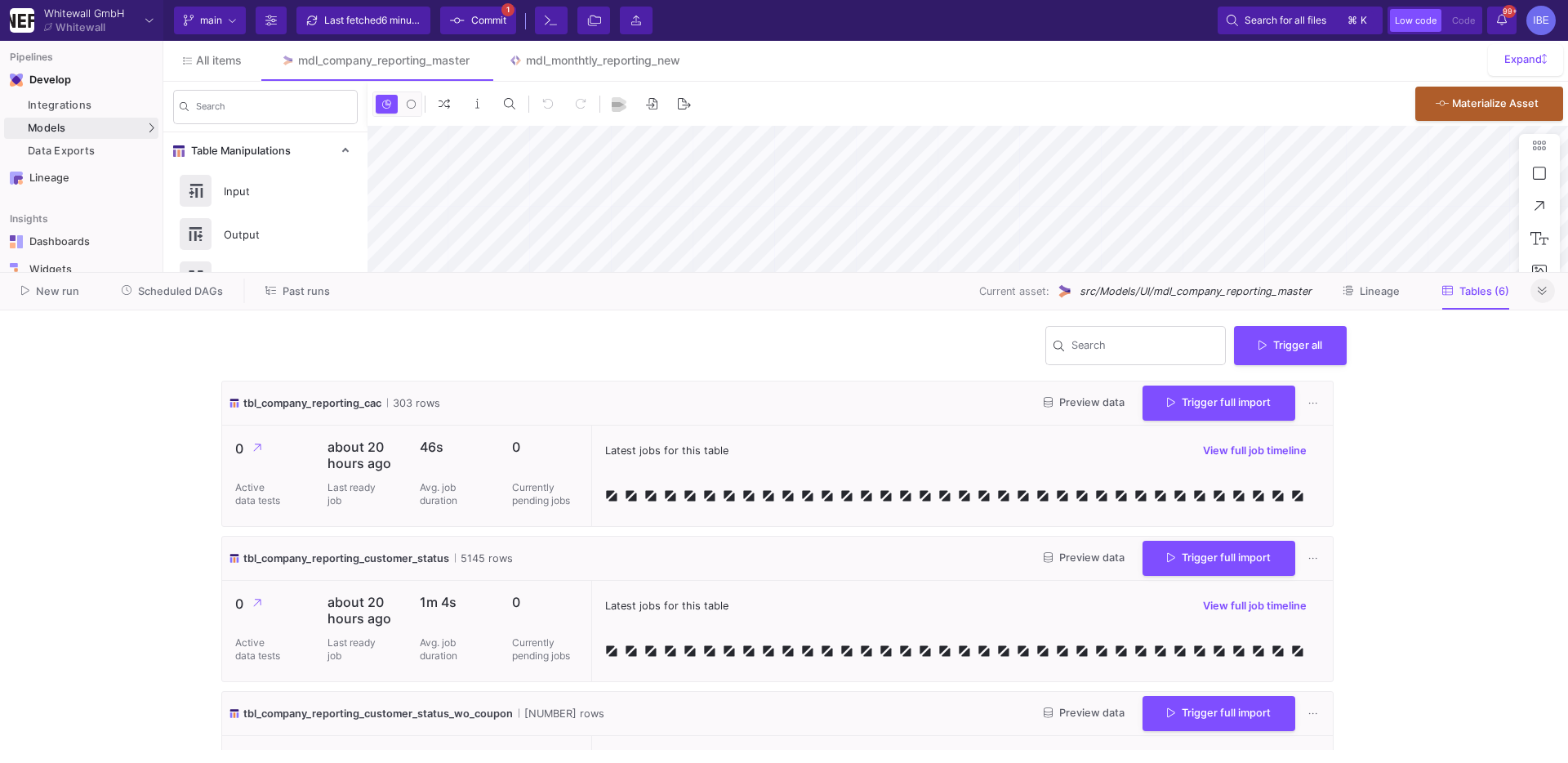 click 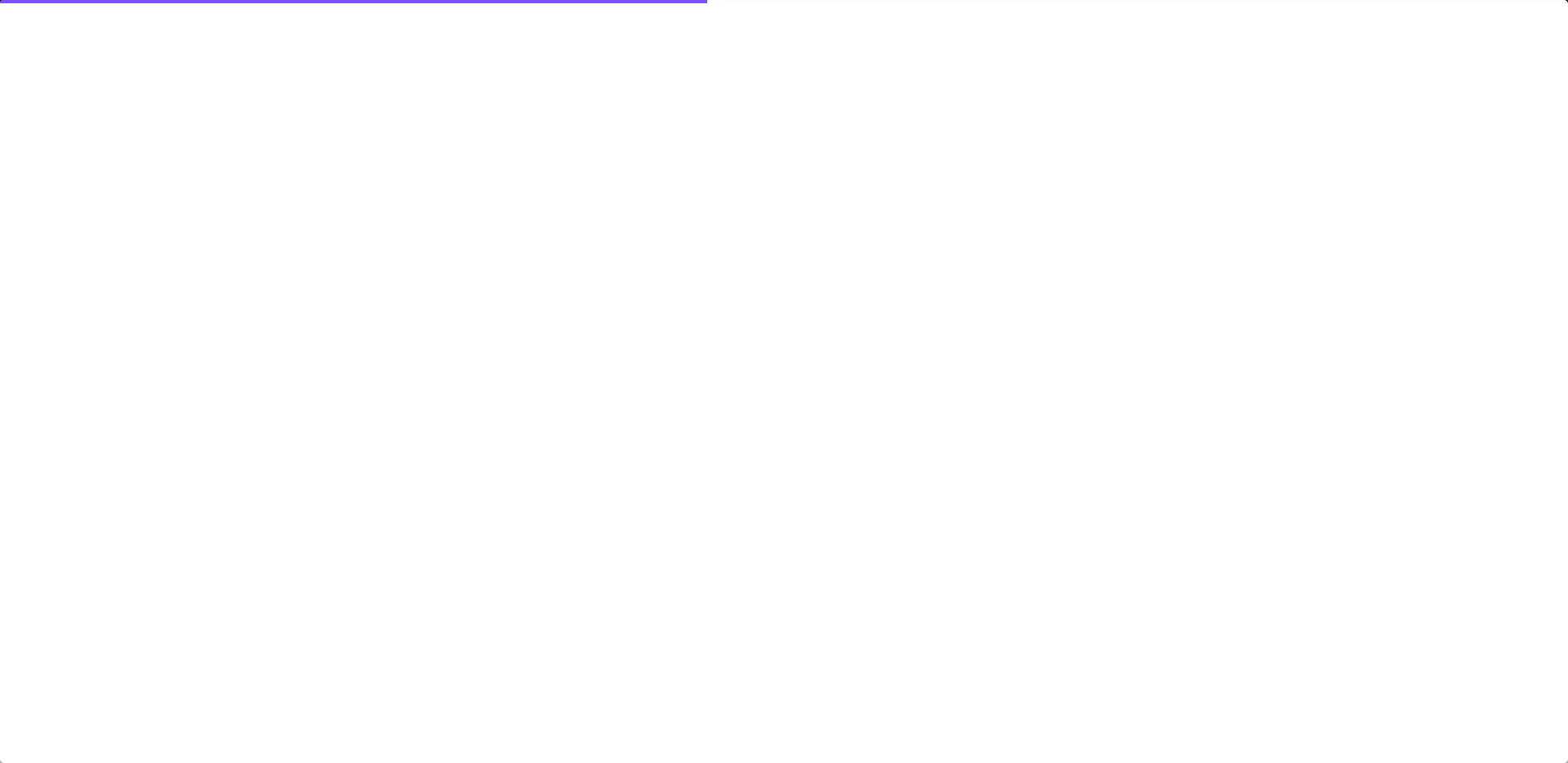 type on "-21" 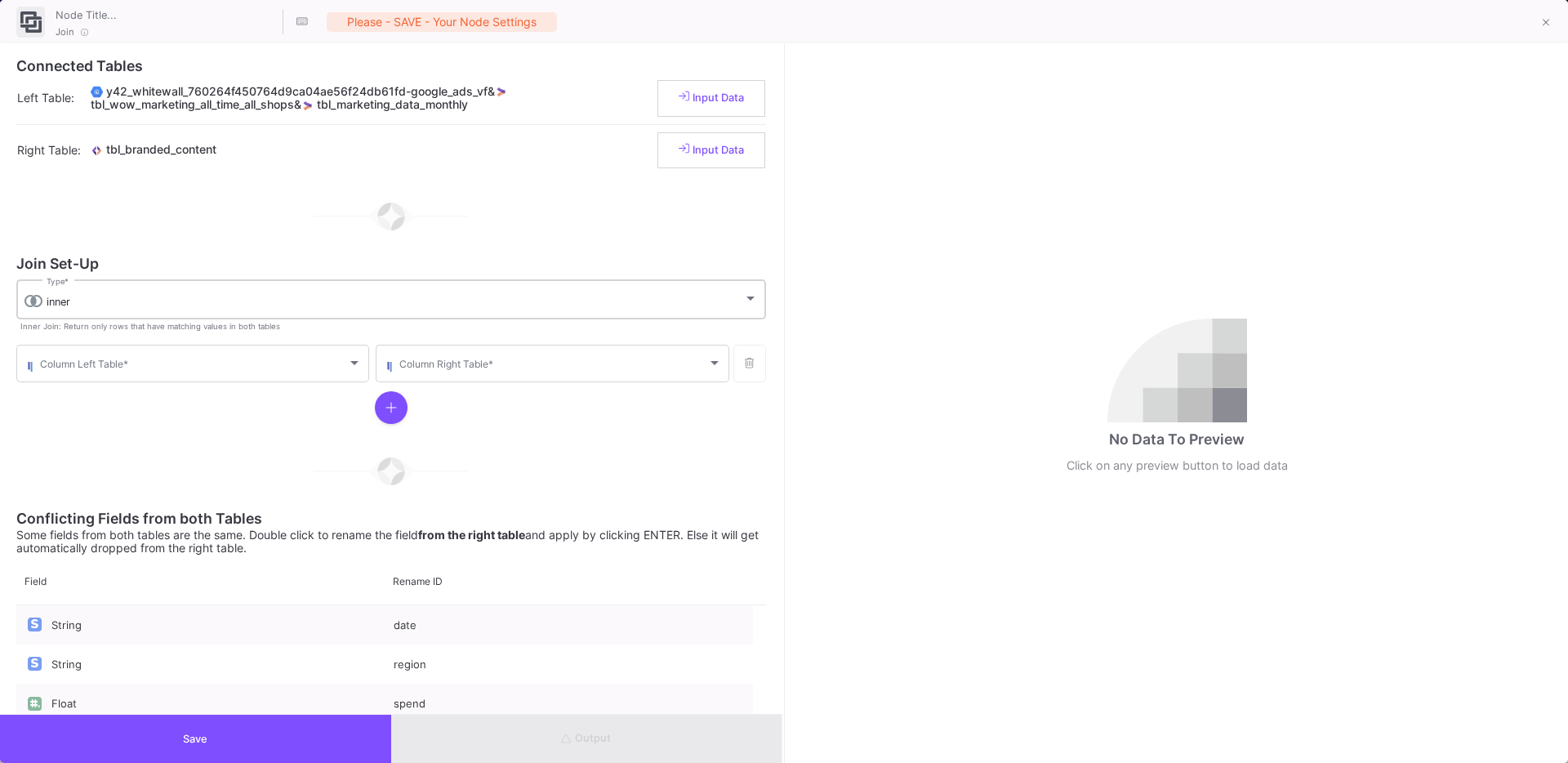 click on "inner" at bounding box center [394, 302] 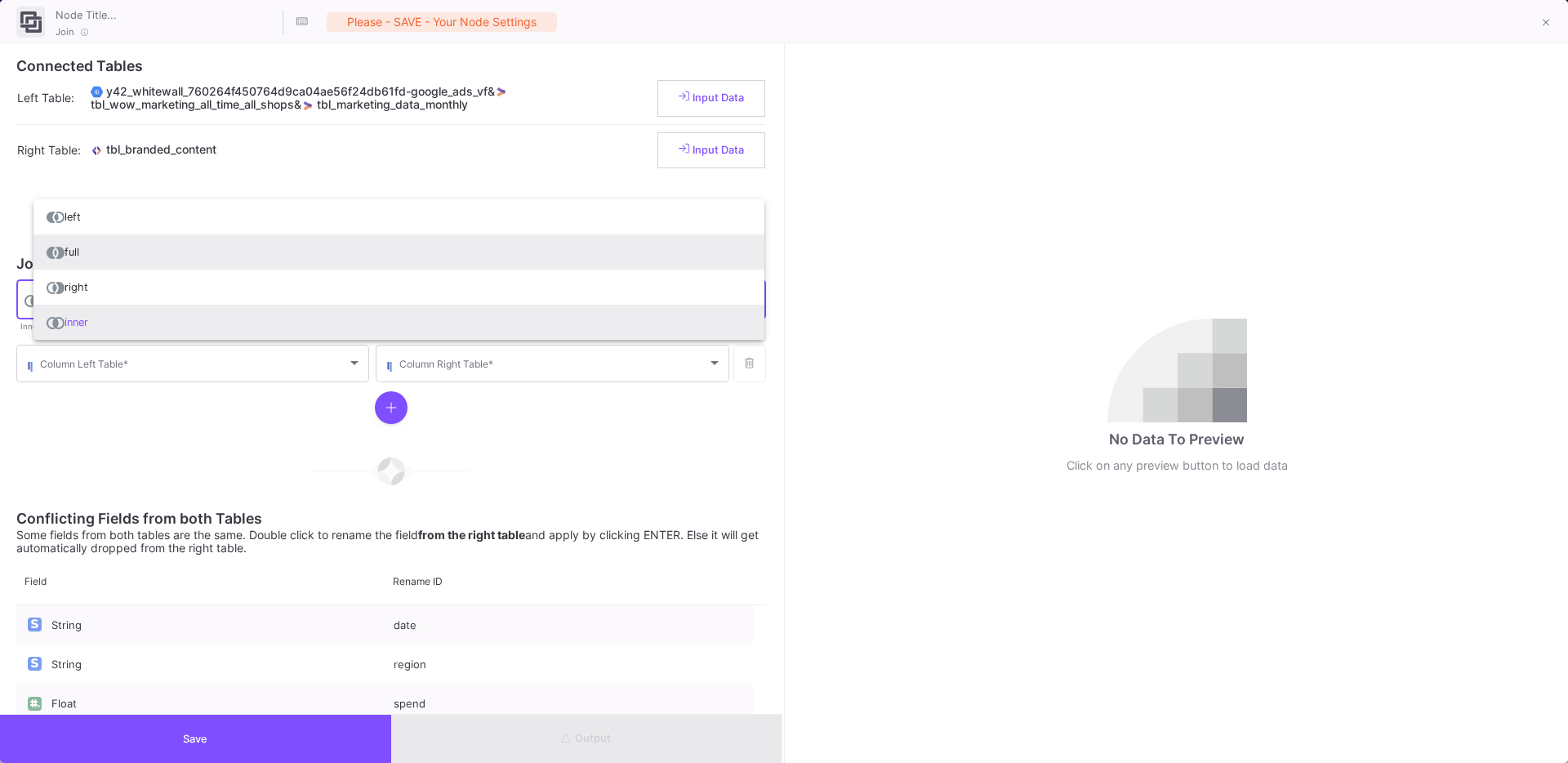 click on "full" at bounding box center [399, 252] 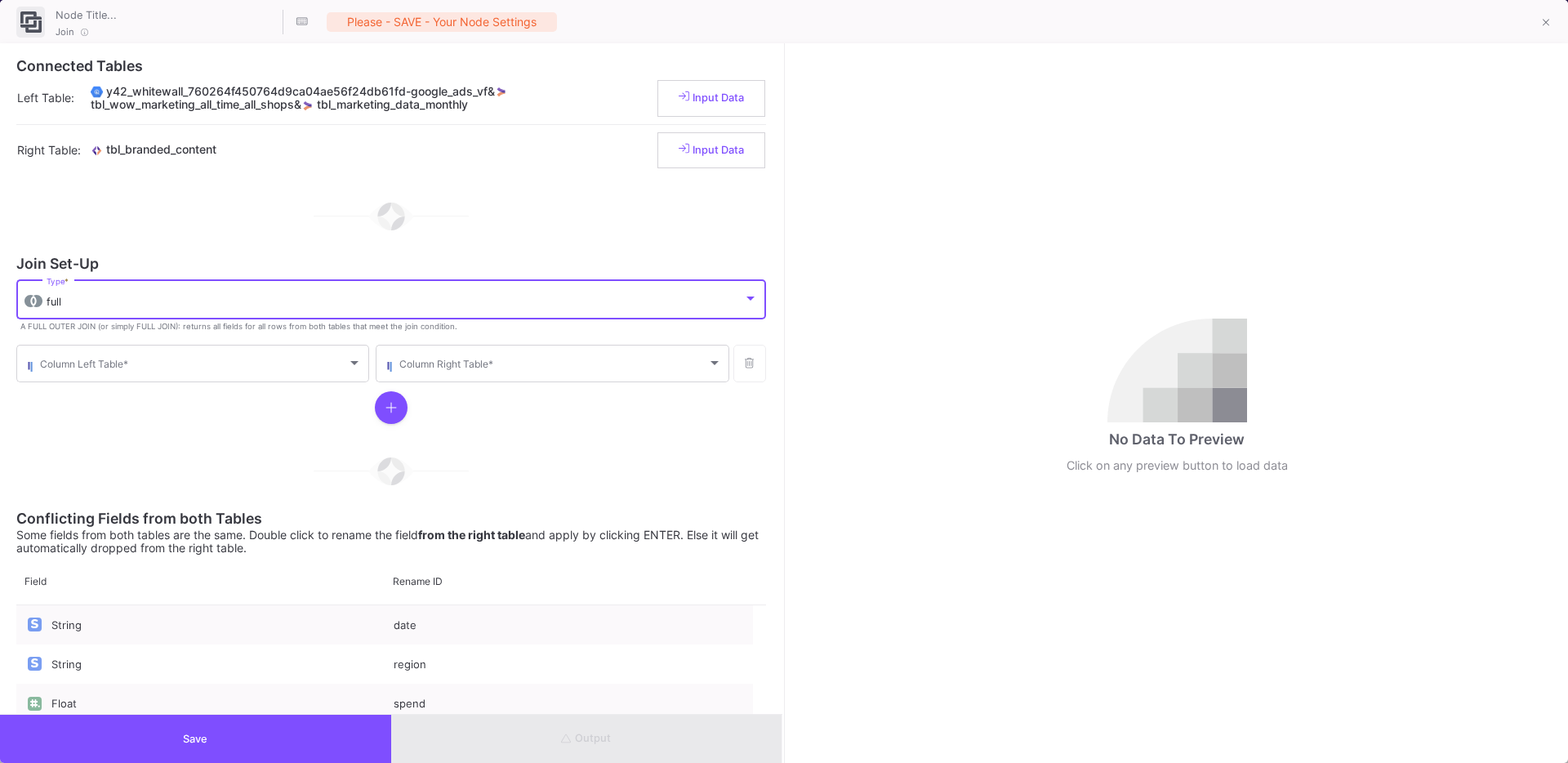 click on "full  Type   *" at bounding box center [402, 298] 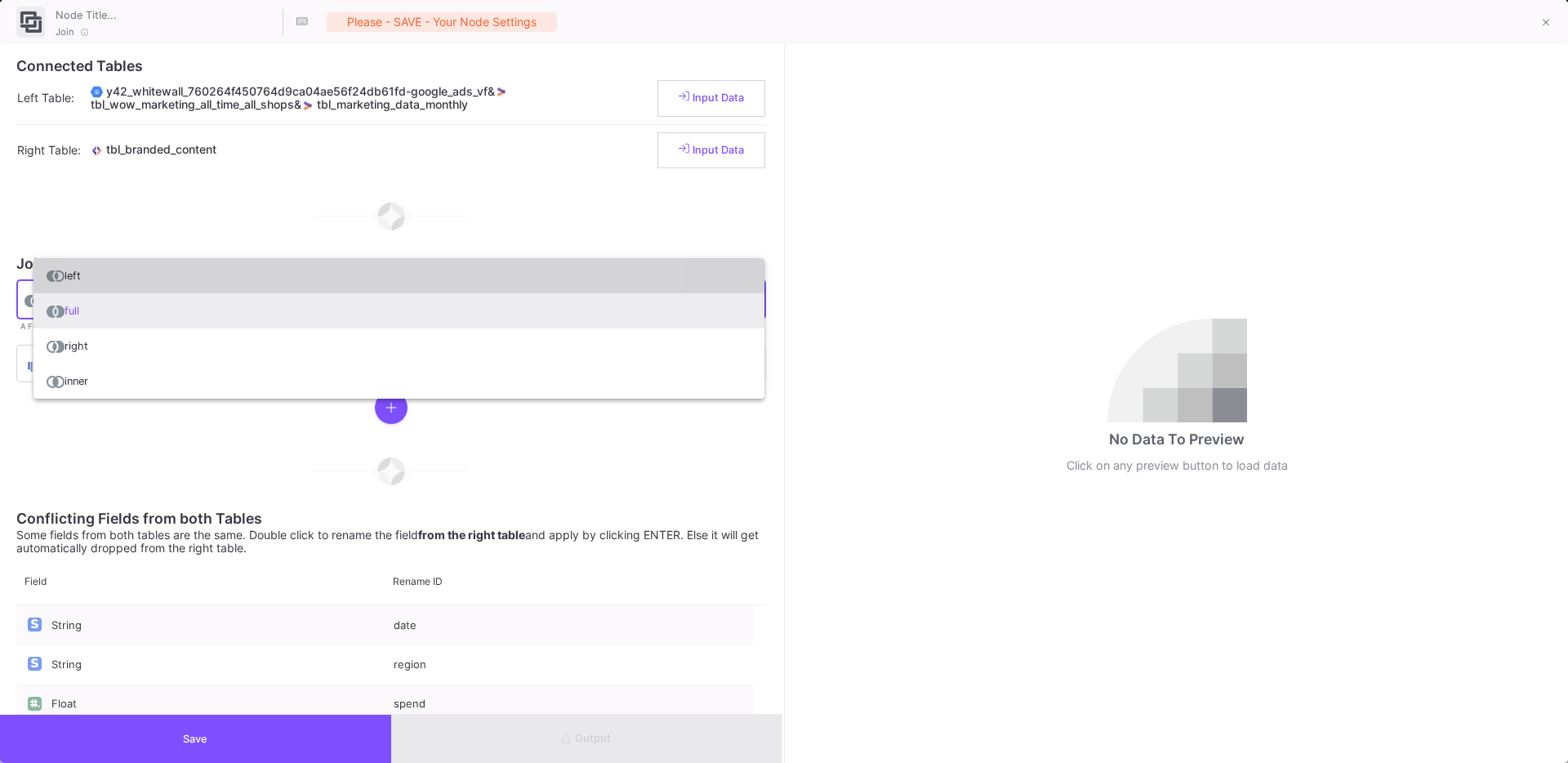 click on "left" at bounding box center (399, 275) 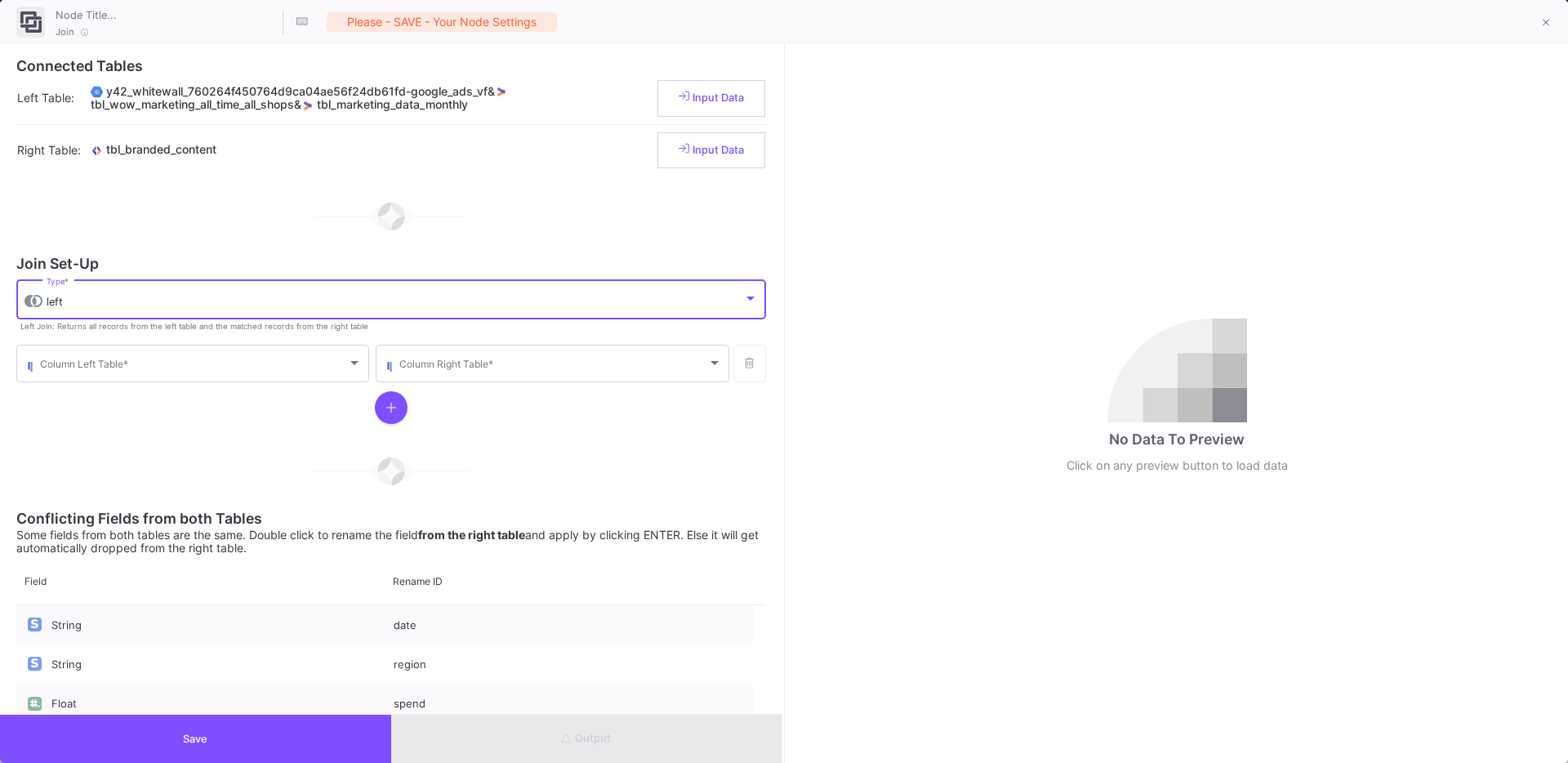 click on "left  Type   *" at bounding box center (402, 298) 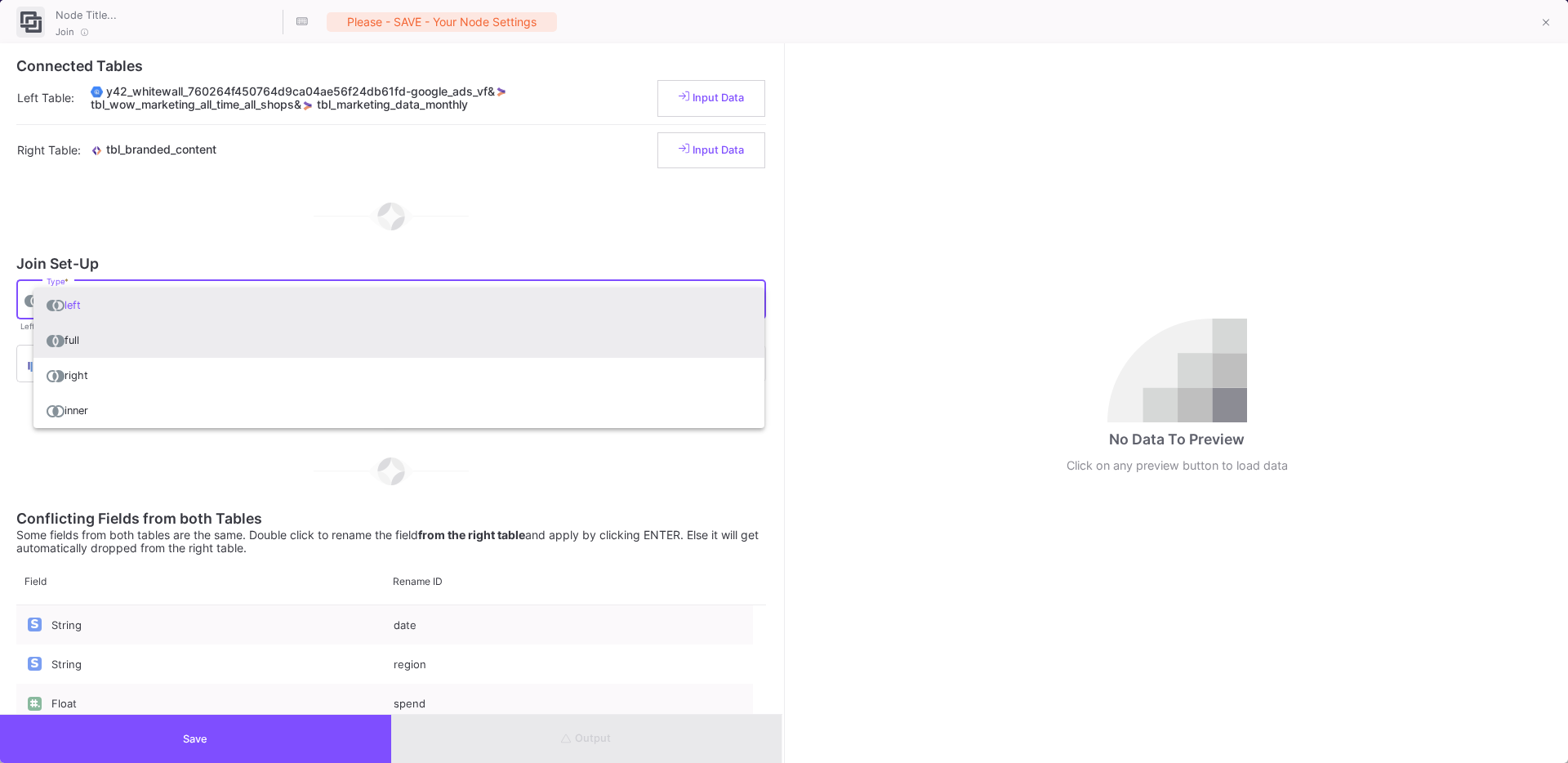 click on "full" at bounding box center (399, 340) 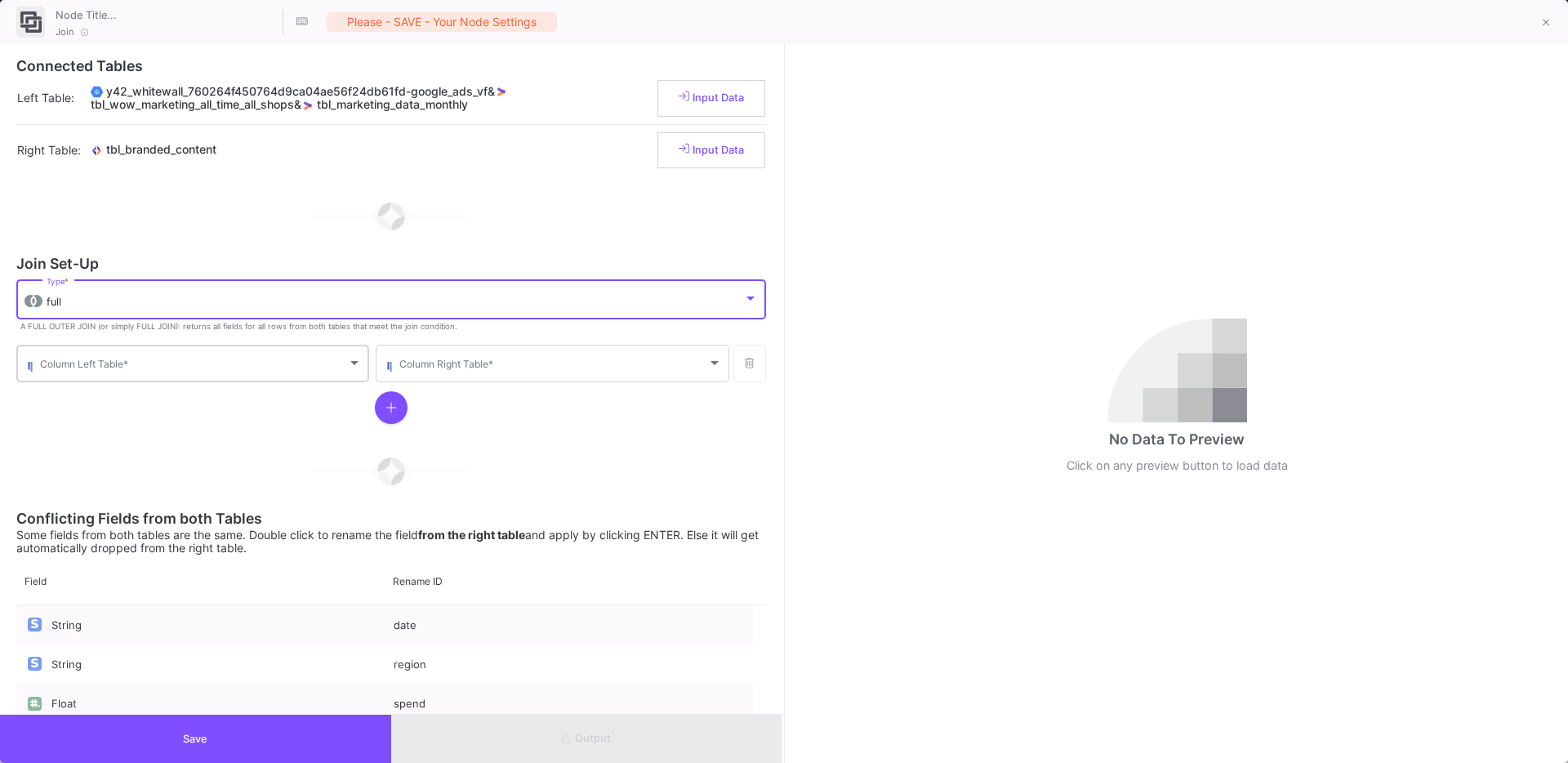 click on "Column Left Table   *" at bounding box center [201, 362] 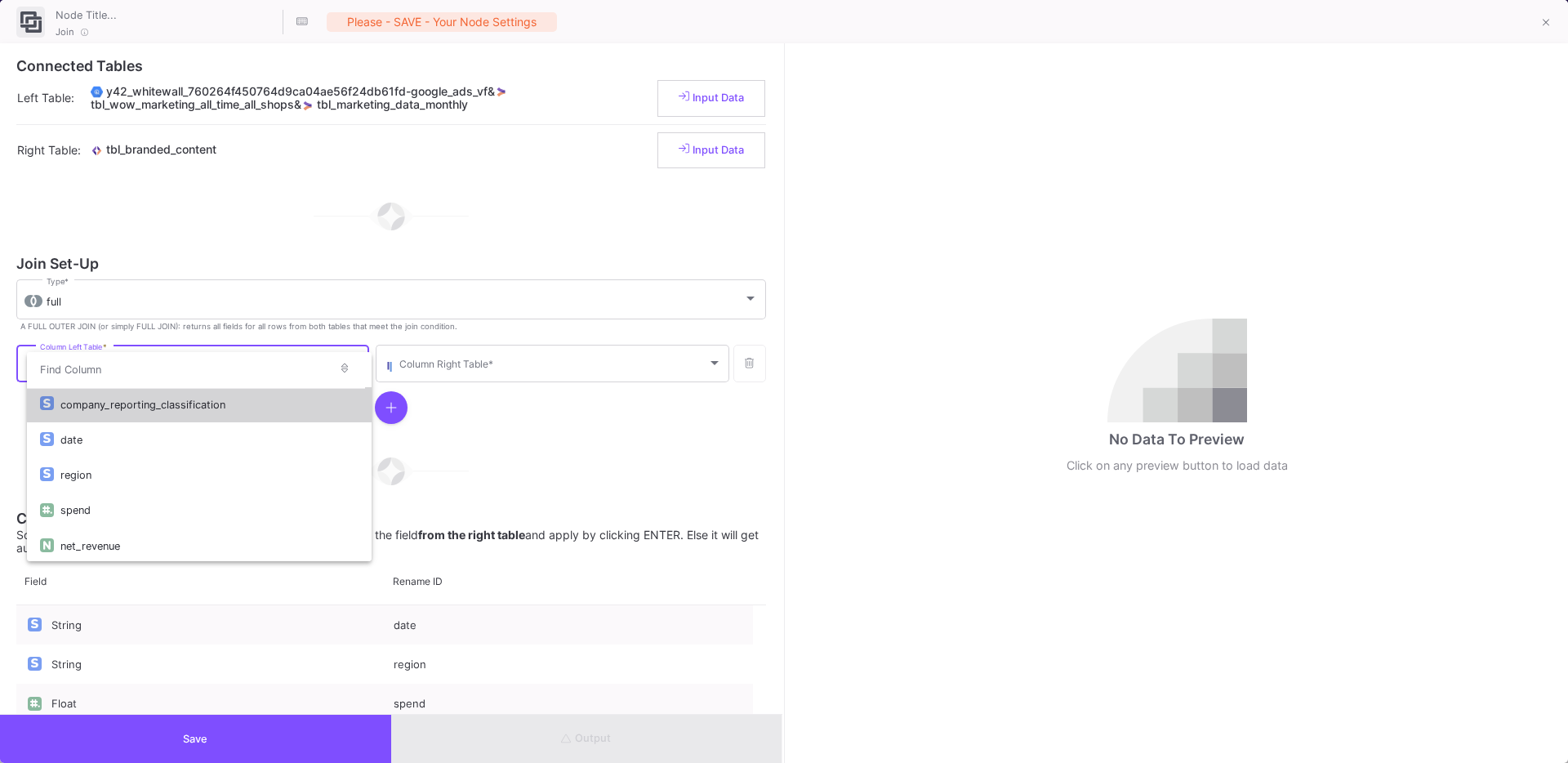 click on "company_reporting_classification" at bounding box center [209, 404] 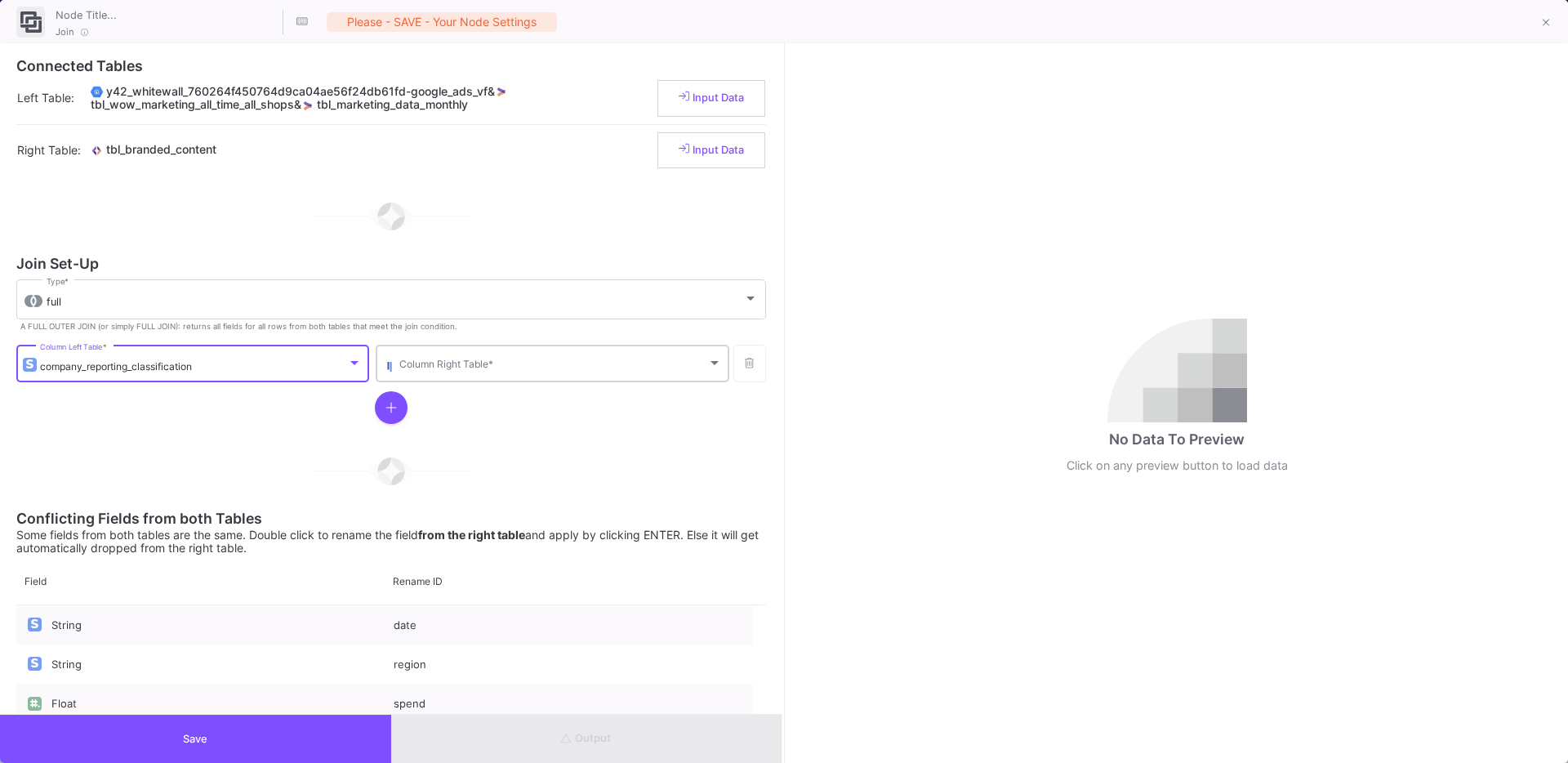 click at bounding box center (553, 366) 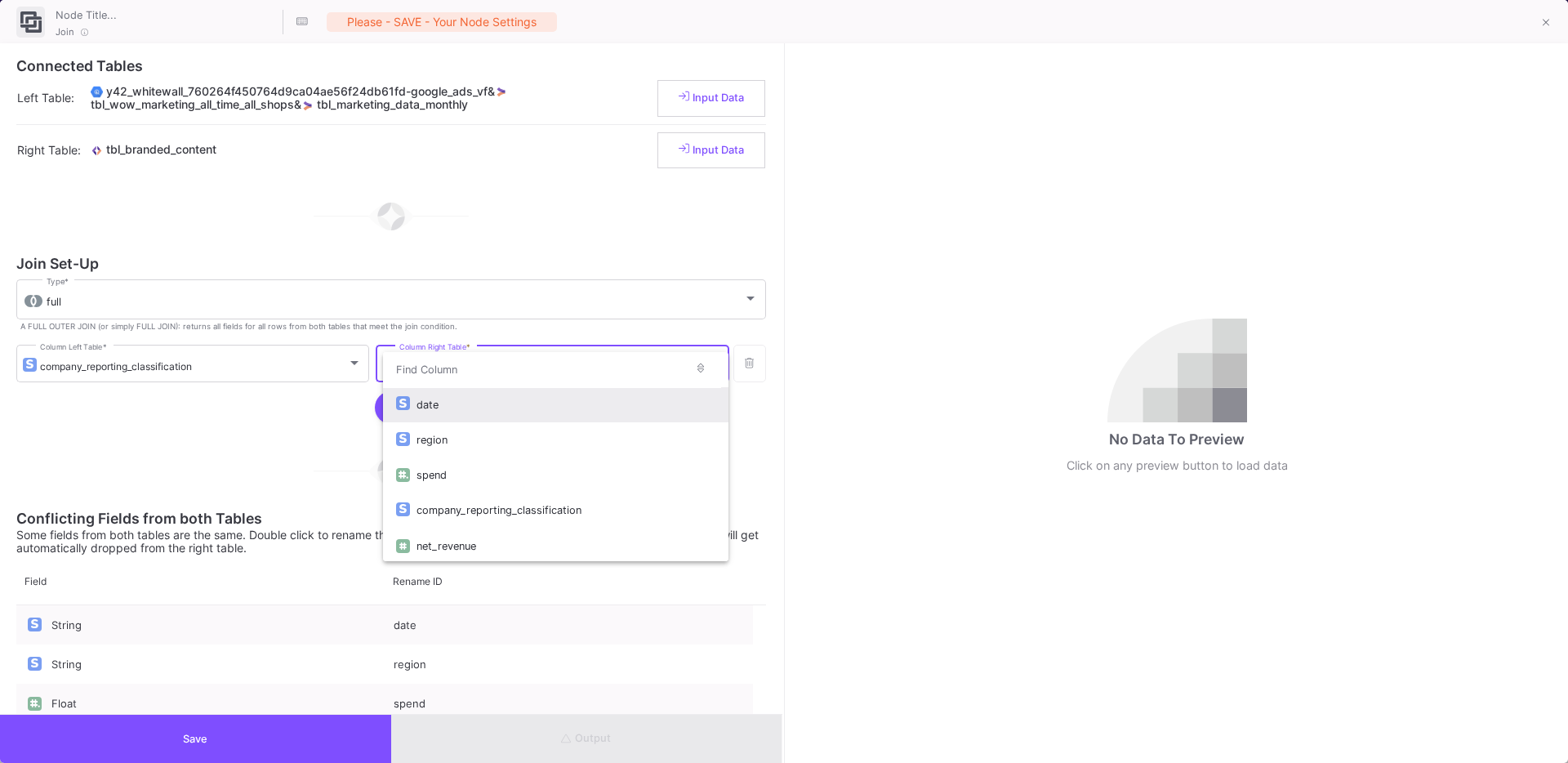 scroll, scrollTop: 73, scrollLeft: 0, axis: vertical 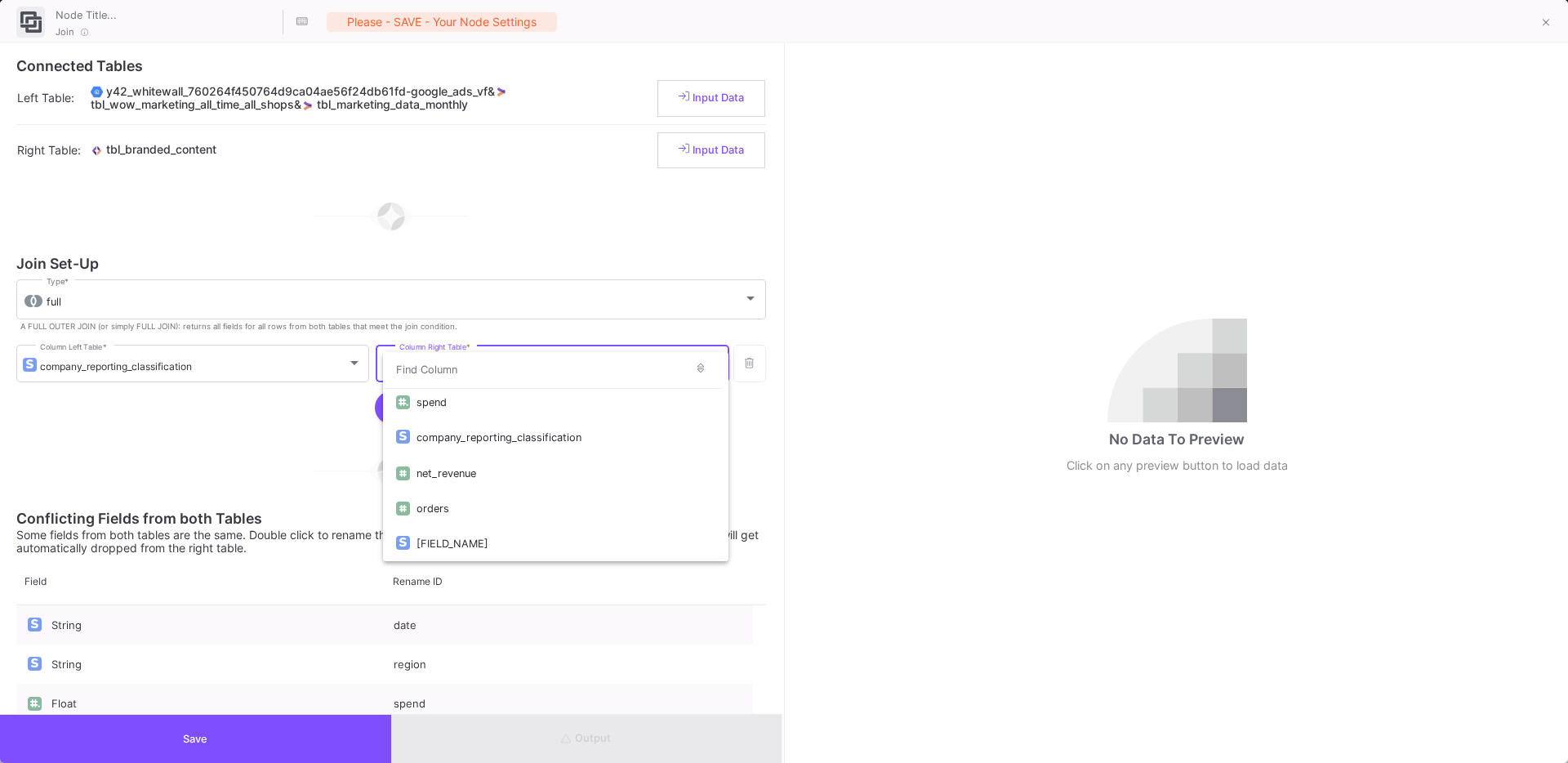 click at bounding box center (784, 382) 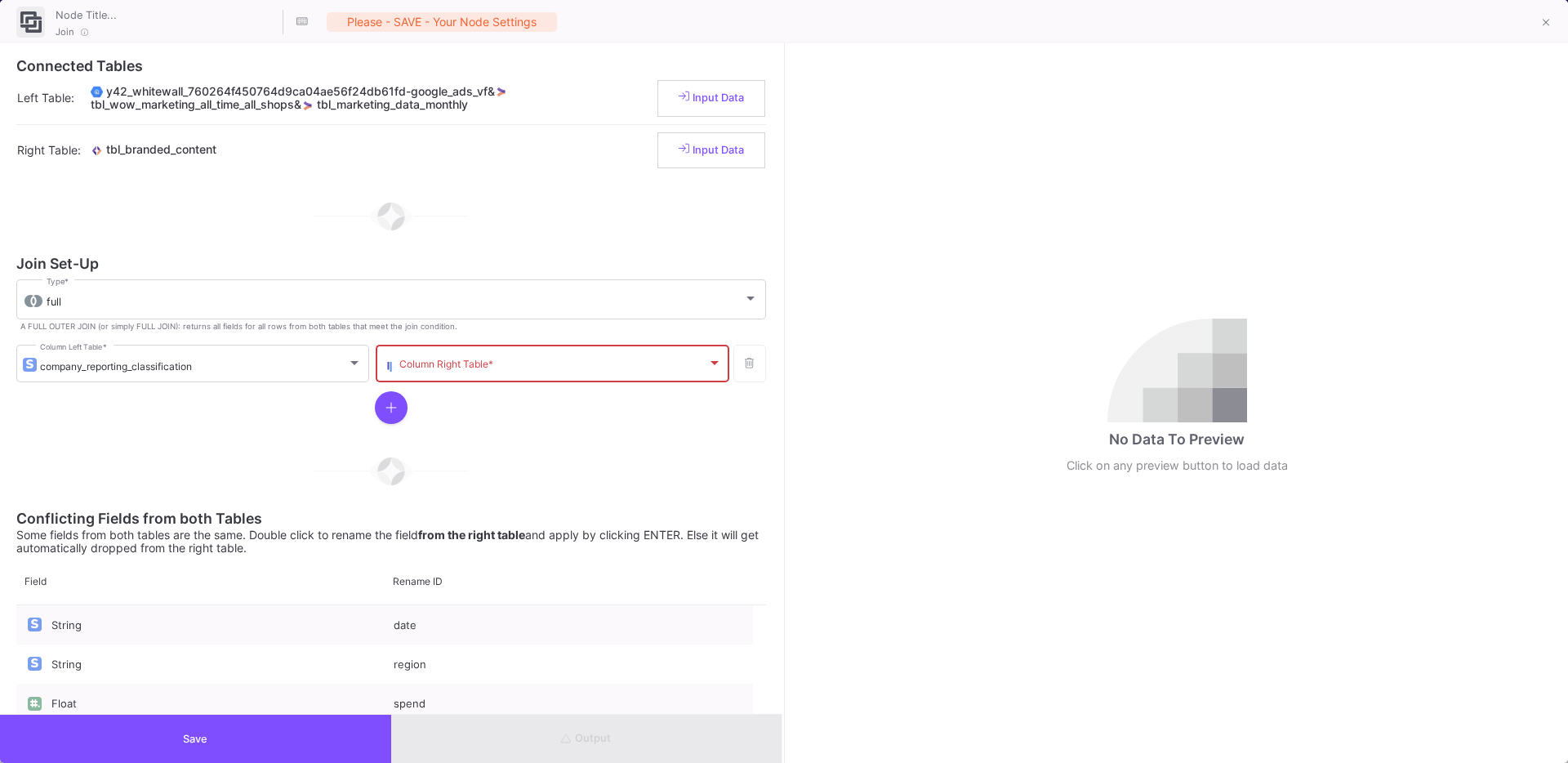 click at bounding box center (553, 366) 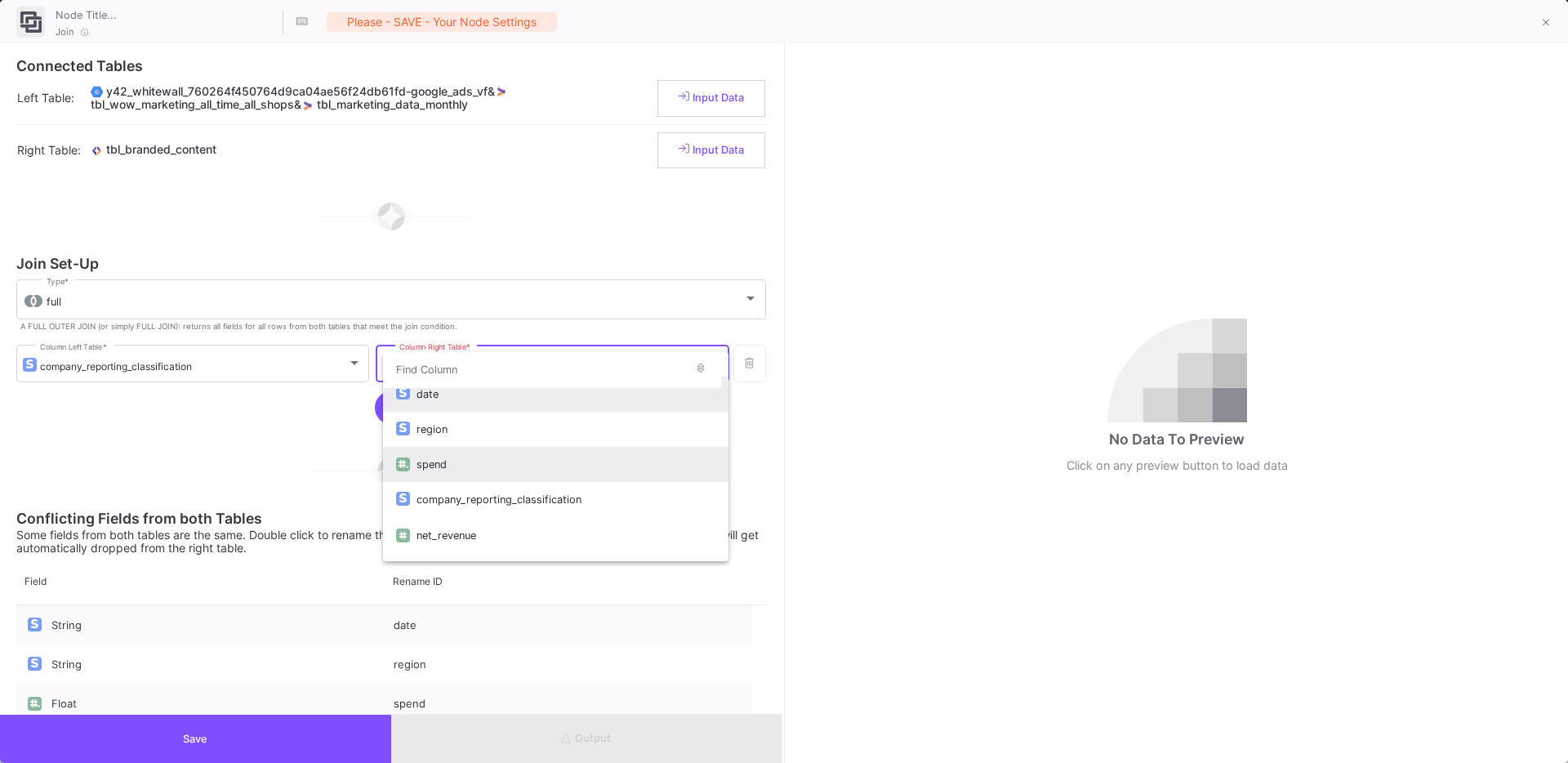 scroll, scrollTop: 0, scrollLeft: 0, axis: both 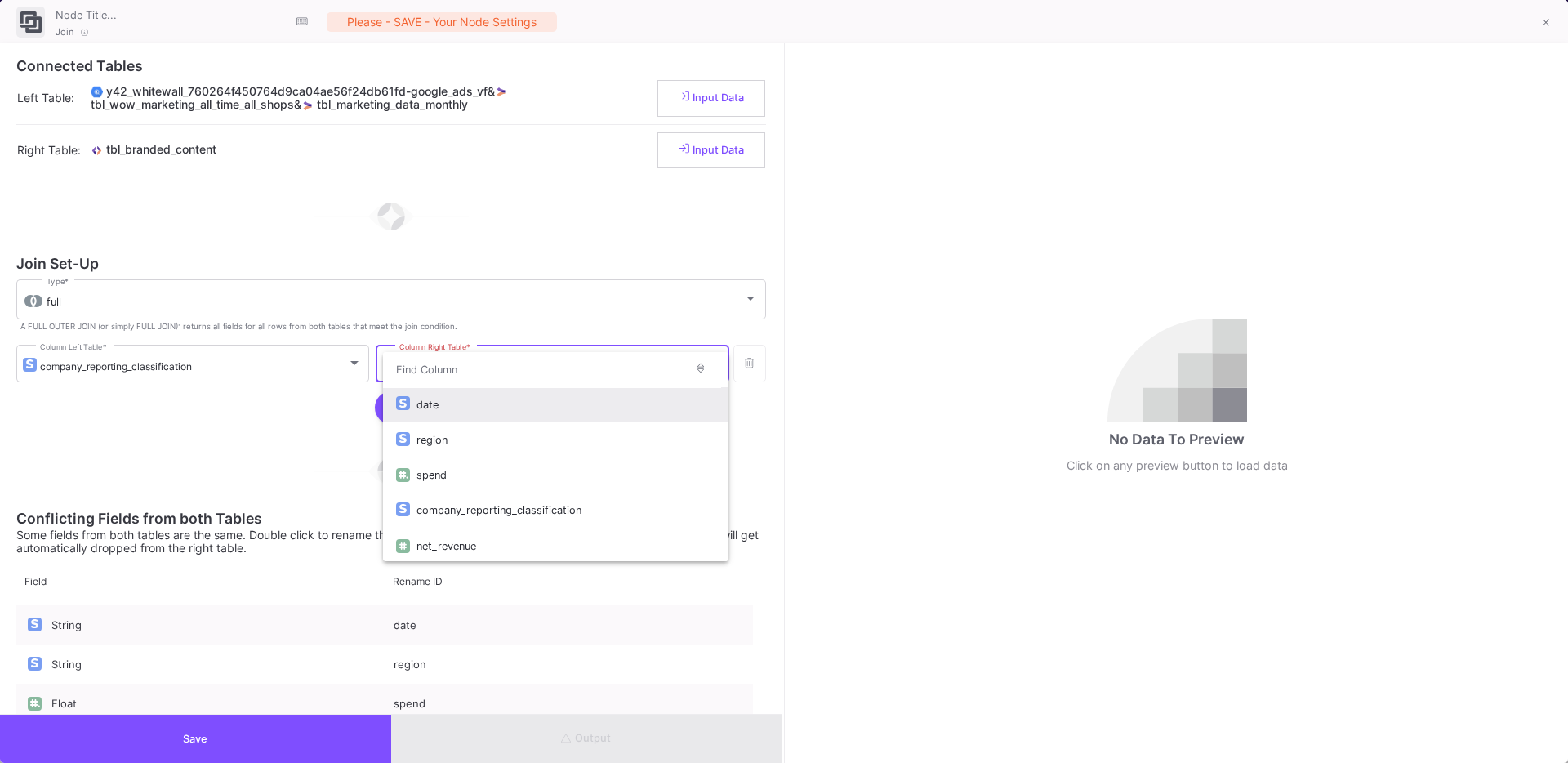 click at bounding box center (784, 382) 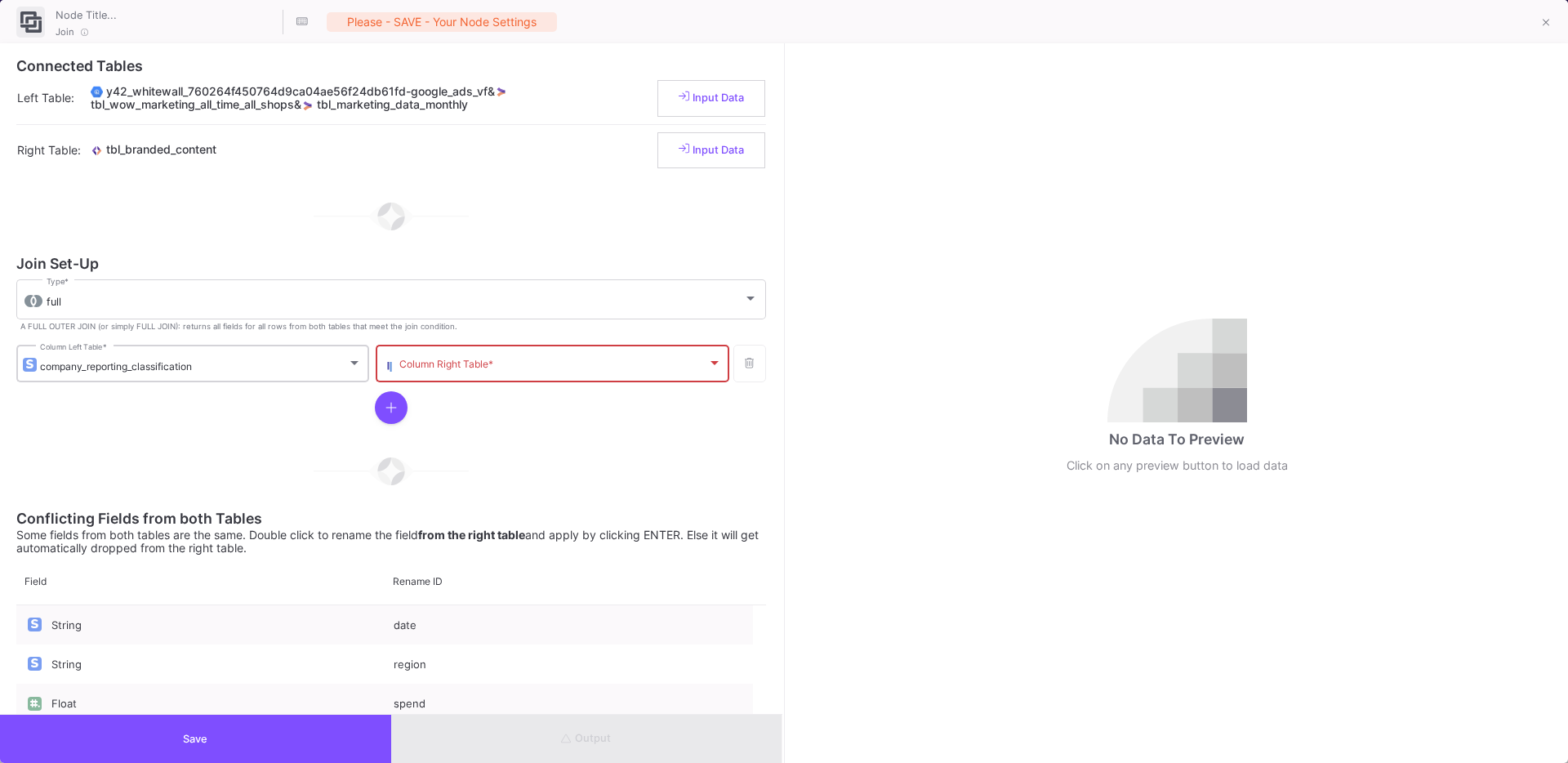click on "company_reporting_classification" at bounding box center (194, 366) 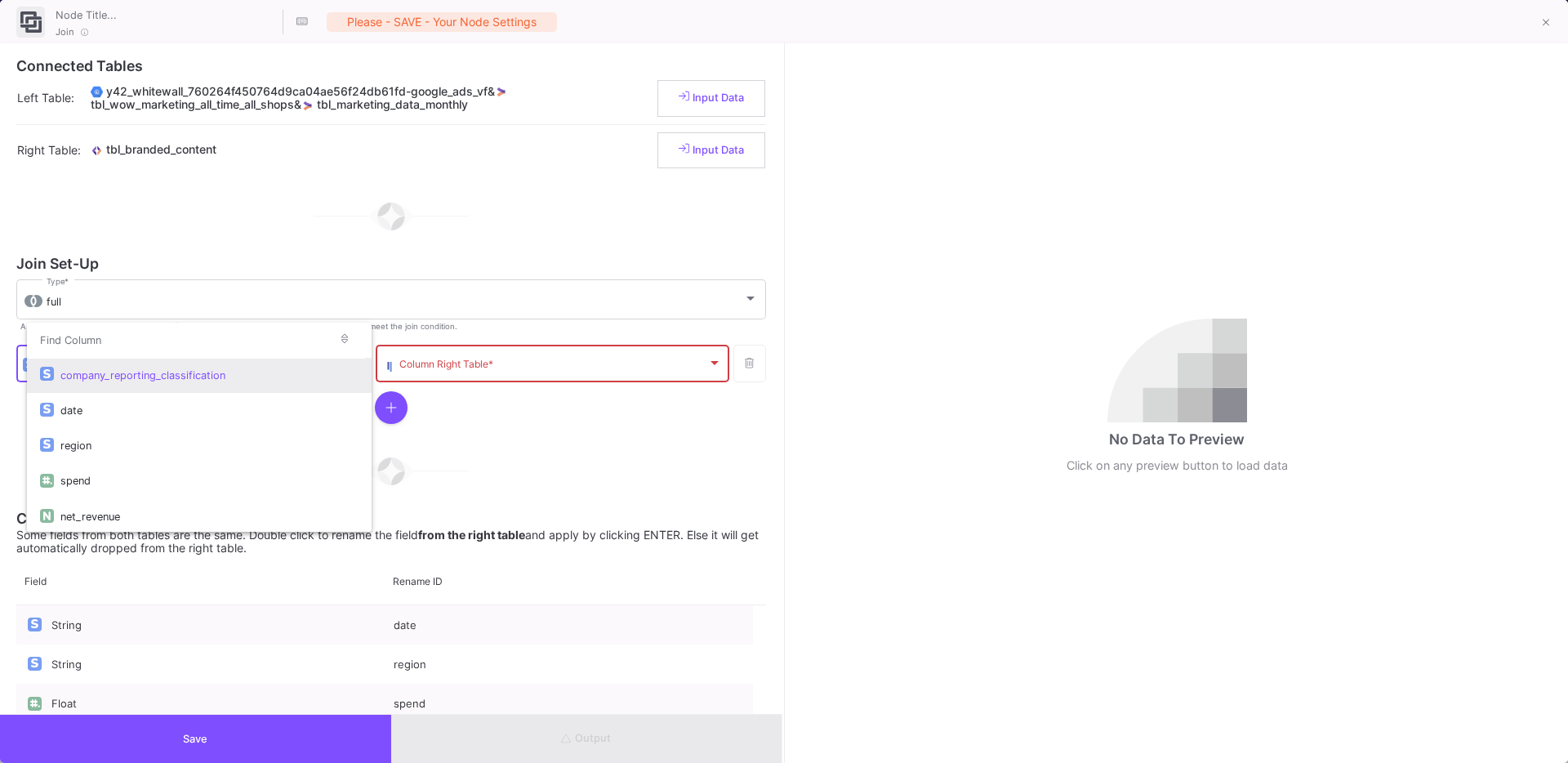 click on "company_reporting_classification" at bounding box center (209, 375) 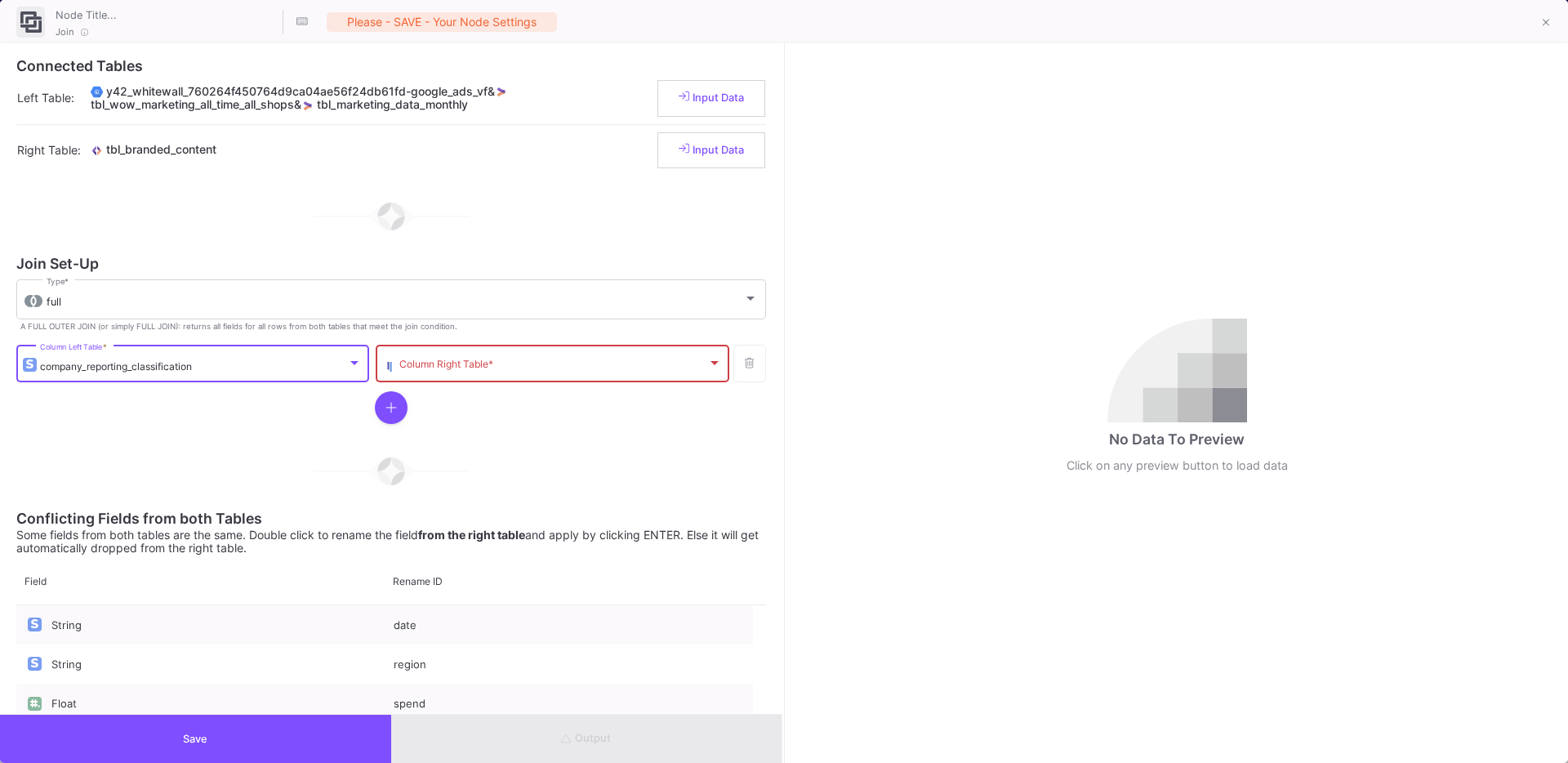 click at bounding box center [553, 366] 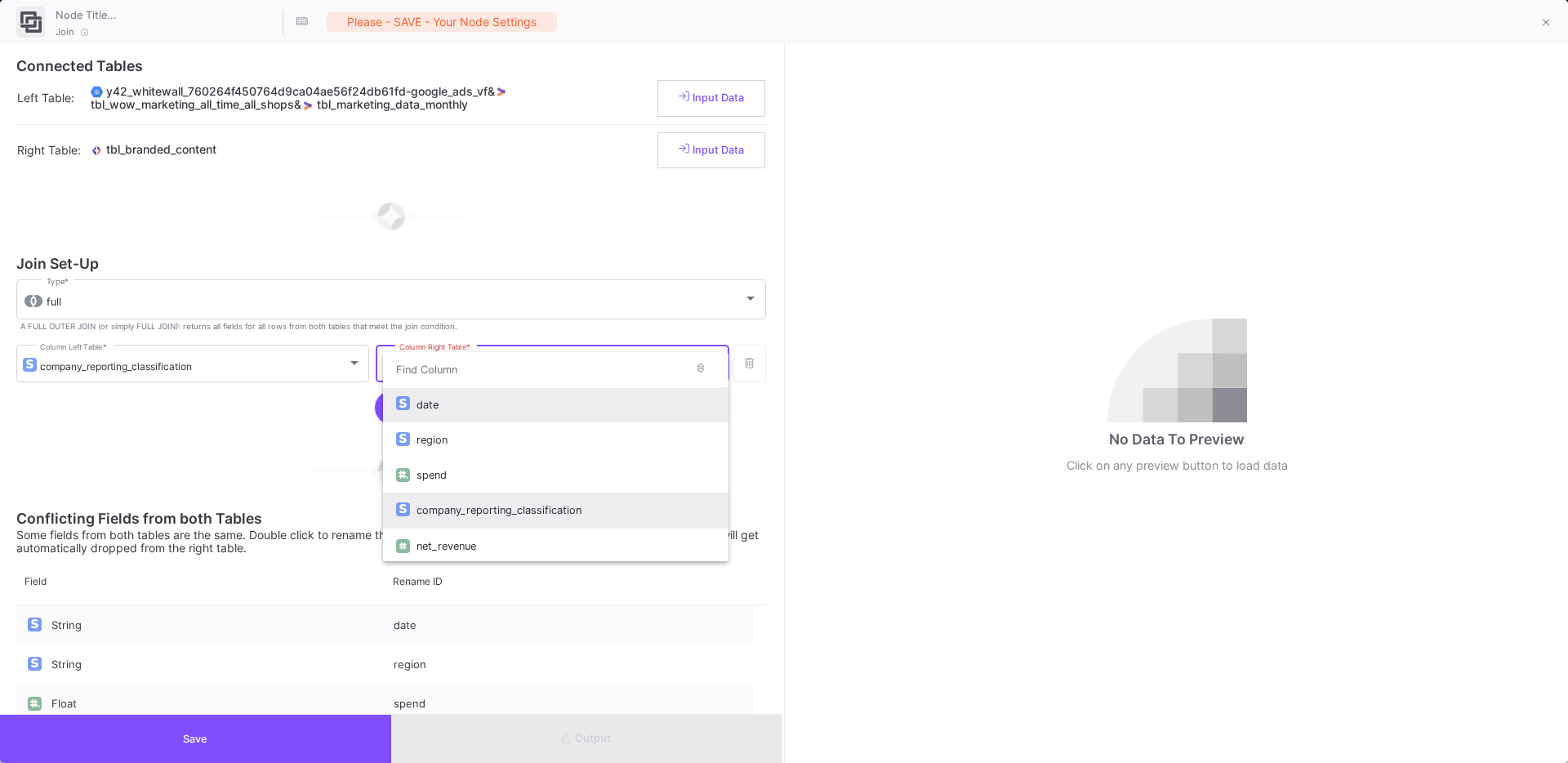 click on "company_reporting_classification" at bounding box center (565, 510) 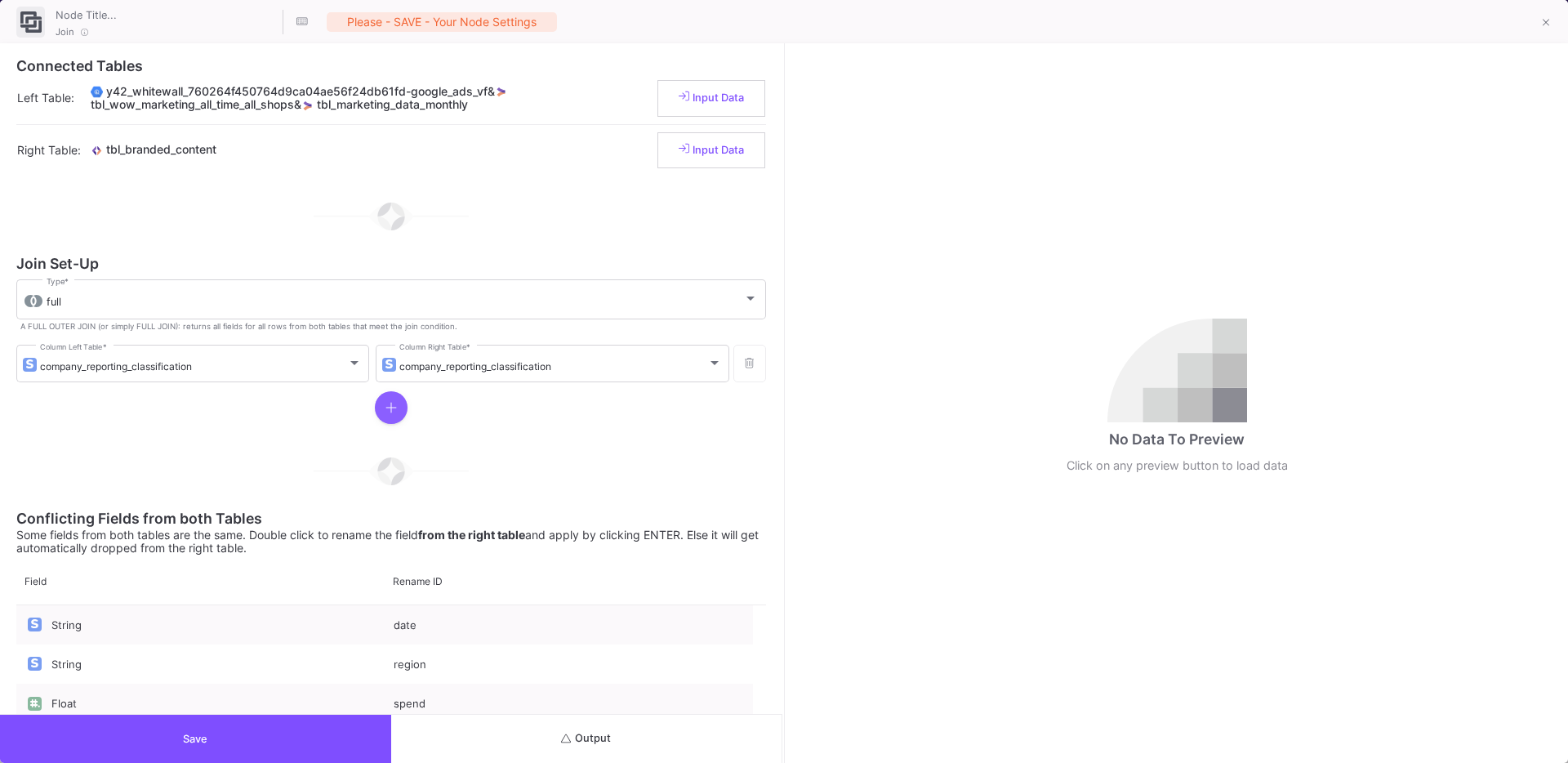 click at bounding box center [391, 408] 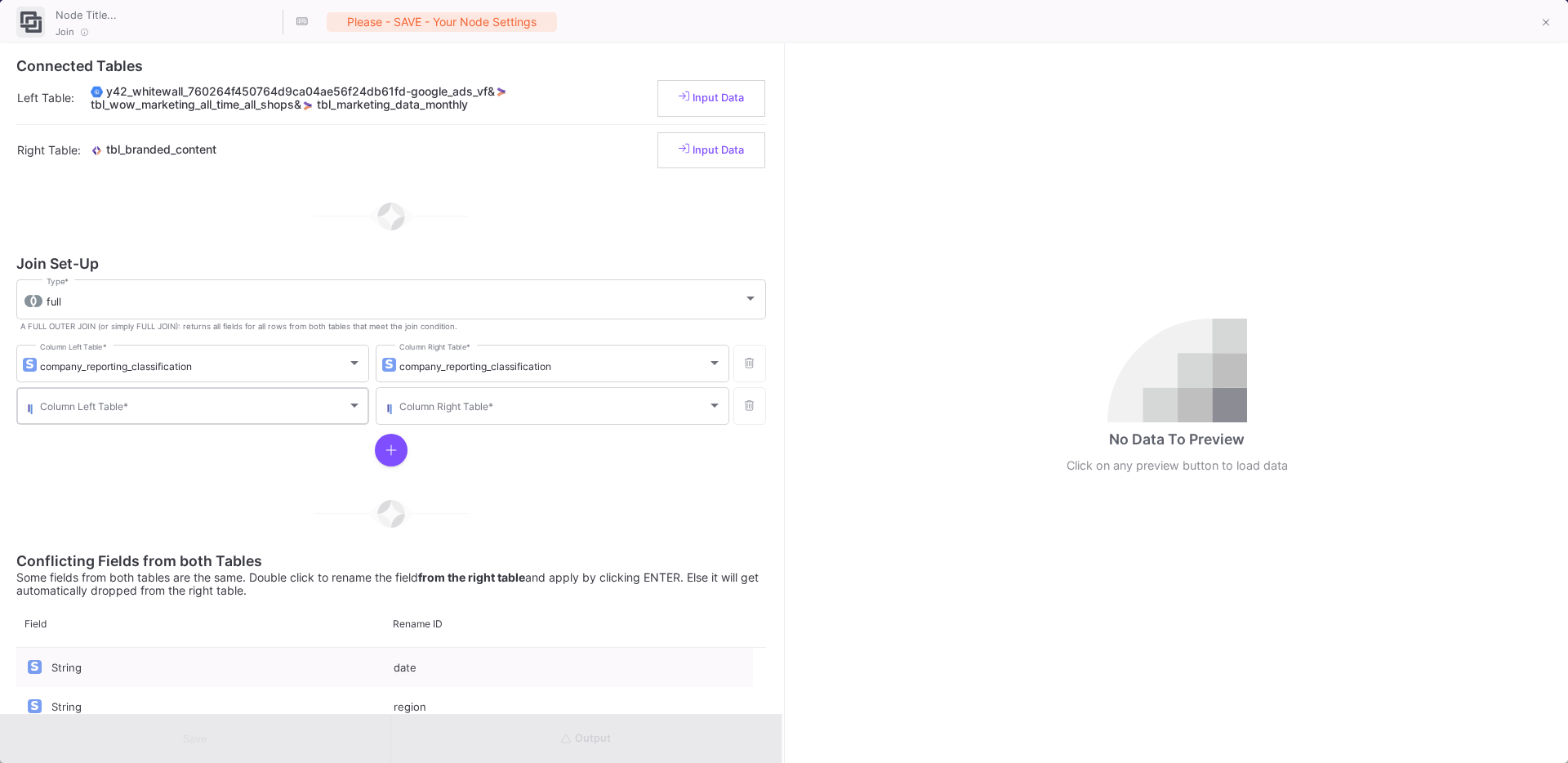 click on "Column Left Table   *" at bounding box center (201, 404) 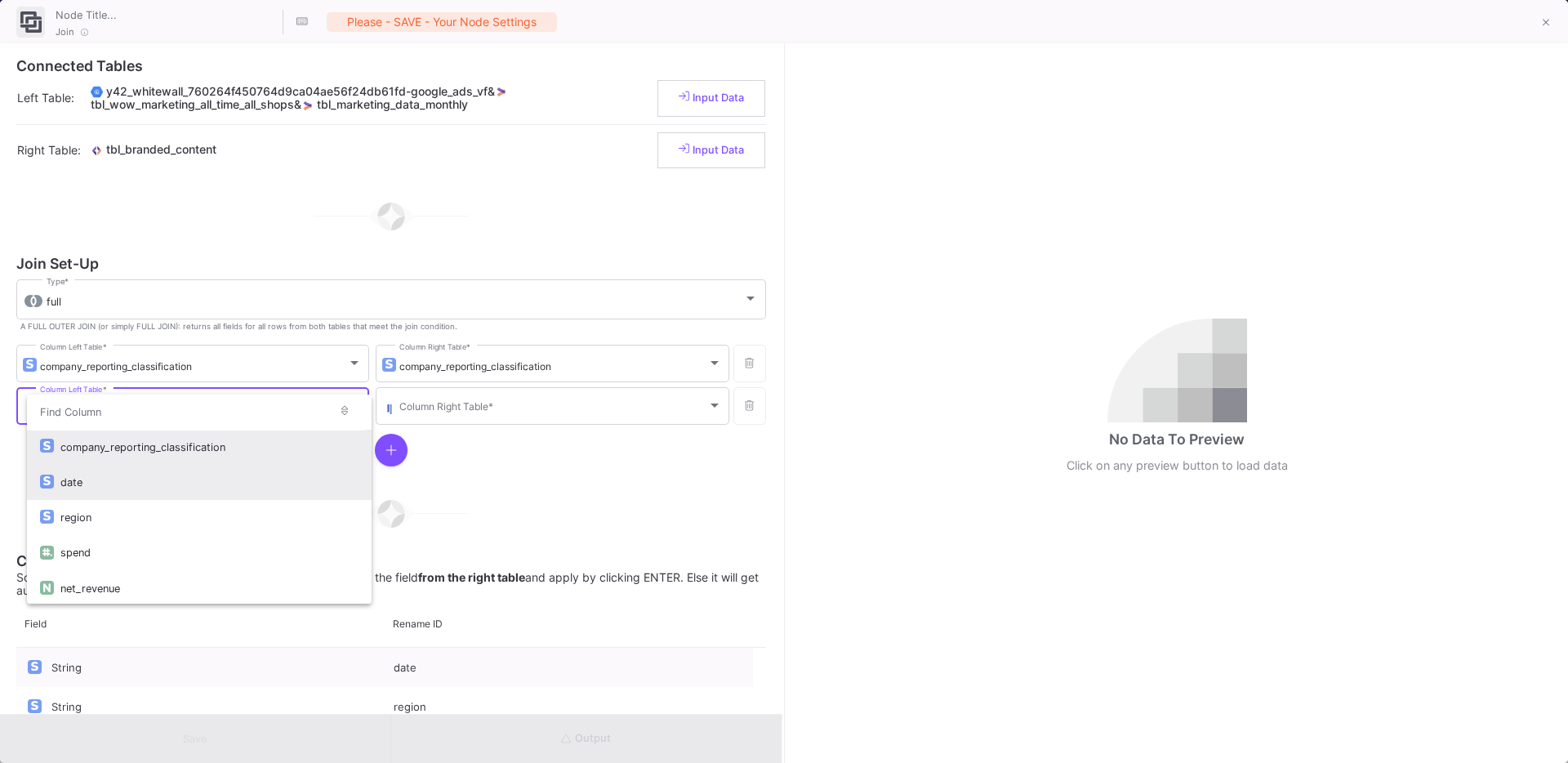 click on "date" at bounding box center [209, 482] 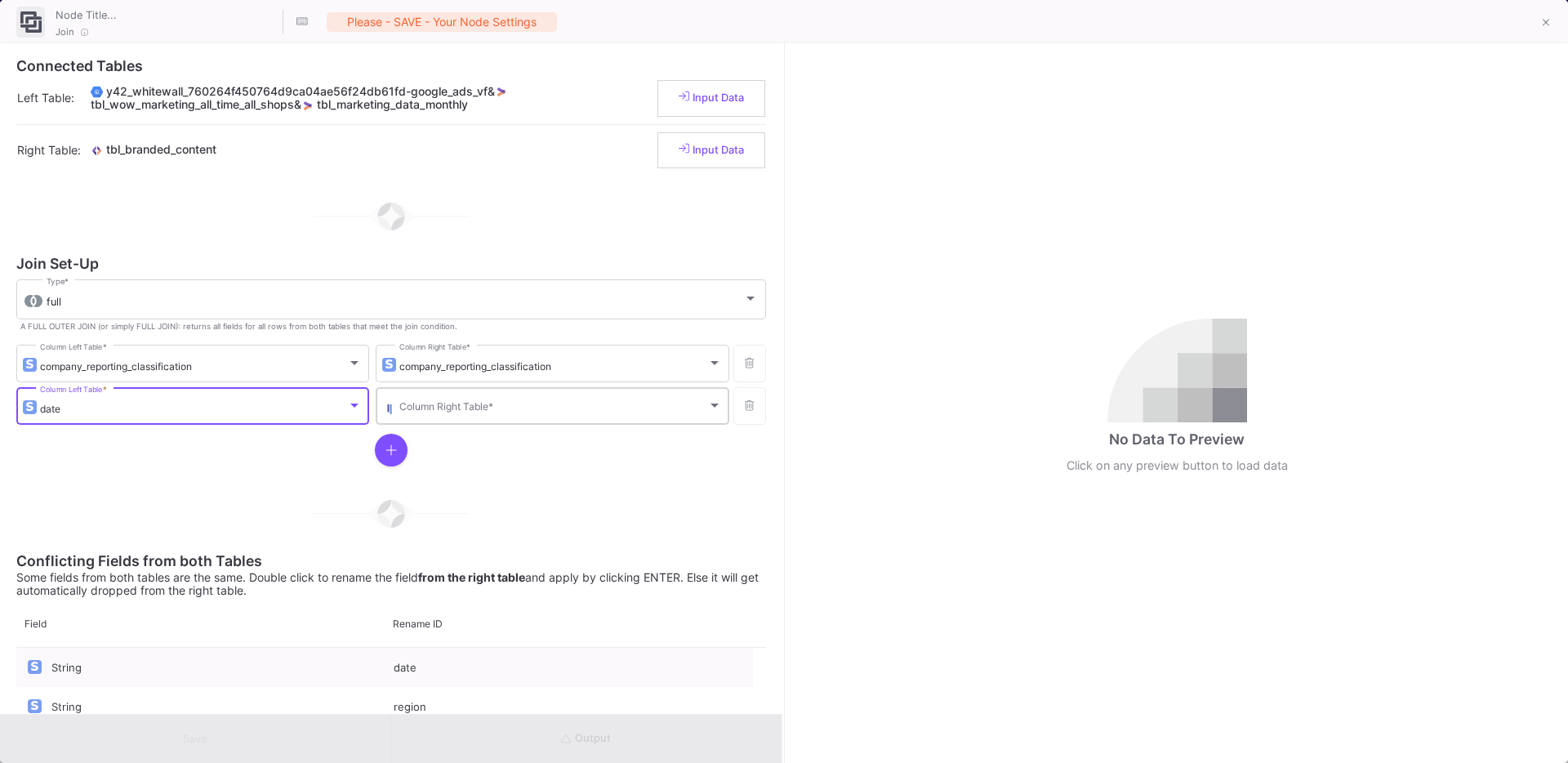 click at bounding box center (553, 408) 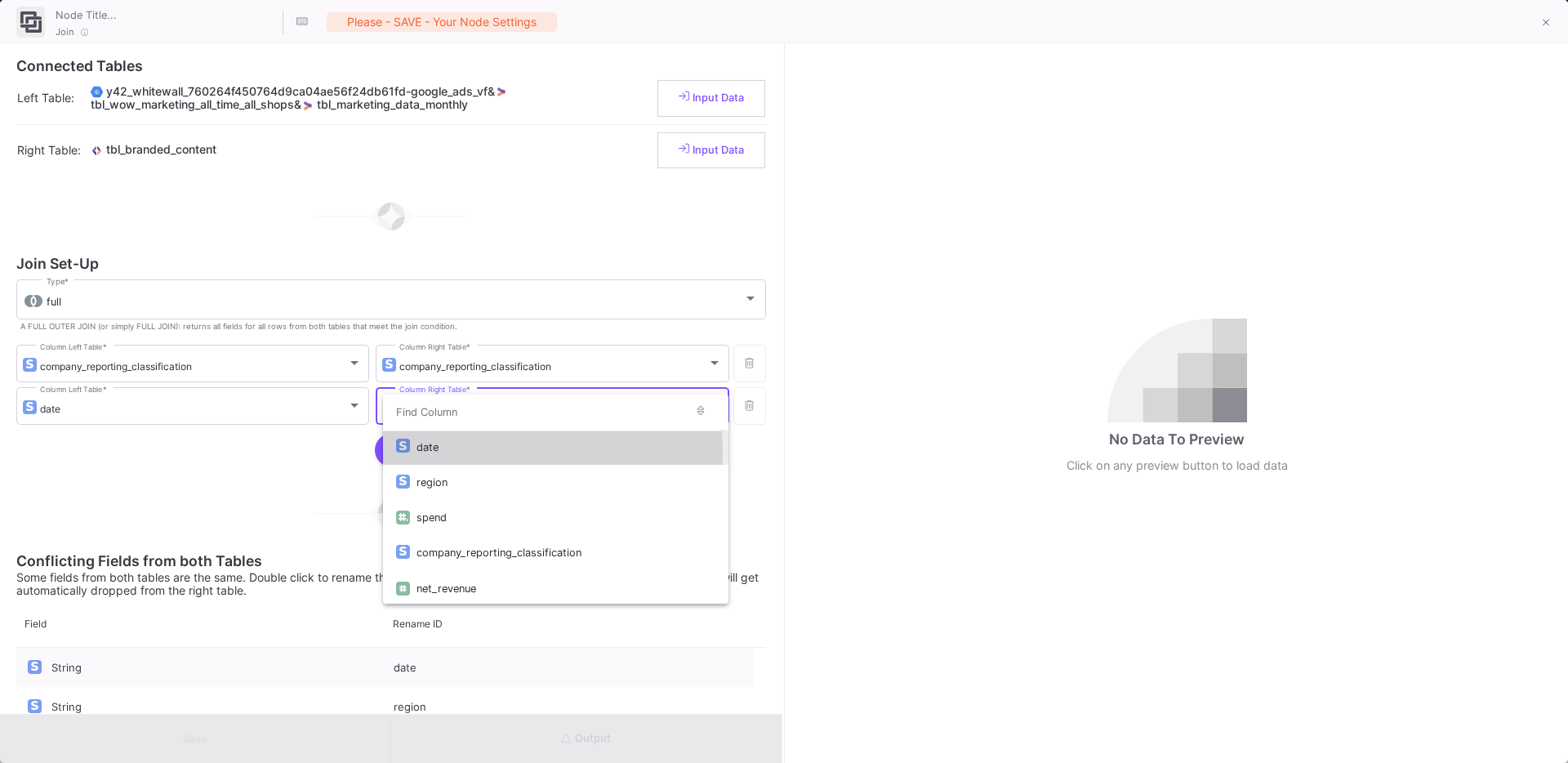 click on "date" at bounding box center [565, 447] 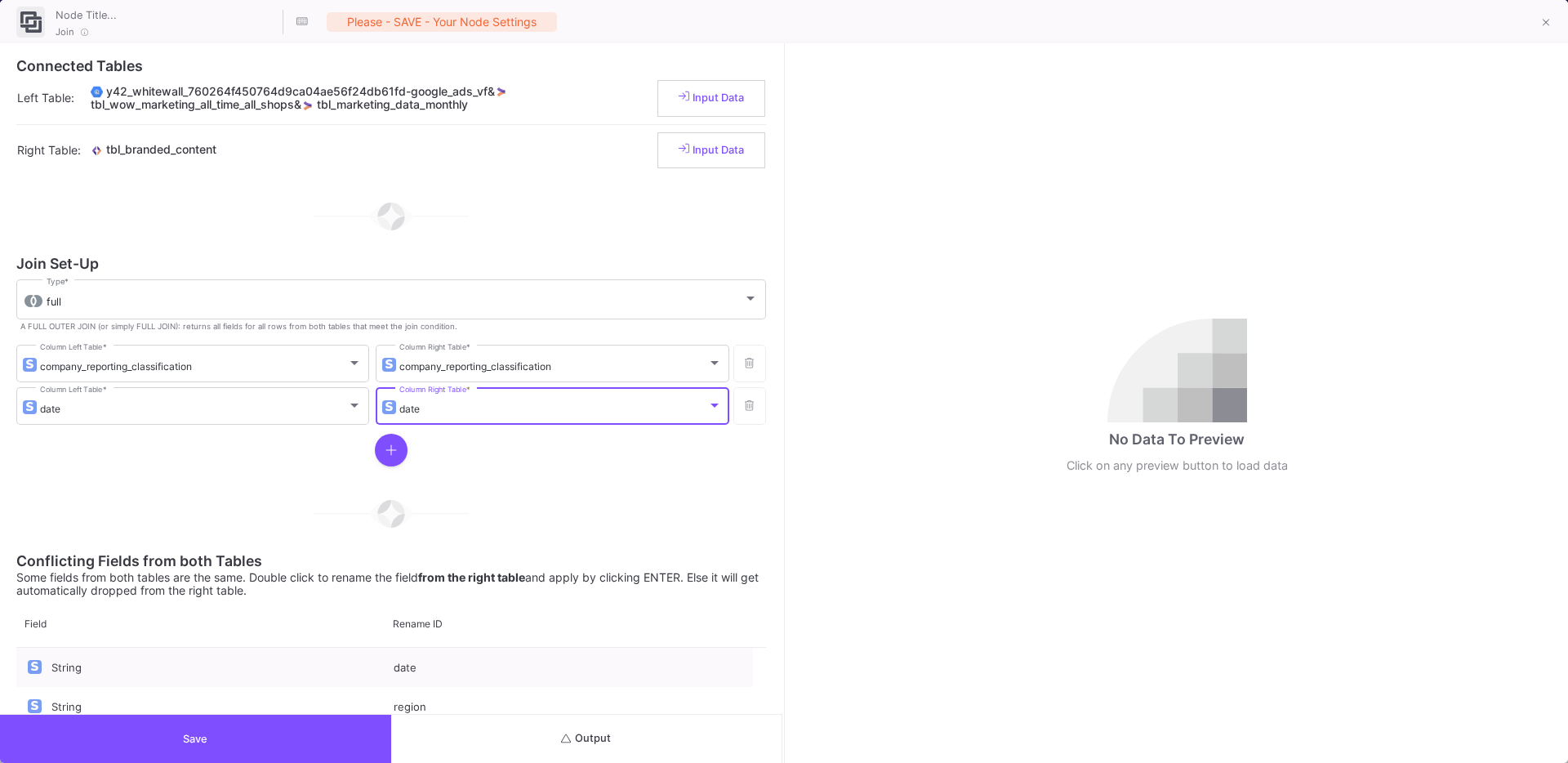 click at bounding box center (391, 450) 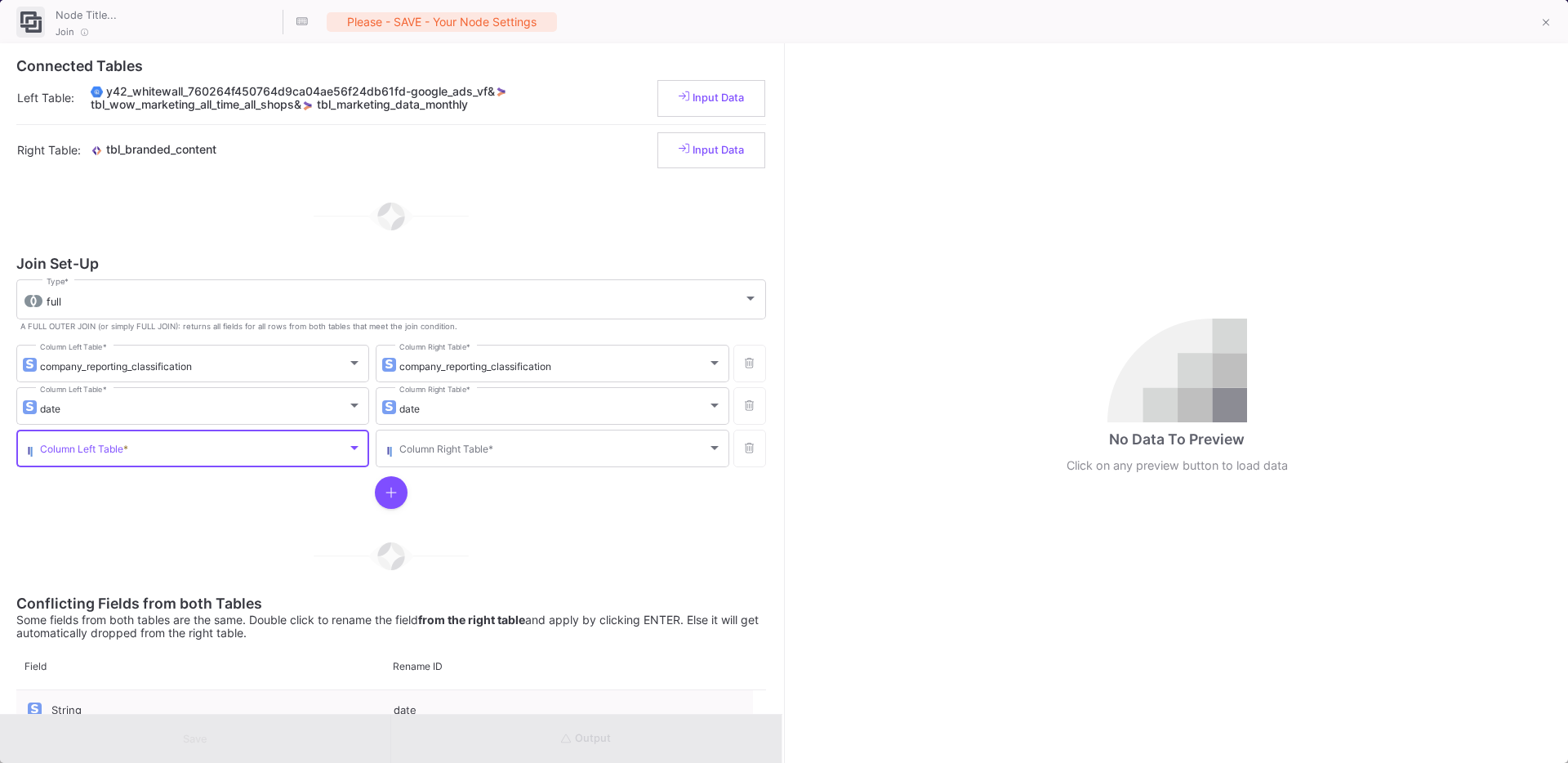 click at bounding box center (194, 451) 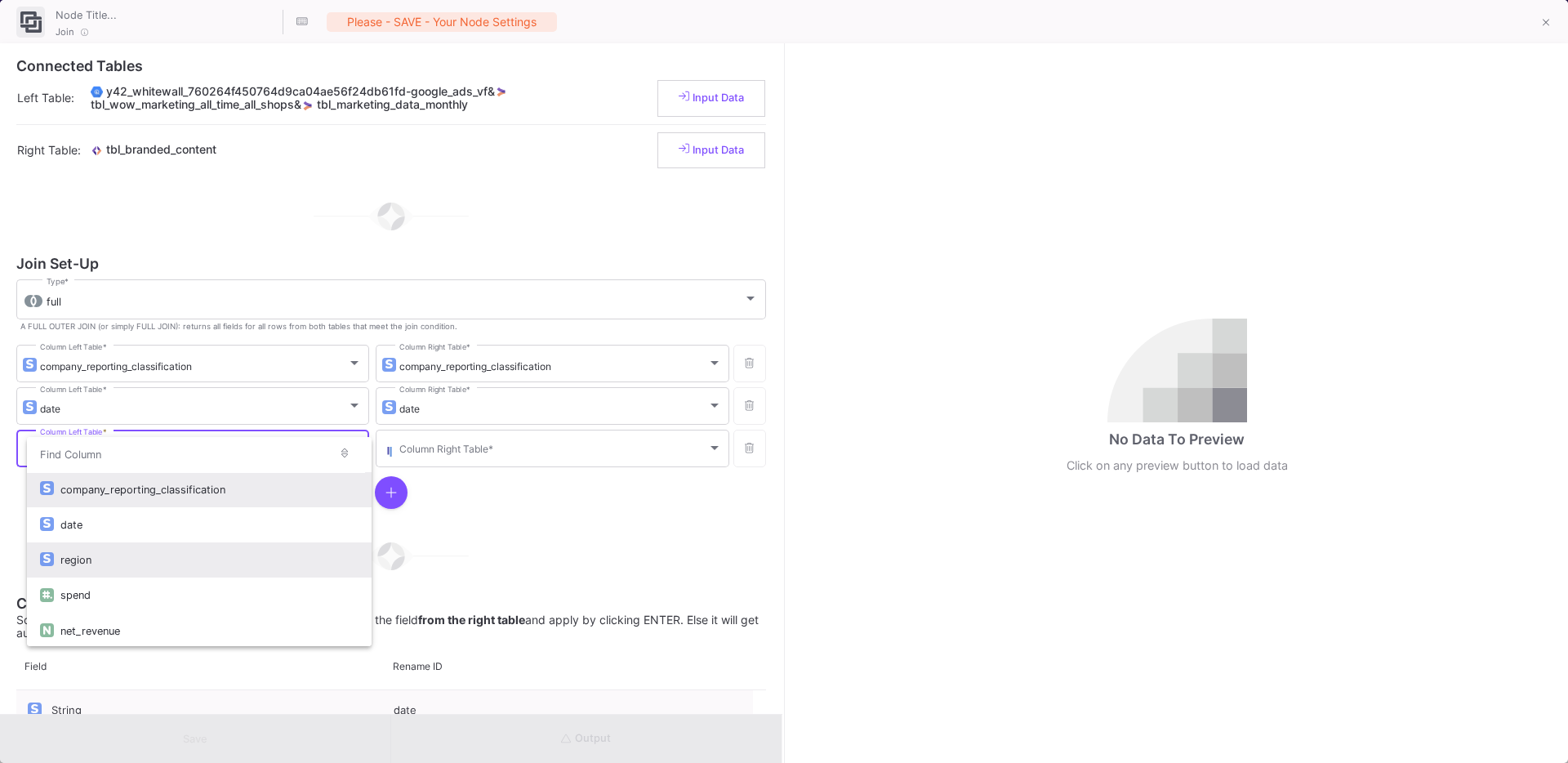 click on "region" at bounding box center (209, 560) 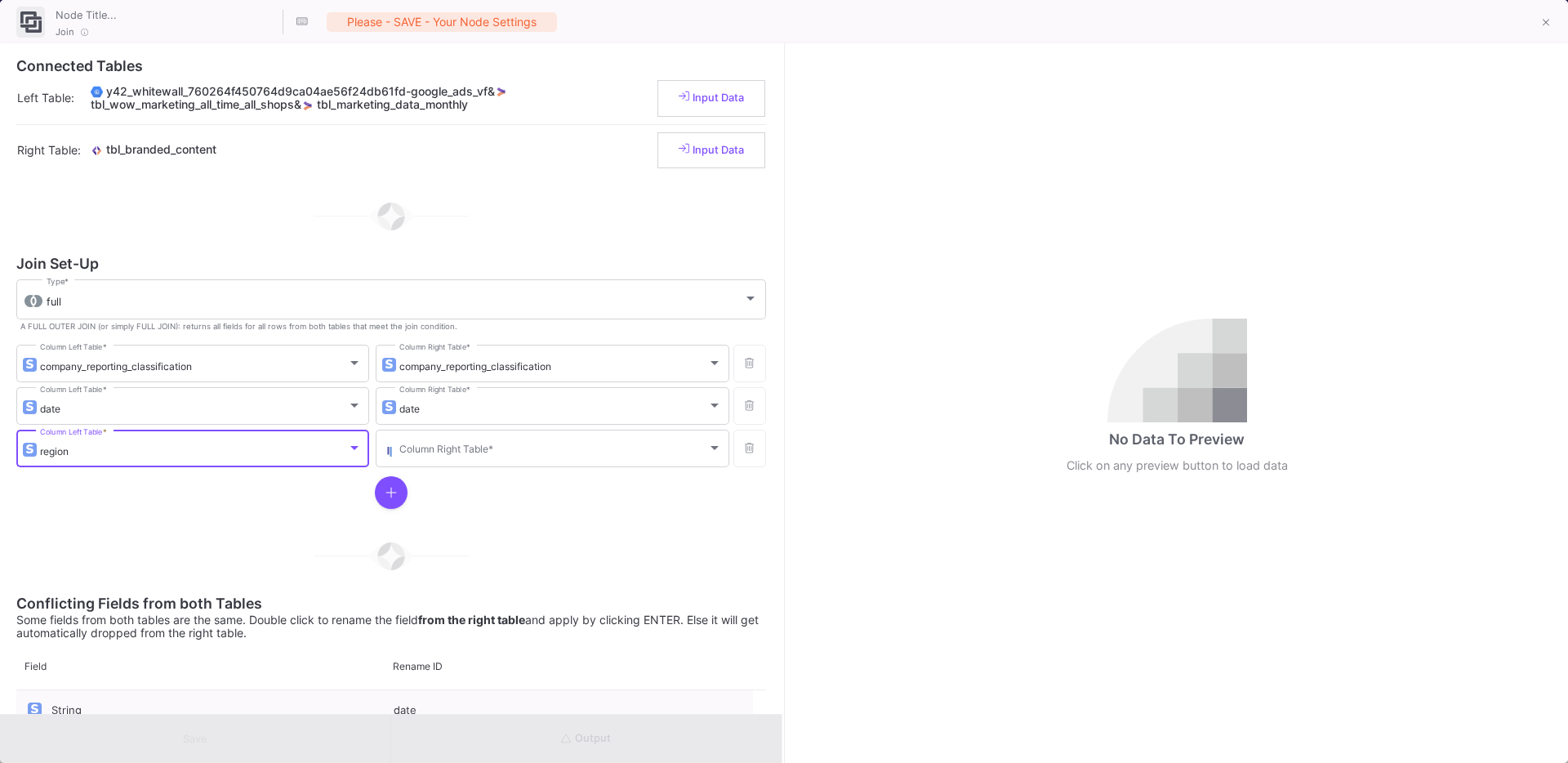 click at bounding box center [391, 493] 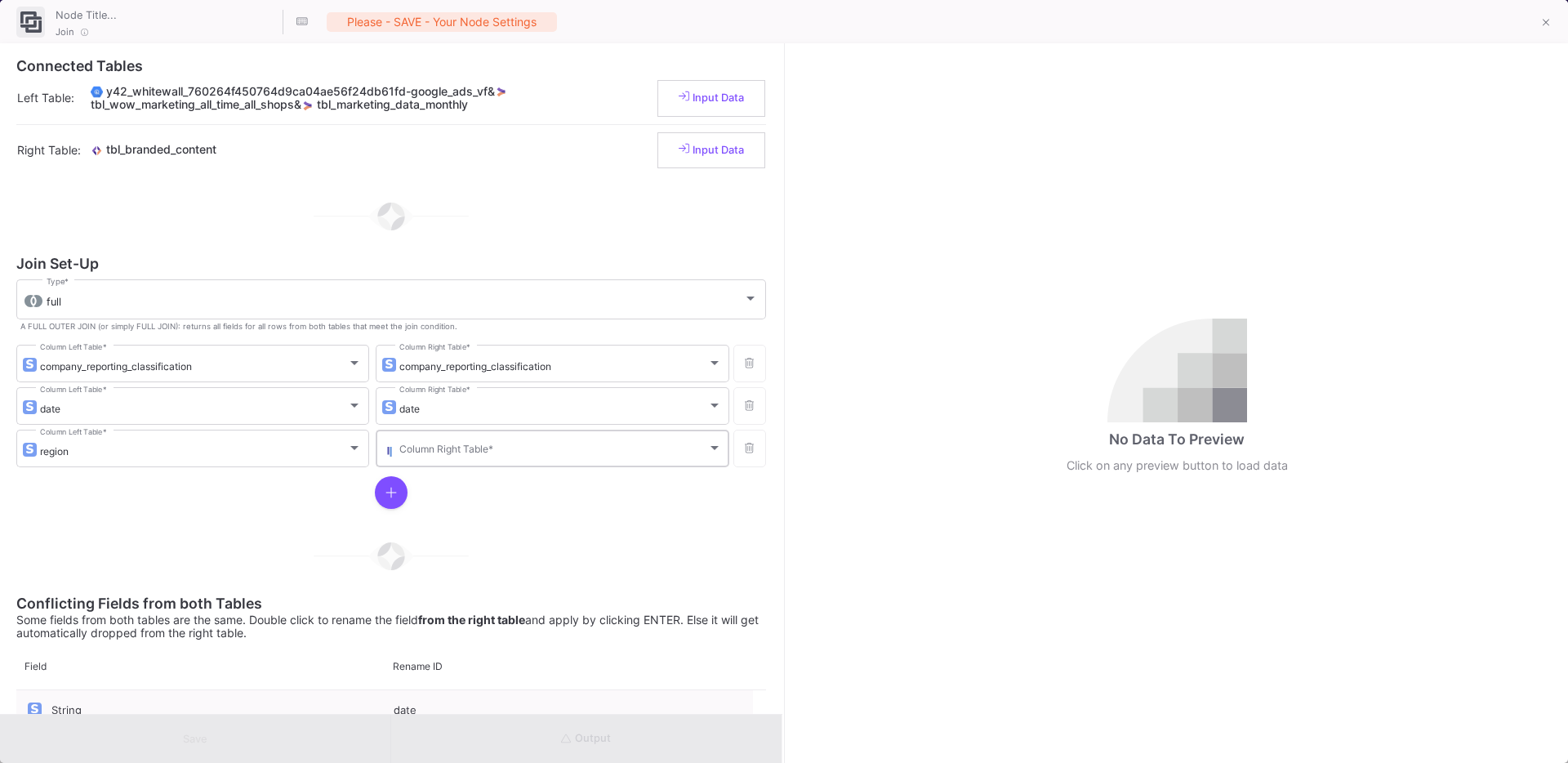 click at bounding box center (553, 451) 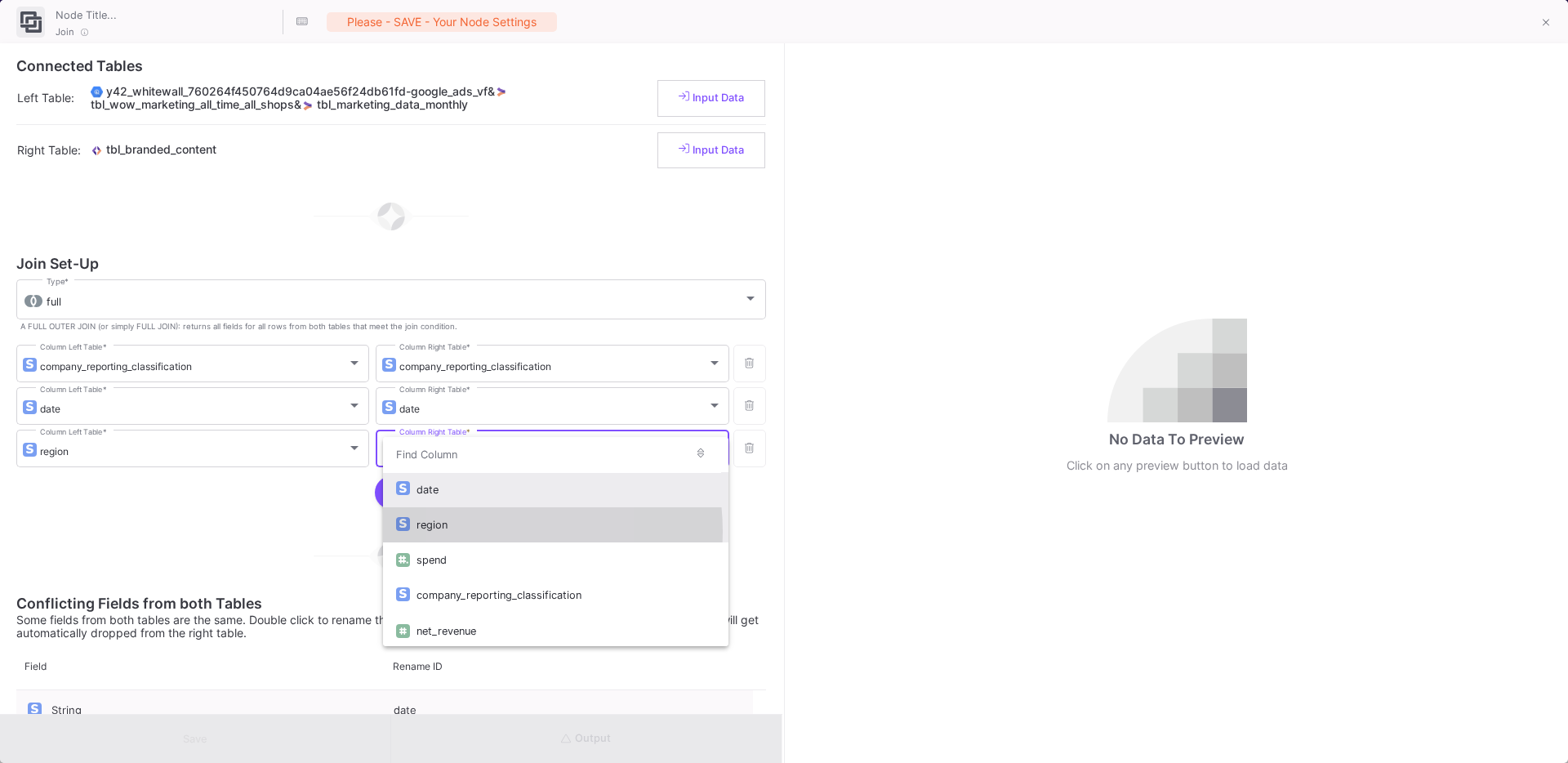 click on "region" at bounding box center (565, 524) 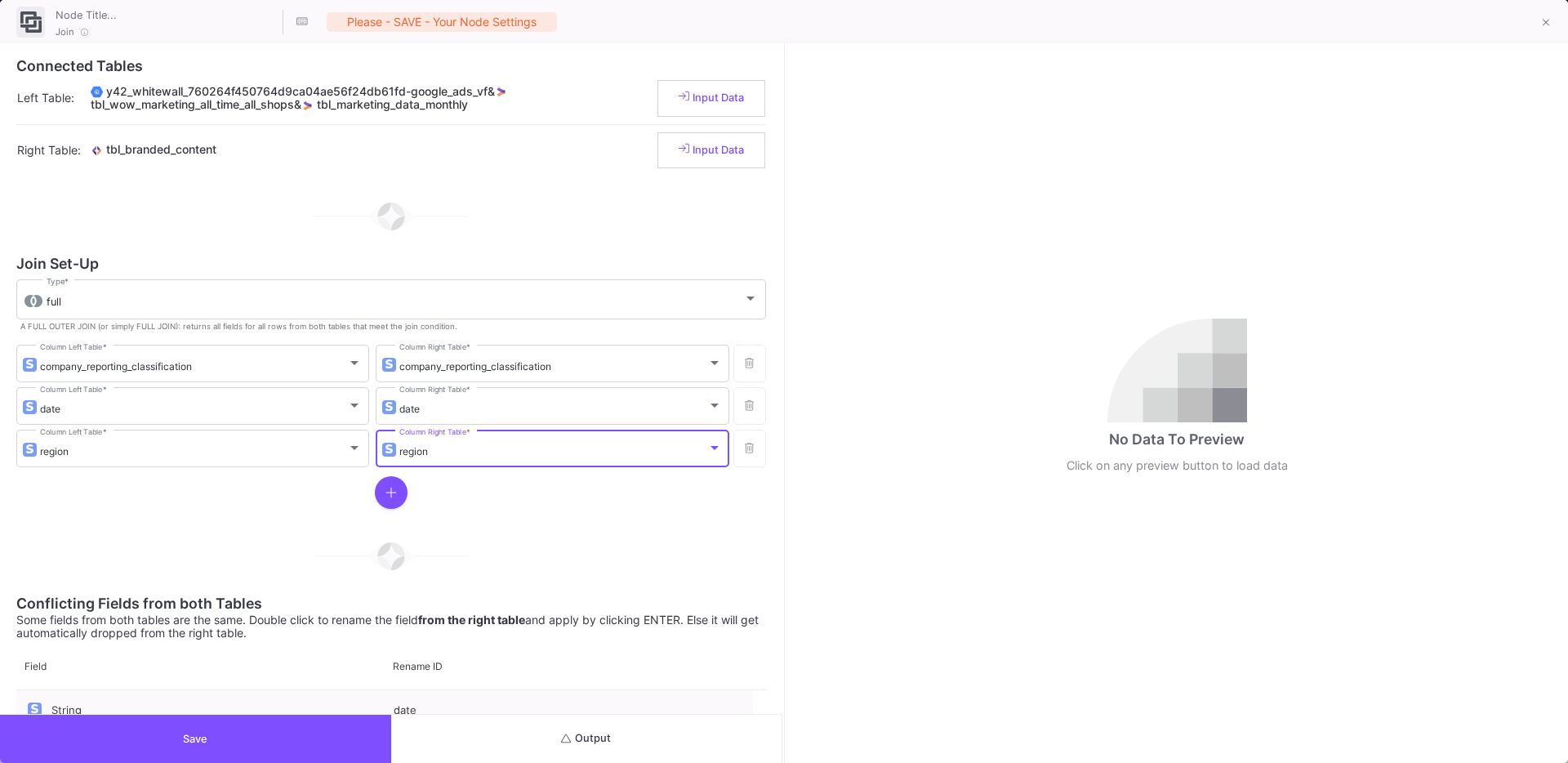click 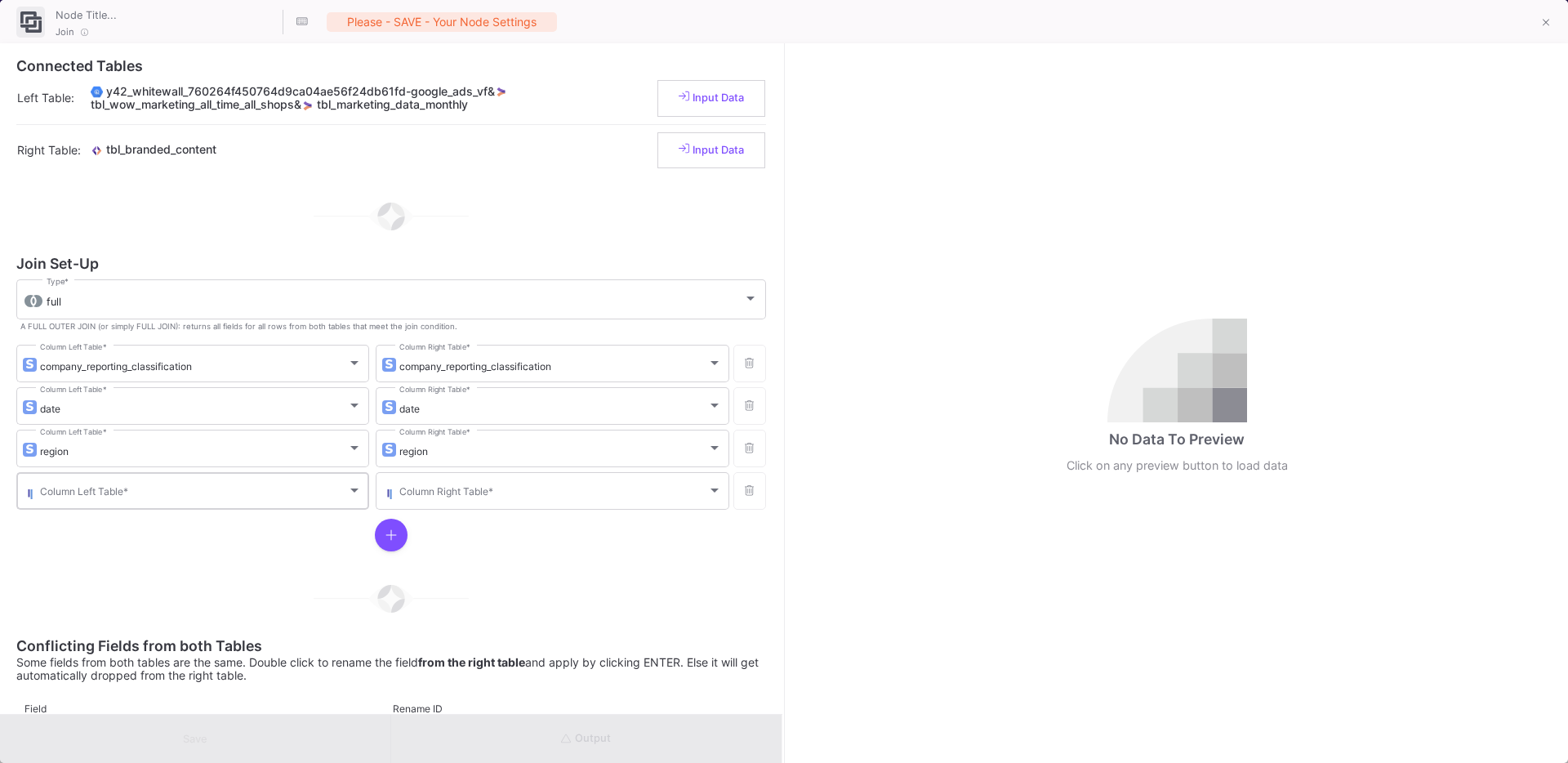 click on "Column Left Table   *" at bounding box center [201, 489] 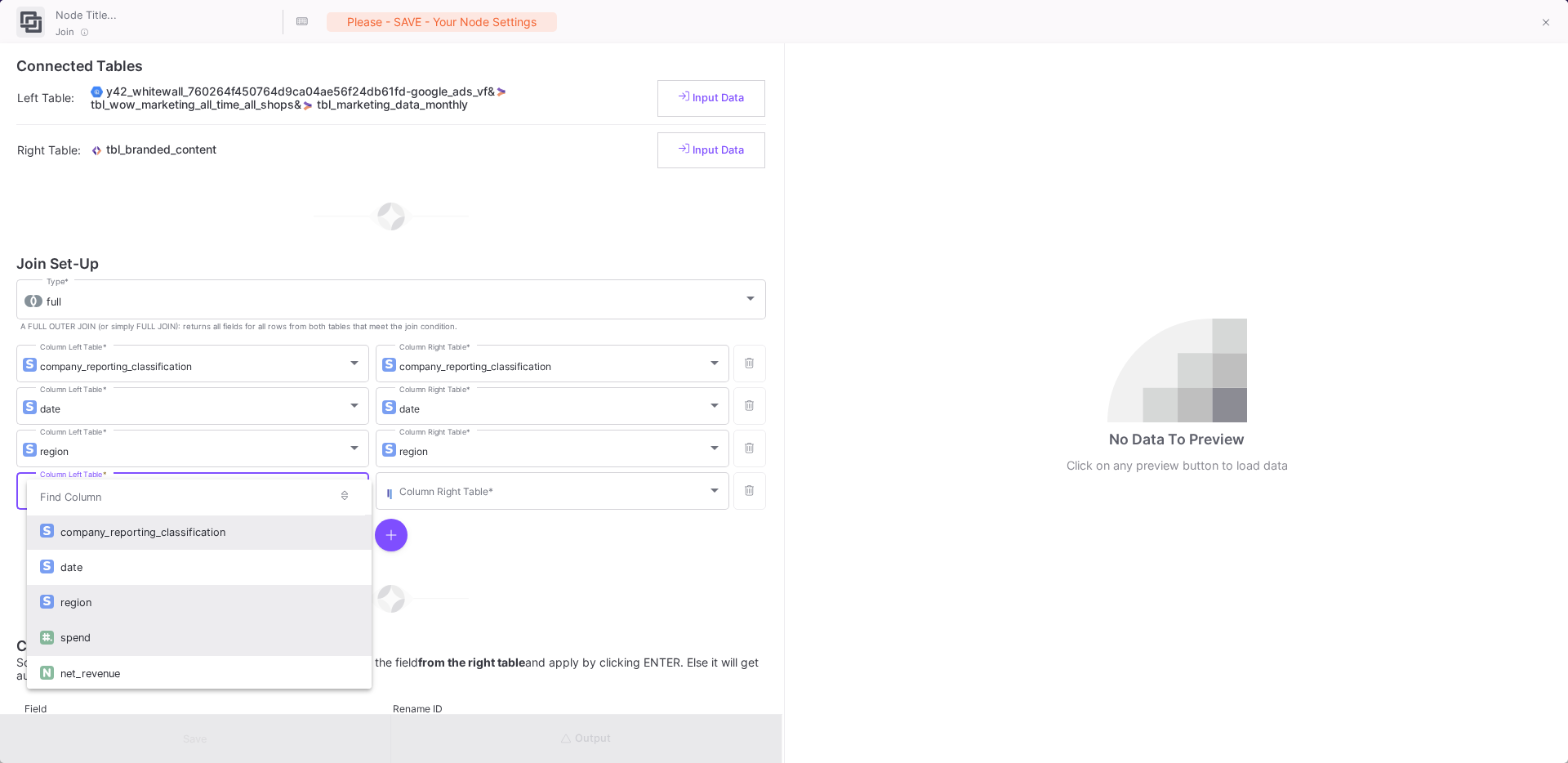 drag, startPoint x: 220, startPoint y: 613, endPoint x: 222, endPoint y: 623, distance: 10.198039 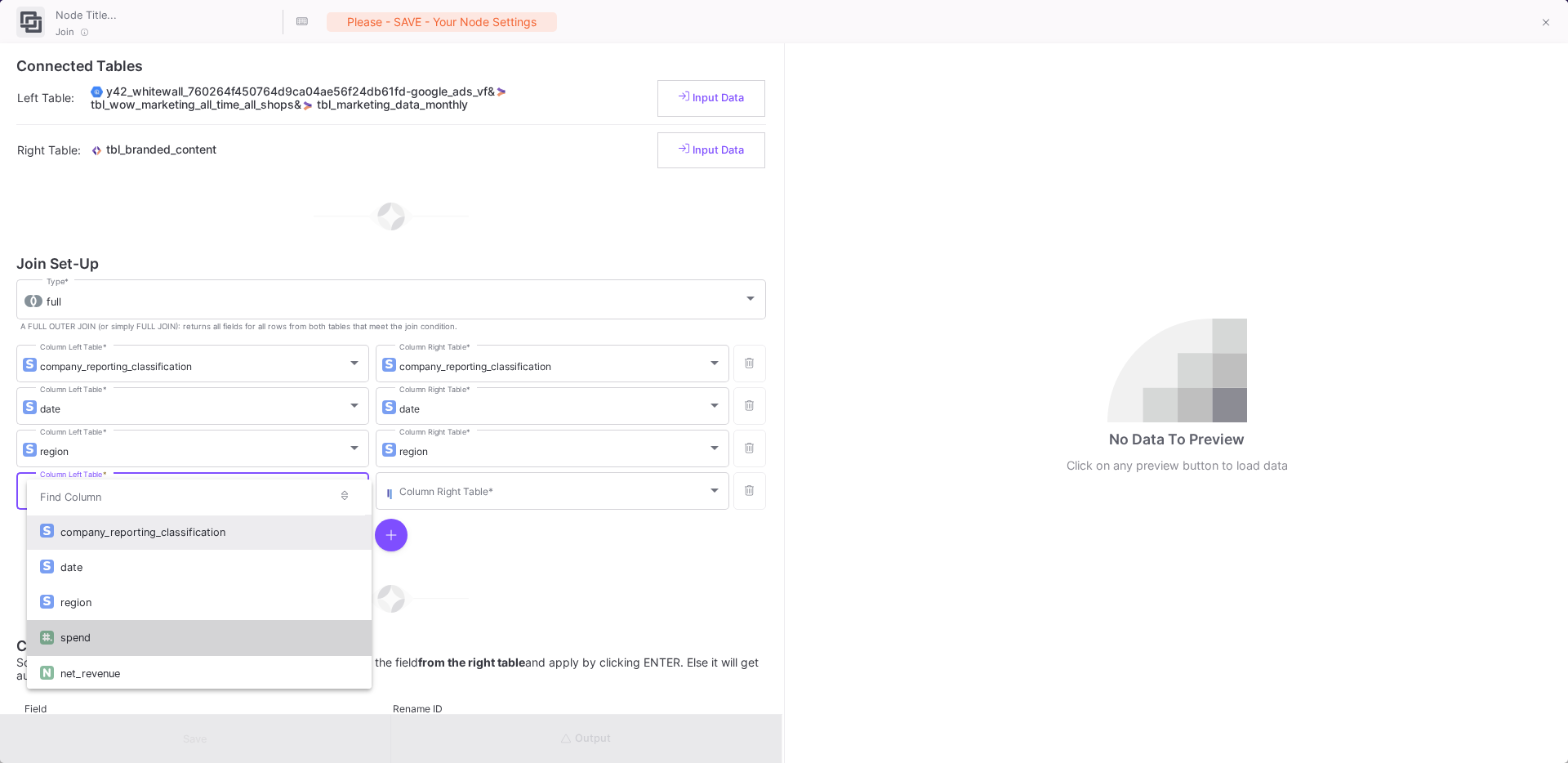 click on "spend" at bounding box center [209, 637] 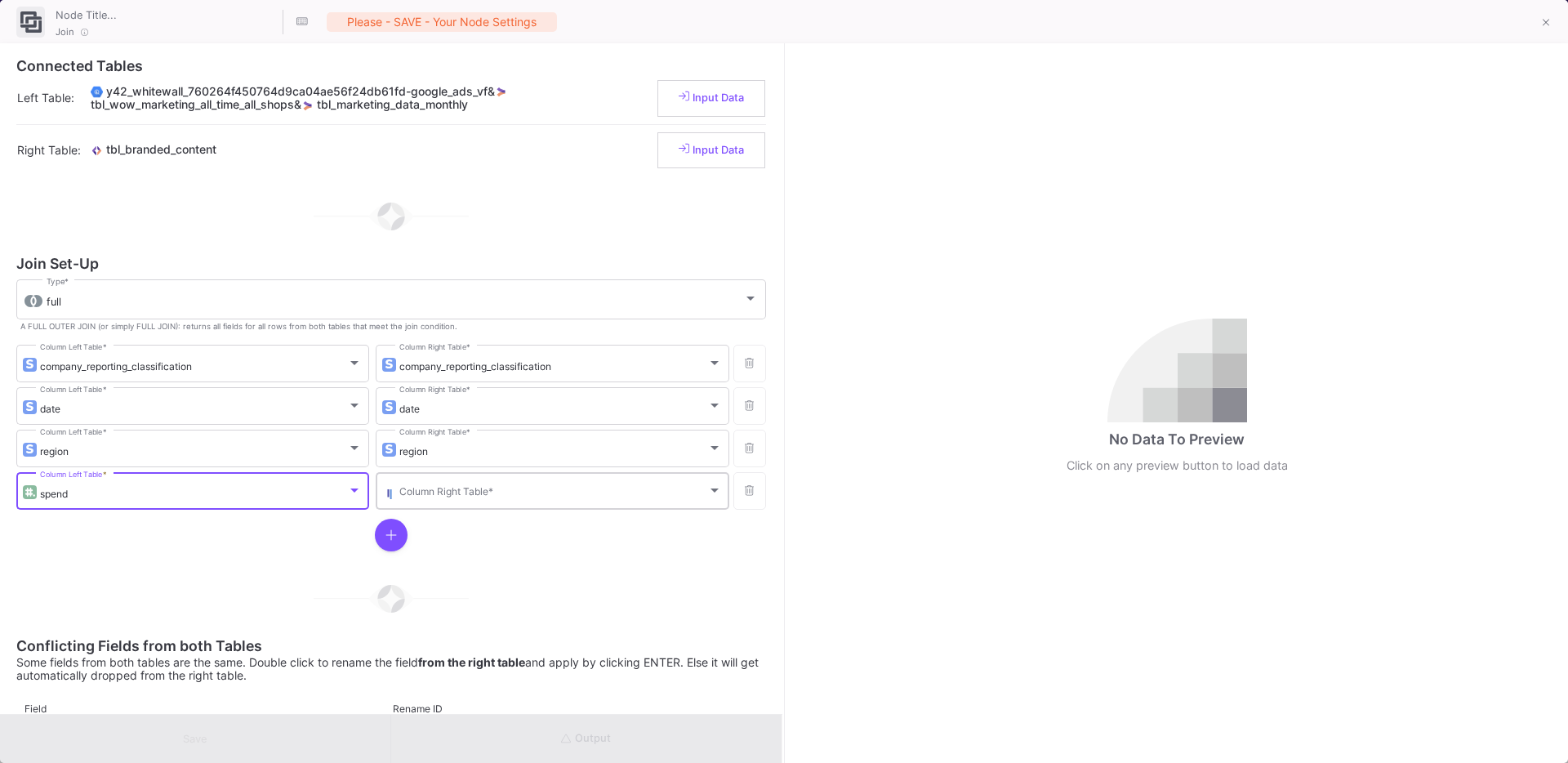 click on "Column Right Table   *" at bounding box center [560, 489] 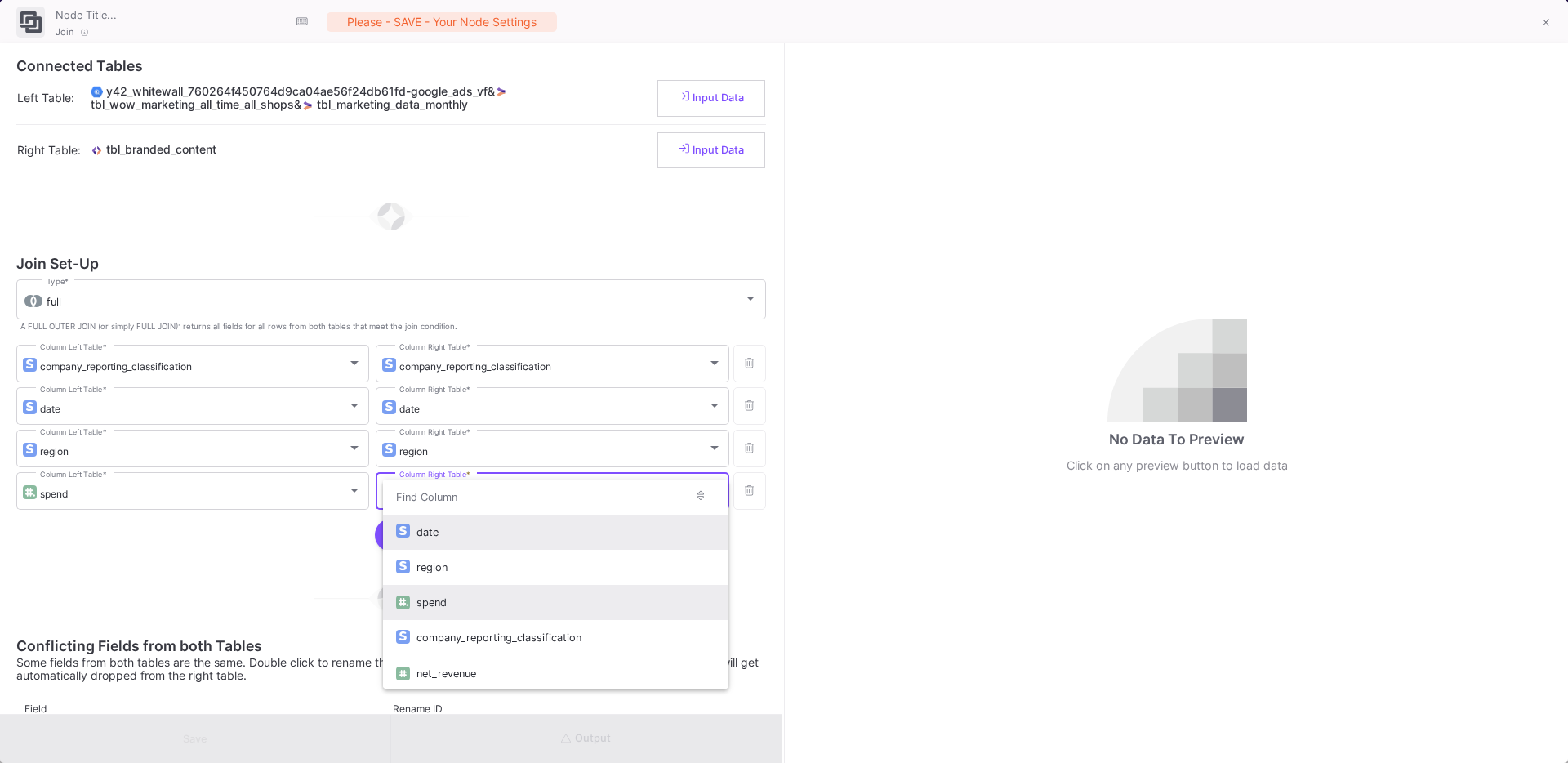 click on "spend" at bounding box center (565, 602) 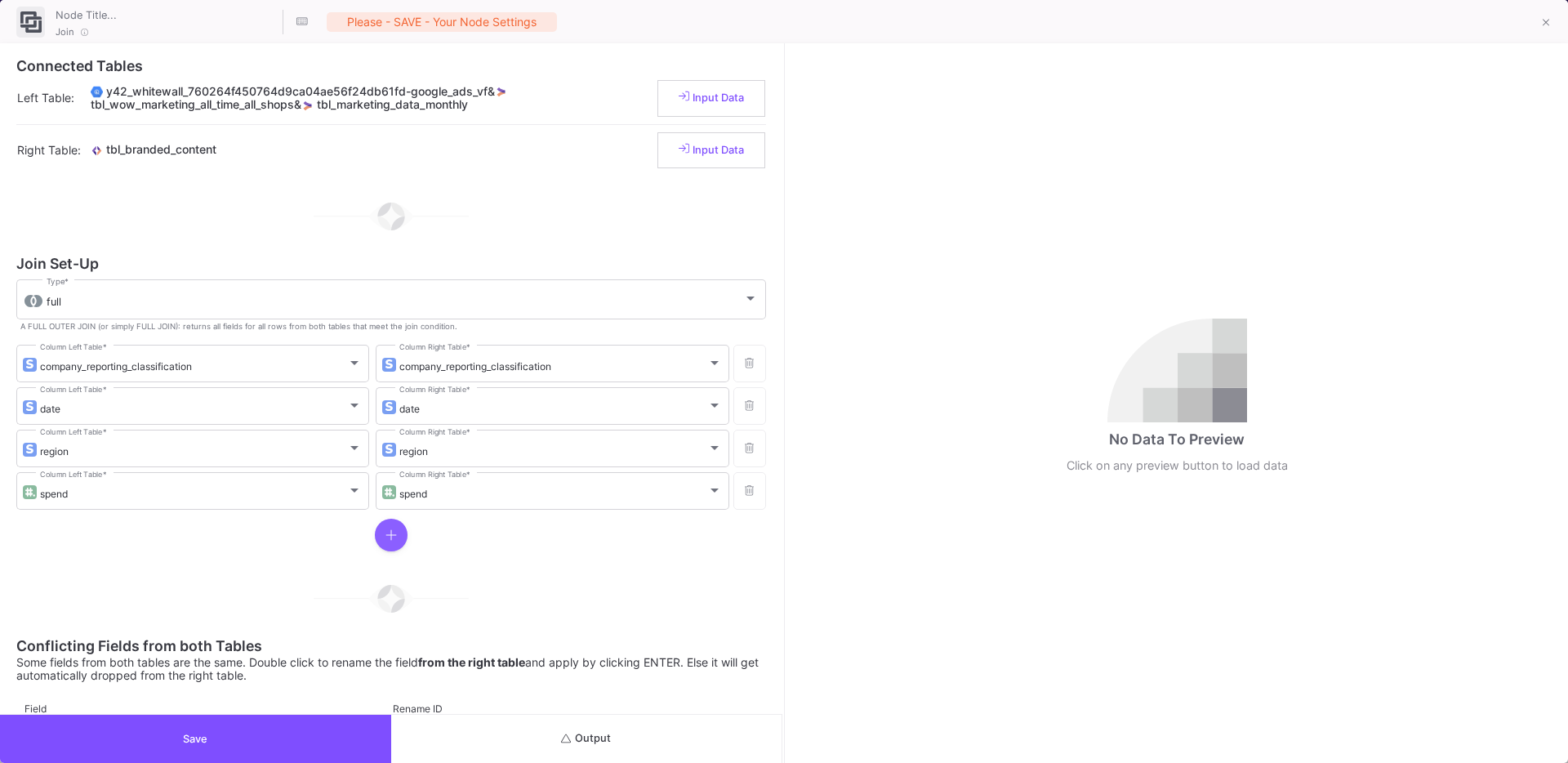click 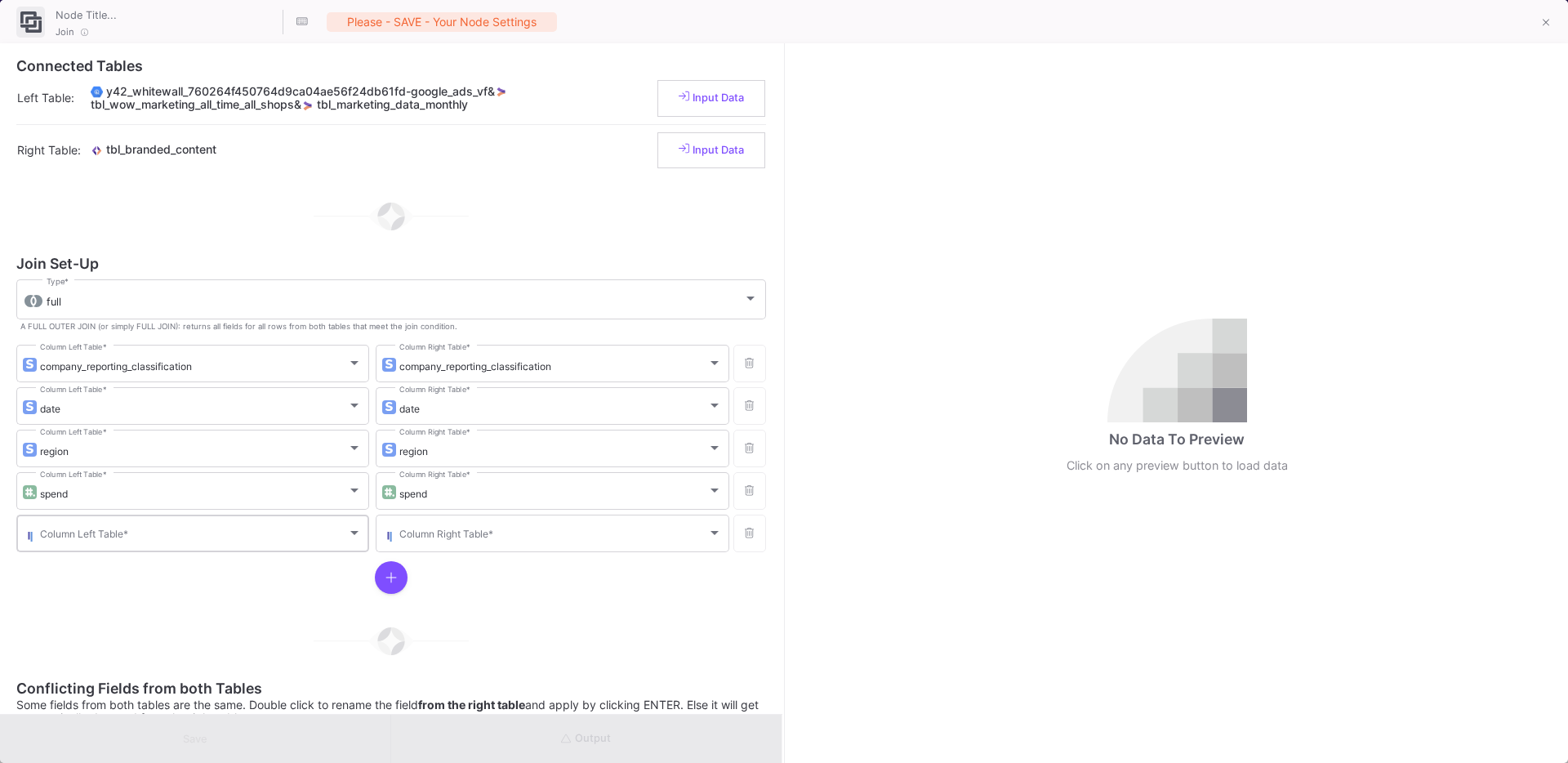 click at bounding box center [194, 536] 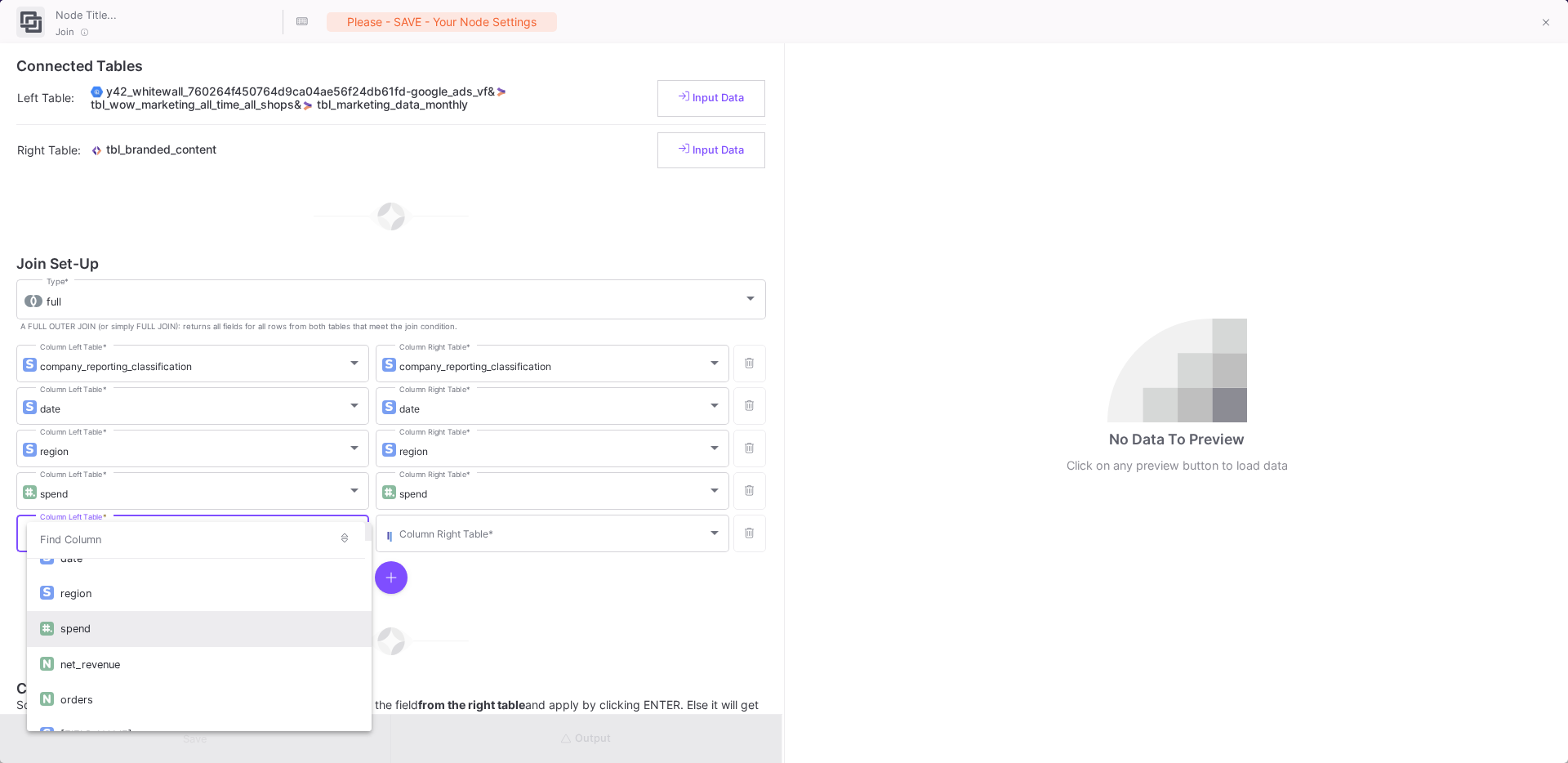 scroll, scrollTop: 73, scrollLeft: 0, axis: vertical 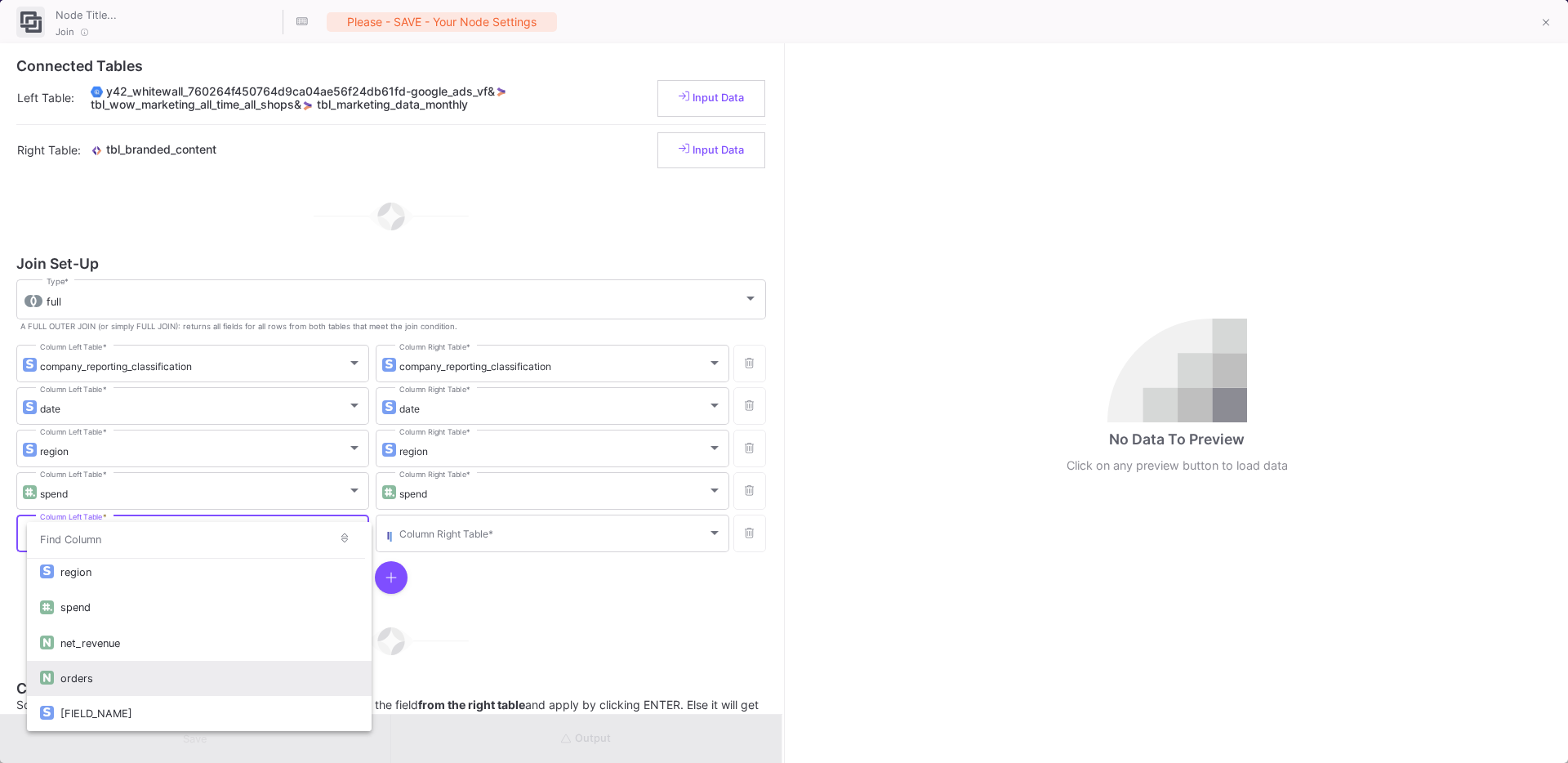 click on "orders" at bounding box center [209, 678] 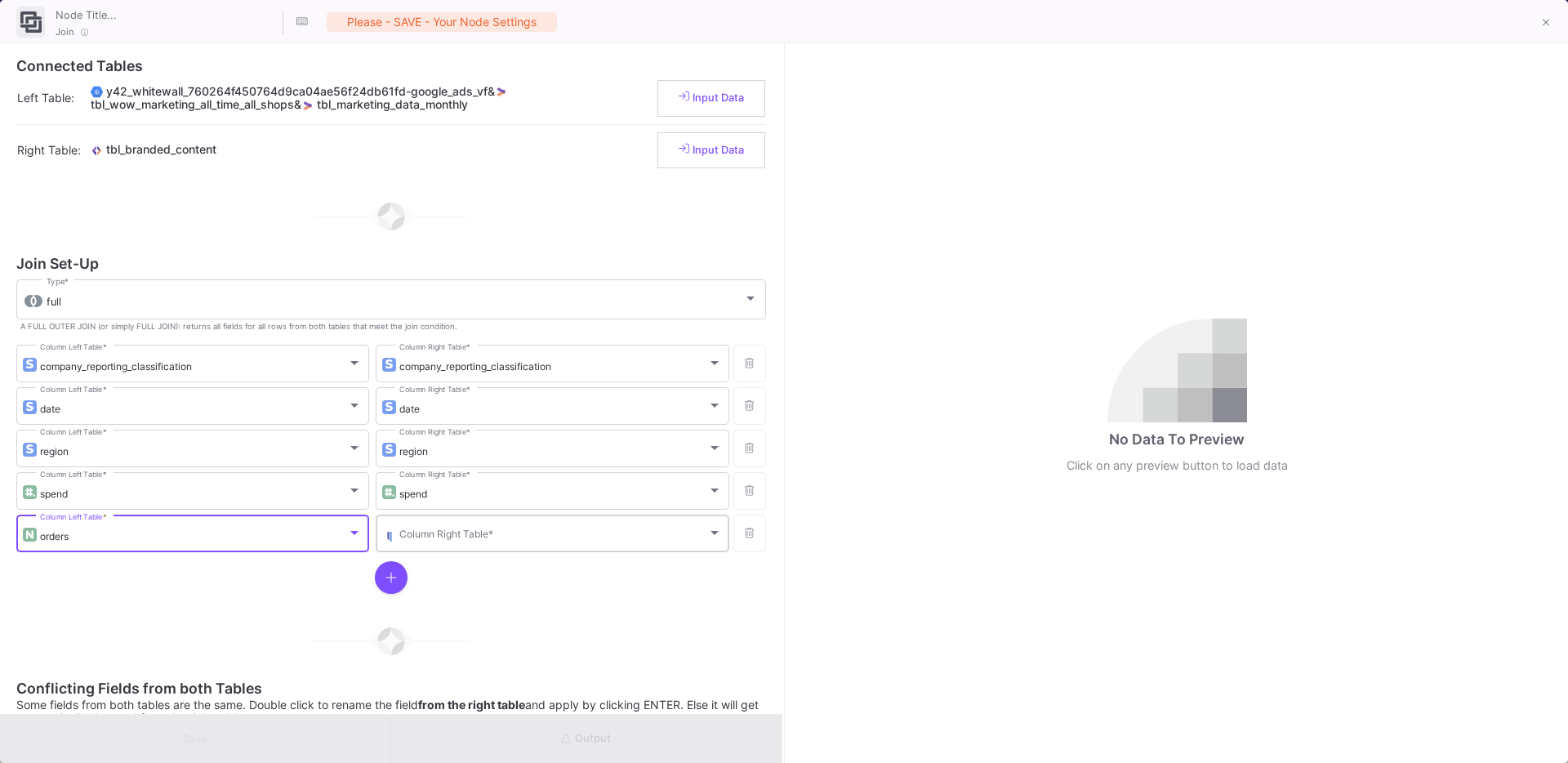 click on "Column Right Table   *" at bounding box center (560, 532) 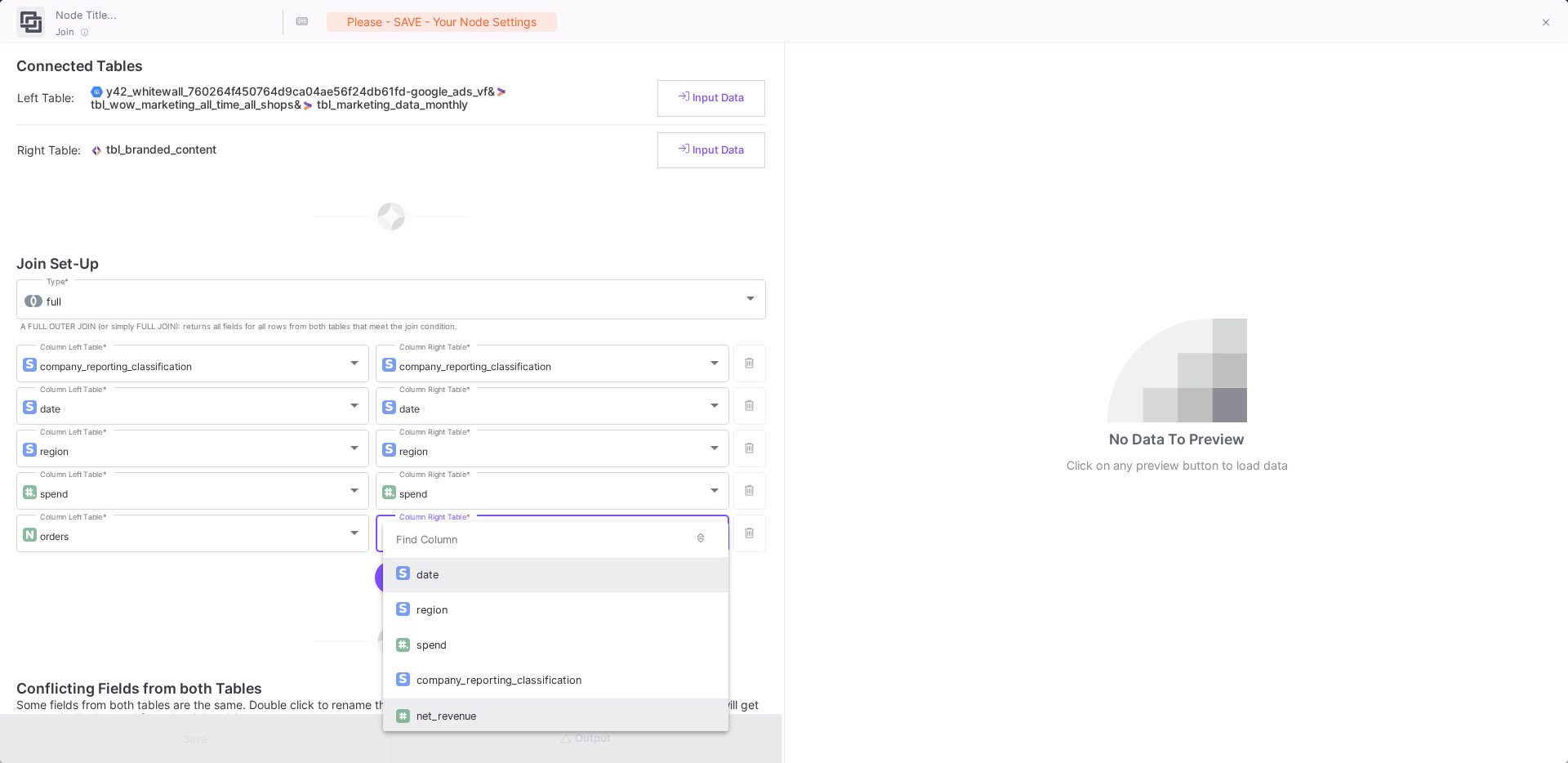 scroll, scrollTop: 73, scrollLeft: 0, axis: vertical 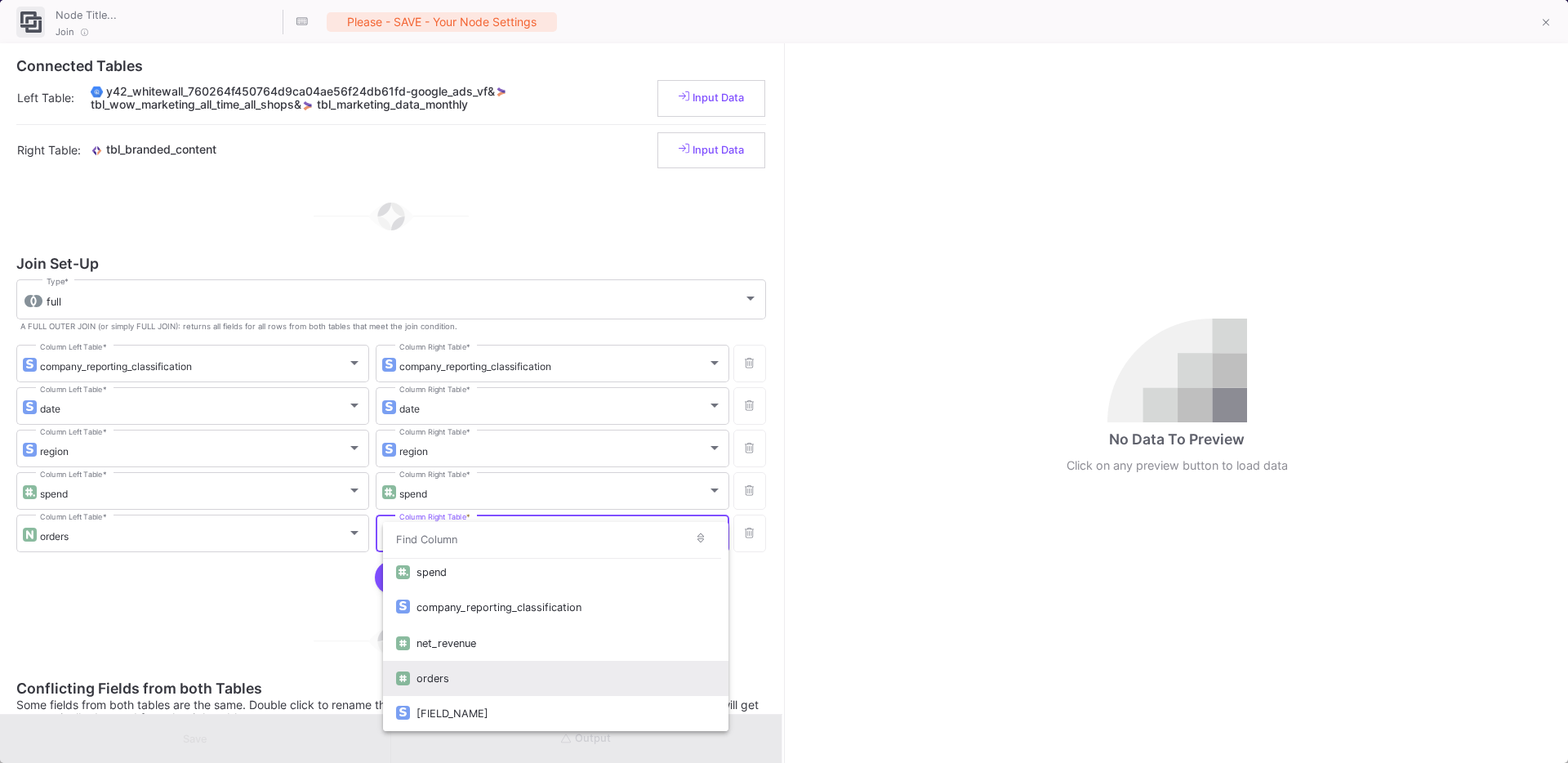click on "orders" at bounding box center [565, 678] 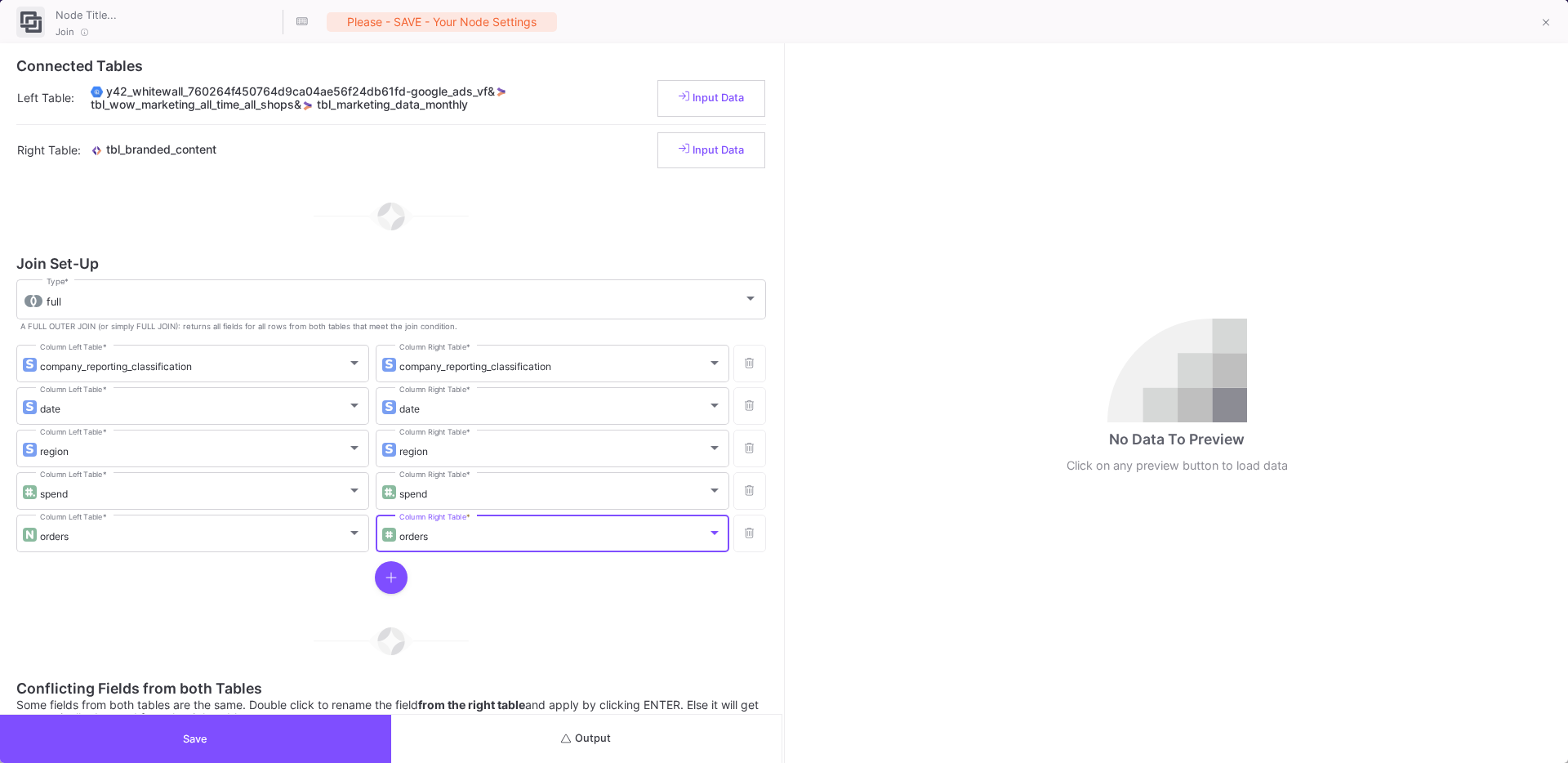 click at bounding box center [391, 578] 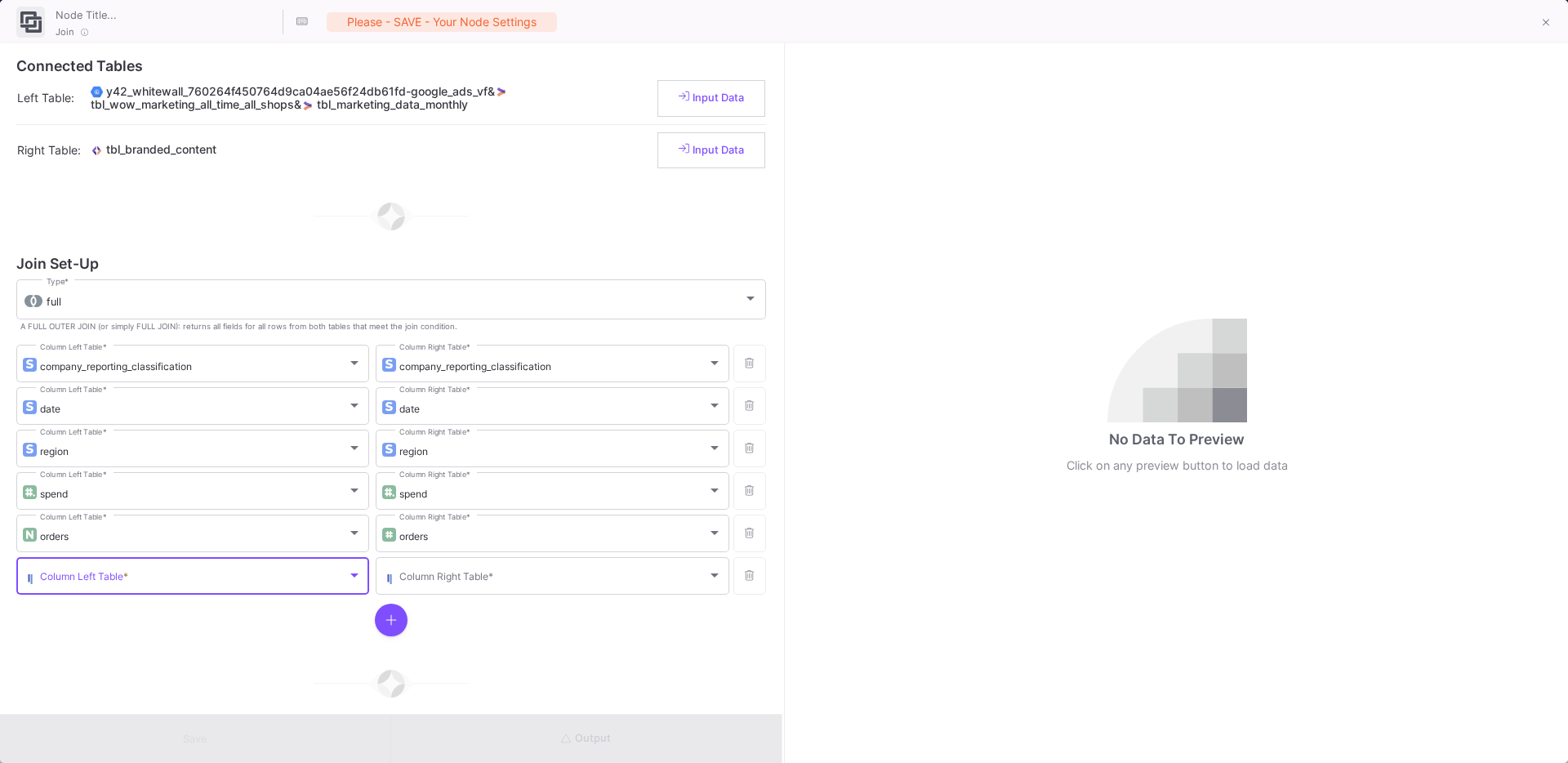 click at bounding box center [194, 578] 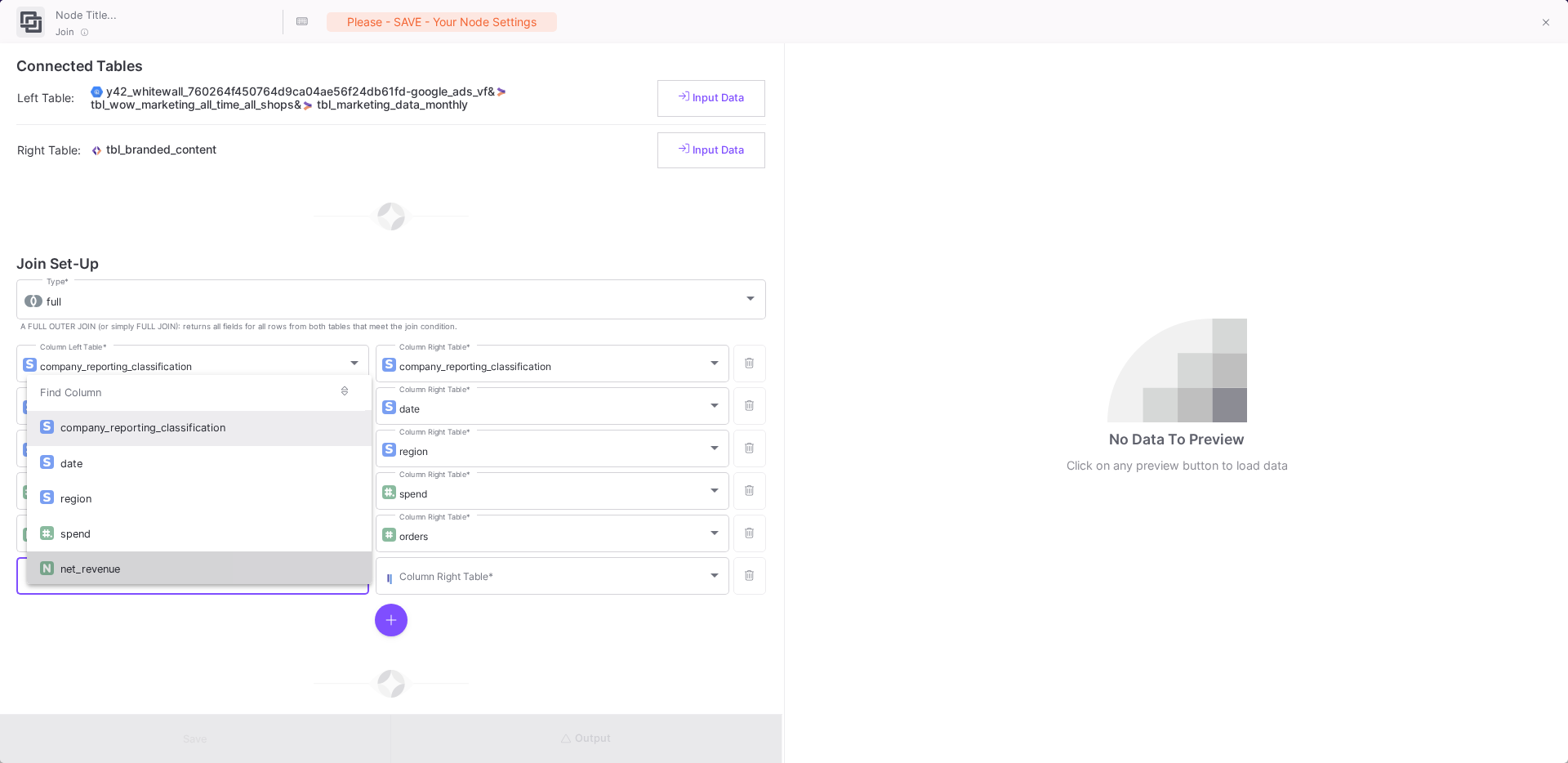 click on "net_revenue" at bounding box center (209, 569) 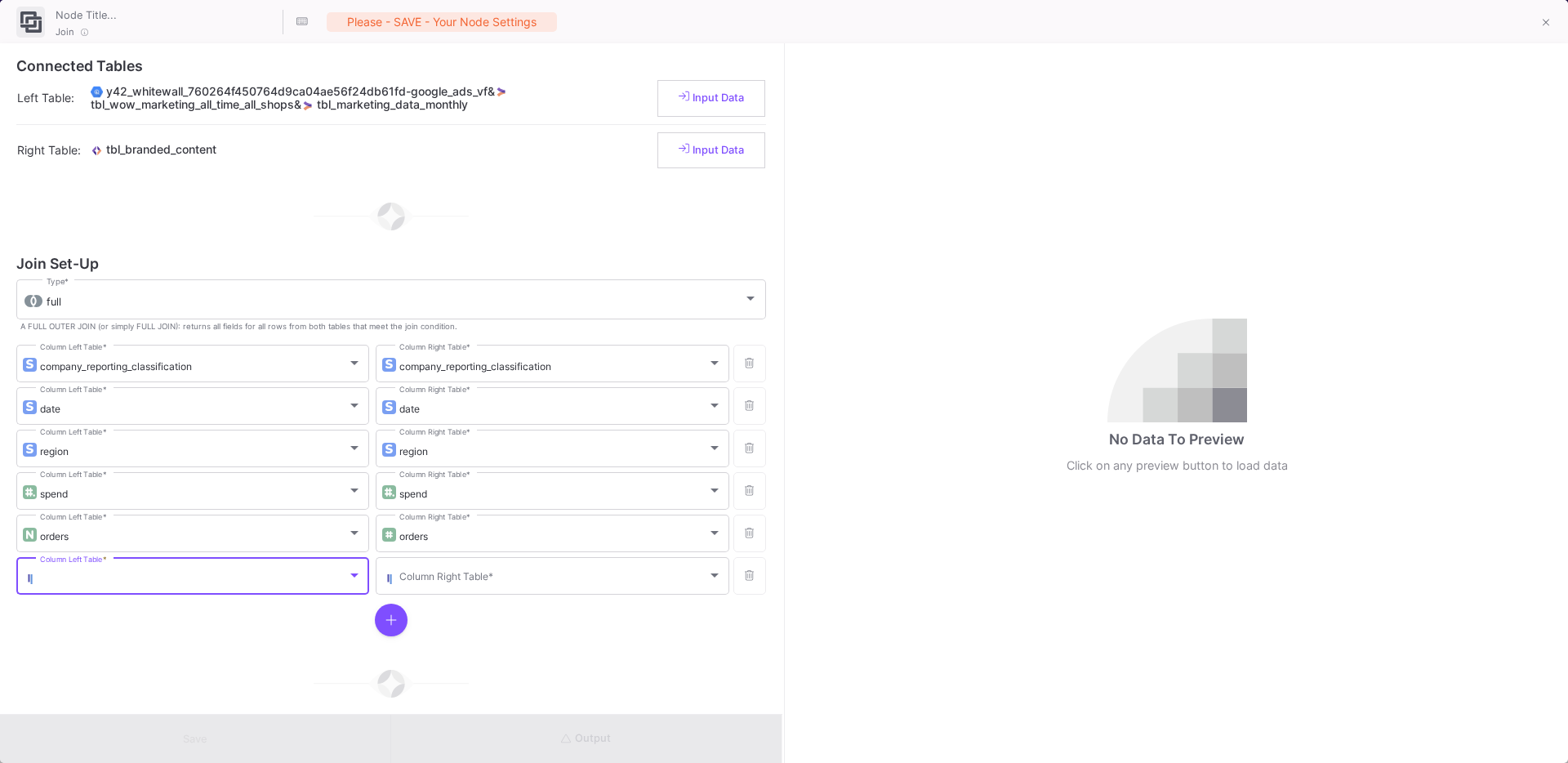 scroll, scrollTop: 4, scrollLeft: 0, axis: vertical 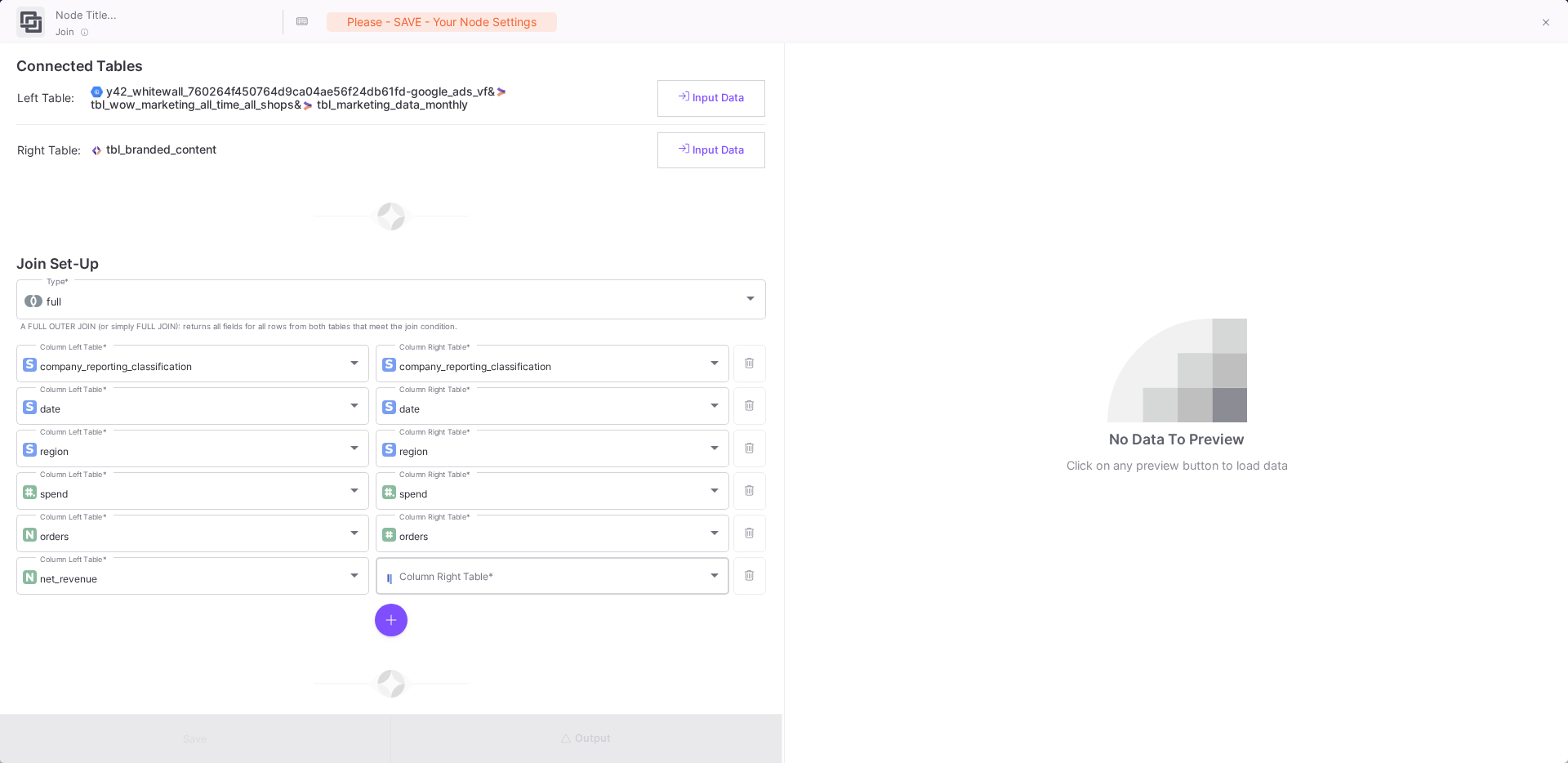 click on "Column Right Table   *" at bounding box center (560, 574) 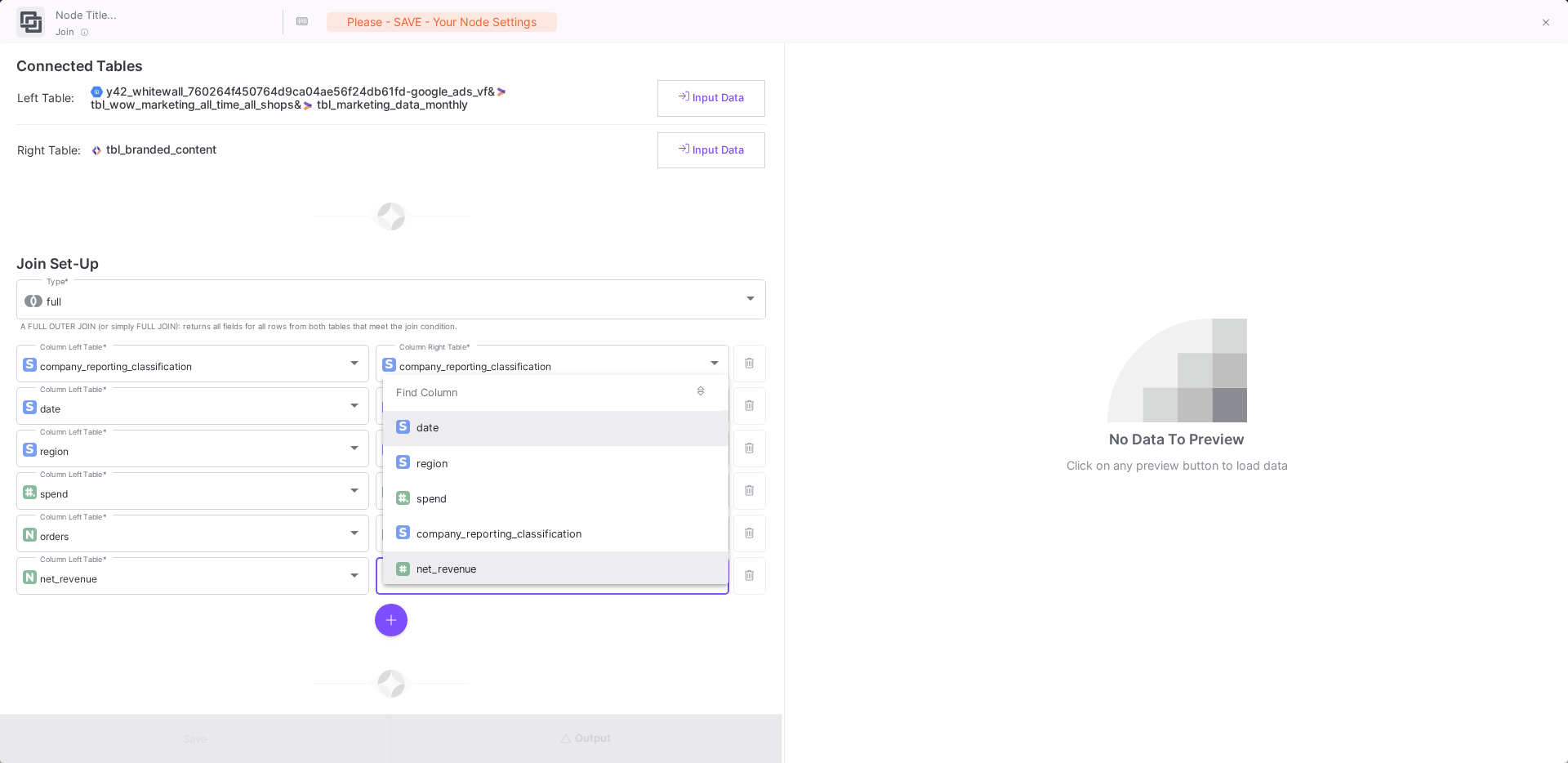 click on "net_revenue" at bounding box center (565, 569) 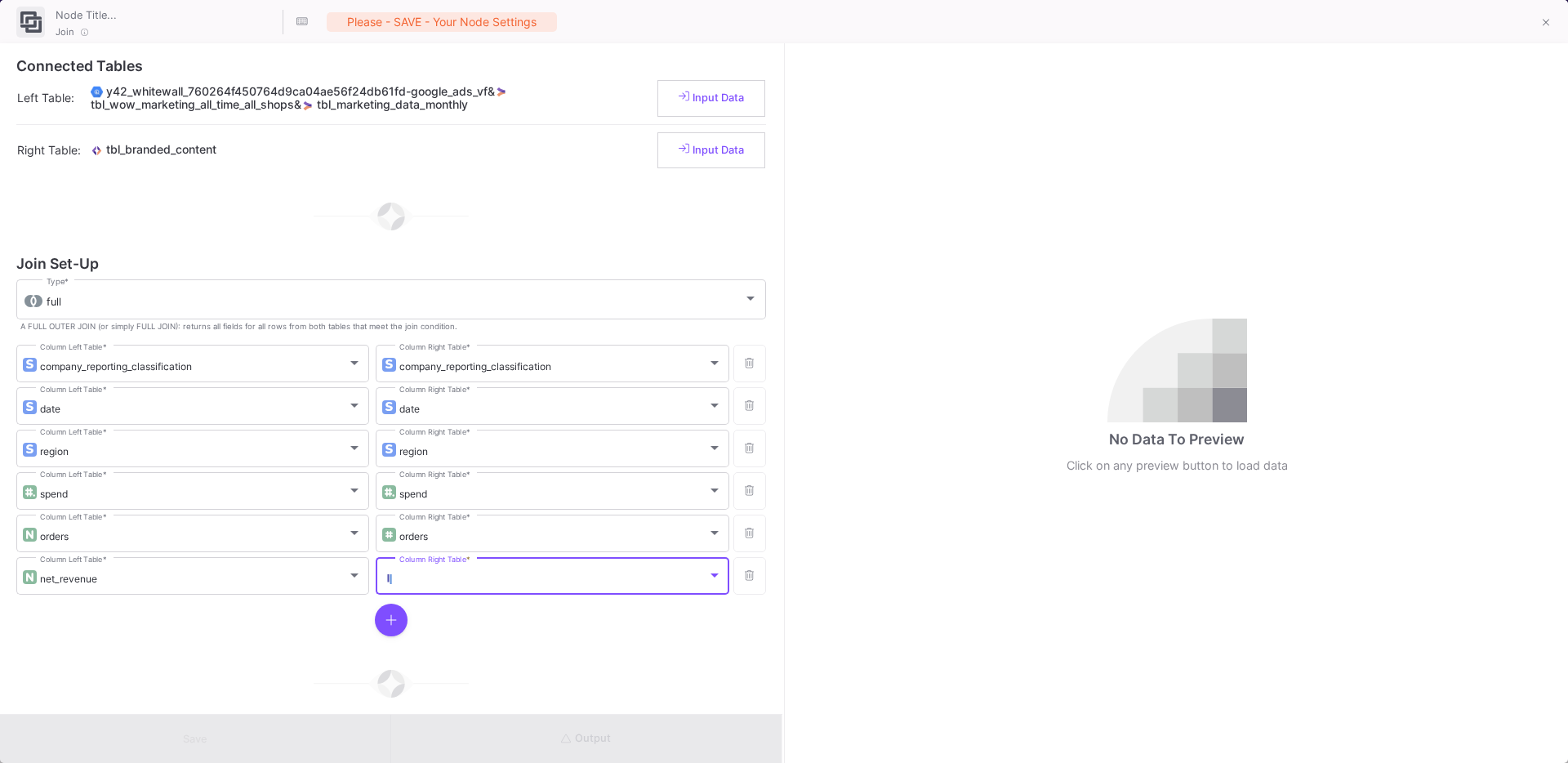 scroll, scrollTop: 4, scrollLeft: 0, axis: vertical 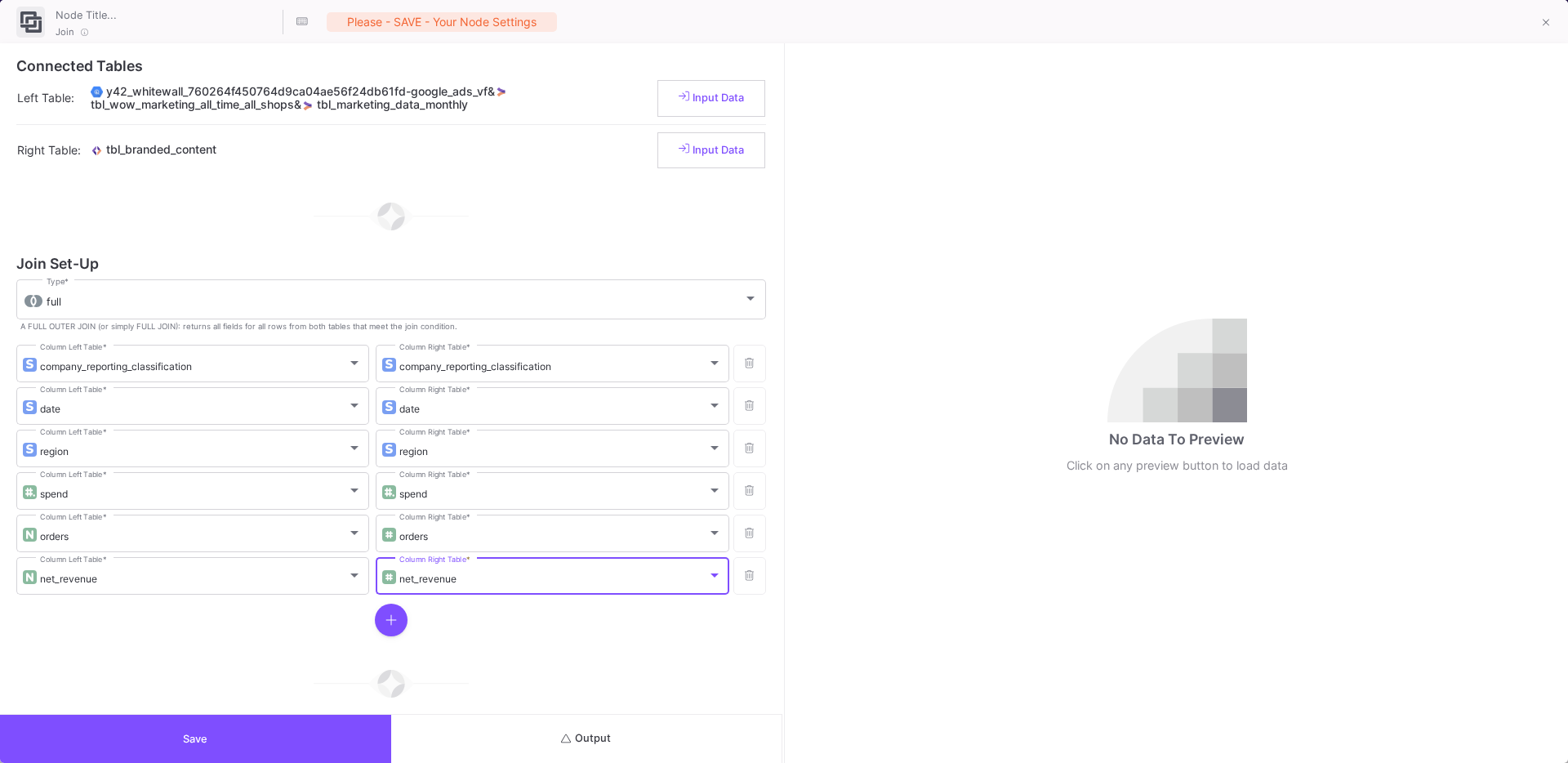 click at bounding box center [391, 620] 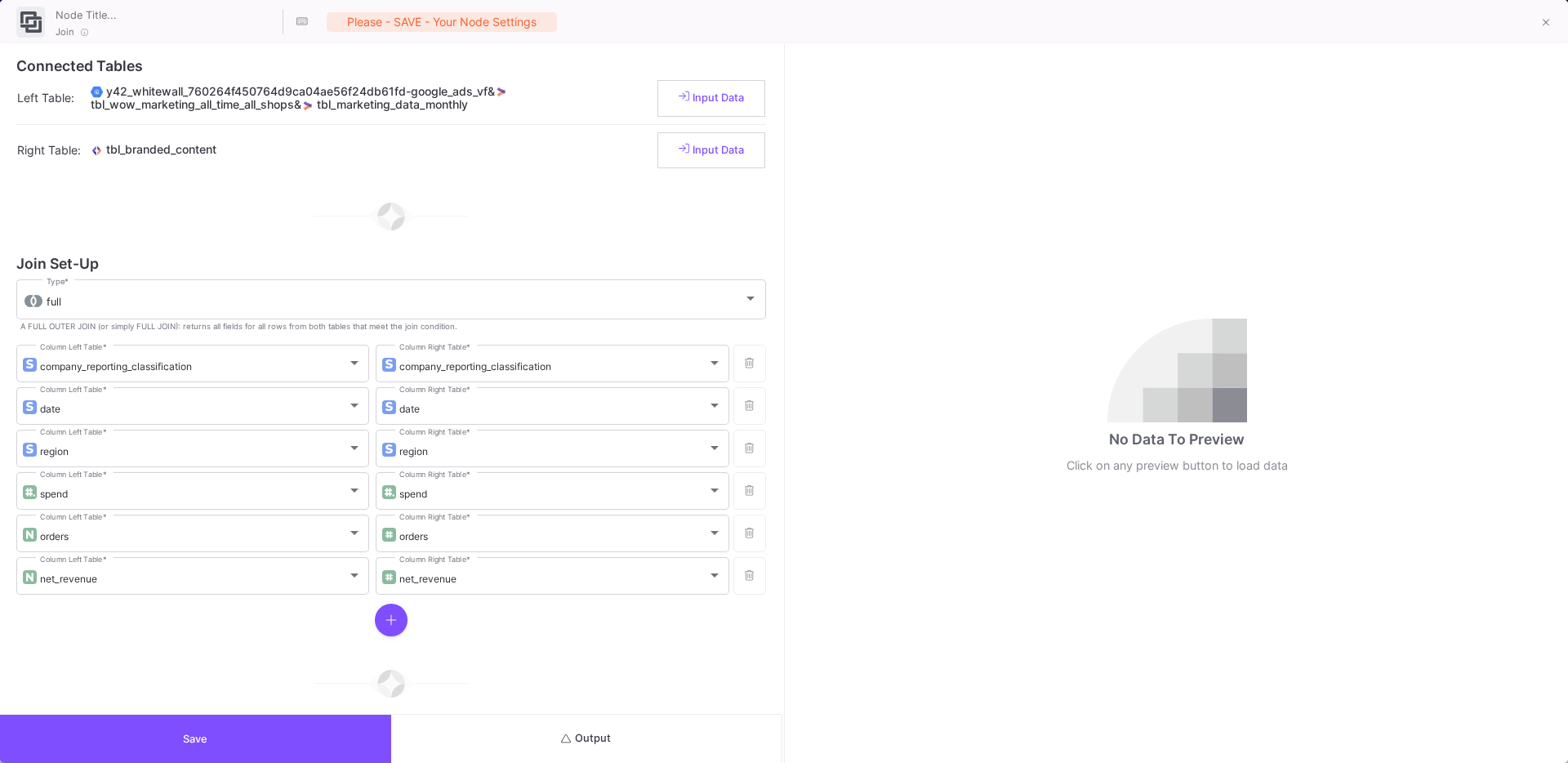 click at bounding box center (391, 620) 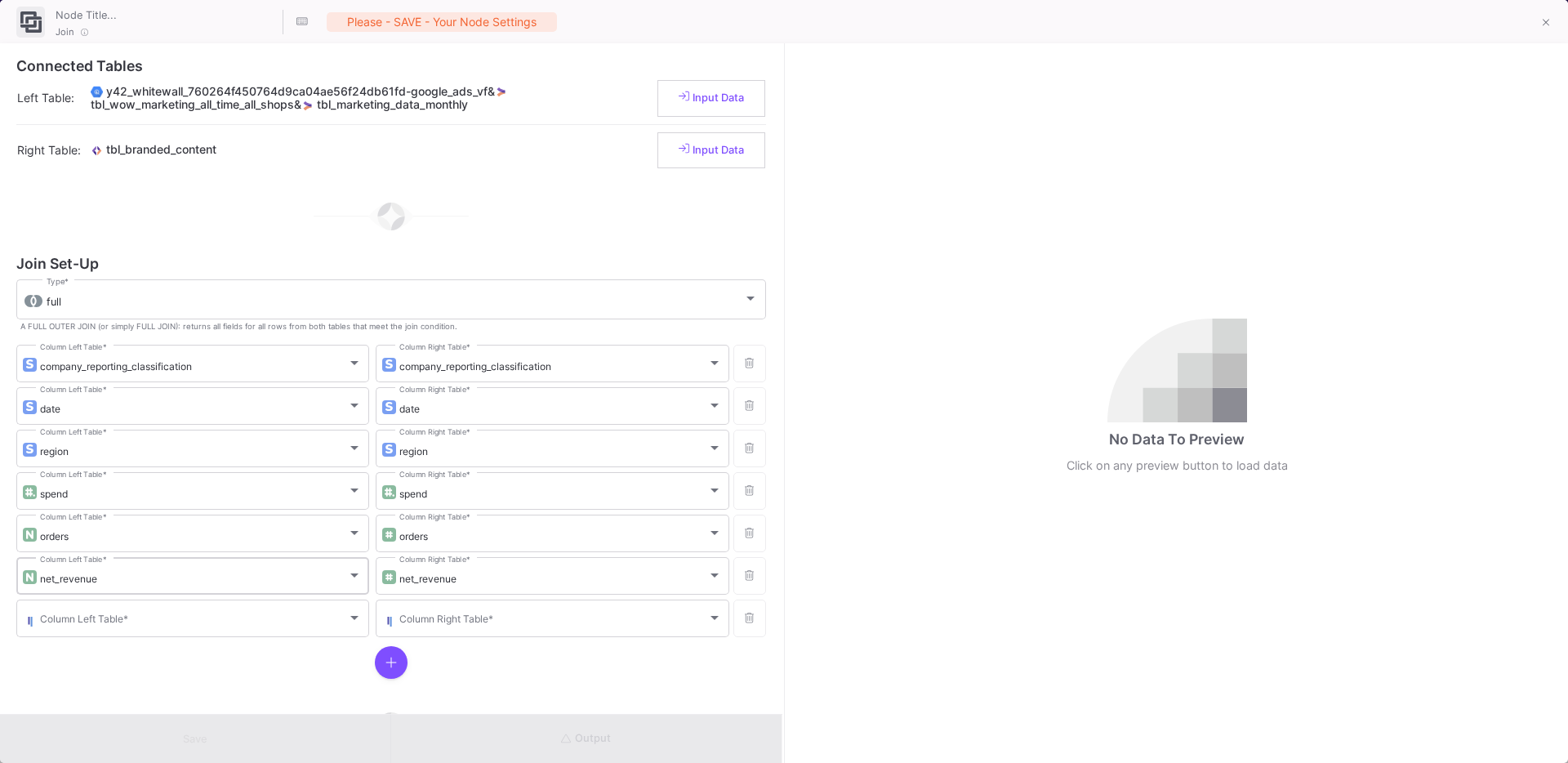 scroll, scrollTop: 72, scrollLeft: 0, axis: vertical 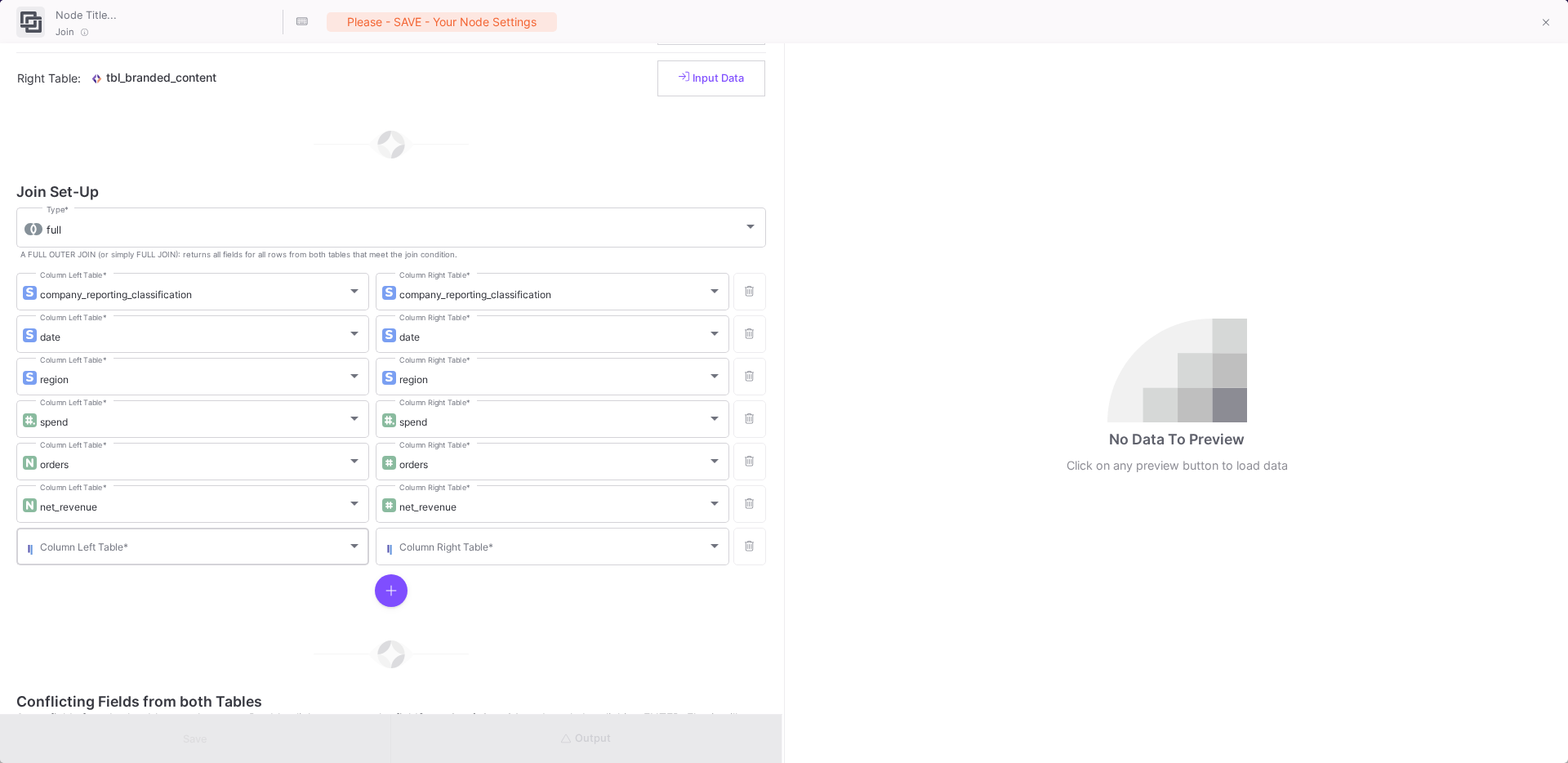 click at bounding box center [194, 549] 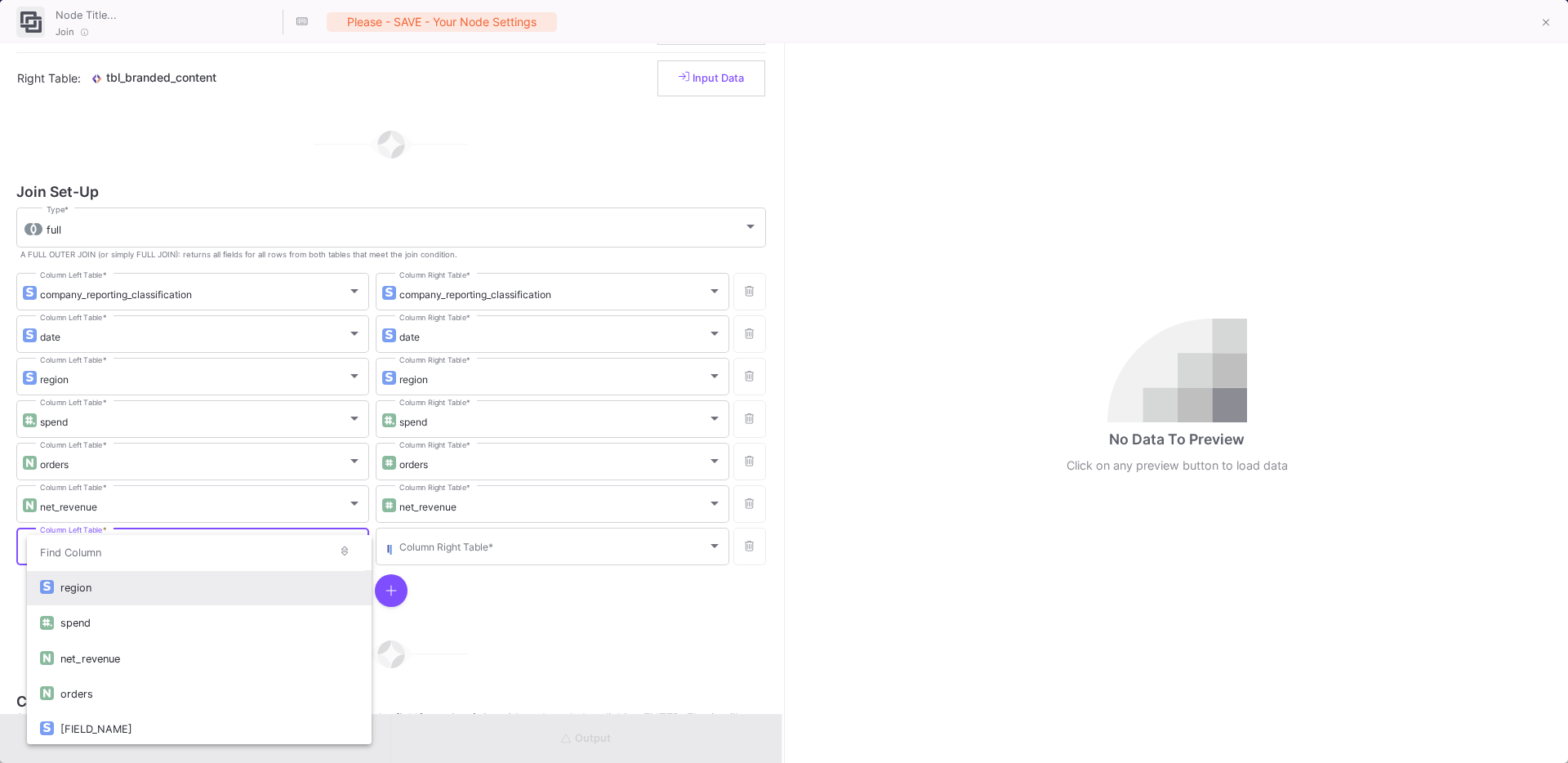 scroll, scrollTop: 73, scrollLeft: 0, axis: vertical 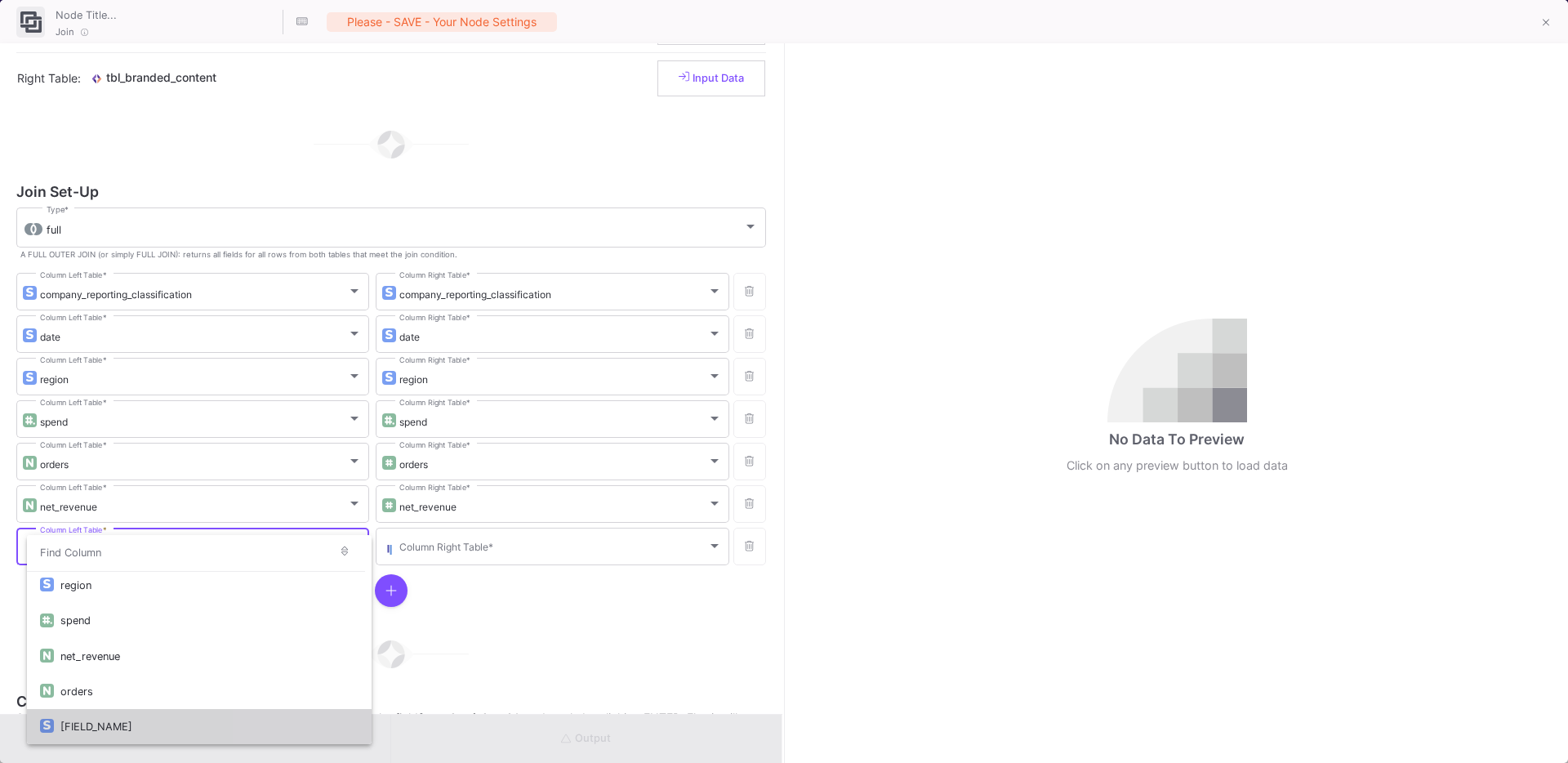 click on "cr_classification_level1" at bounding box center [209, 726] 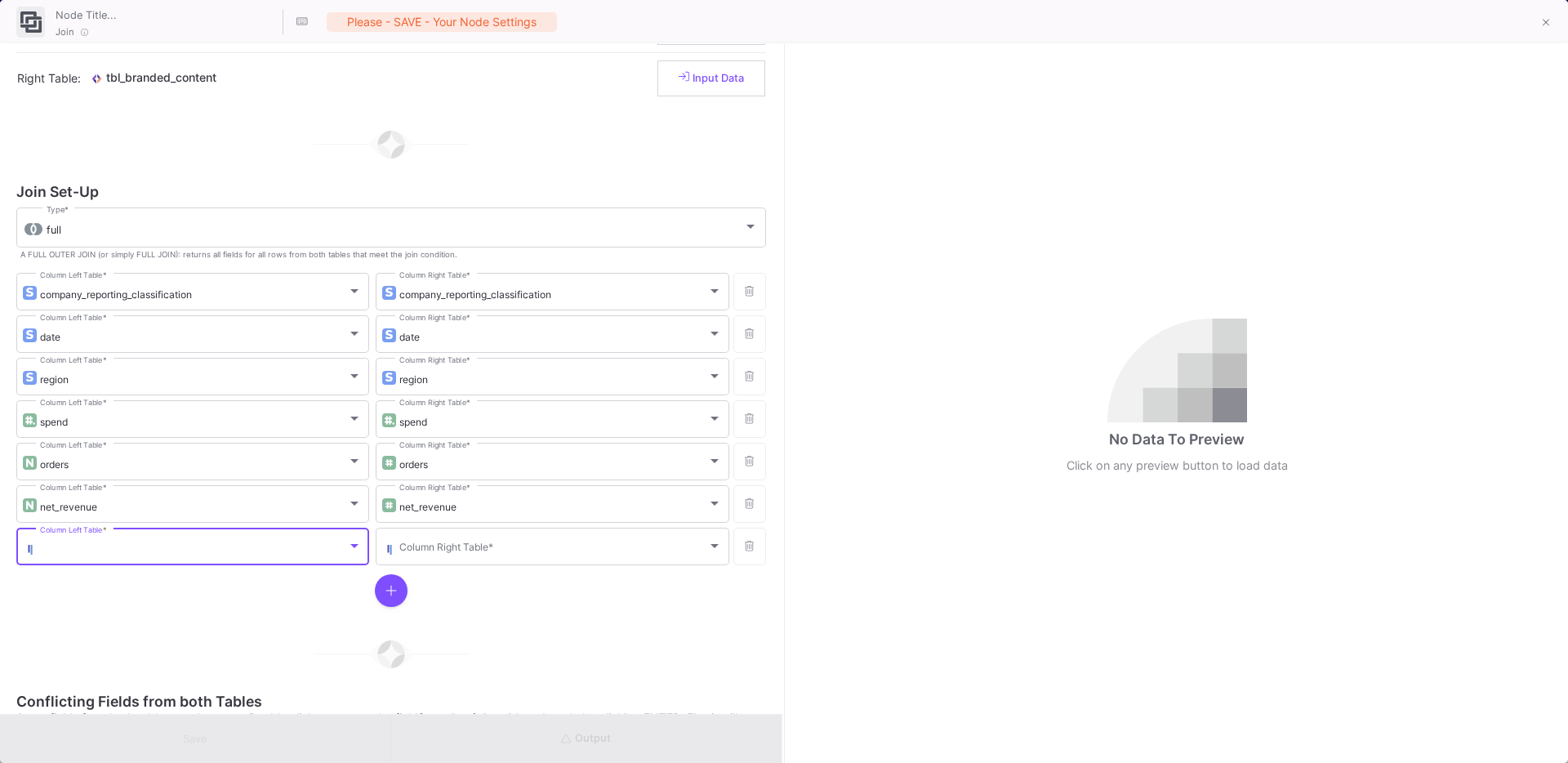 scroll, scrollTop: 74, scrollLeft: 0, axis: vertical 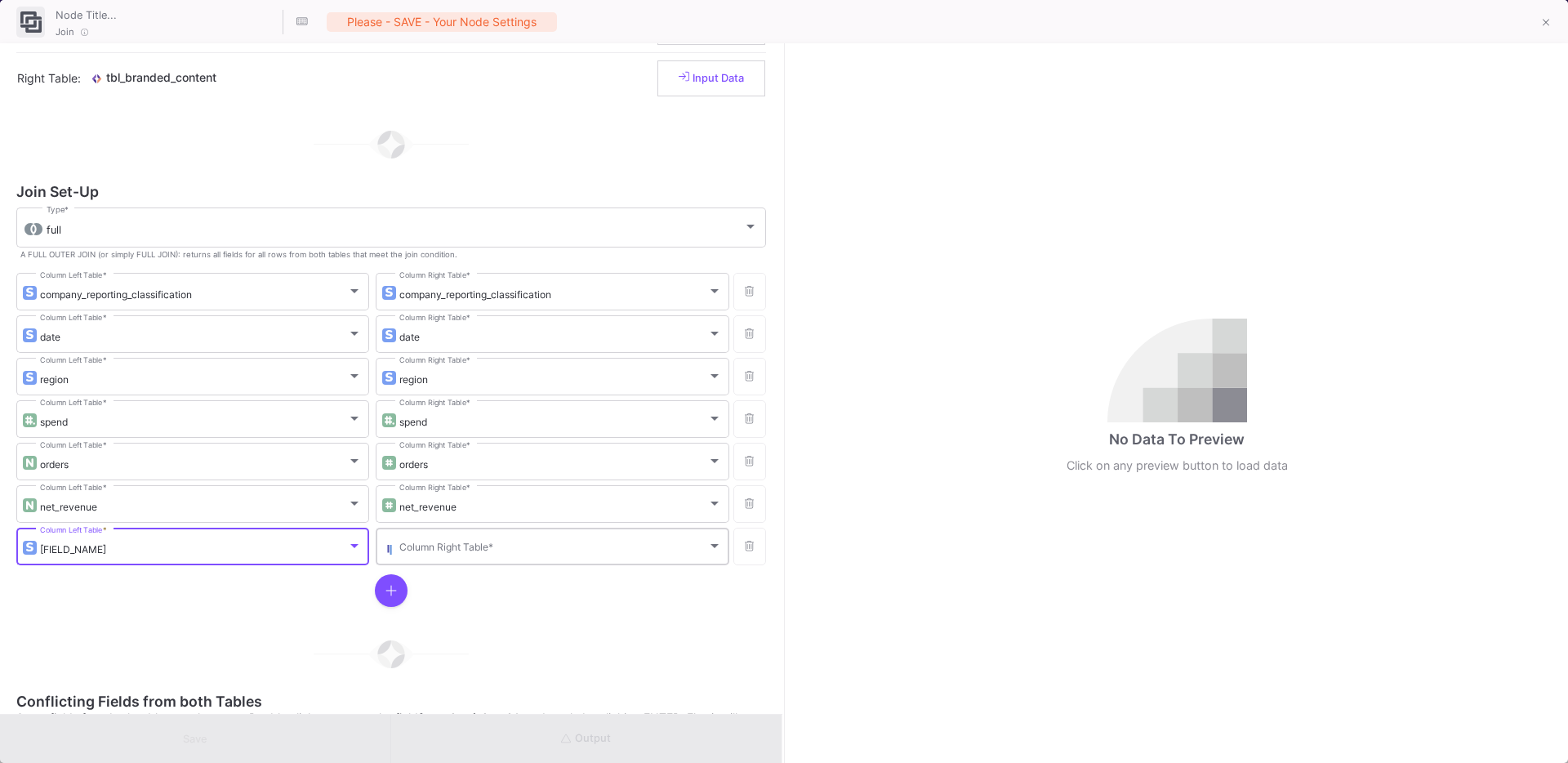 click at bounding box center (553, 549) 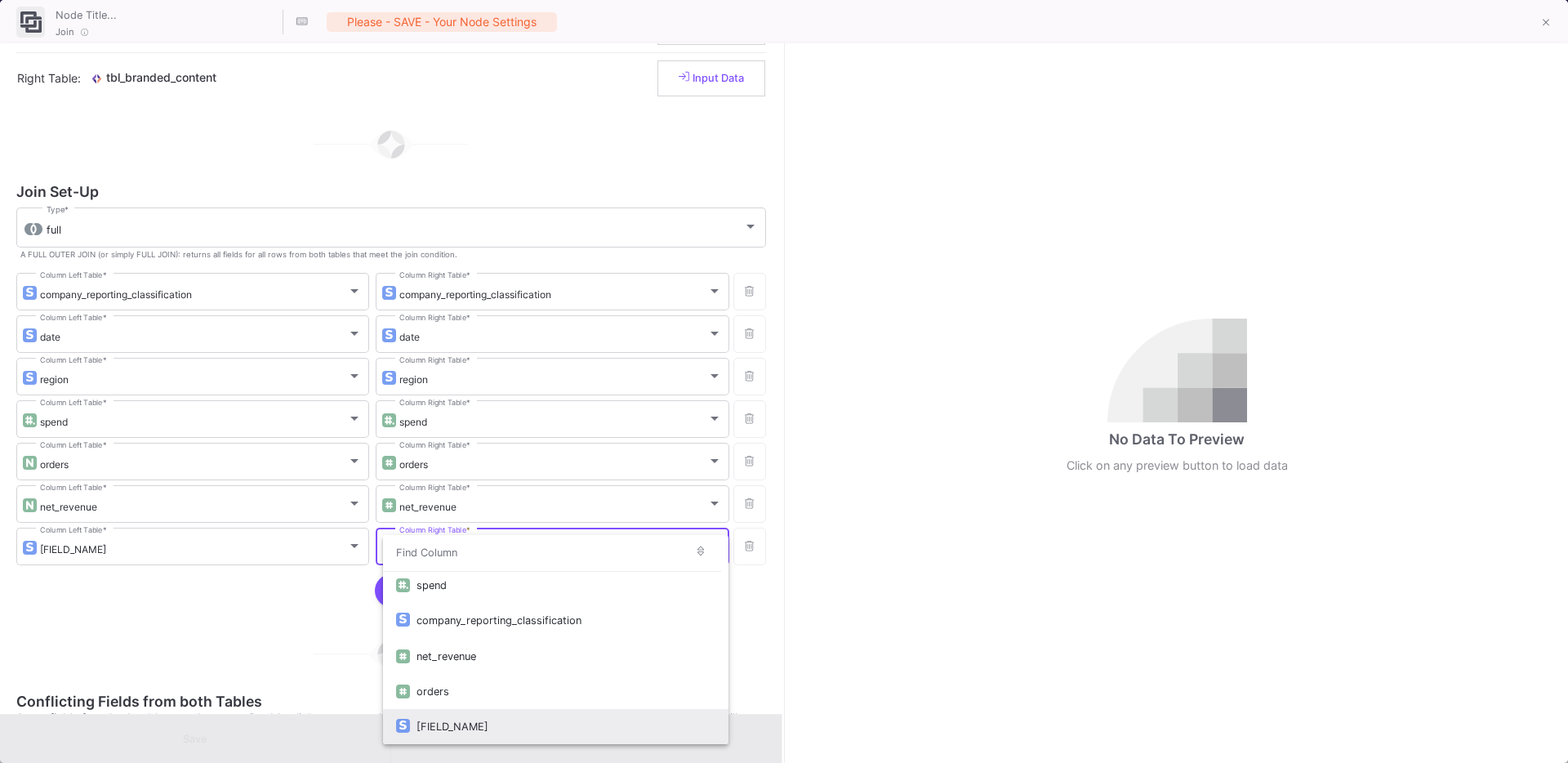 click on "cr_classification_level1" at bounding box center (565, 726) 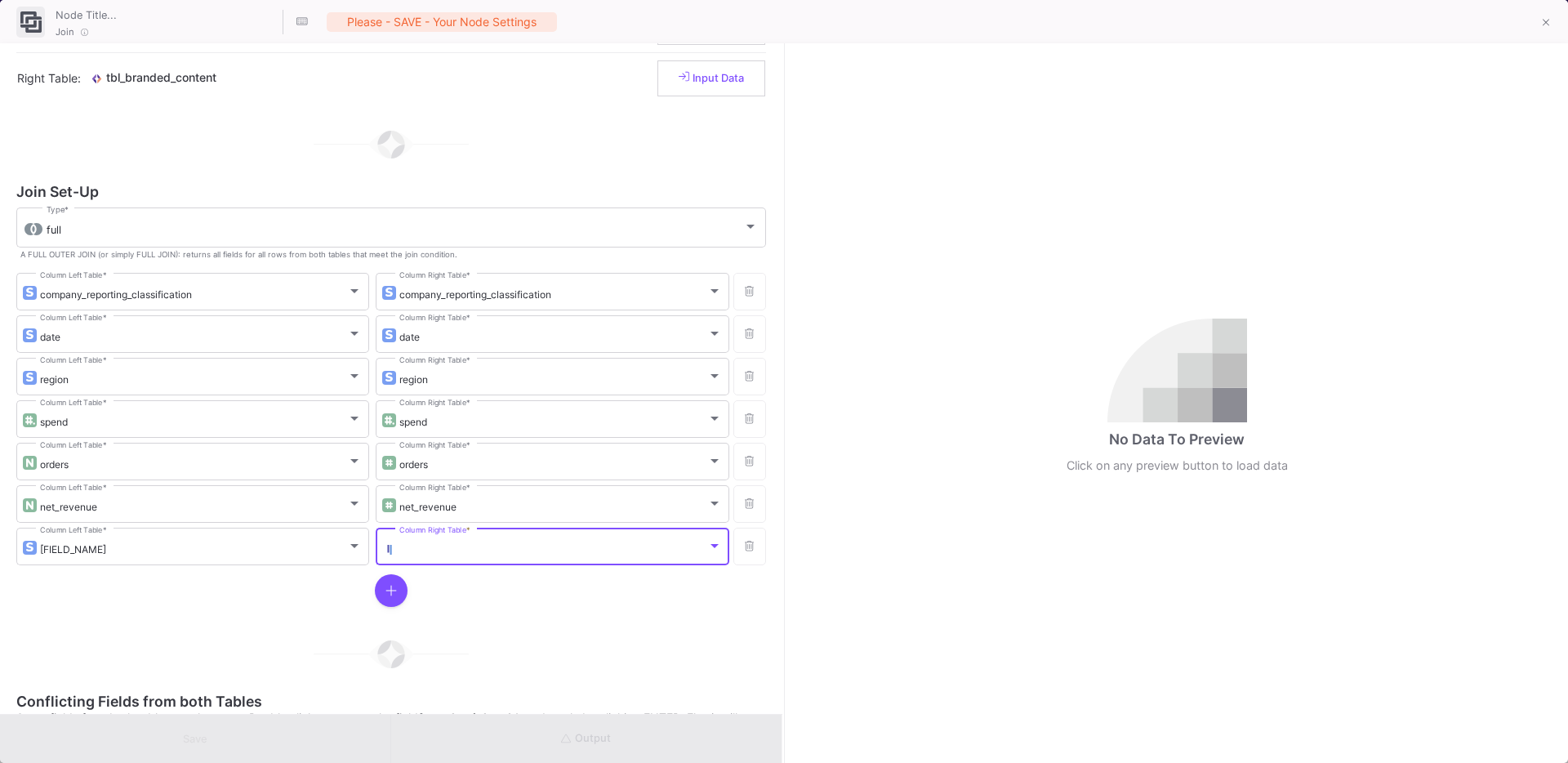 scroll, scrollTop: 74, scrollLeft: 0, axis: vertical 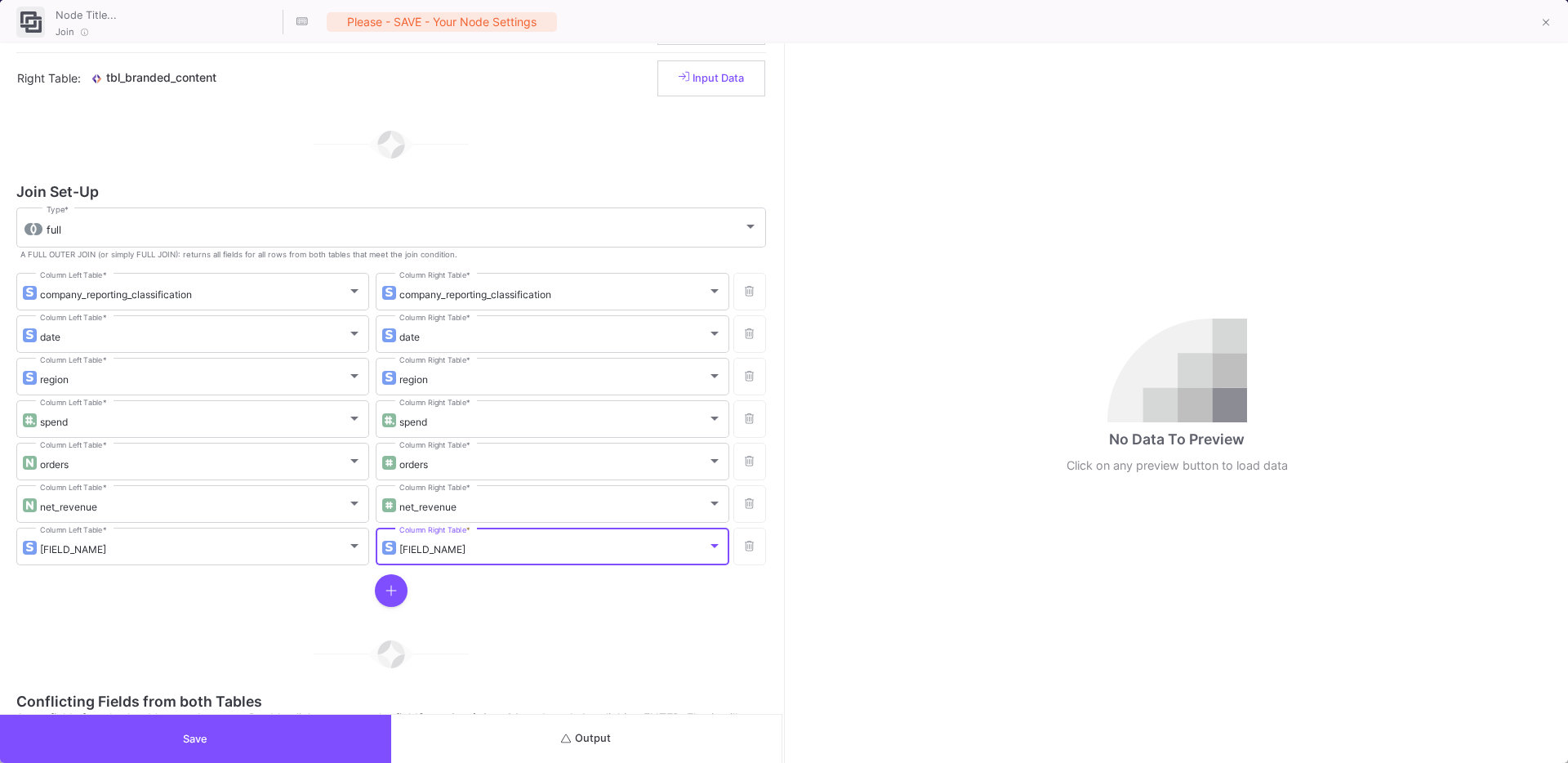 click at bounding box center (566, 738) 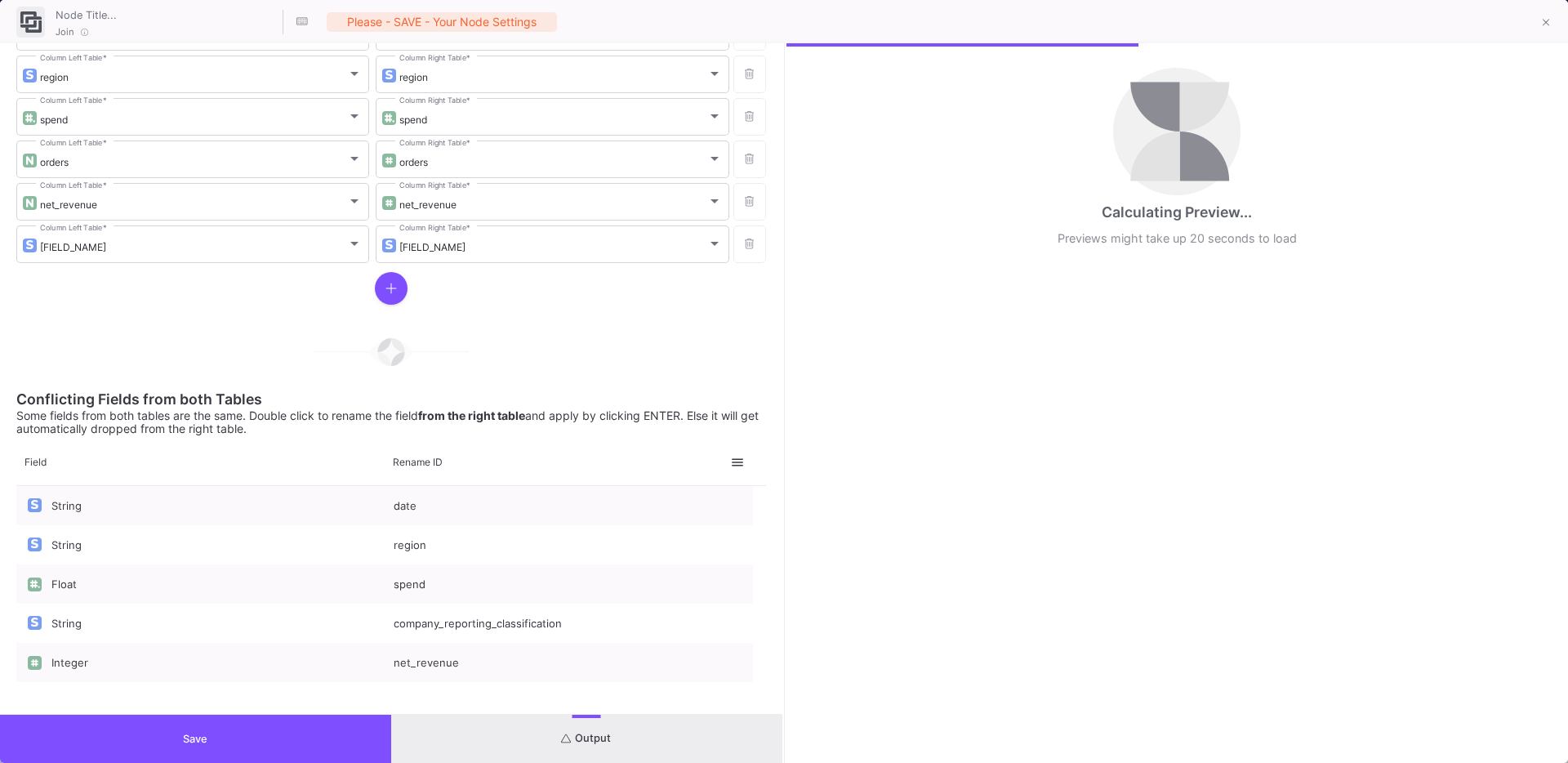 scroll, scrollTop: 378, scrollLeft: 0, axis: vertical 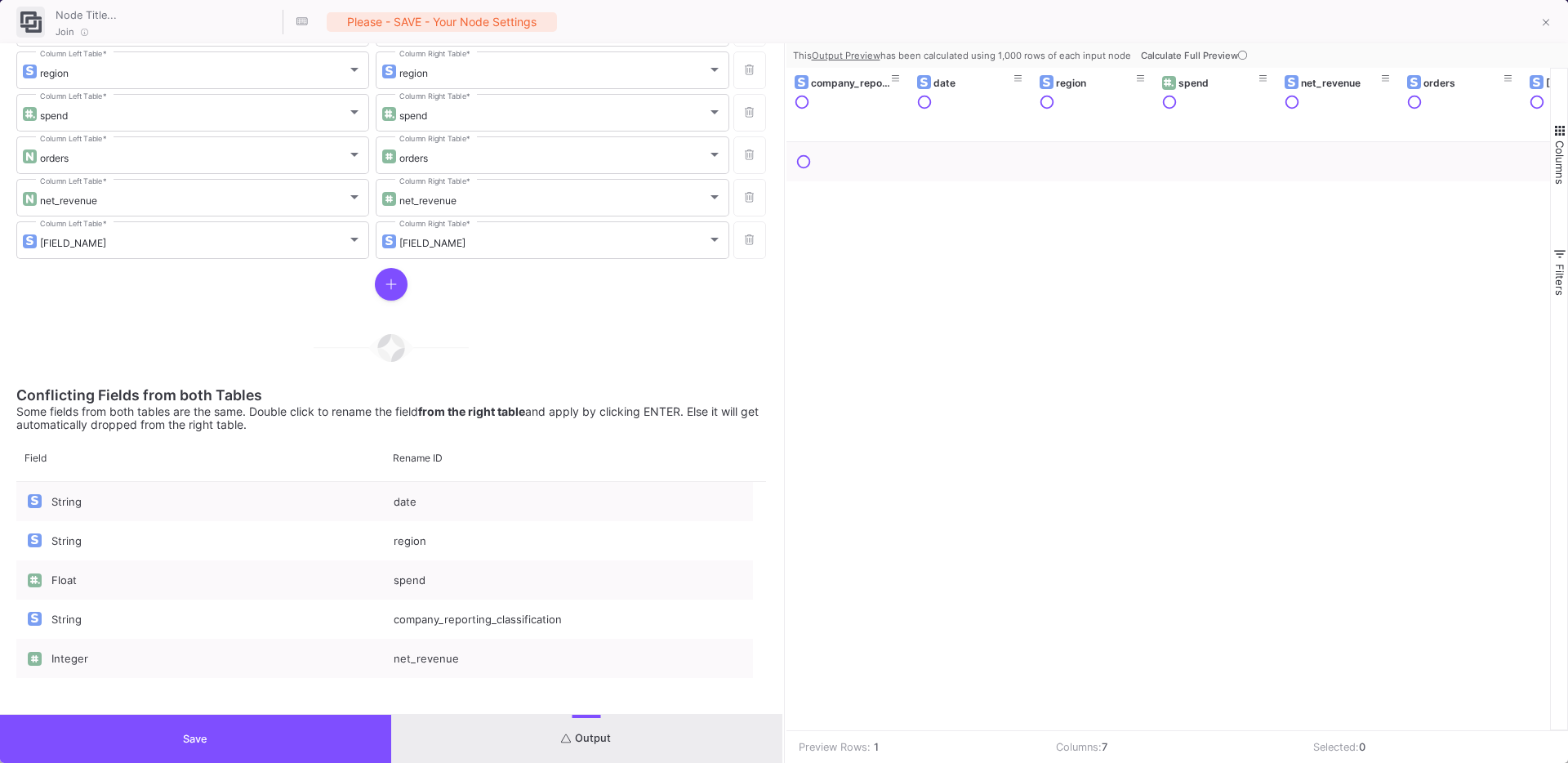 click on "Calculate Full Preview" at bounding box center [1196, 56] 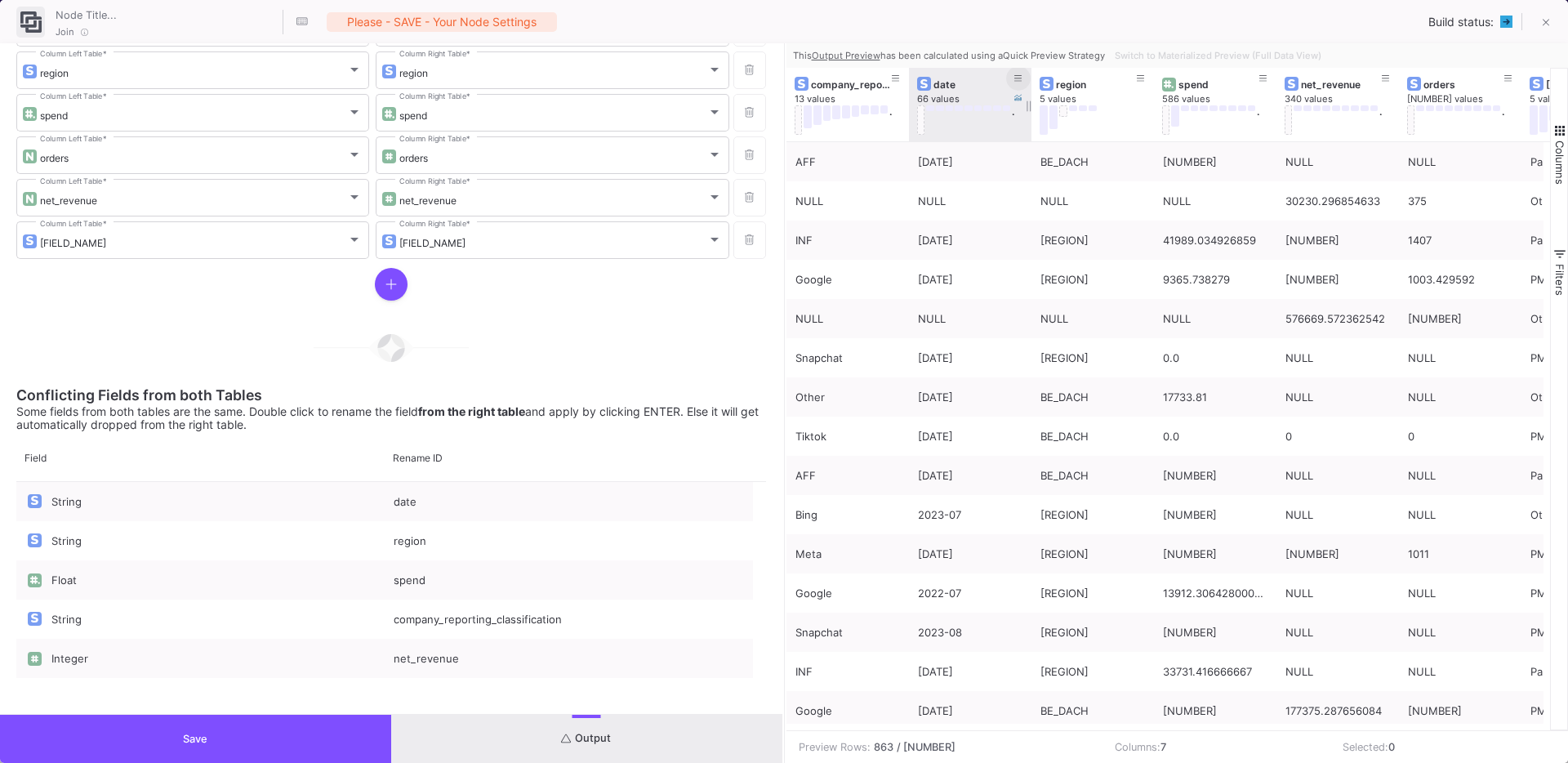 click 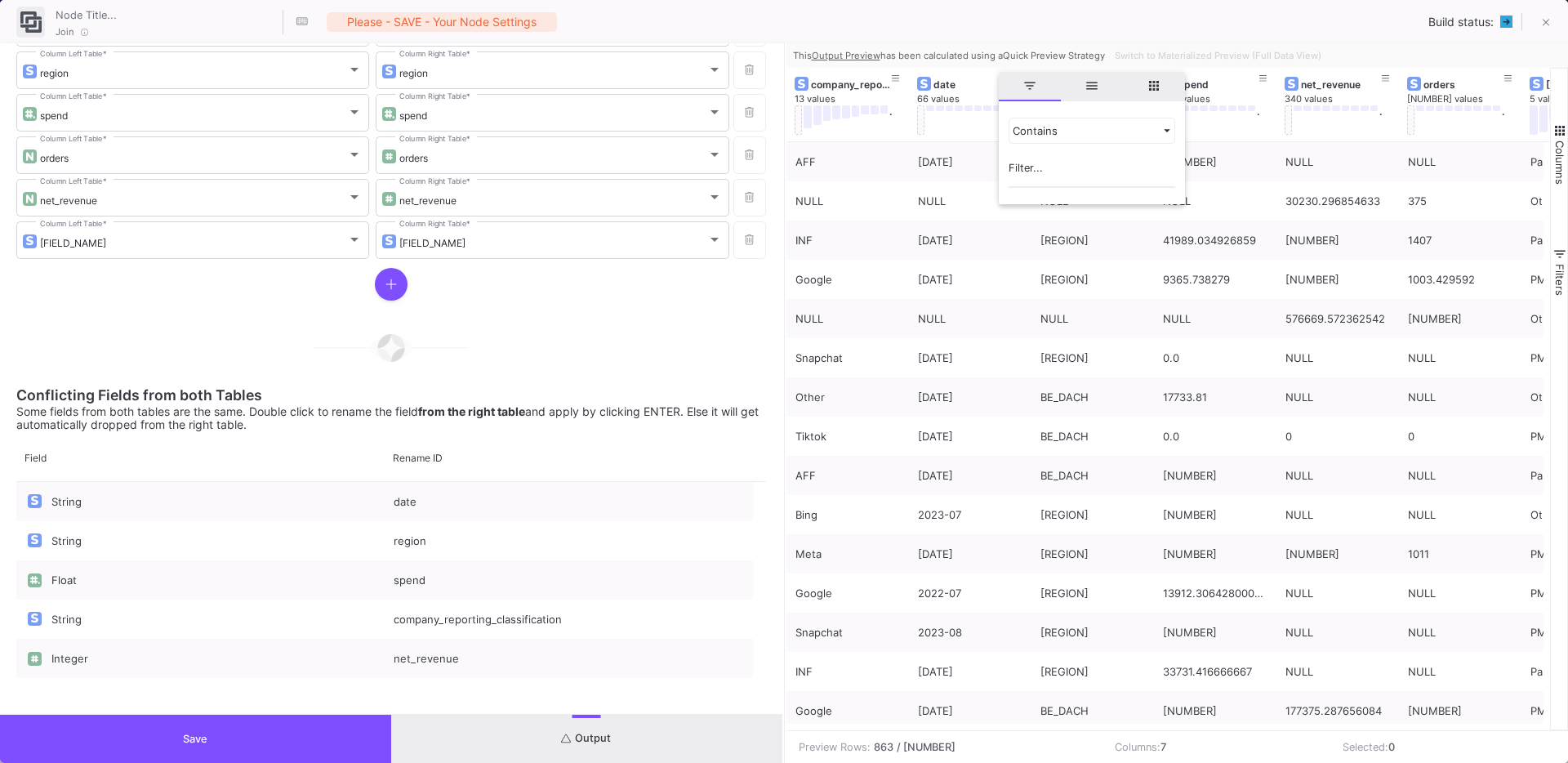 click at bounding box center [1092, 172] 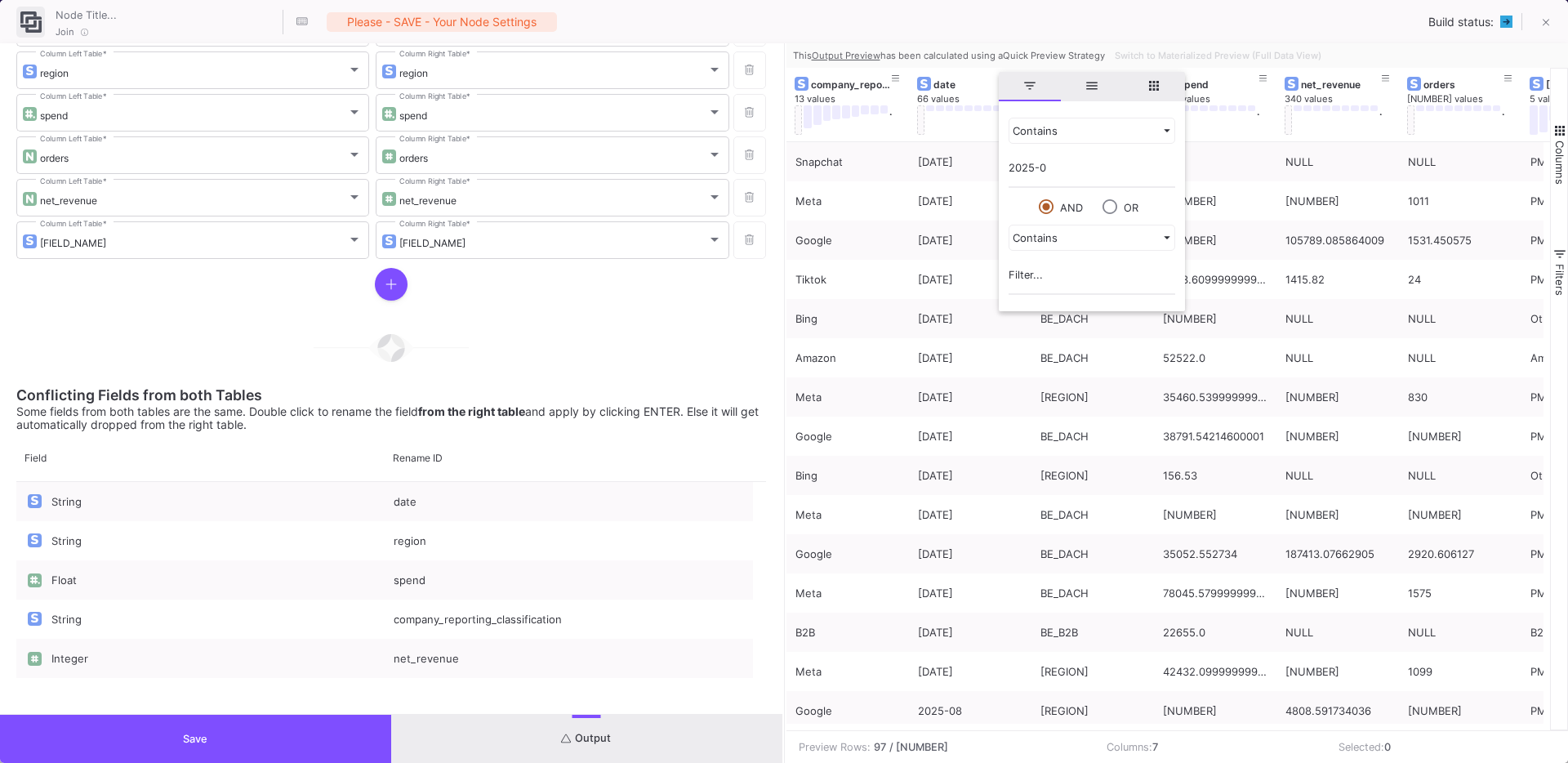 type on "2025-07" 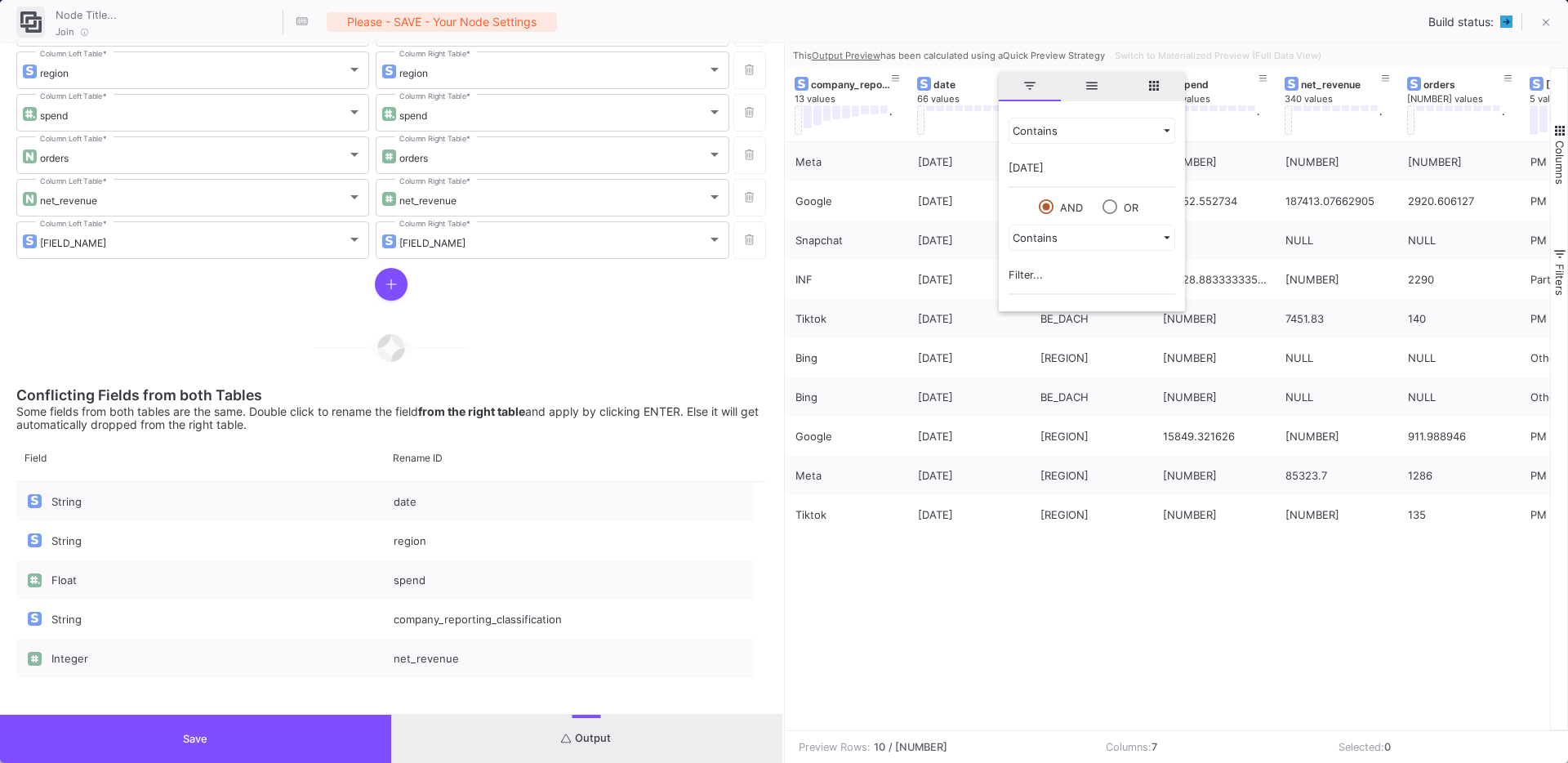 click on "Meta 2025-07 BE_DACH 117134.79000000012 166462.84 2618 PM Google 2025-07 BE_DACH 35052.552734 187413.07662905 2920.606127 PM Snapchat 2025-07 BE_INT 0.0 NULL NULL PM INF 2025-07 BE_INT 54228.883333335994 147161.363036042 2290 Partners Tiktok 2025-07 BE_DACH 6441.64 7451.83 140 PM Bing 2025-07 BE_INT 170.98 NULL NULL Other Bing 2025-07 BE_DACH 140.53 NULL NULL Other Google 2025-07 BE_INT 15849.321626 58782.926546633 911.988946 PM Meta 2025-07 BE_INT 58039.07000000003 85323.7 1286 PM Tiktok 2025-07 BE_INT 4373.49 7240.51 135 PM" at bounding box center [1169, 436] 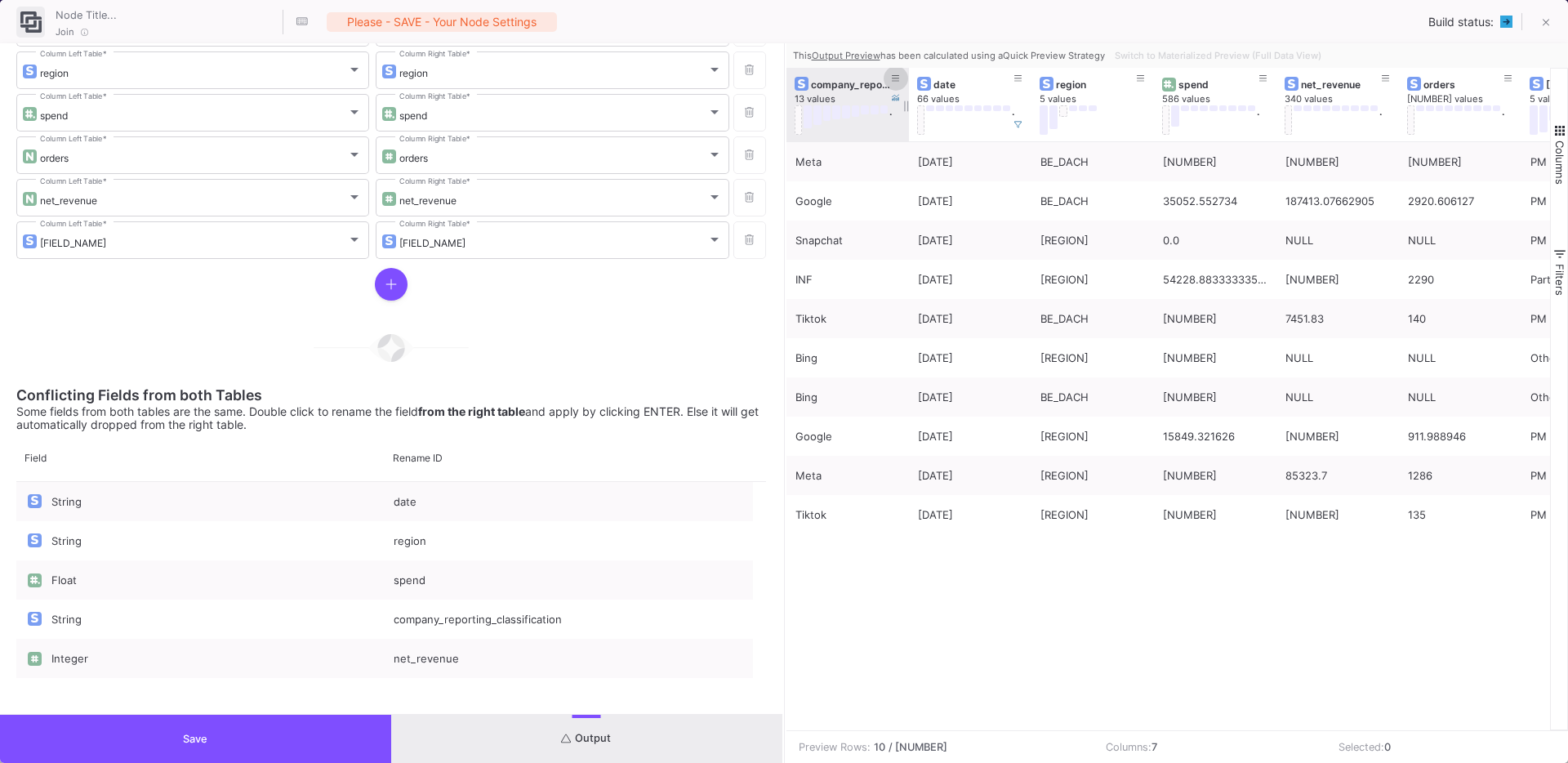 click 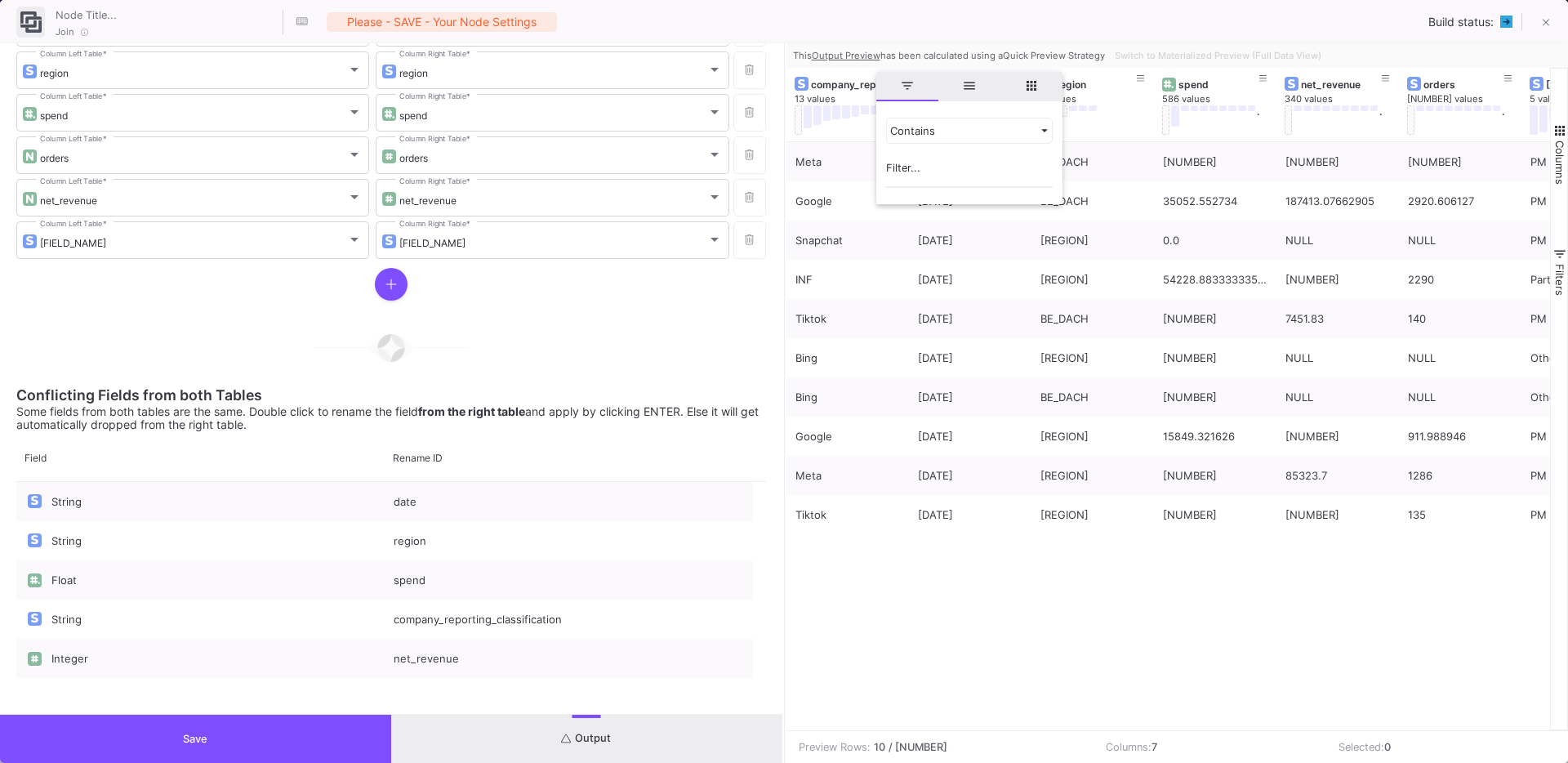 click at bounding box center (969, 172) 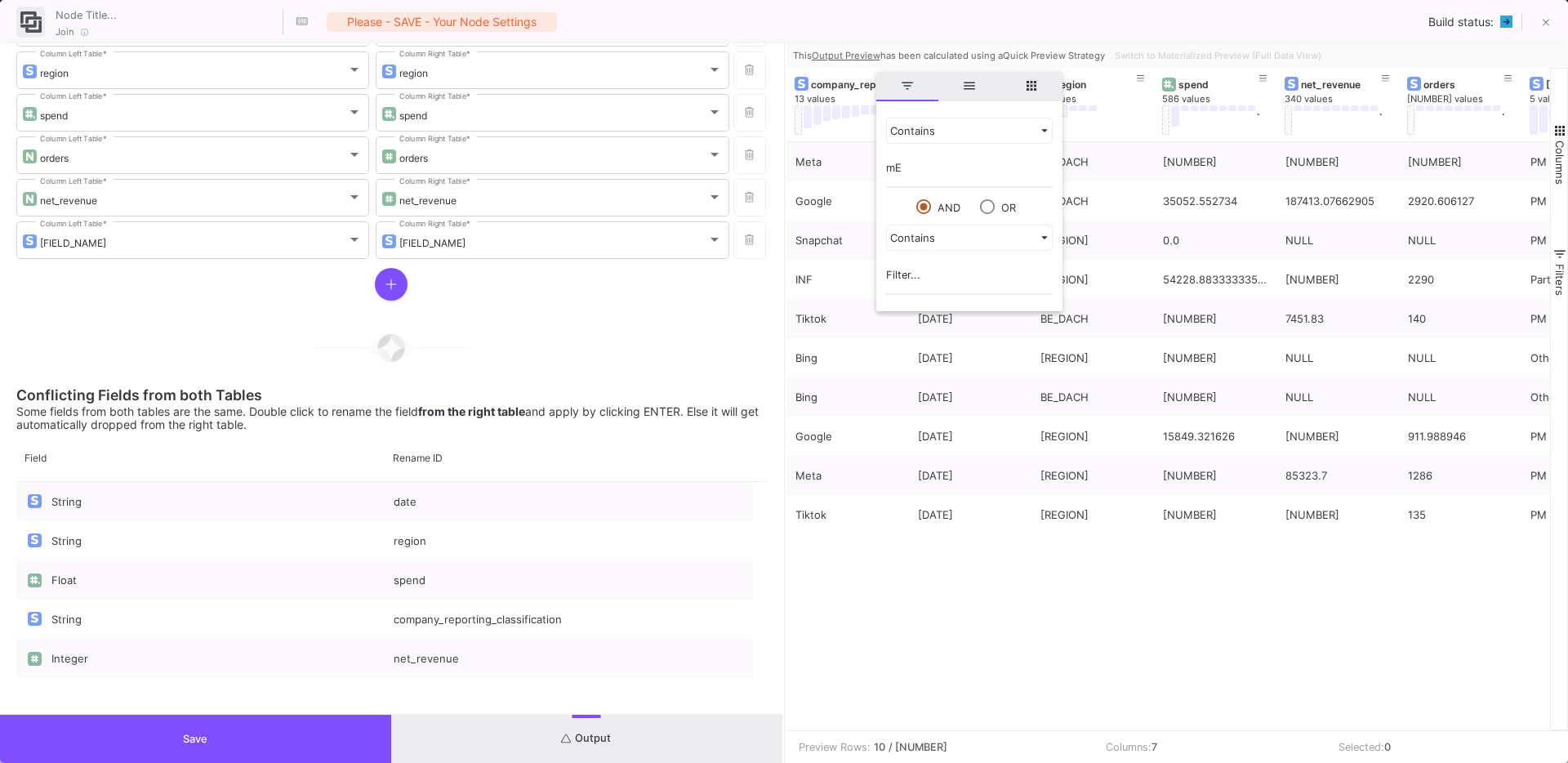 type on "m" 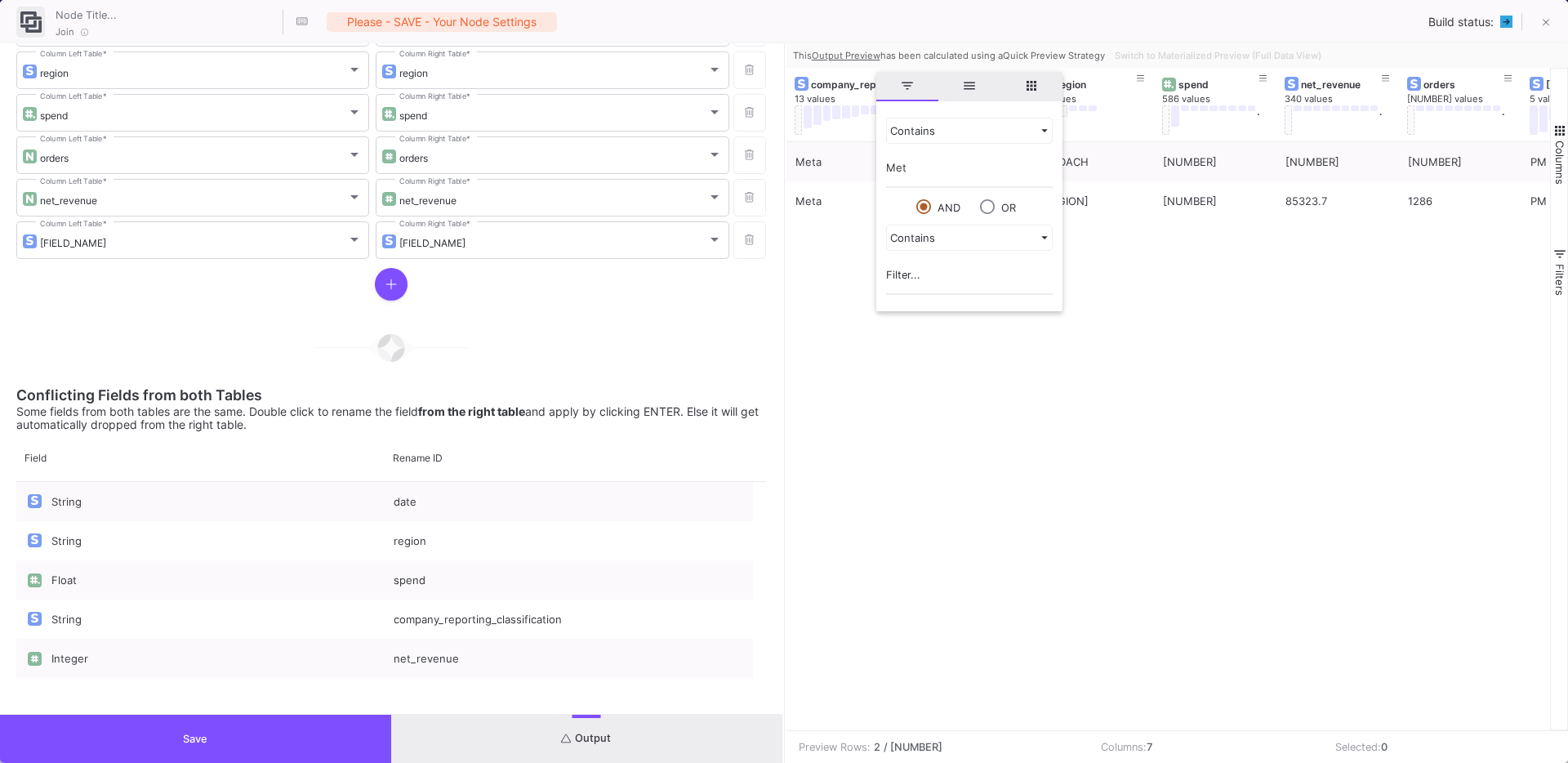 type on "Meta" 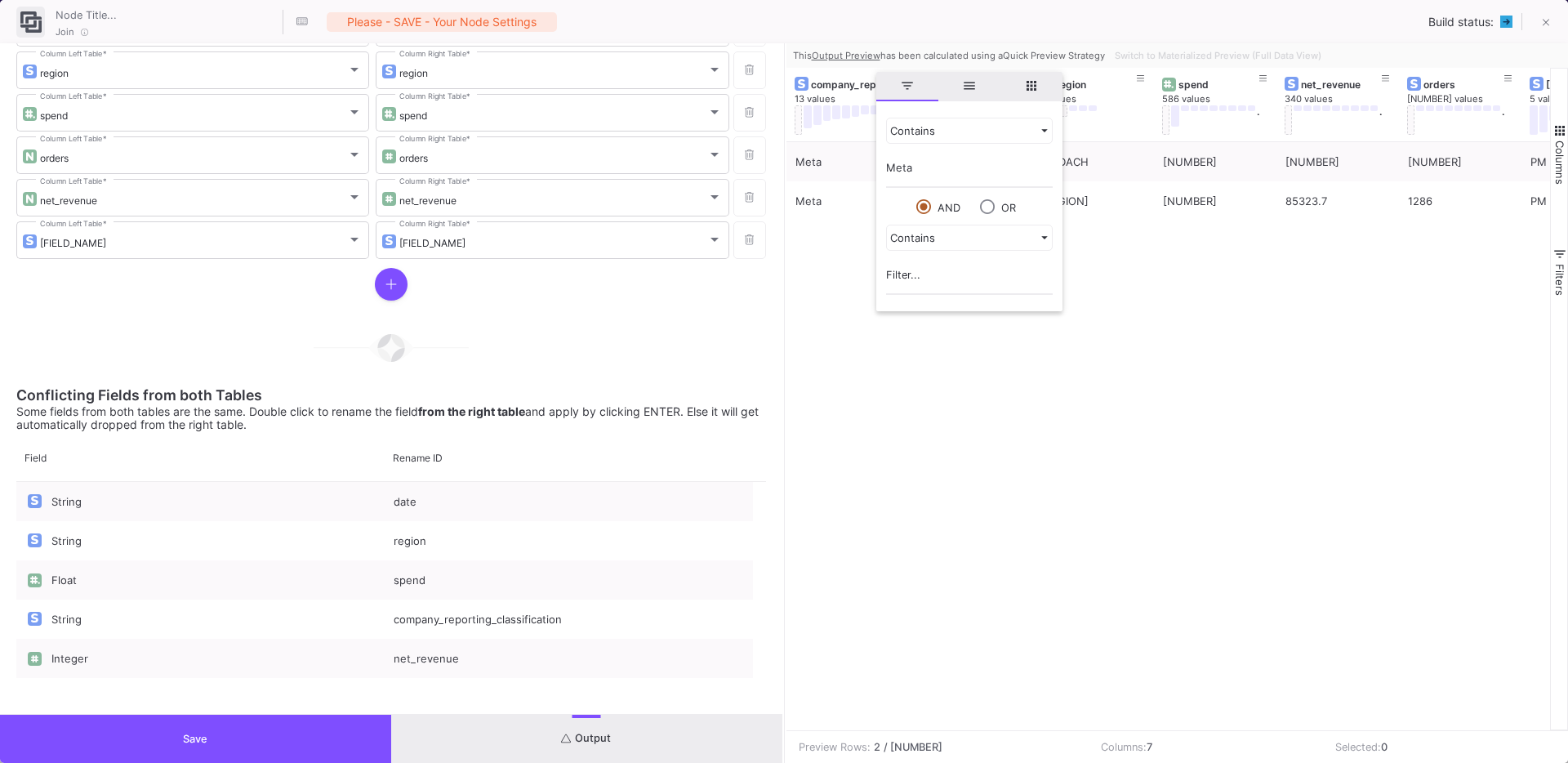 click on "Meta 2025-07 BE_DACH 117134.79000000012 166462.84 2618 PM Meta 2025-07 BE_INT 58039.07000000003 85323.7 1286 PM" at bounding box center (1169, 436) 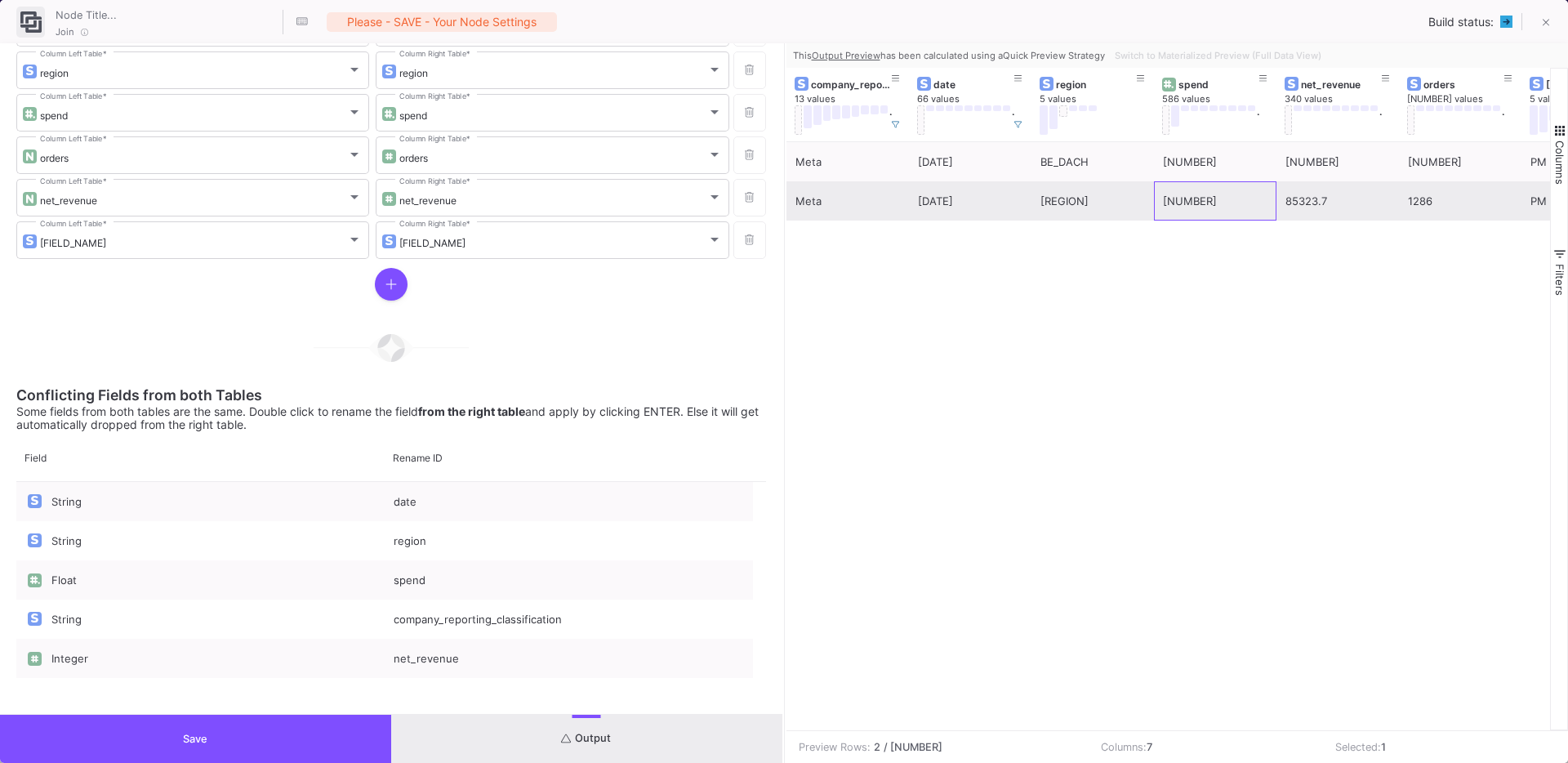 click on "58039.07000000003" at bounding box center [1215, 201] 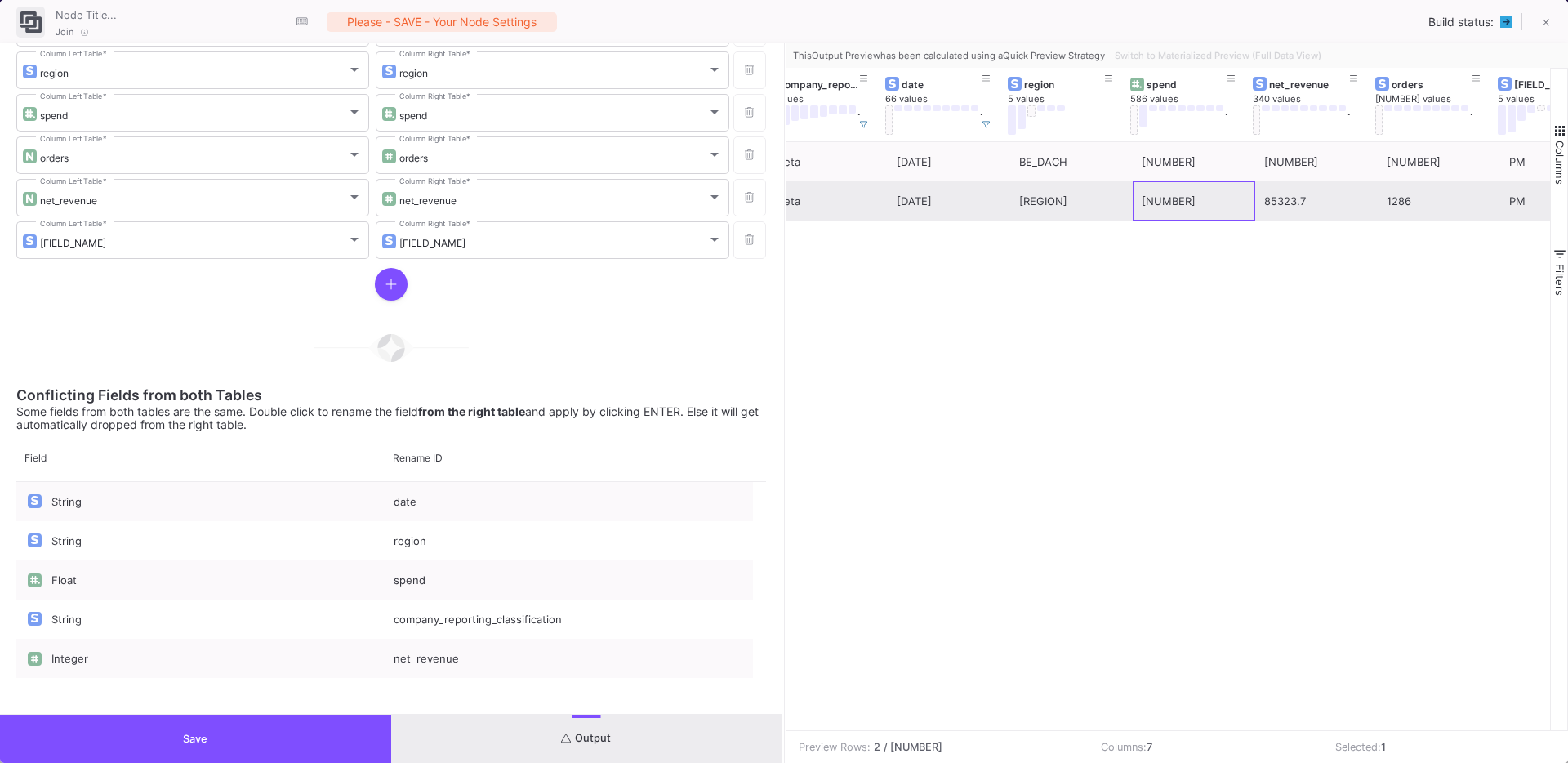 scroll, scrollTop: 0, scrollLeft: 38, axis: horizontal 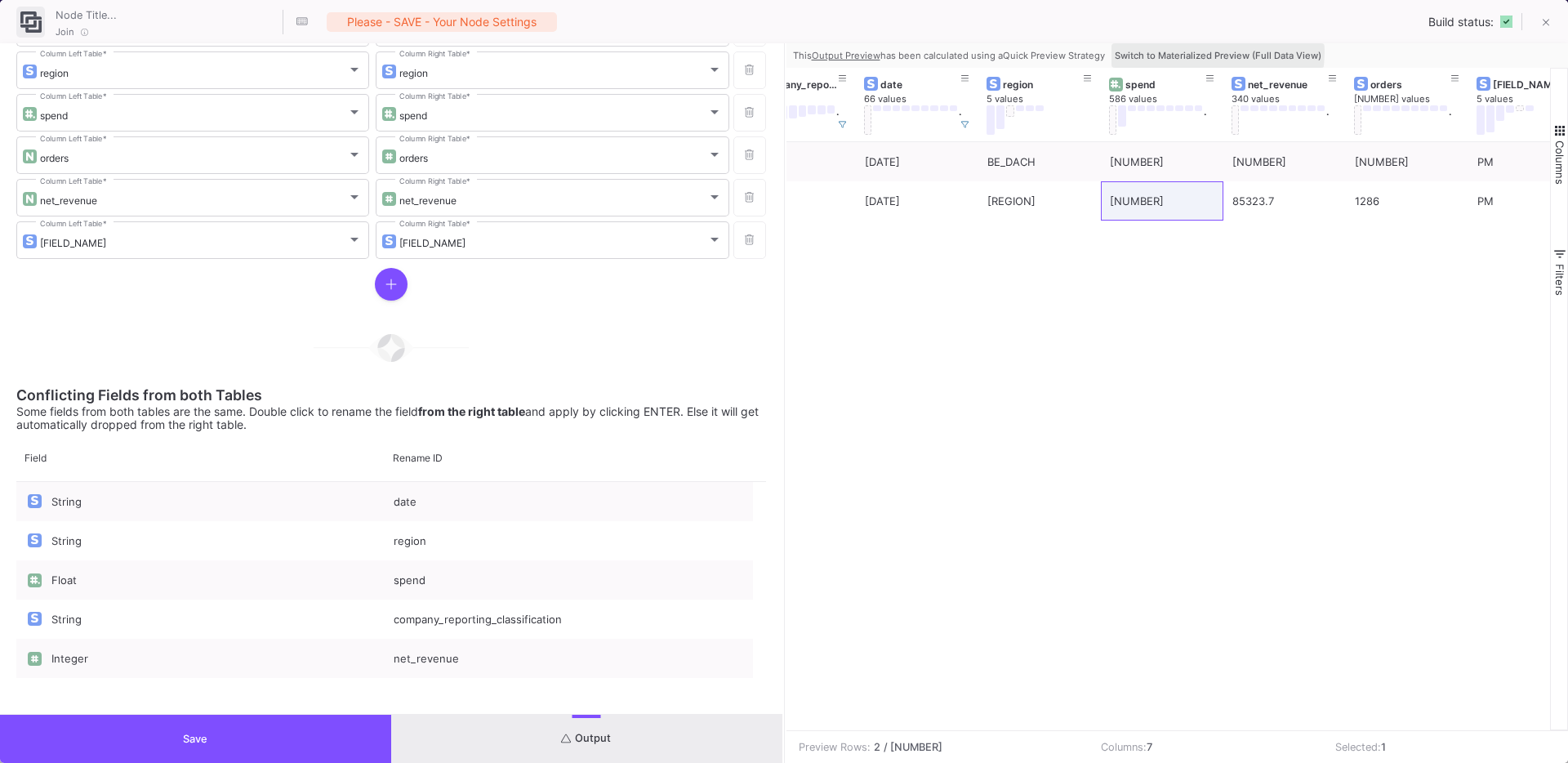 click on "Switch to Materialized Preview (Full Data View)" at bounding box center [1218, 56] 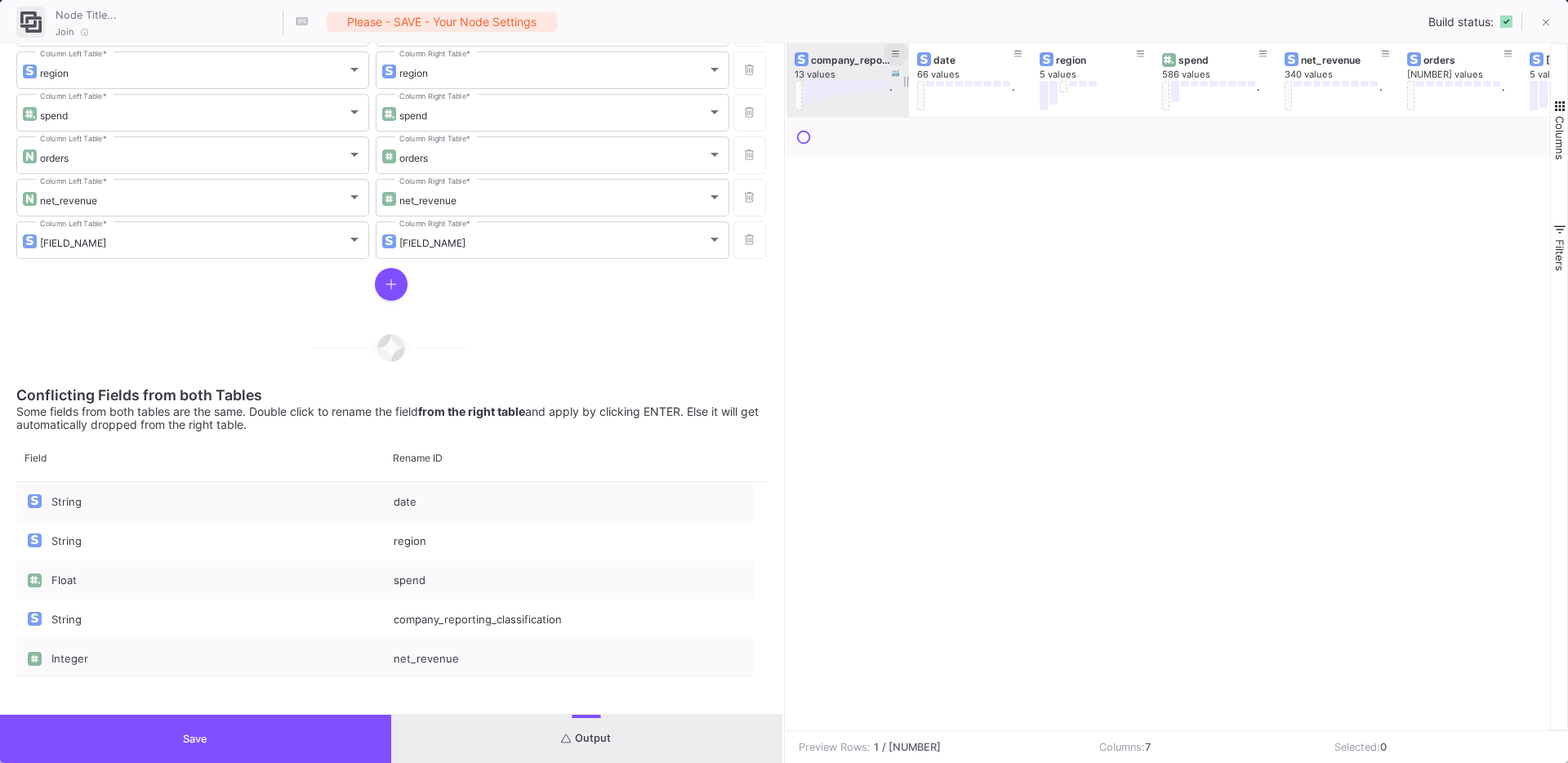 click at bounding box center (896, 54) 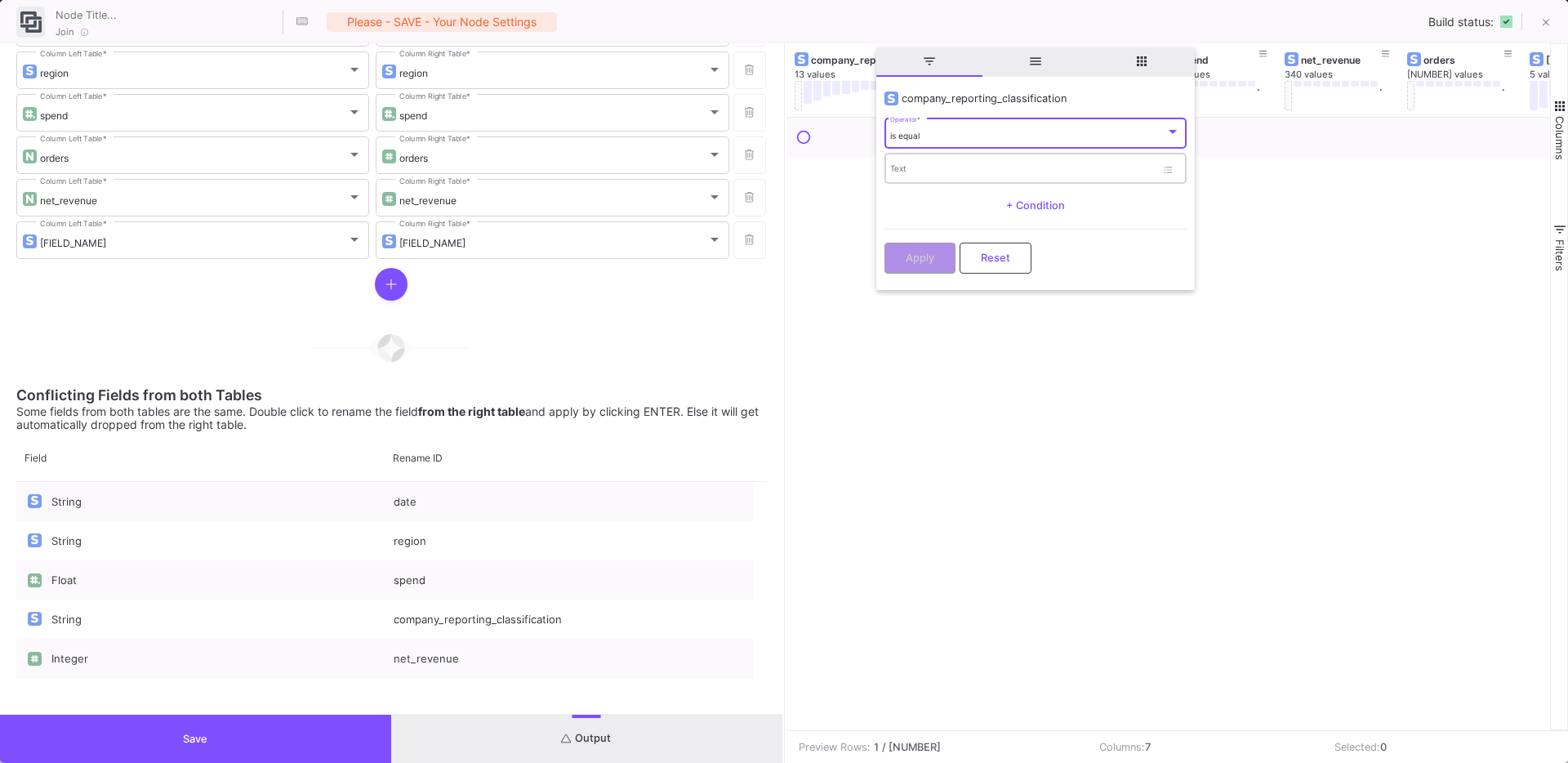 click on "Text" at bounding box center [1022, 171] 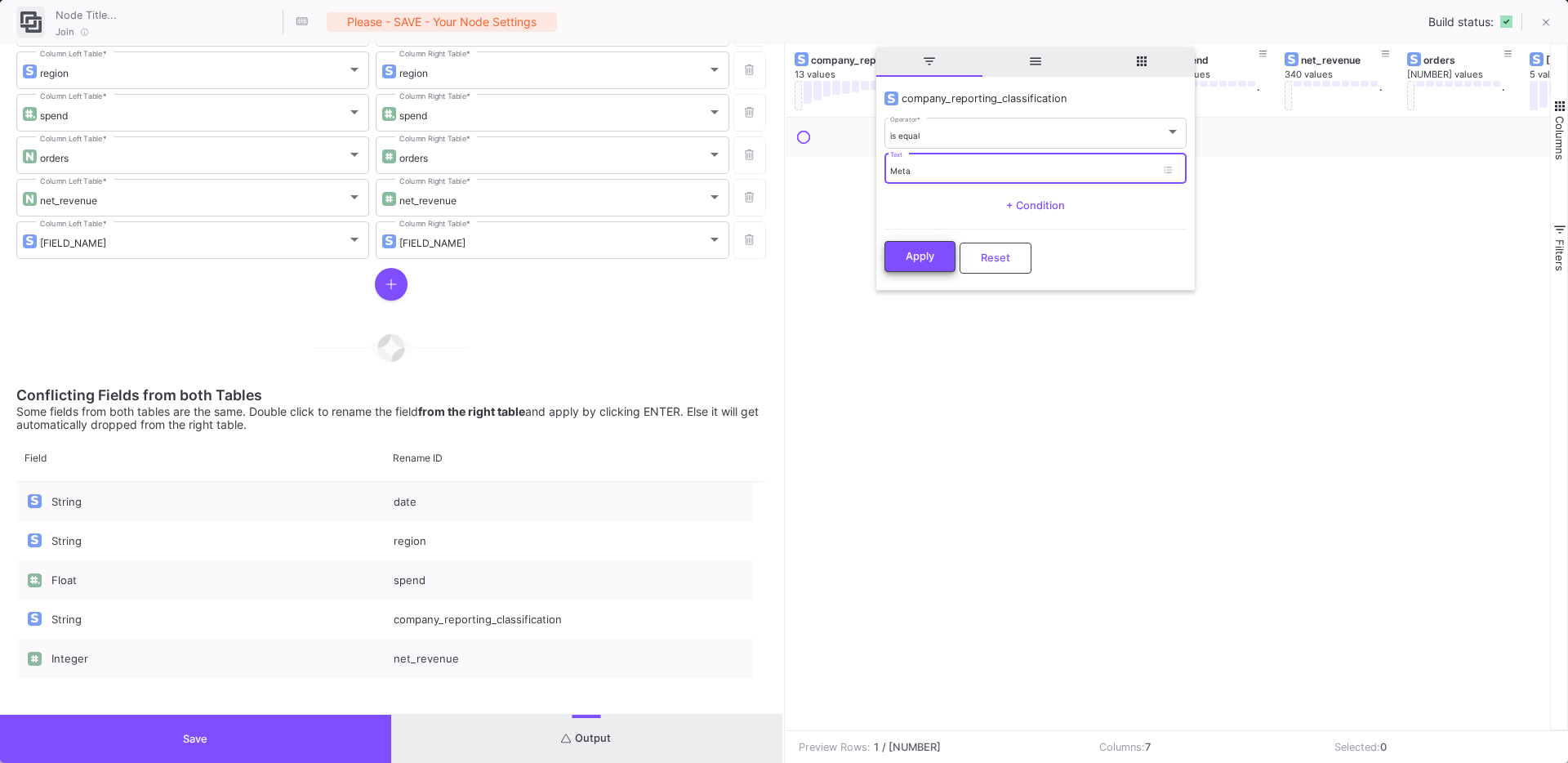 type on "Meta" 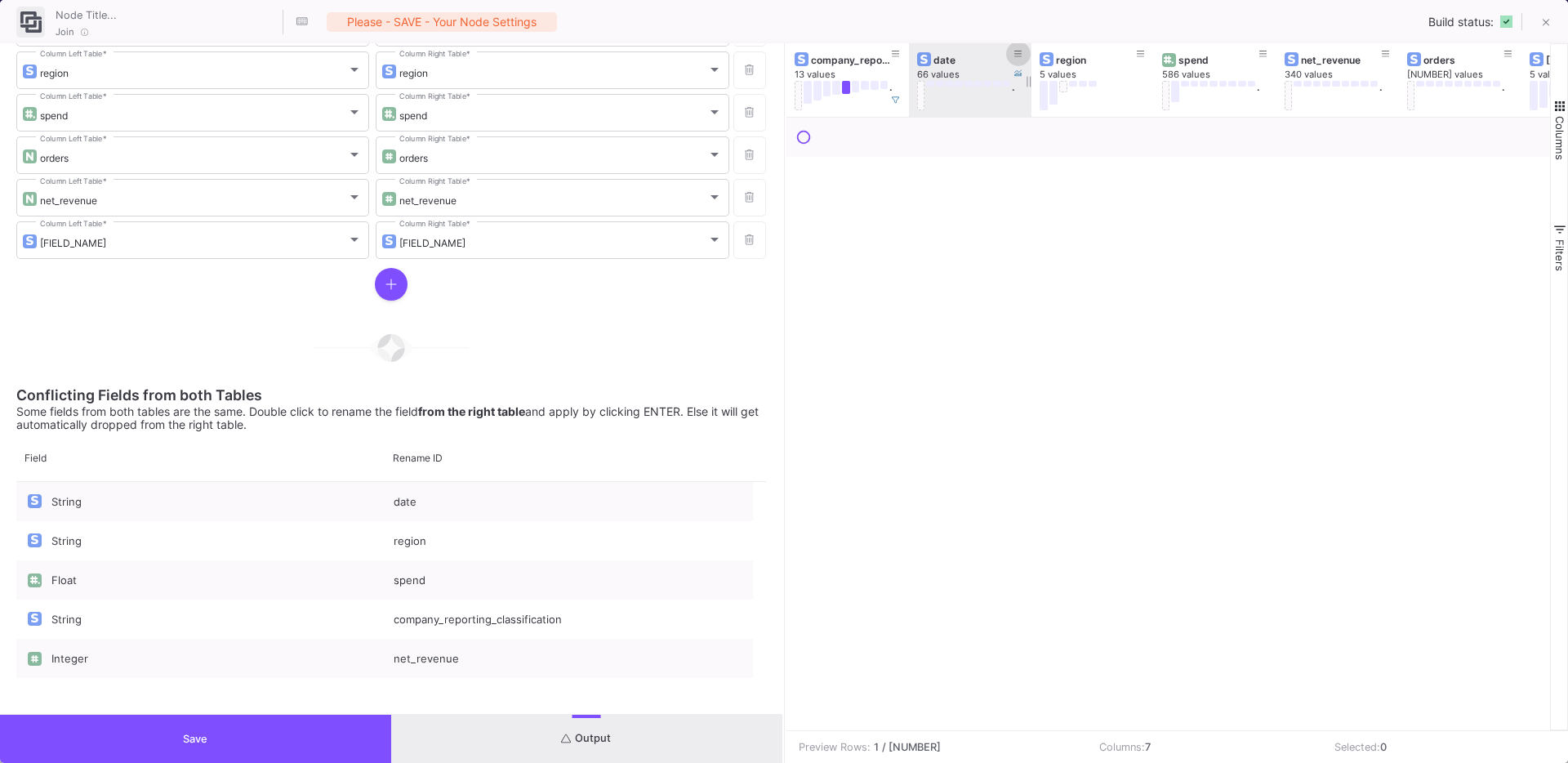 click 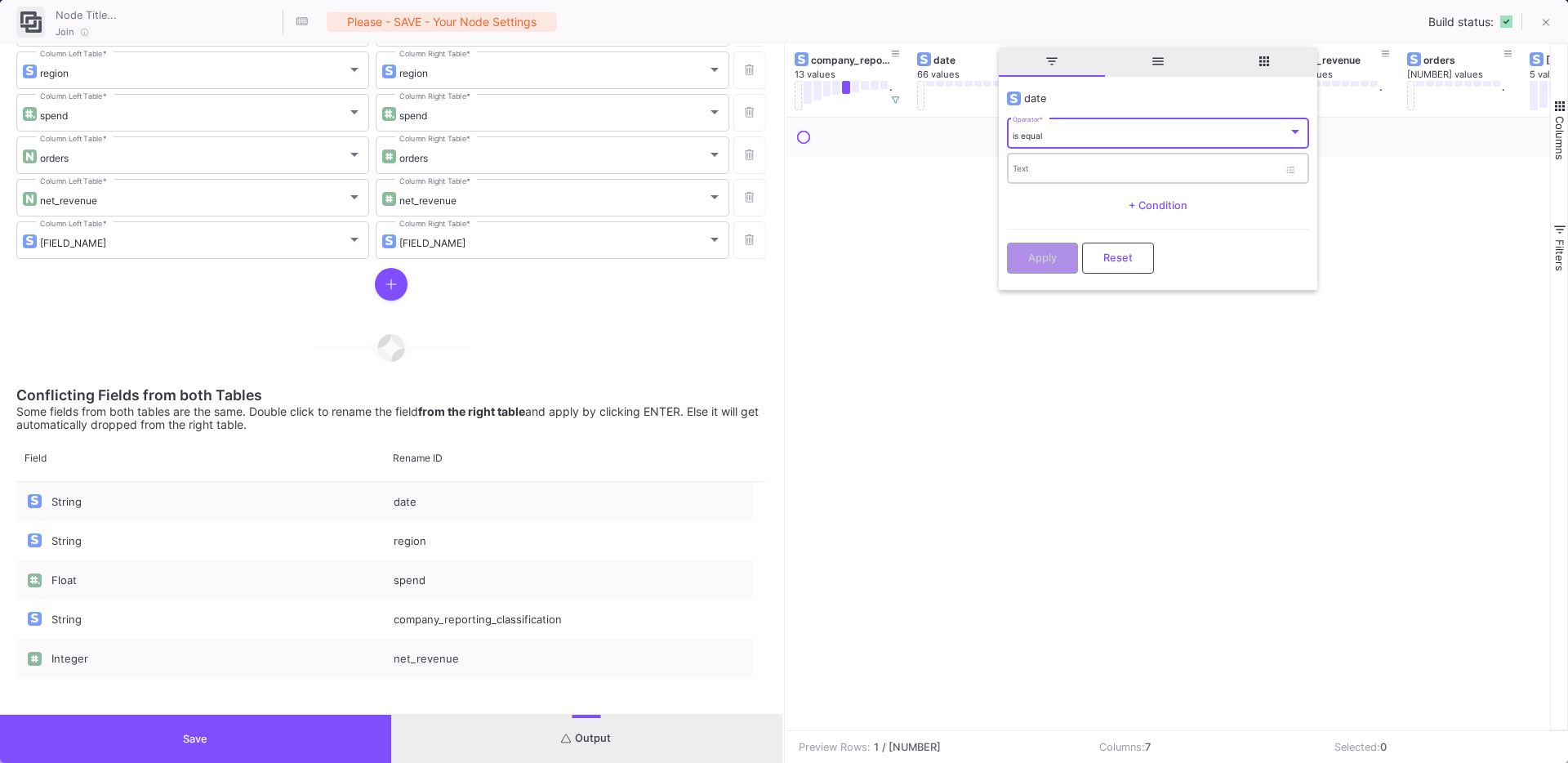 click on "Text" at bounding box center (1145, 167) 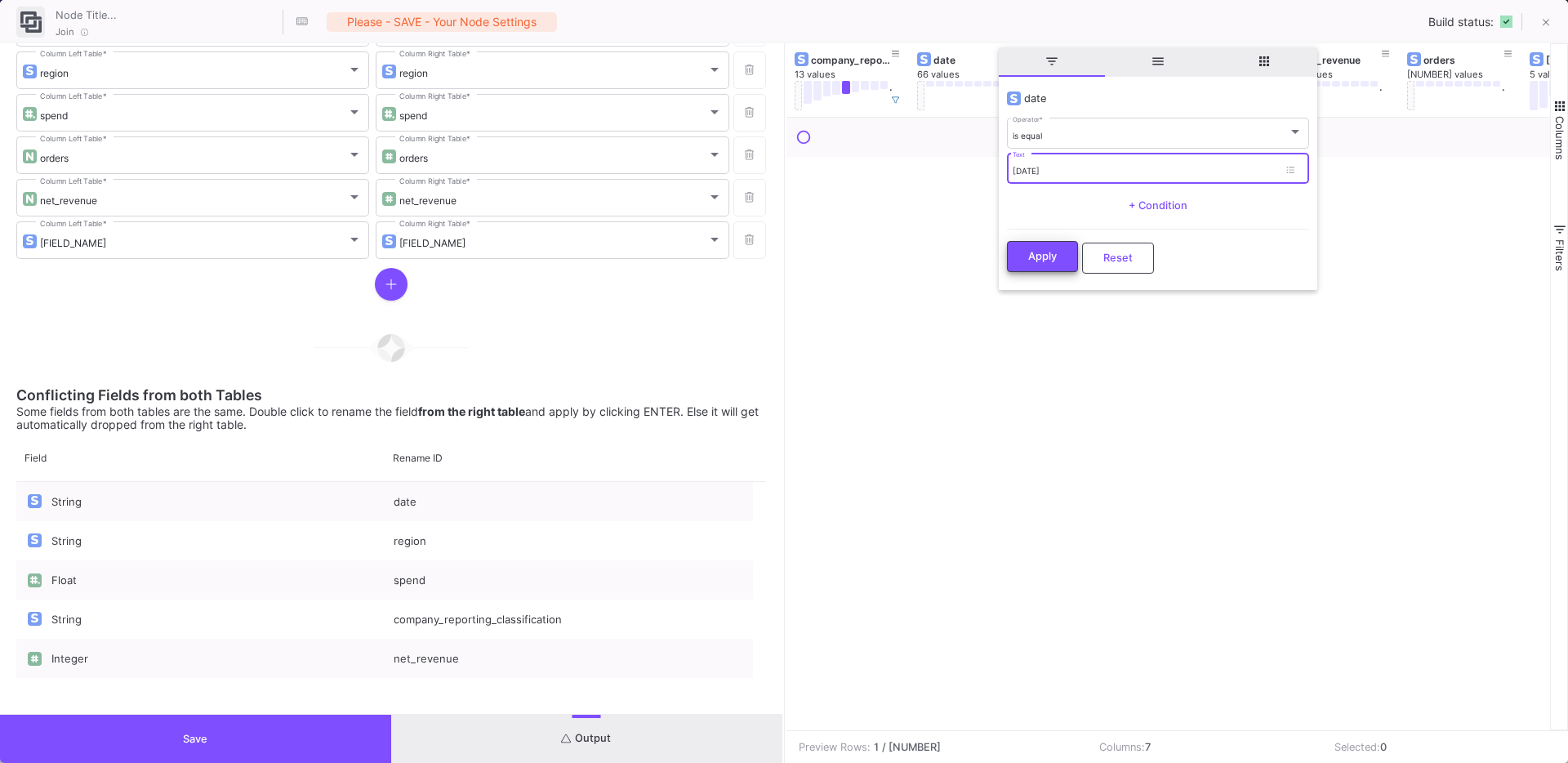 type on "2025-07" 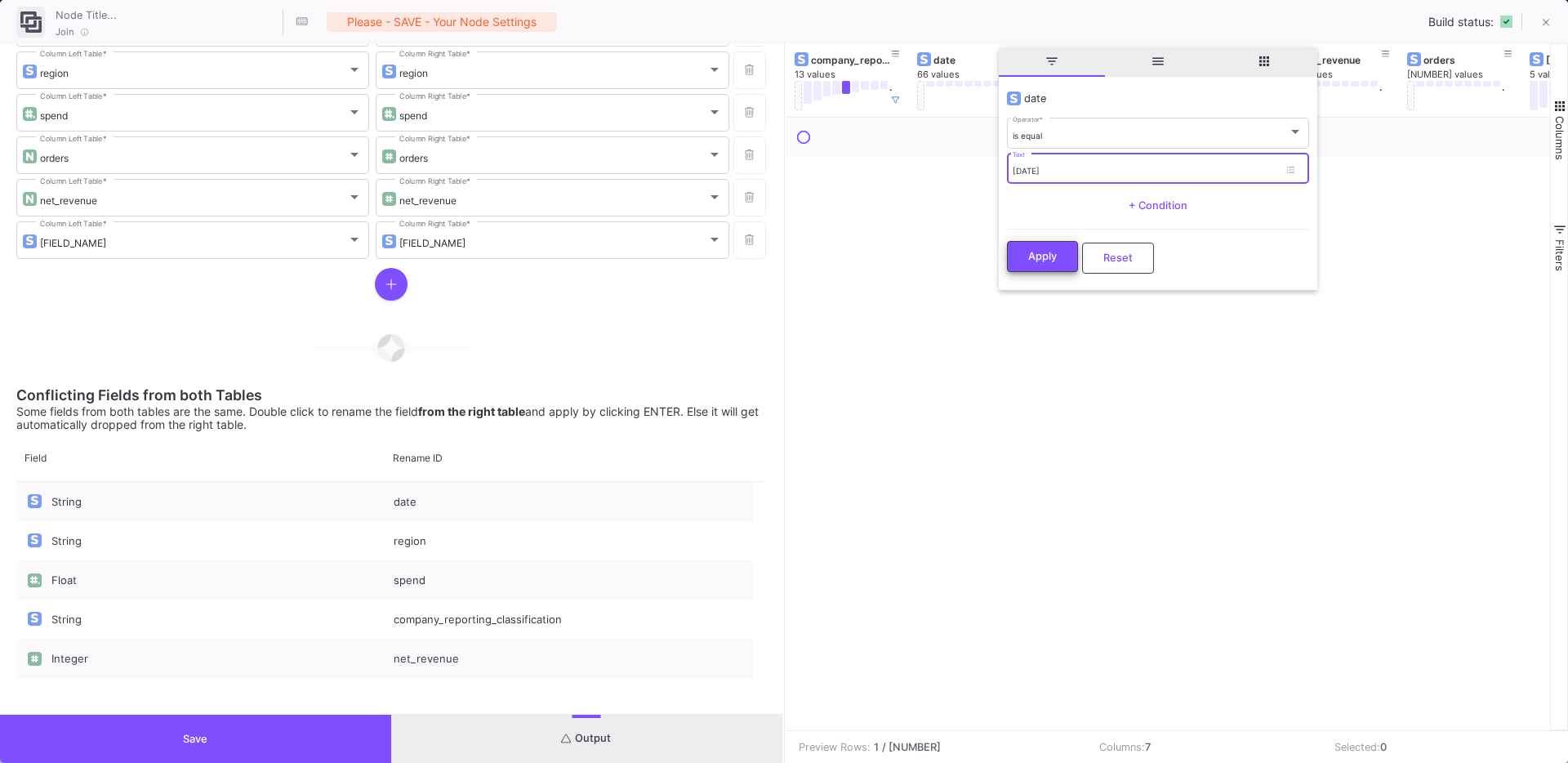 click on "Apply" at bounding box center [1042, 256] 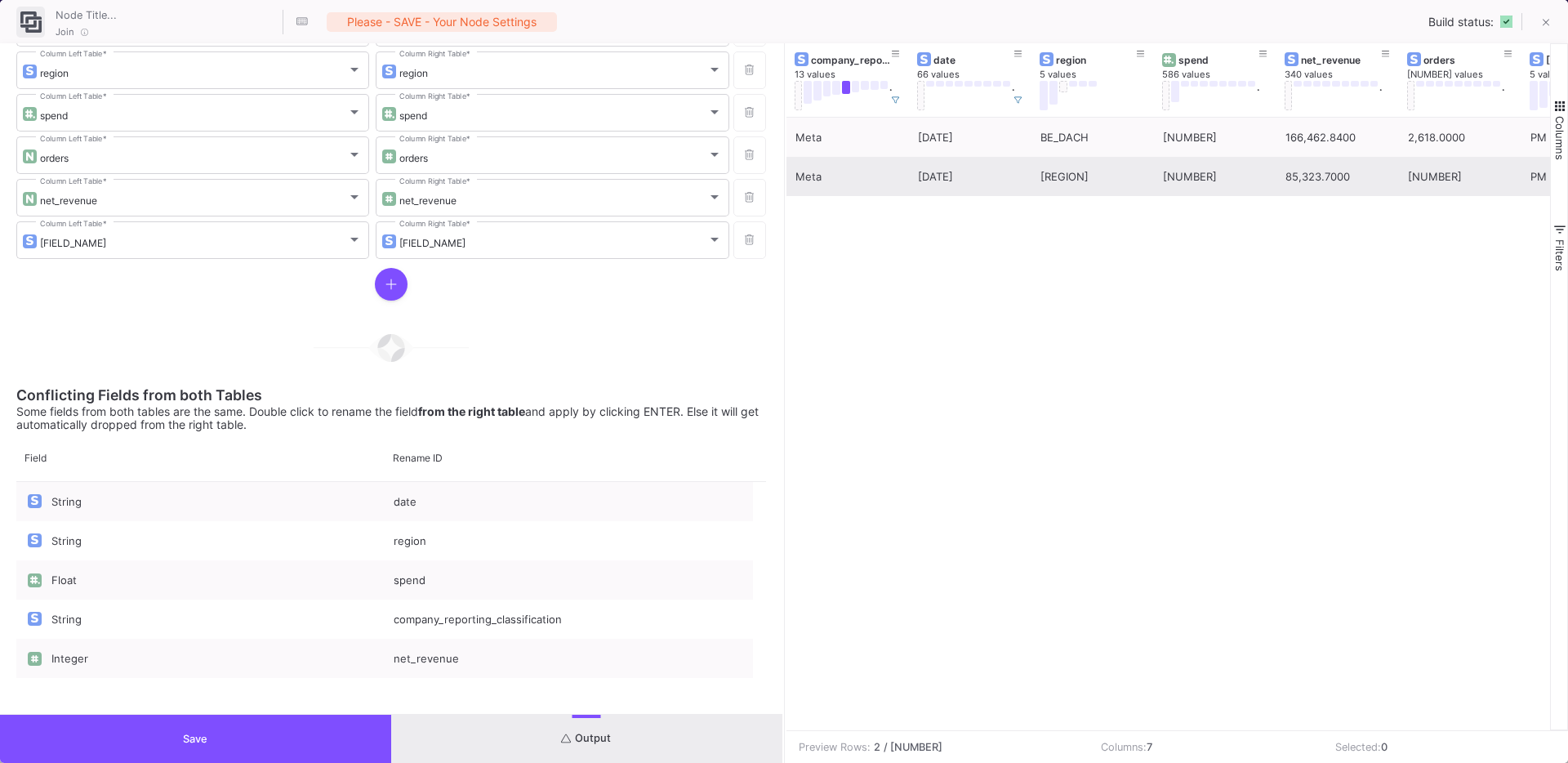 click on "58039.07000000003" at bounding box center (1215, 176) 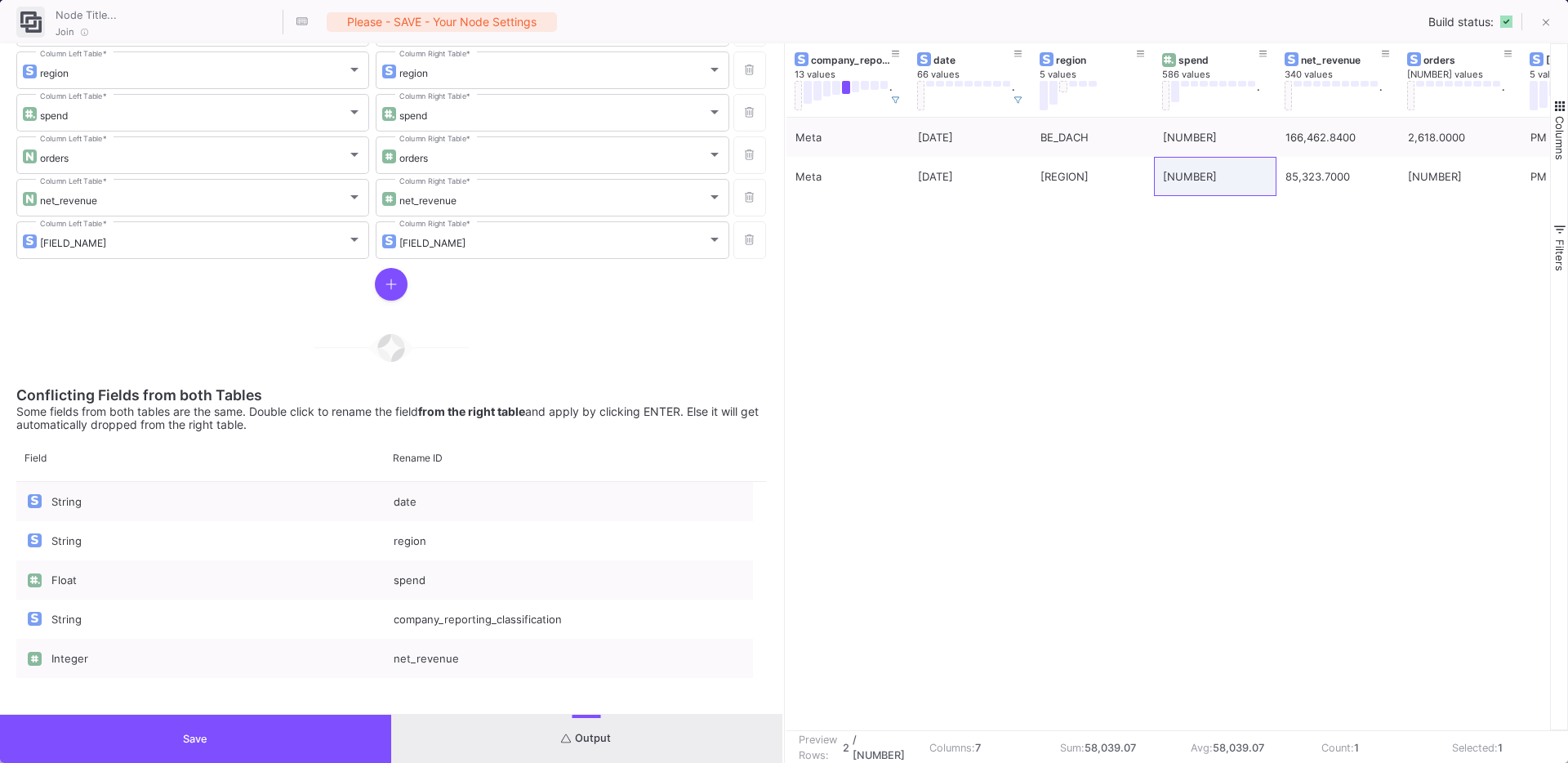 click on "Meta 2025-07 BE_DACH 117134.79000000012 166,462.8400 2,618.0000 PM Meta 2025-07 BE_INT 58039.07000000003 85,323.7000 1,286.0000 PM" at bounding box center [1169, 424] 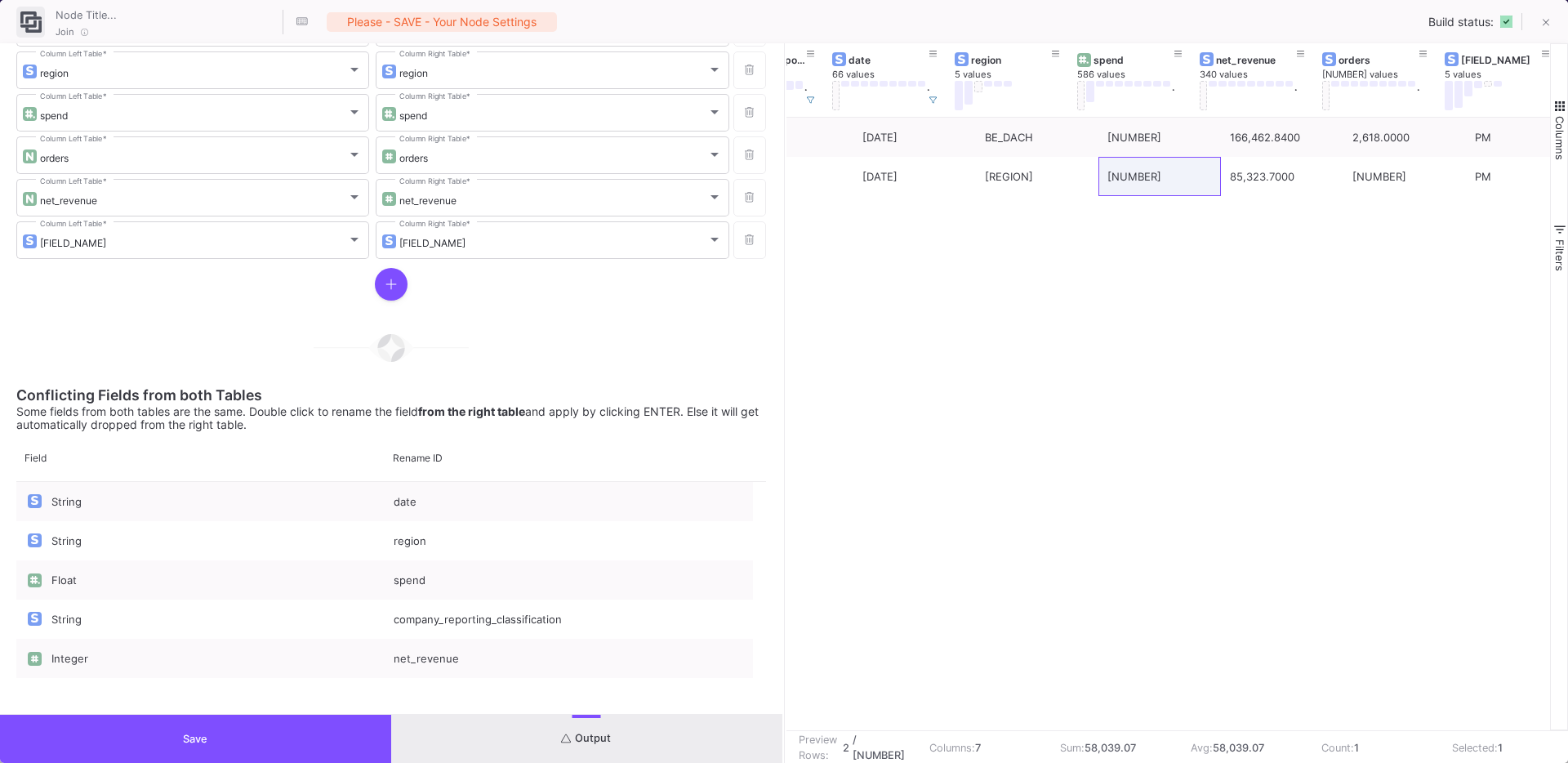 scroll, scrollTop: 0, scrollLeft: 93, axis: horizontal 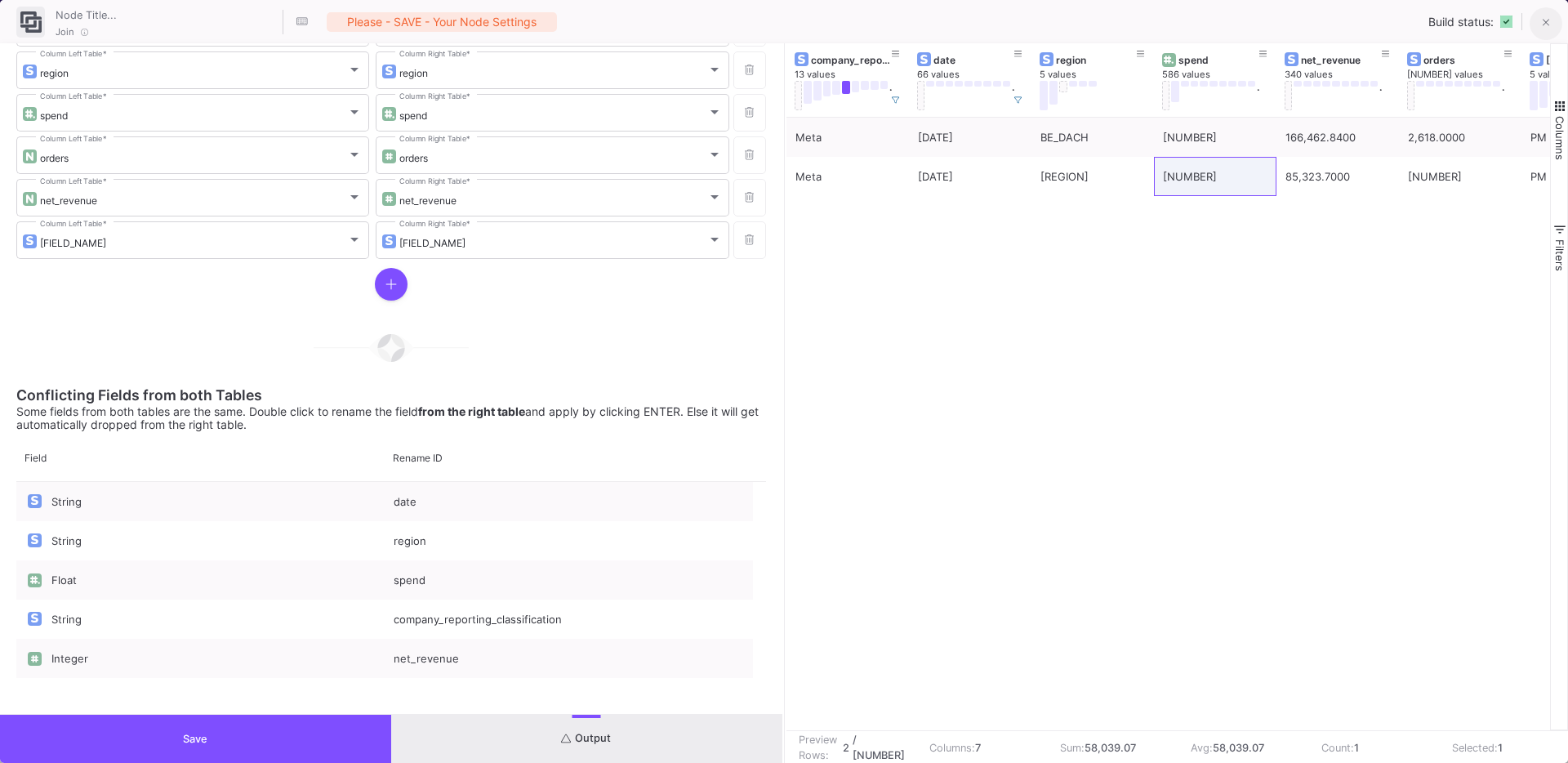 click at bounding box center (1546, 24) 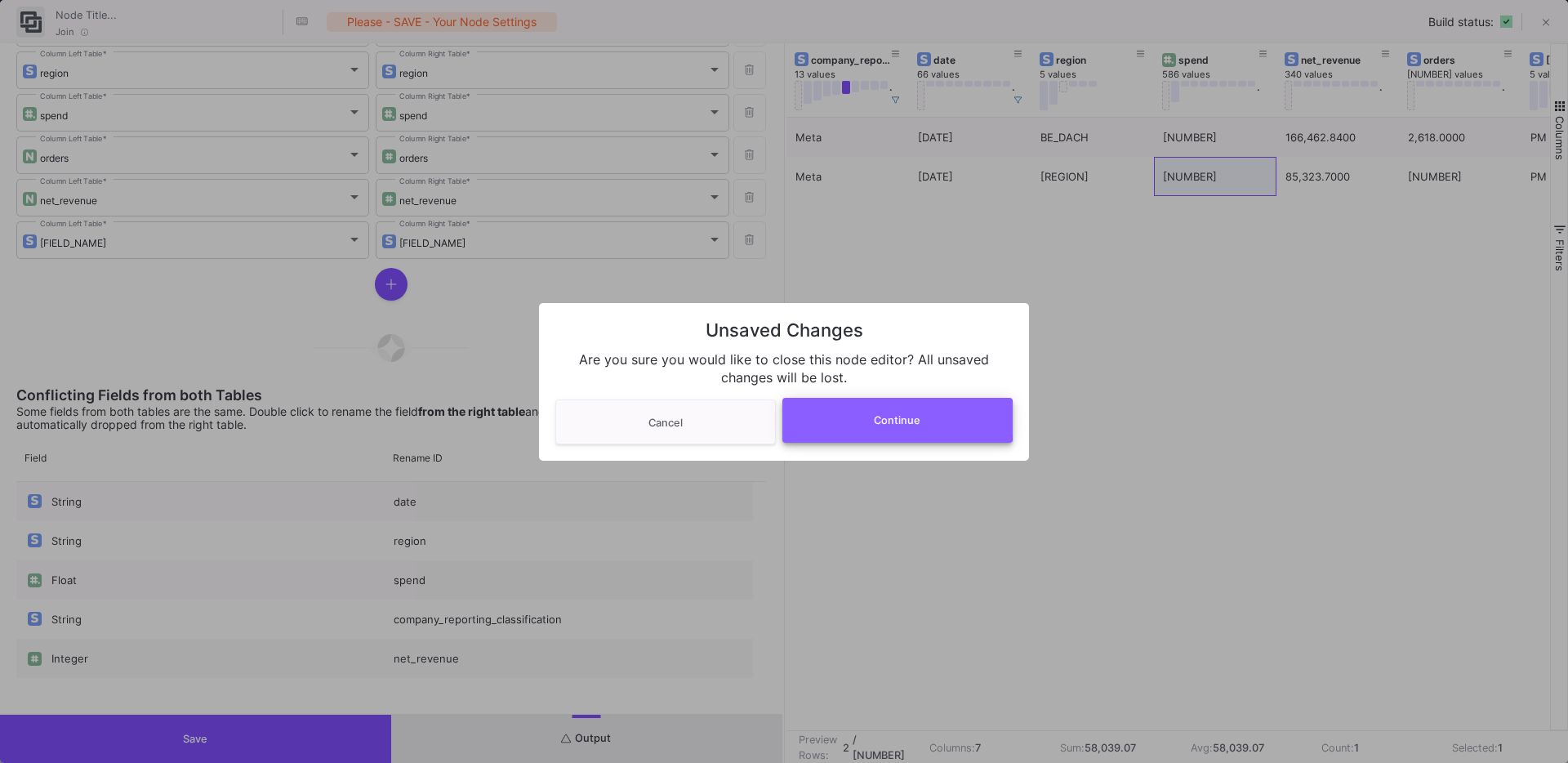 click on "Continue" at bounding box center [898, 420] 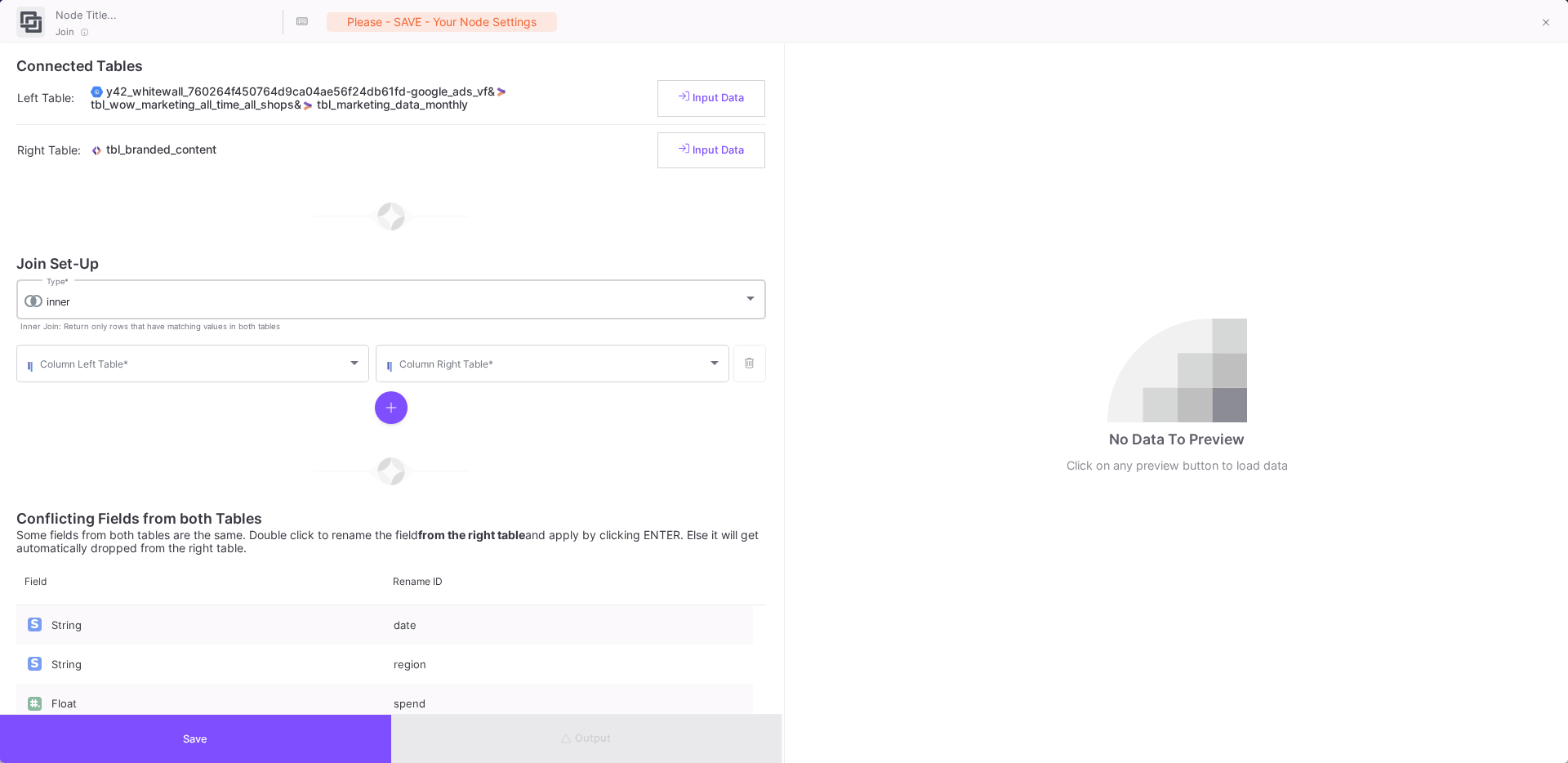 click on "inner  Type   *" at bounding box center [402, 298] 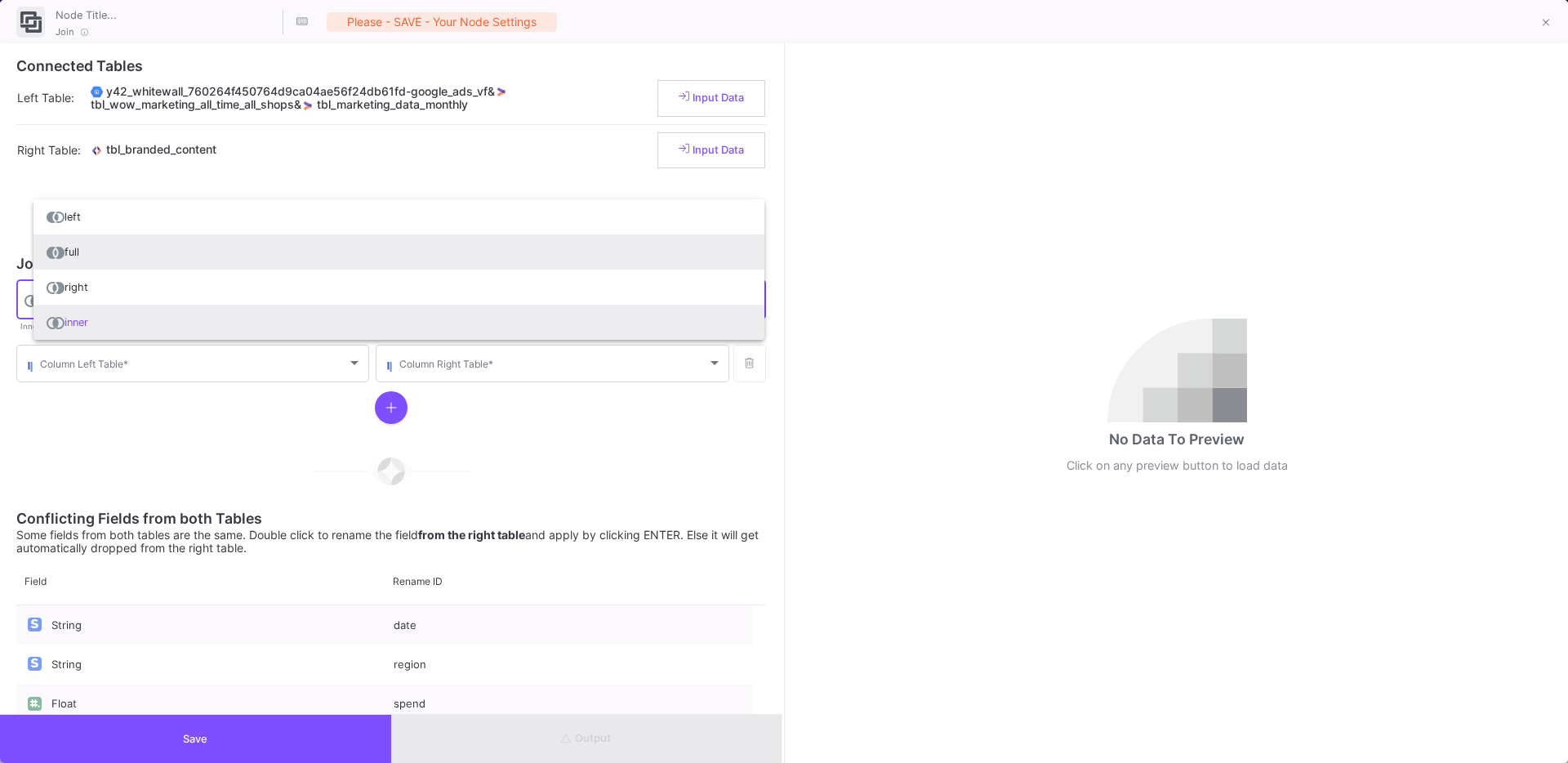 click on "full" at bounding box center [399, 252] 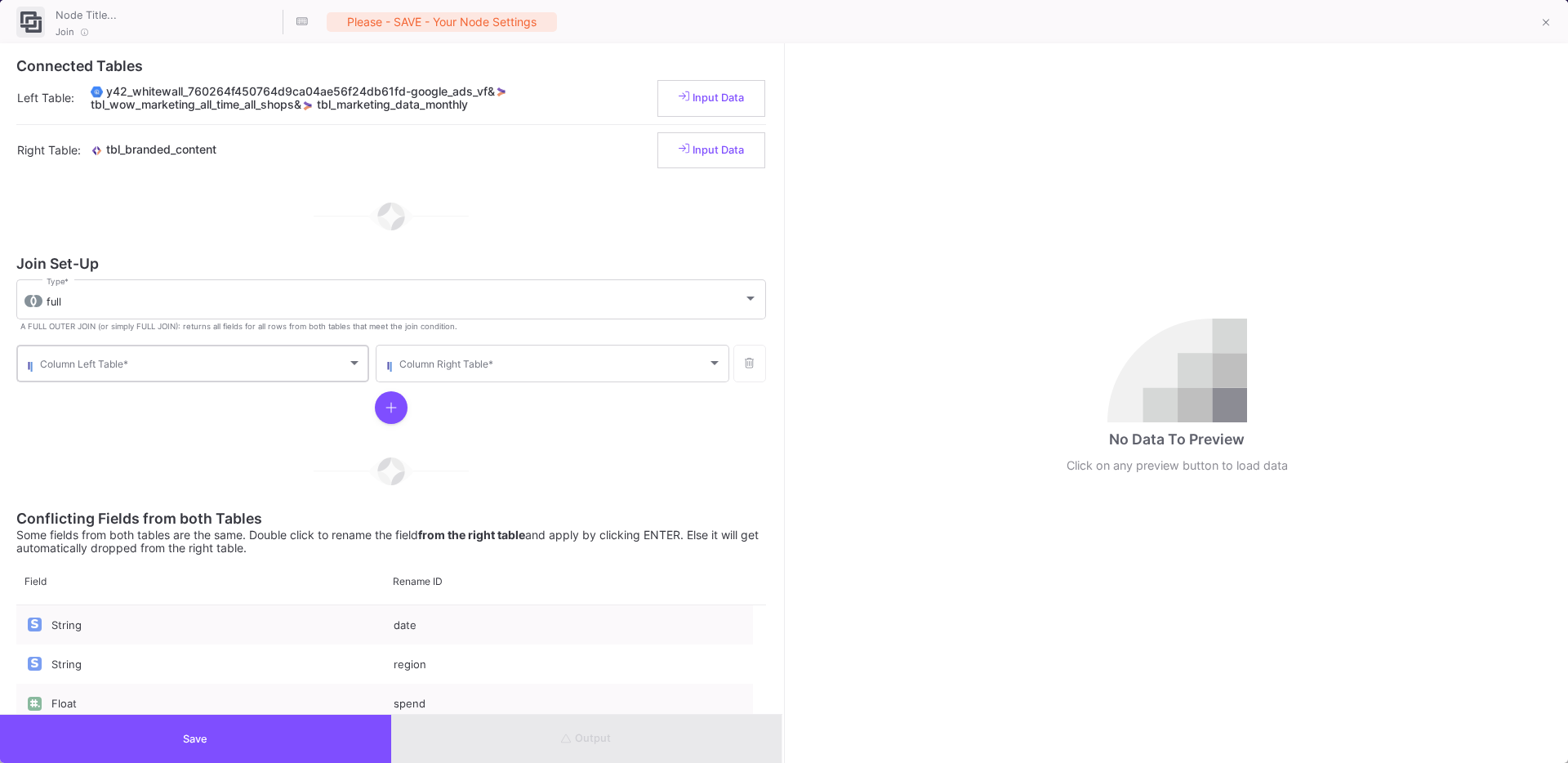 click on "Column Left Table   *" at bounding box center [201, 362] 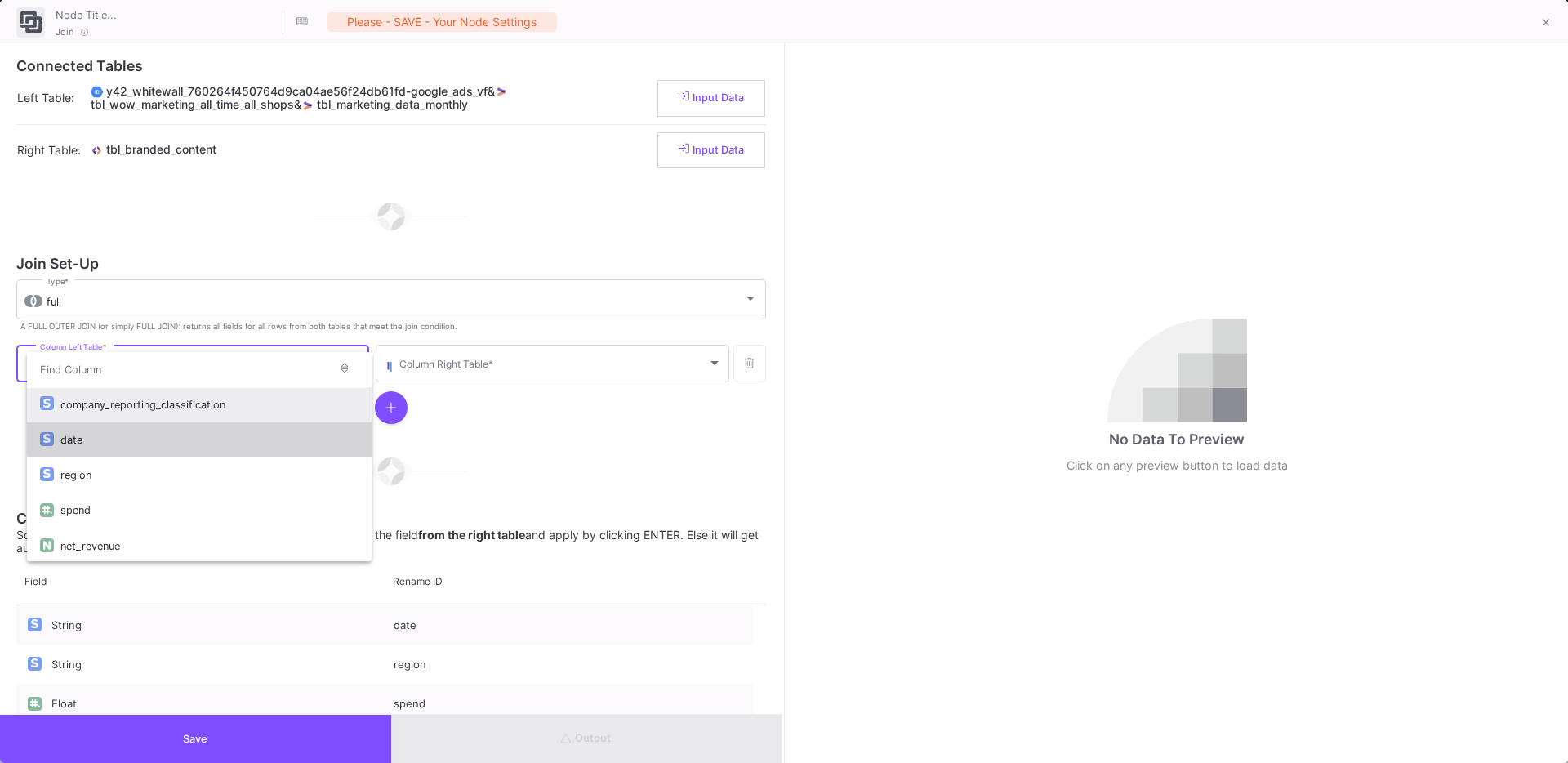 click on "date" at bounding box center (209, 440) 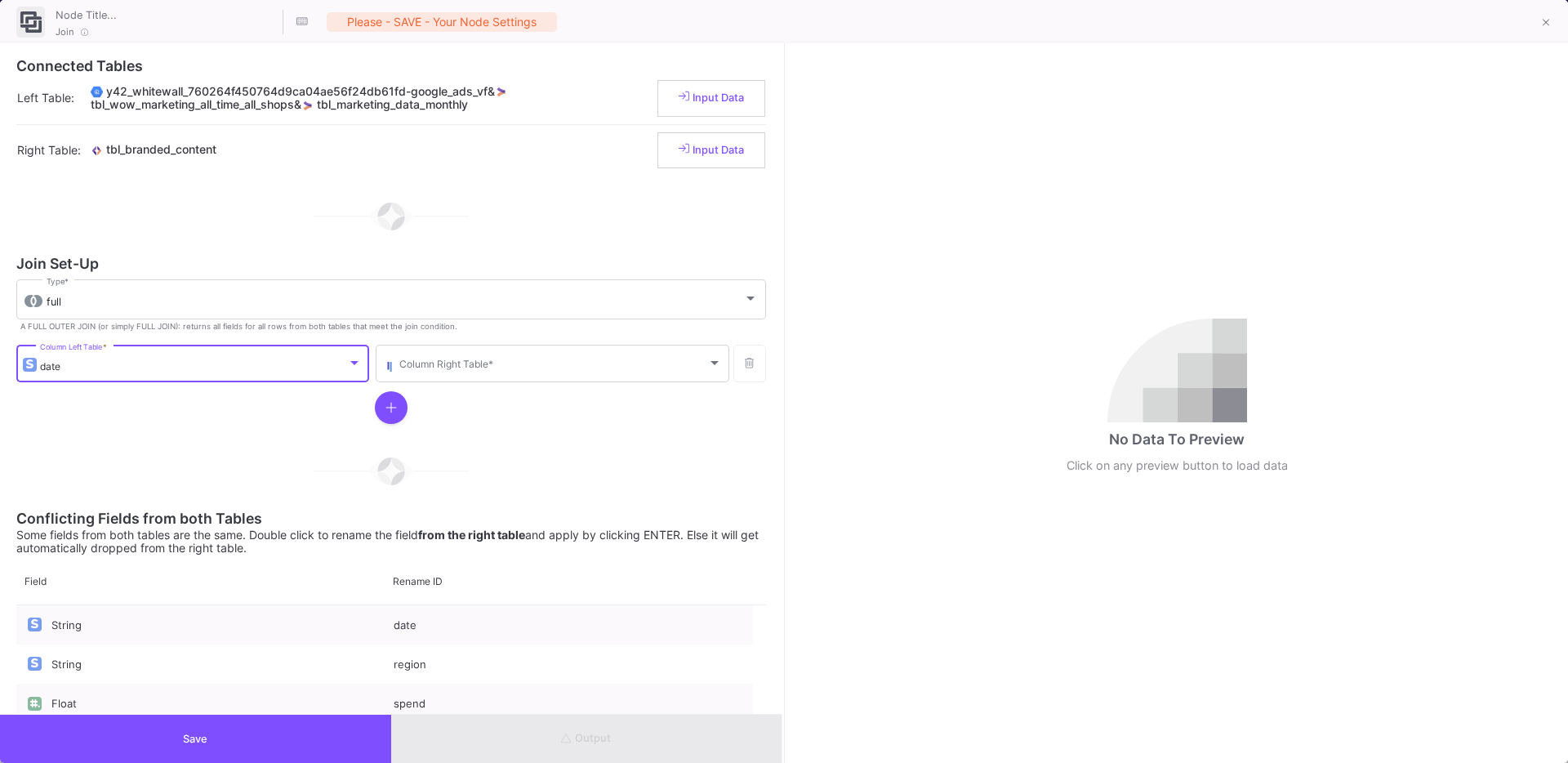 click on "Column Right Table   *" at bounding box center [552, 364] 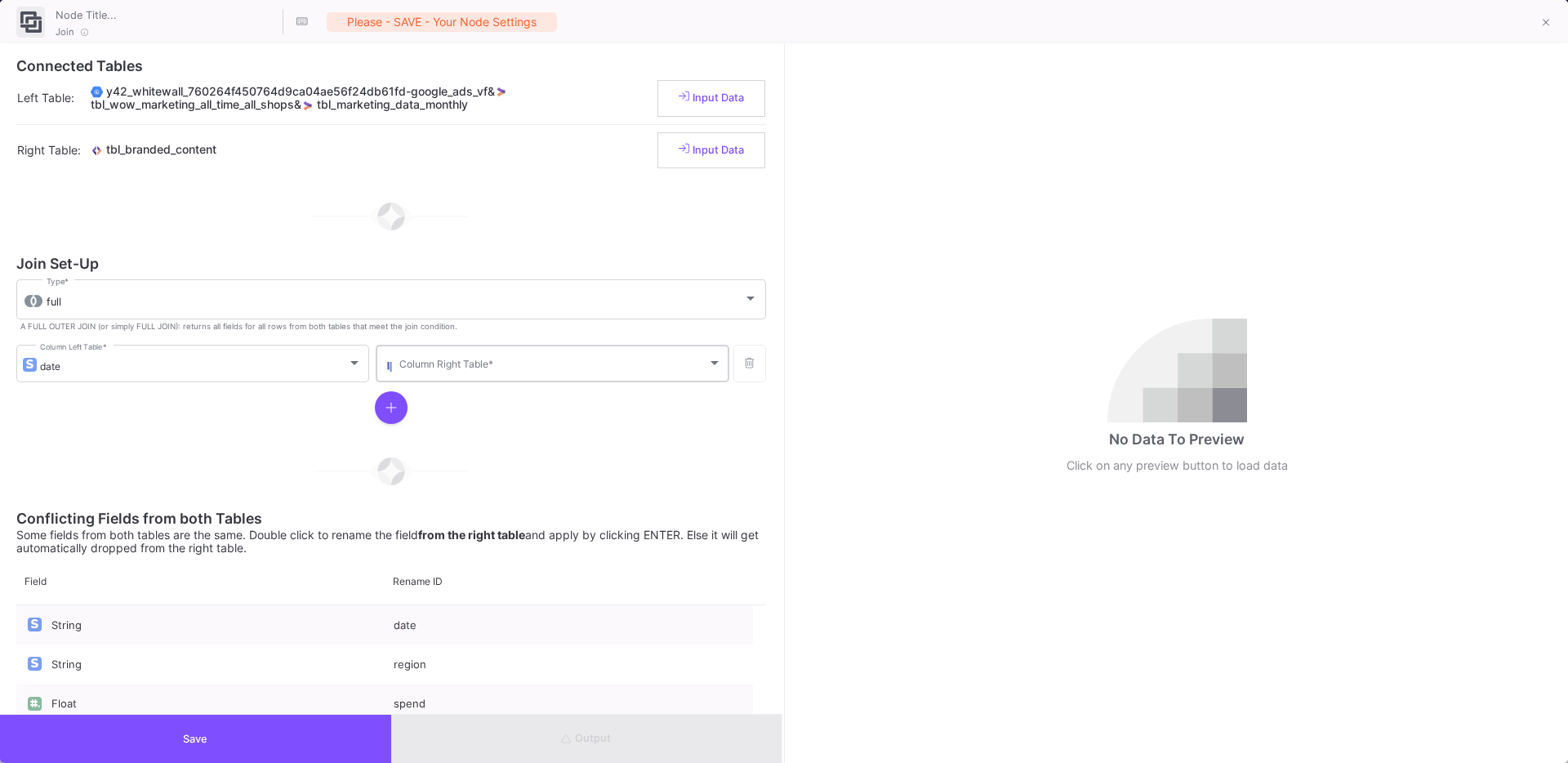 click on "Column Right Table   *" at bounding box center (560, 362) 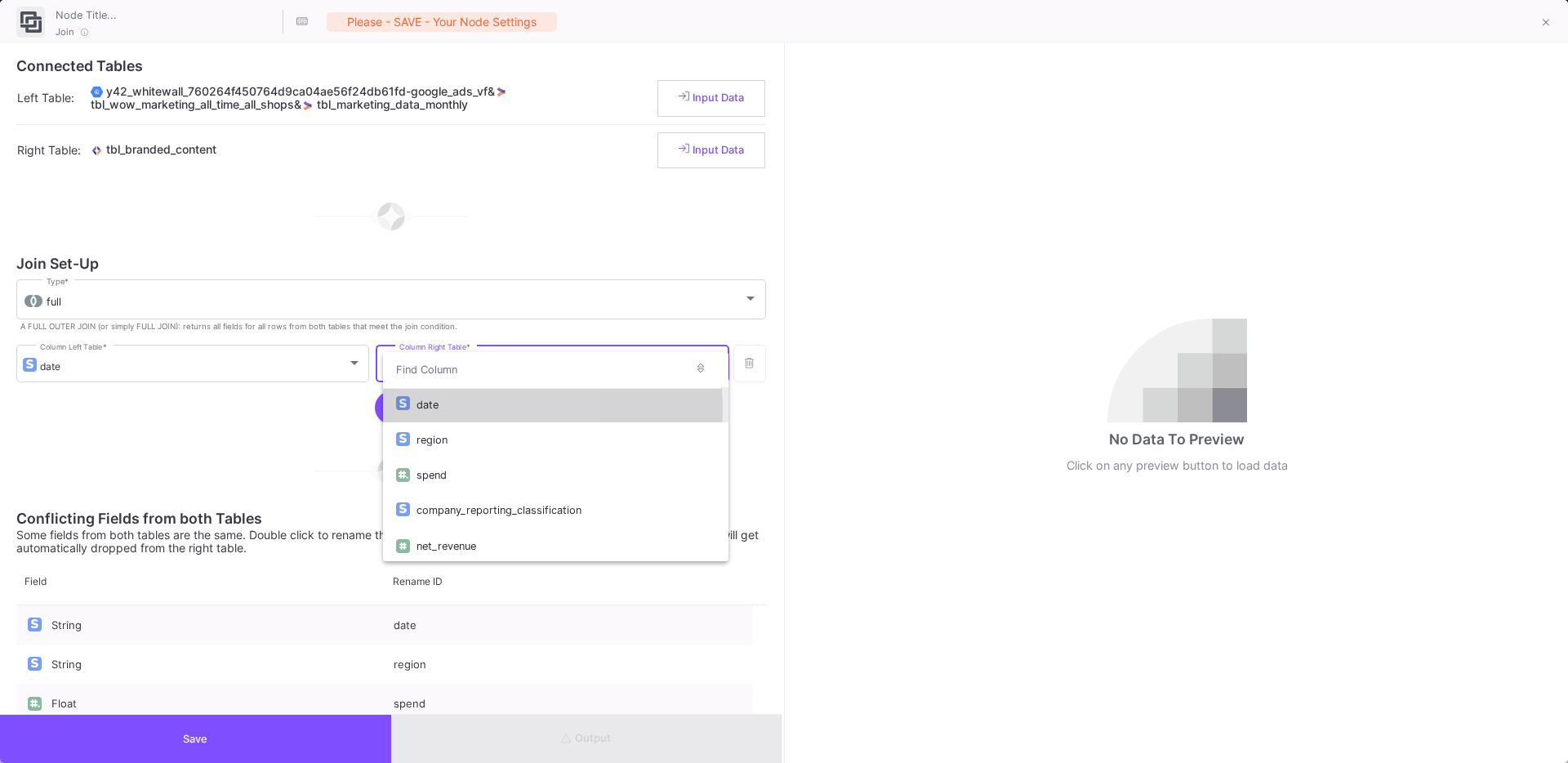 click on "date" at bounding box center (565, 404) 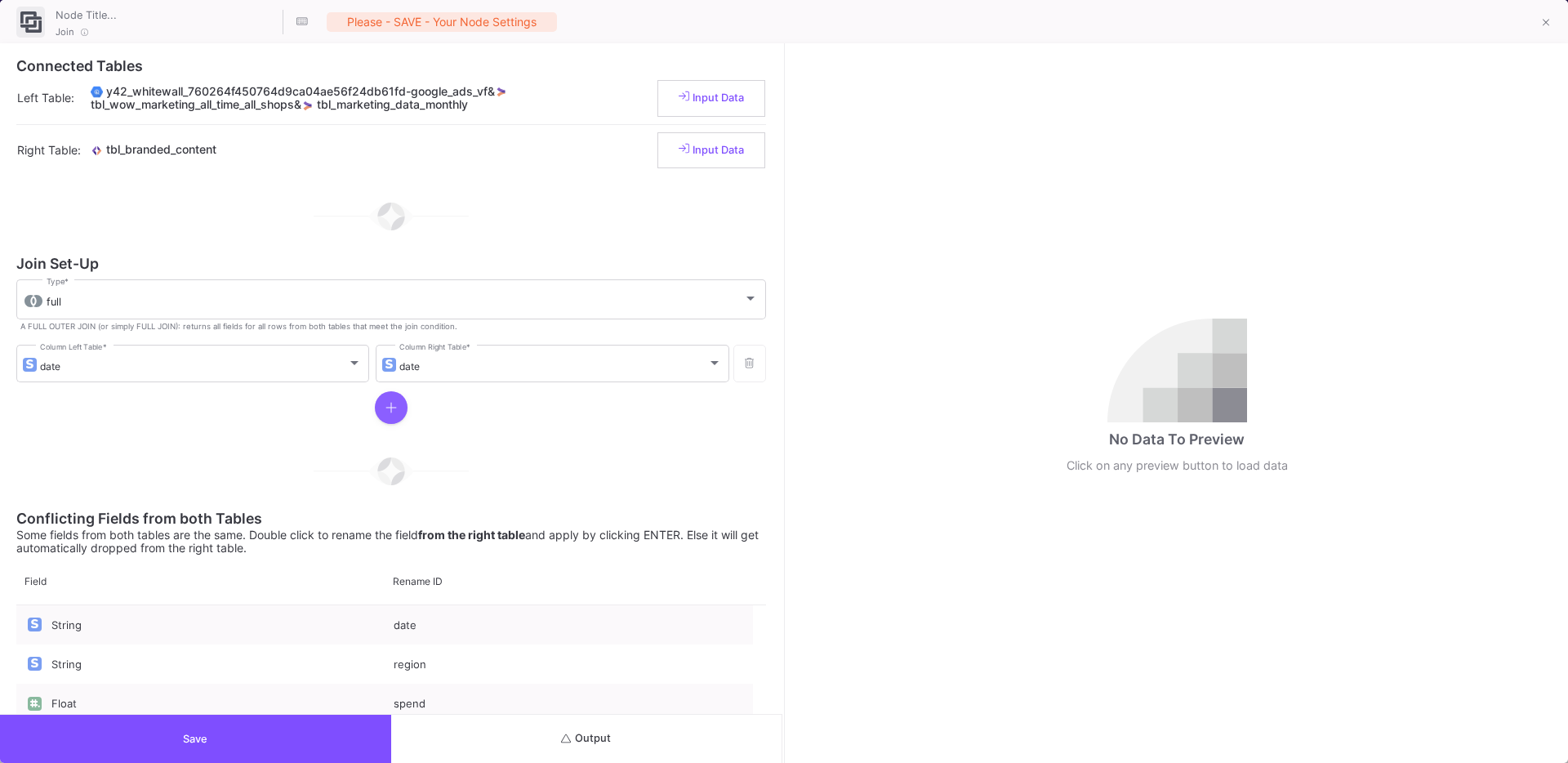 click at bounding box center (391, 408) 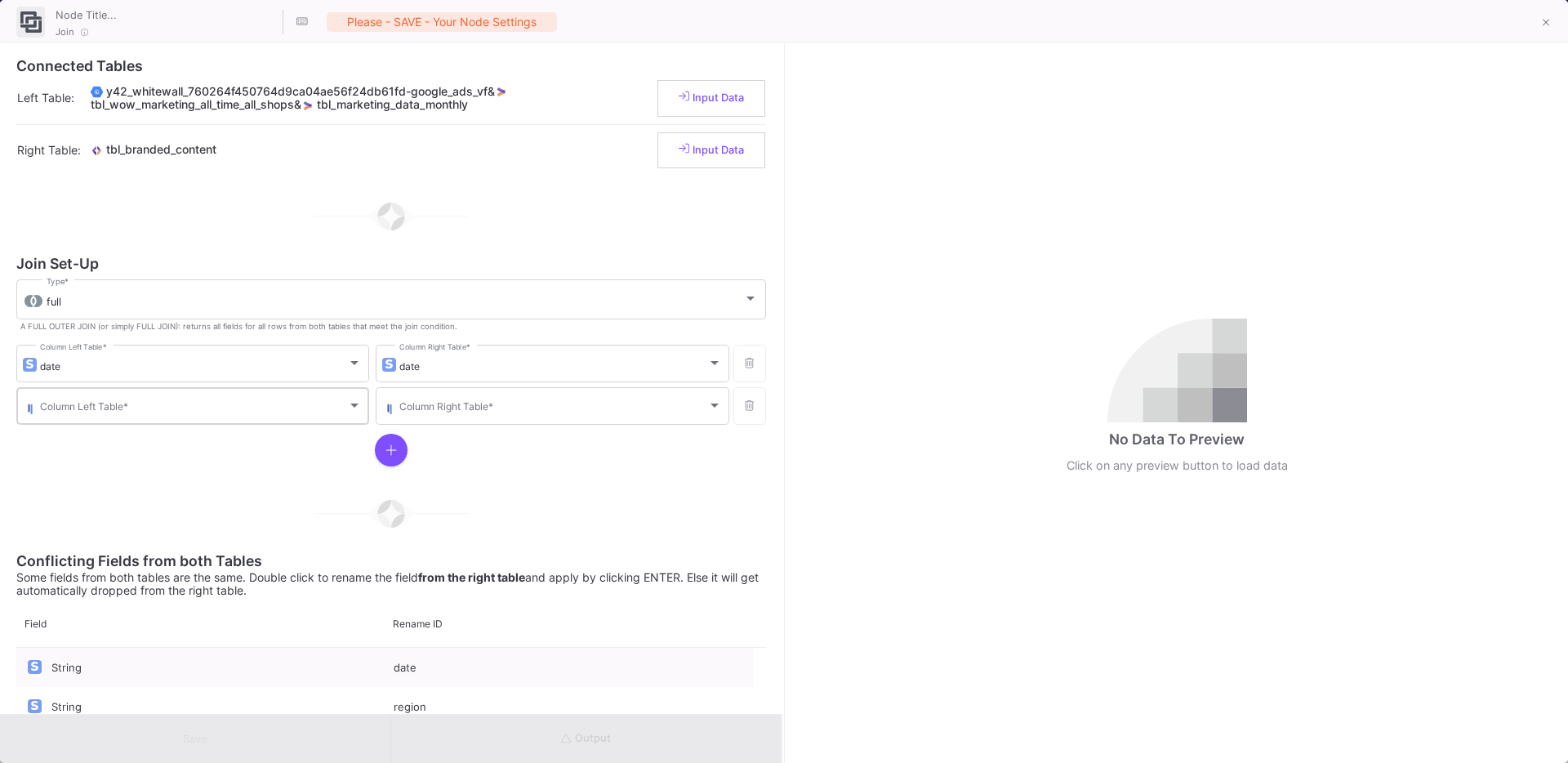 click at bounding box center [194, 408] 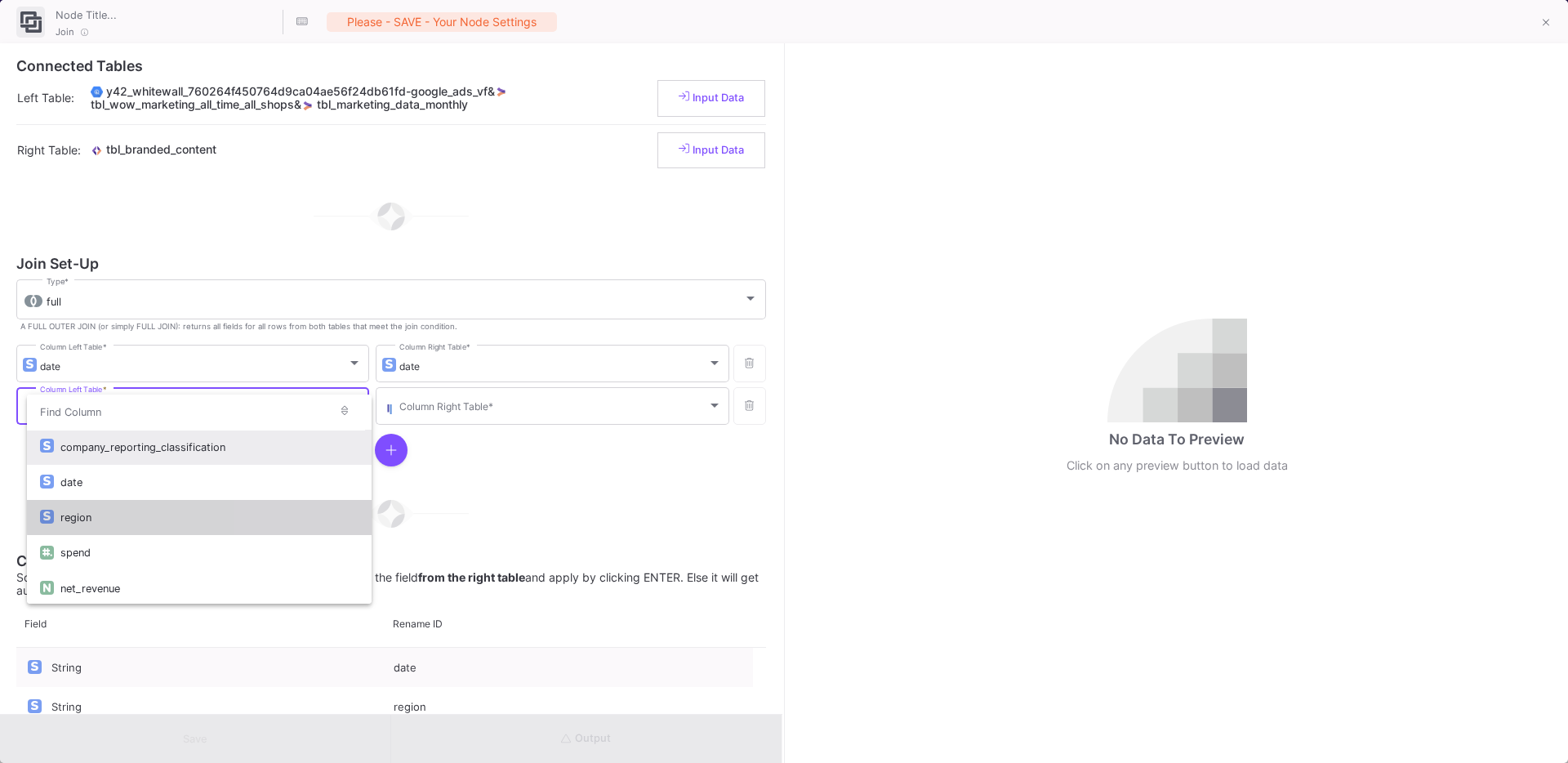 click on "region" at bounding box center [209, 517] 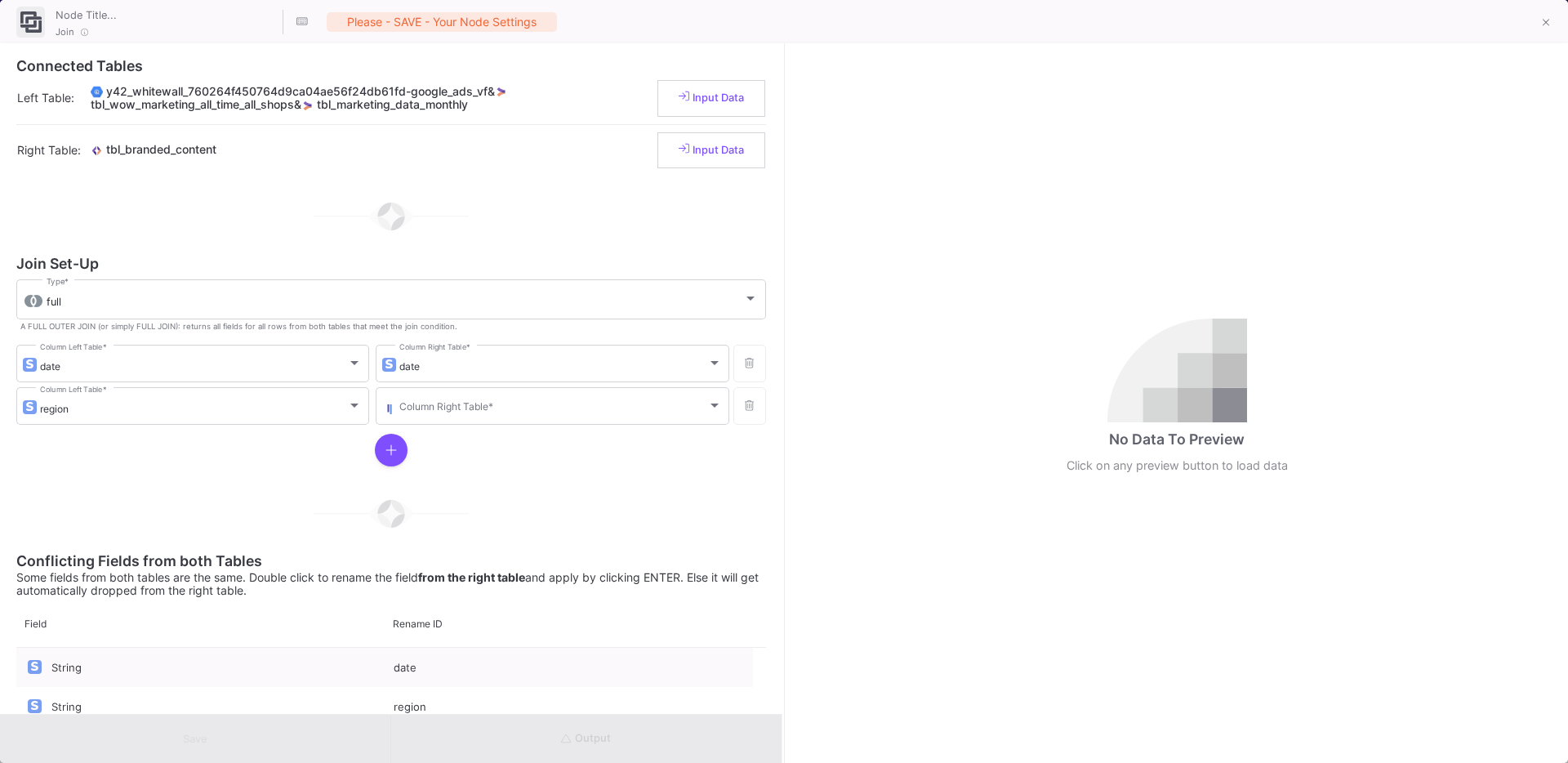 click at bounding box center (391, 450) 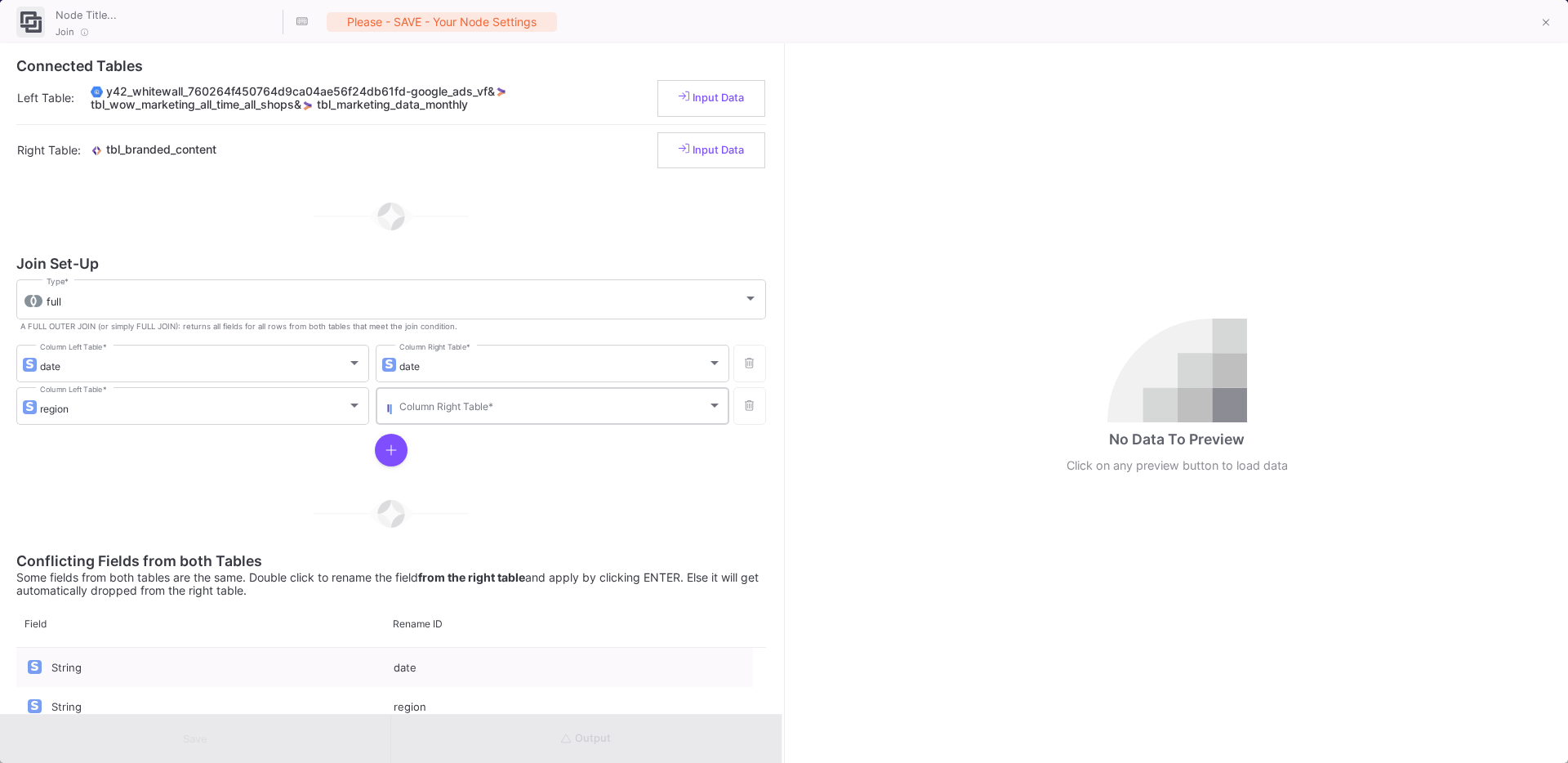 click on "Column Right Table   *" at bounding box center [560, 404] 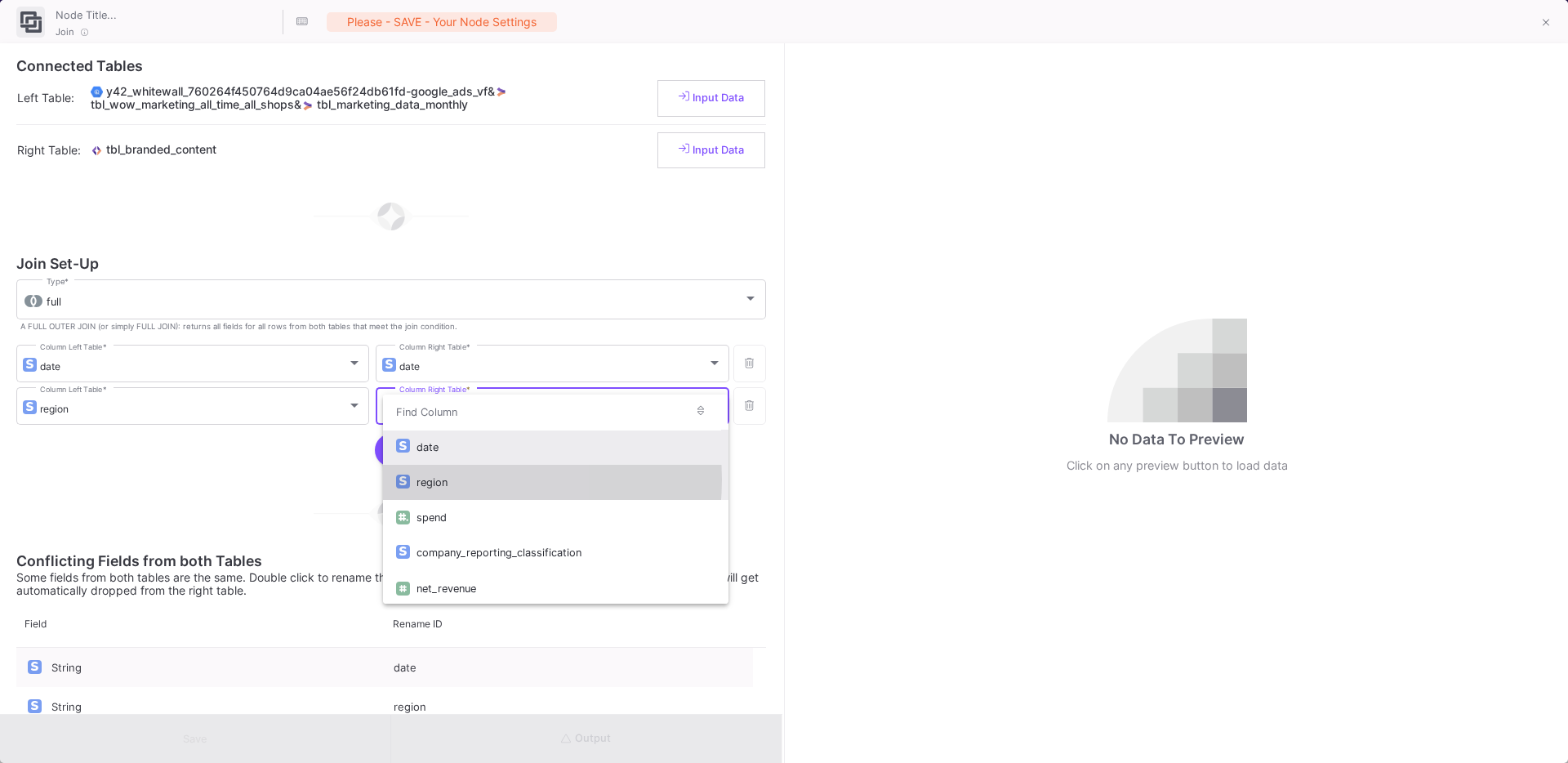 click on "region" at bounding box center (565, 482) 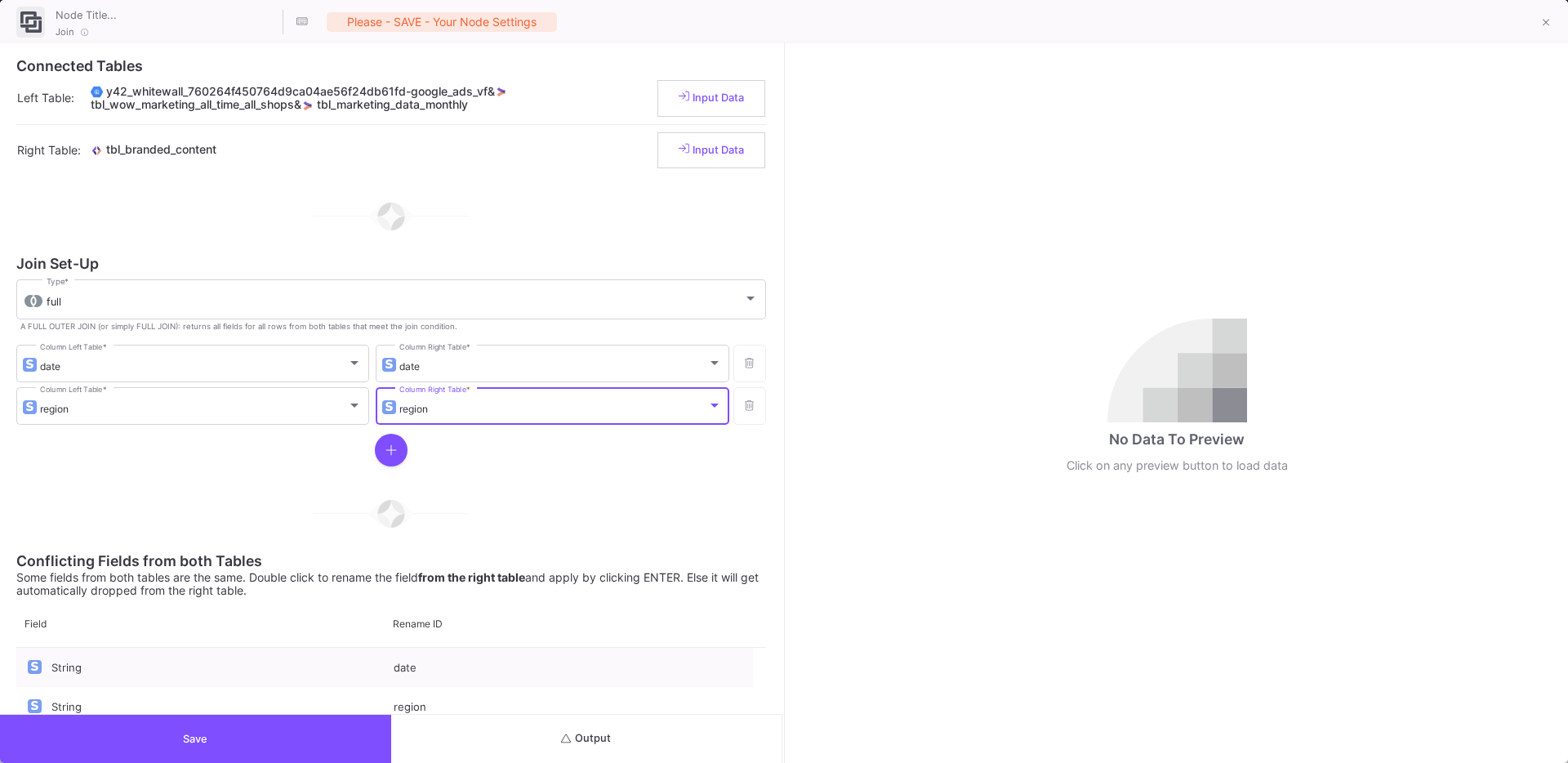 click 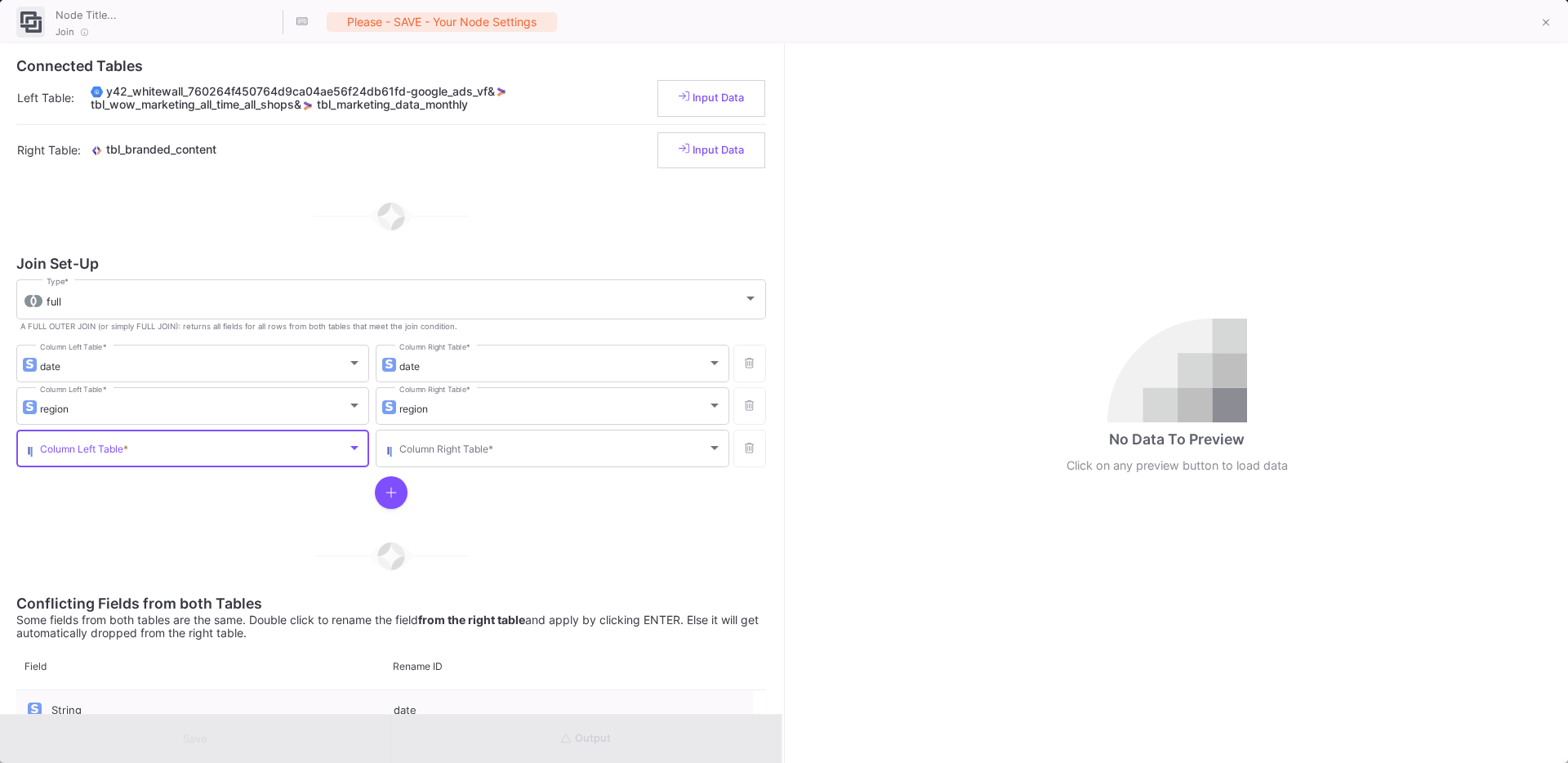 click at bounding box center [194, 451] 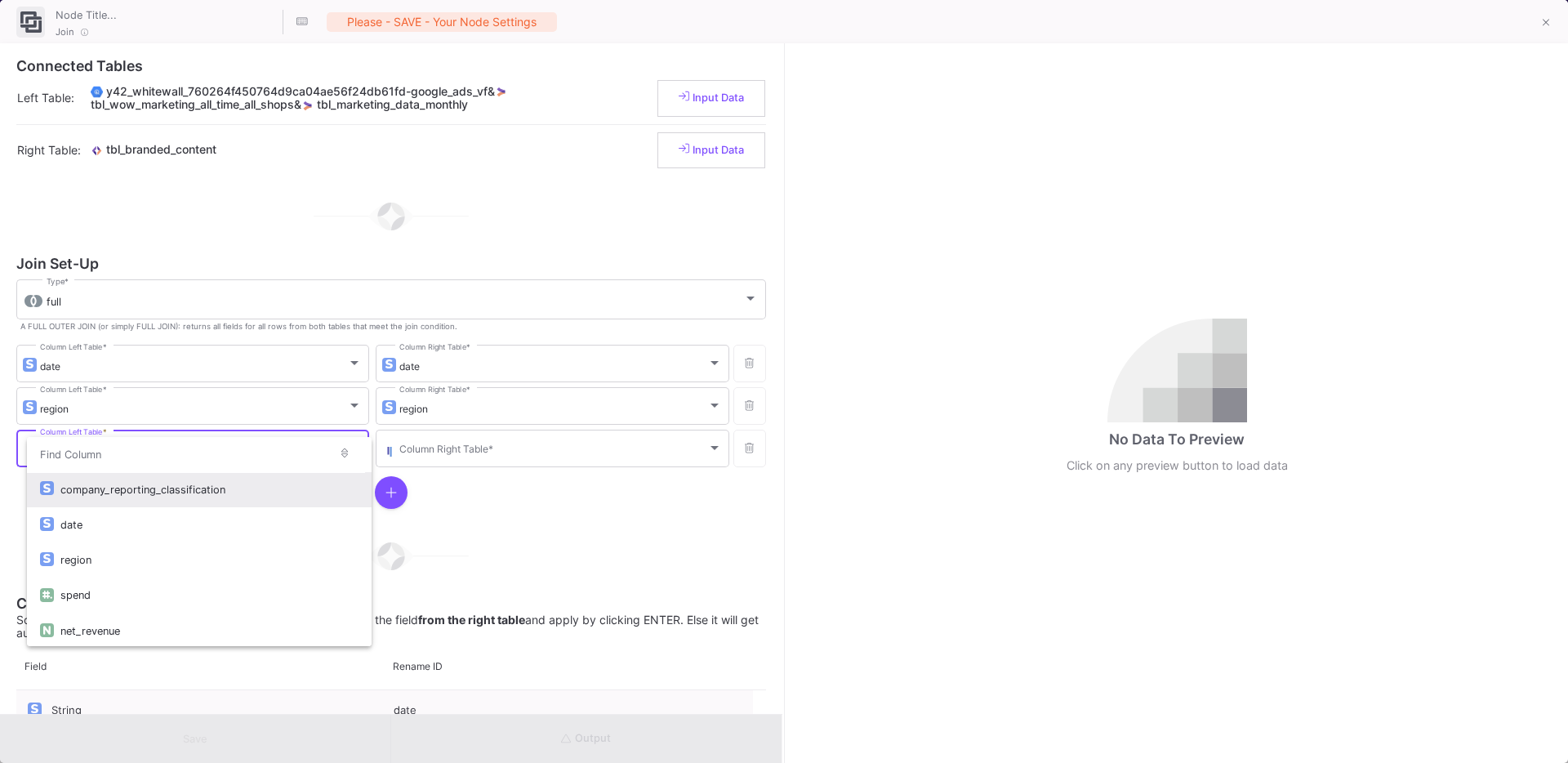 click on "company_reporting_classification" at bounding box center [209, 489] 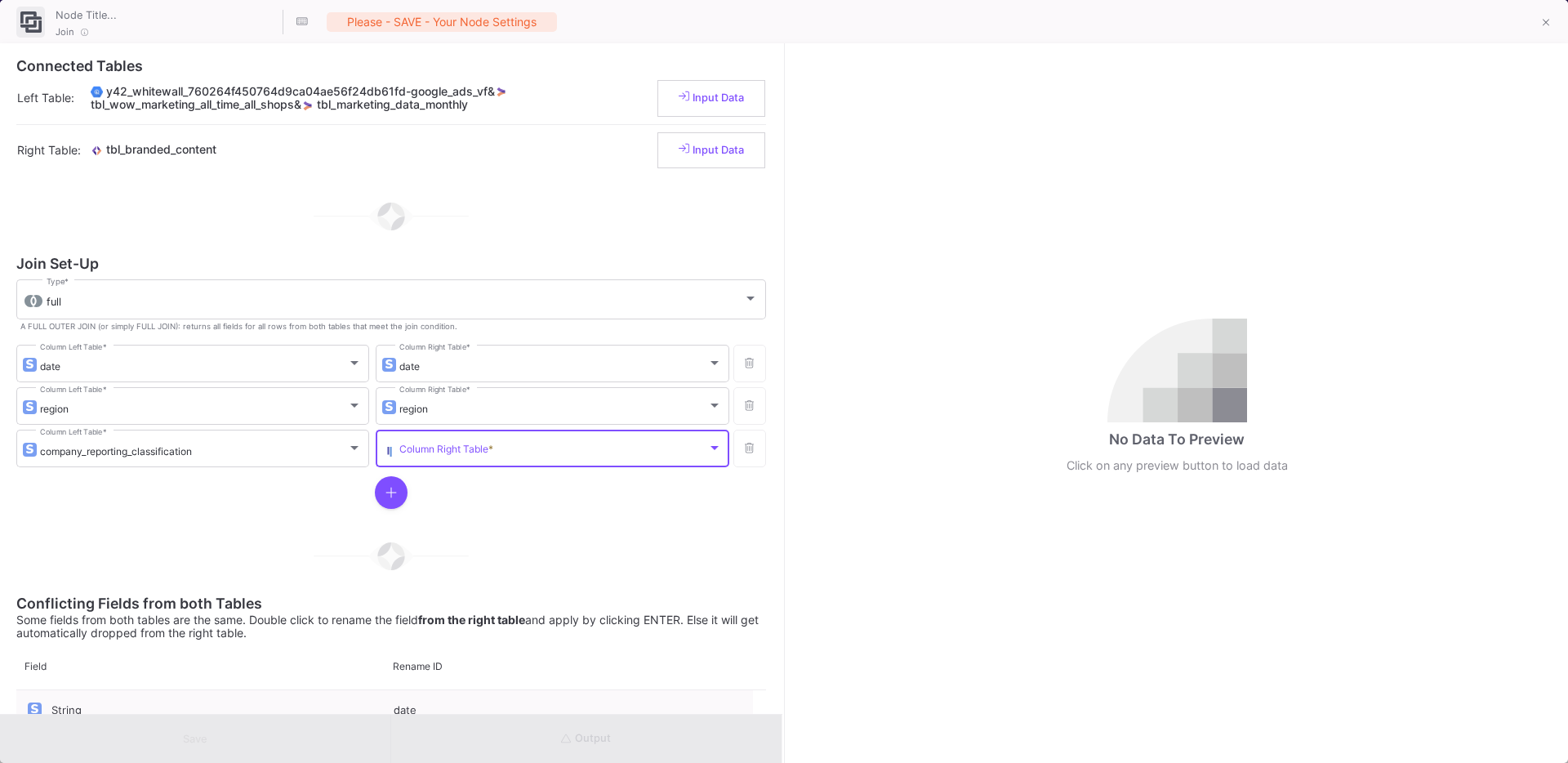 click at bounding box center (553, 451) 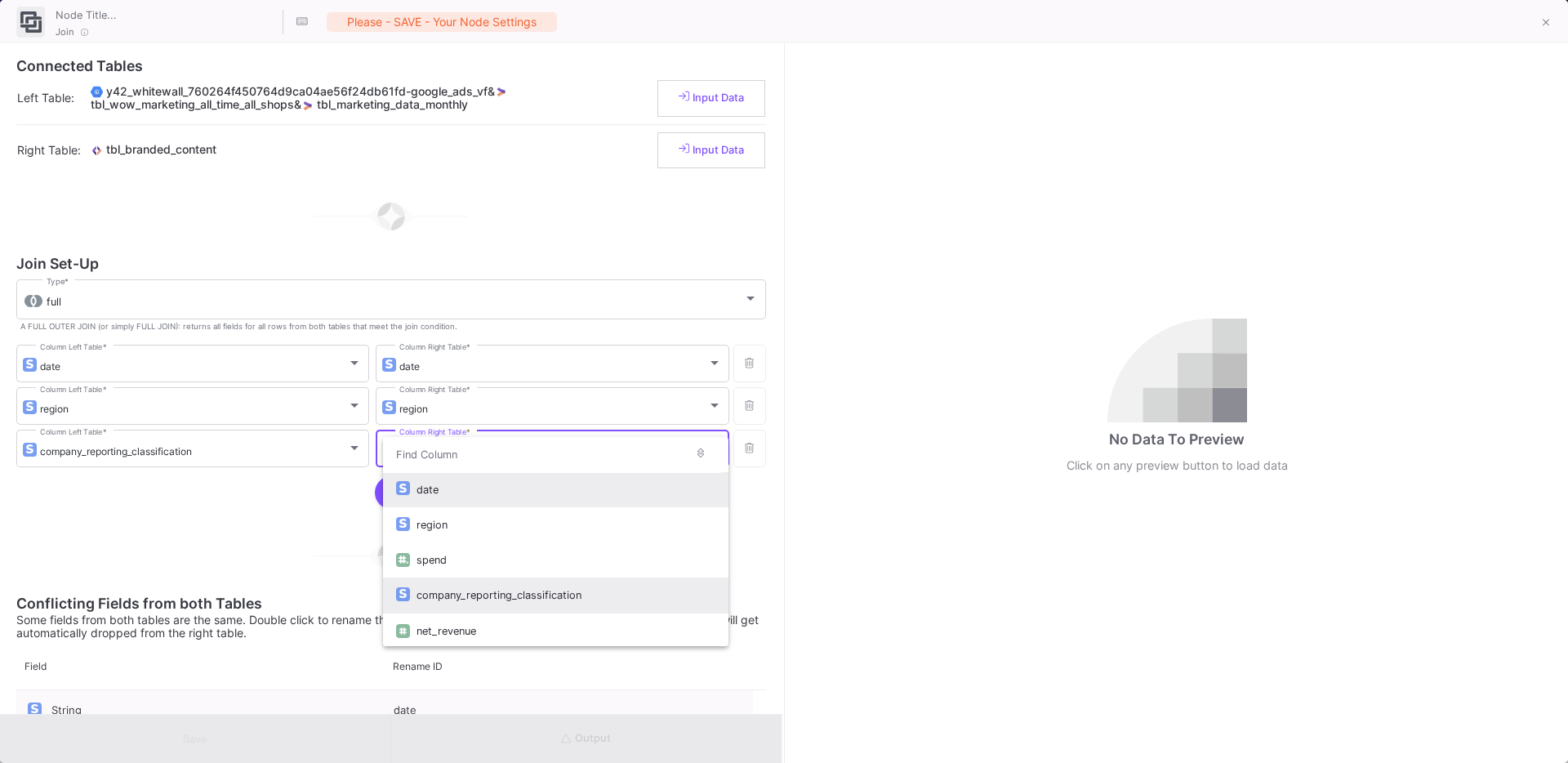 click on "company_reporting_classification" at bounding box center (565, 595) 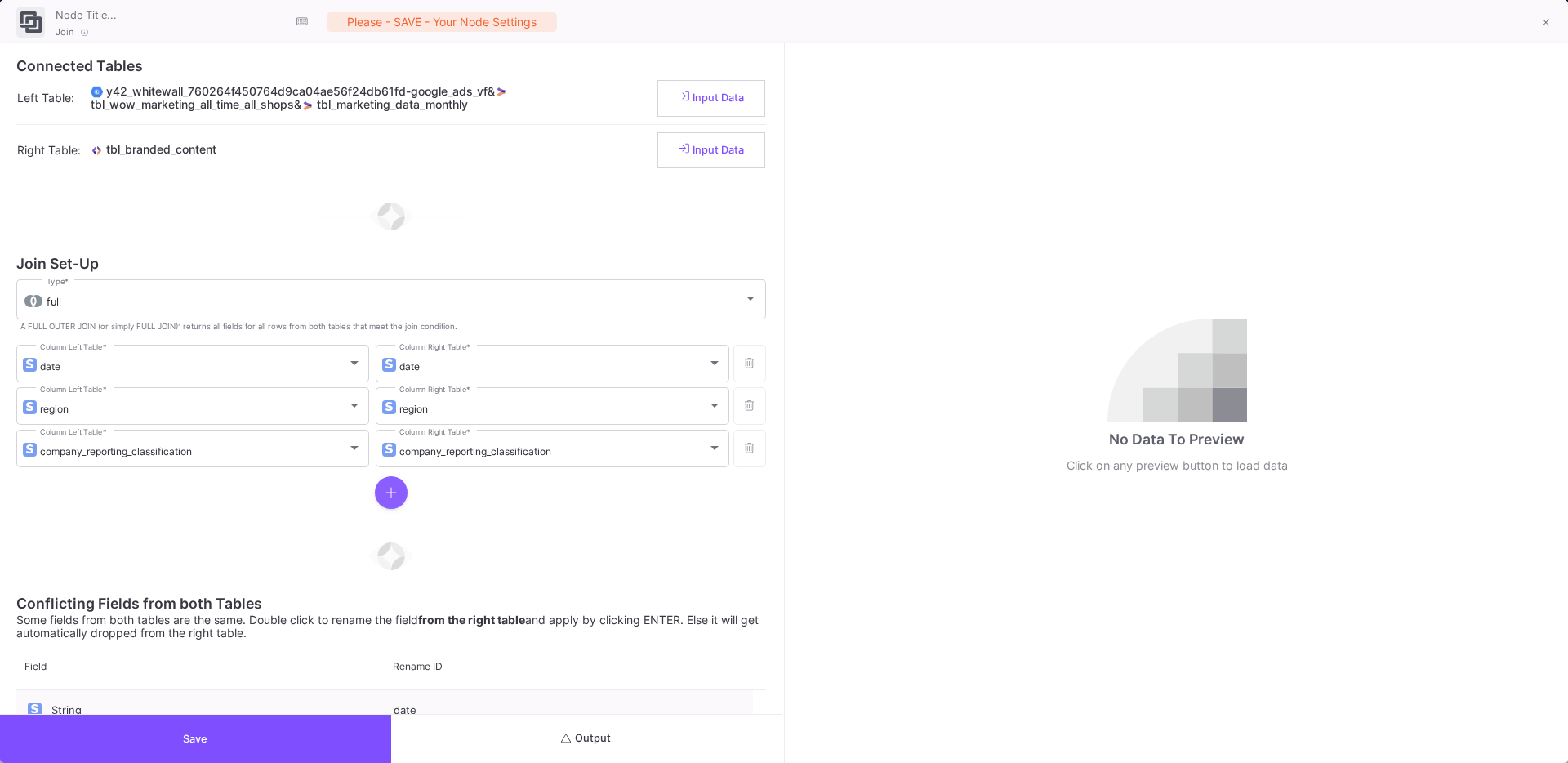 click at bounding box center (391, 493) 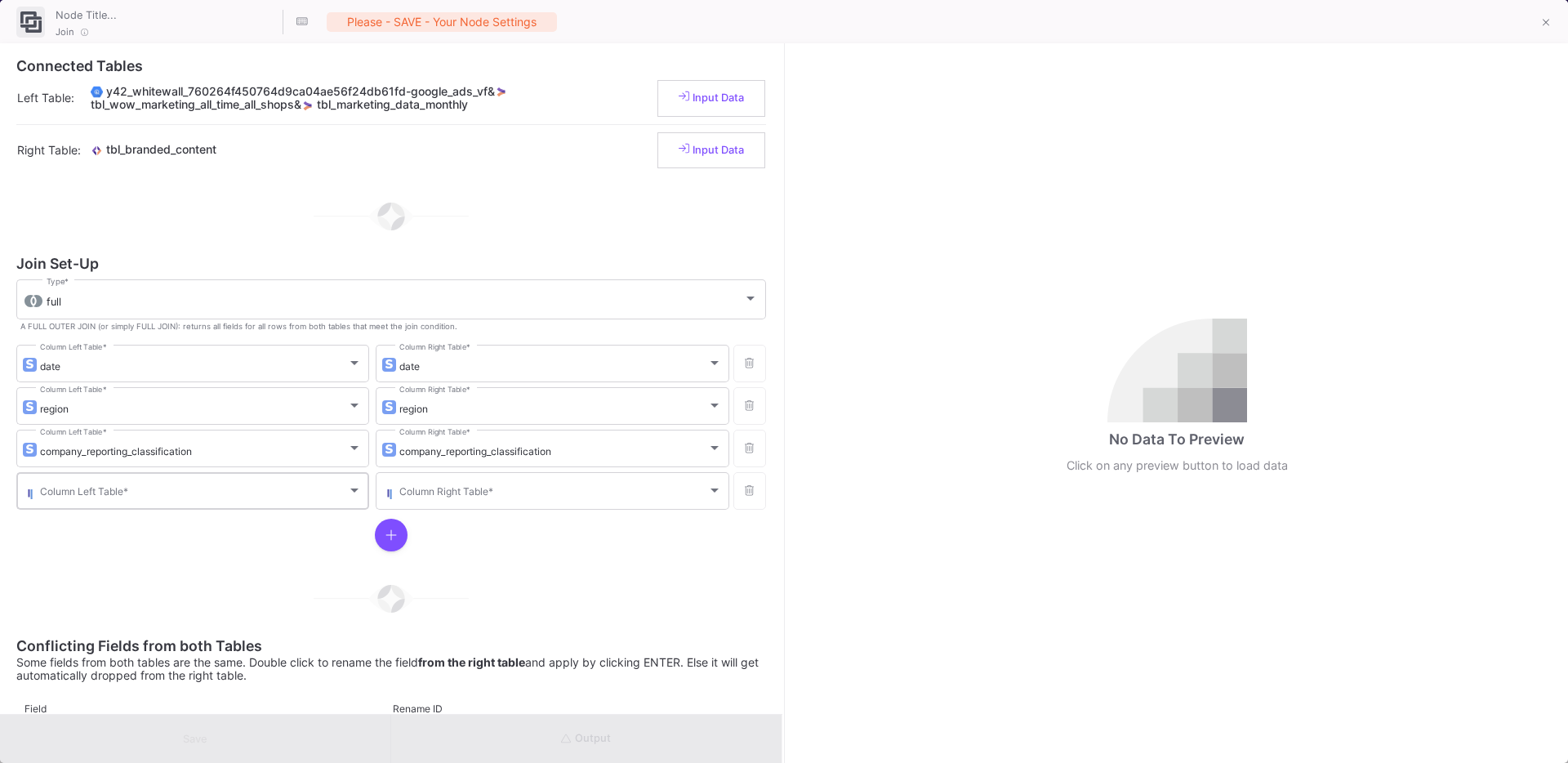 click on "Column Left Table   *" at bounding box center (201, 489) 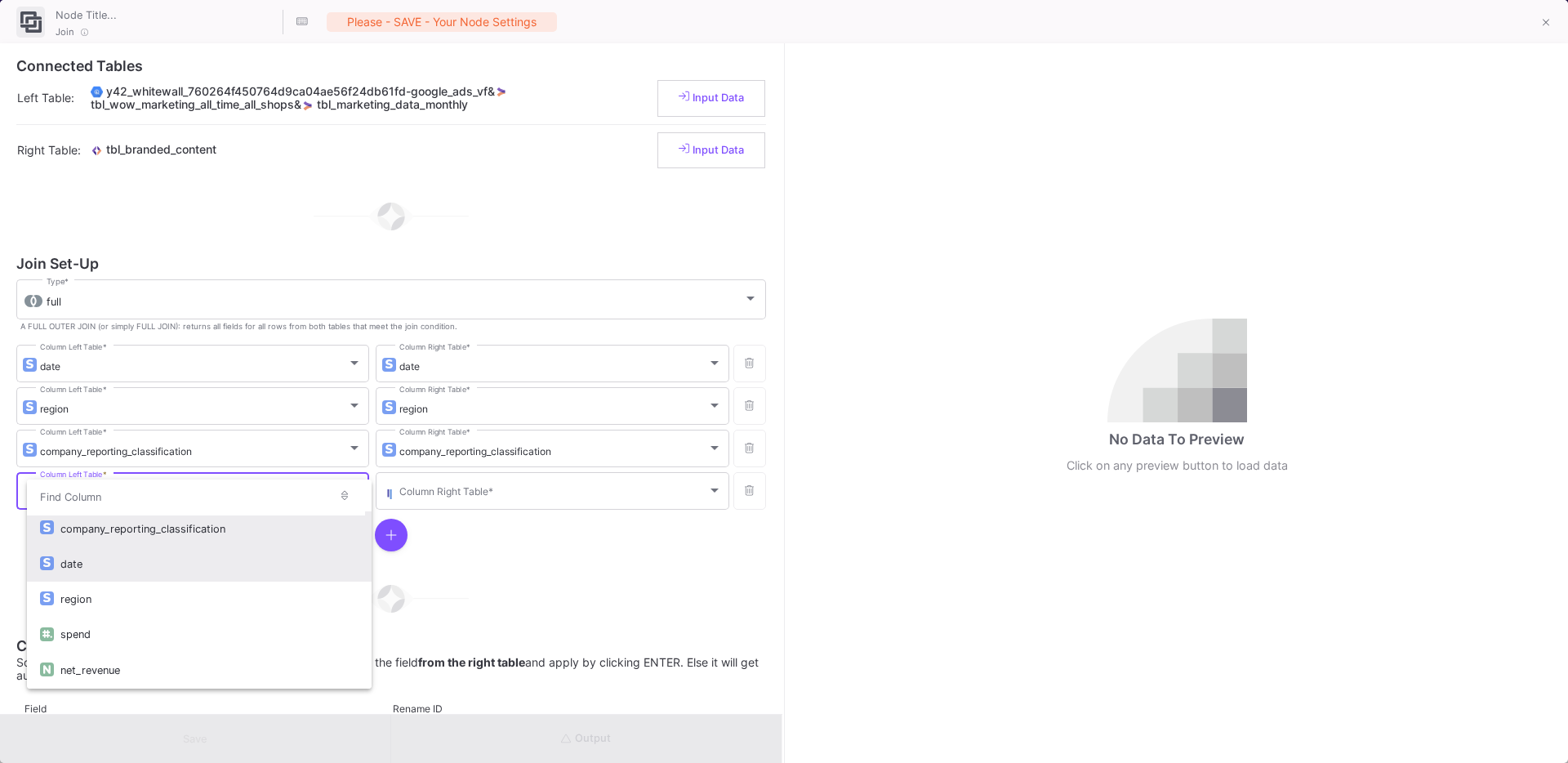 scroll, scrollTop: 0, scrollLeft: 0, axis: both 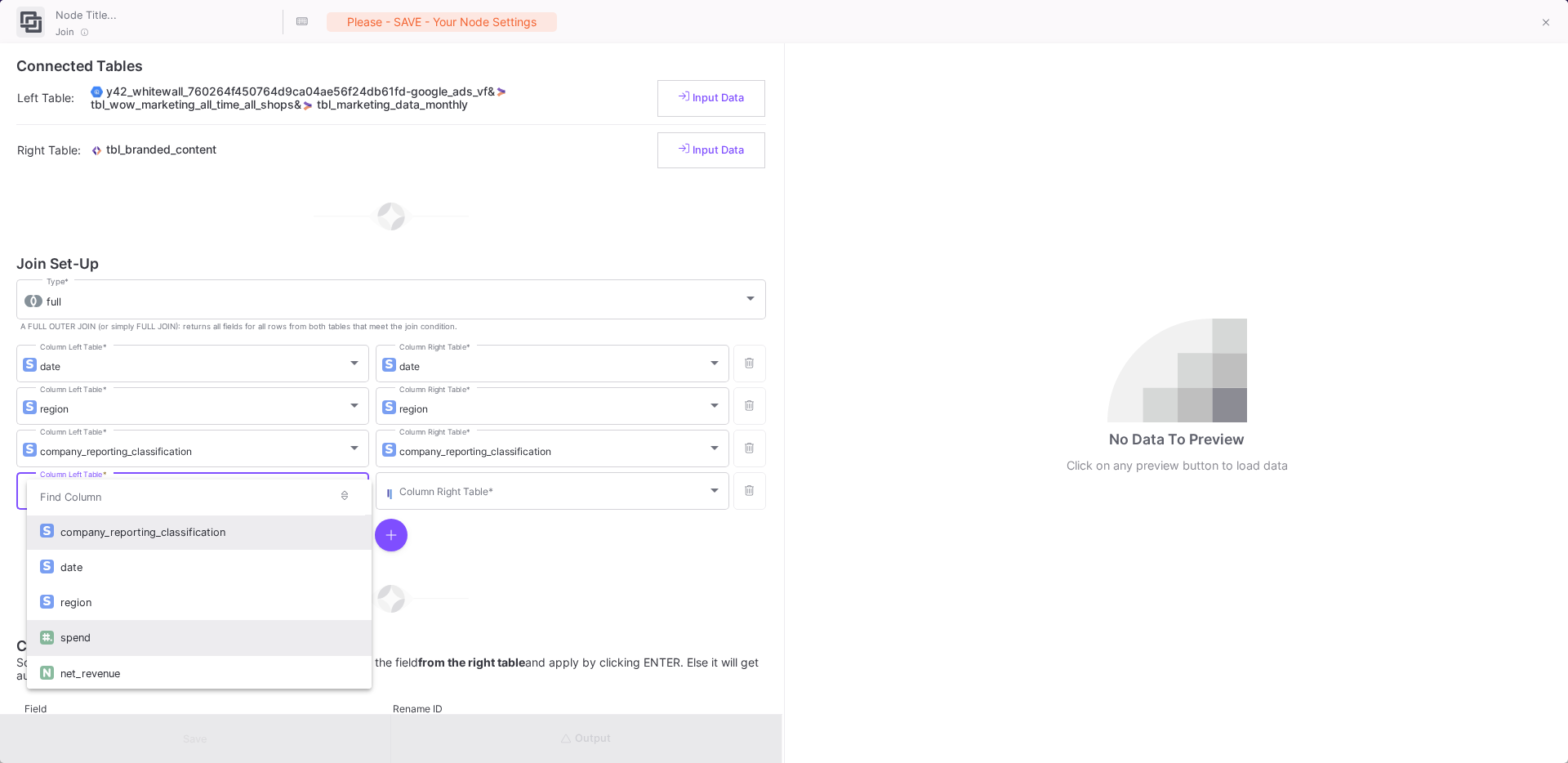 click on "spend" at bounding box center (209, 637) 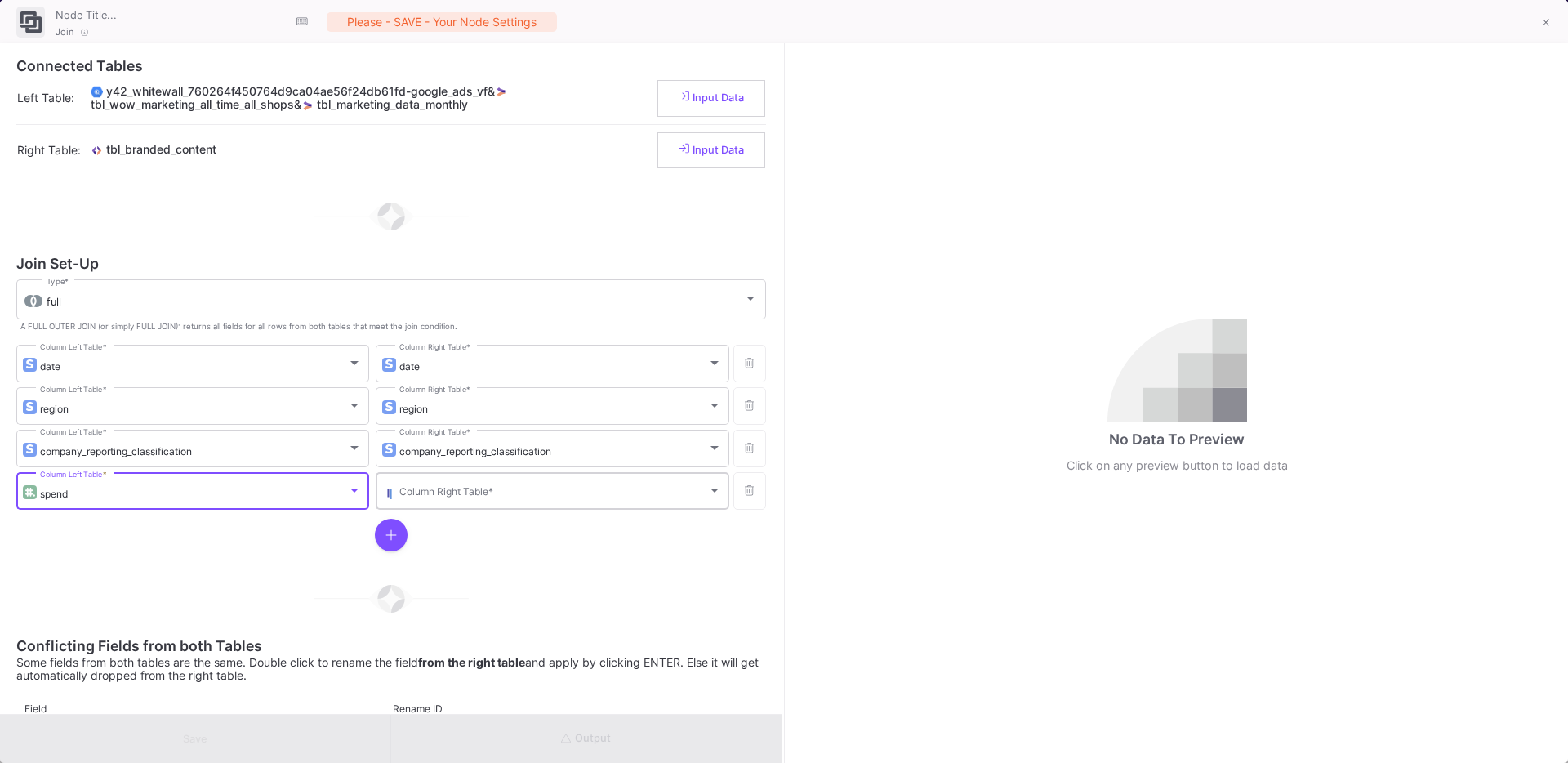 click on "Column Right Table   *" at bounding box center (560, 489) 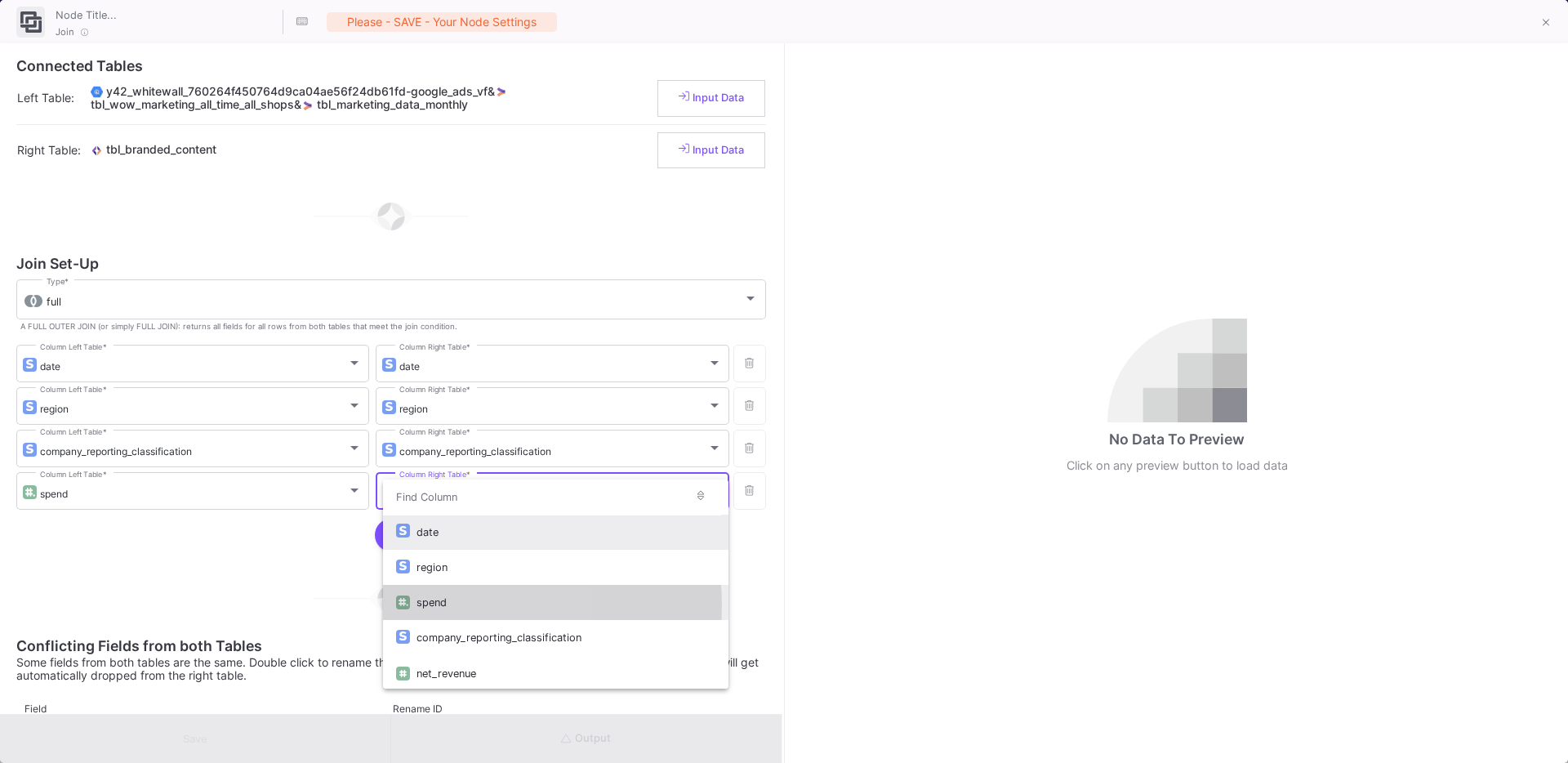 click on "spend" at bounding box center [565, 602] 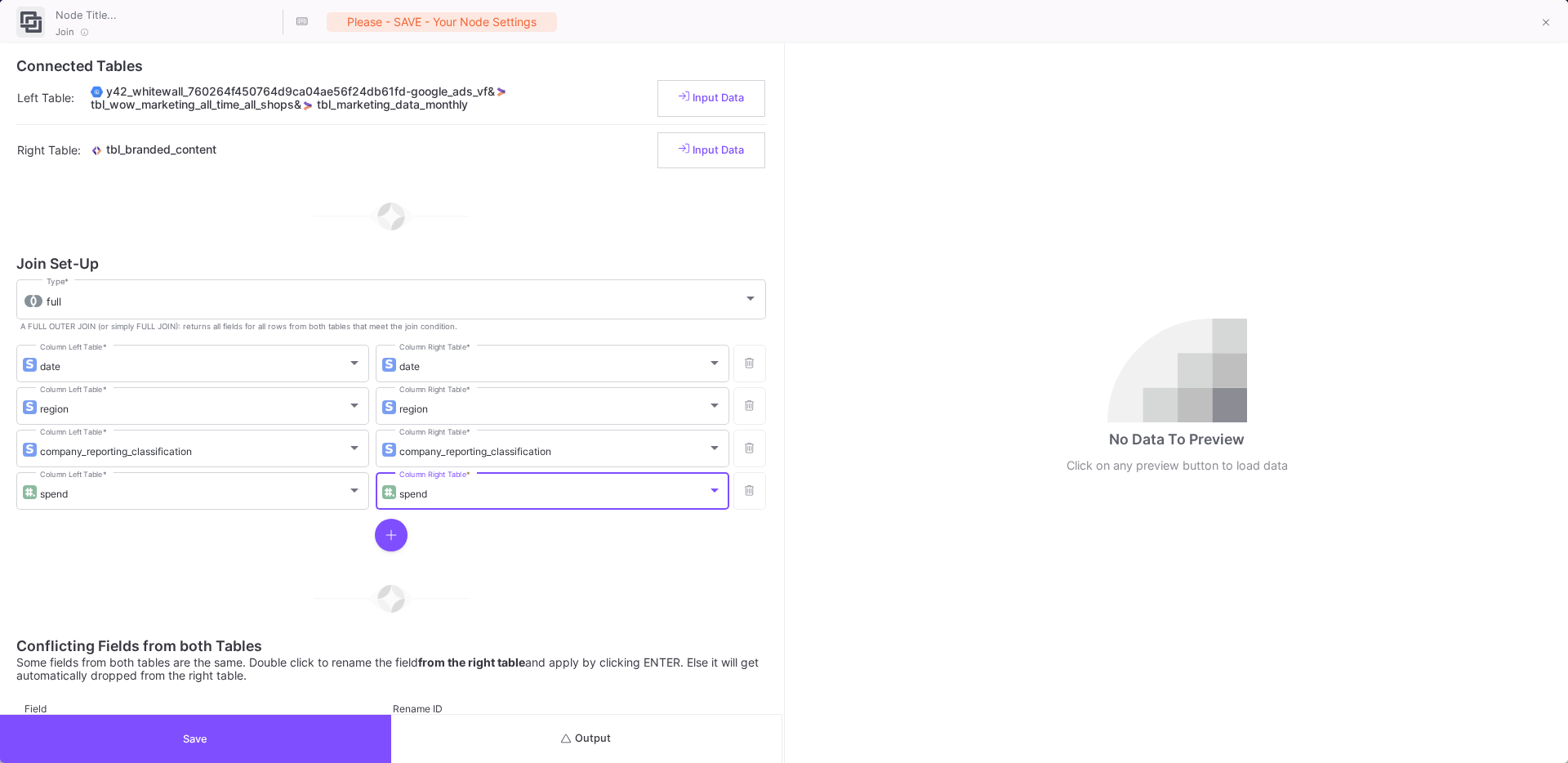 click at bounding box center (391, 535) 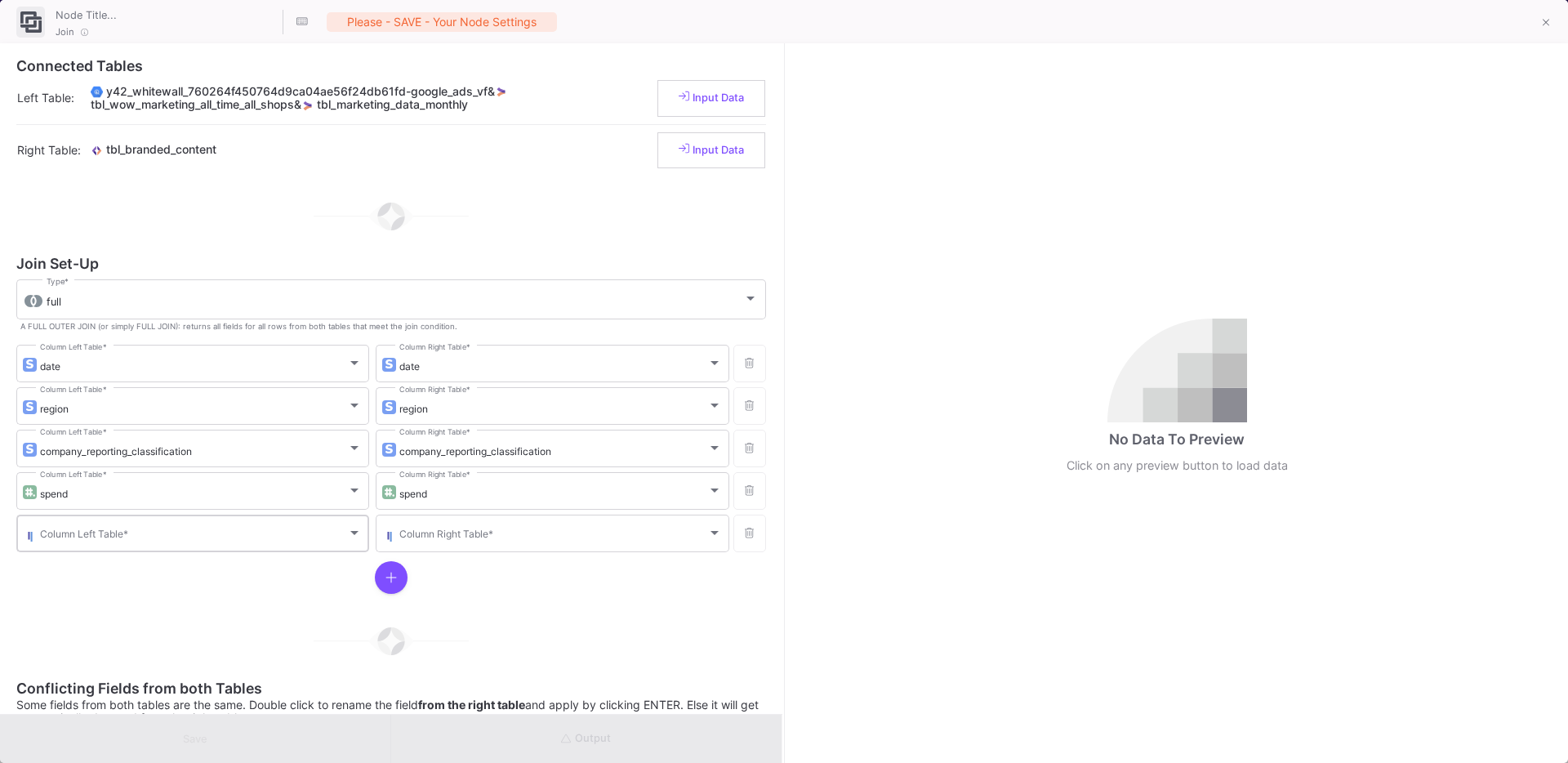 click on "Column Left Table   *" at bounding box center [201, 532] 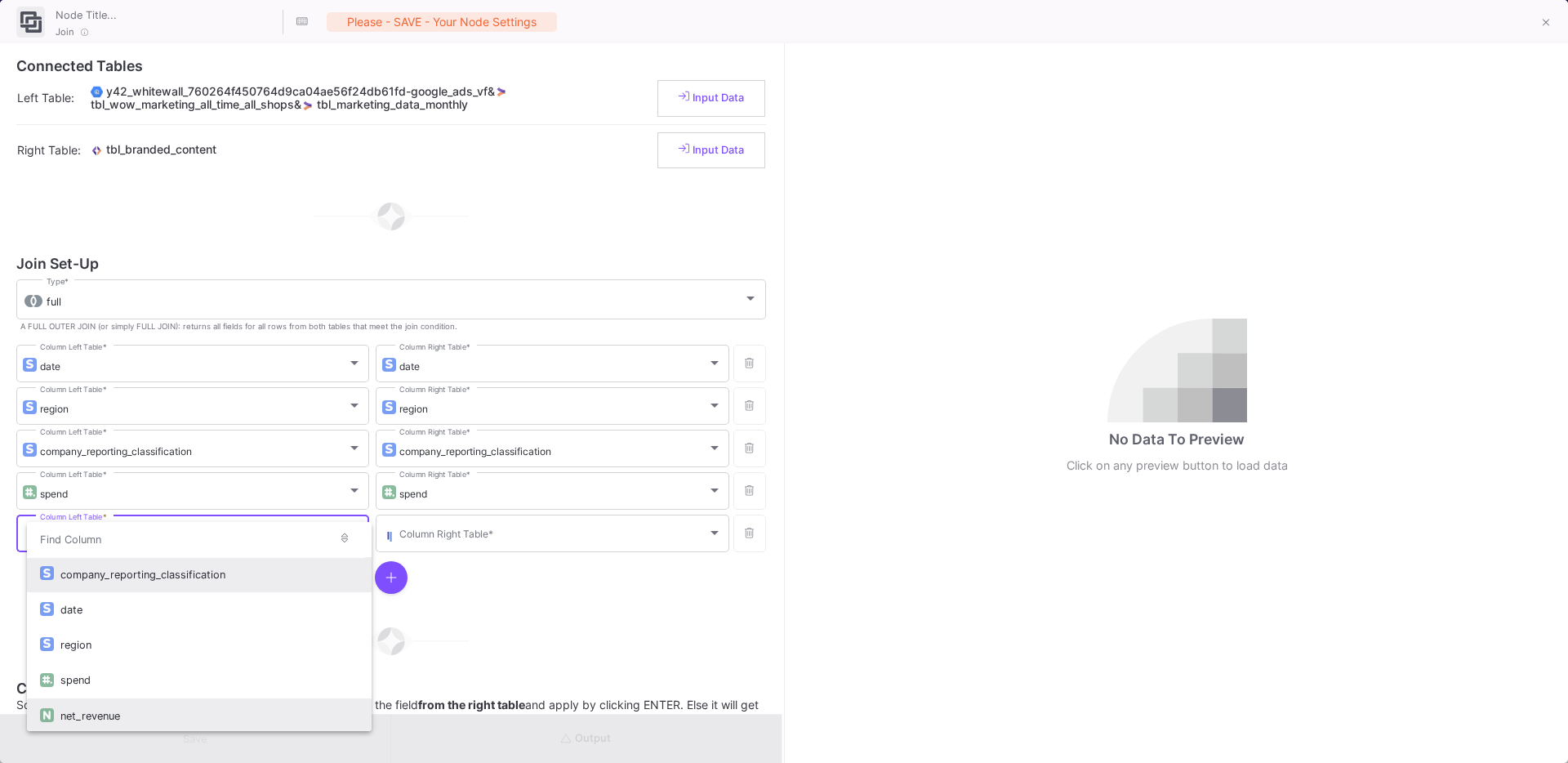 click on "net_revenue" at bounding box center [209, 716] 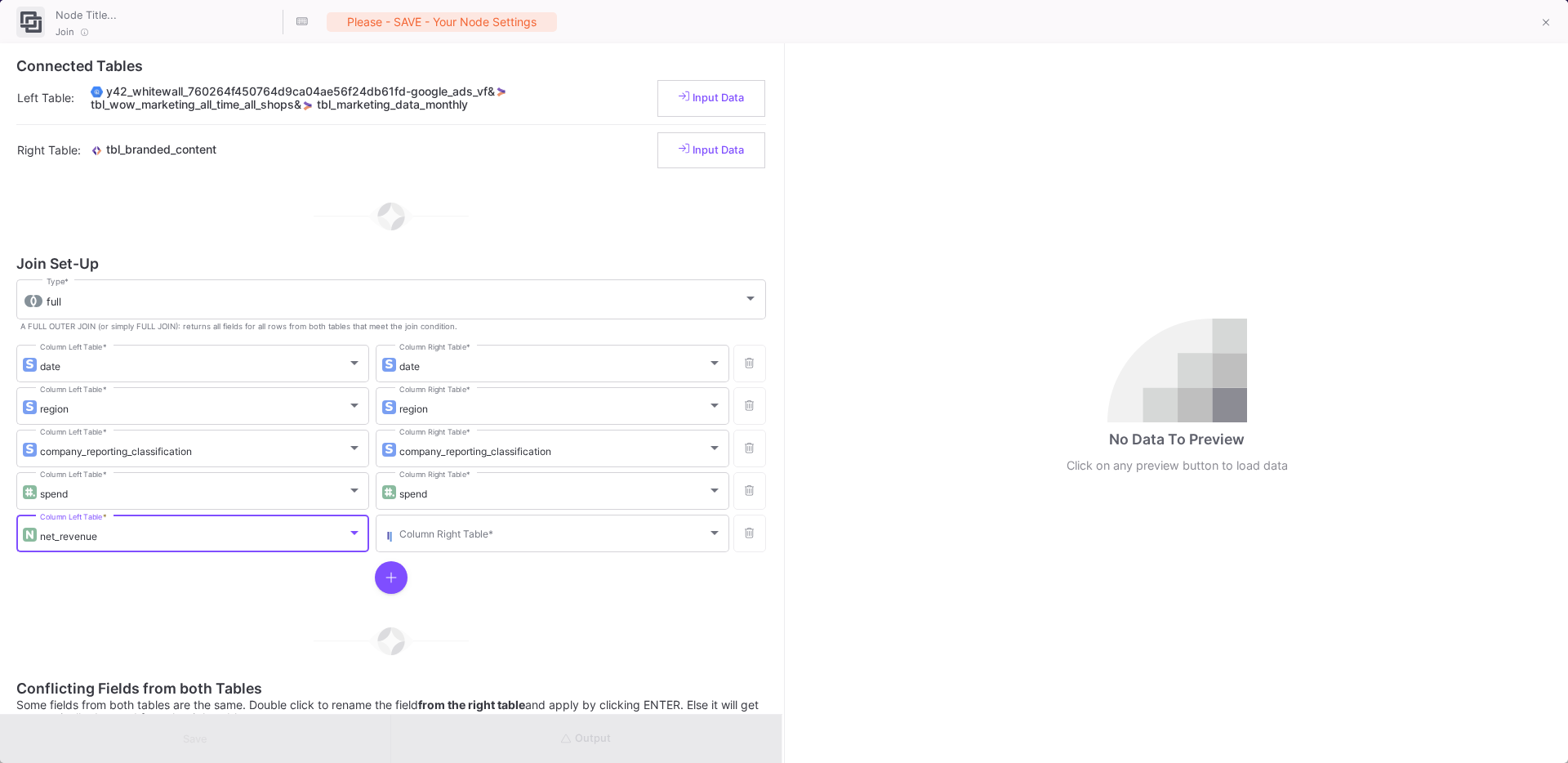 scroll, scrollTop: 4, scrollLeft: 0, axis: vertical 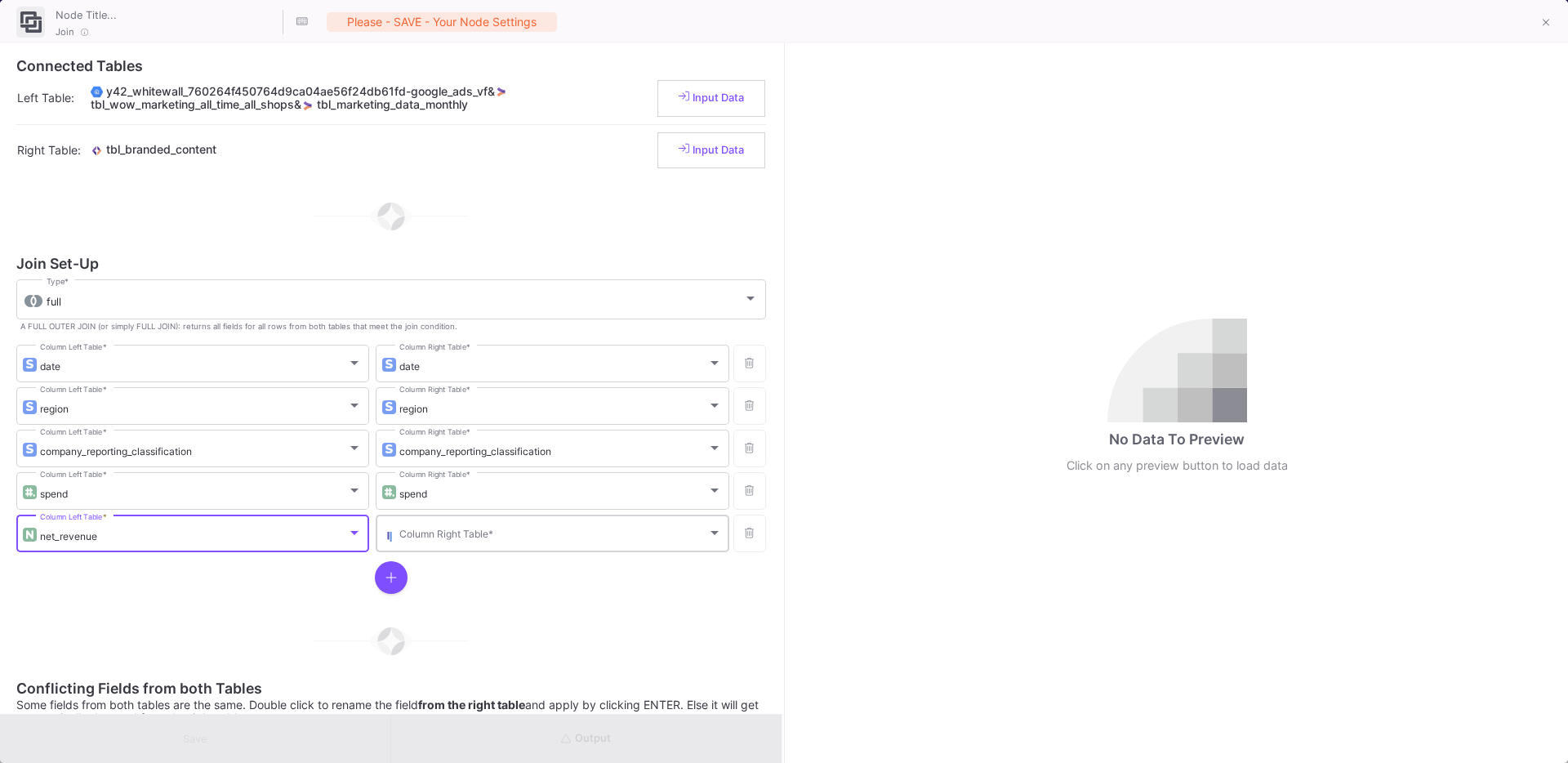 click at bounding box center (553, 536) 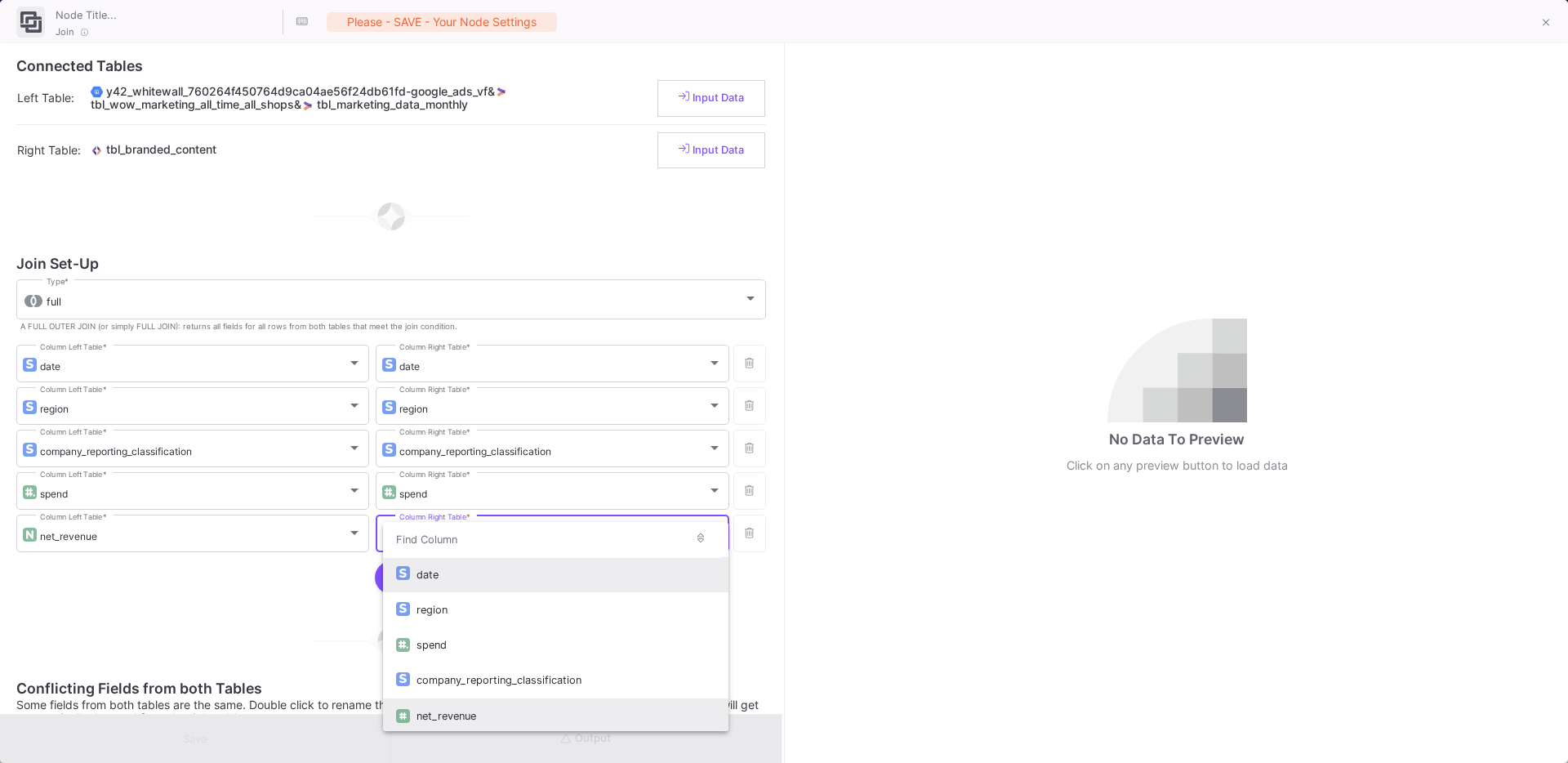 click on "net_revenue" at bounding box center [565, 716] 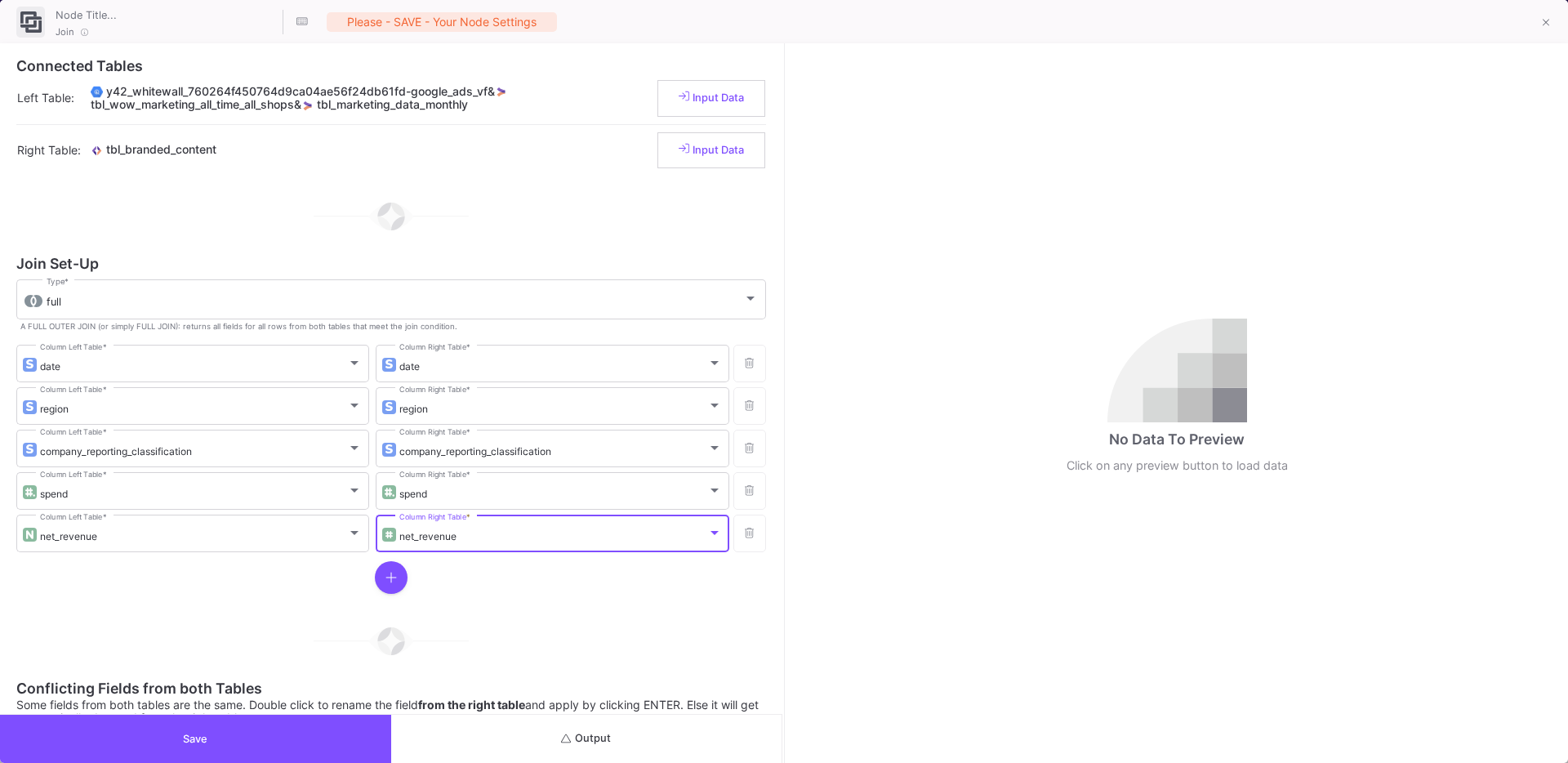 scroll, scrollTop: 4, scrollLeft: 0, axis: vertical 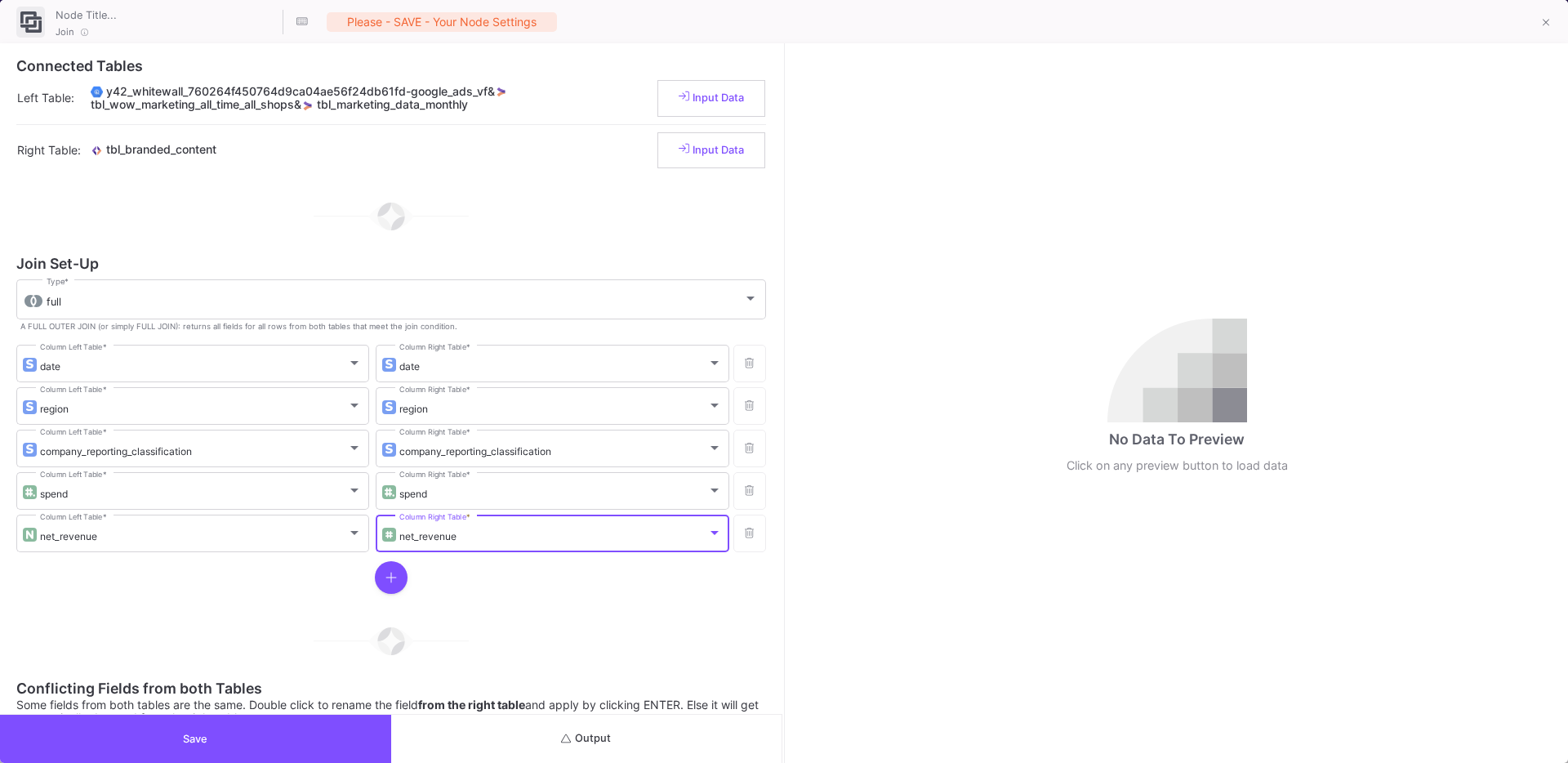 click at bounding box center (391, 578) 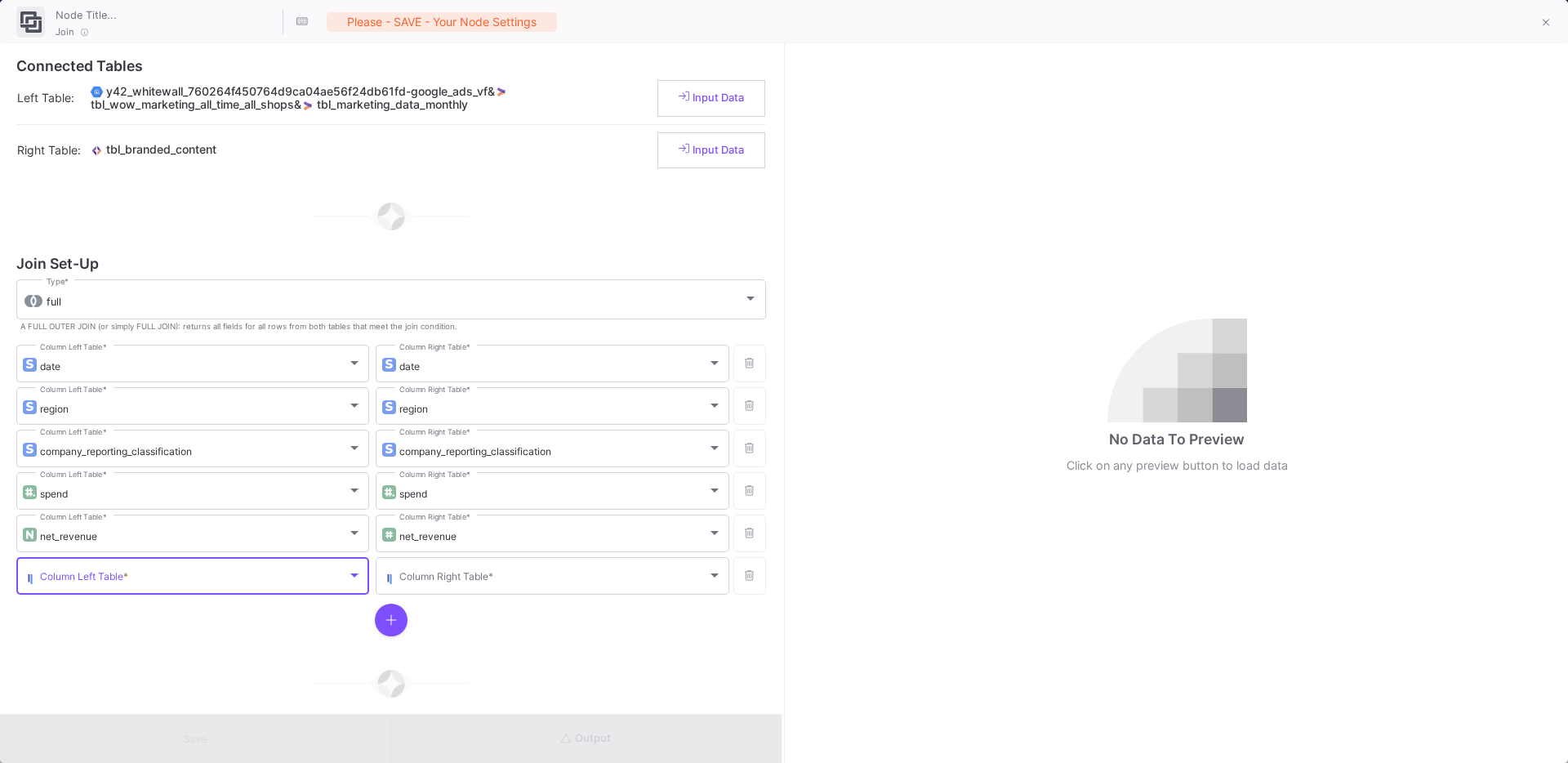 click at bounding box center [194, 578] 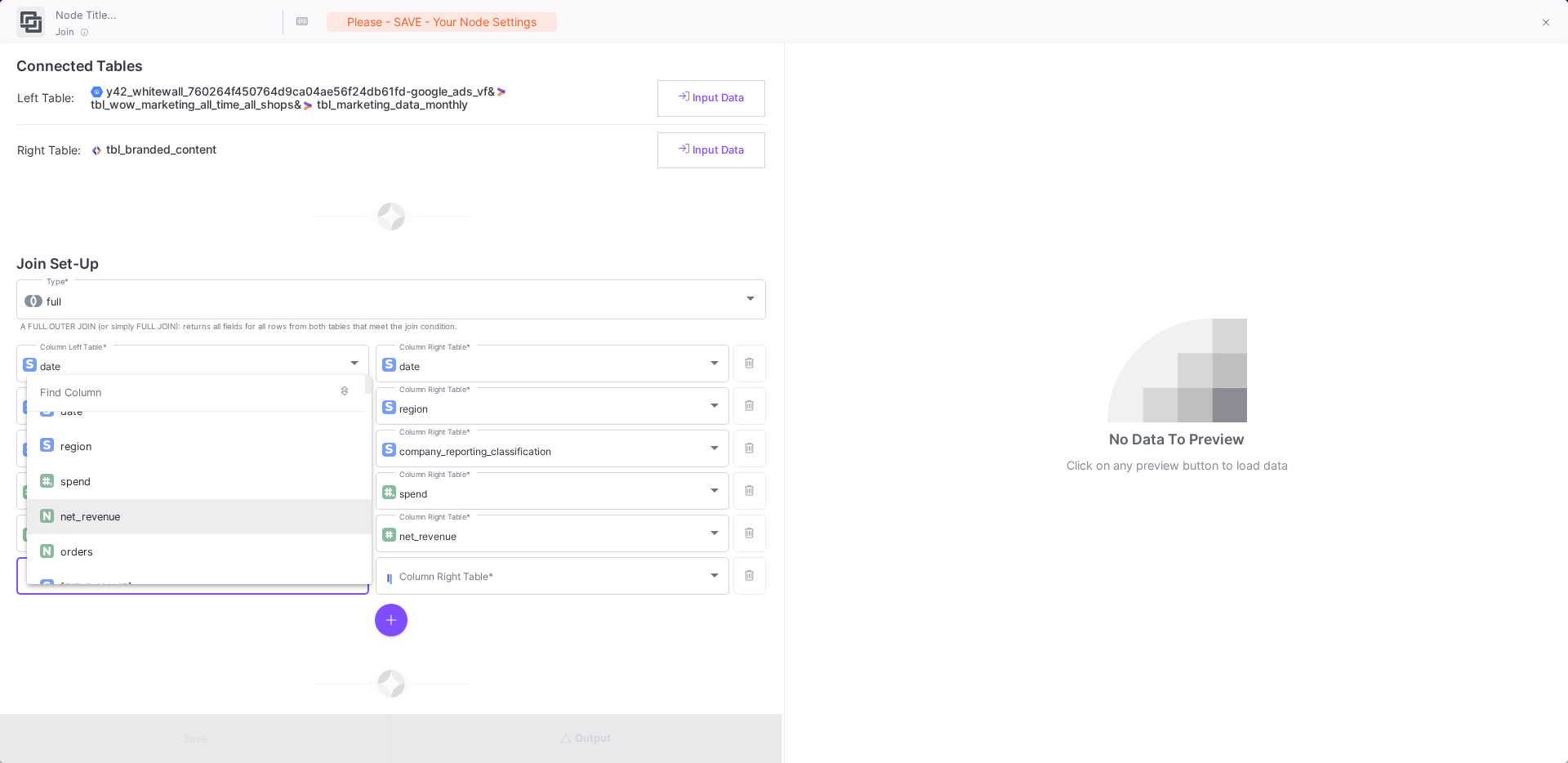 scroll, scrollTop: 74, scrollLeft: 0, axis: vertical 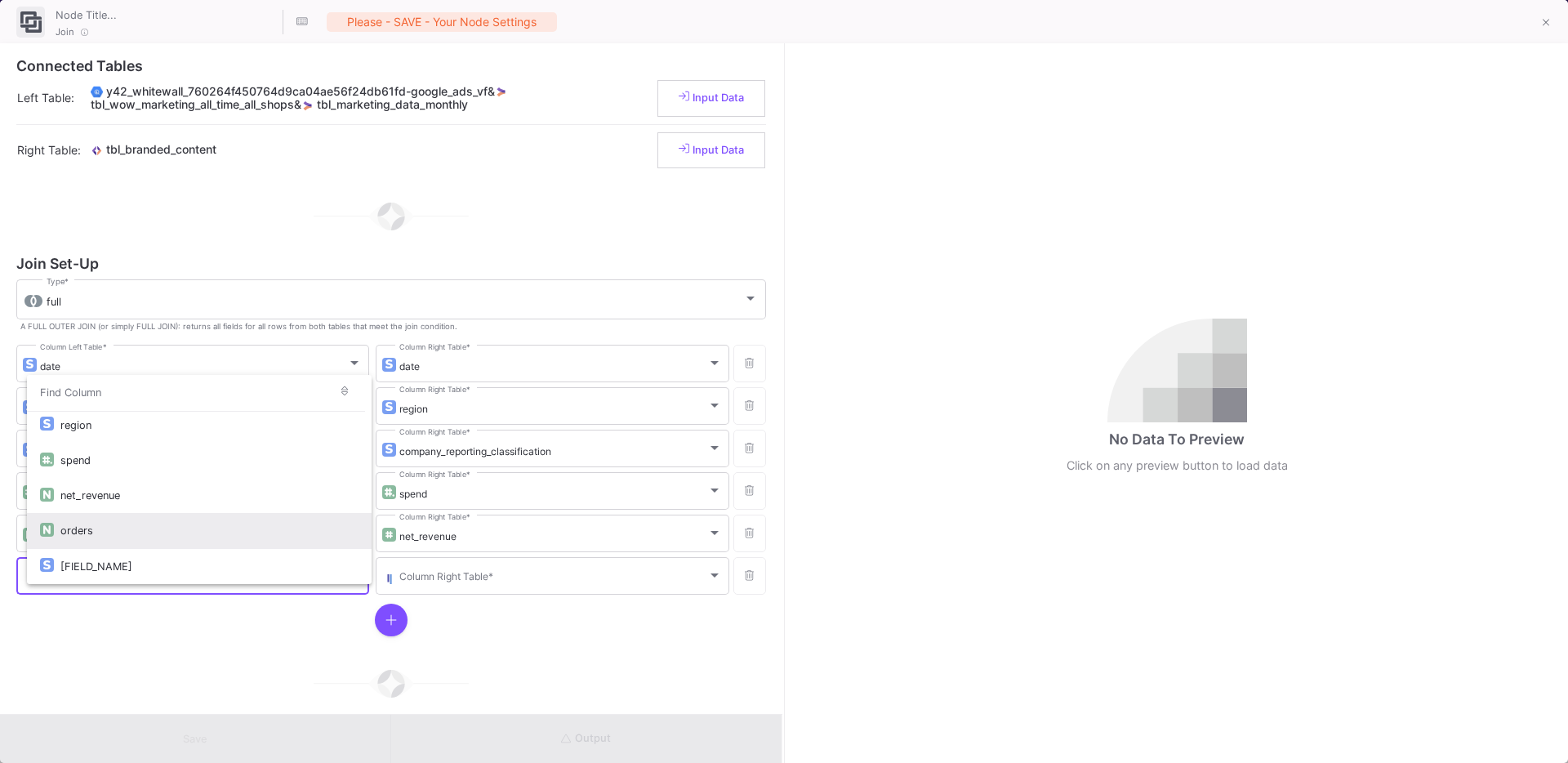 click on "orders" at bounding box center [209, 530] 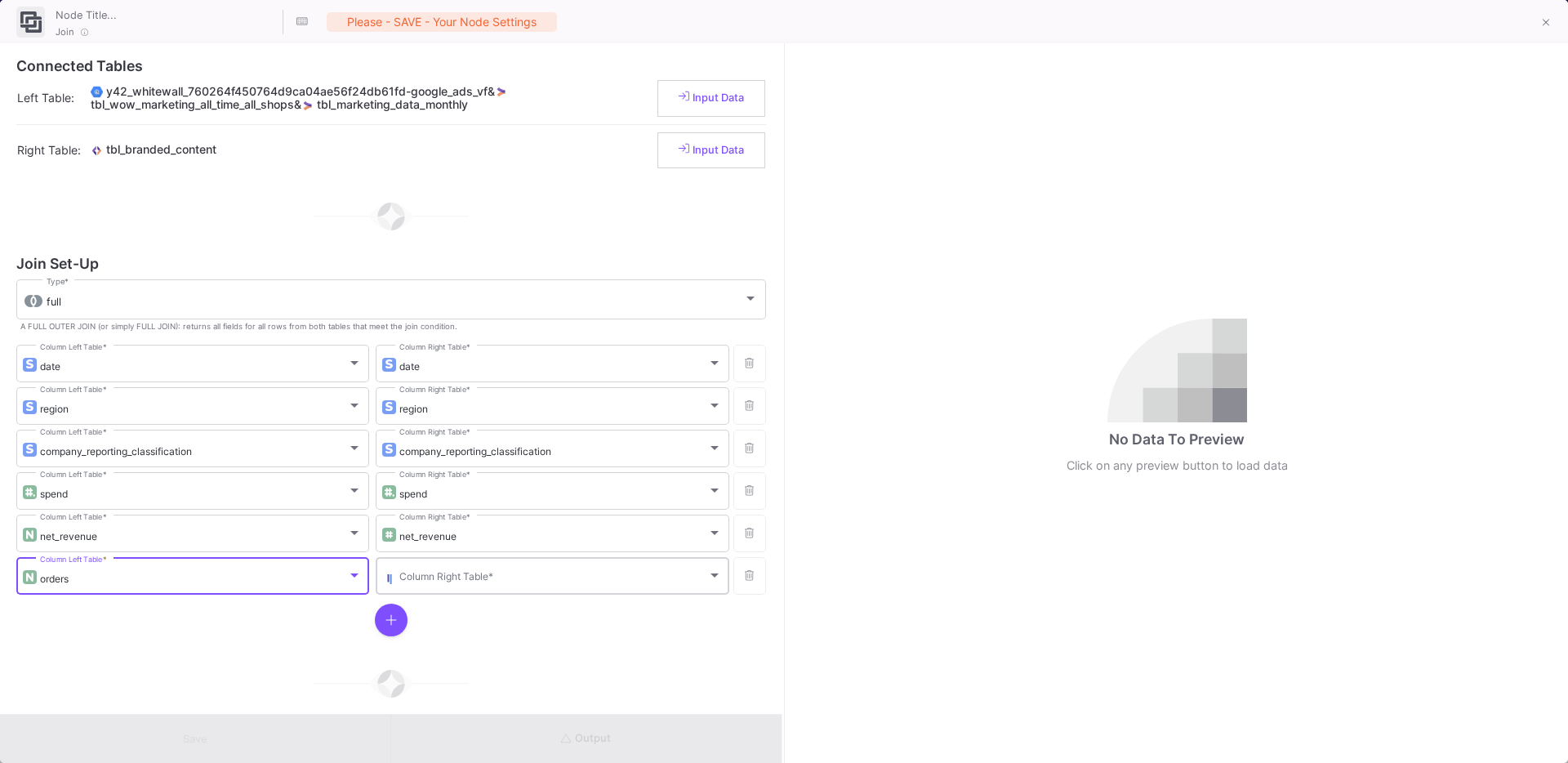 click at bounding box center [553, 578] 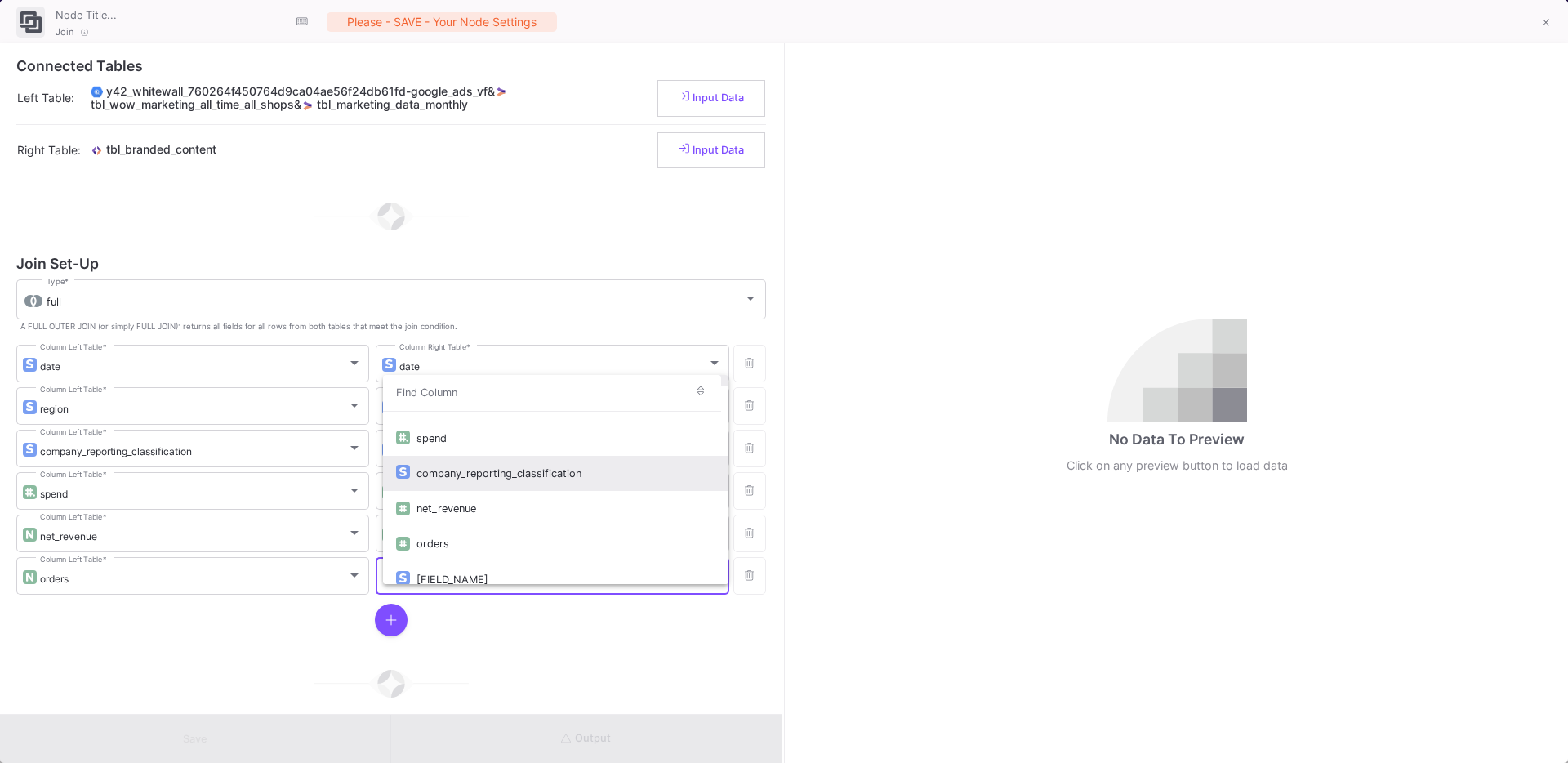 scroll, scrollTop: 74, scrollLeft: 0, axis: vertical 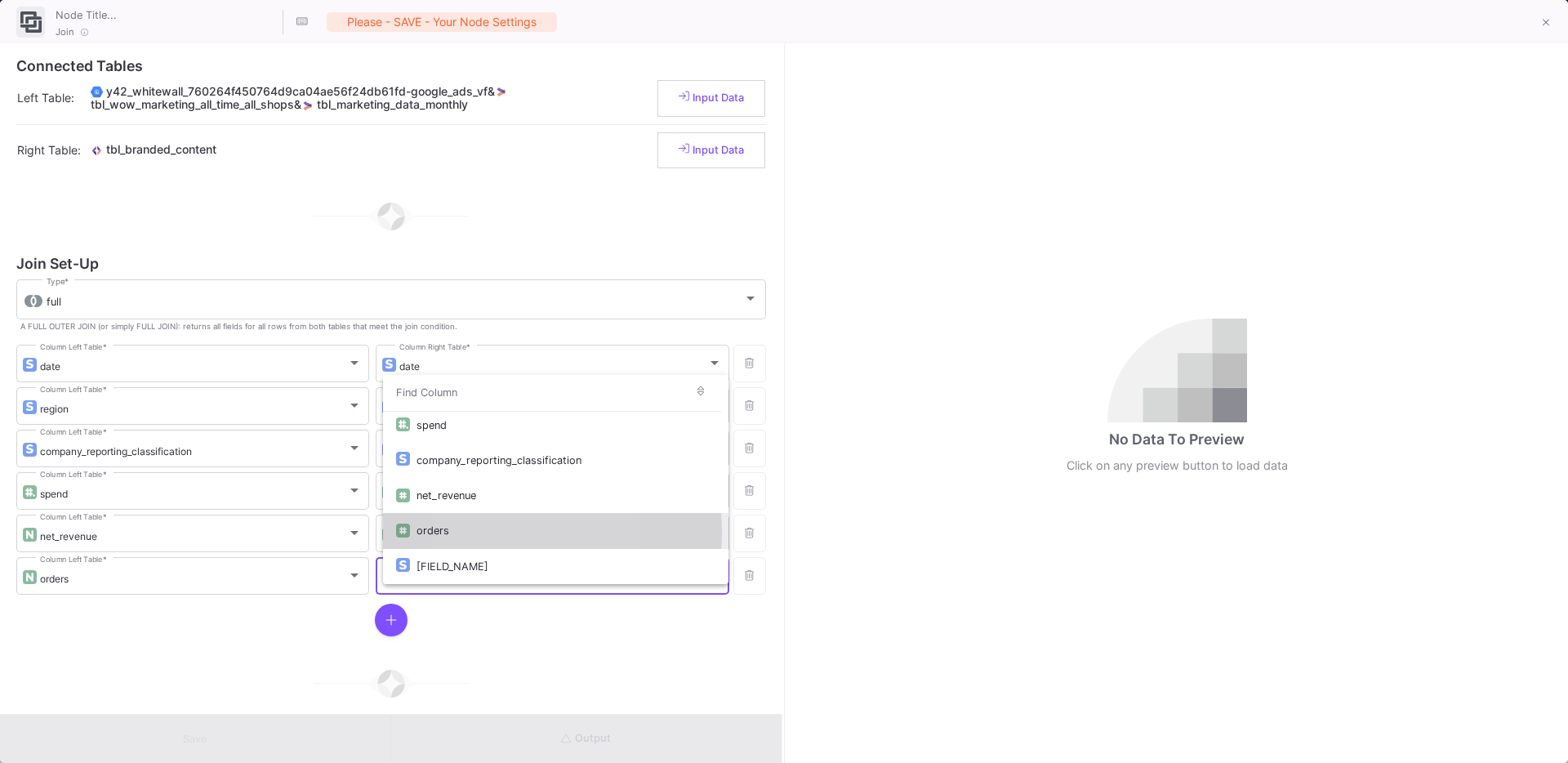 click on "orders" at bounding box center [565, 530] 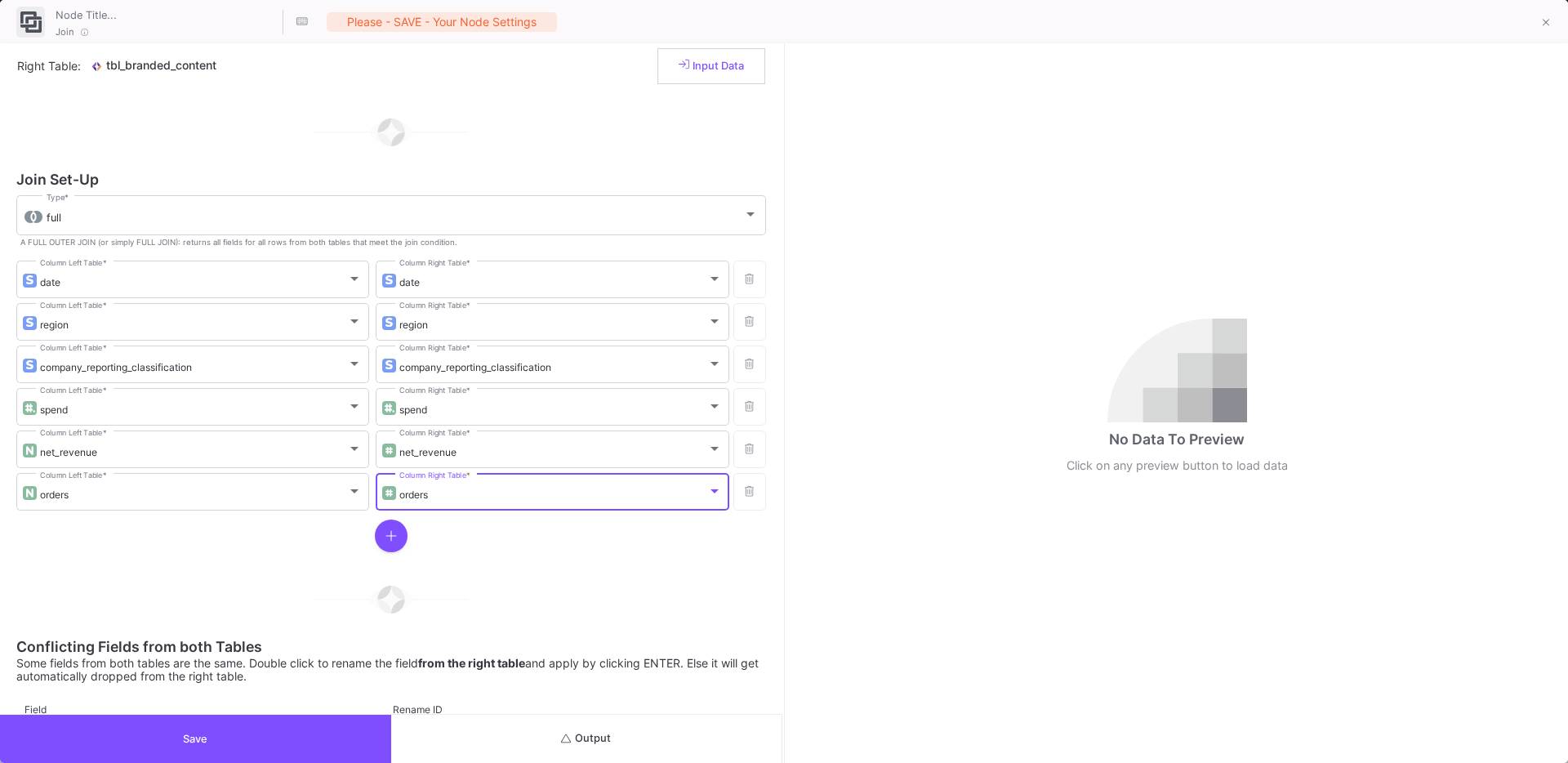 scroll, scrollTop: 83, scrollLeft: 0, axis: vertical 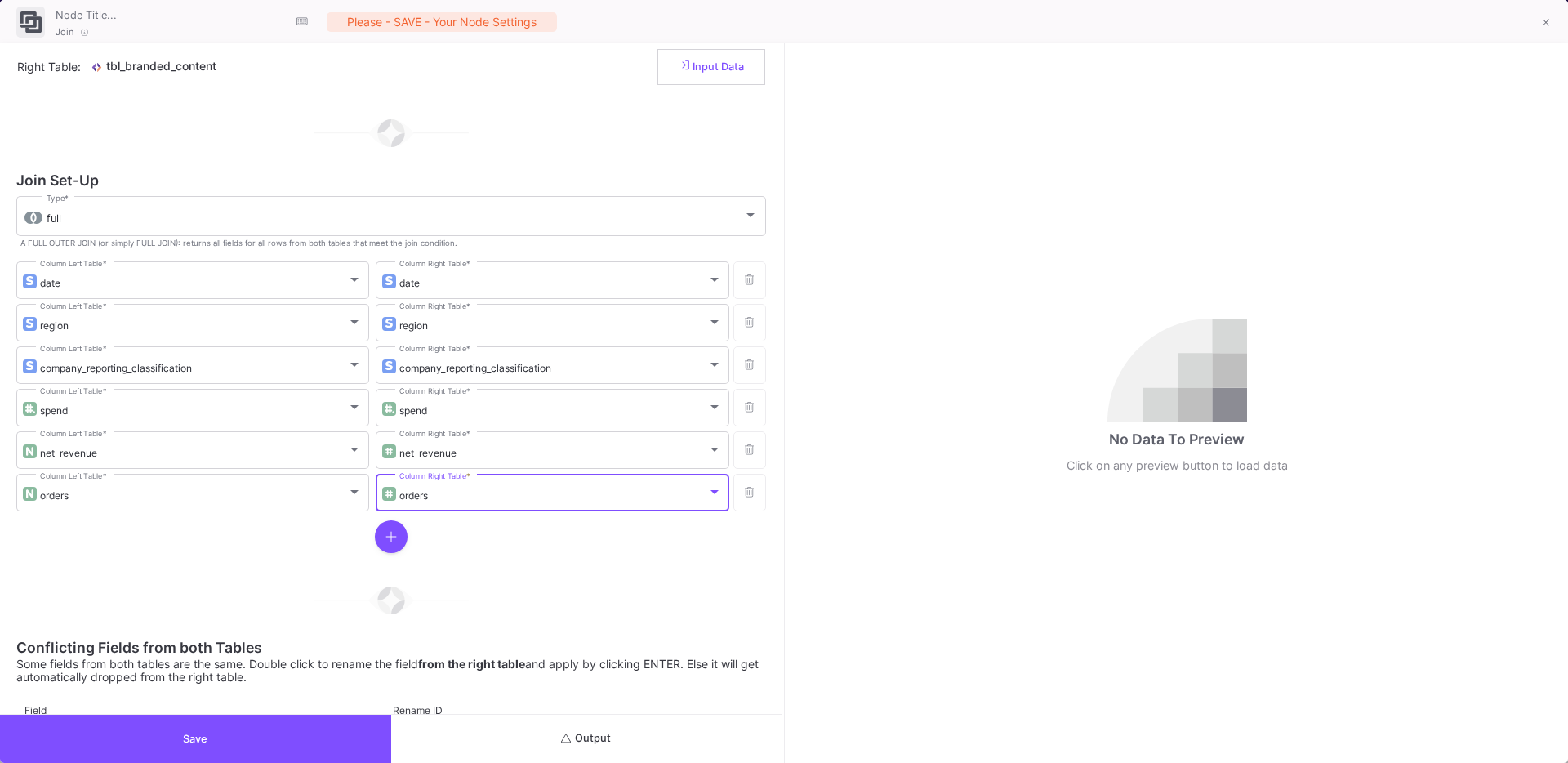 click at bounding box center [391, 537] 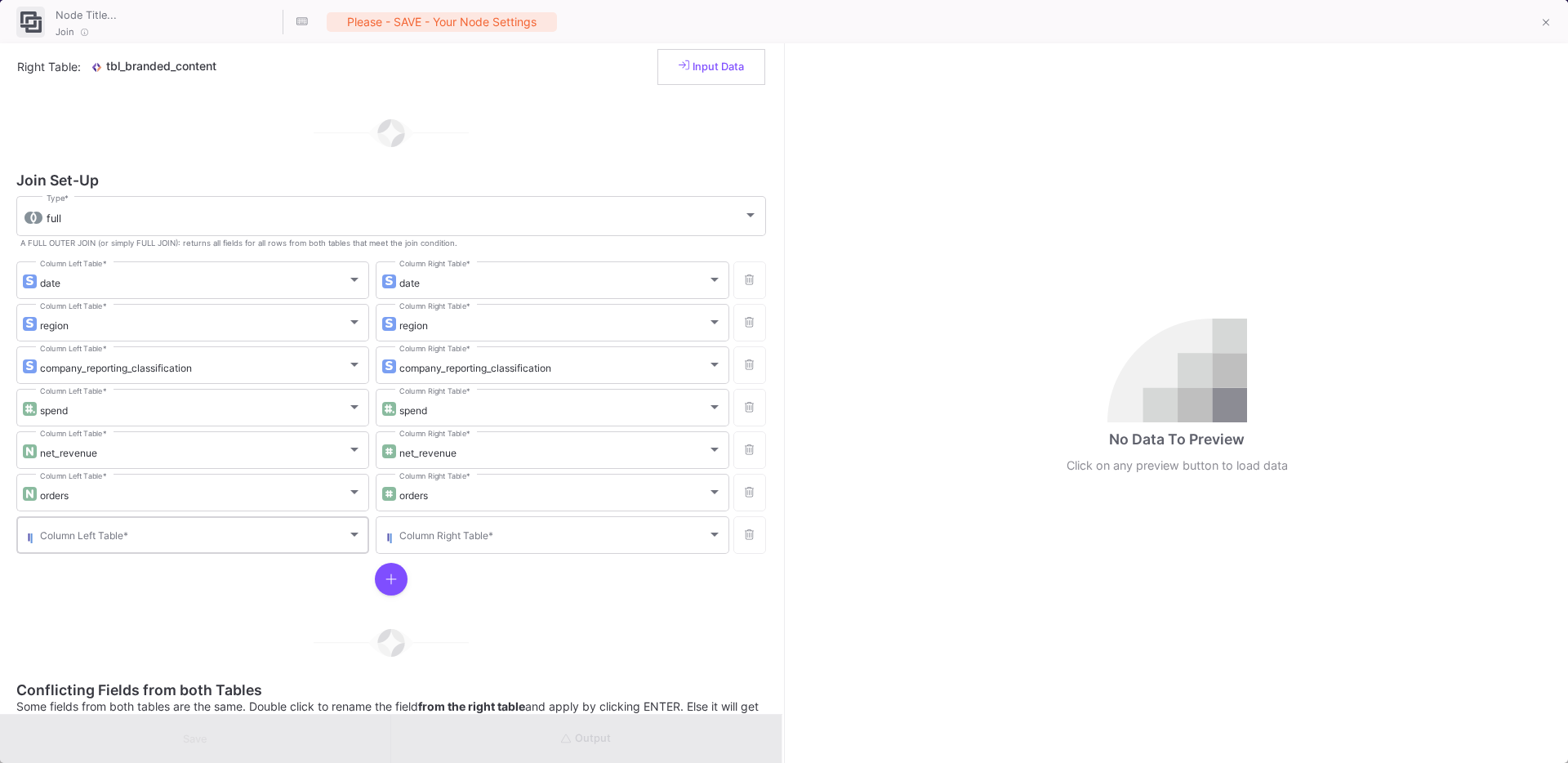 click on "Column Left Table   *" at bounding box center [201, 533] 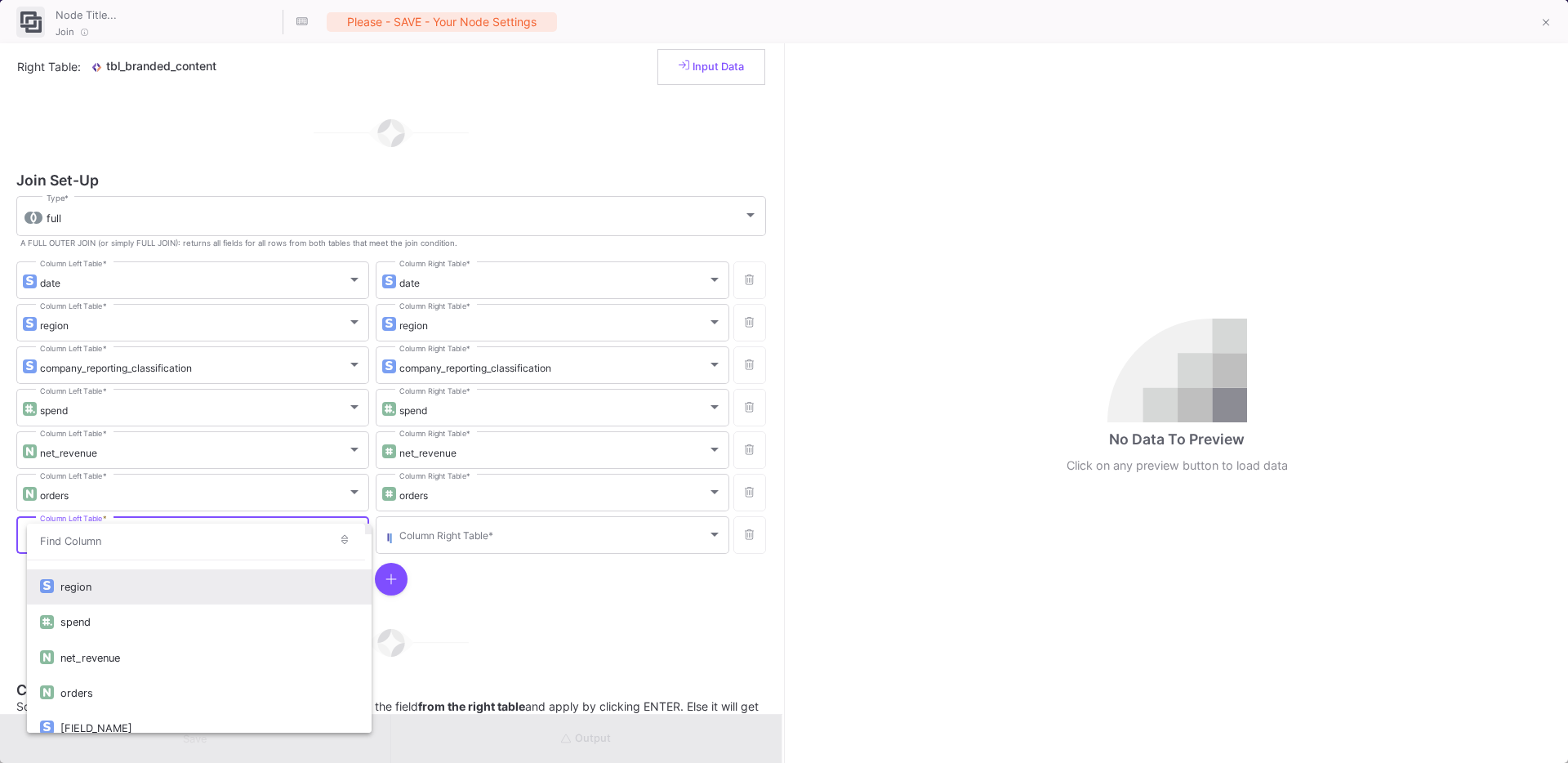 scroll, scrollTop: 73, scrollLeft: 0, axis: vertical 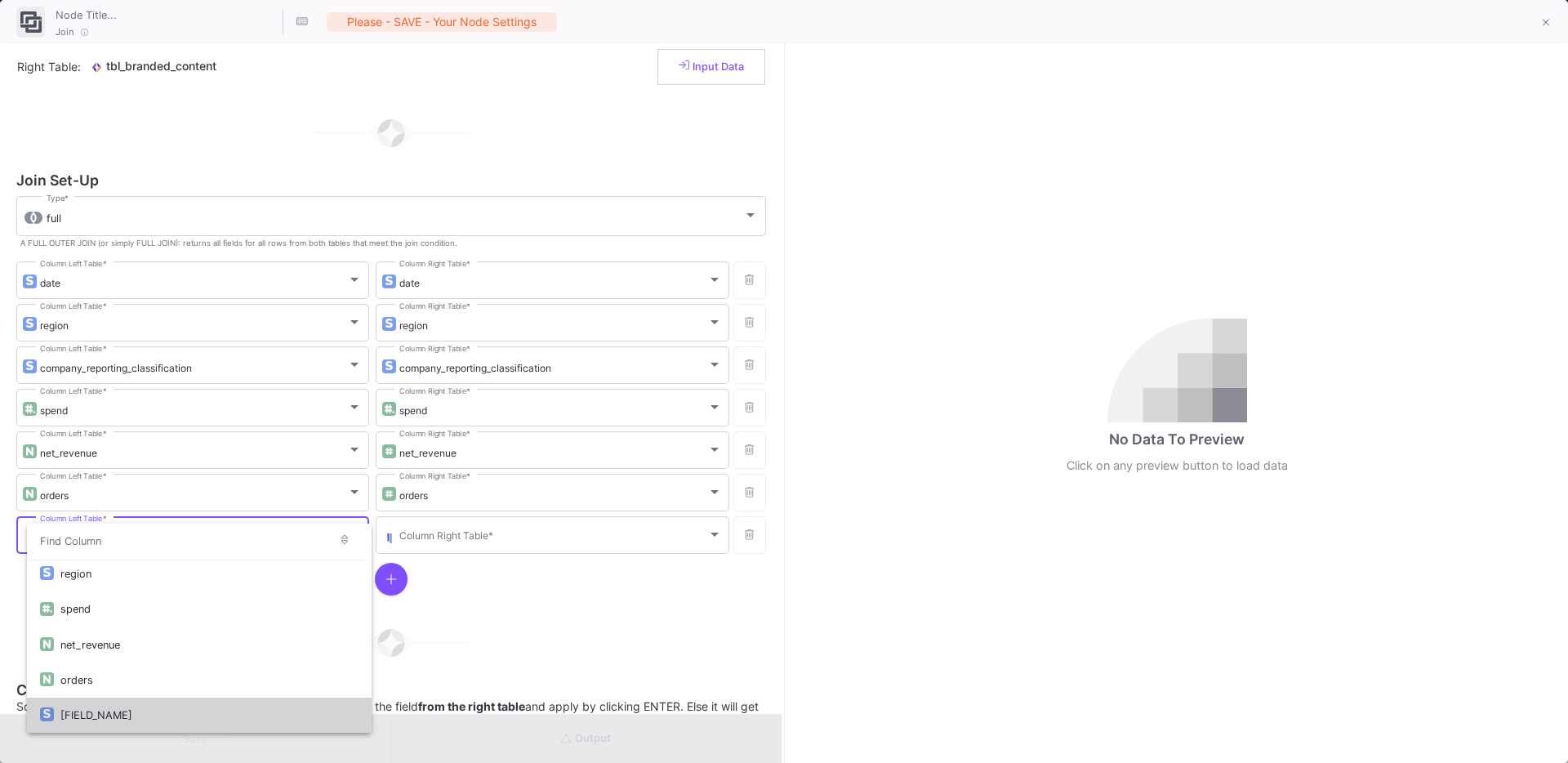 click on "cr_classification_level1" at bounding box center [209, 715] 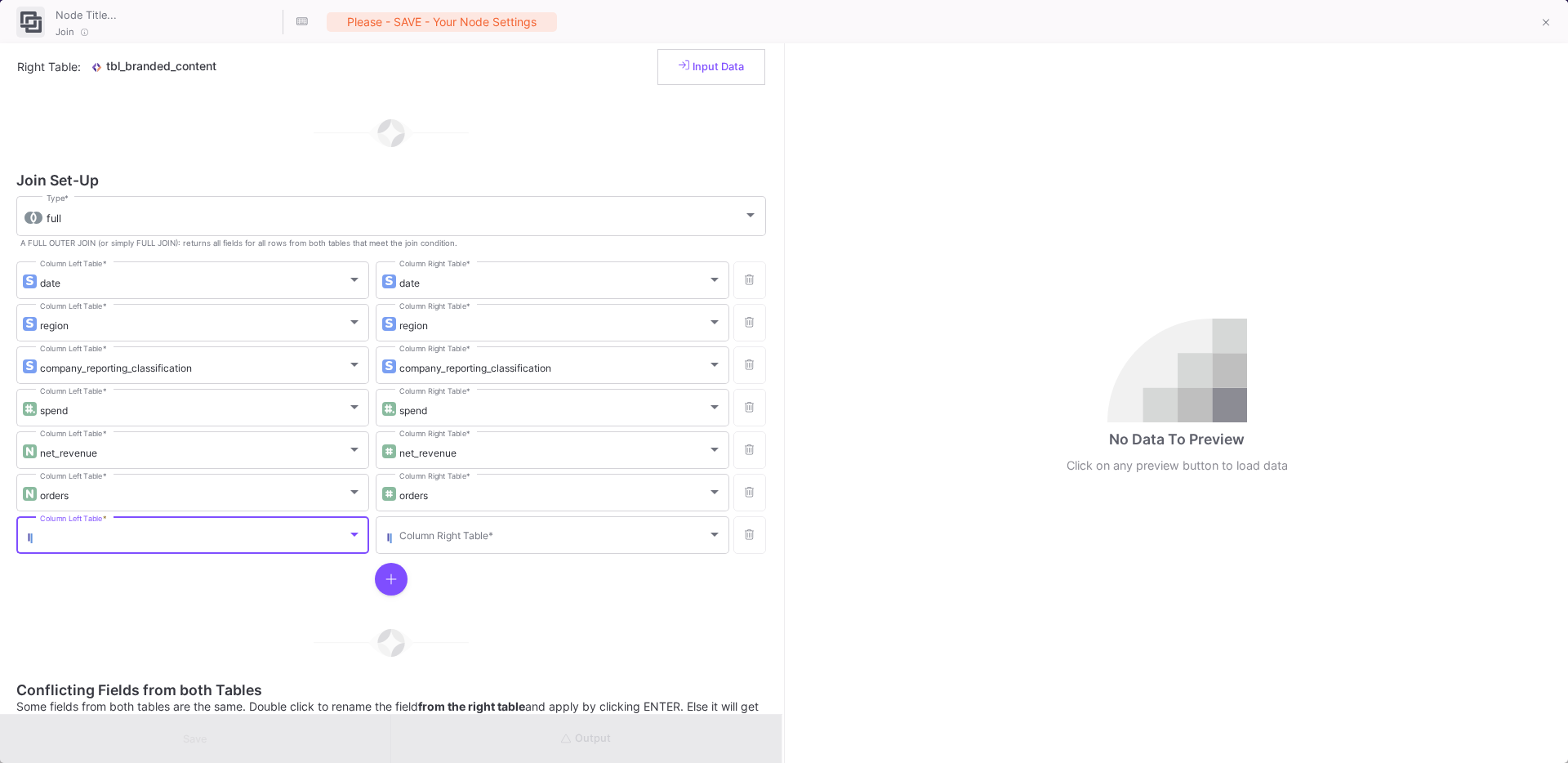 scroll, scrollTop: 74, scrollLeft: 0, axis: vertical 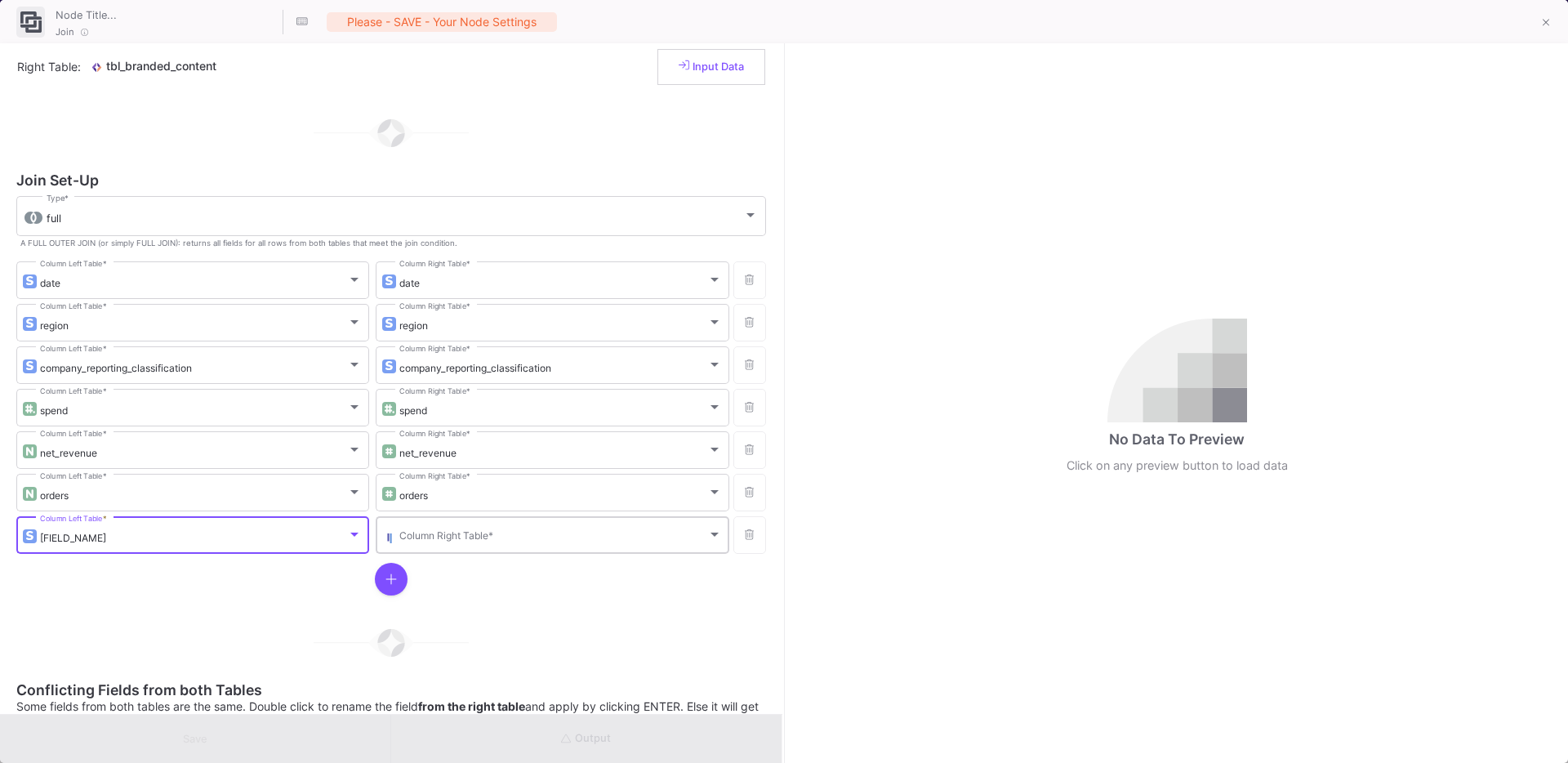 click at bounding box center [553, 538] 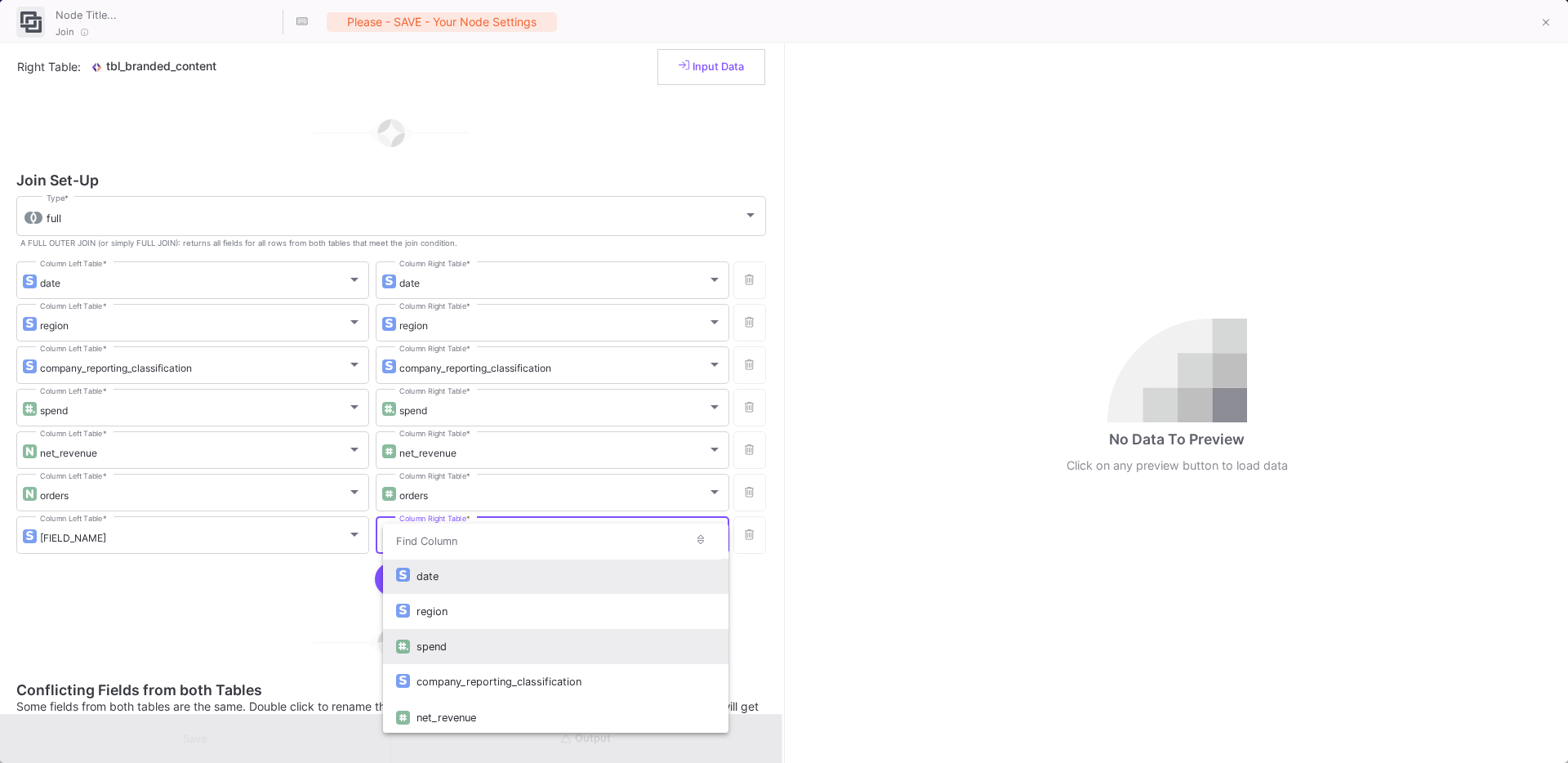 scroll, scrollTop: 73, scrollLeft: 0, axis: vertical 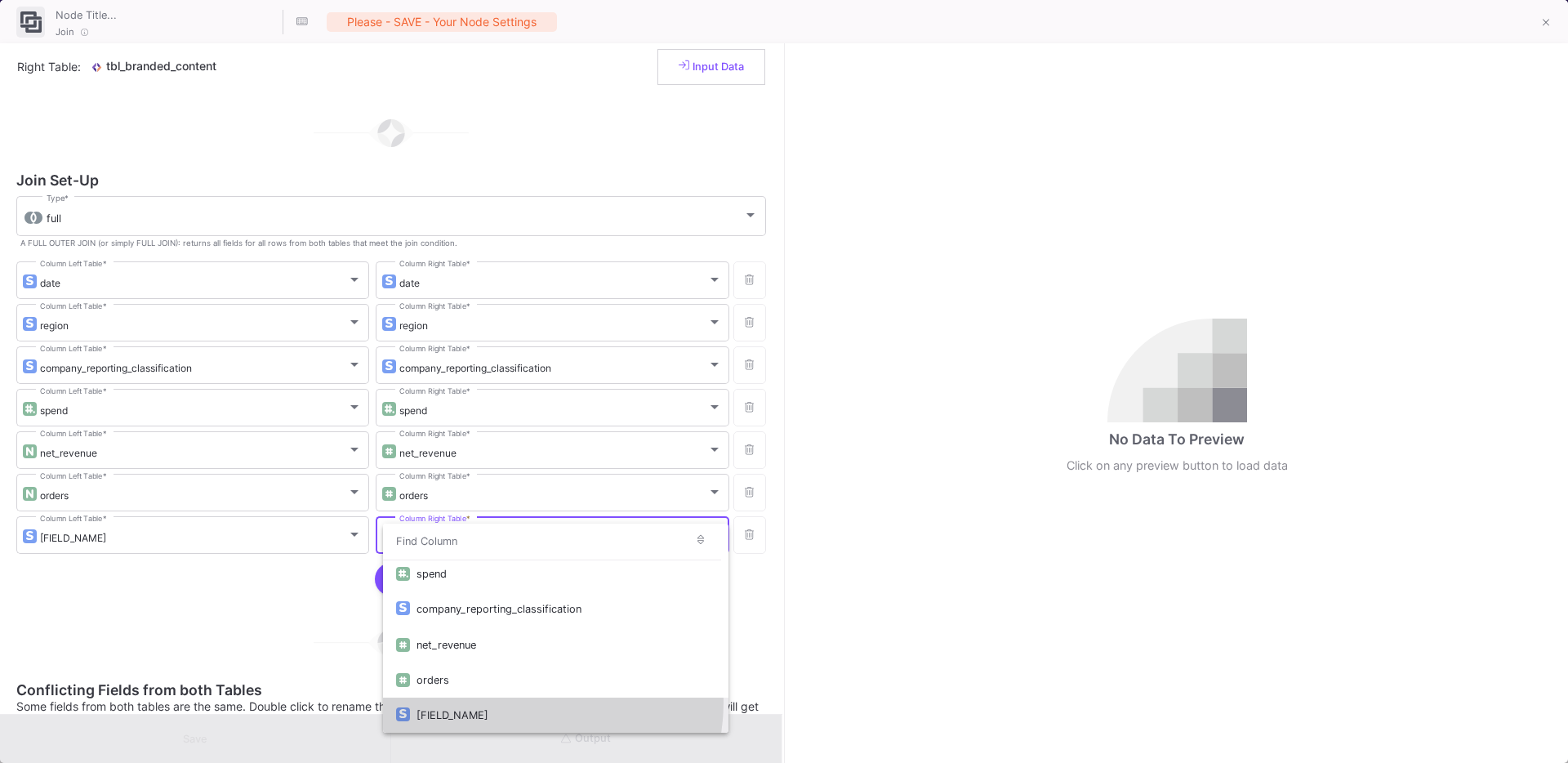 click on "cr_classification_level1" at bounding box center [565, 715] 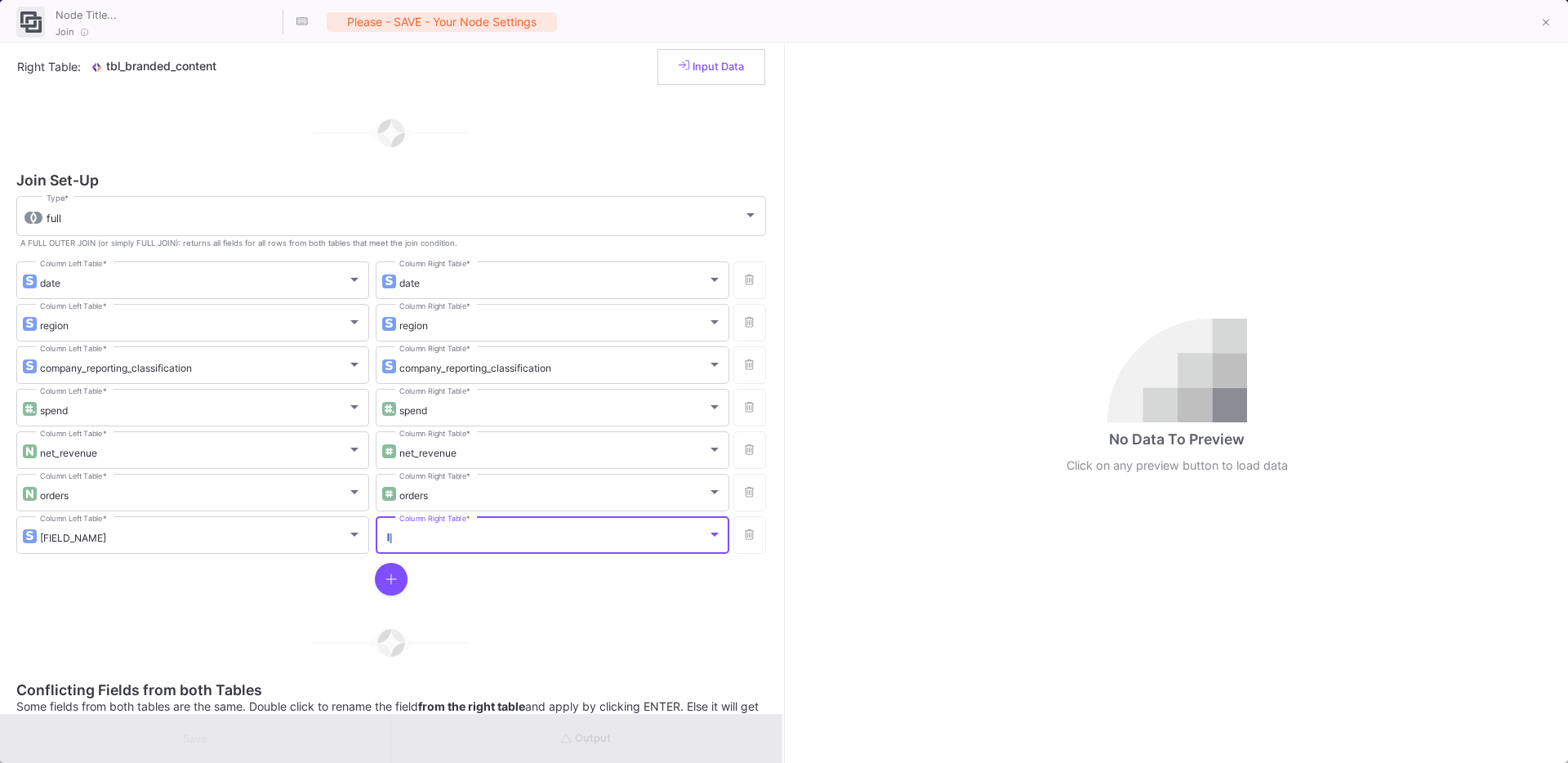 scroll, scrollTop: 74, scrollLeft: 0, axis: vertical 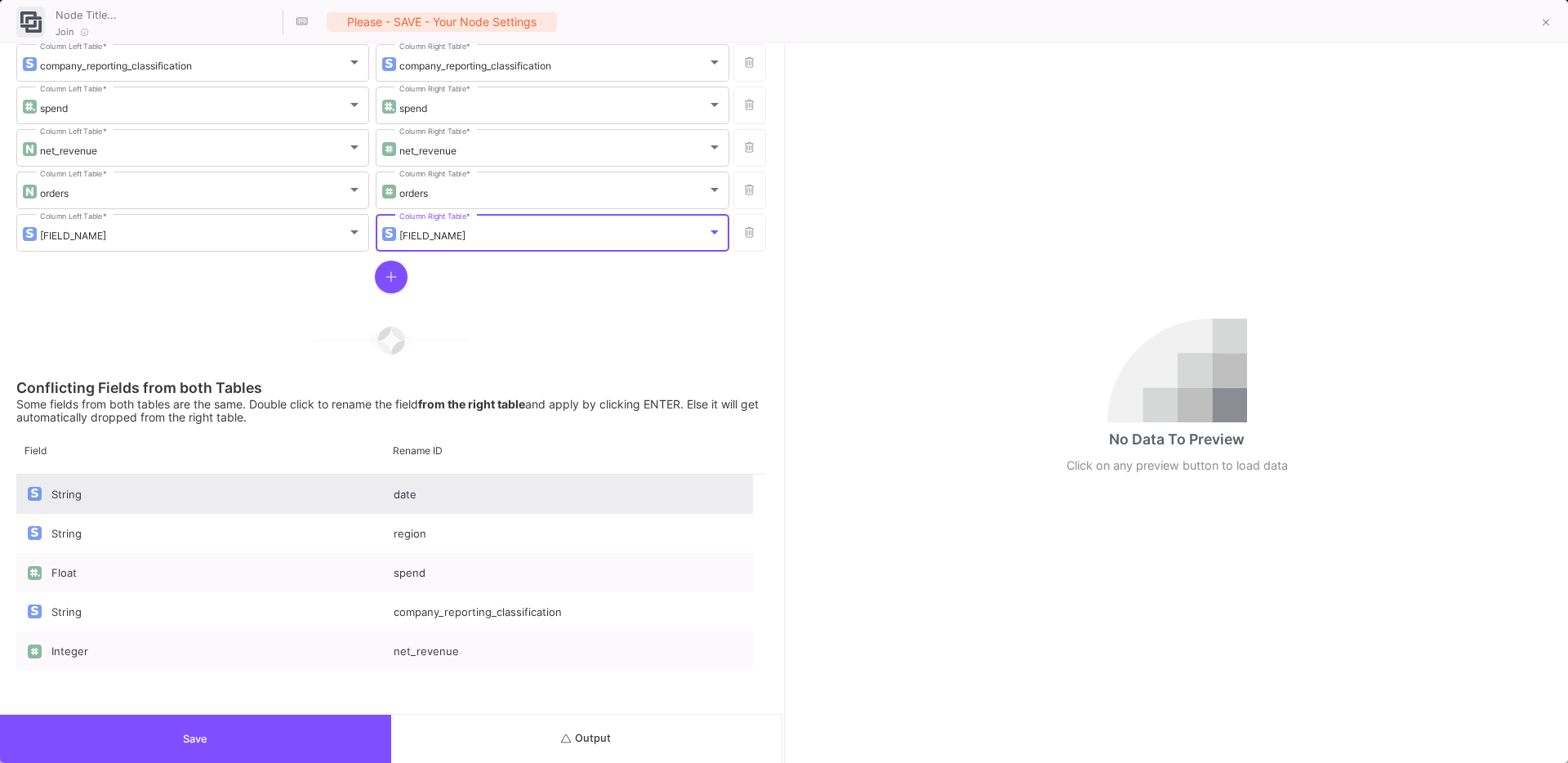 click on "date" at bounding box center (568, 494) 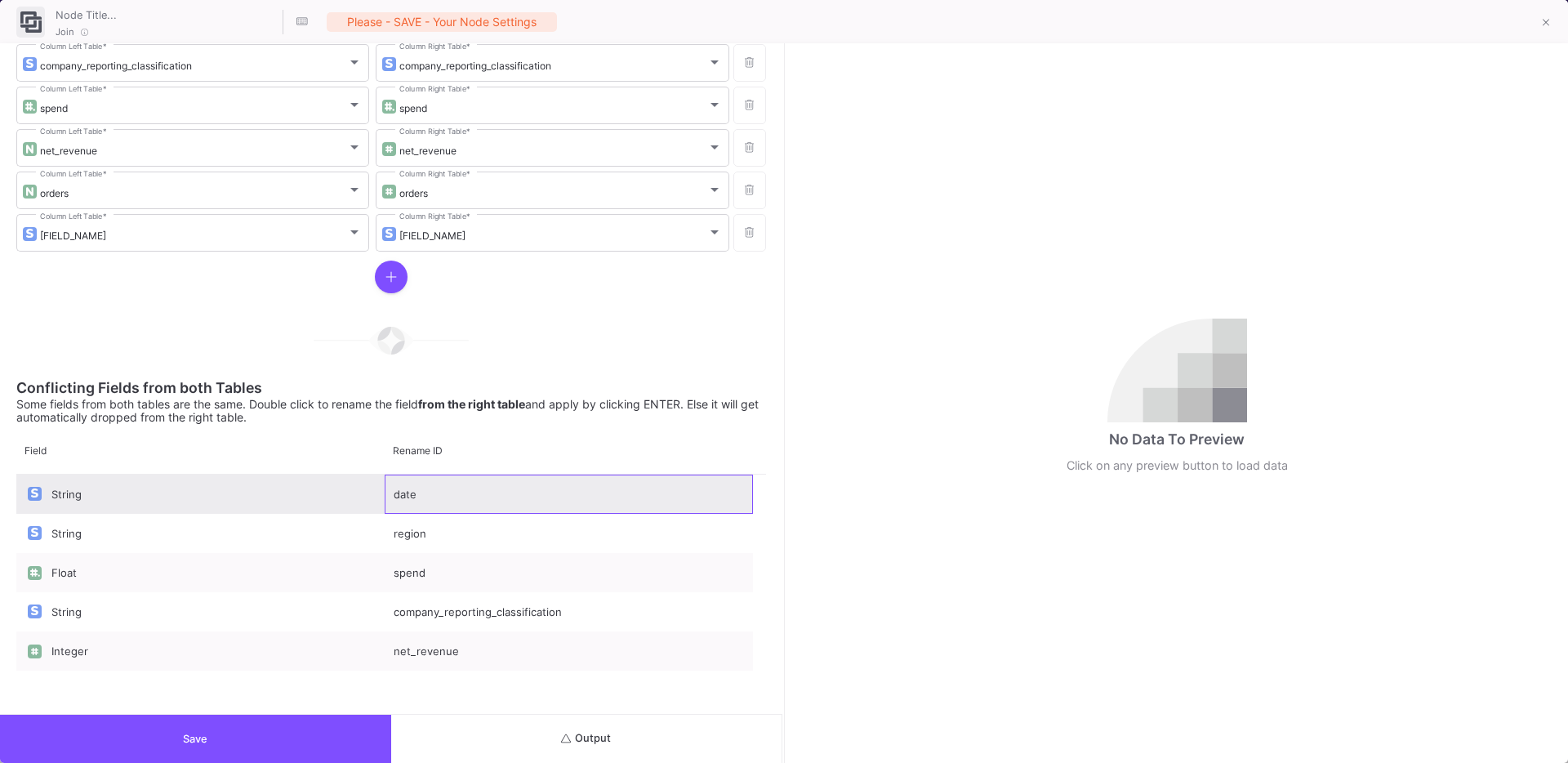 click on "date" at bounding box center [568, 494] 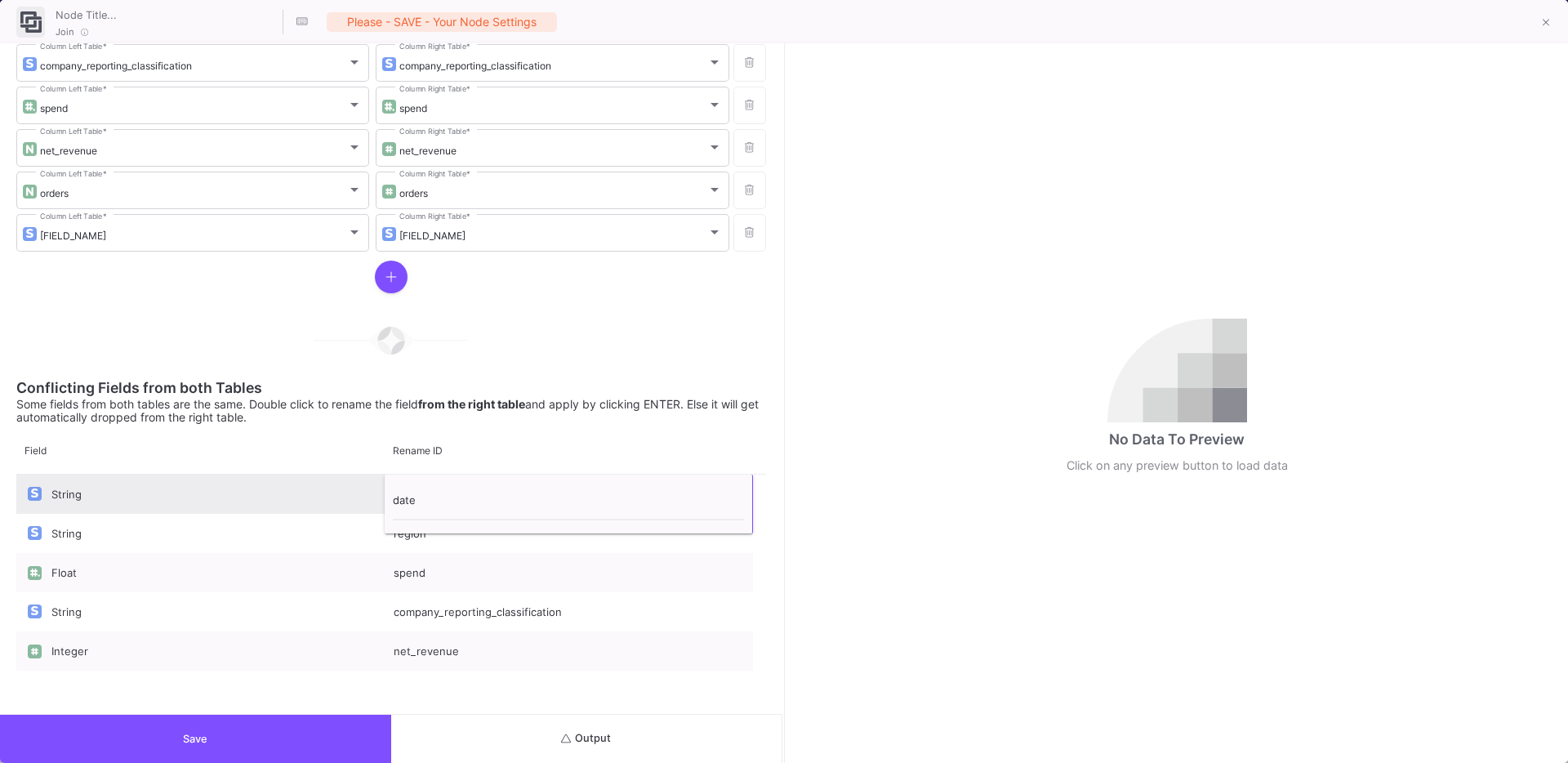 type on "date_" 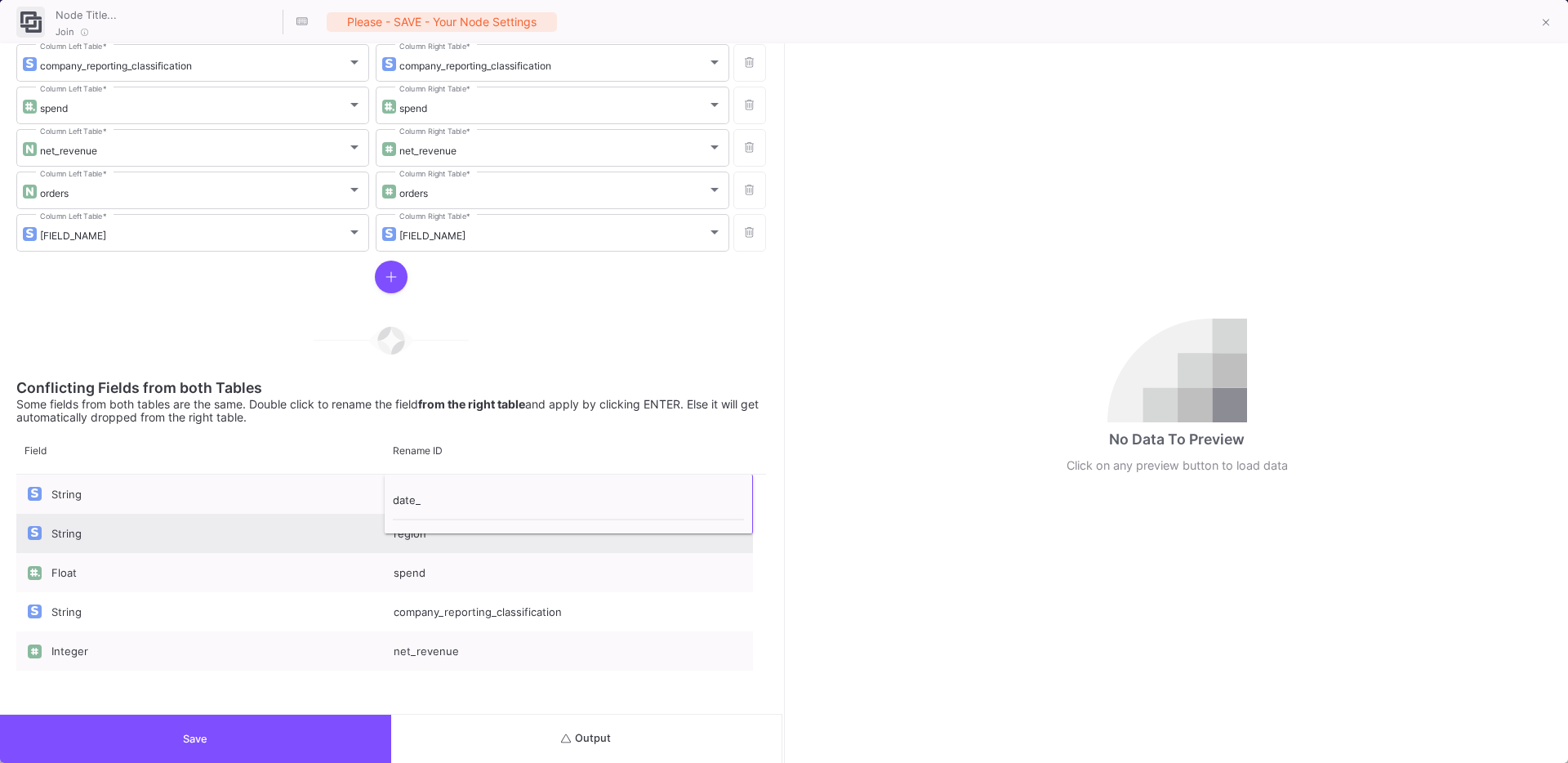 click on "region" at bounding box center (568, 533) 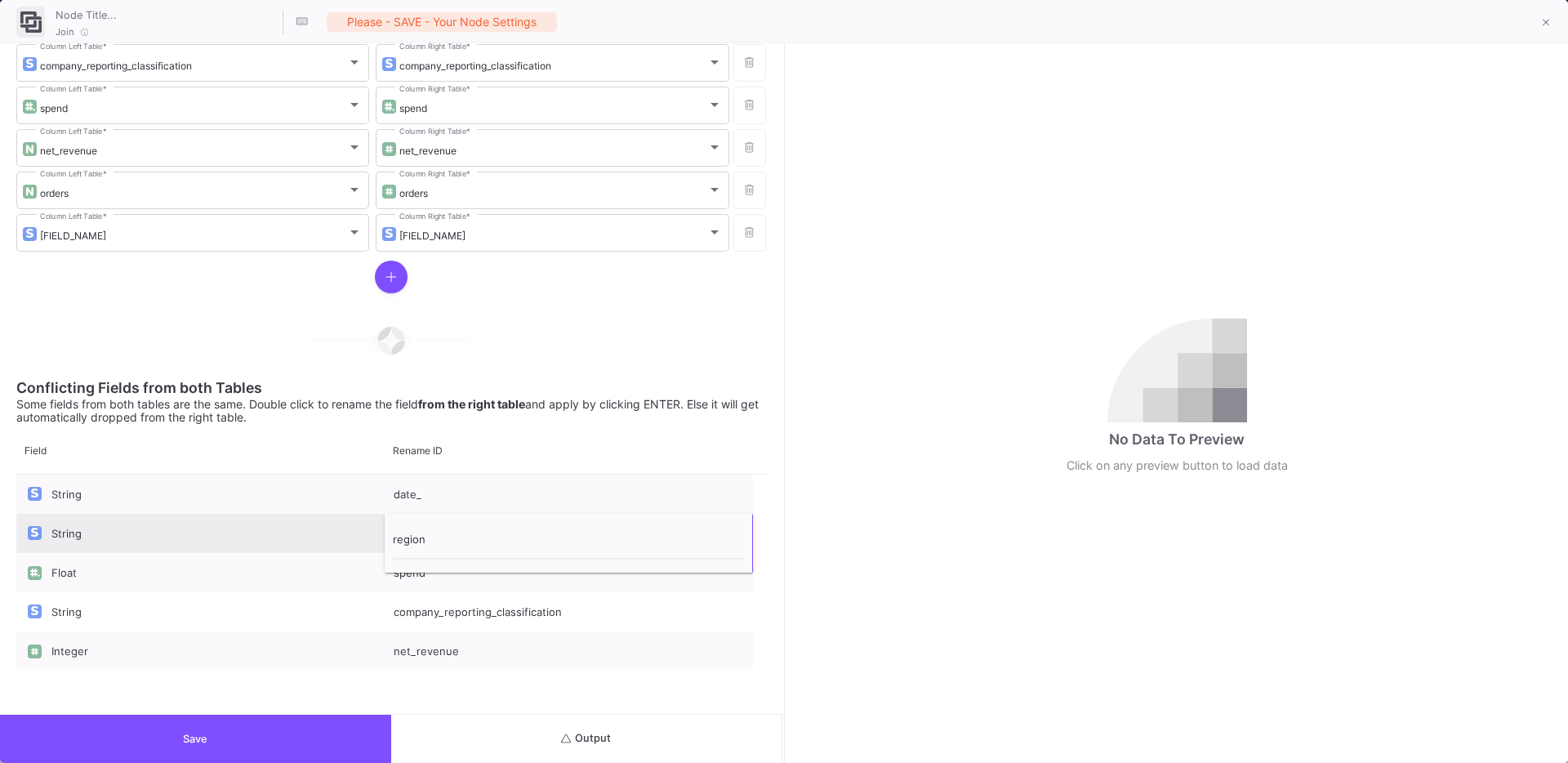 type on "region_" 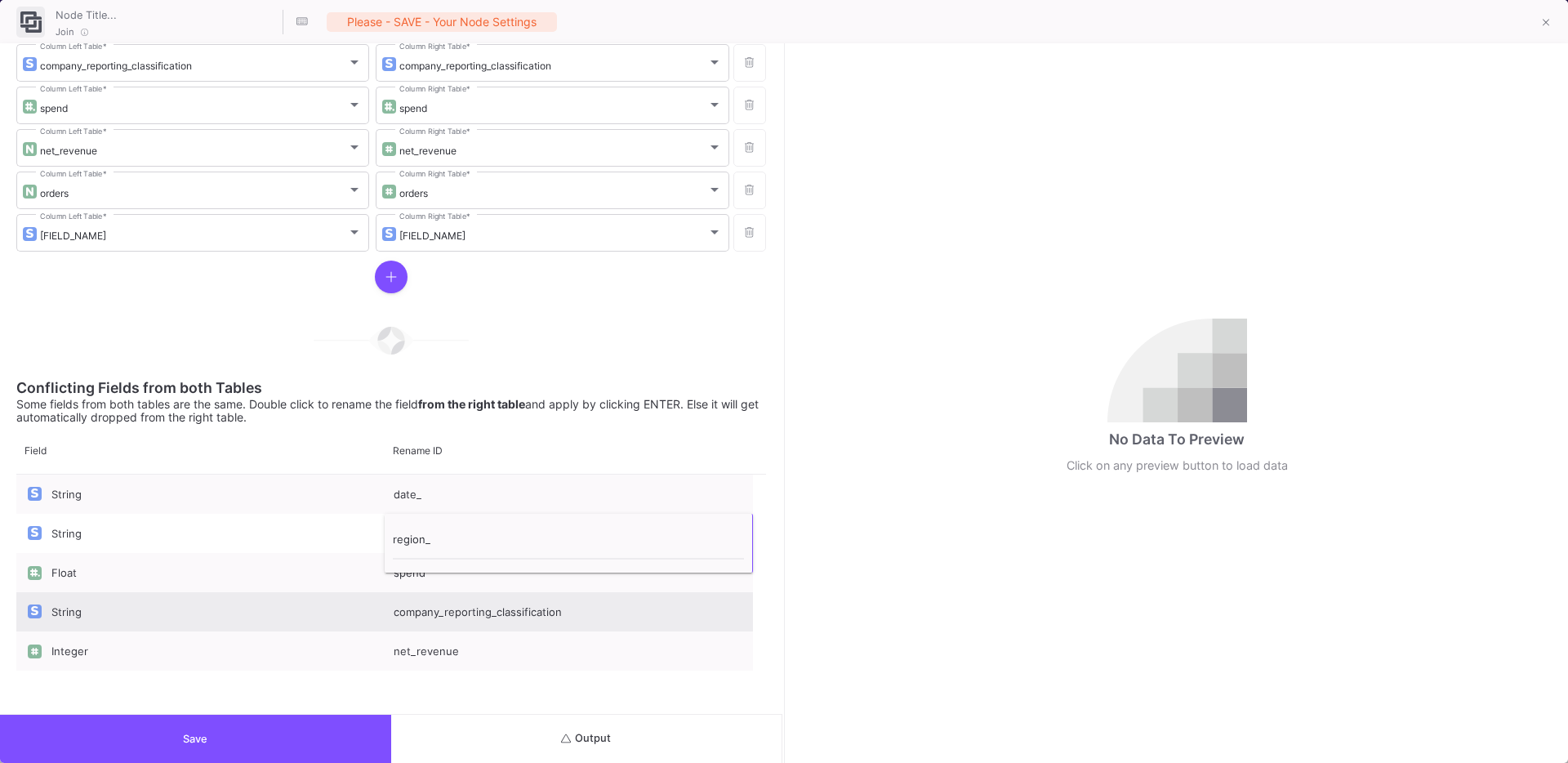 click on "company_reporting_classification" at bounding box center (568, 612) 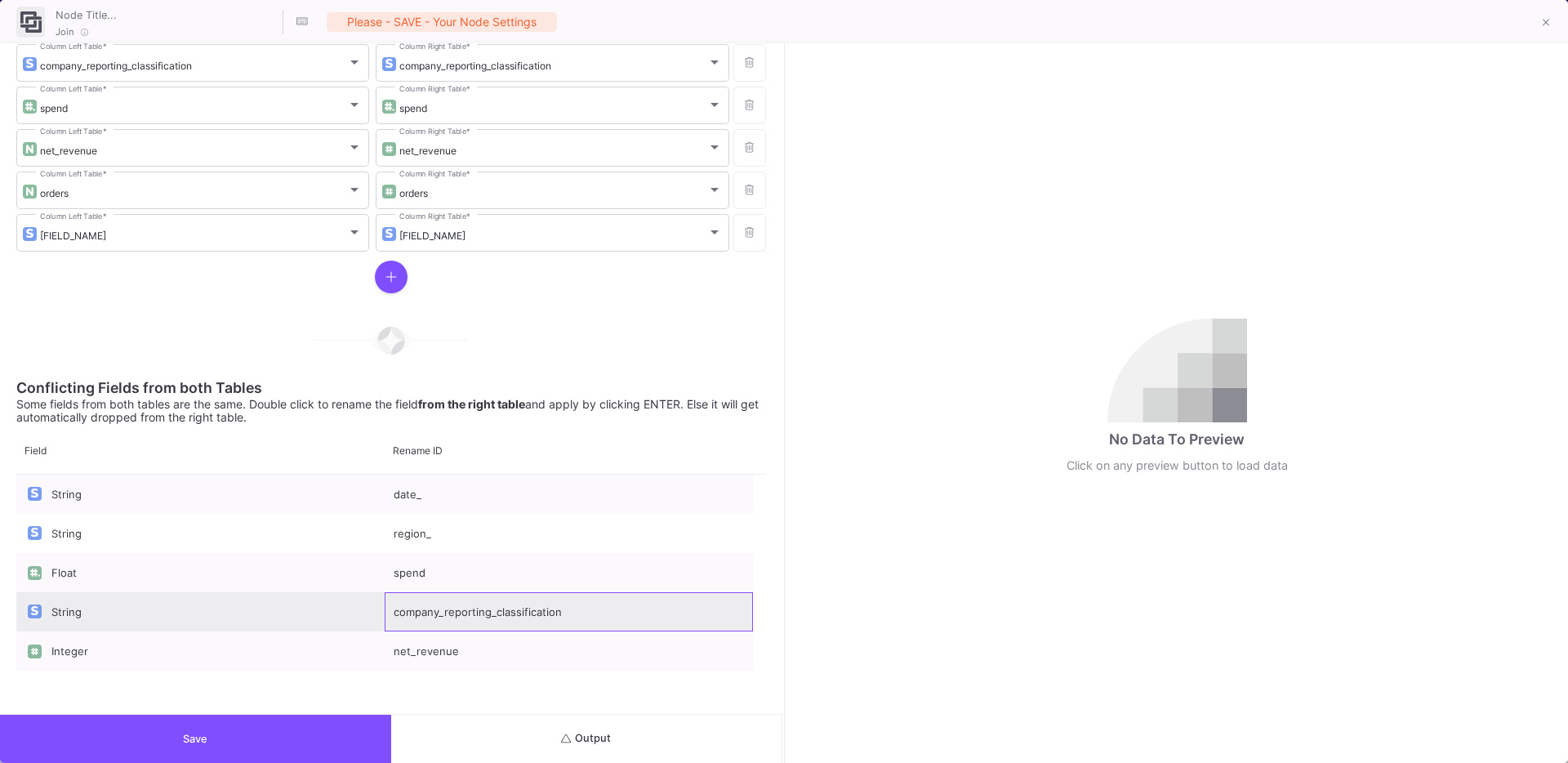 click on "company_reporting_classification" at bounding box center [568, 612] 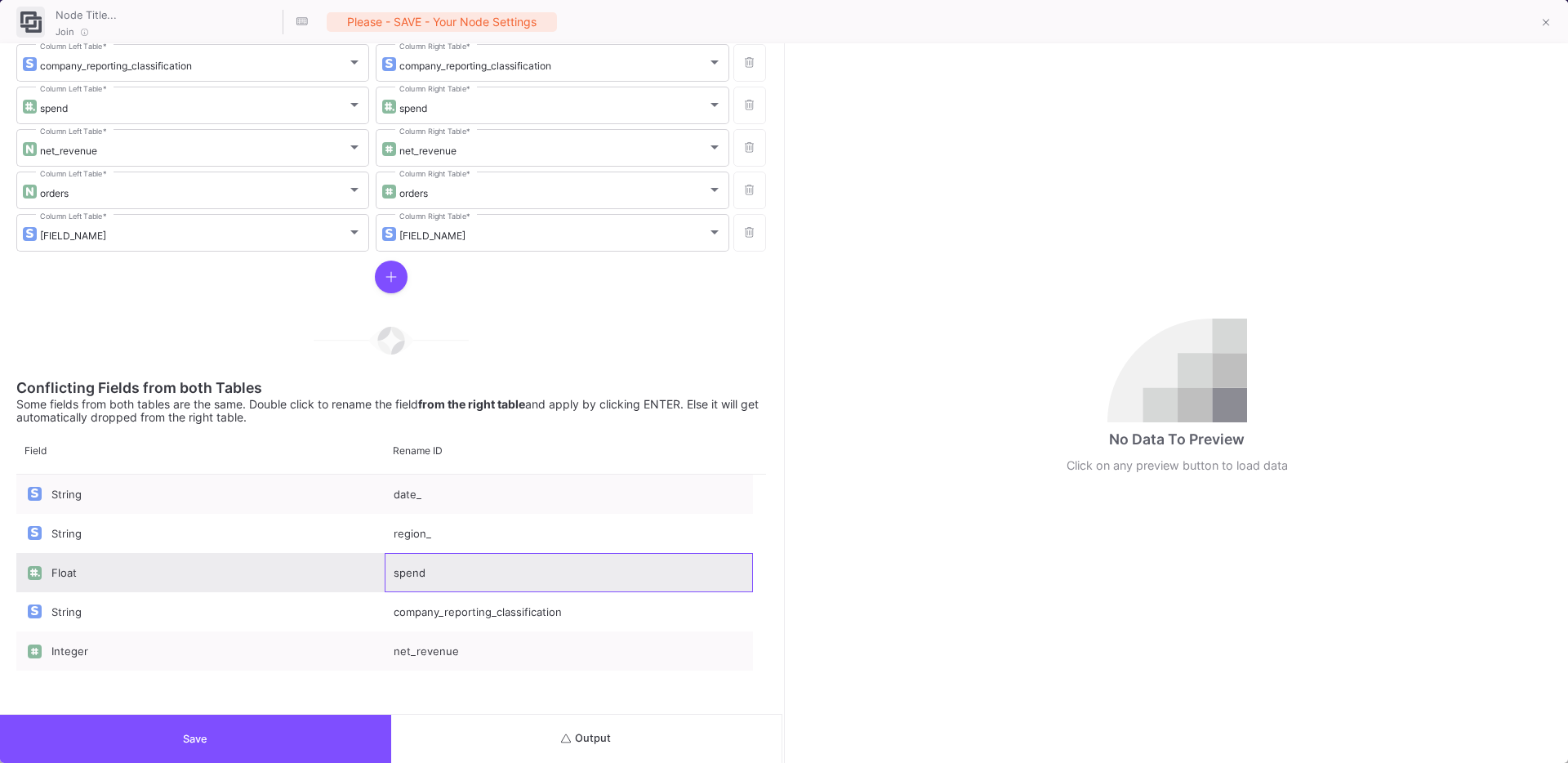 click on "spend" at bounding box center (568, 573) 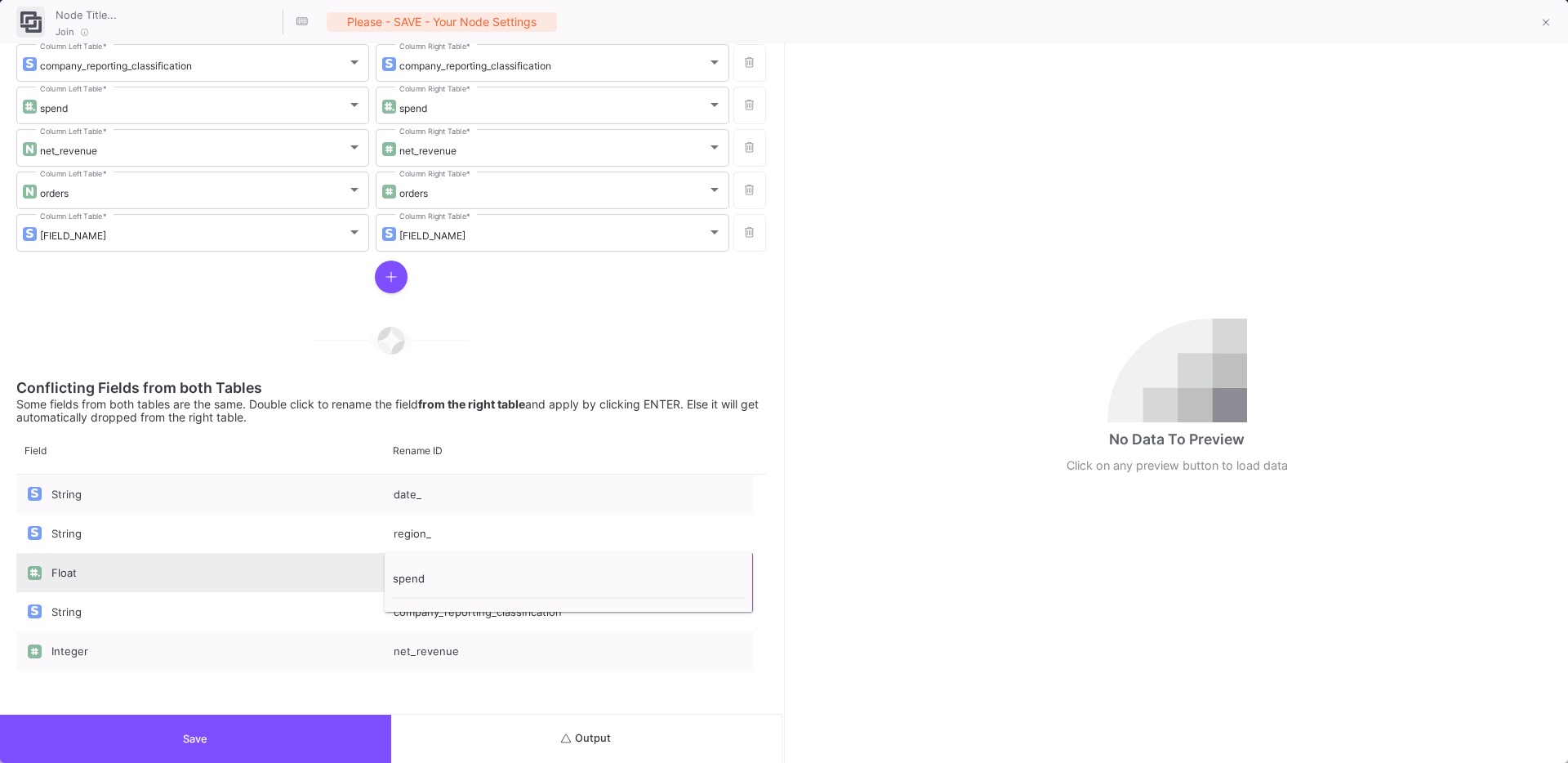 type on "spend_" 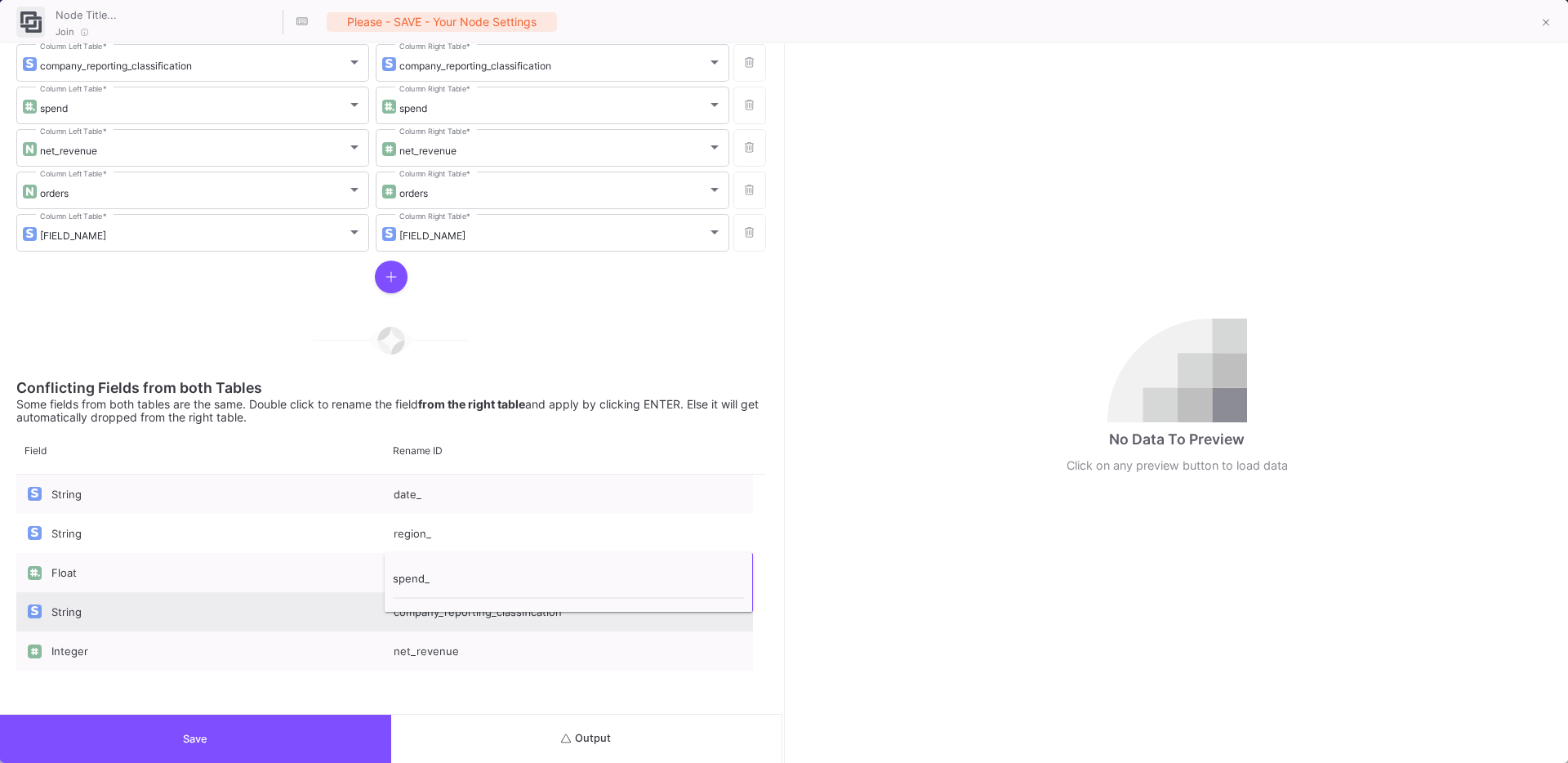 click on "company_reporting_classification" at bounding box center (568, 612) 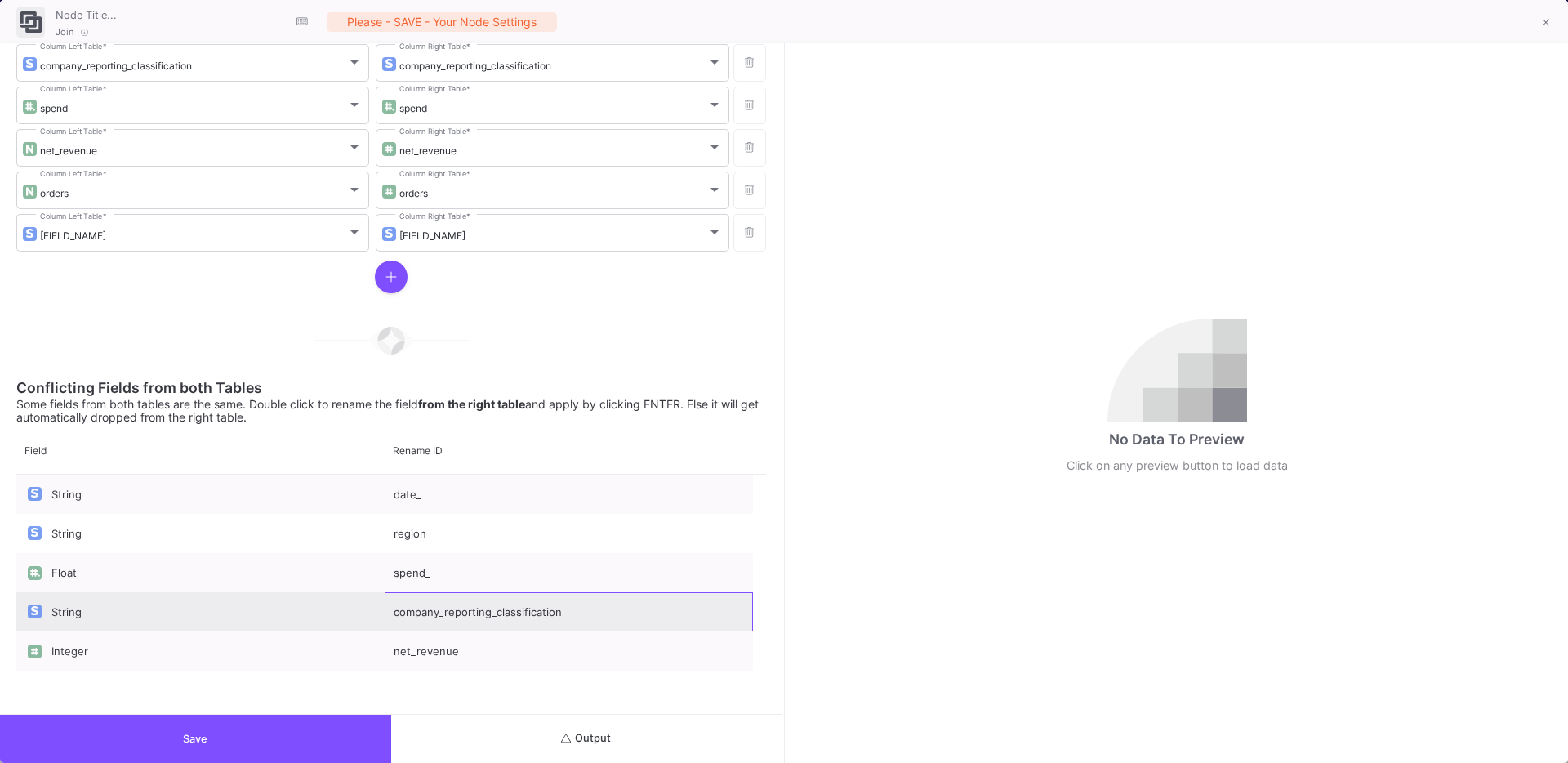 click on "company_reporting_classification" at bounding box center (568, 612) 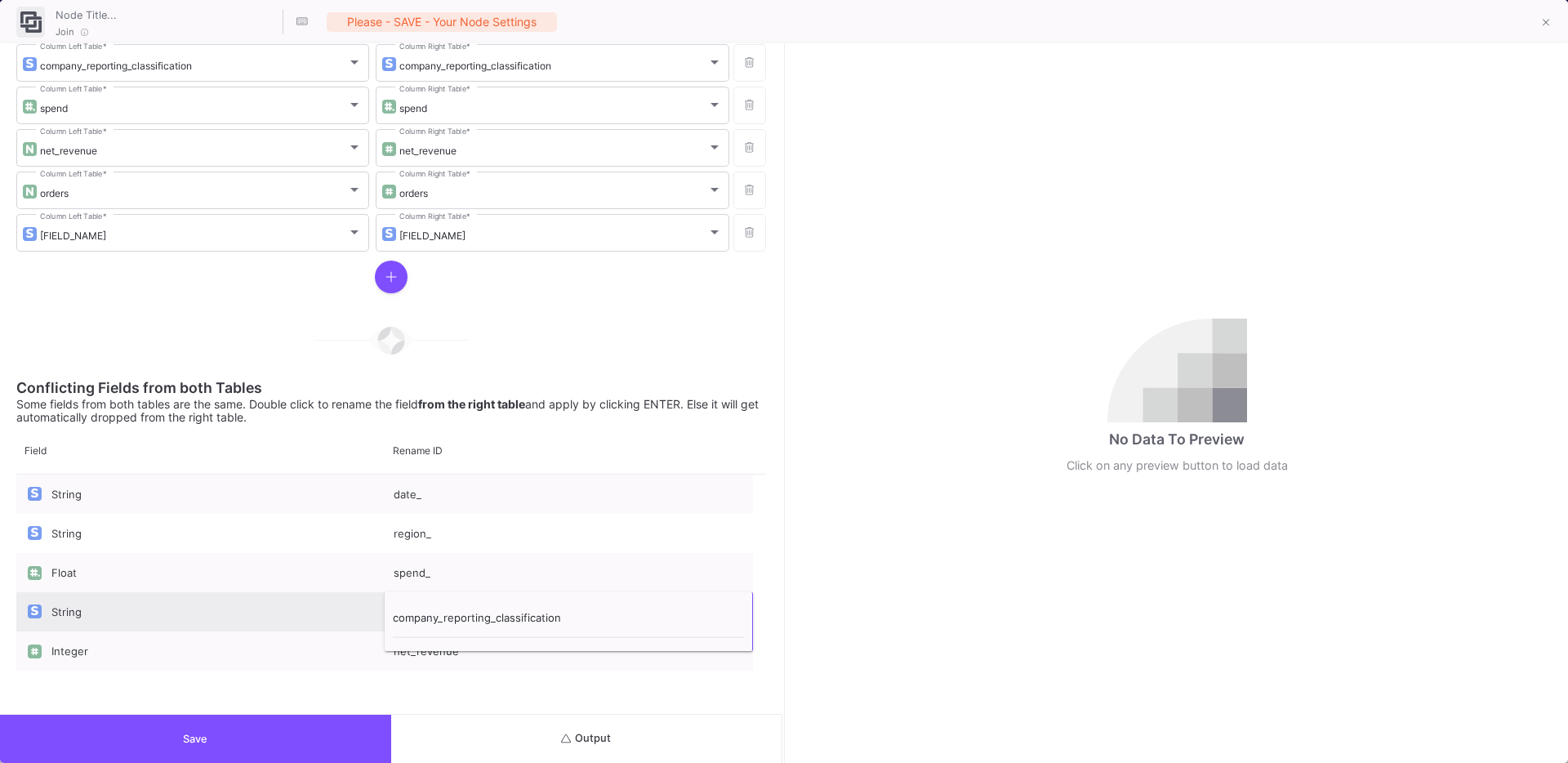 type on "company_reporting_classification_" 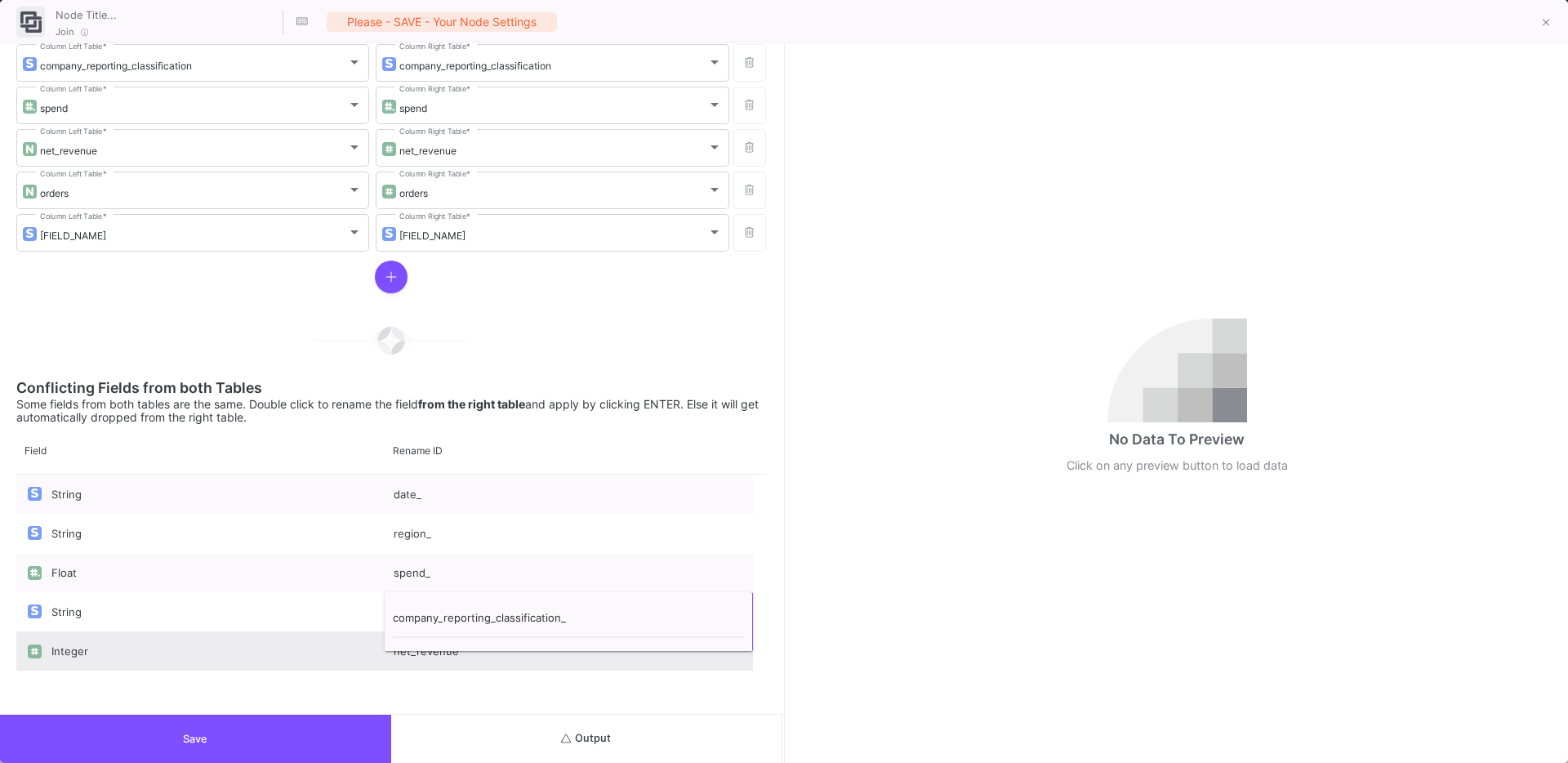 click on "net_revenue" at bounding box center (568, 651) 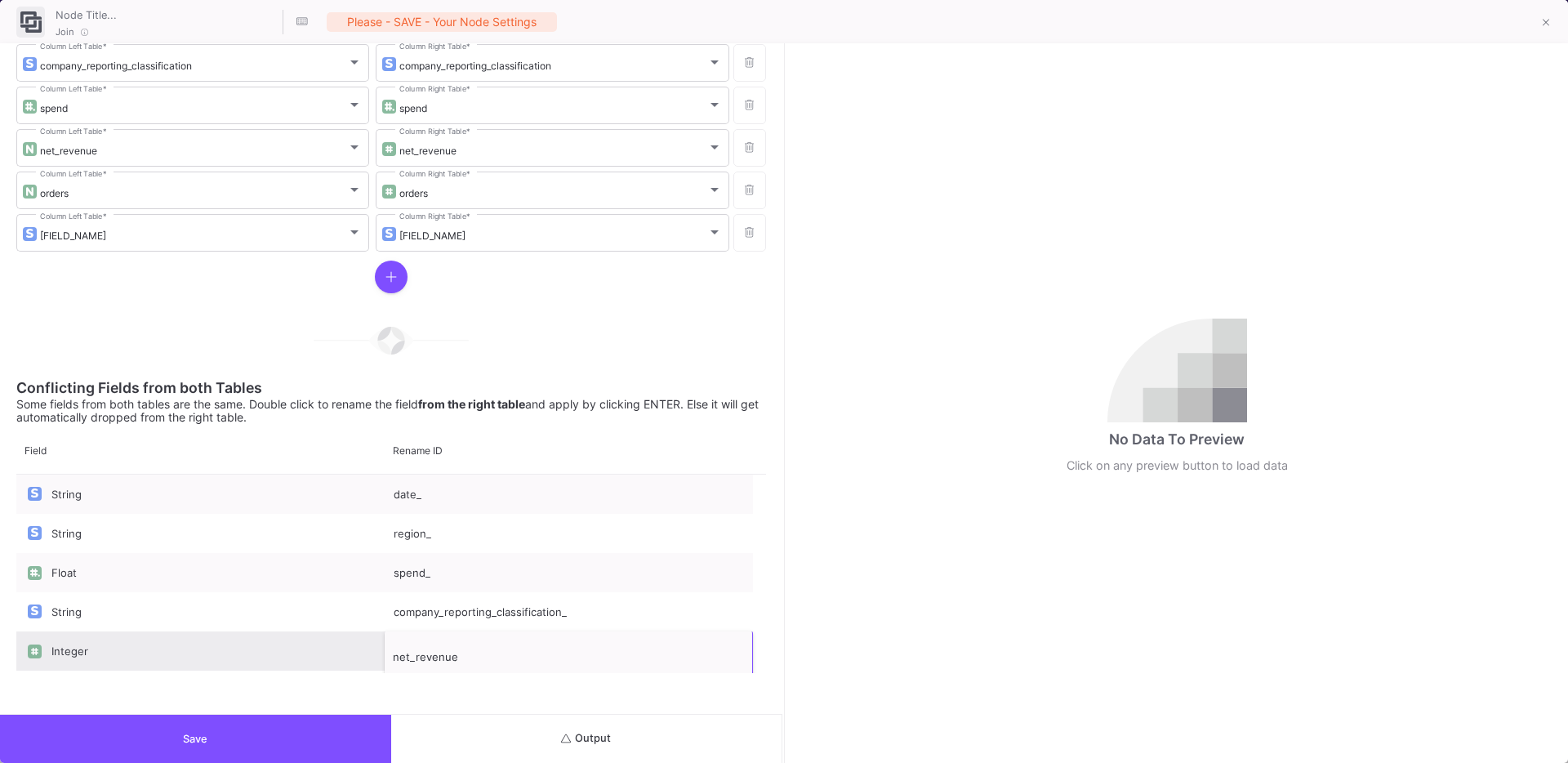 scroll, scrollTop: 4, scrollLeft: 0, axis: vertical 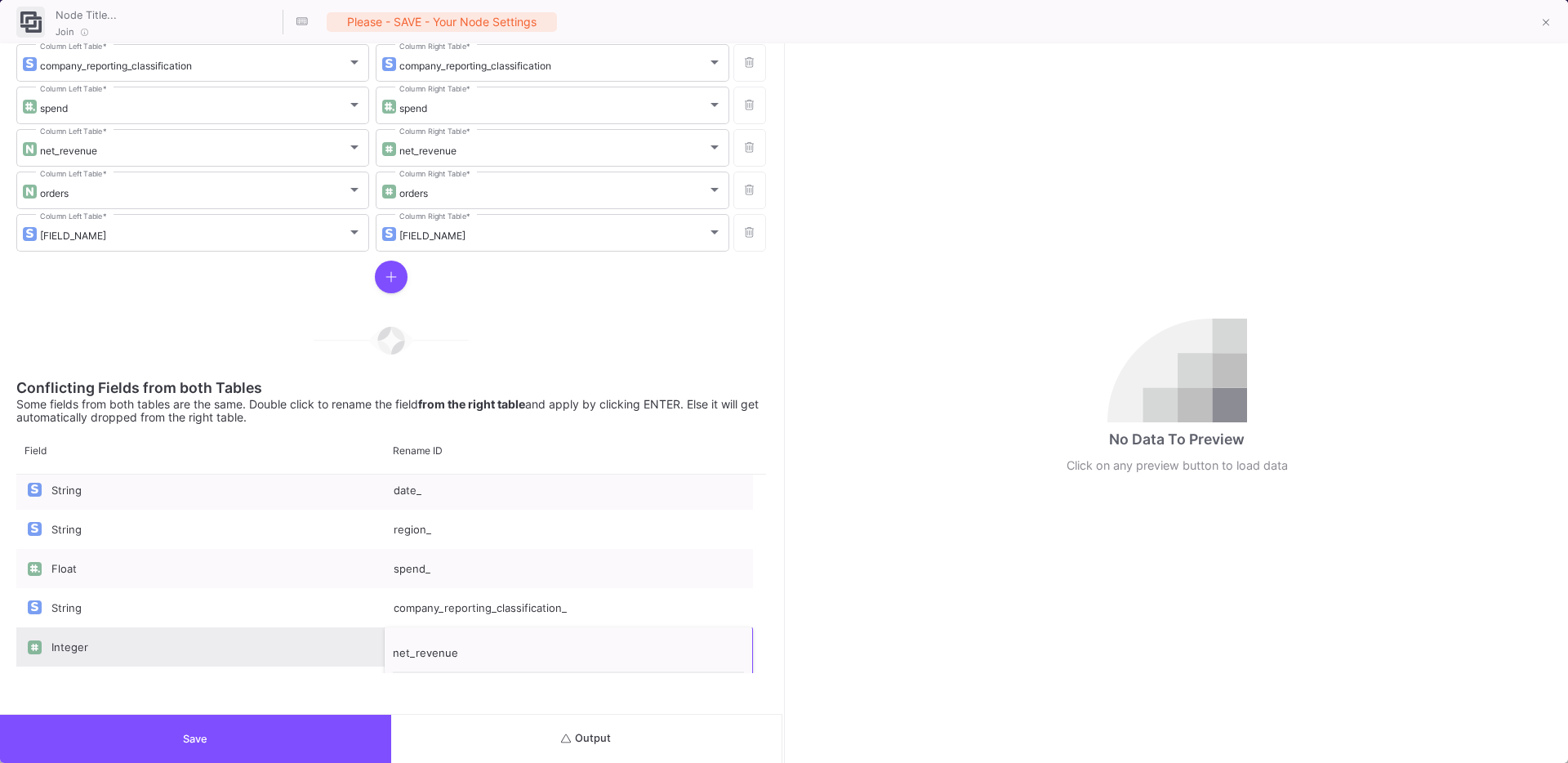 type on "net_revenue_" 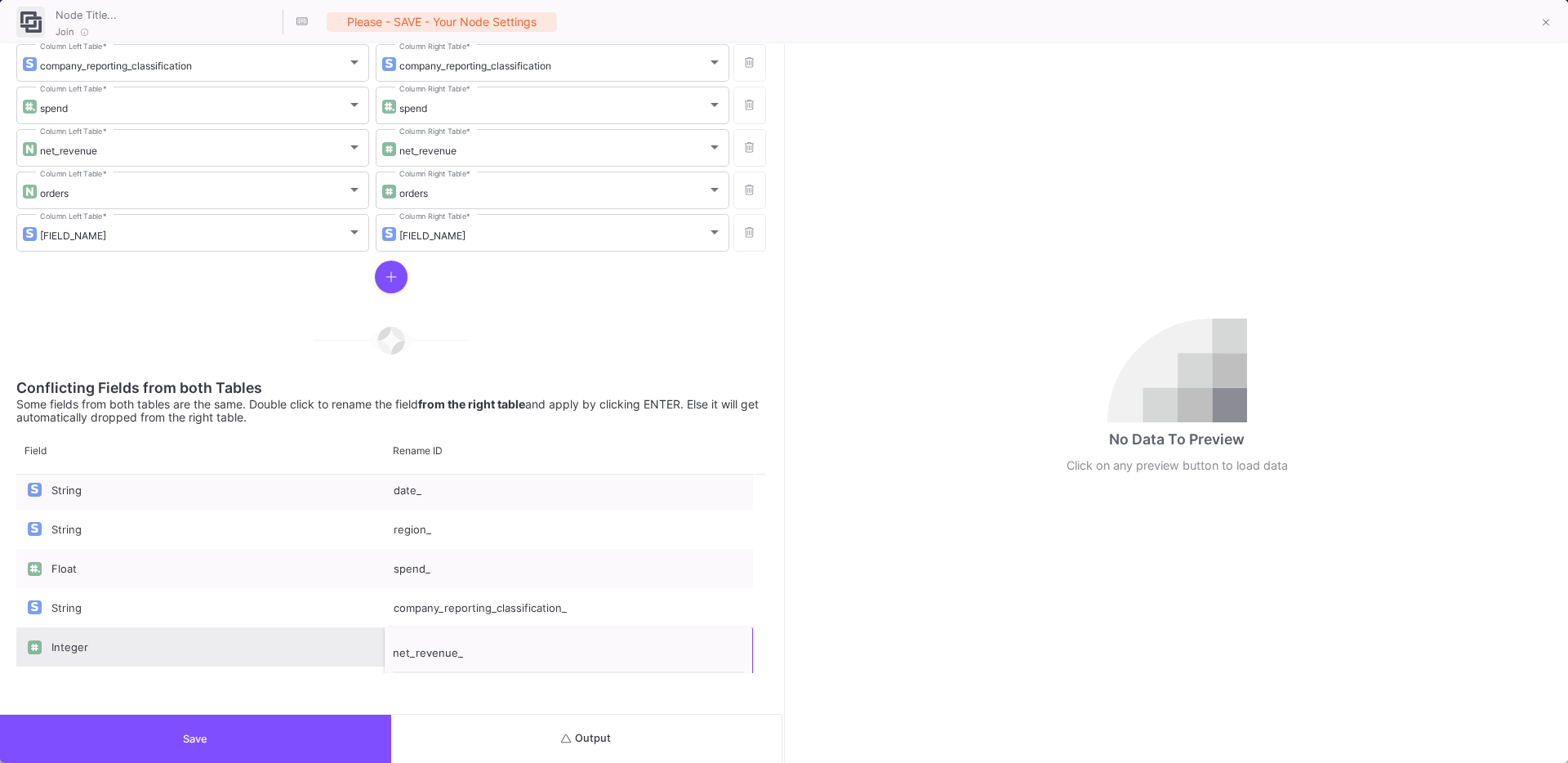 scroll, scrollTop: 76, scrollLeft: 0, axis: vertical 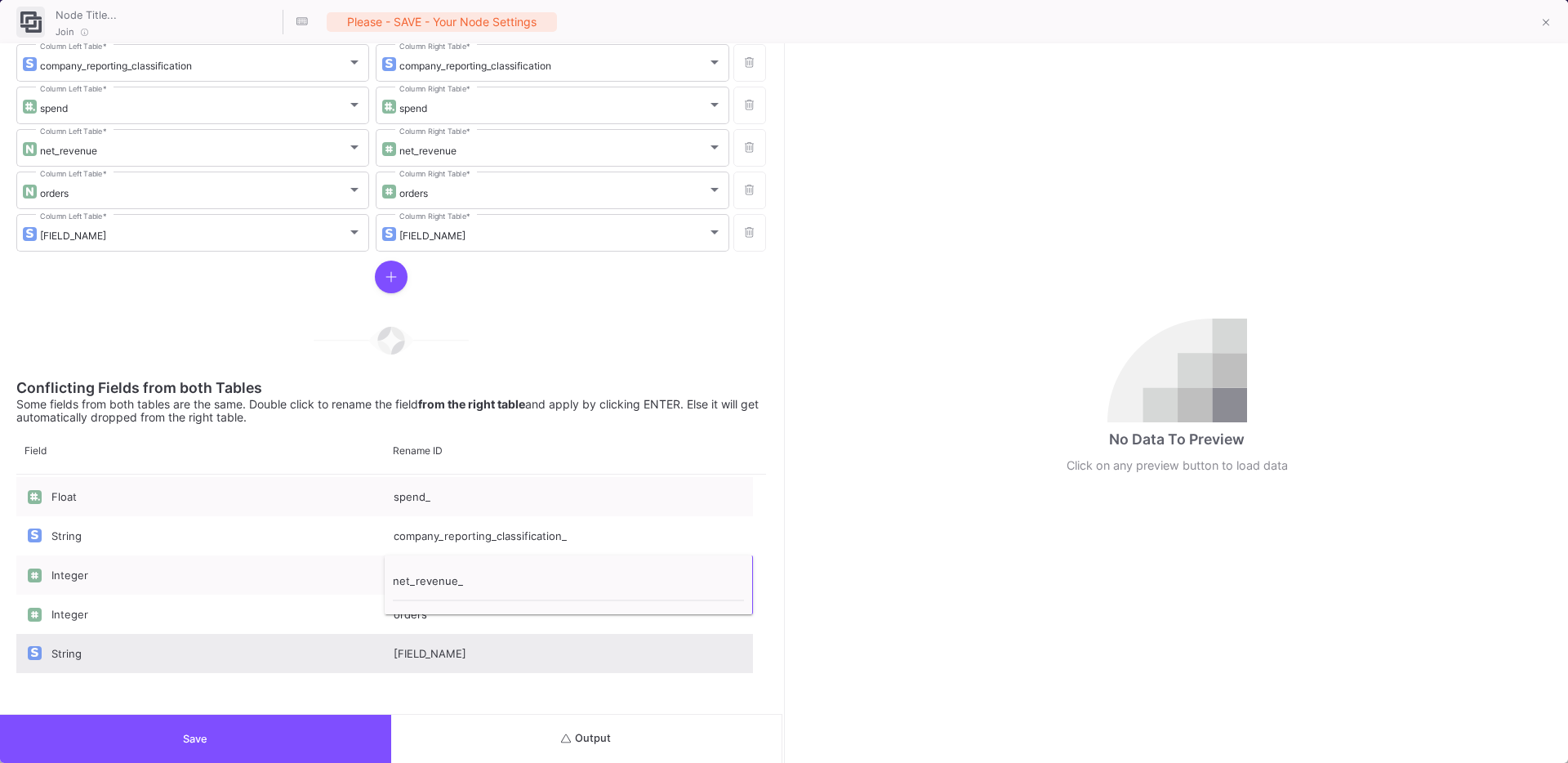 click on "cr_classification_level1" at bounding box center [568, 654] 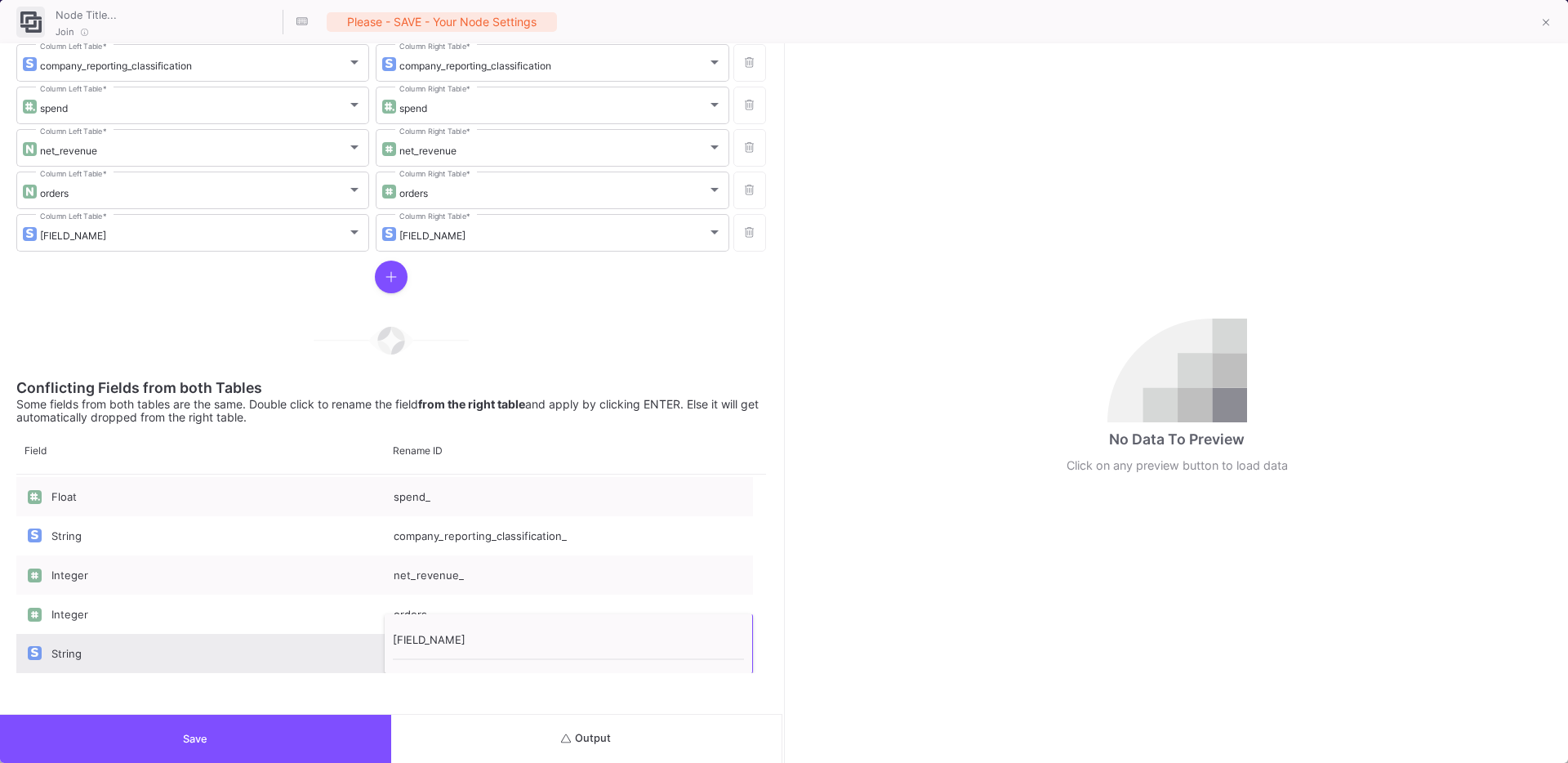 type on "cr_classification_level1_" 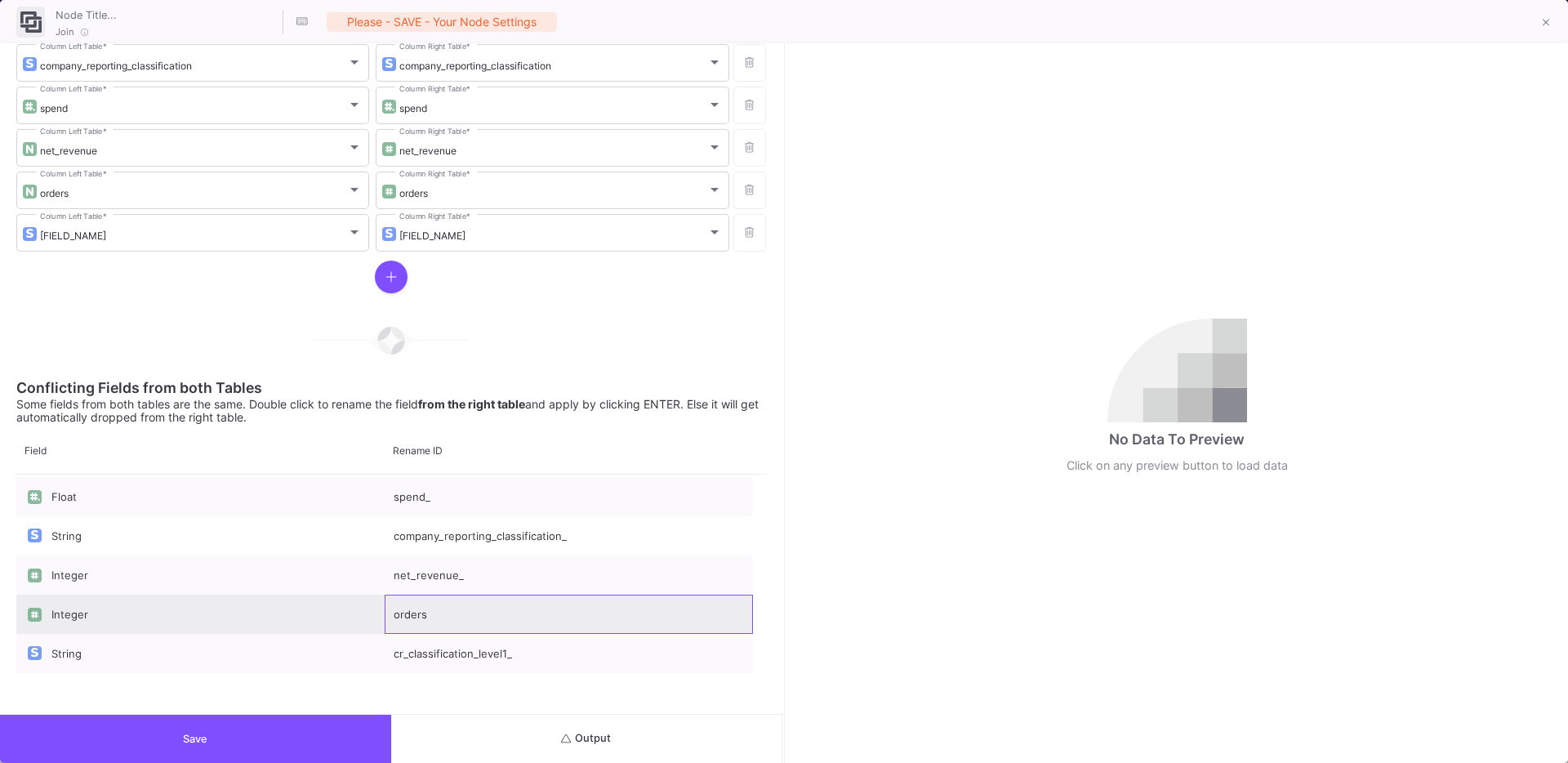 click on "orders" at bounding box center (568, 614) 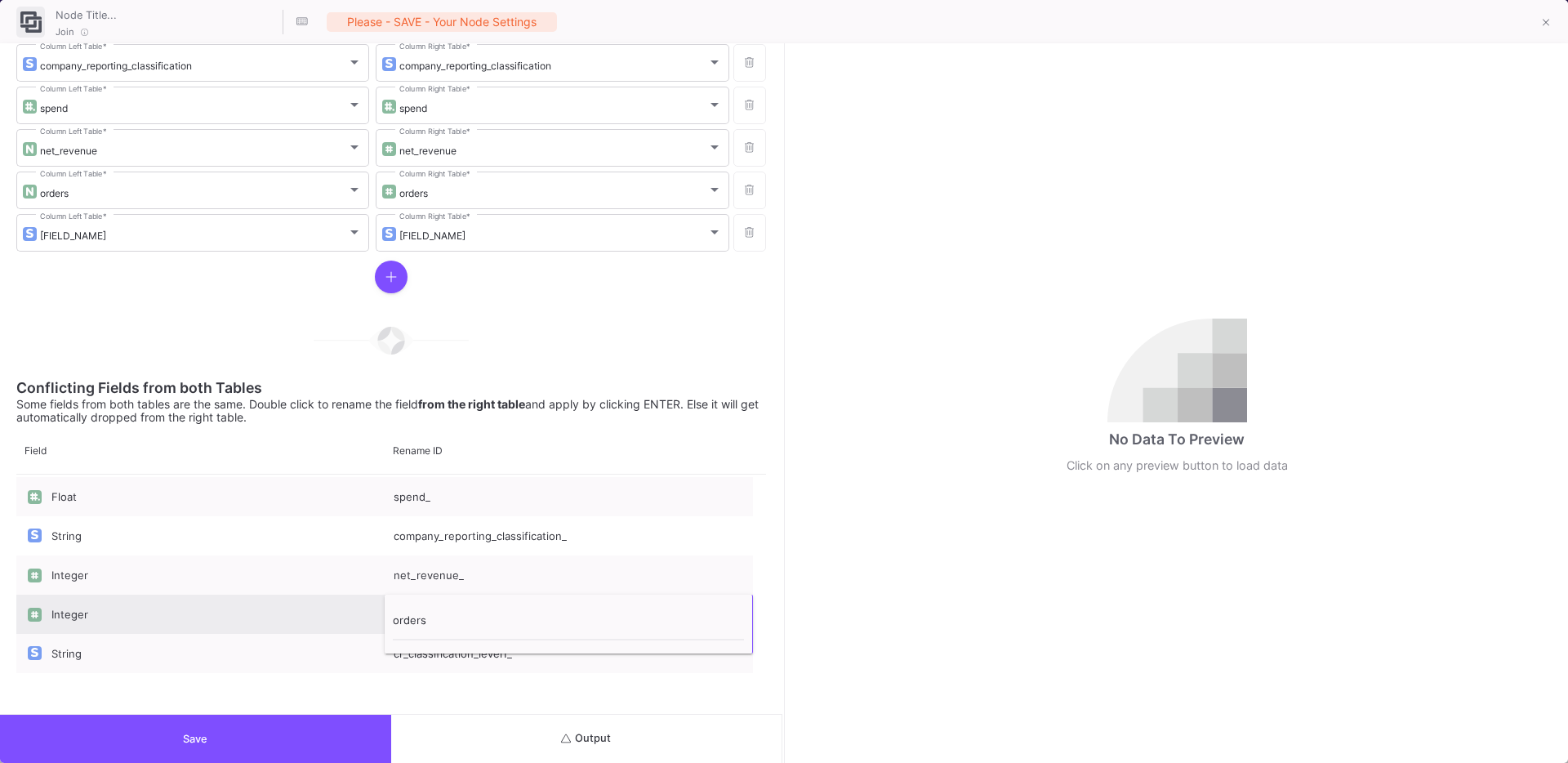 type on "orders_" 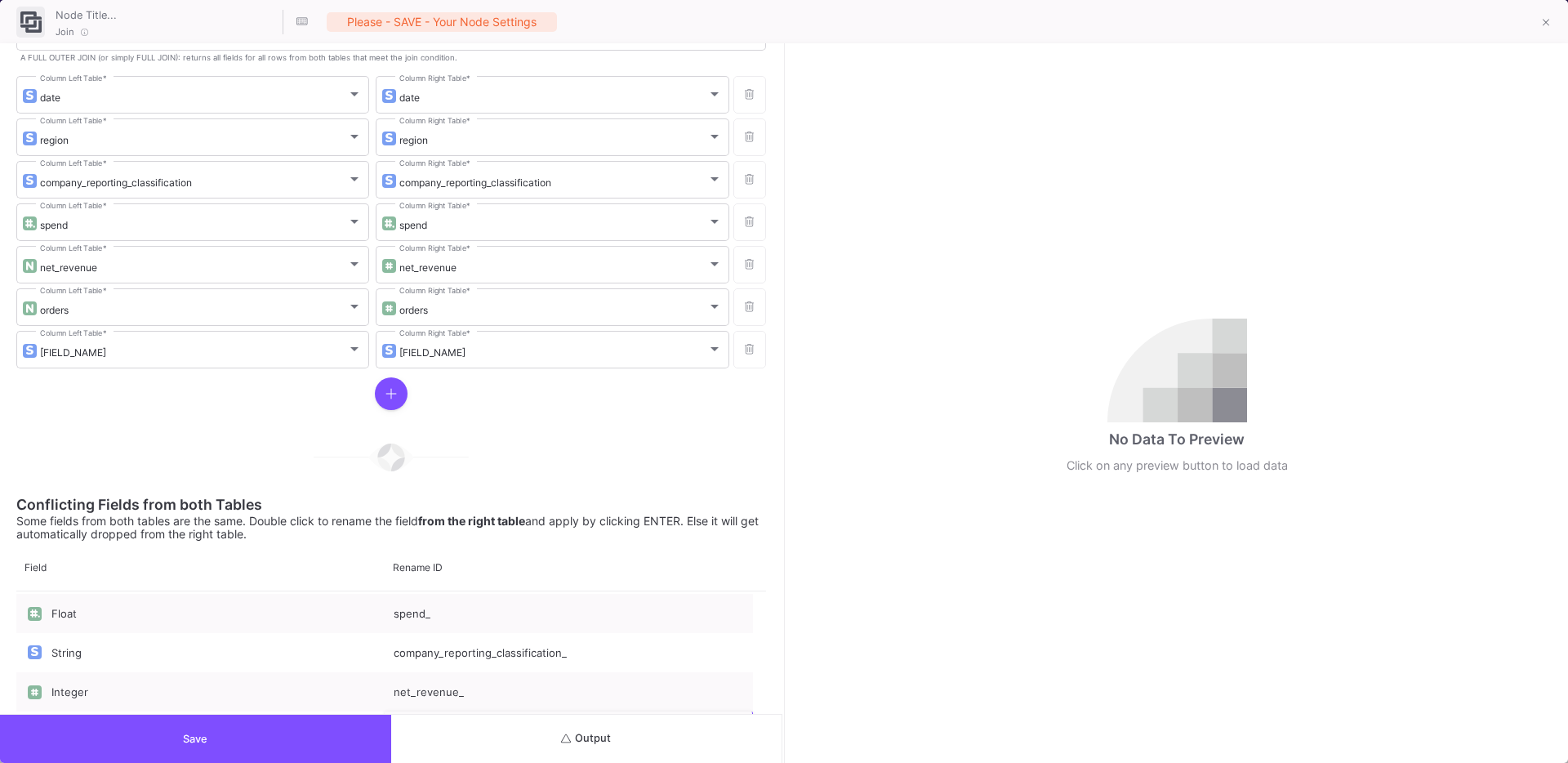 scroll, scrollTop: 230, scrollLeft: 0, axis: vertical 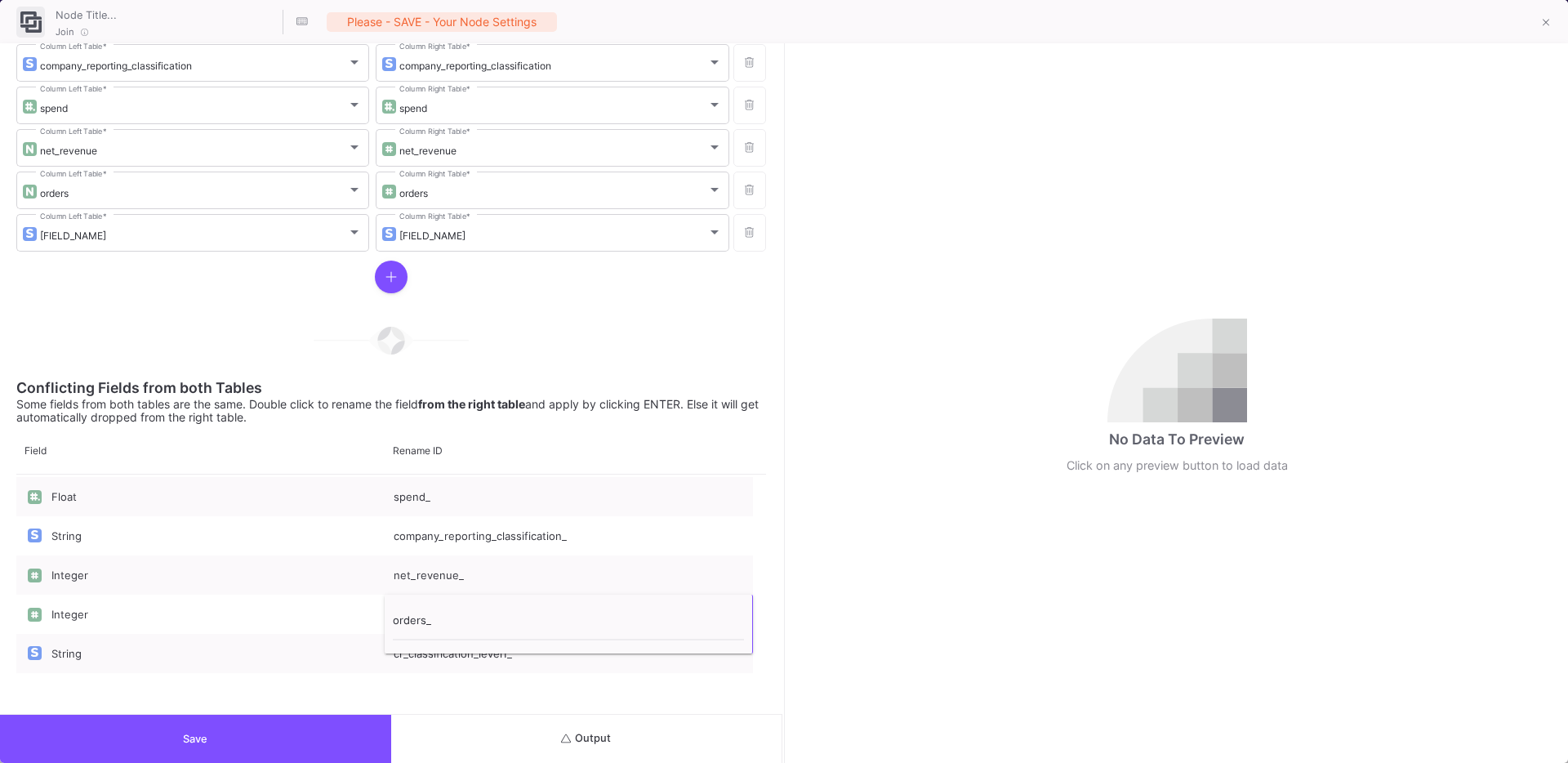 click on "Save" at bounding box center [195, 738] 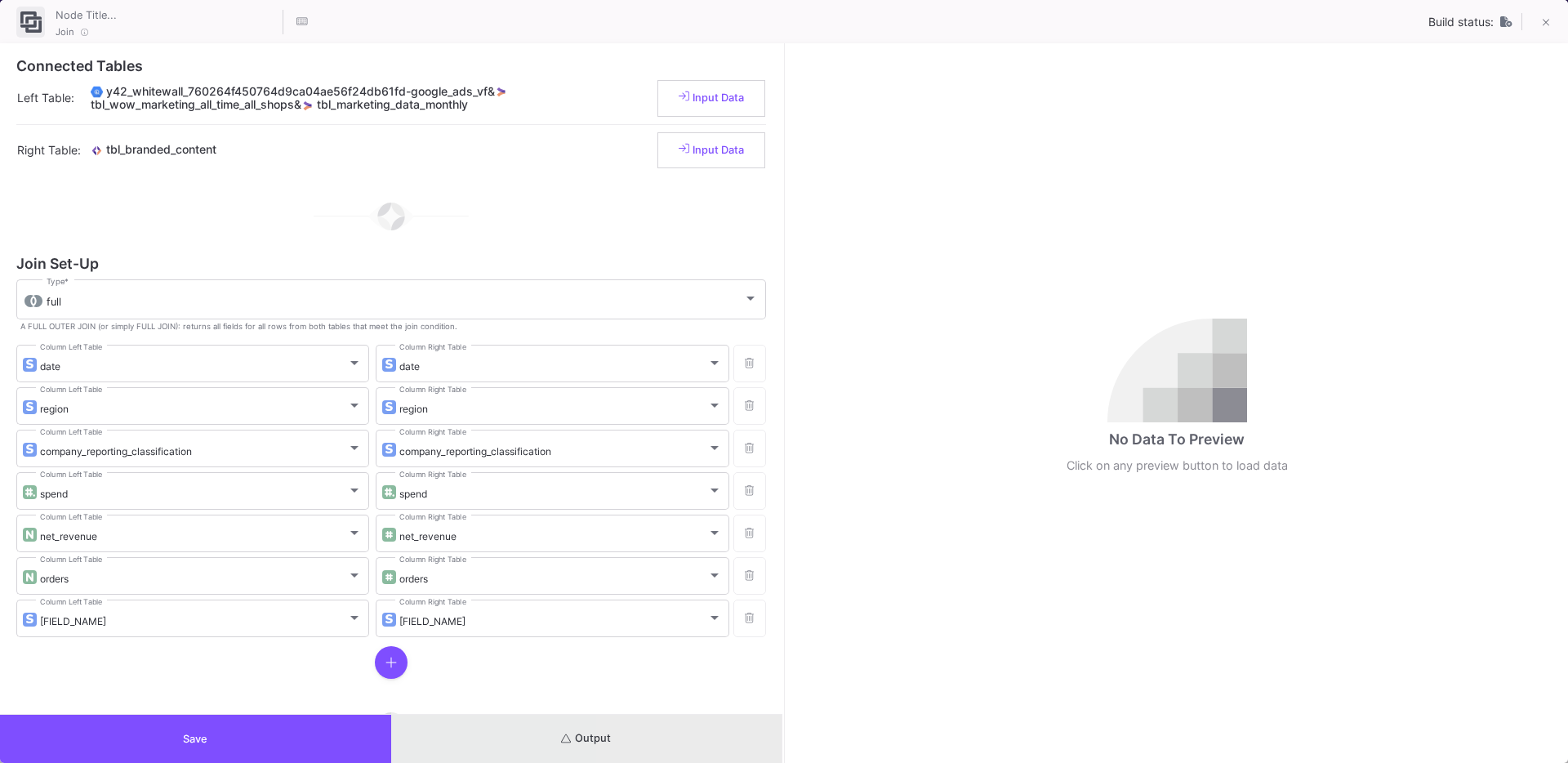 click on "Output" at bounding box center (586, 738) 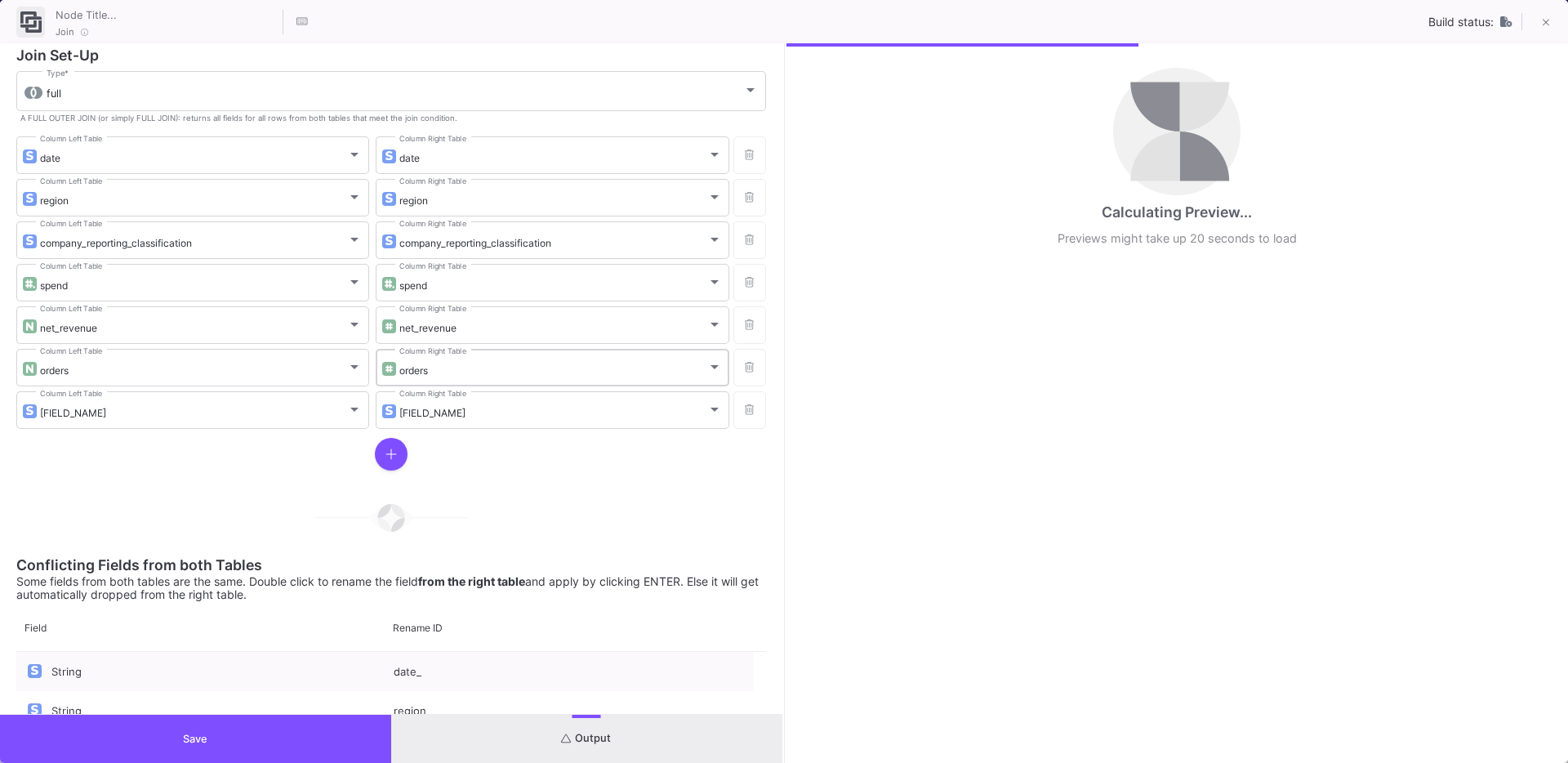 scroll, scrollTop: 386, scrollLeft: 0, axis: vertical 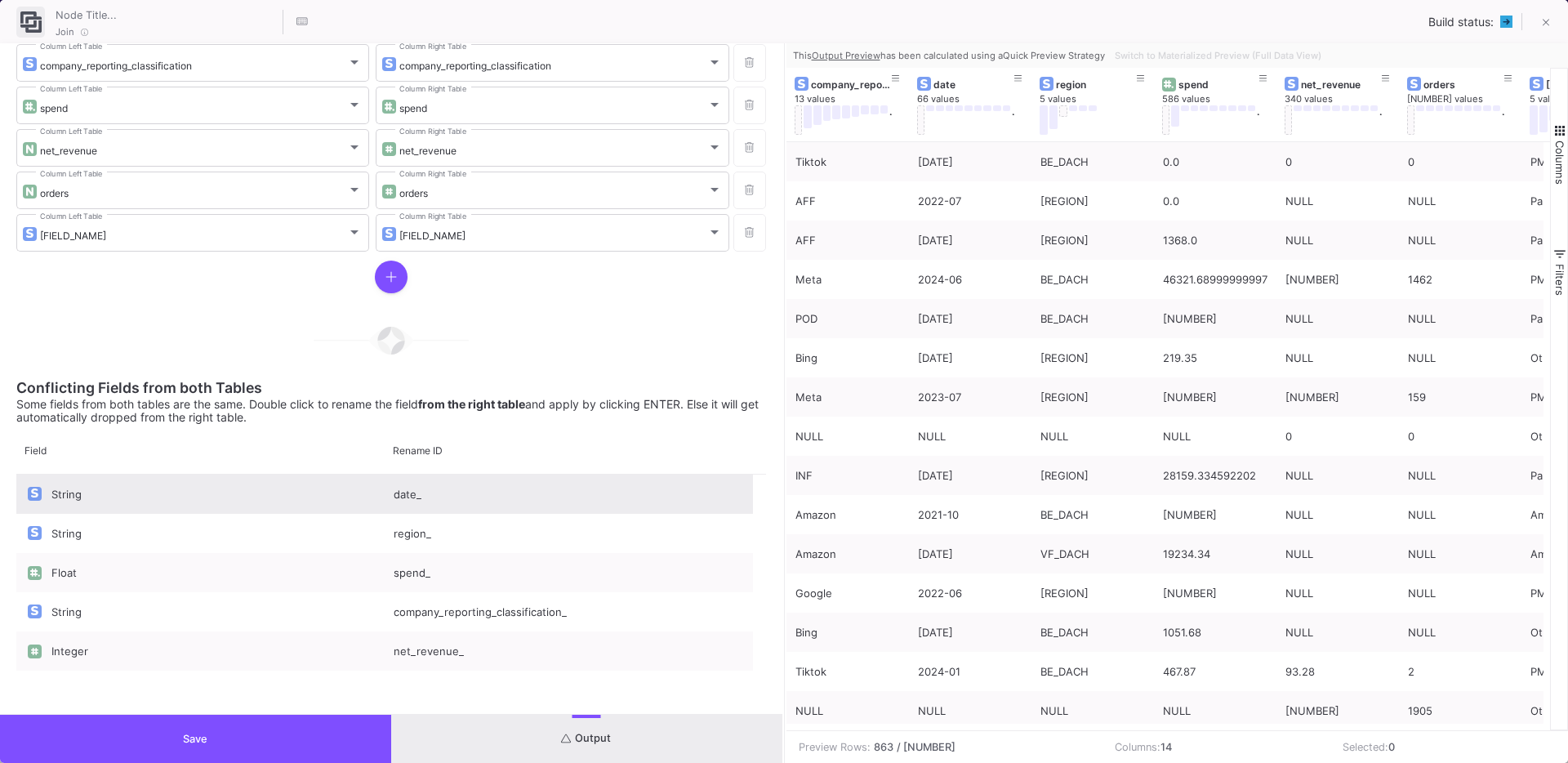 click on "date_" at bounding box center (568, 494) 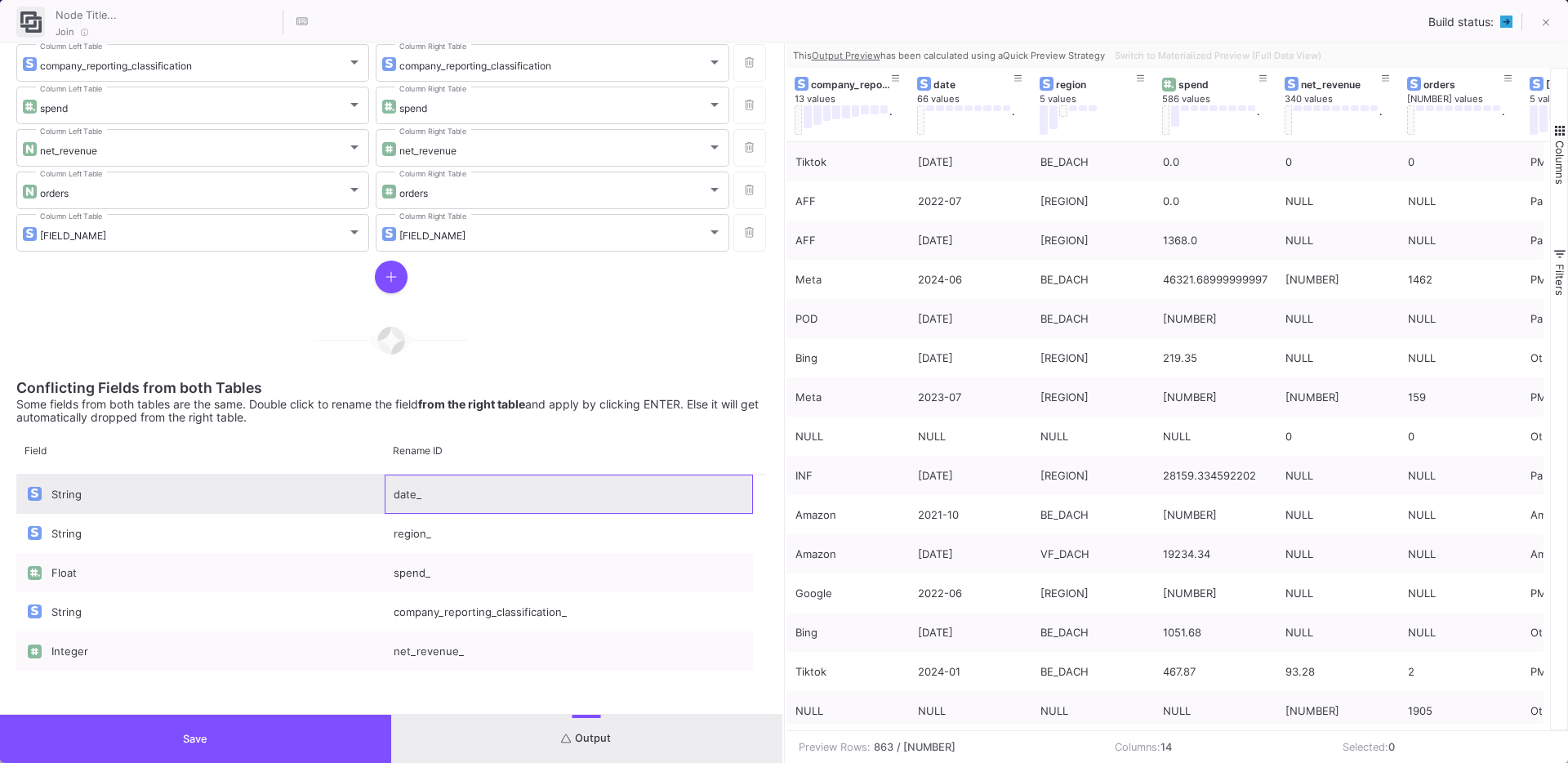 click on "date_" at bounding box center [568, 494] 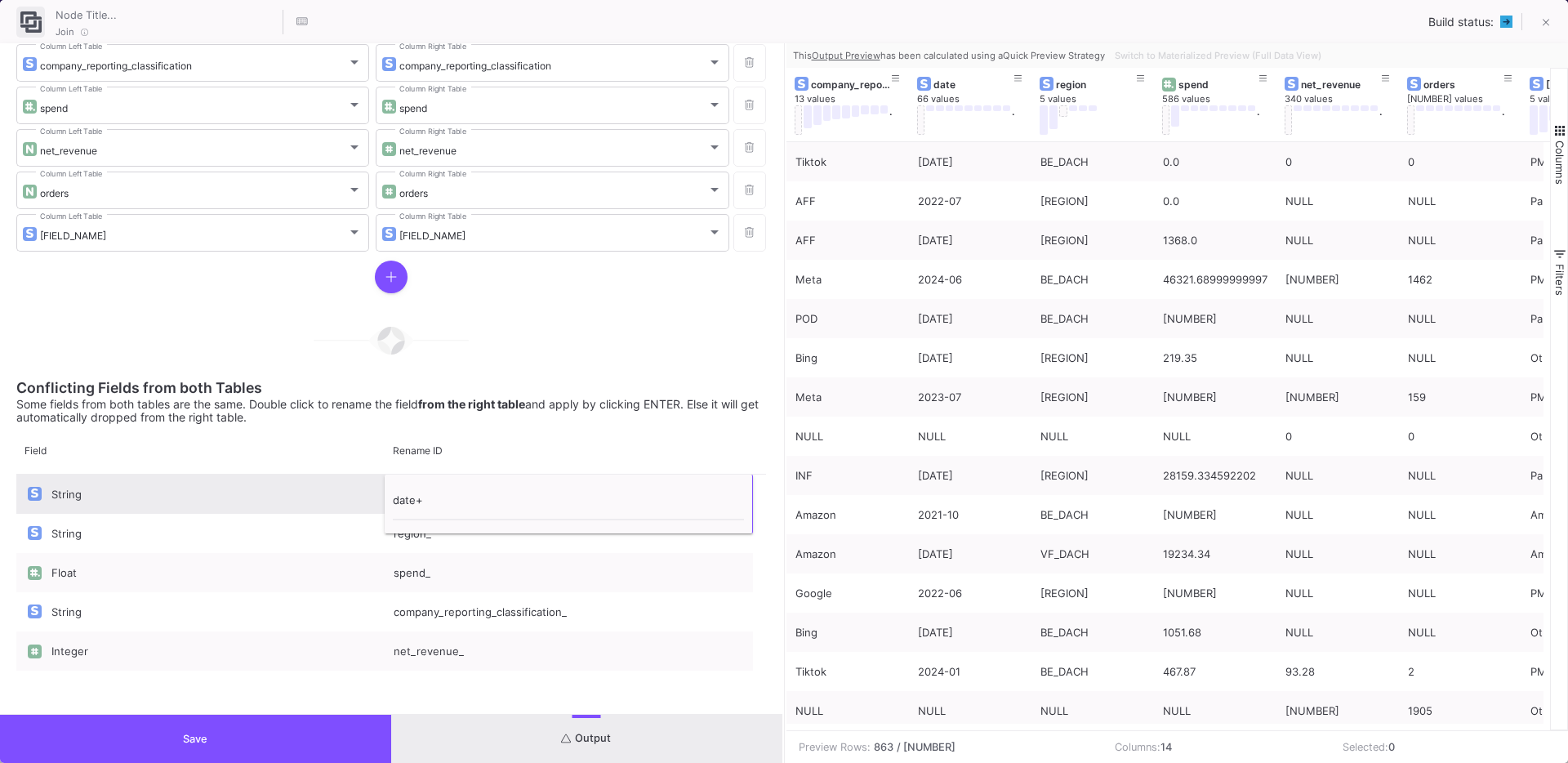 type on "date" 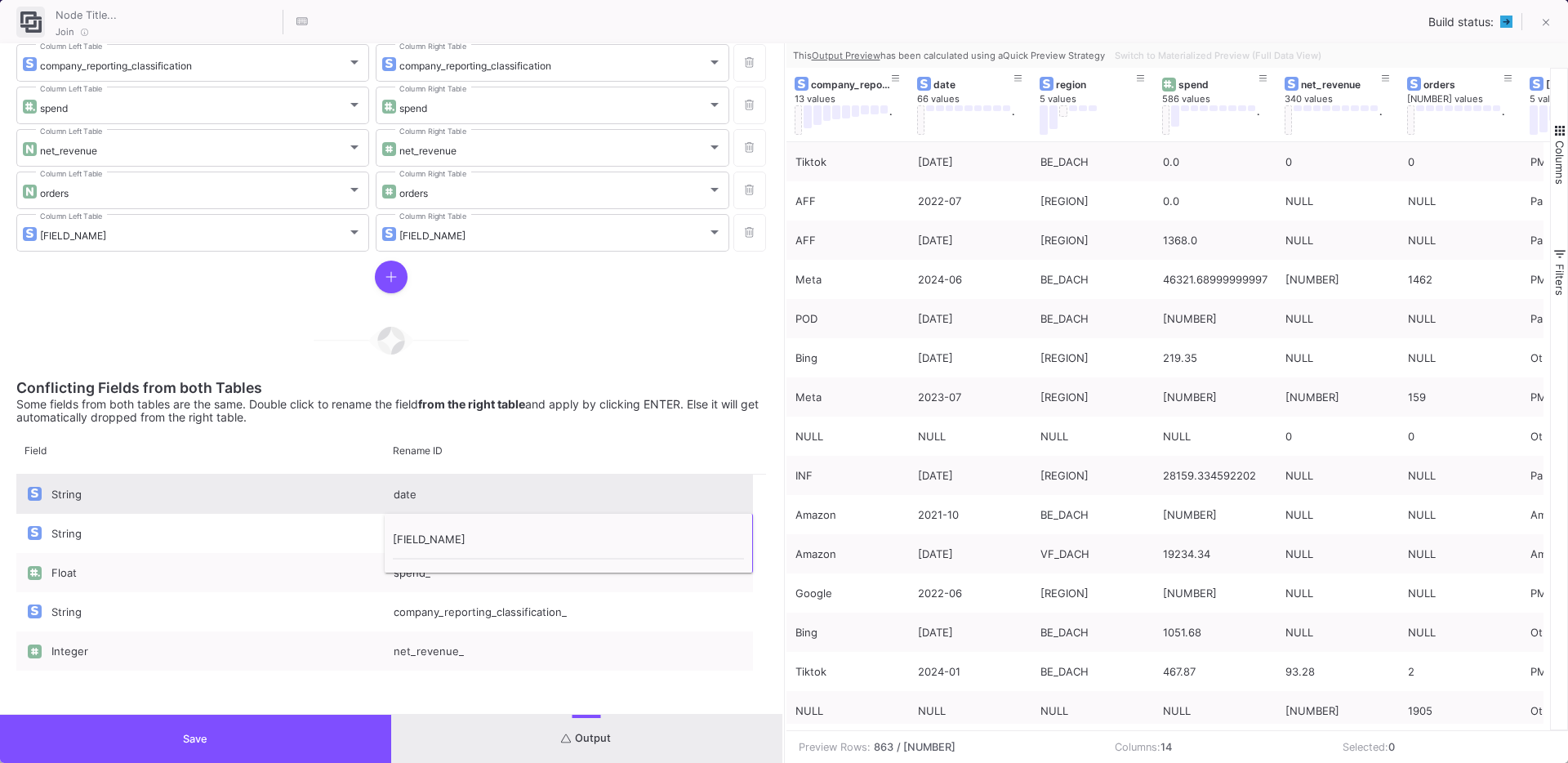 type on "region" 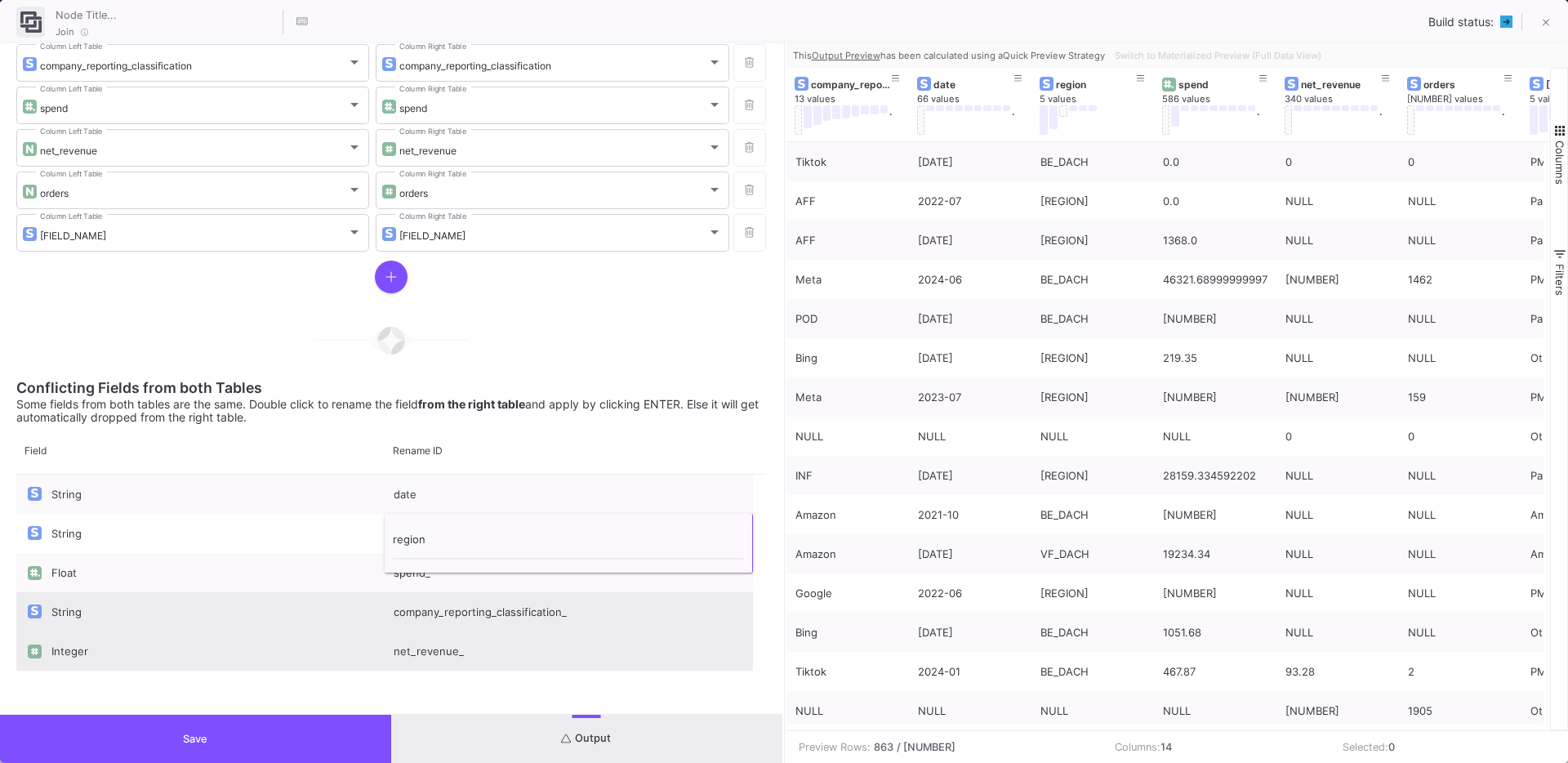 click on "net_revenue_" at bounding box center [568, 651] 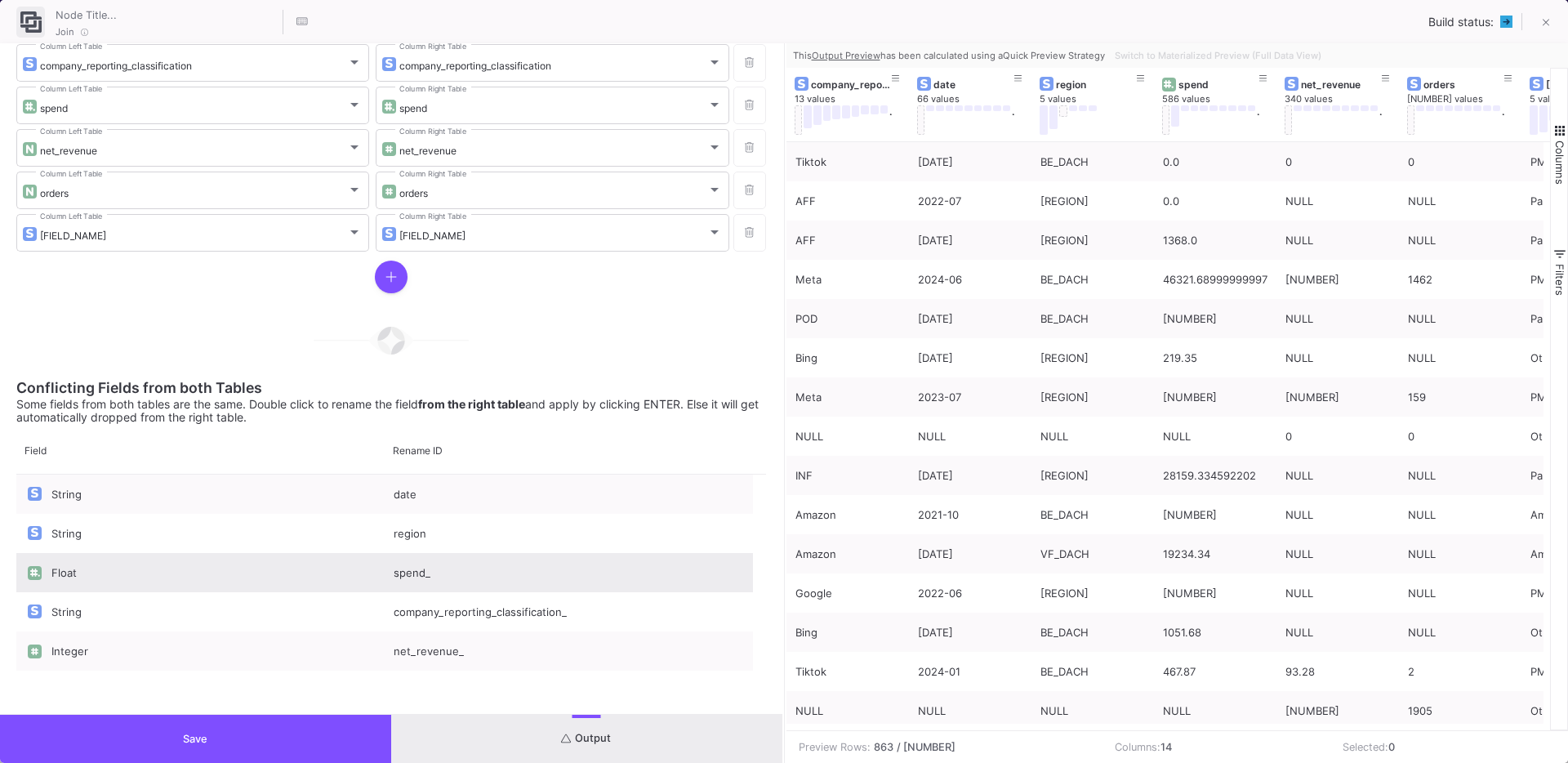 click on "spend_" at bounding box center [568, 573] 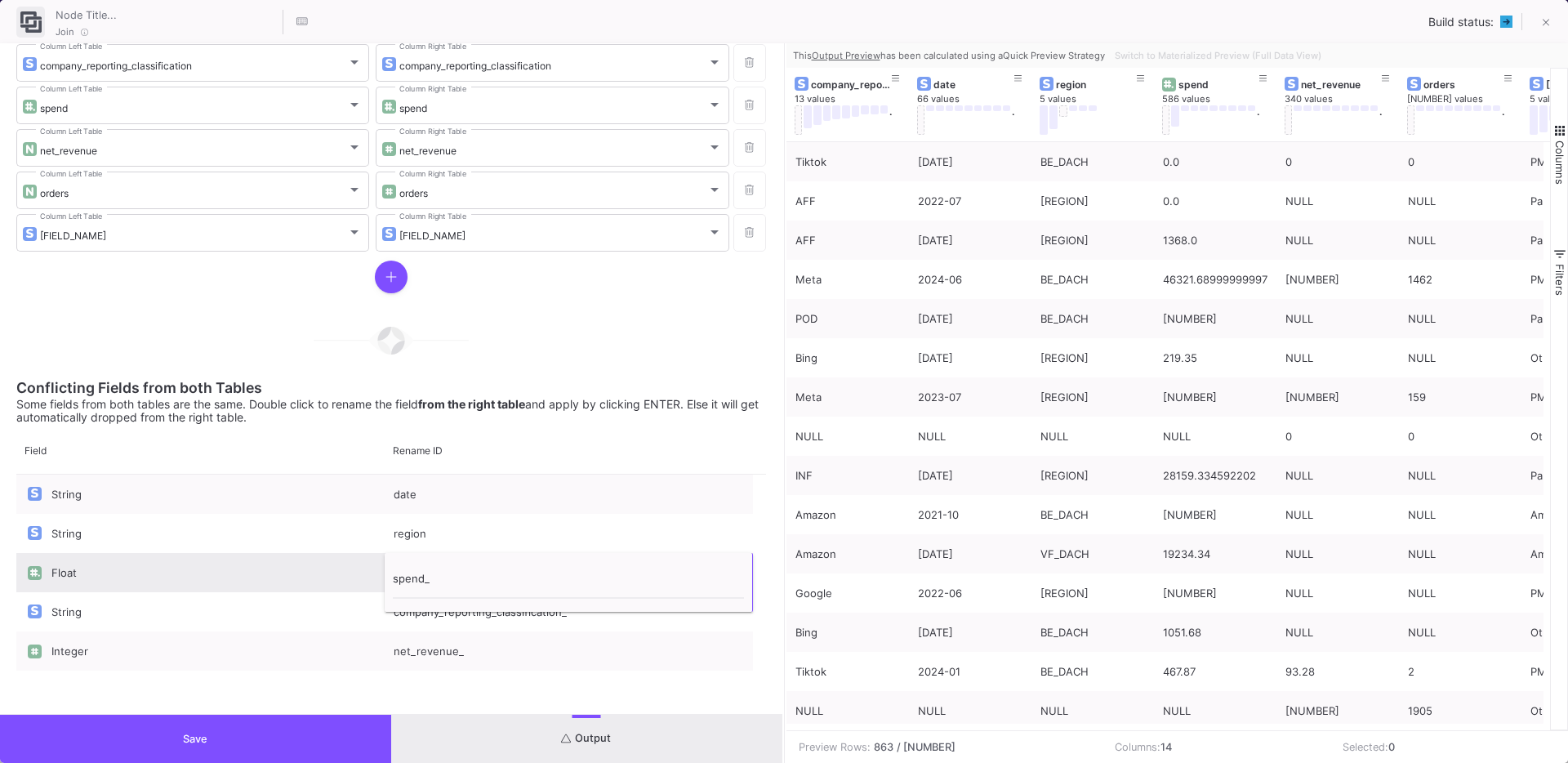 type on "spend" 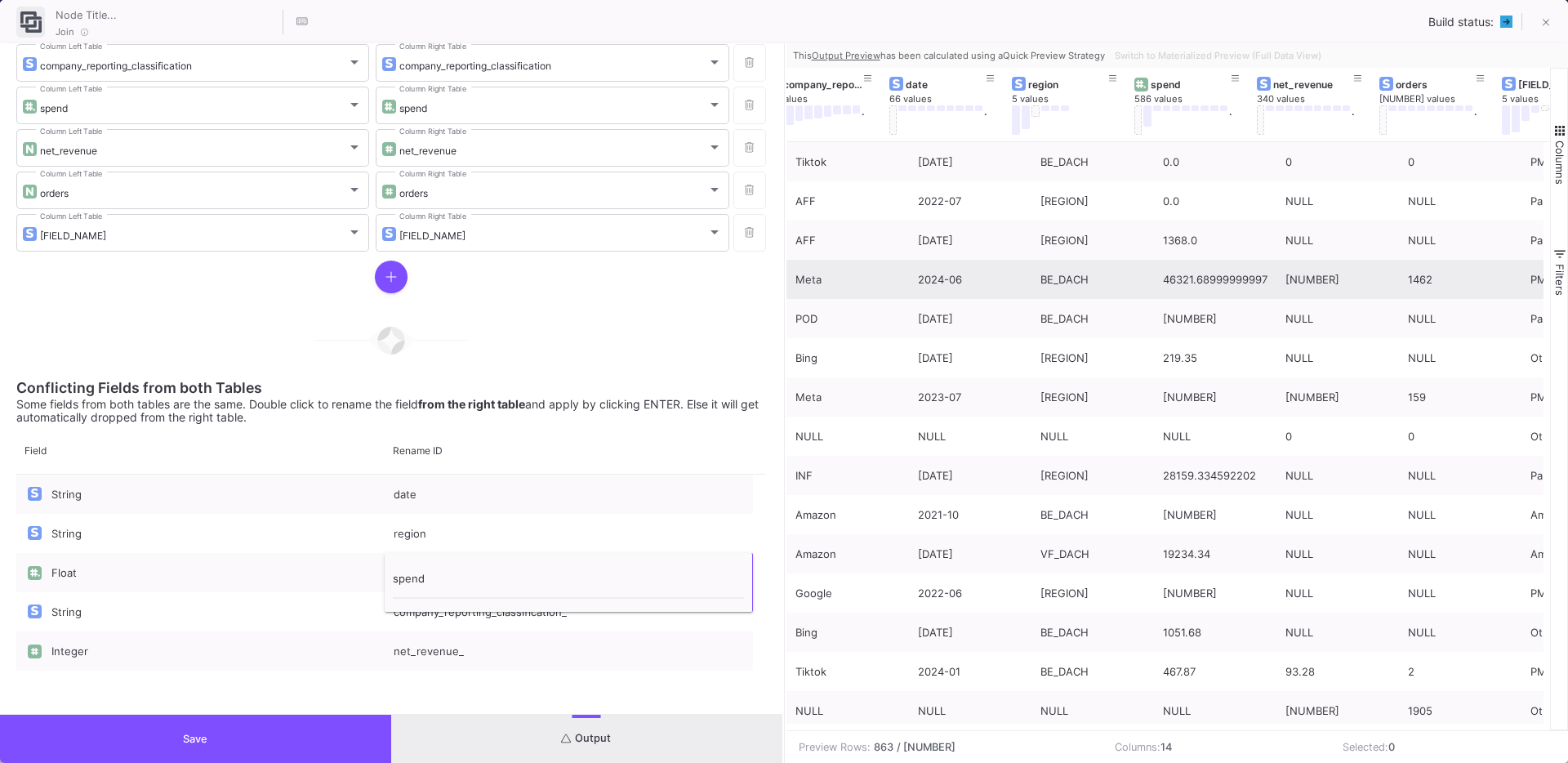 scroll, scrollTop: 0, scrollLeft: 739, axis: horizontal 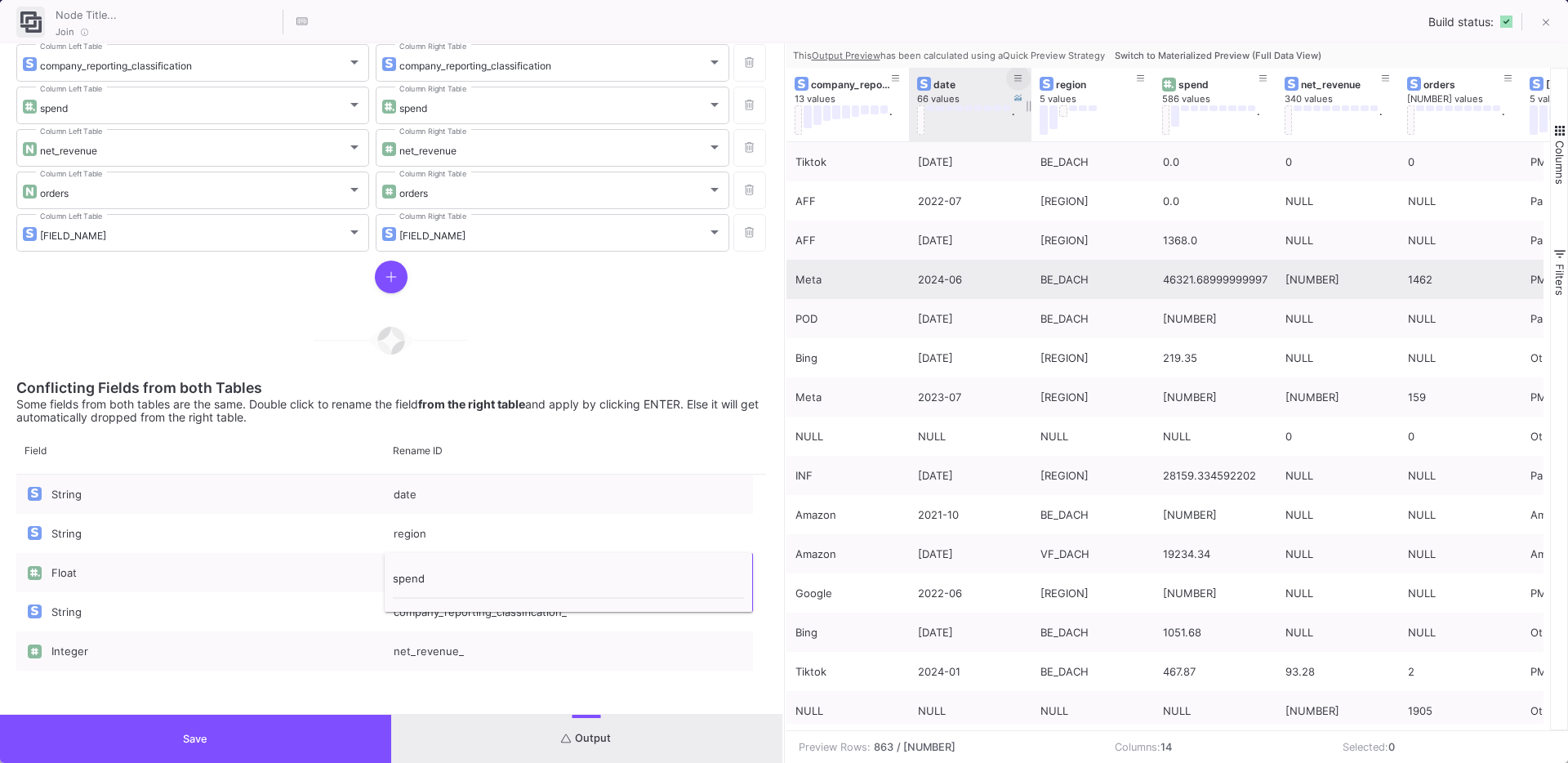 click at bounding box center (1018, 78) 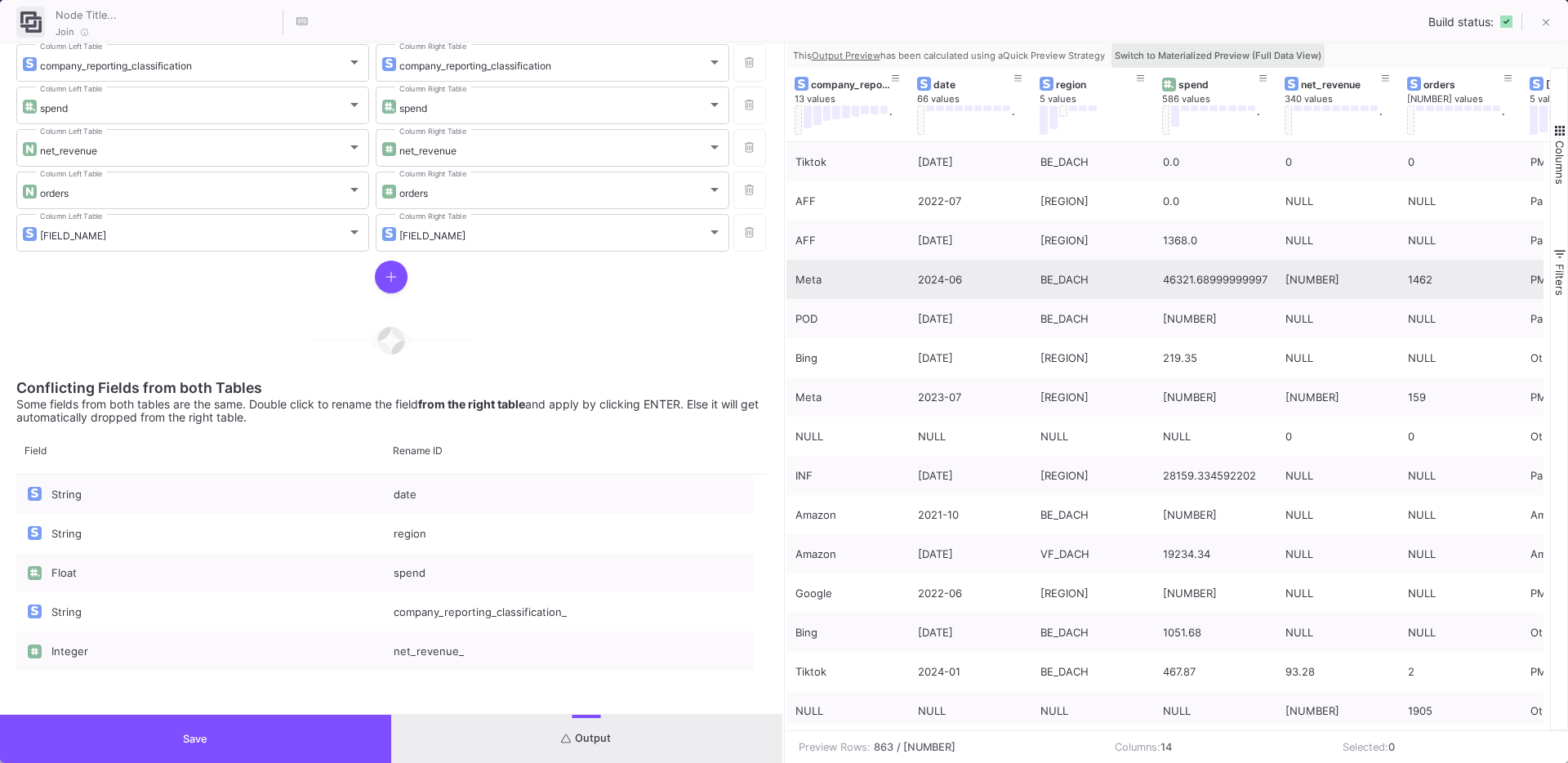 click on "Switch to Materialized Preview (Full Data View)" at bounding box center (1218, 56) 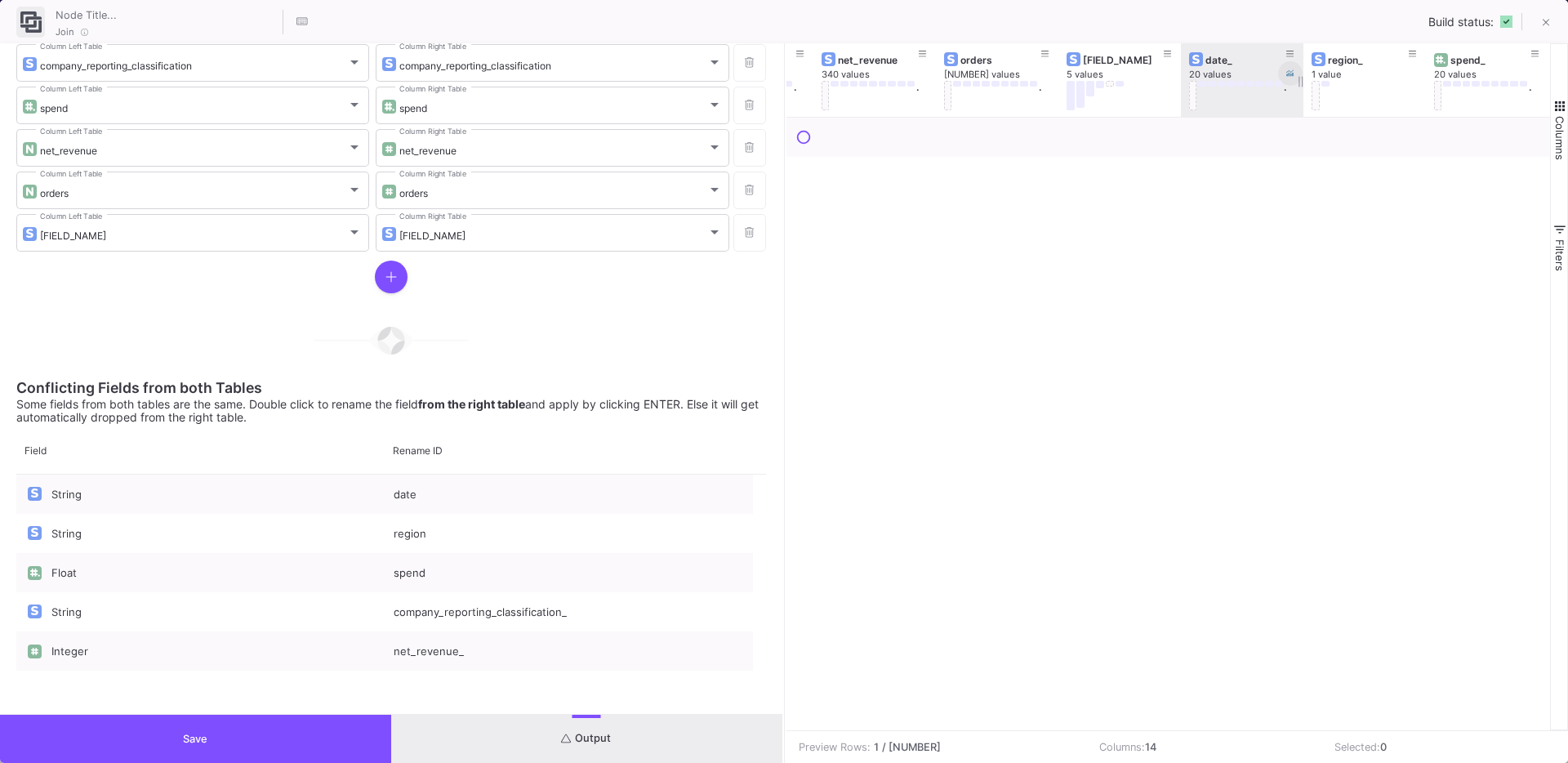 click at bounding box center (1290, 74) 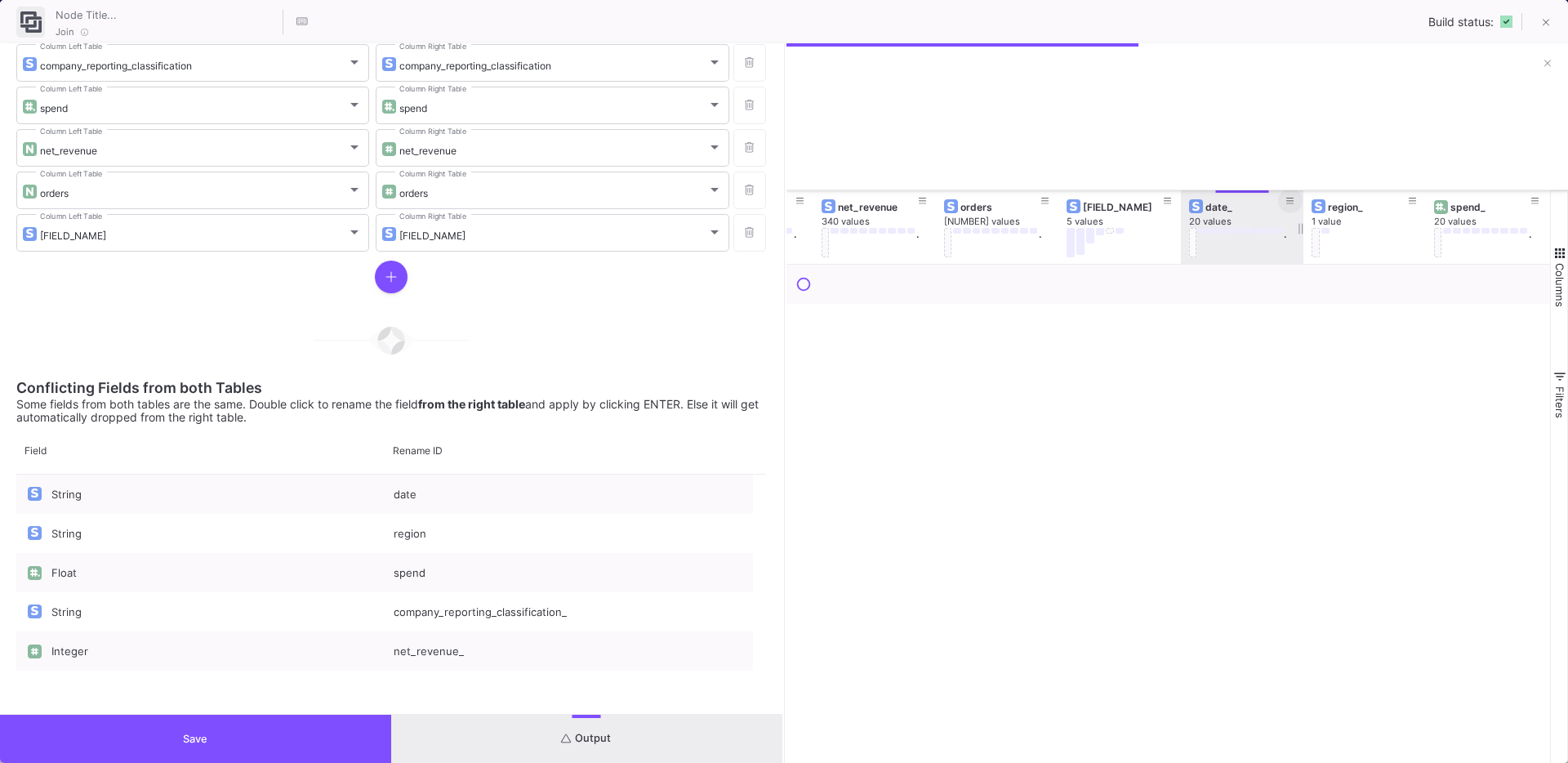 click 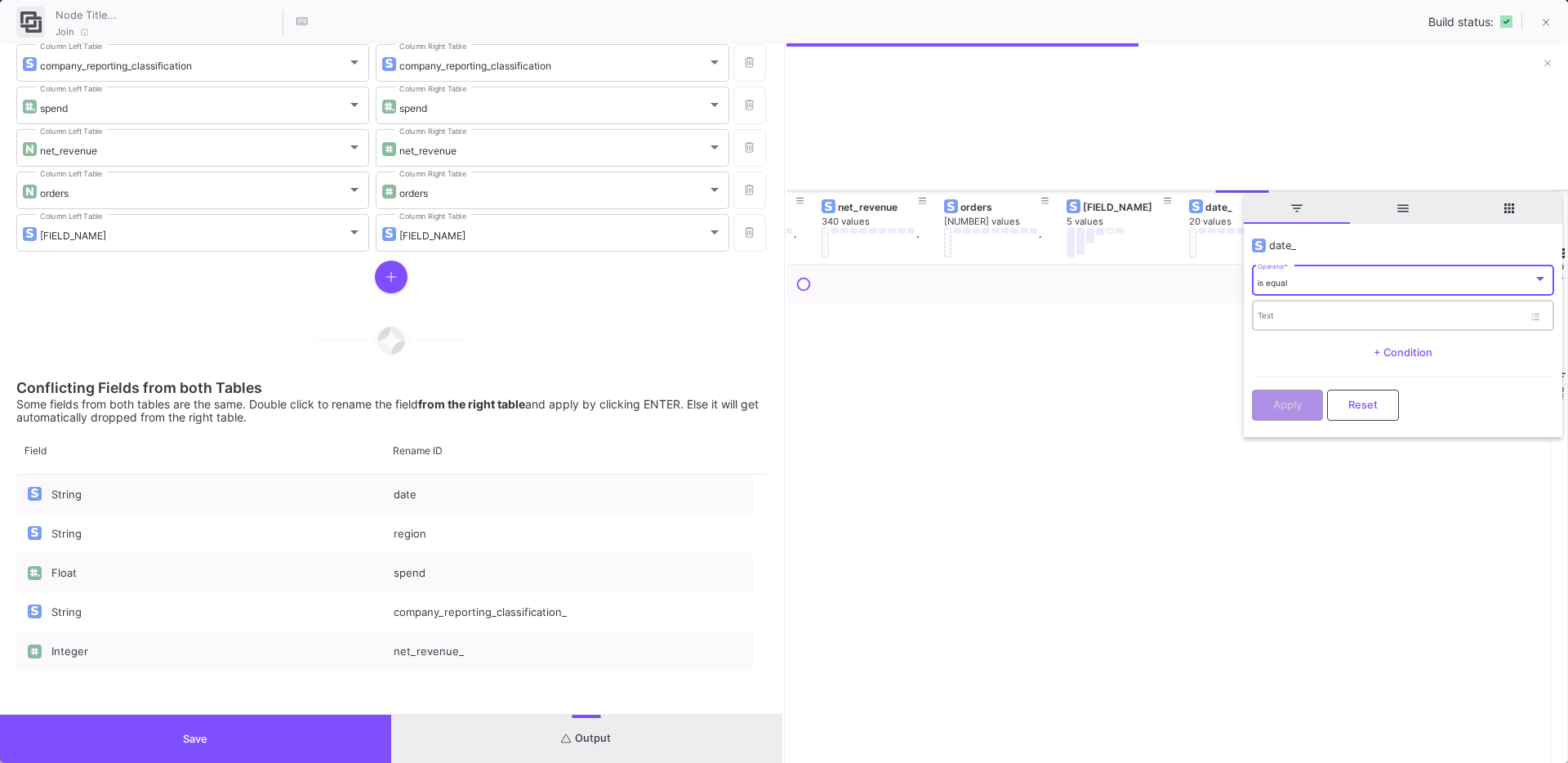 click on "Text" at bounding box center (1390, 315) 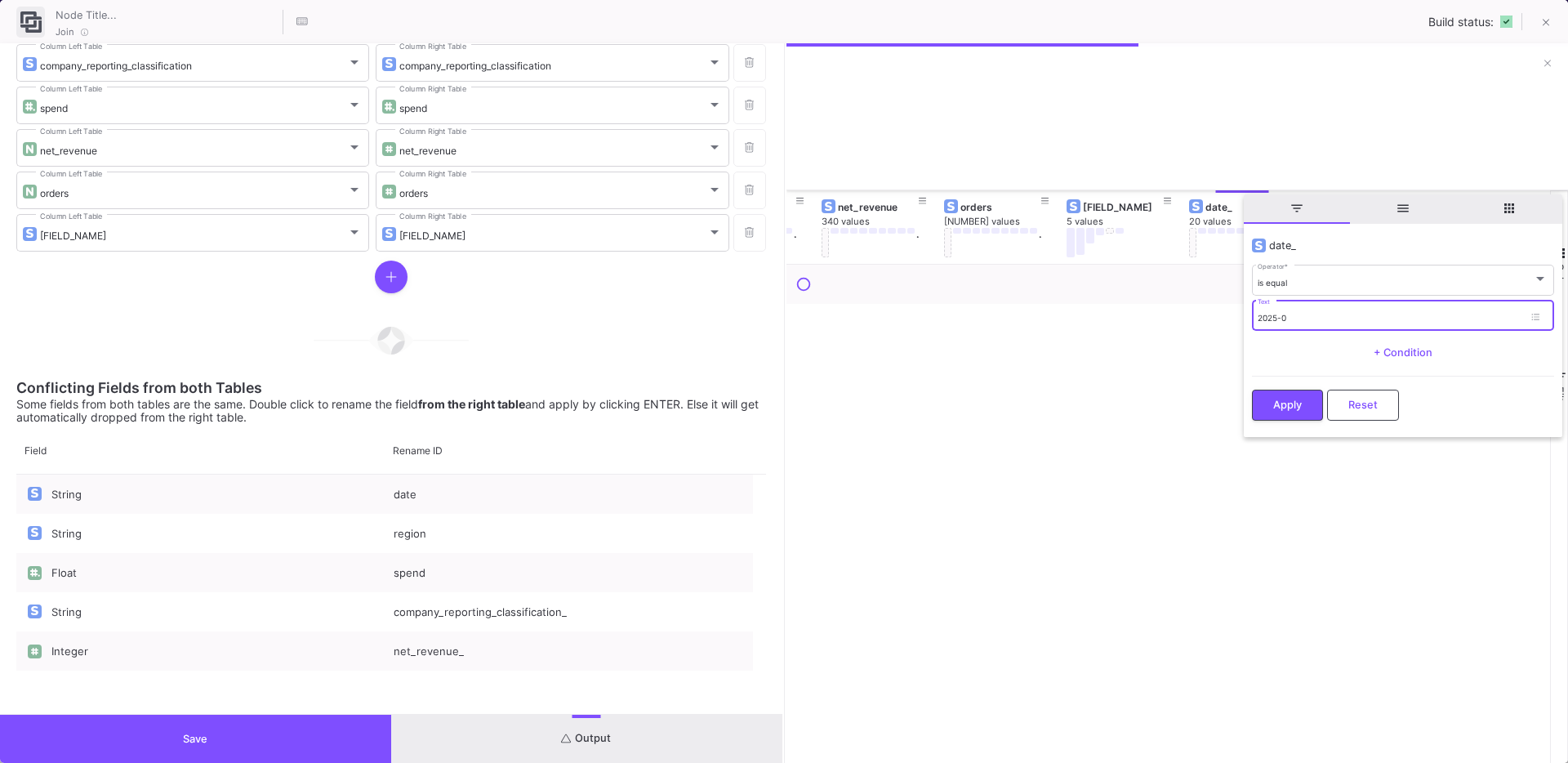 type on "2025-07" 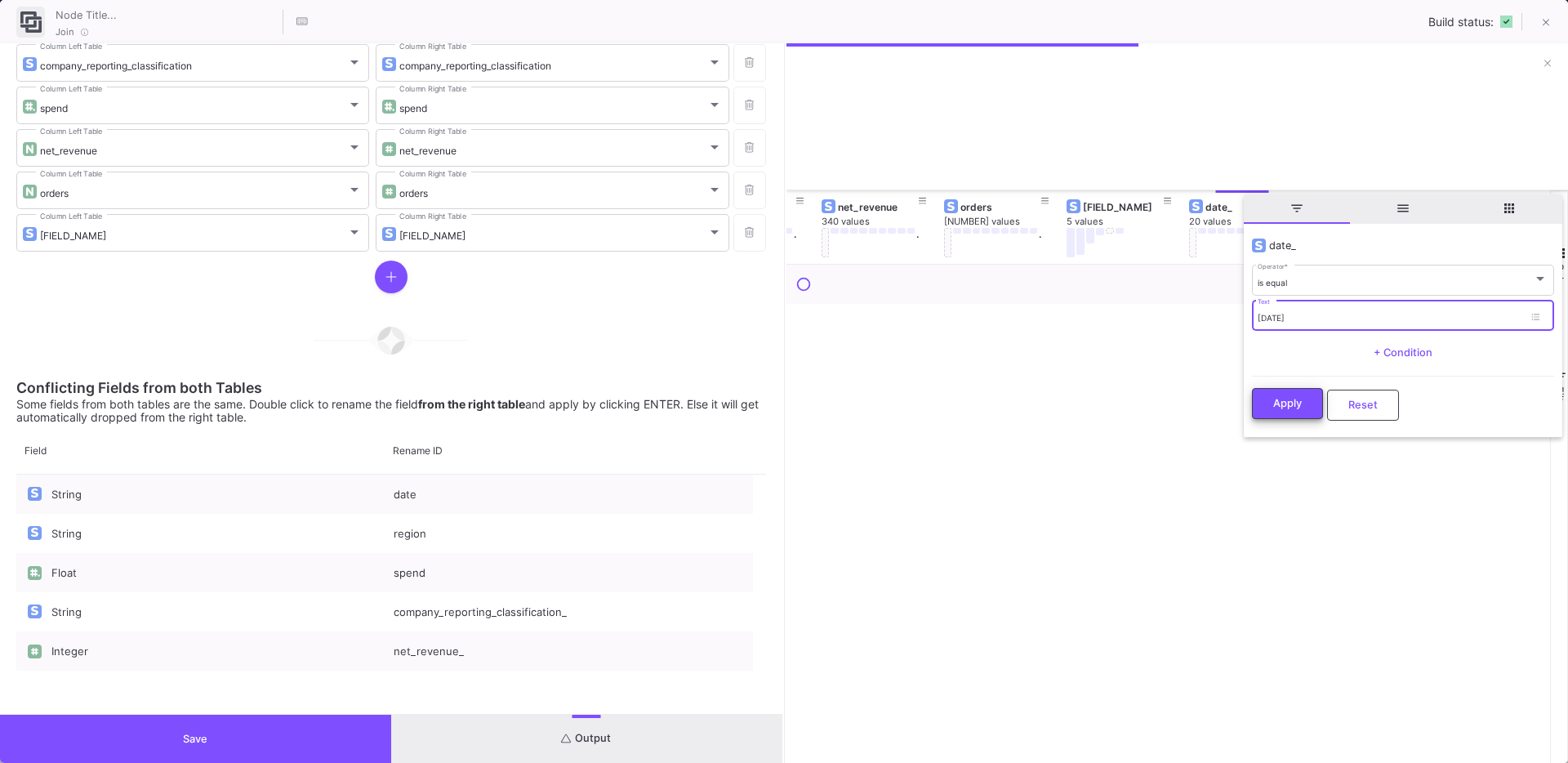 click on "Apply" at bounding box center [1287, 403] 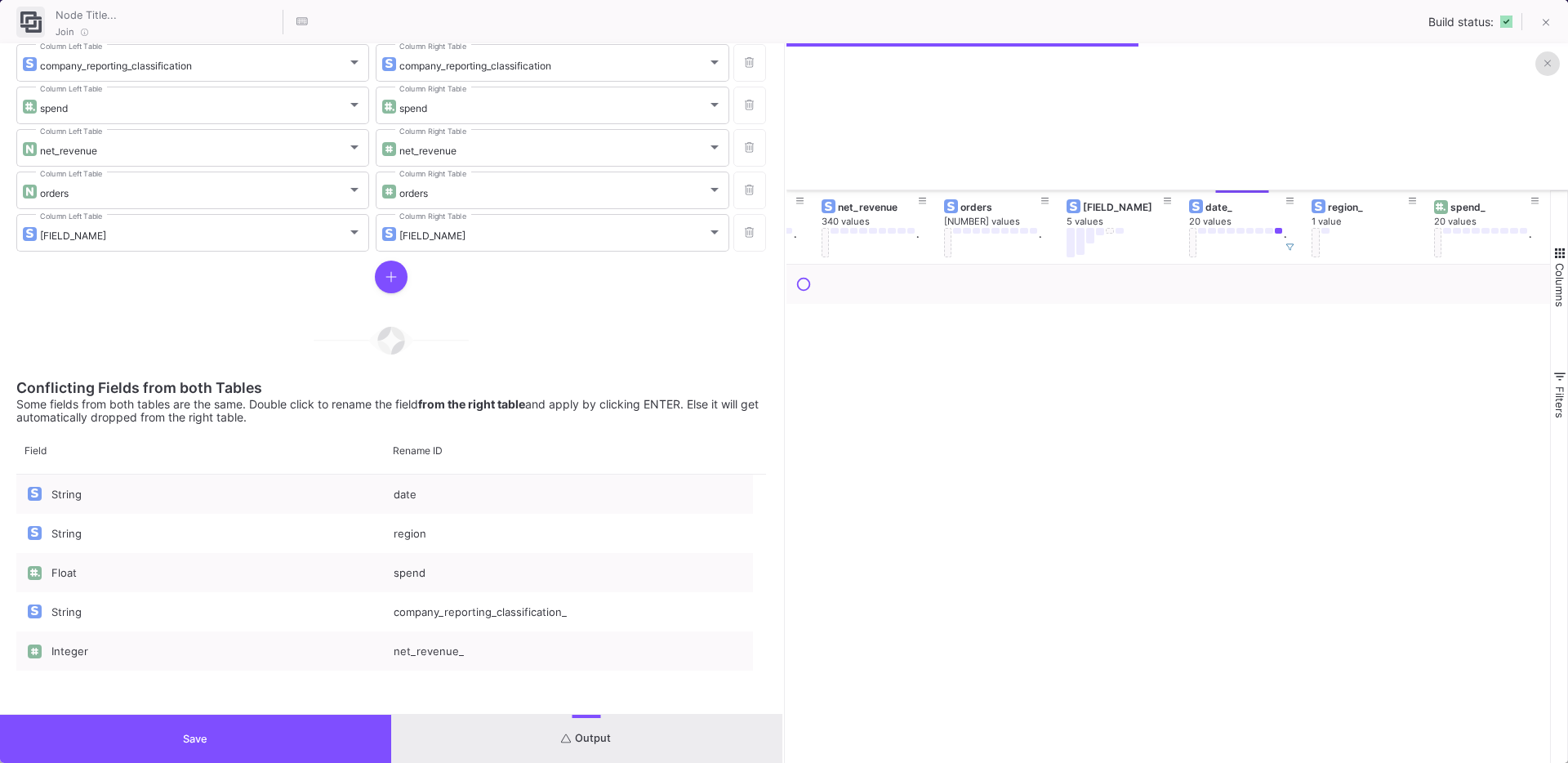 click 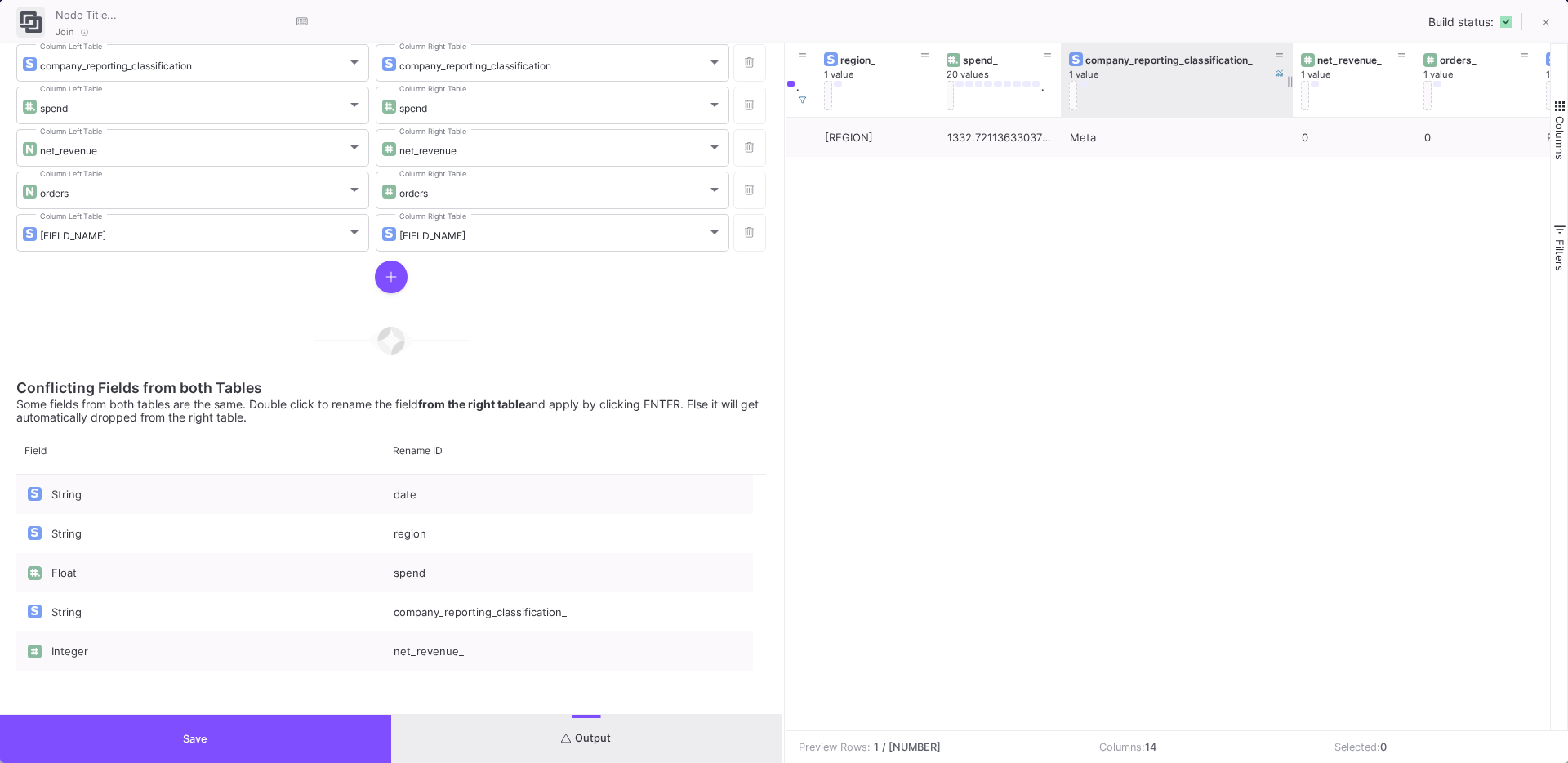 drag, startPoint x: 1183, startPoint y: 60, endPoint x: 1290, endPoint y: 60, distance: 107 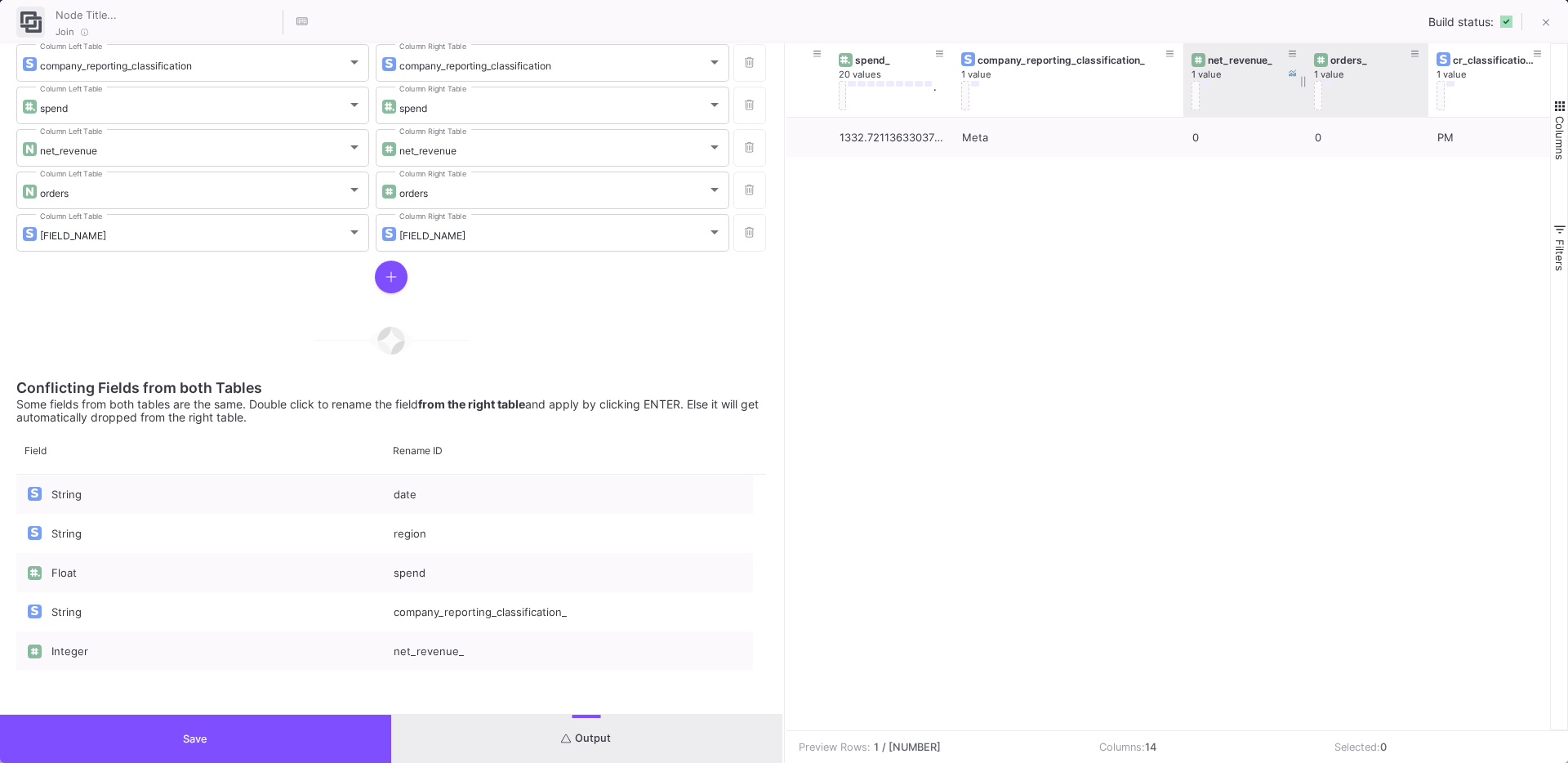drag, startPoint x: 1424, startPoint y: 86, endPoint x: 1303, endPoint y: 83, distance: 121.0372 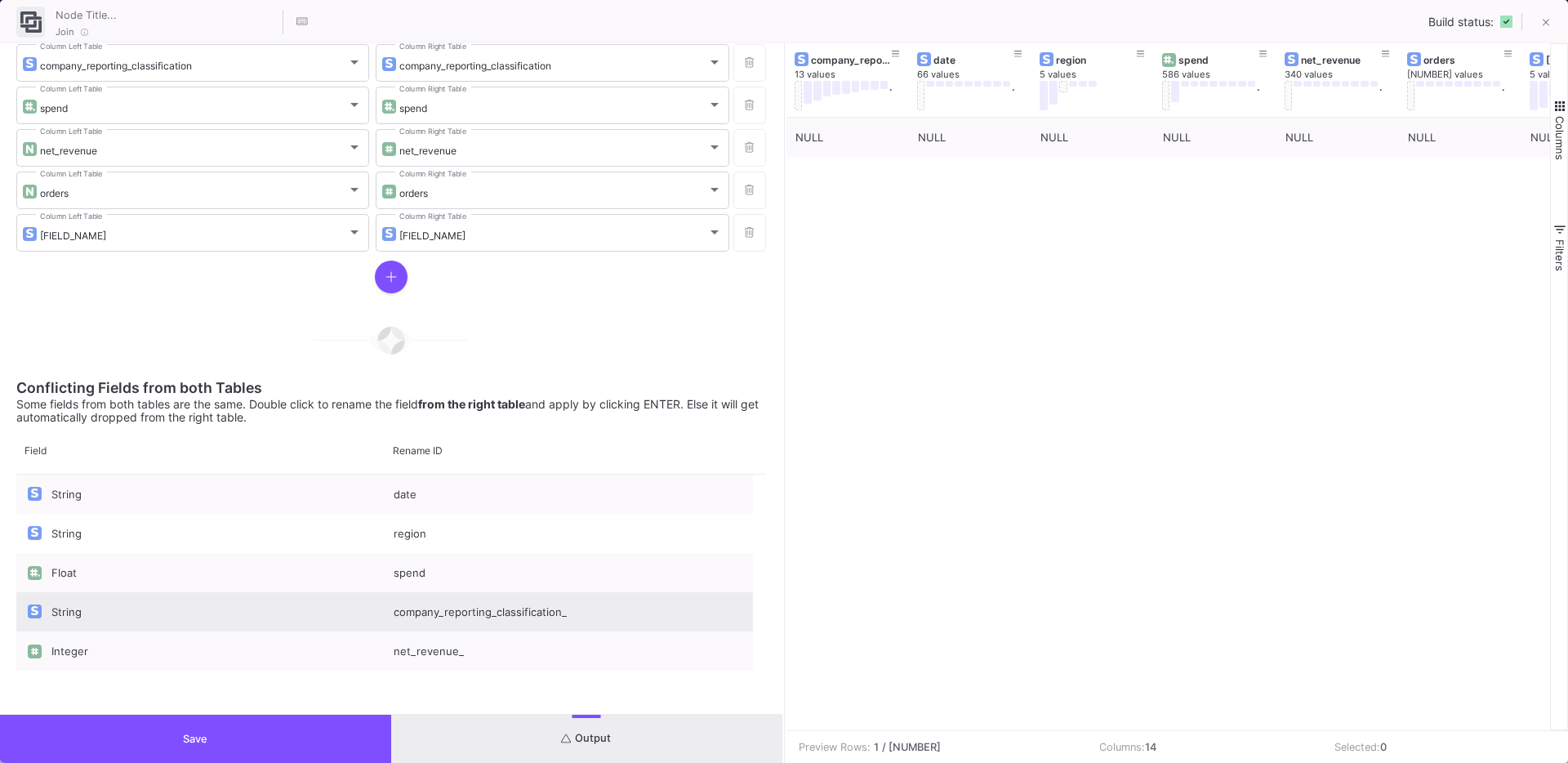 click on "company_reporting_classification_" at bounding box center (568, 612) 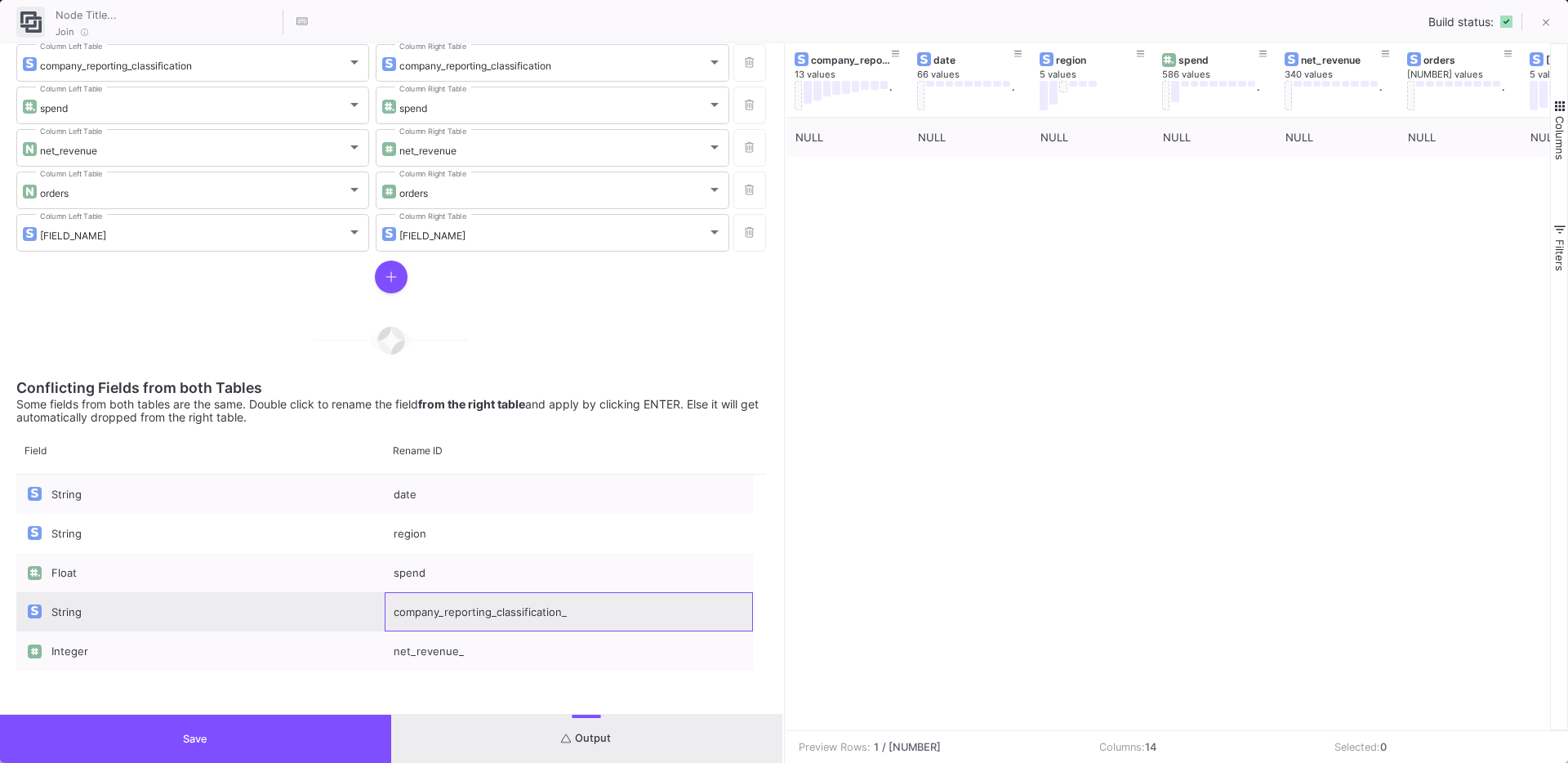 click on "company_reporting_classification_" at bounding box center (568, 612) 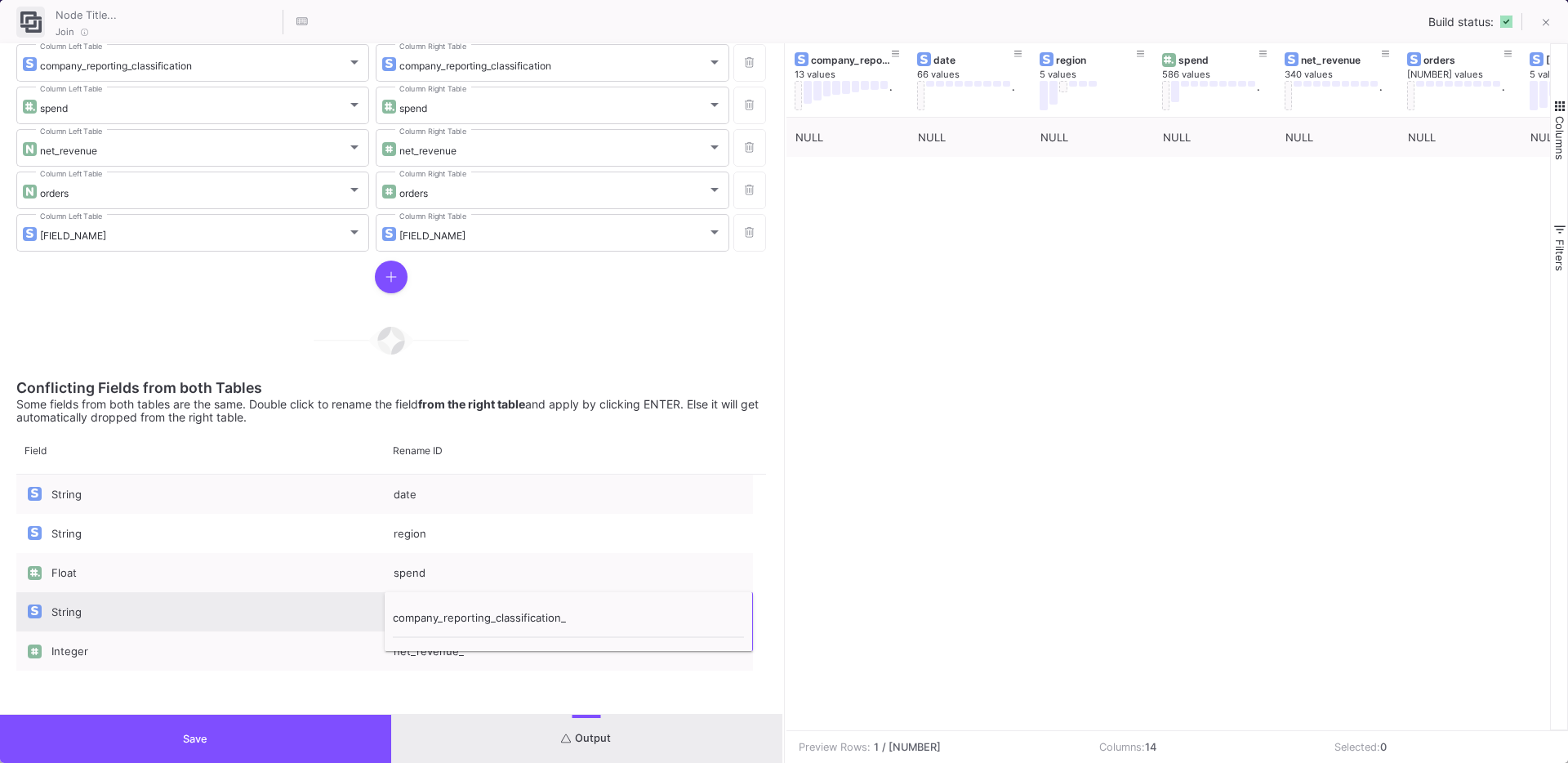 click on "company_reporting_classification_" at bounding box center (568, 622) 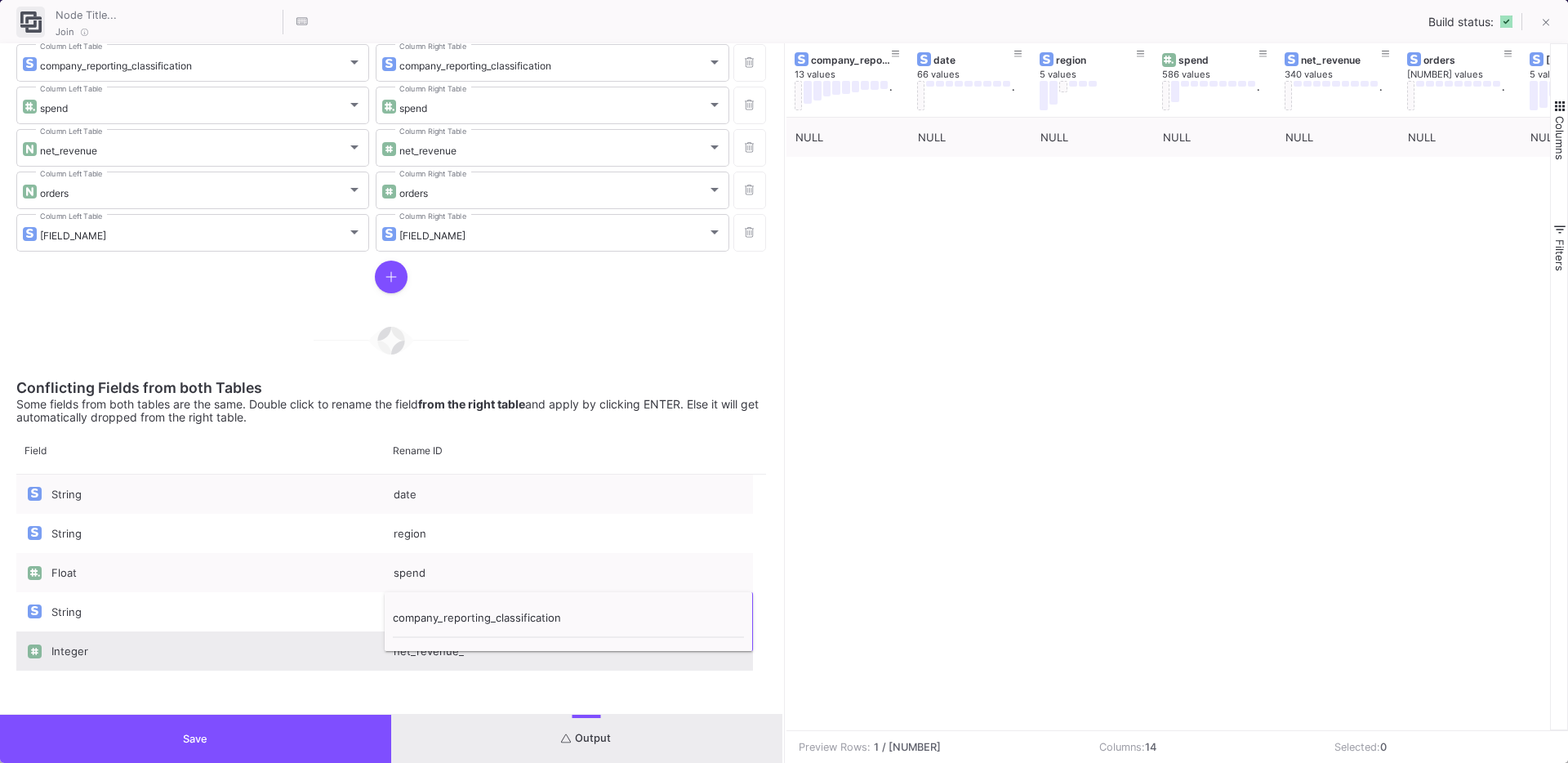 click on "net_revenue_" at bounding box center (568, 651) 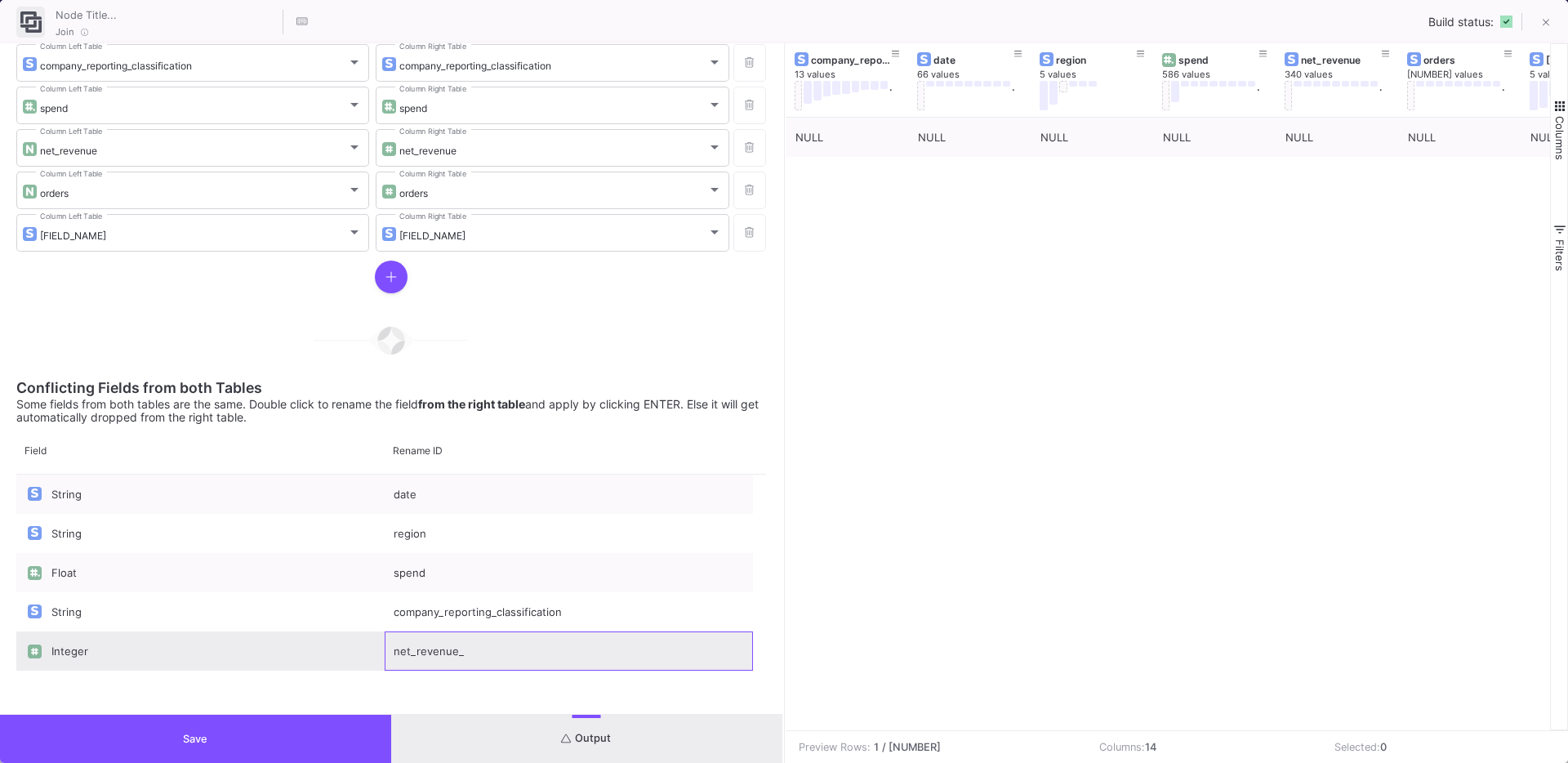 click on "net_revenue_" at bounding box center (568, 651) 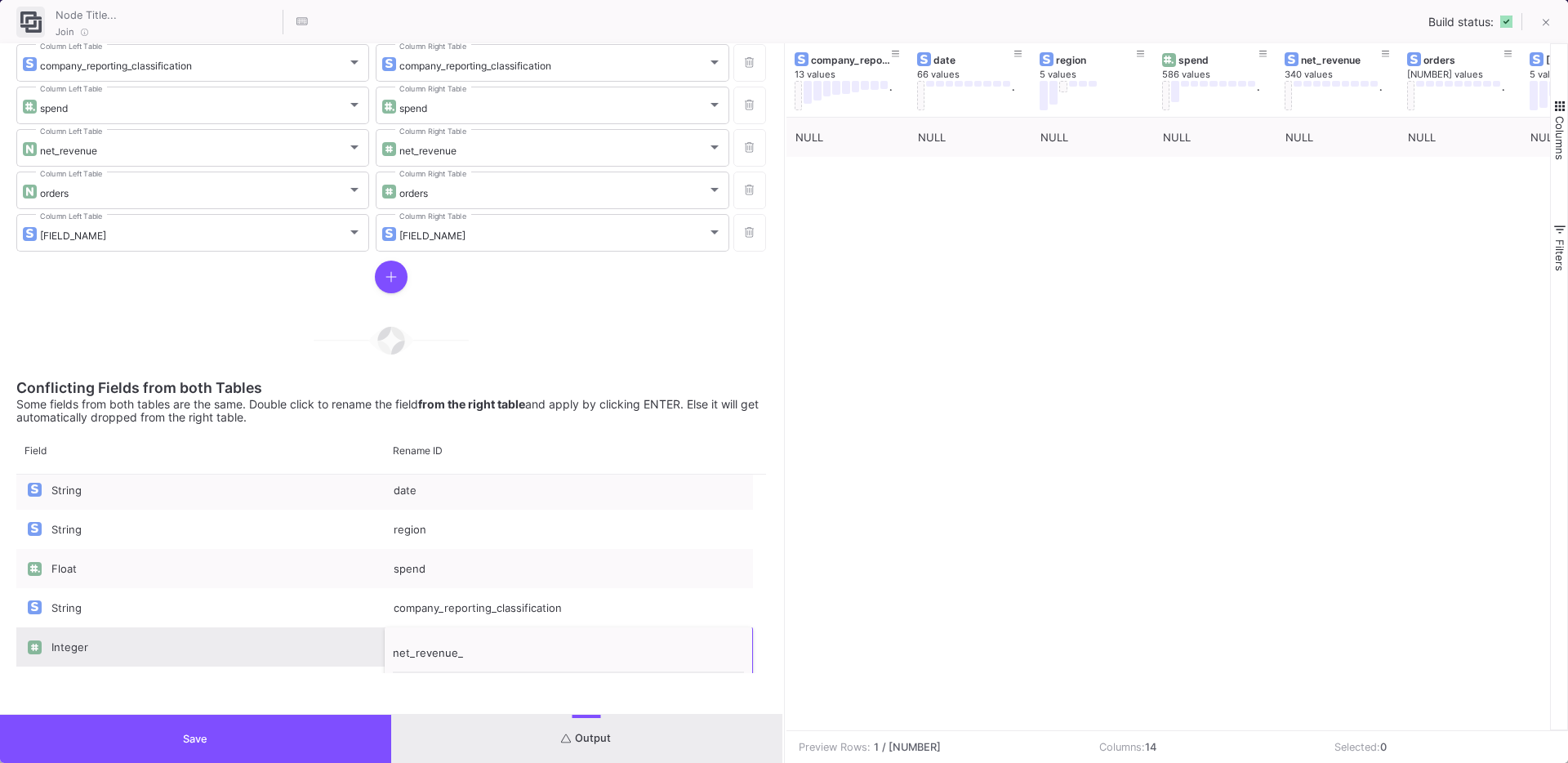 click on "net_revenue_" at bounding box center [568, 657] 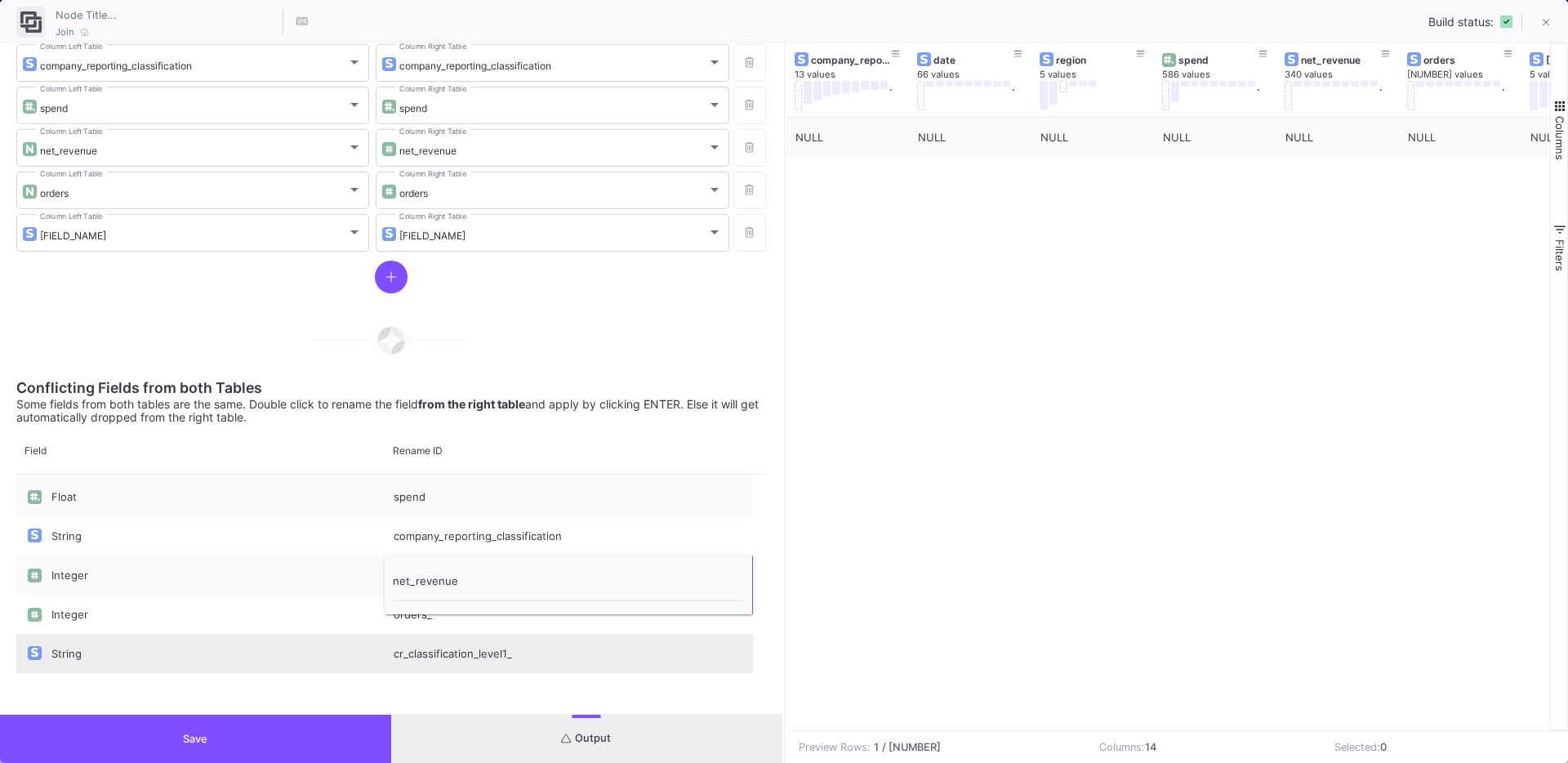 click on "cr_classification_level1_" at bounding box center (568, 654) 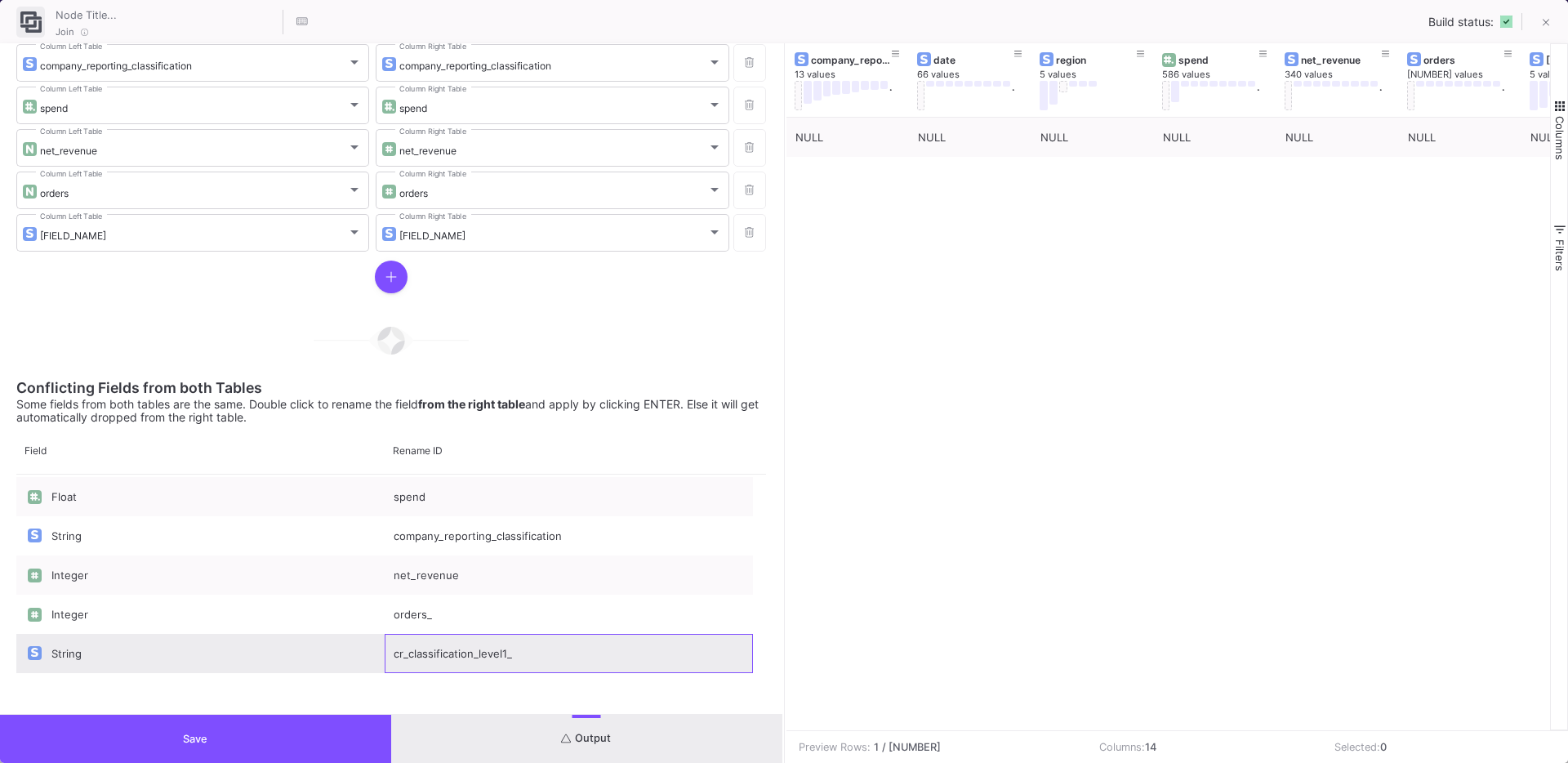 click on "cr_classification_level1_" at bounding box center (568, 654) 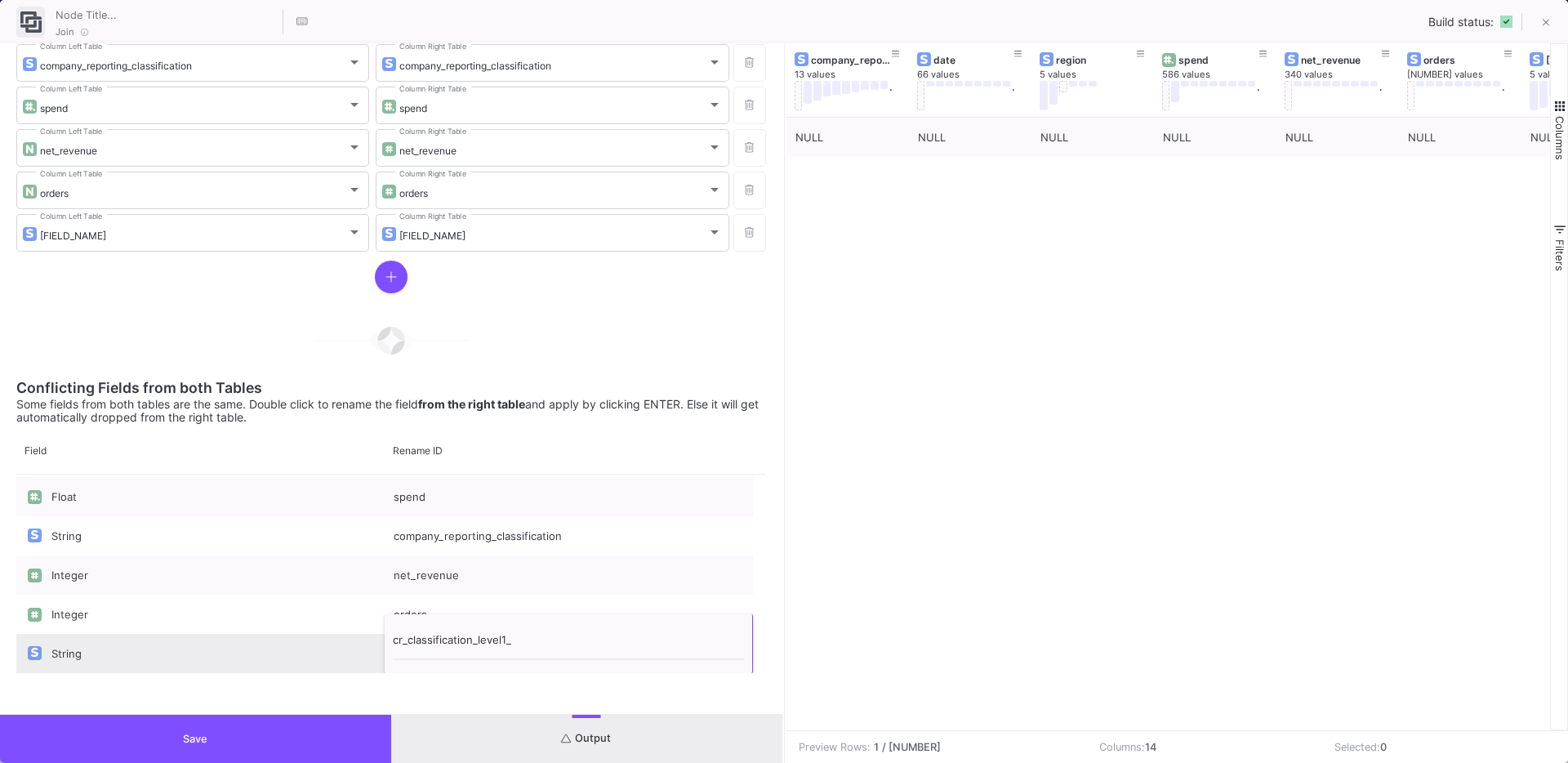 type on "cr_classification_level1" 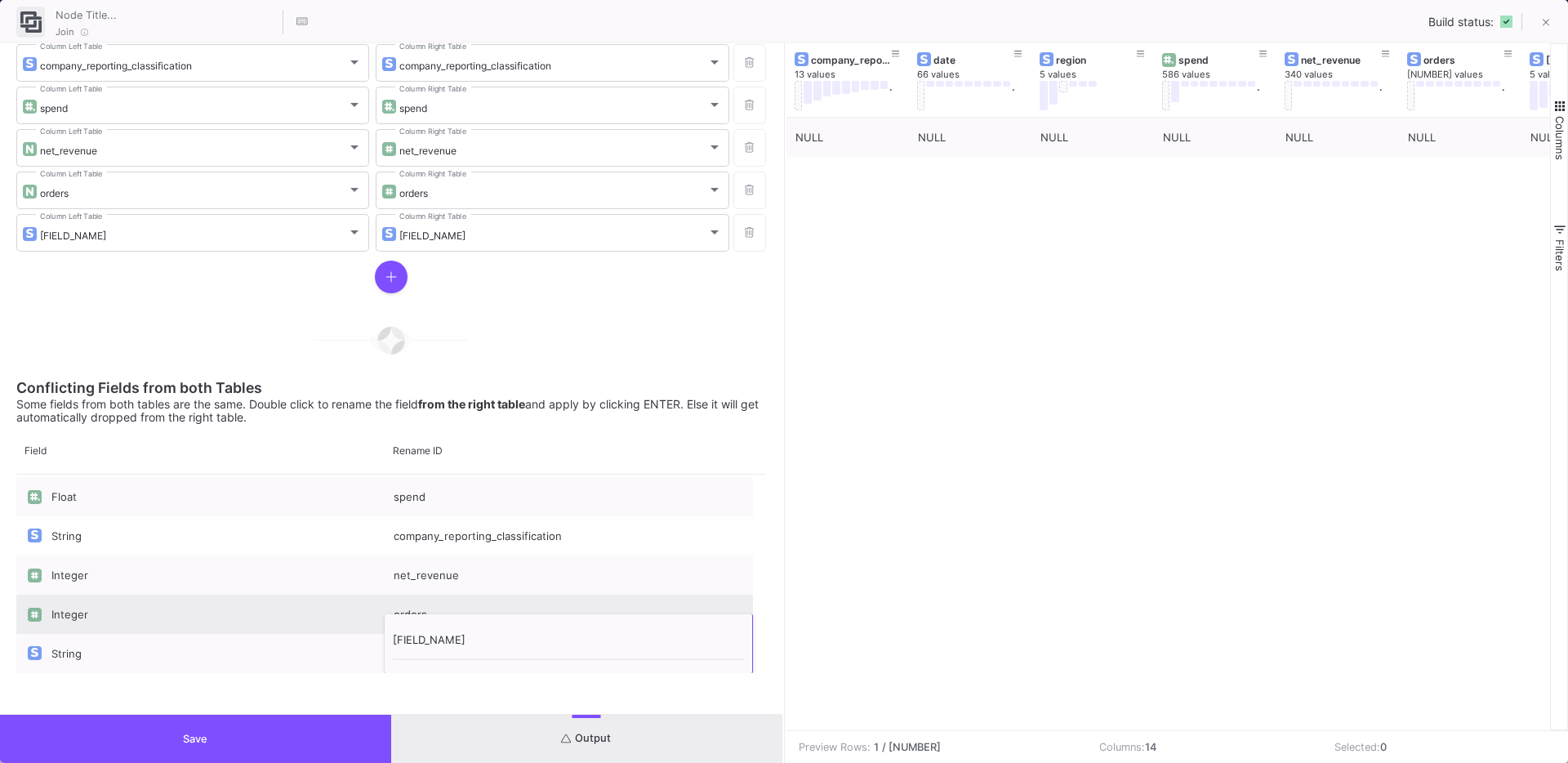 click on "orders_" at bounding box center [568, 614] 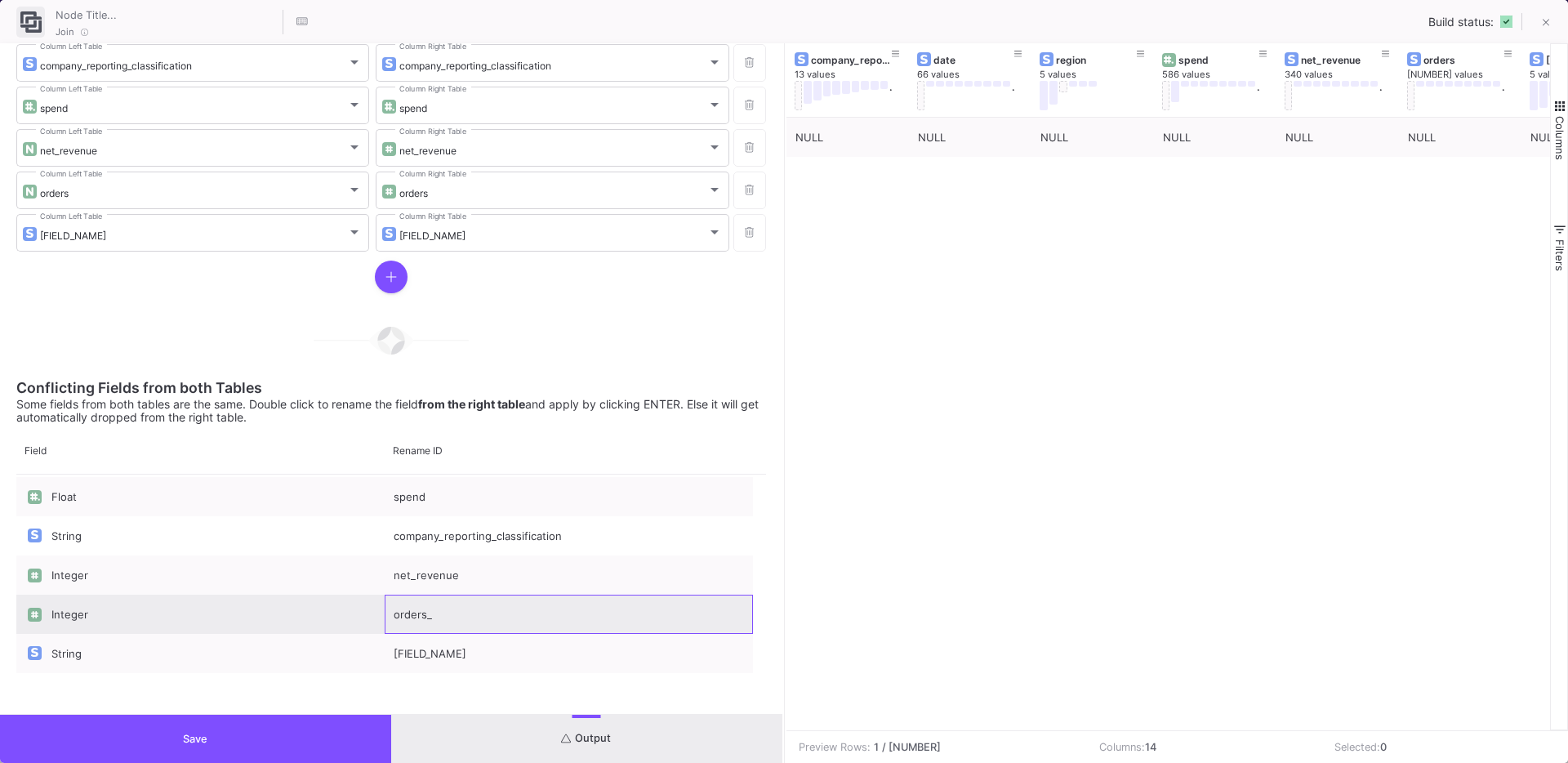 click on "orders_" at bounding box center (568, 614) 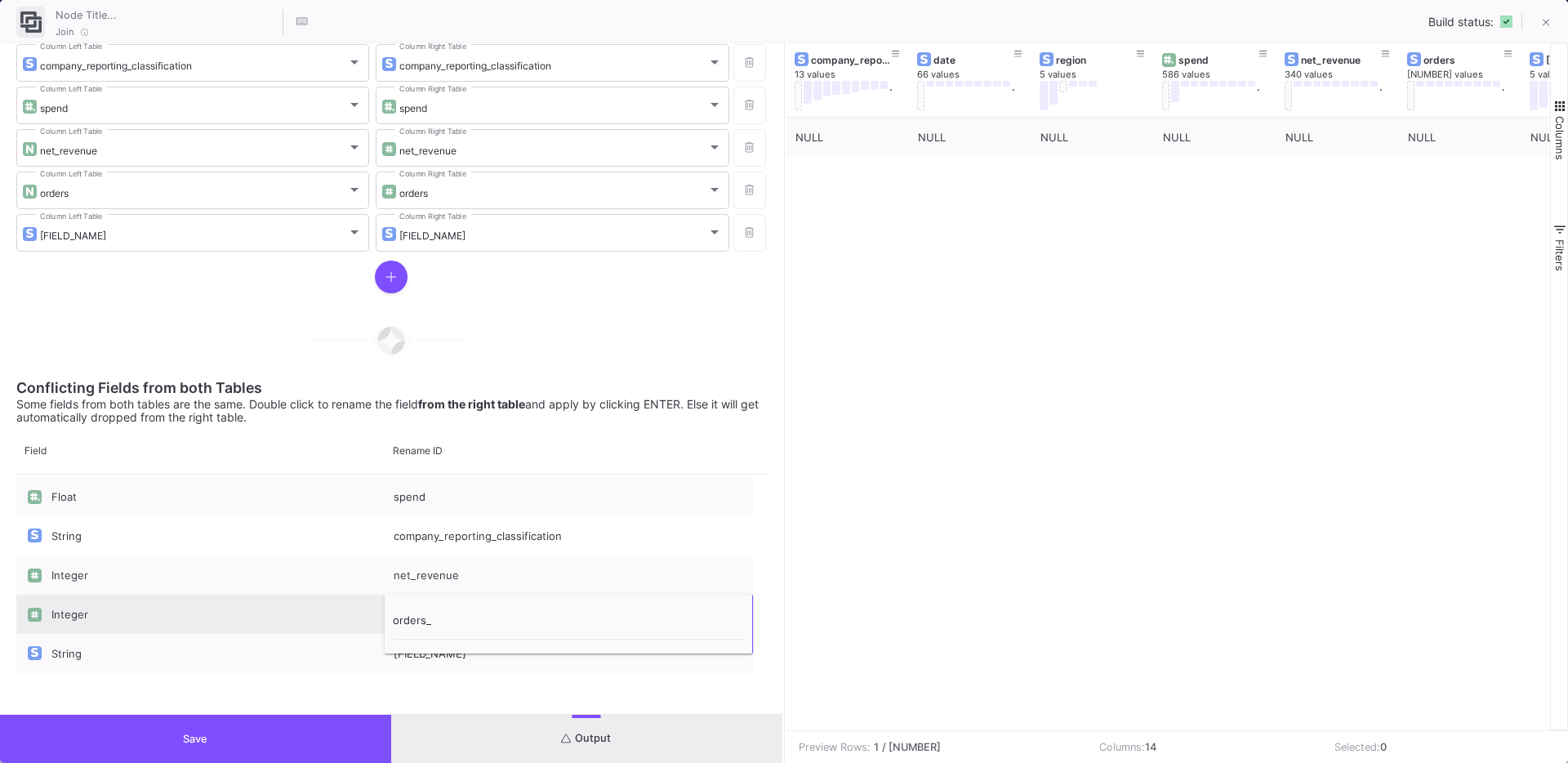 type on "orders" 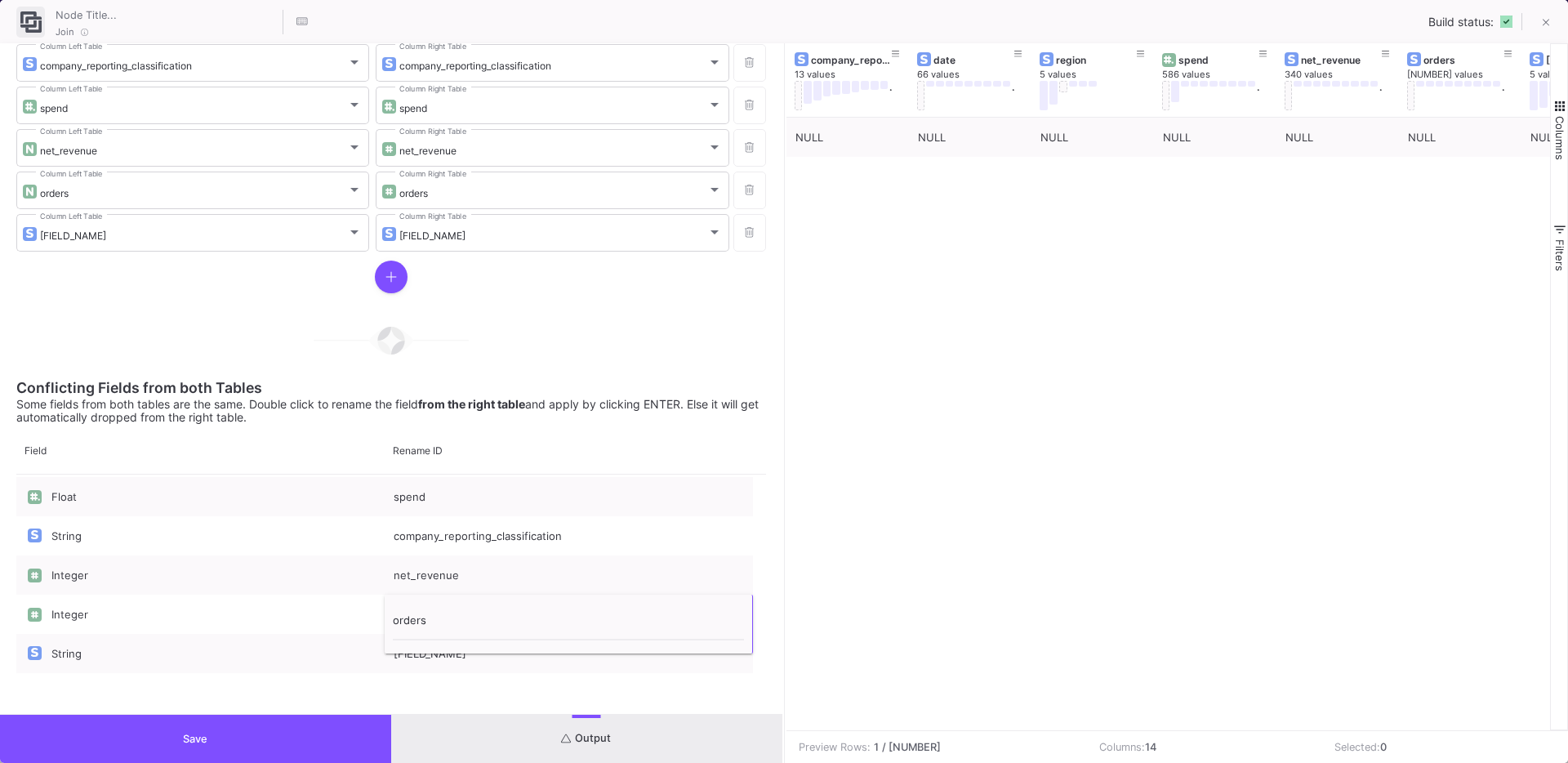 click on "Save" at bounding box center (195, 738) 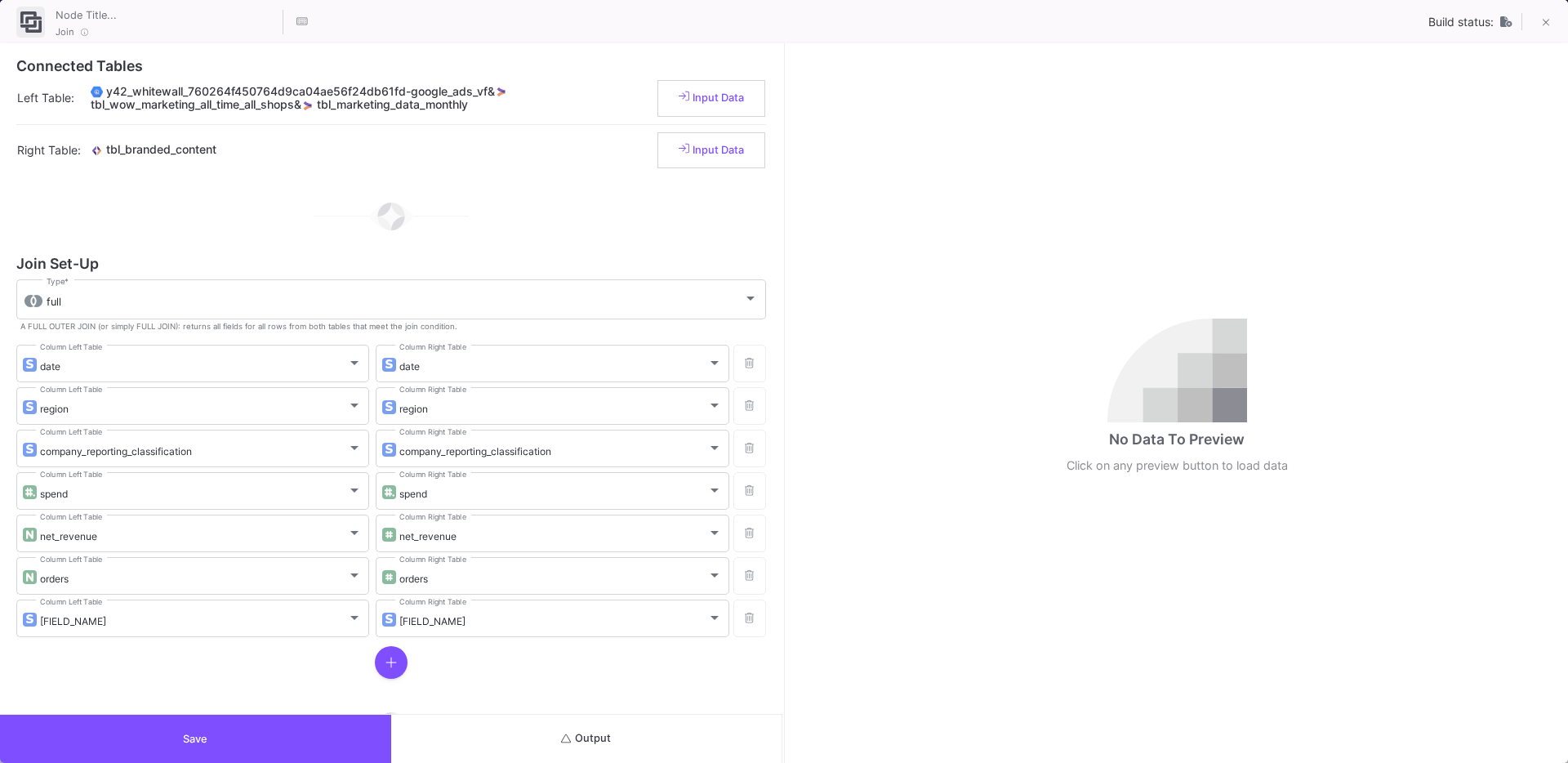 click on "Output" at bounding box center (586, 738) 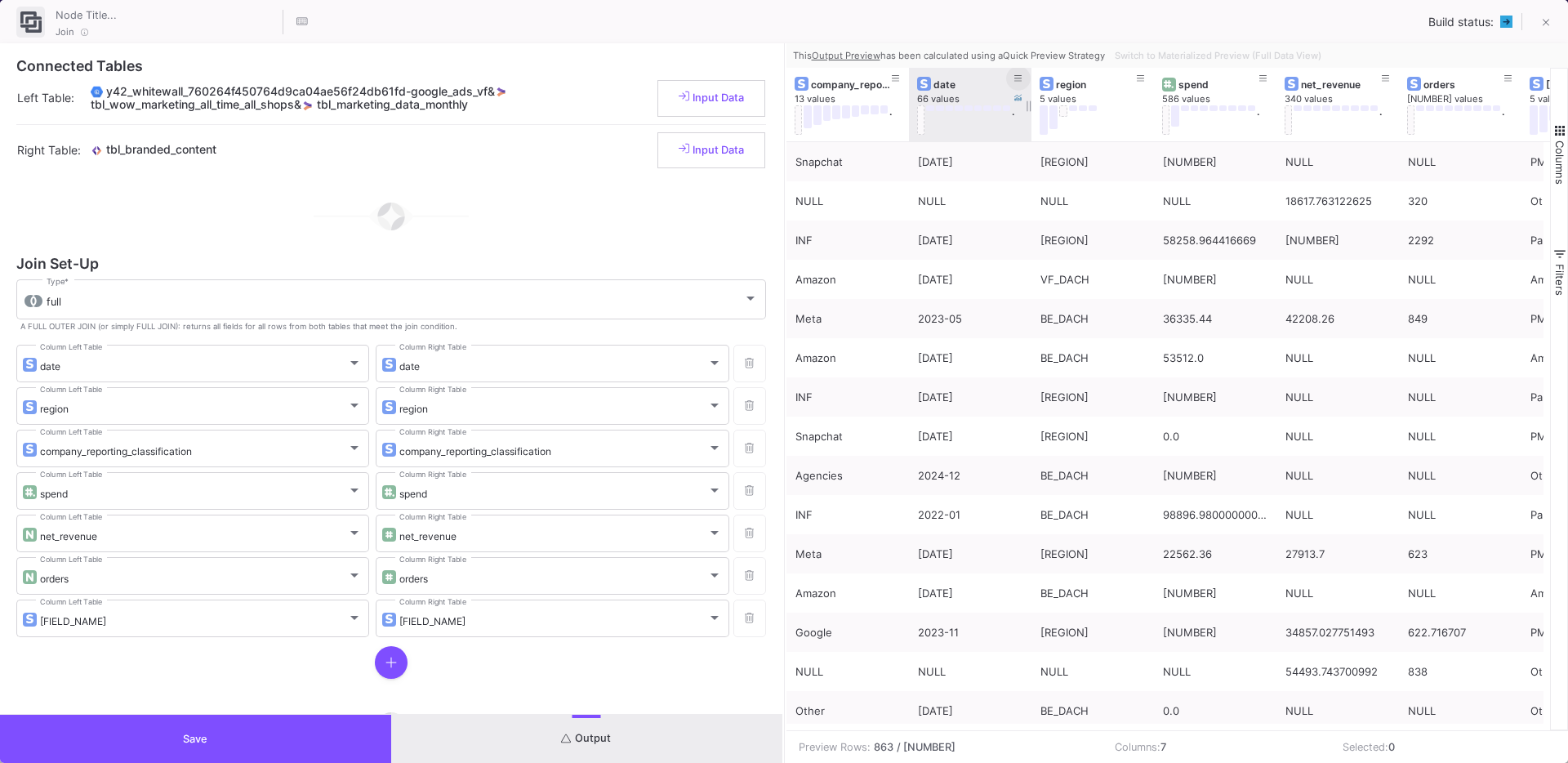 click at bounding box center (1018, 78) 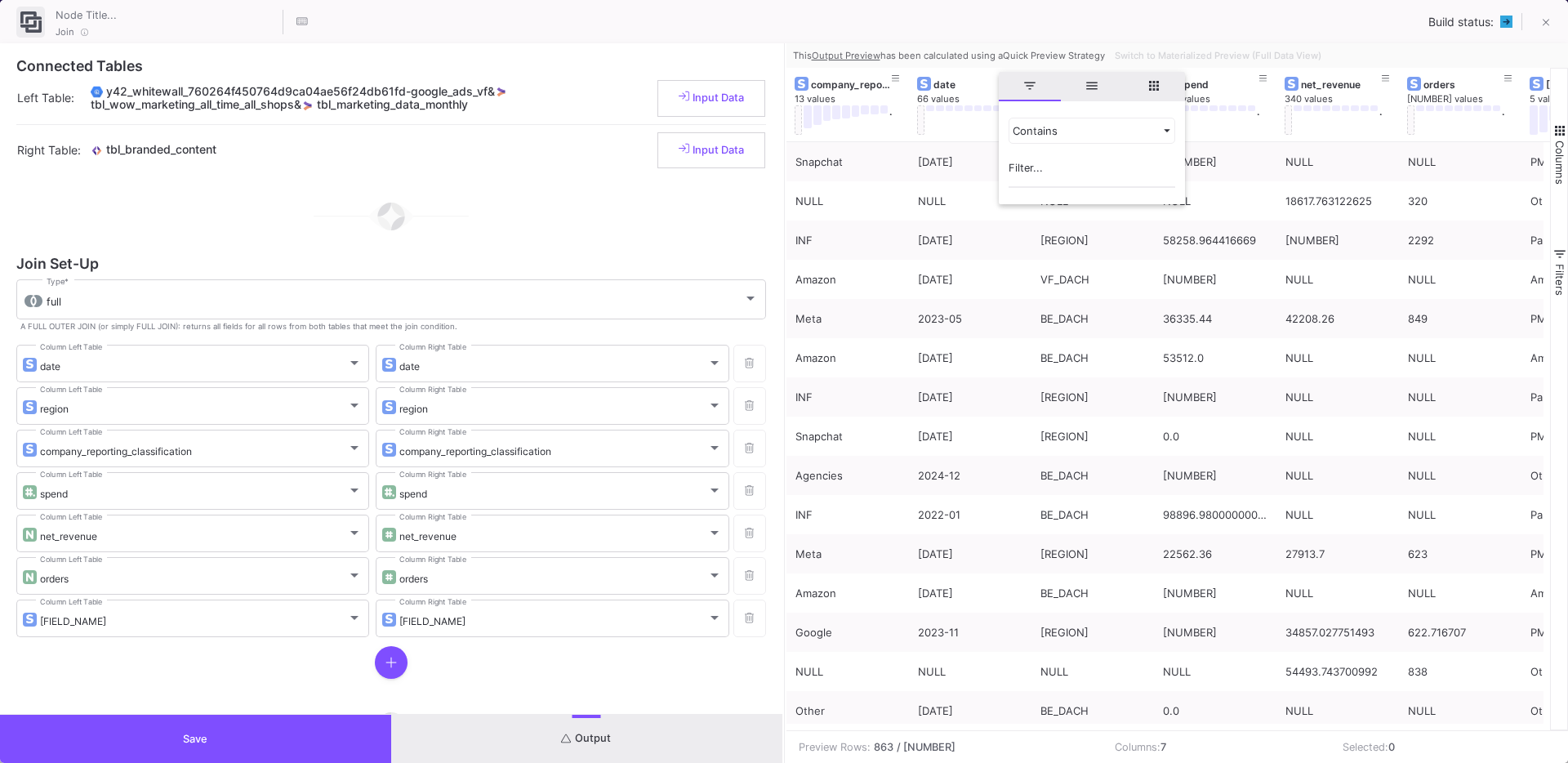 click on "Switch to Materialized Preview (Full Data View)" at bounding box center [1216, 56] 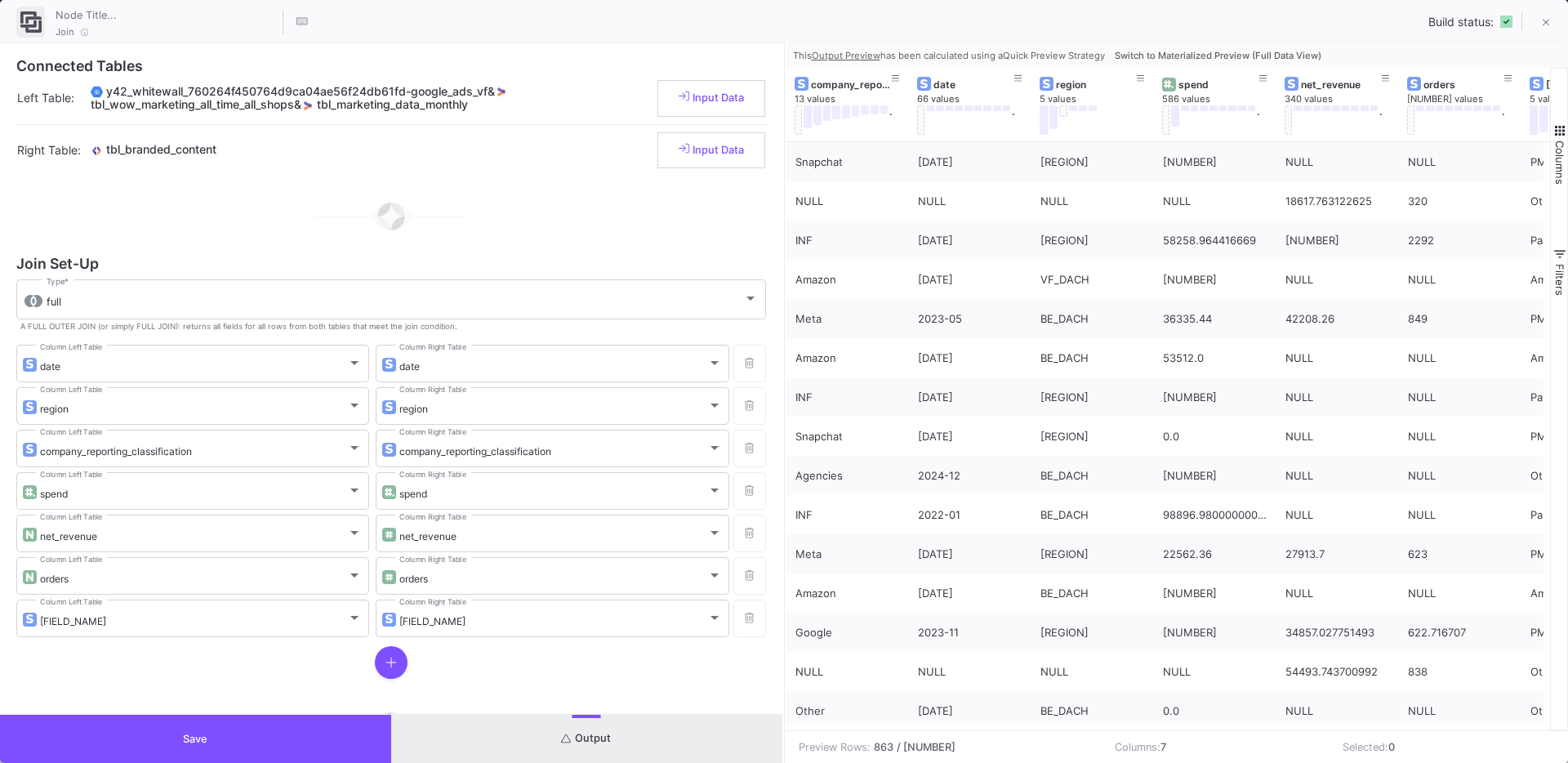click on "Switch to Materialized Preview (Full Data View)" at bounding box center [1218, 56] 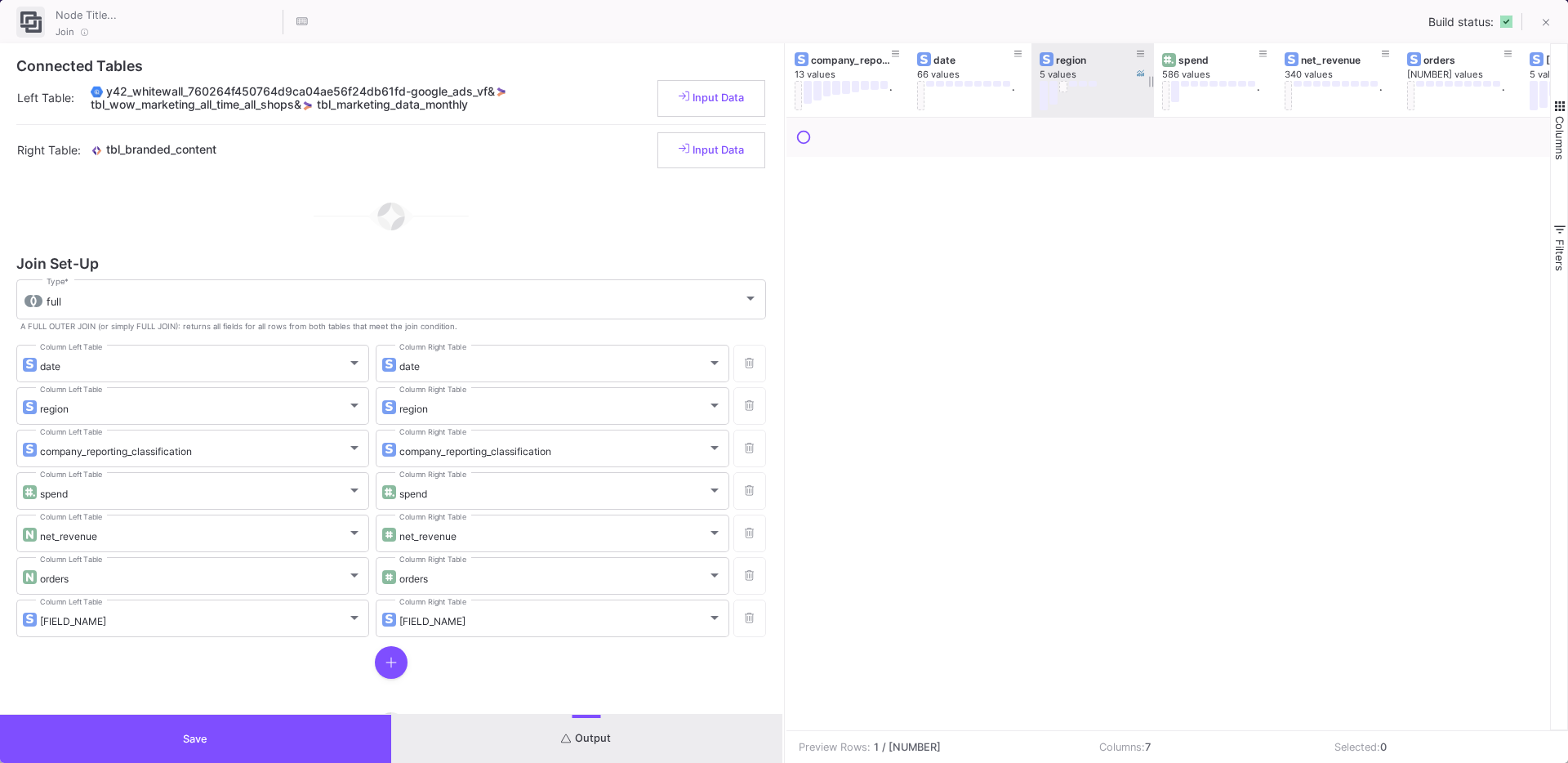 click at bounding box center (1154, 80) 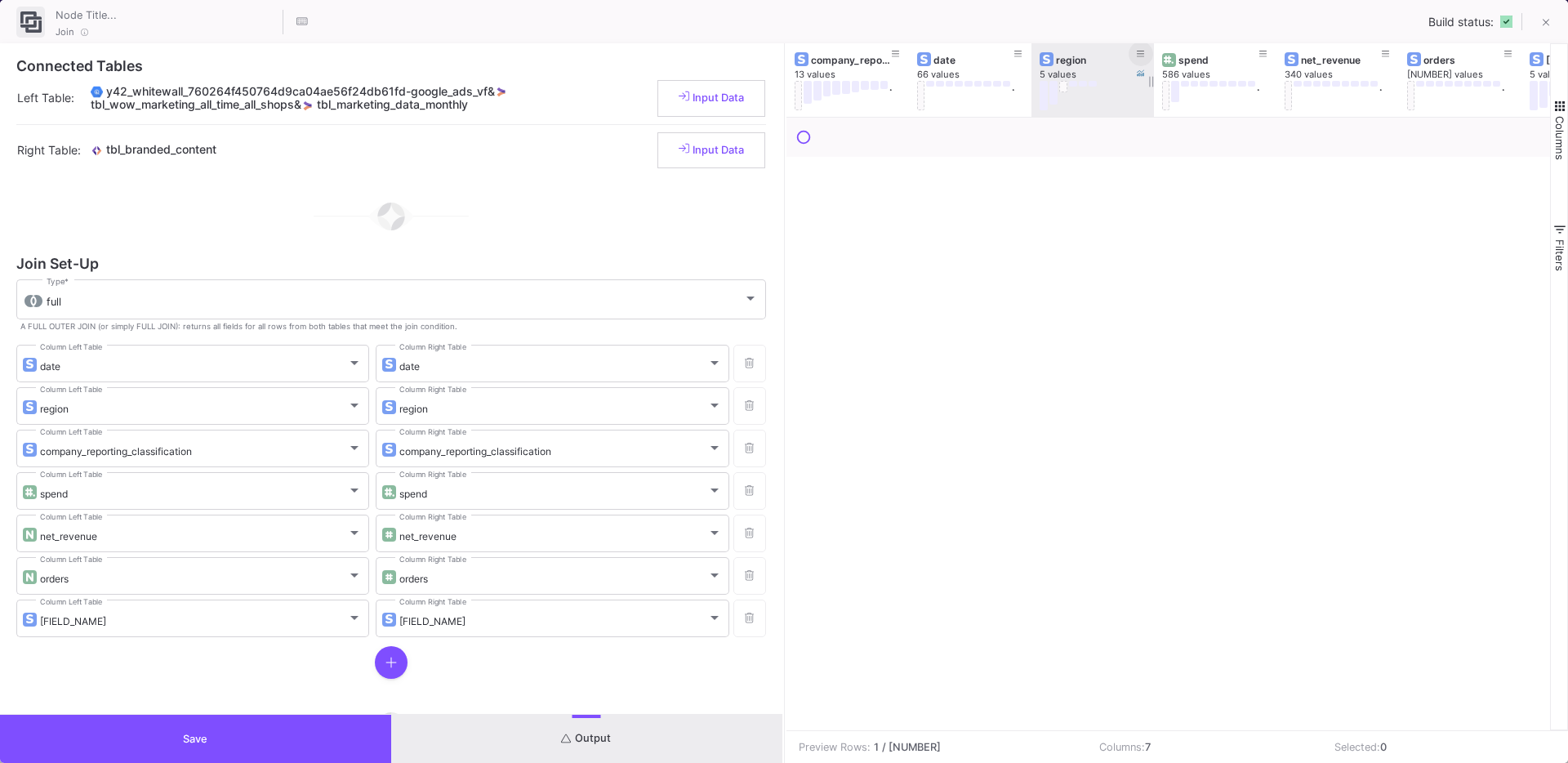 click 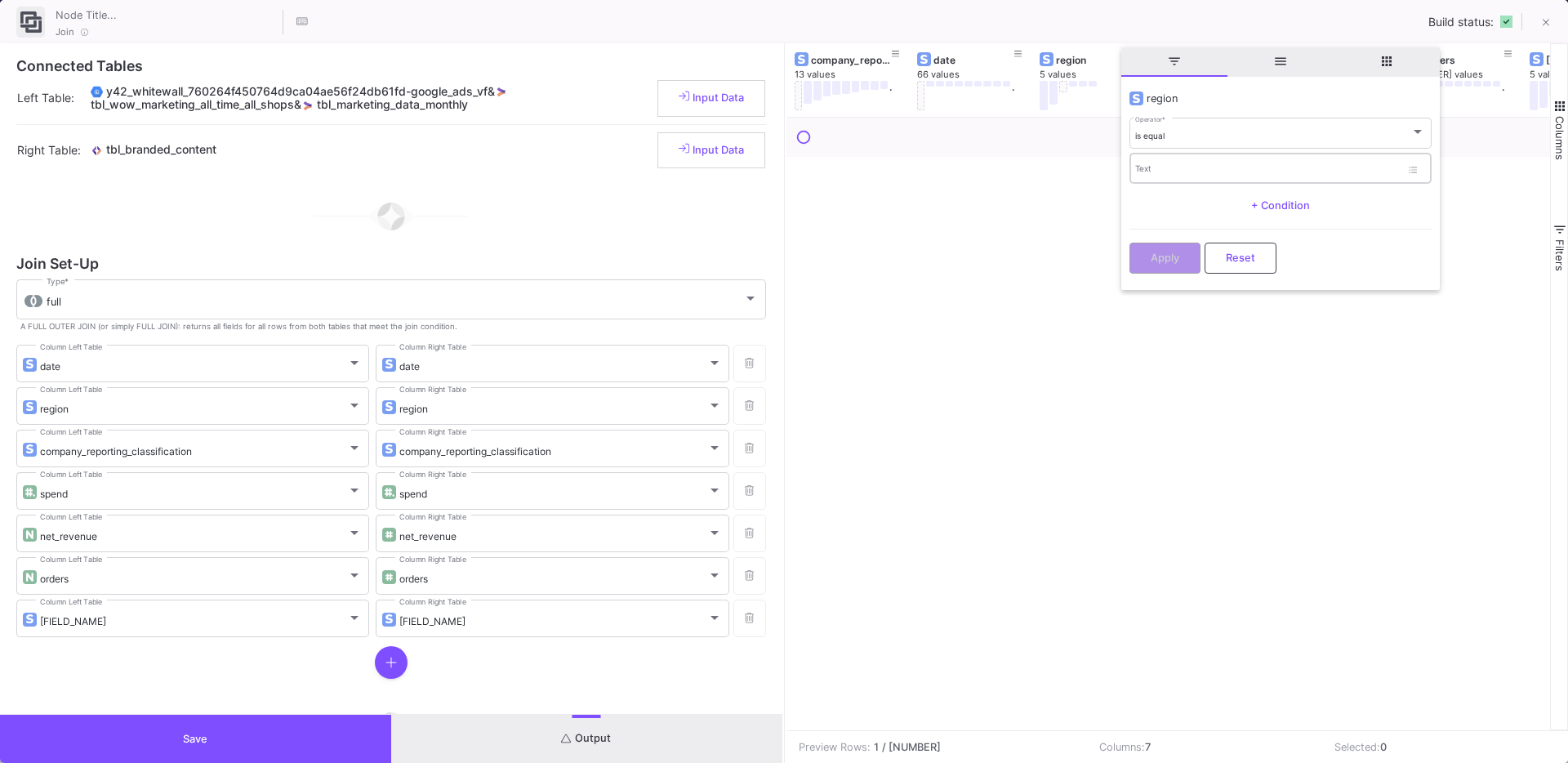 click on "Text" at bounding box center (1267, 167) 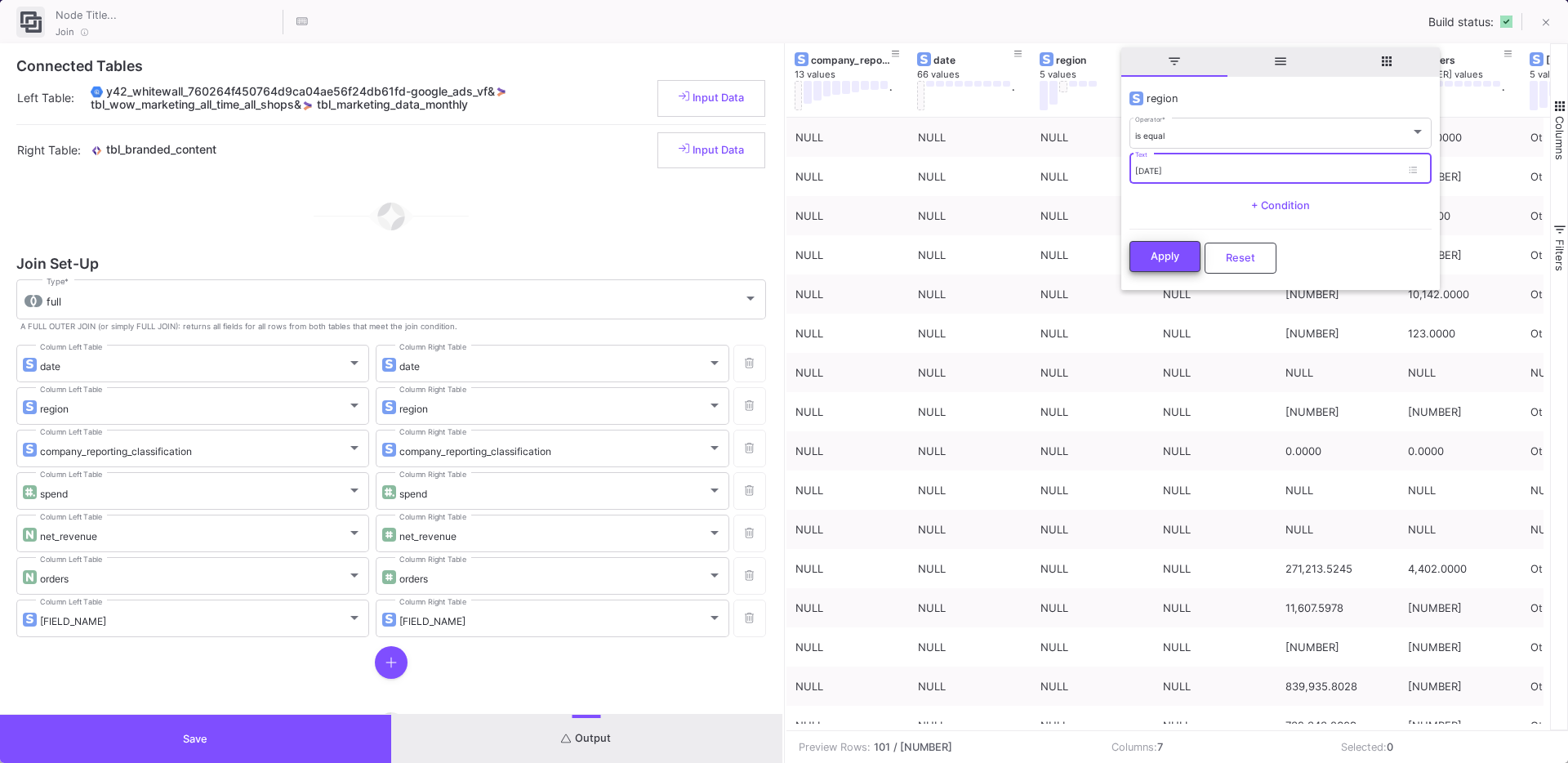 type on "2025-07" 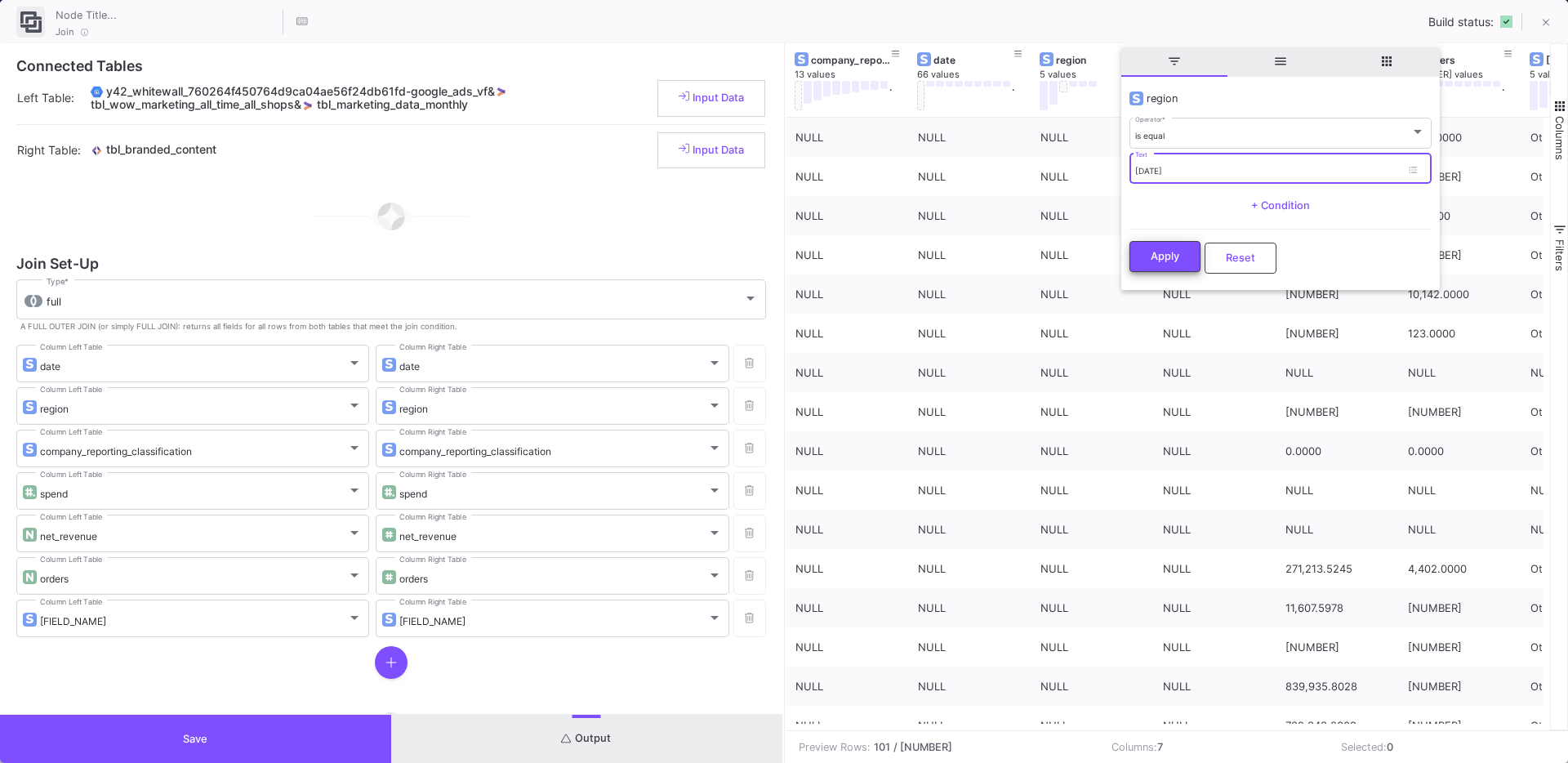 click on "Apply" at bounding box center [1165, 257] 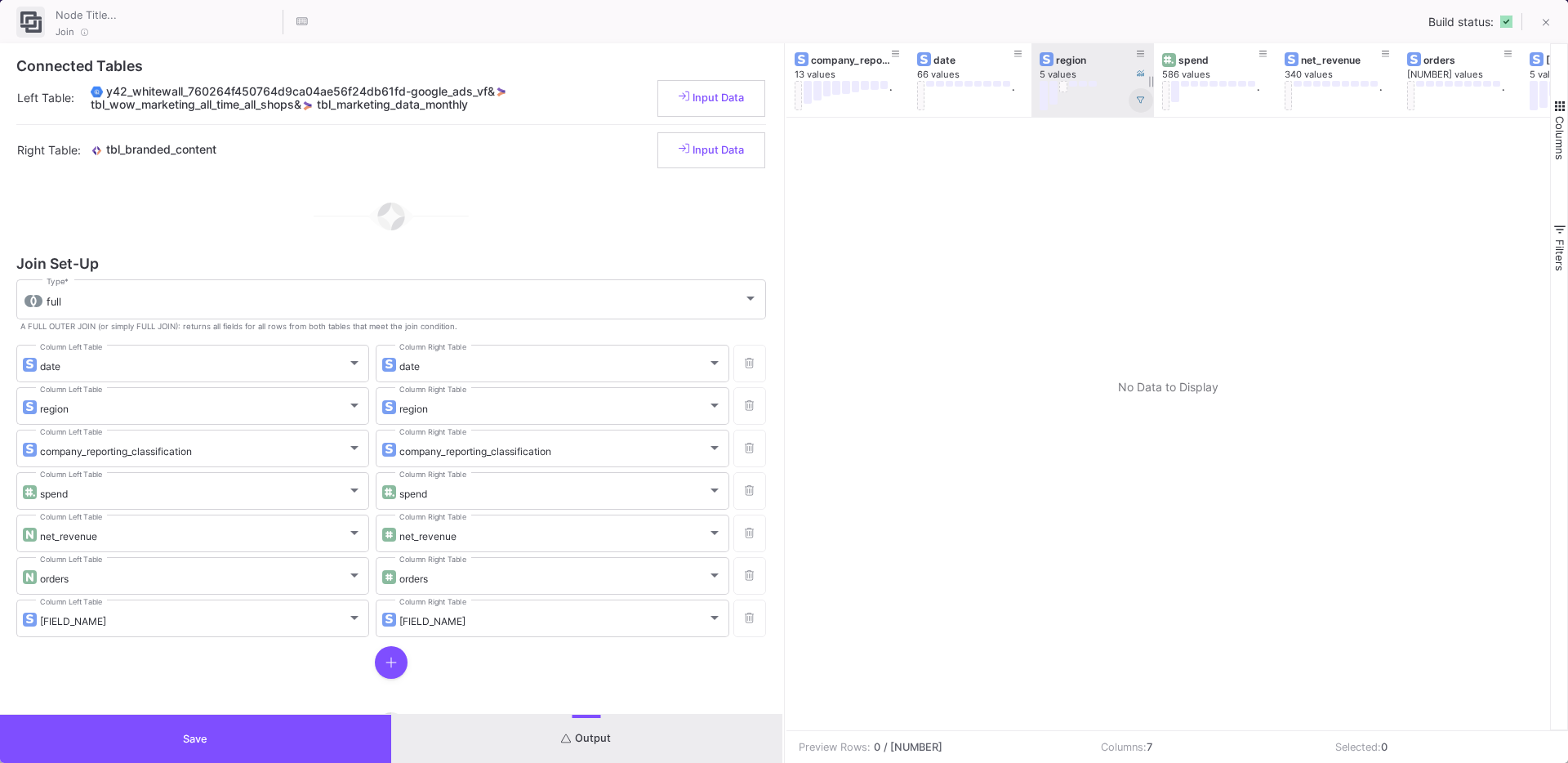 click 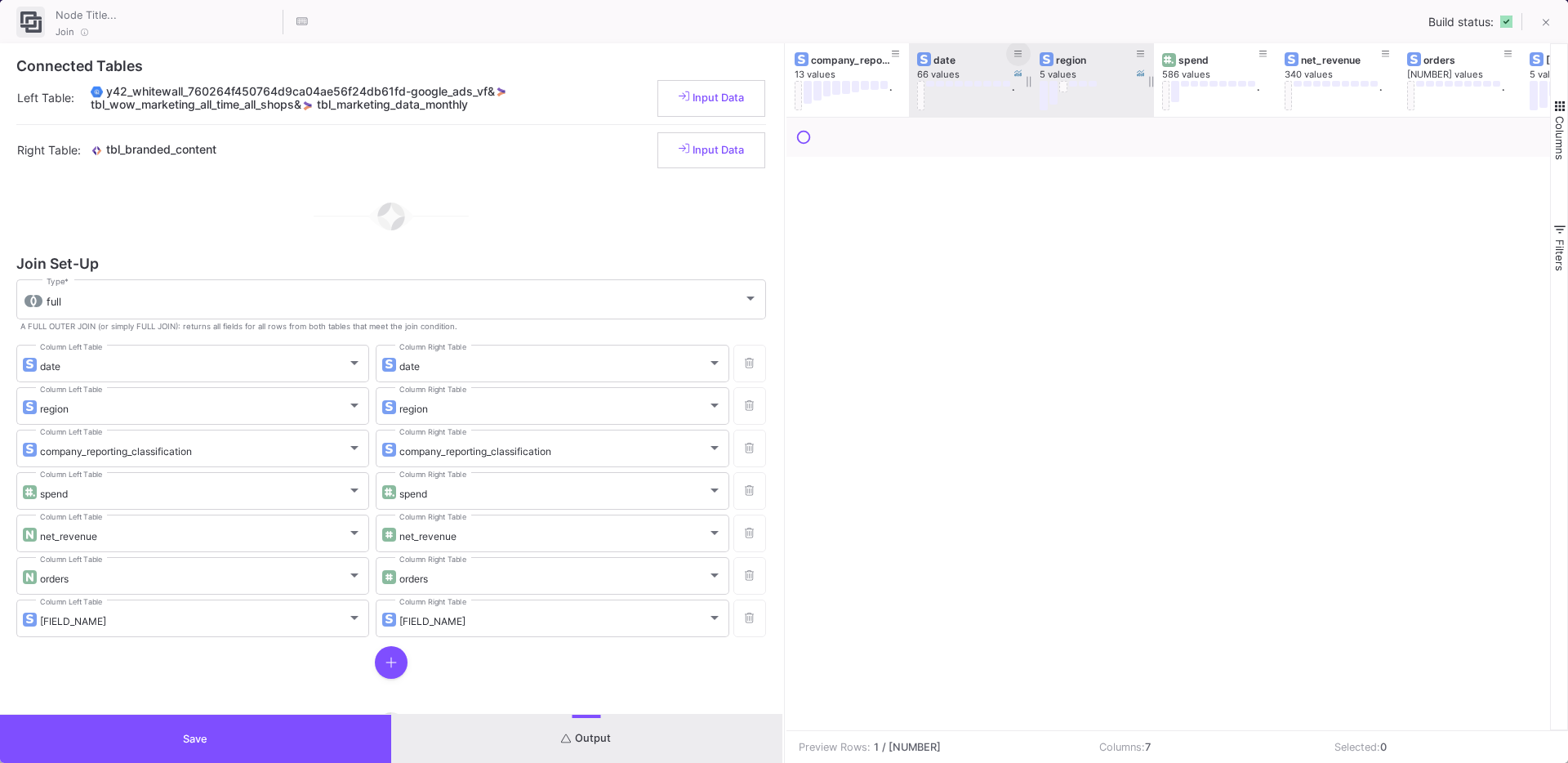 click at bounding box center (1018, 54) 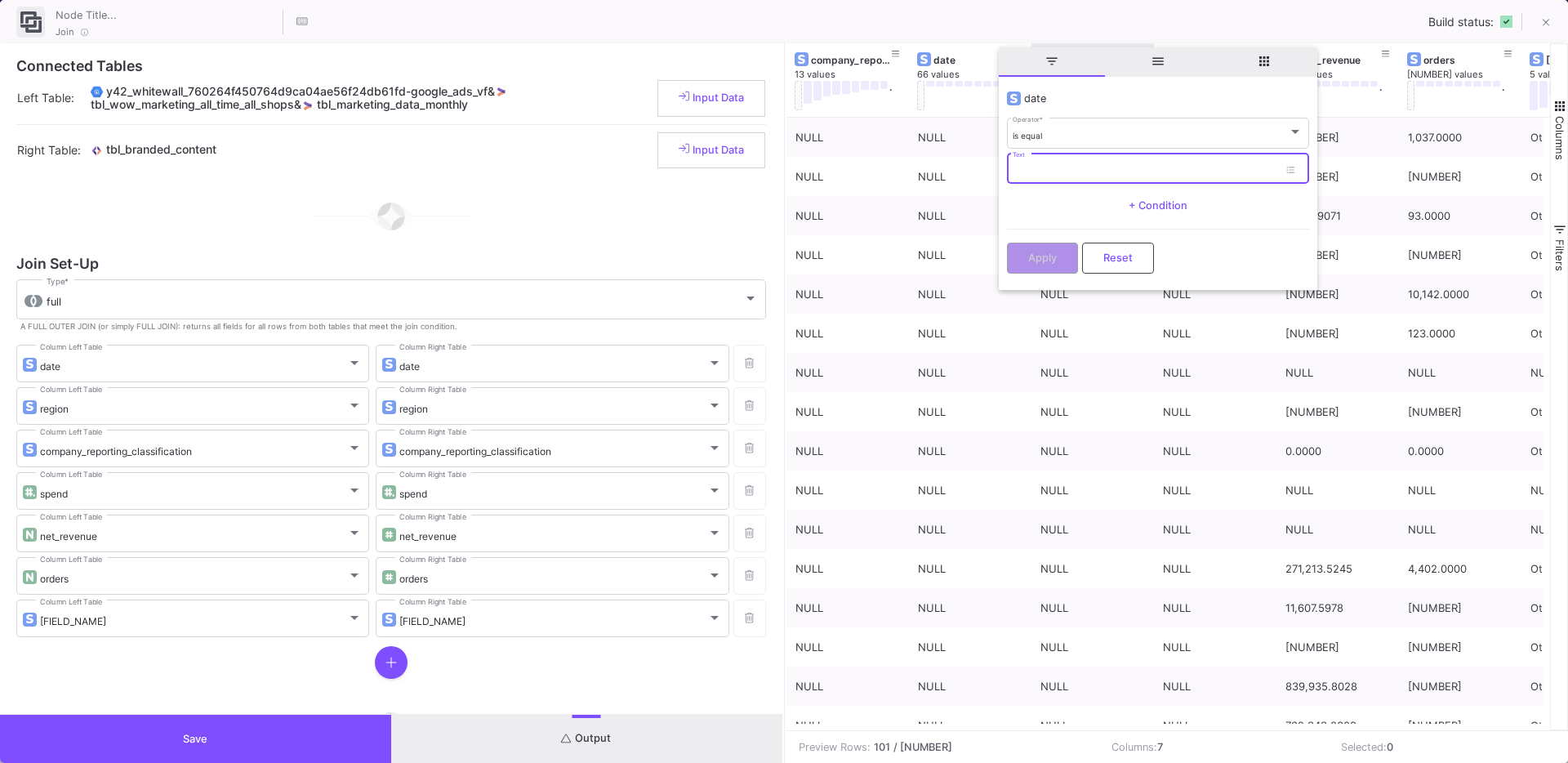 click on "Text" at bounding box center [1145, 171] 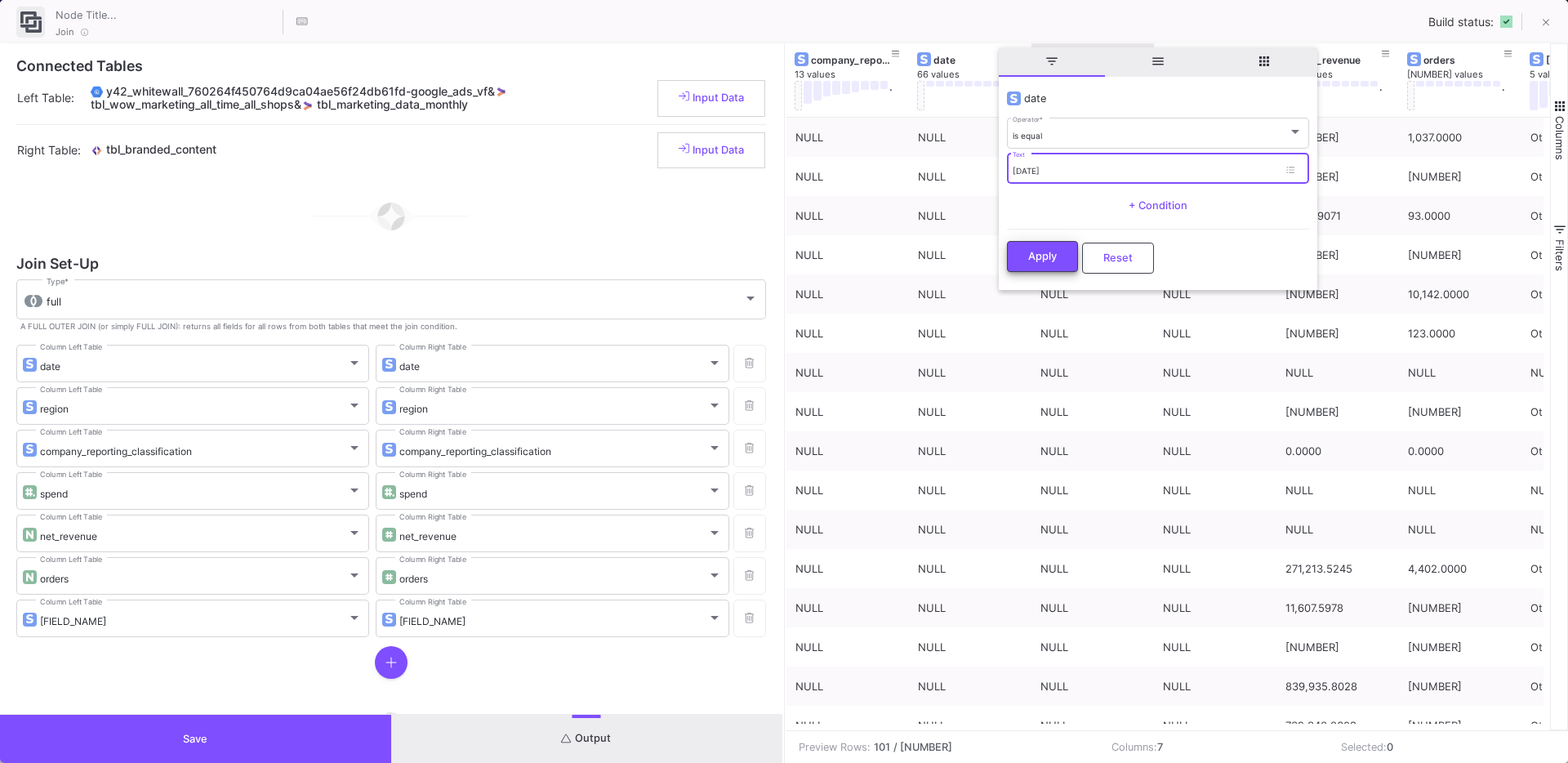 type on "2025-07" 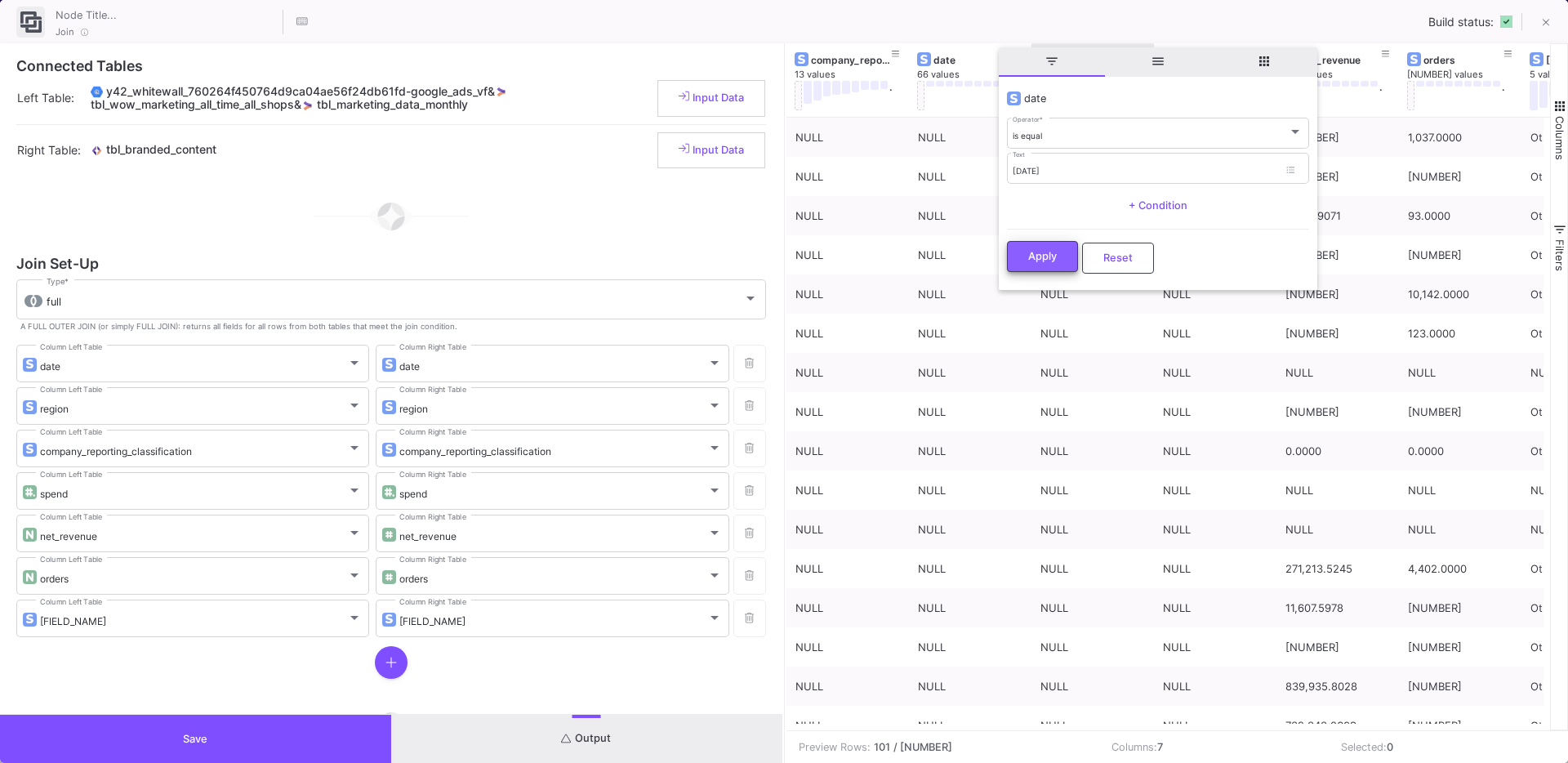 click on "Apply" at bounding box center (1042, 256) 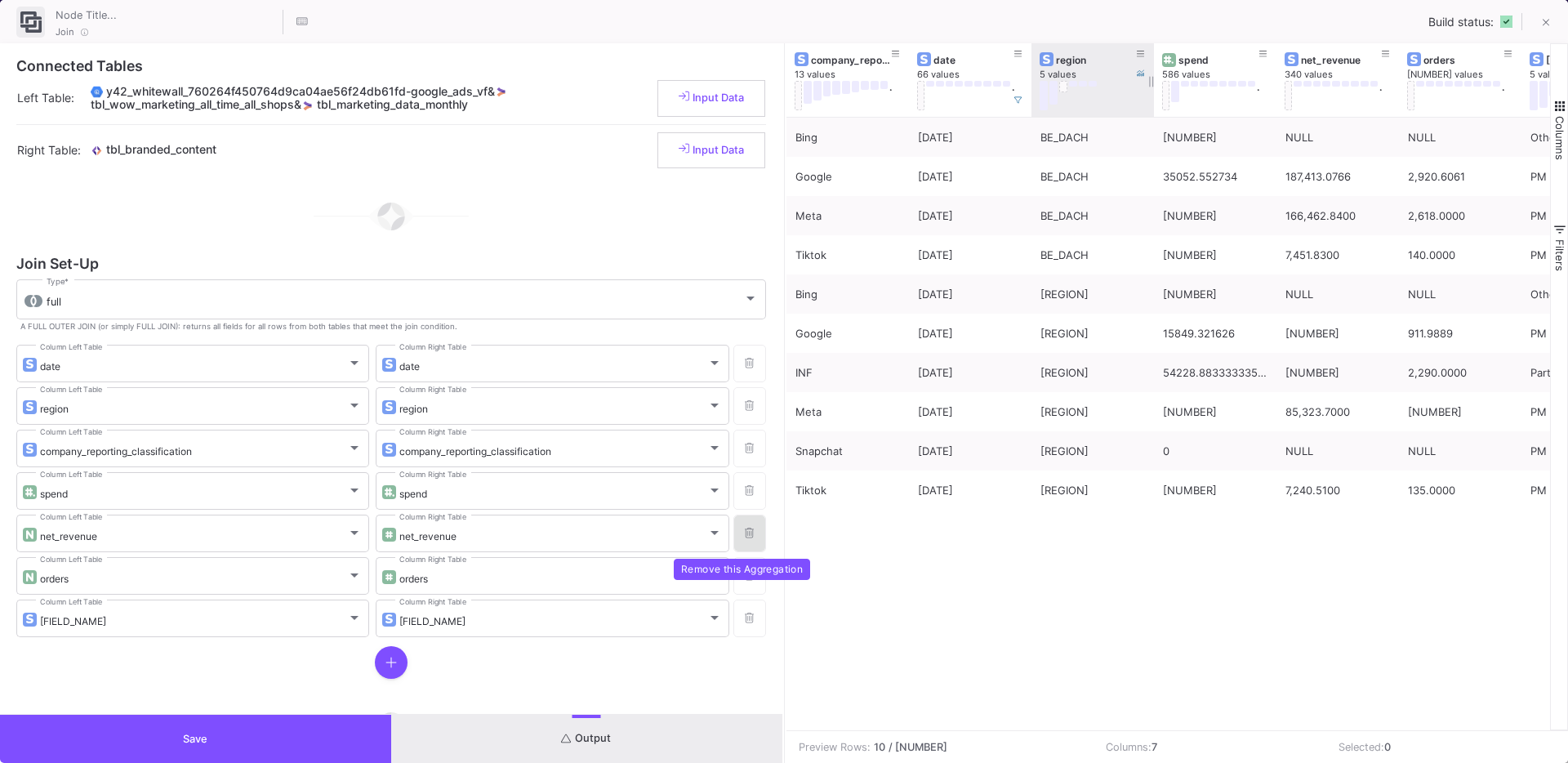 click at bounding box center (750, 533) 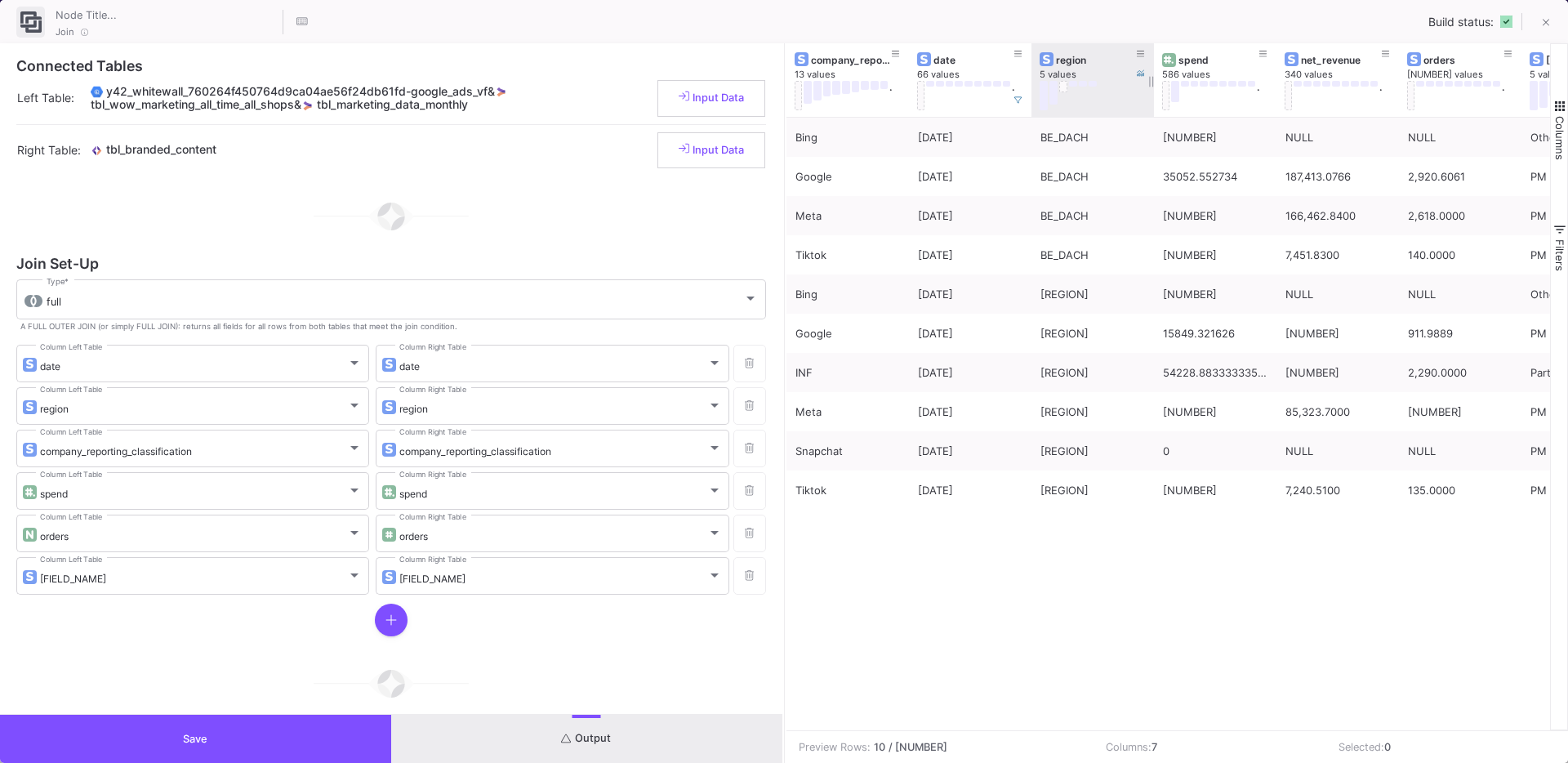 click at bounding box center (750, 533) 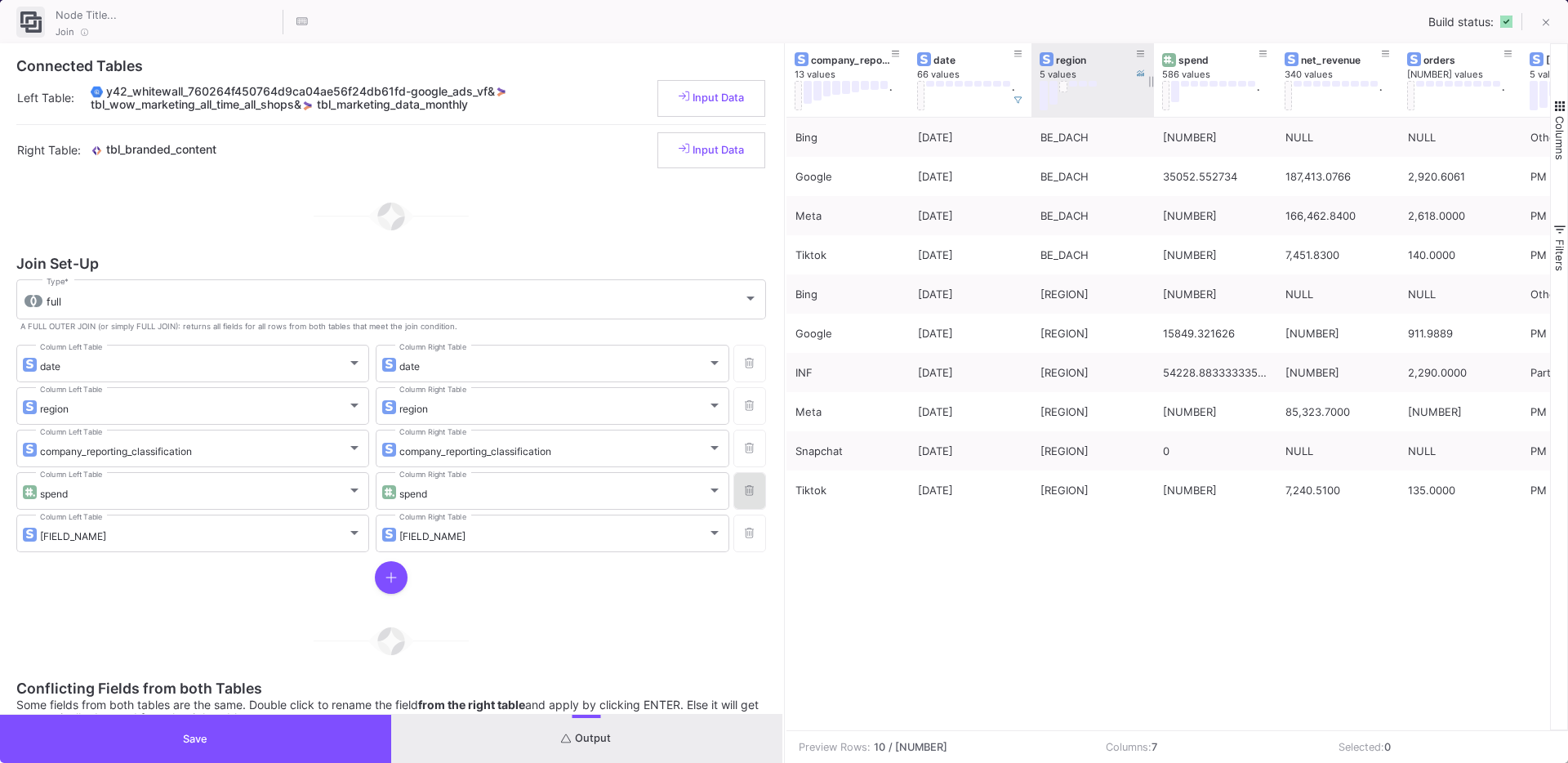click at bounding box center [750, 491] 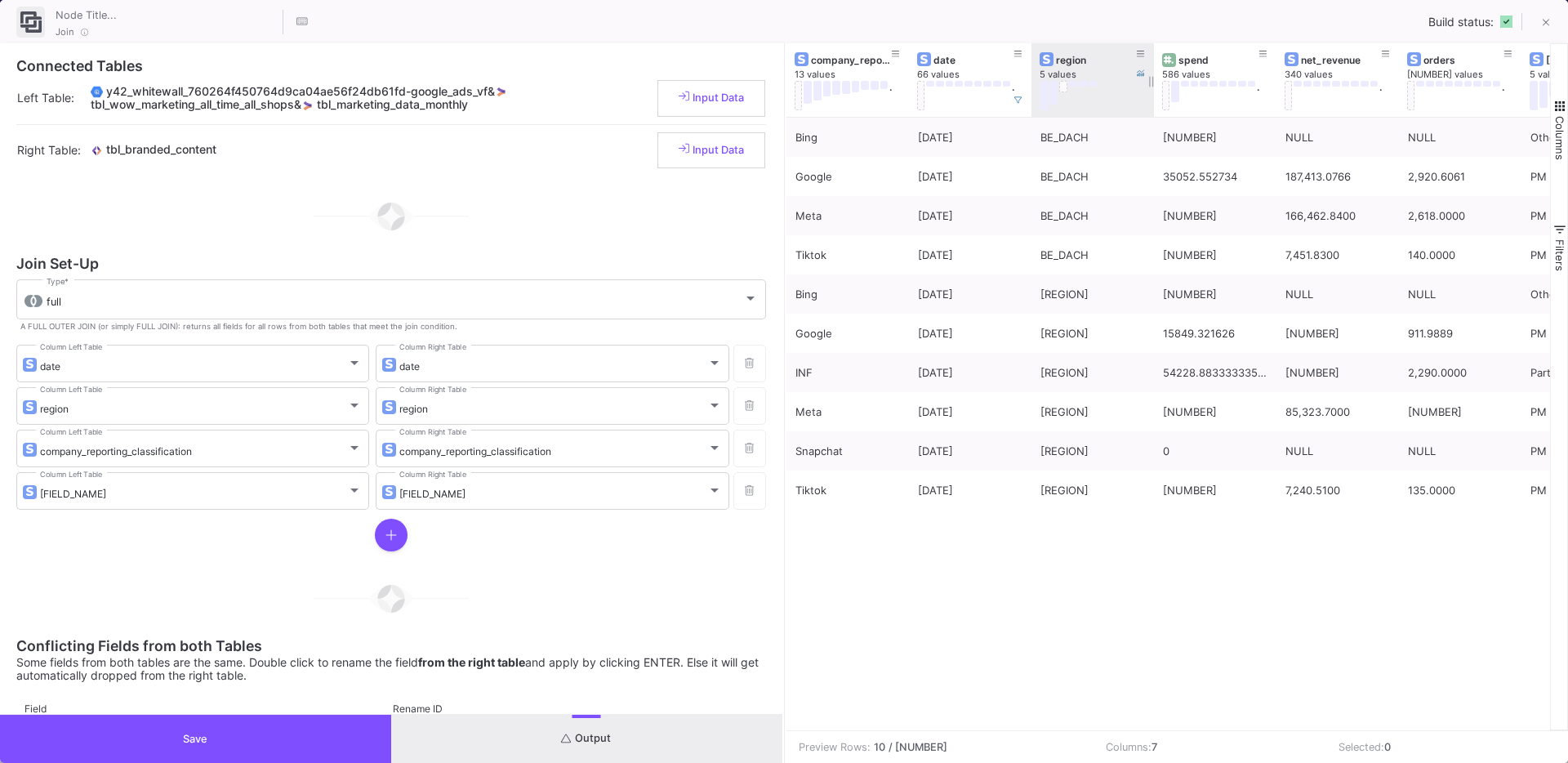 click on "Output" at bounding box center (586, 738) 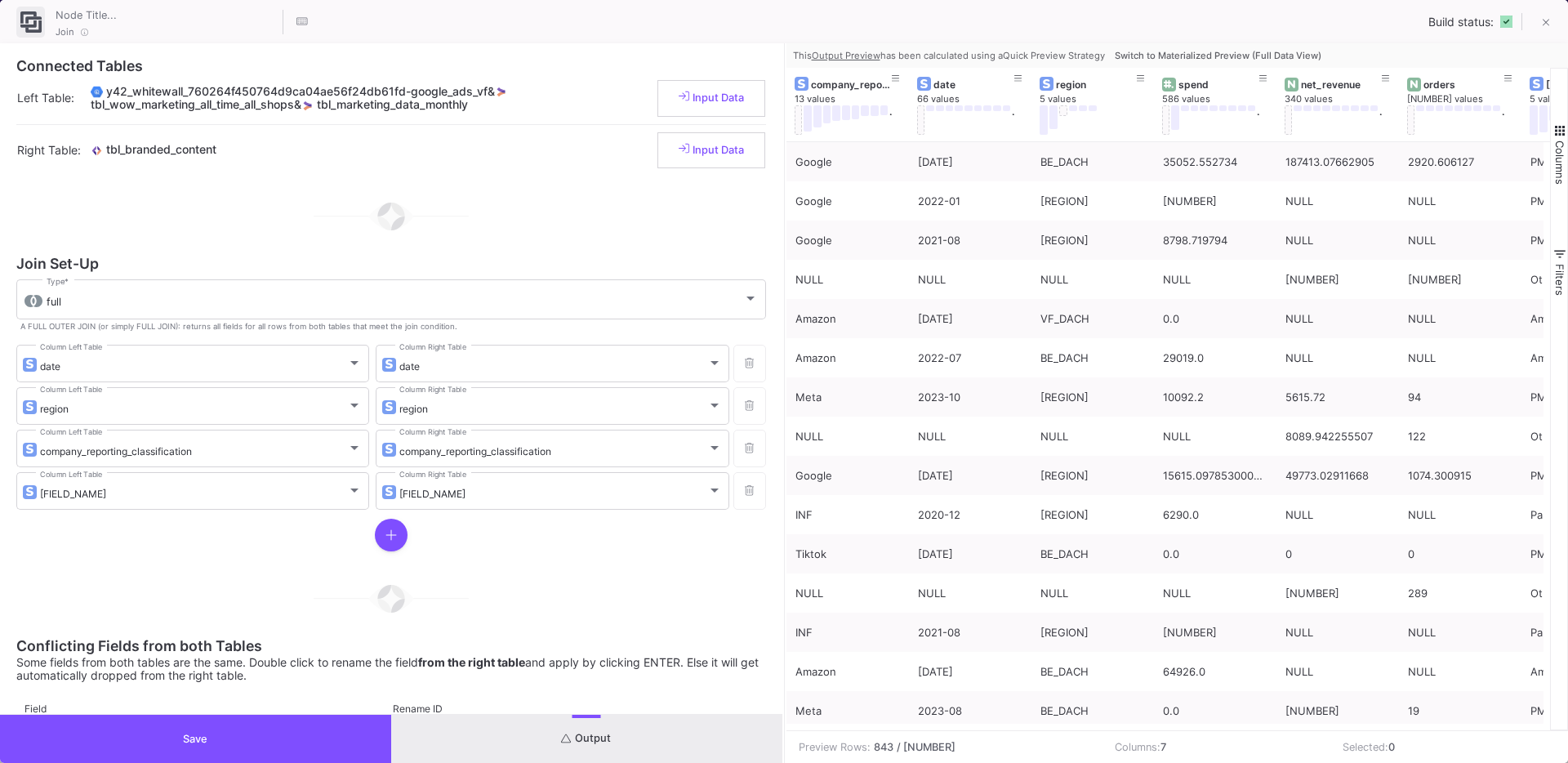 click on "Switch to Materialized Preview (Full Data View)" at bounding box center (1218, 56) 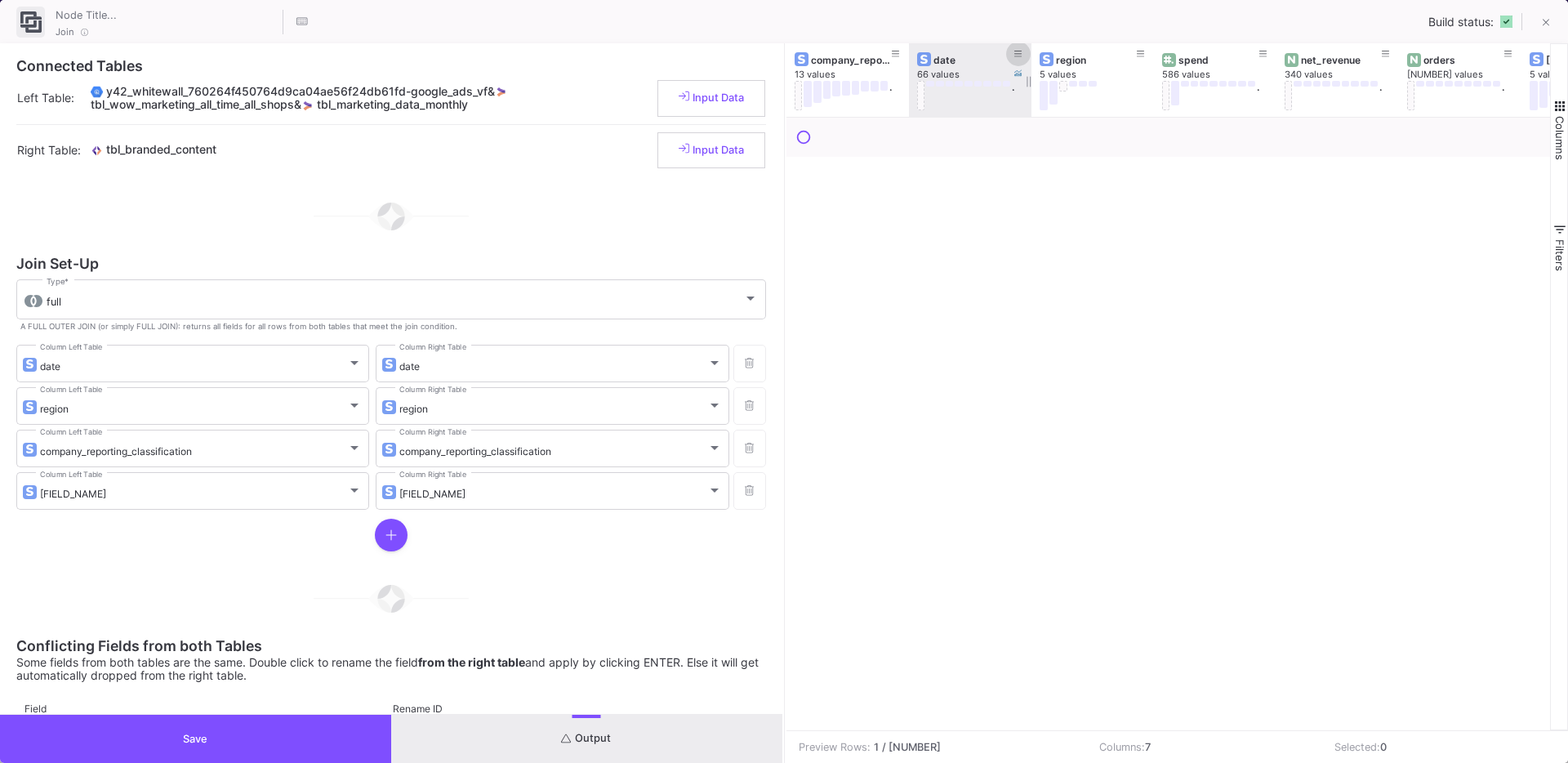 click 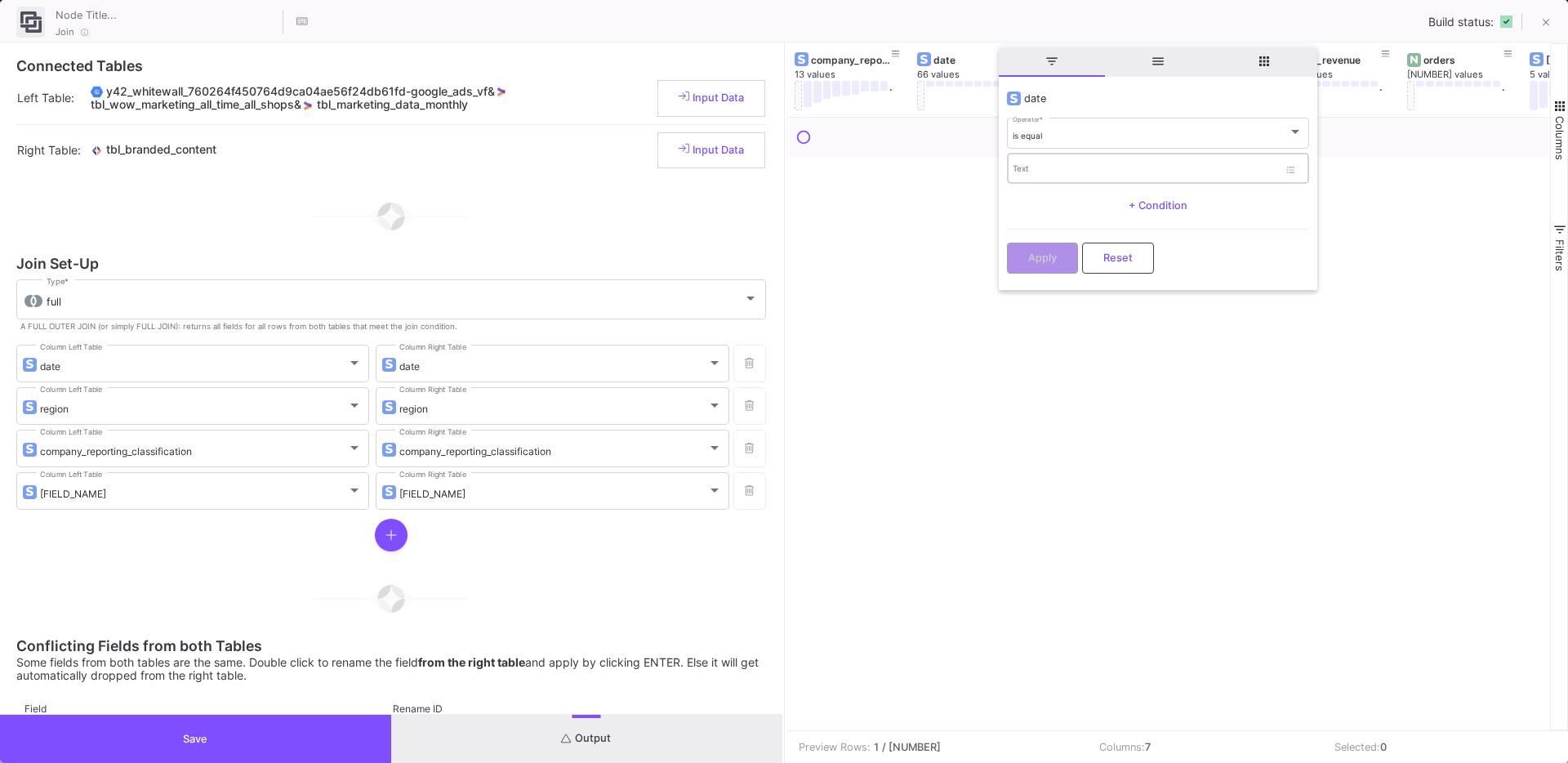click on "Text" at bounding box center (1145, 167) 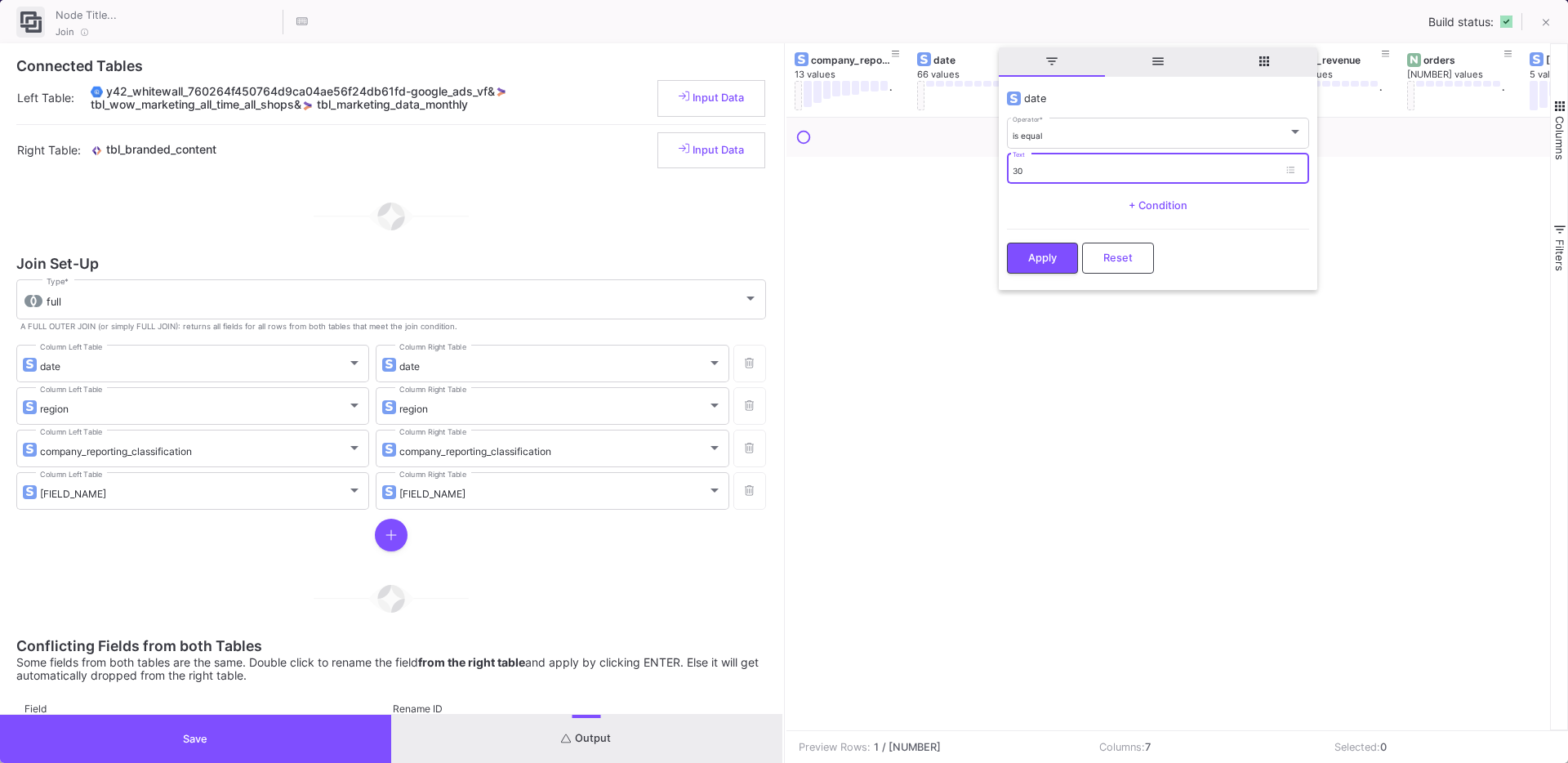 type on "3" 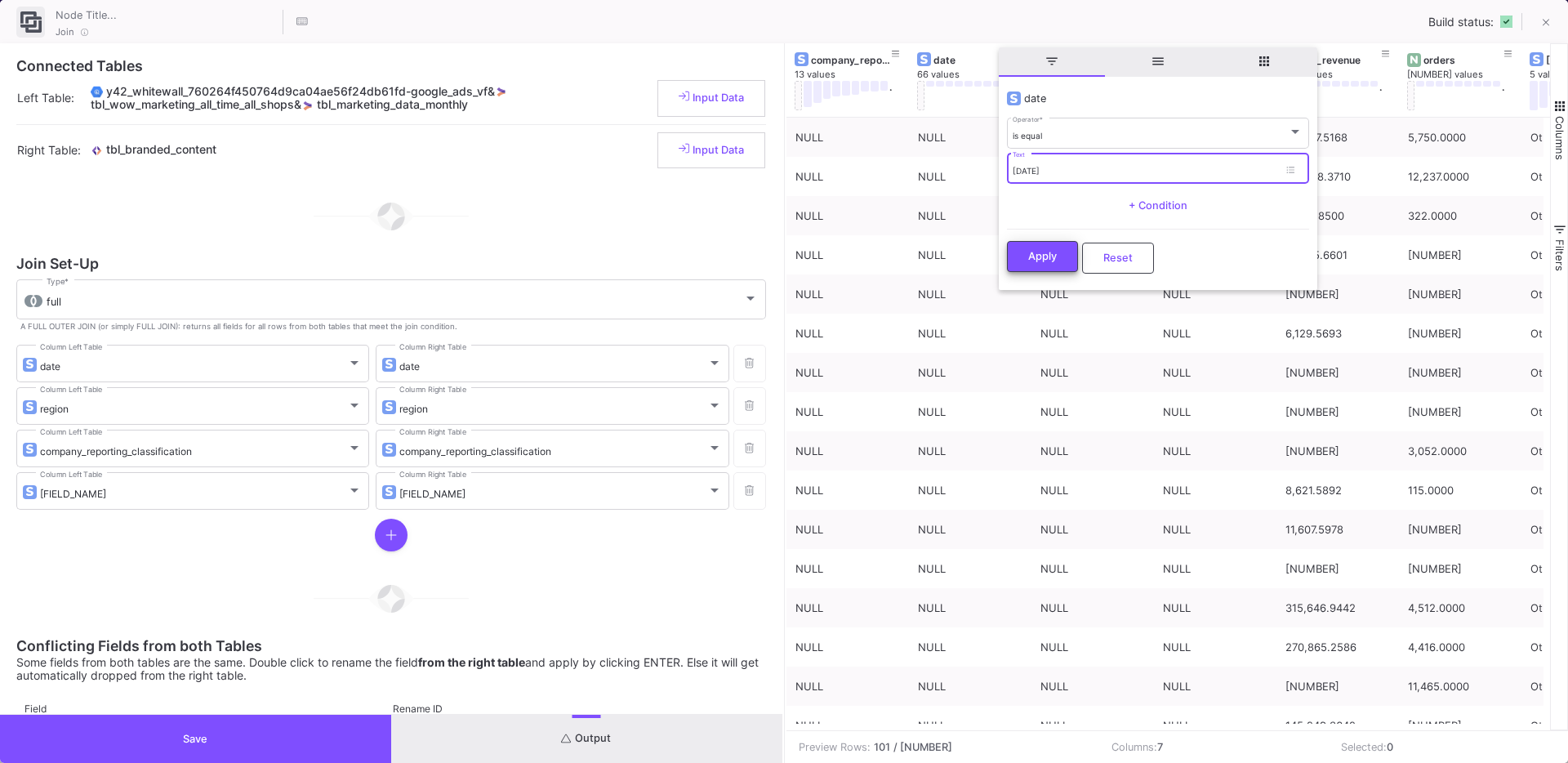 type on "2025-07" 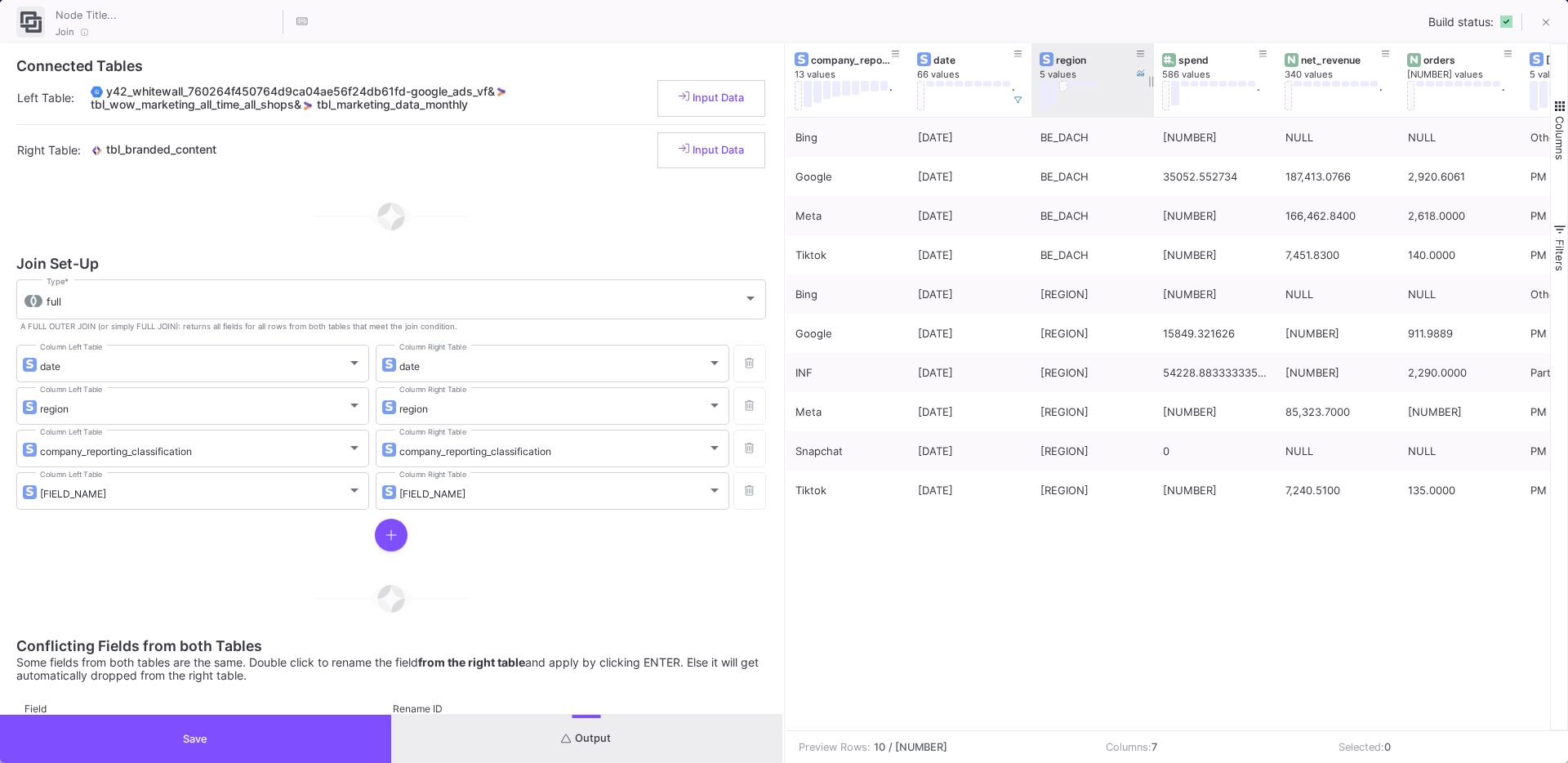 click at bounding box center [1054, 92] 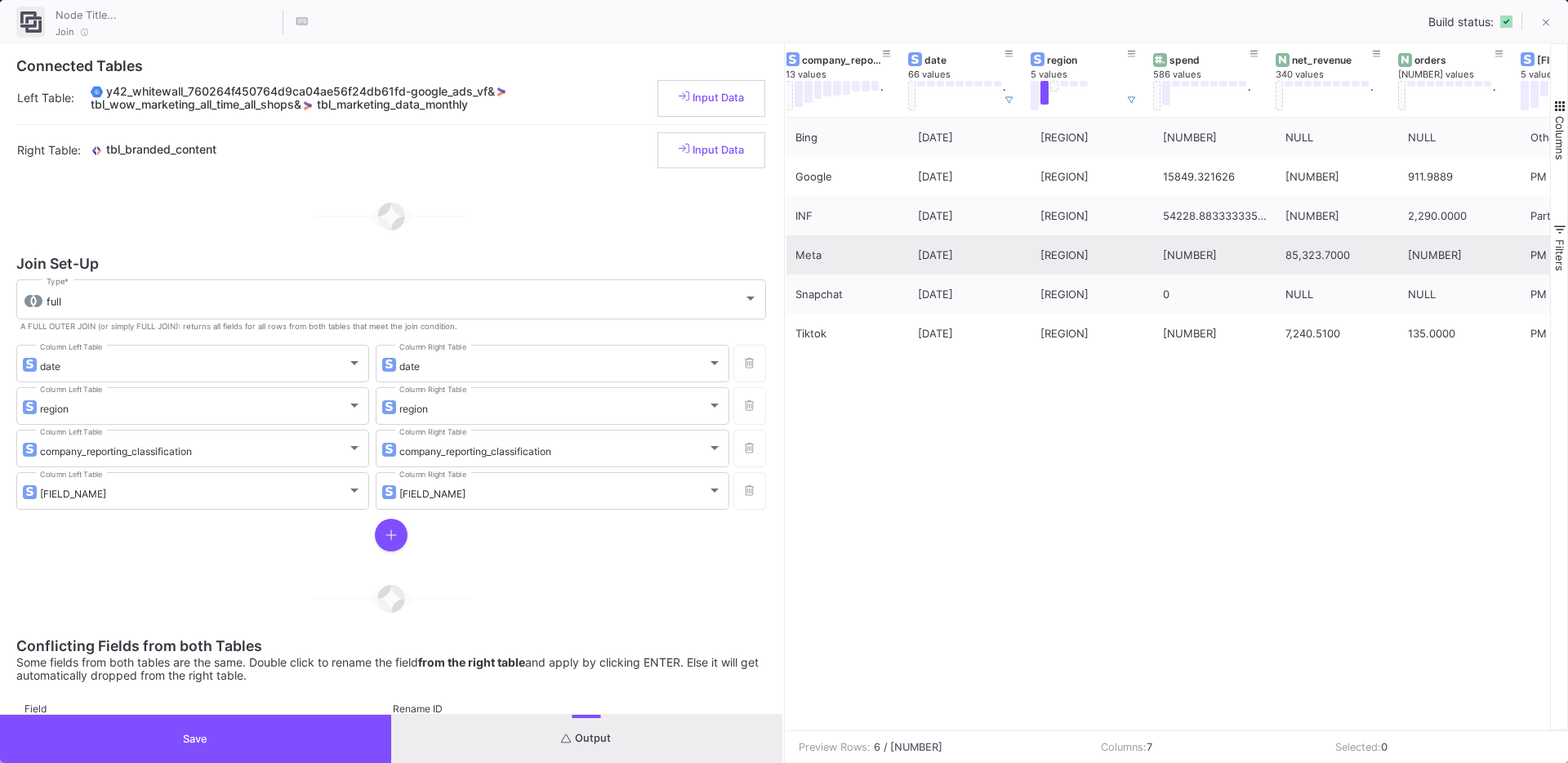 scroll, scrollTop: 0, scrollLeft: 74, axis: horizontal 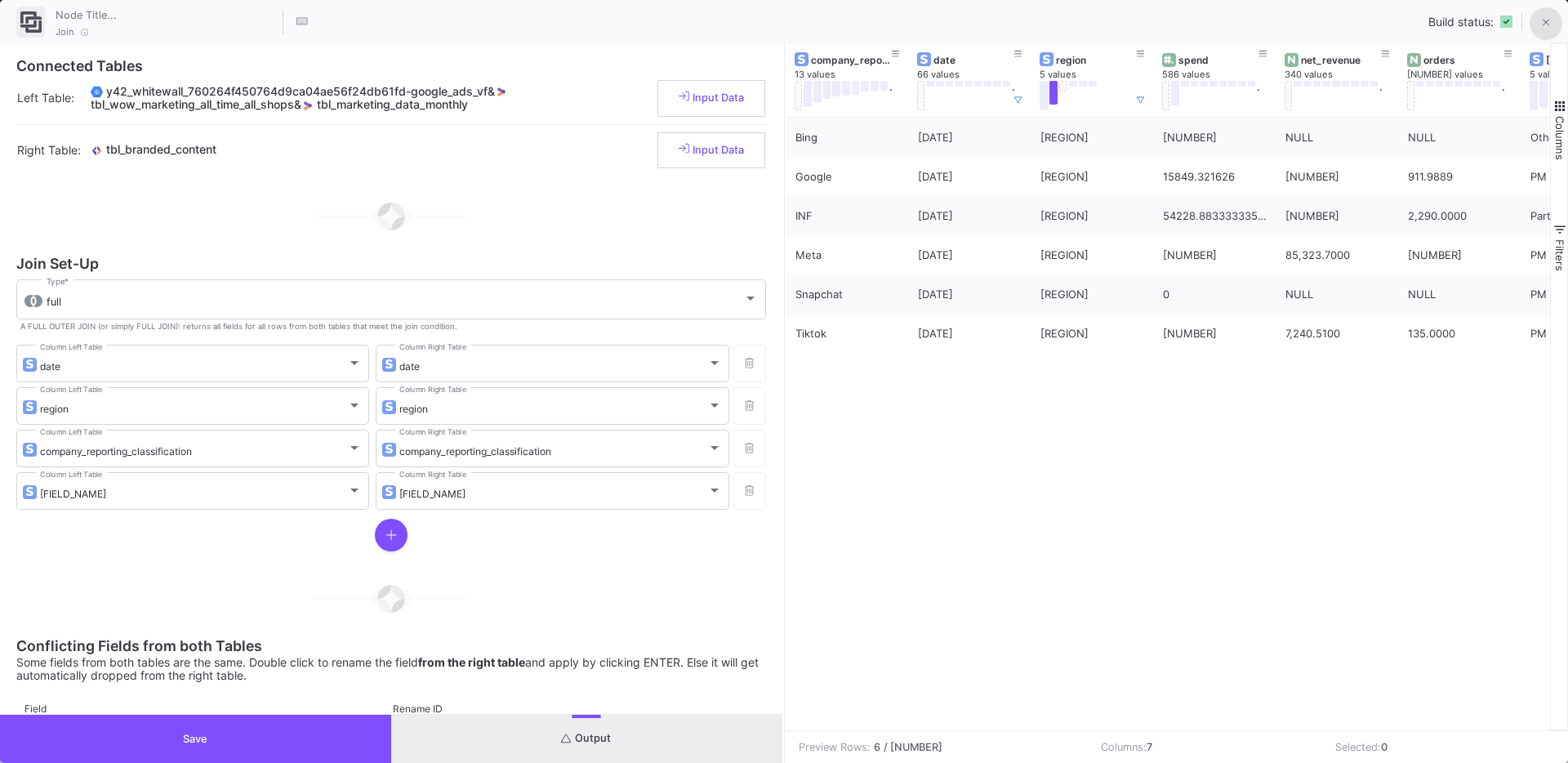 click 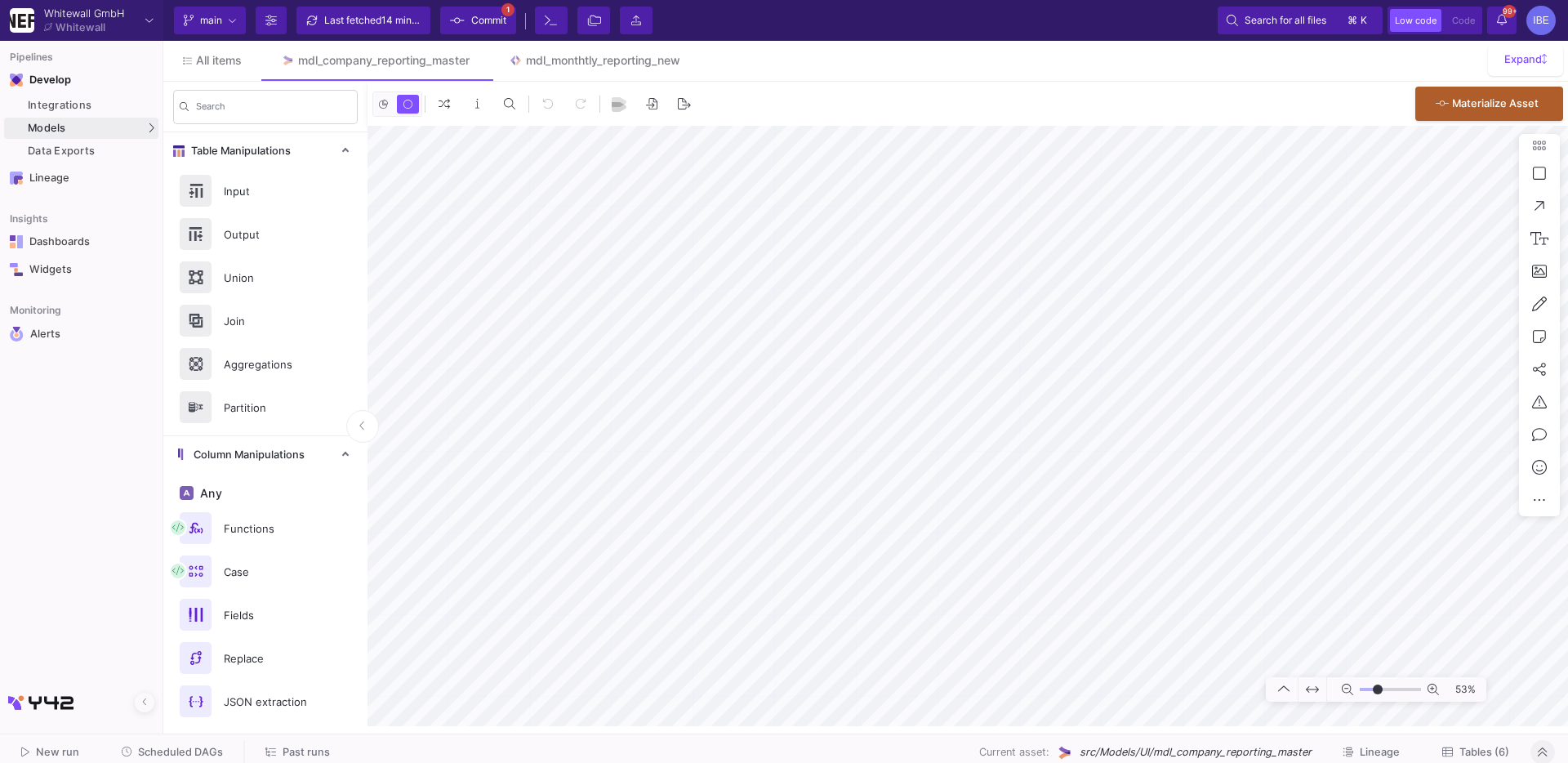 type on "-7" 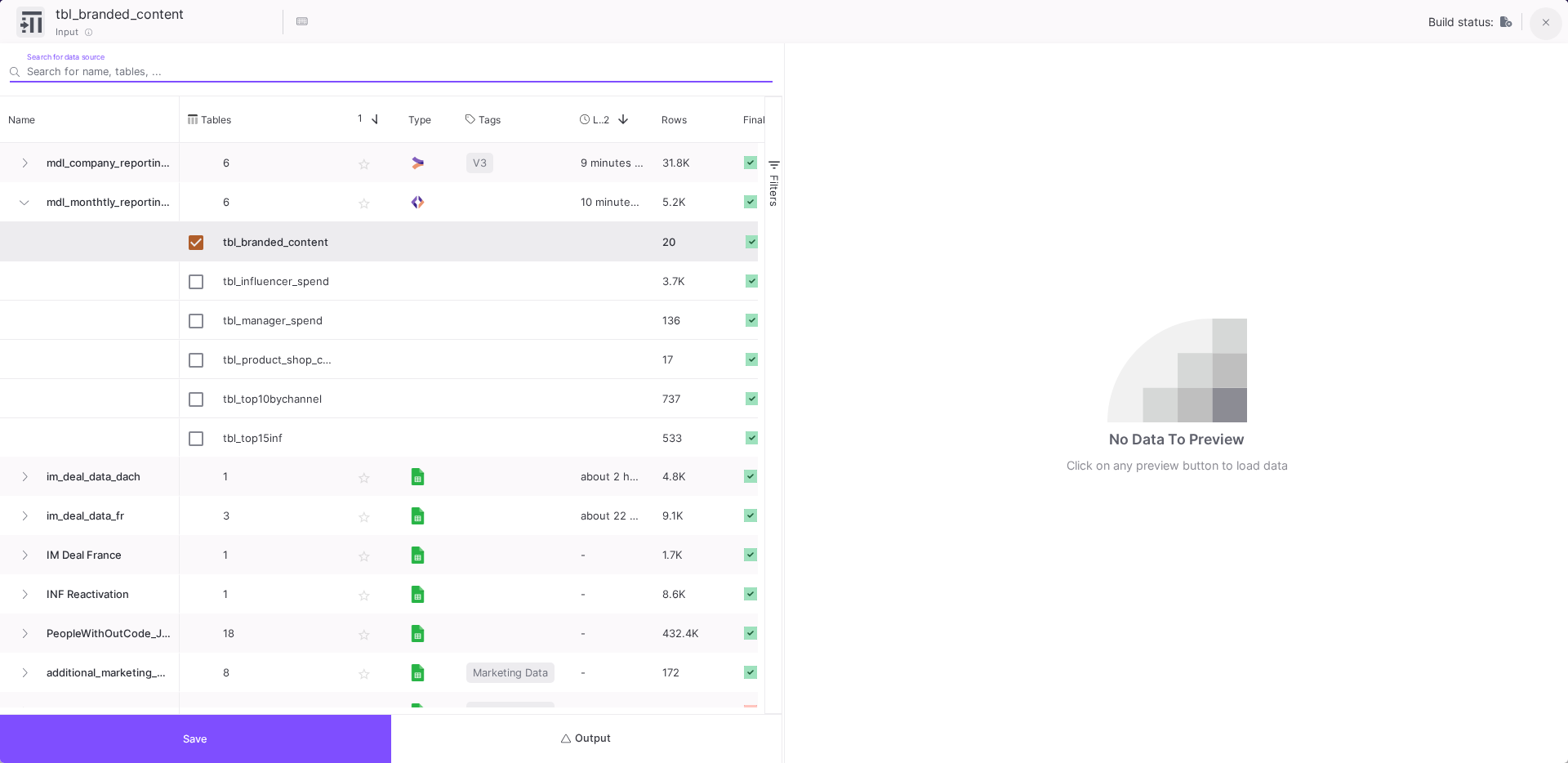 click at bounding box center [1546, 24] 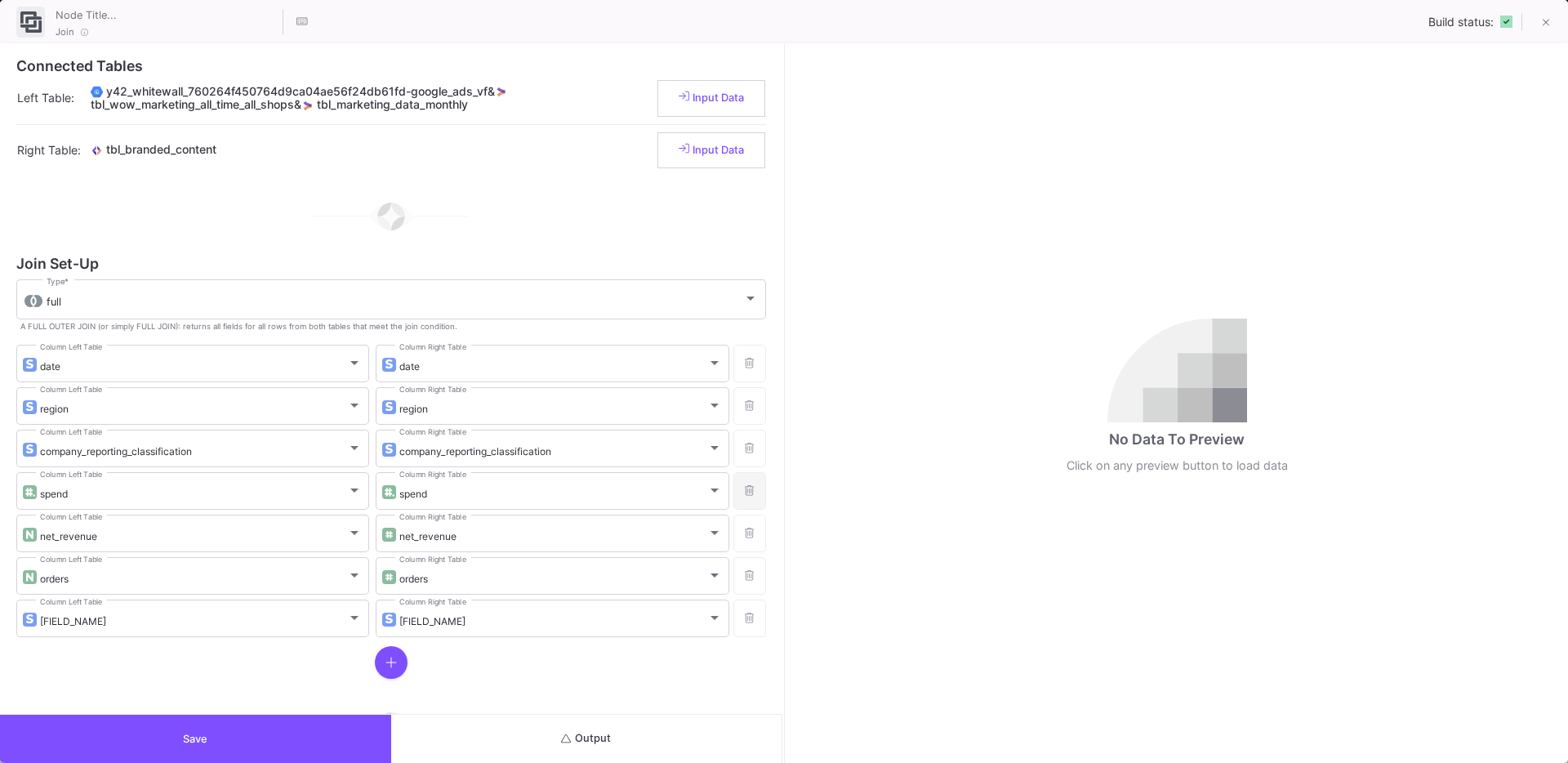 click 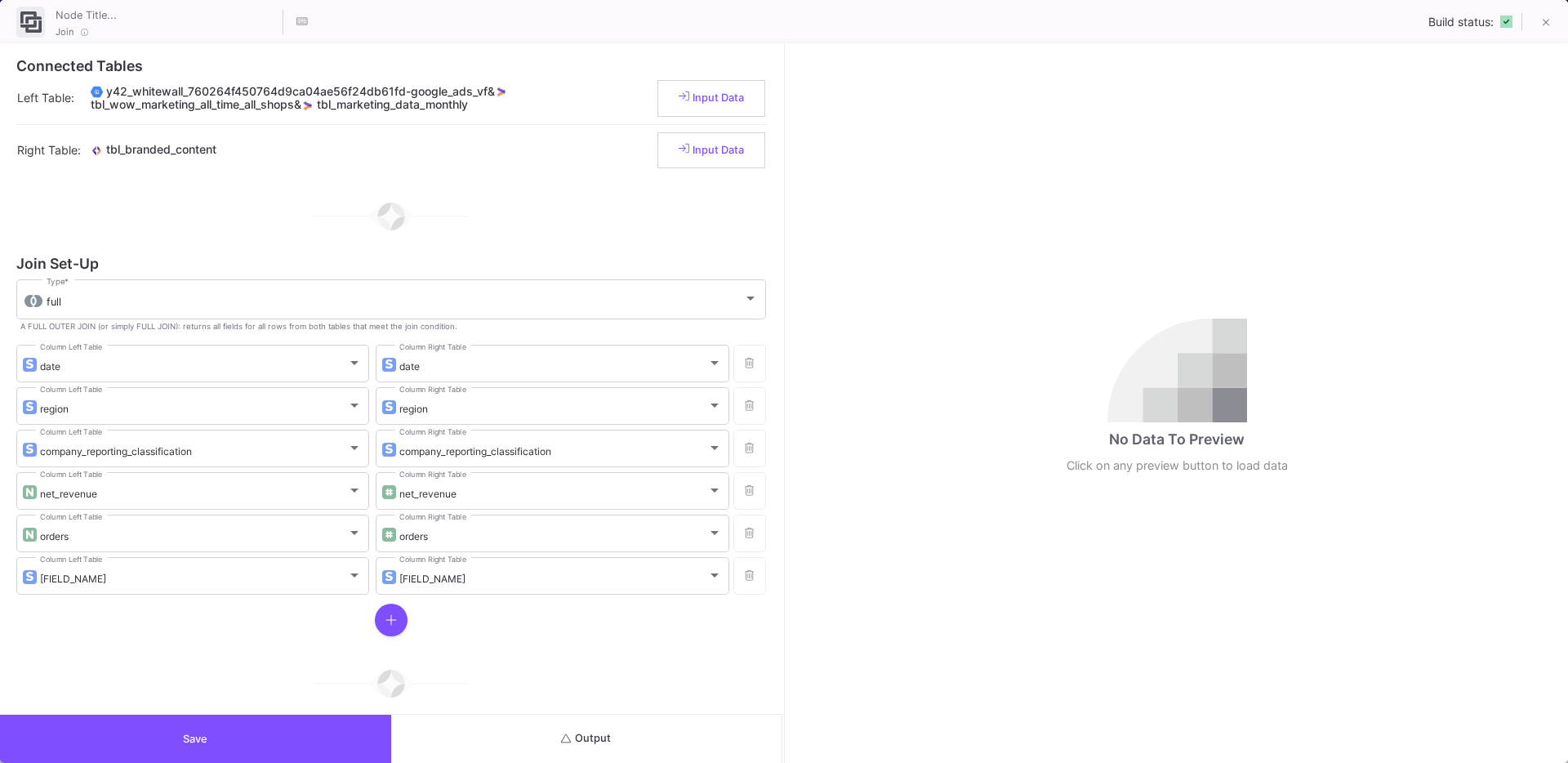 click 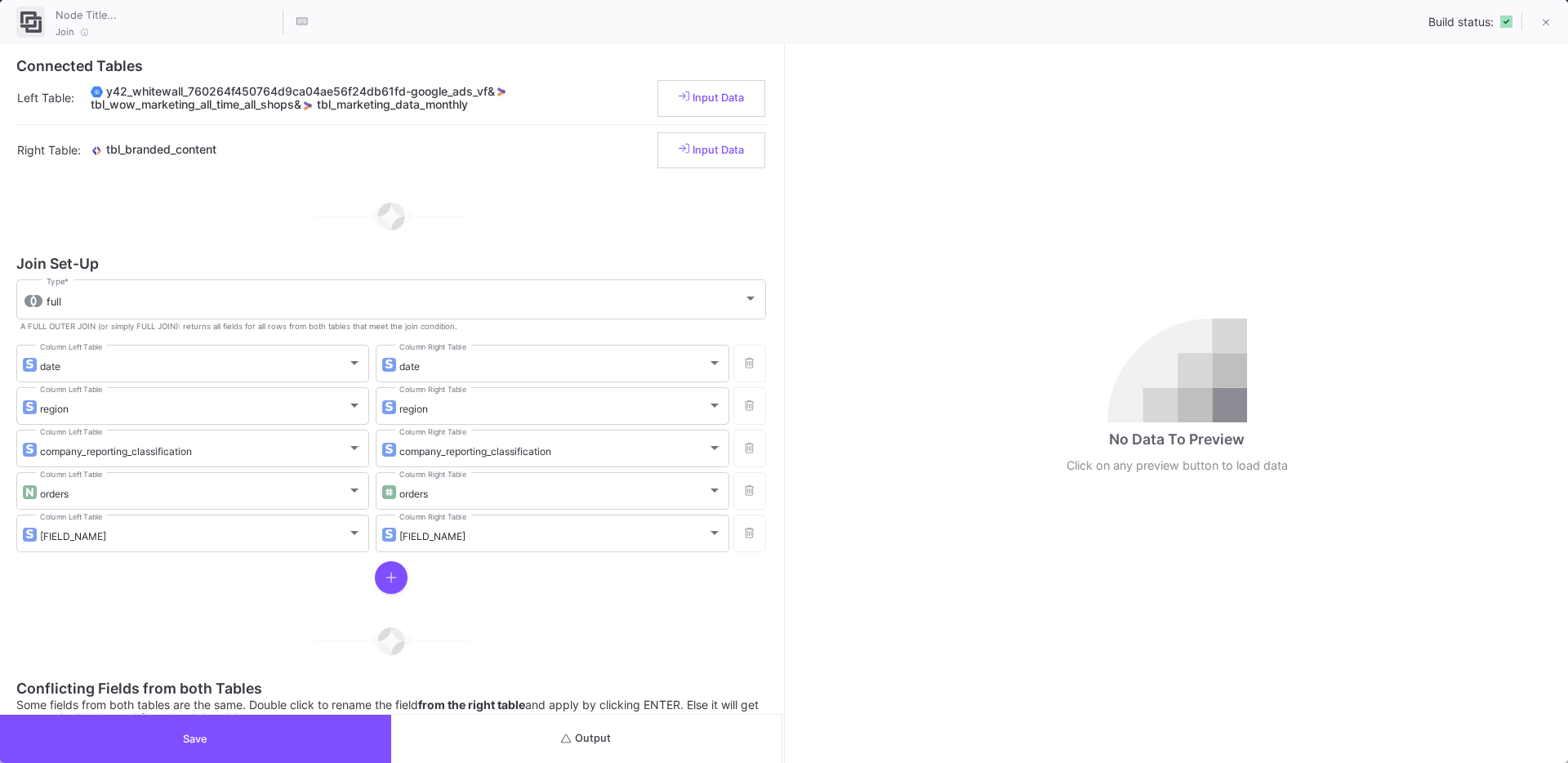 click 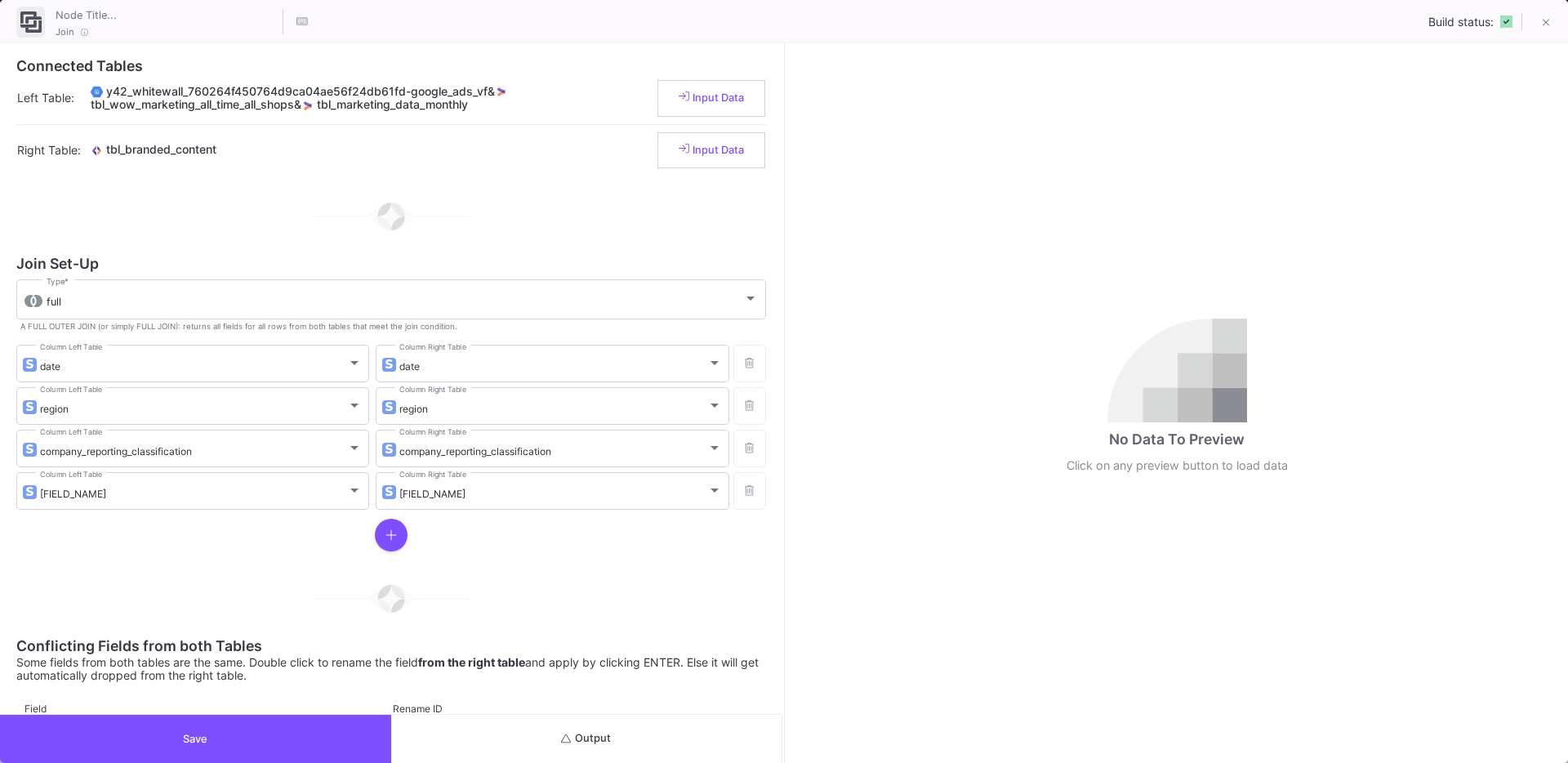 scroll, scrollTop: 258, scrollLeft: 0, axis: vertical 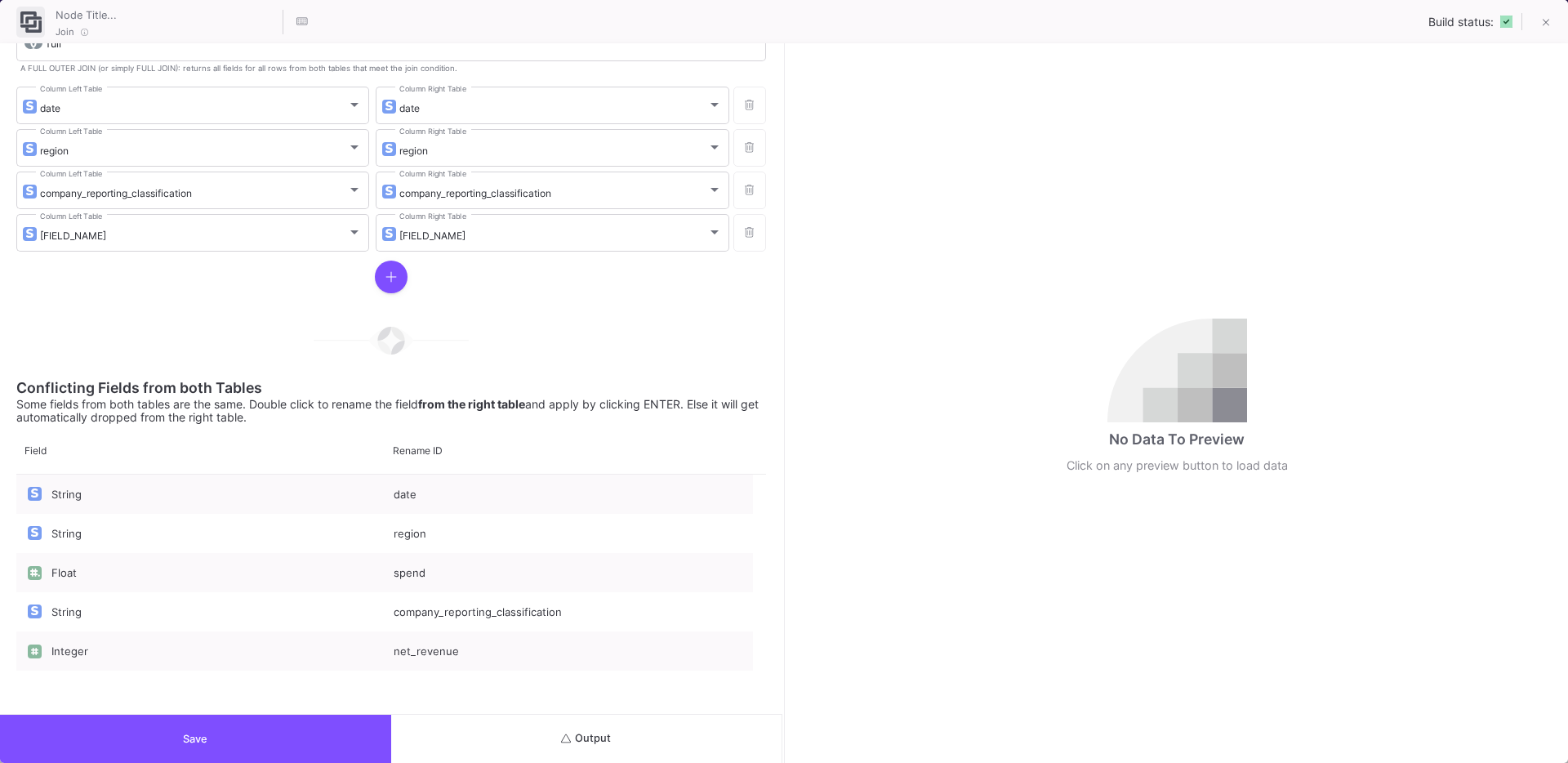 click at bounding box center (391, 341) 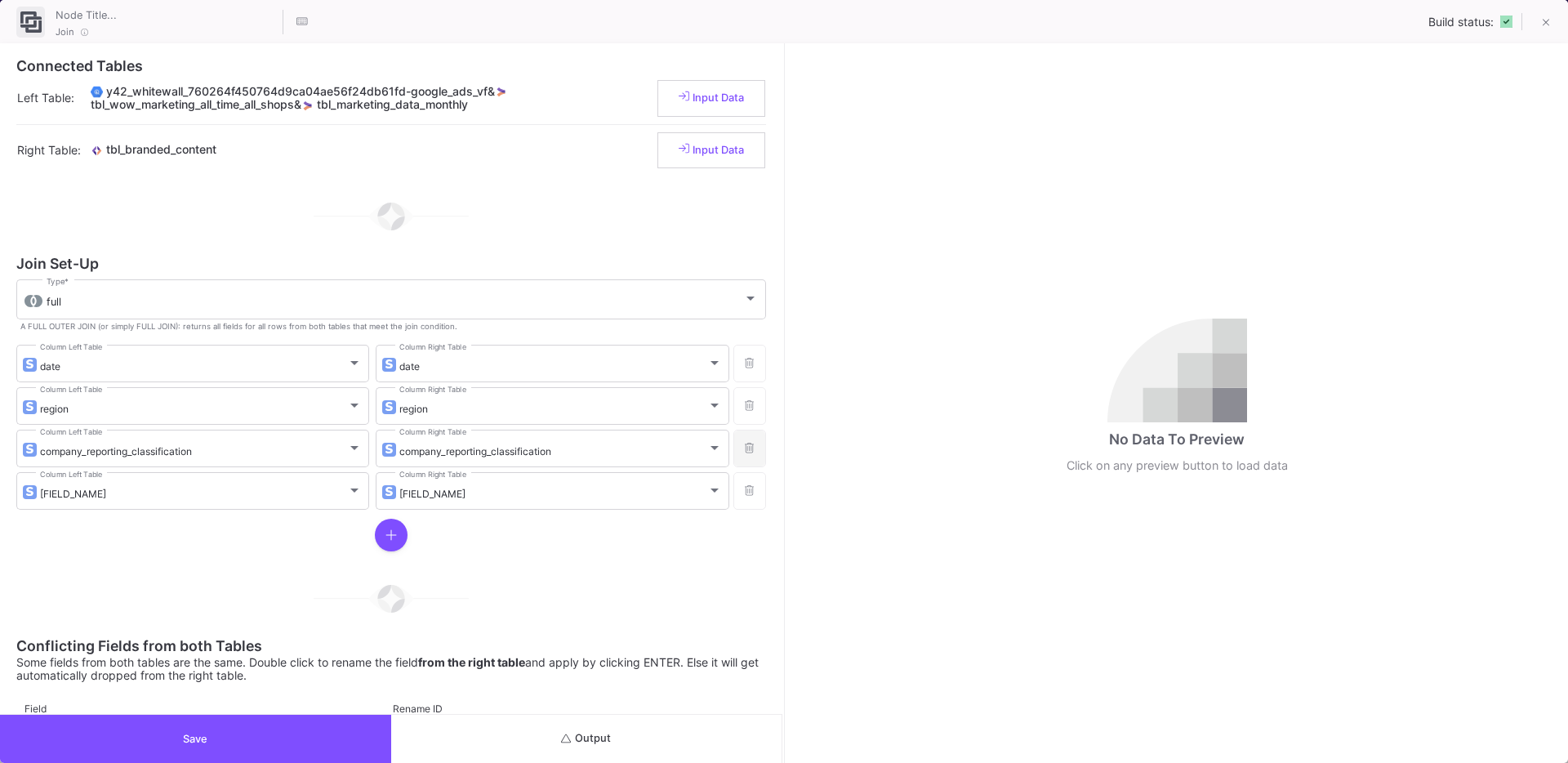 click 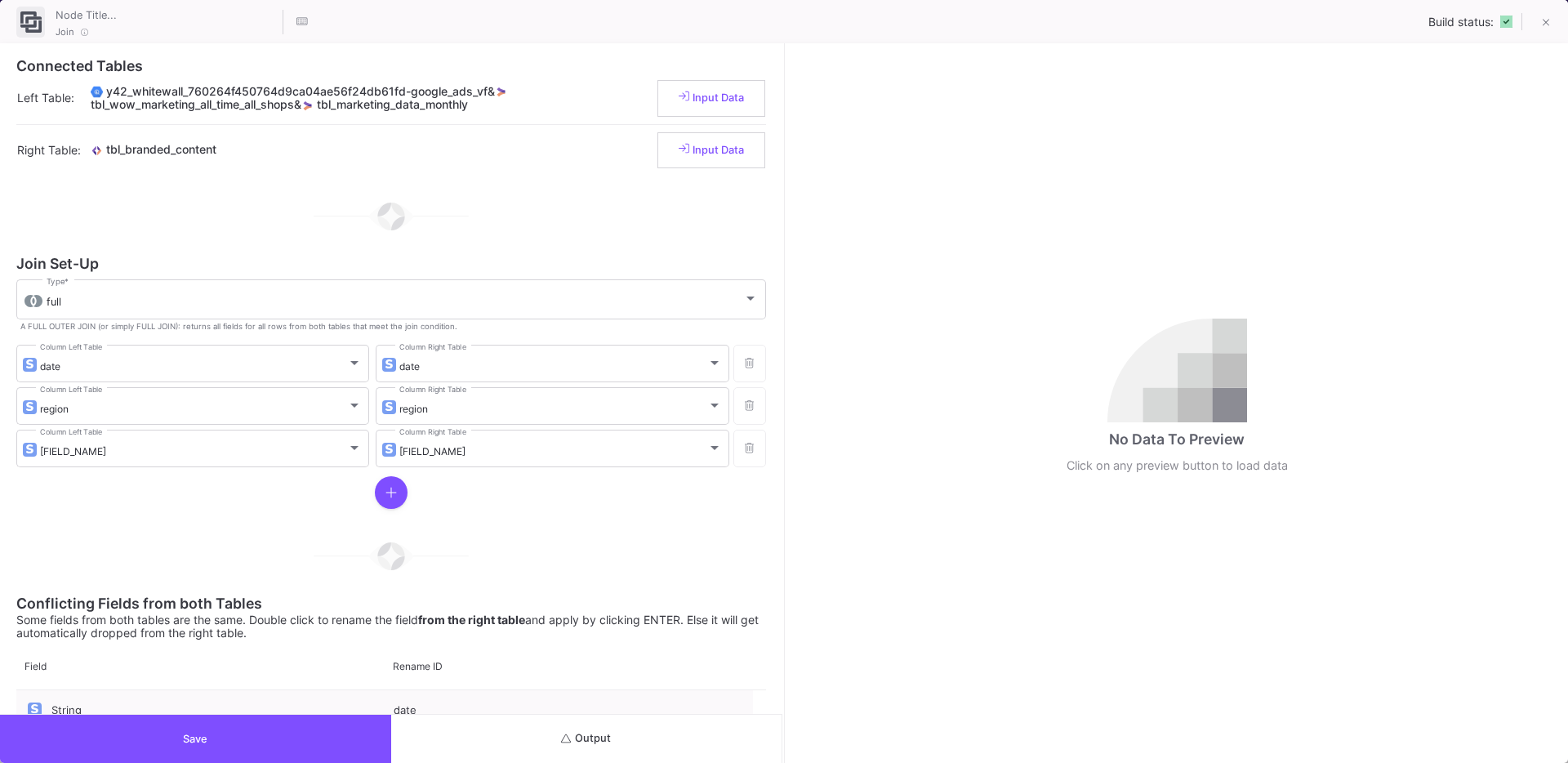 click 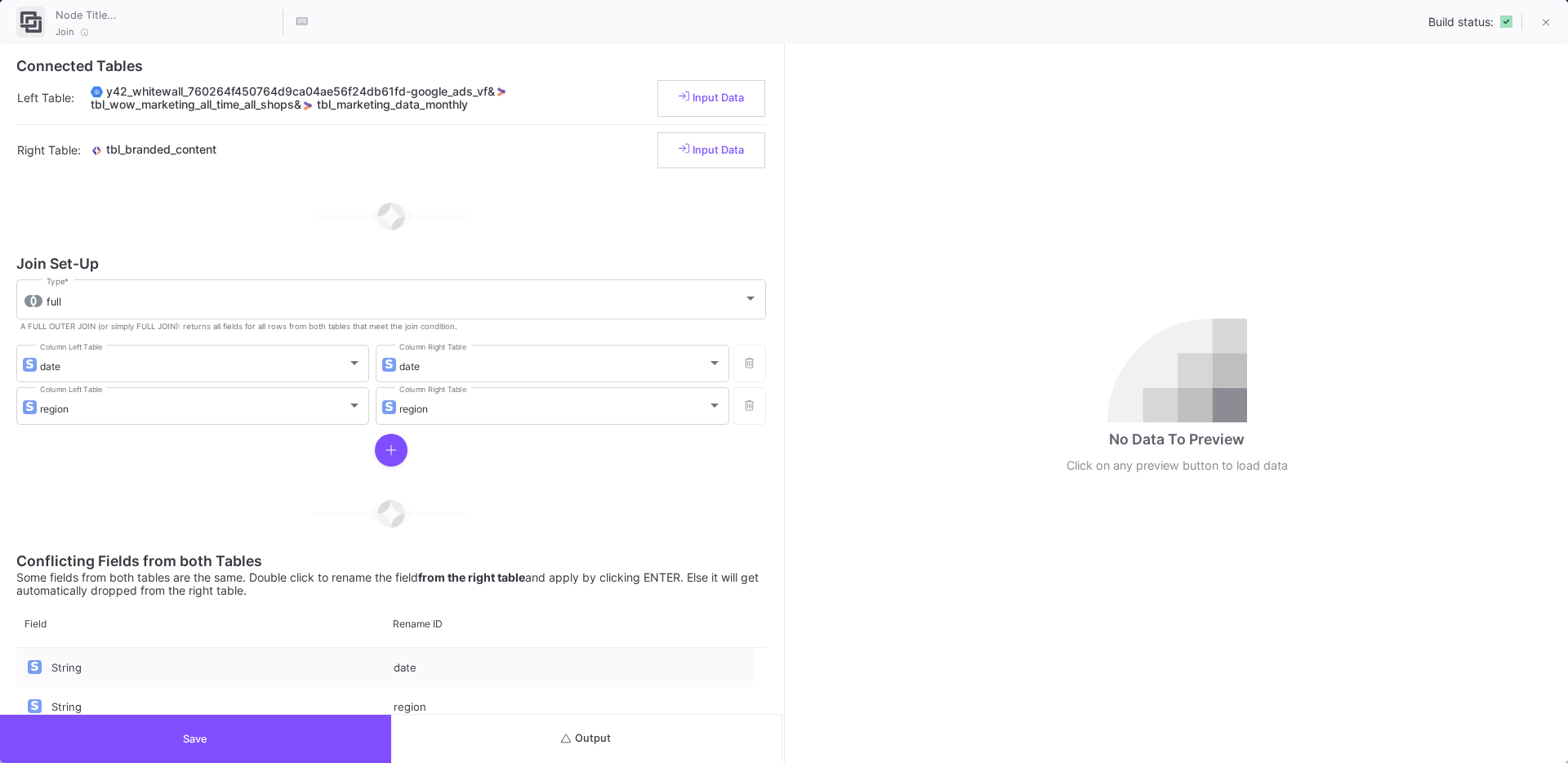 click on "Output" at bounding box center [586, 738] 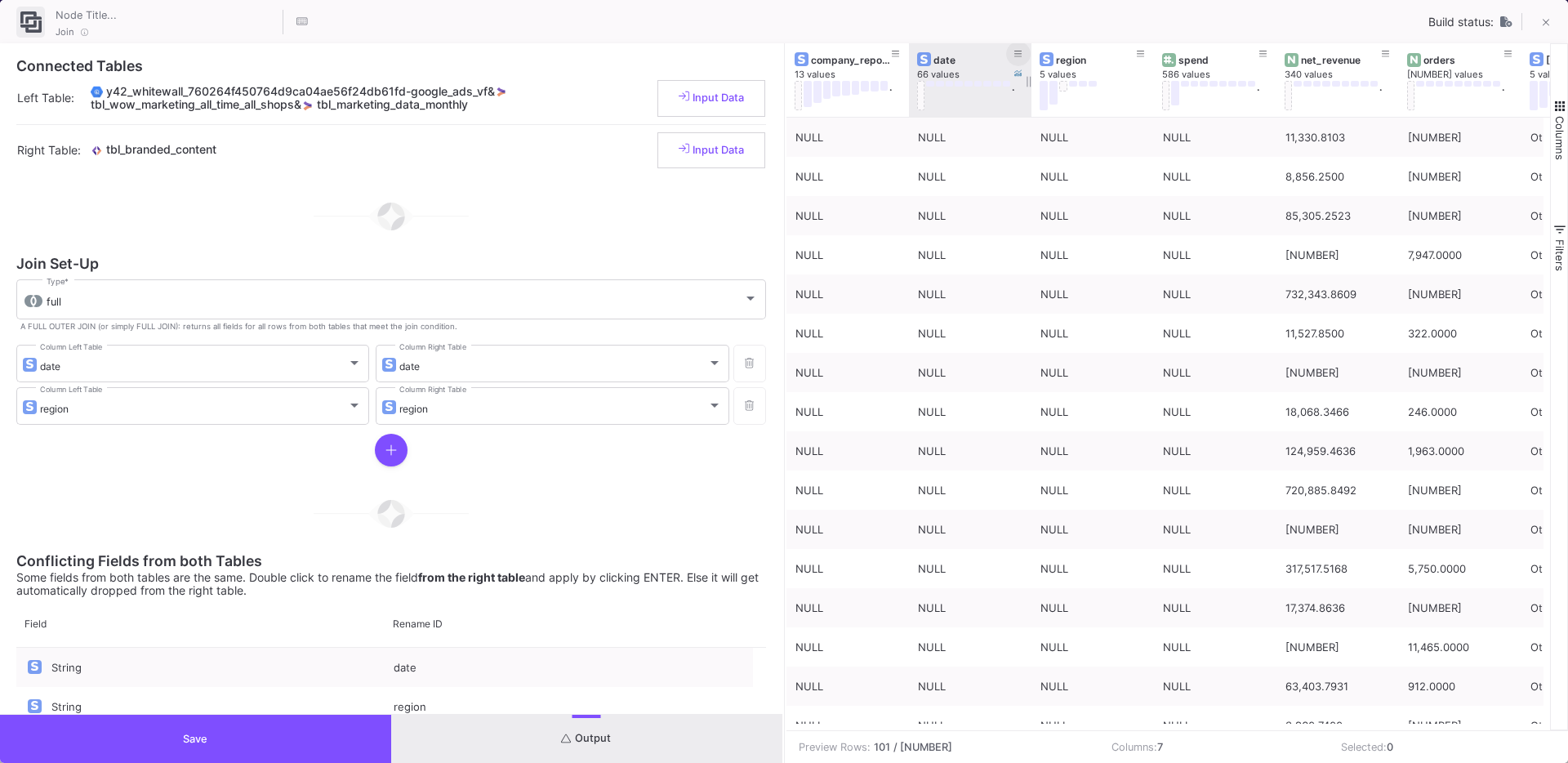 click 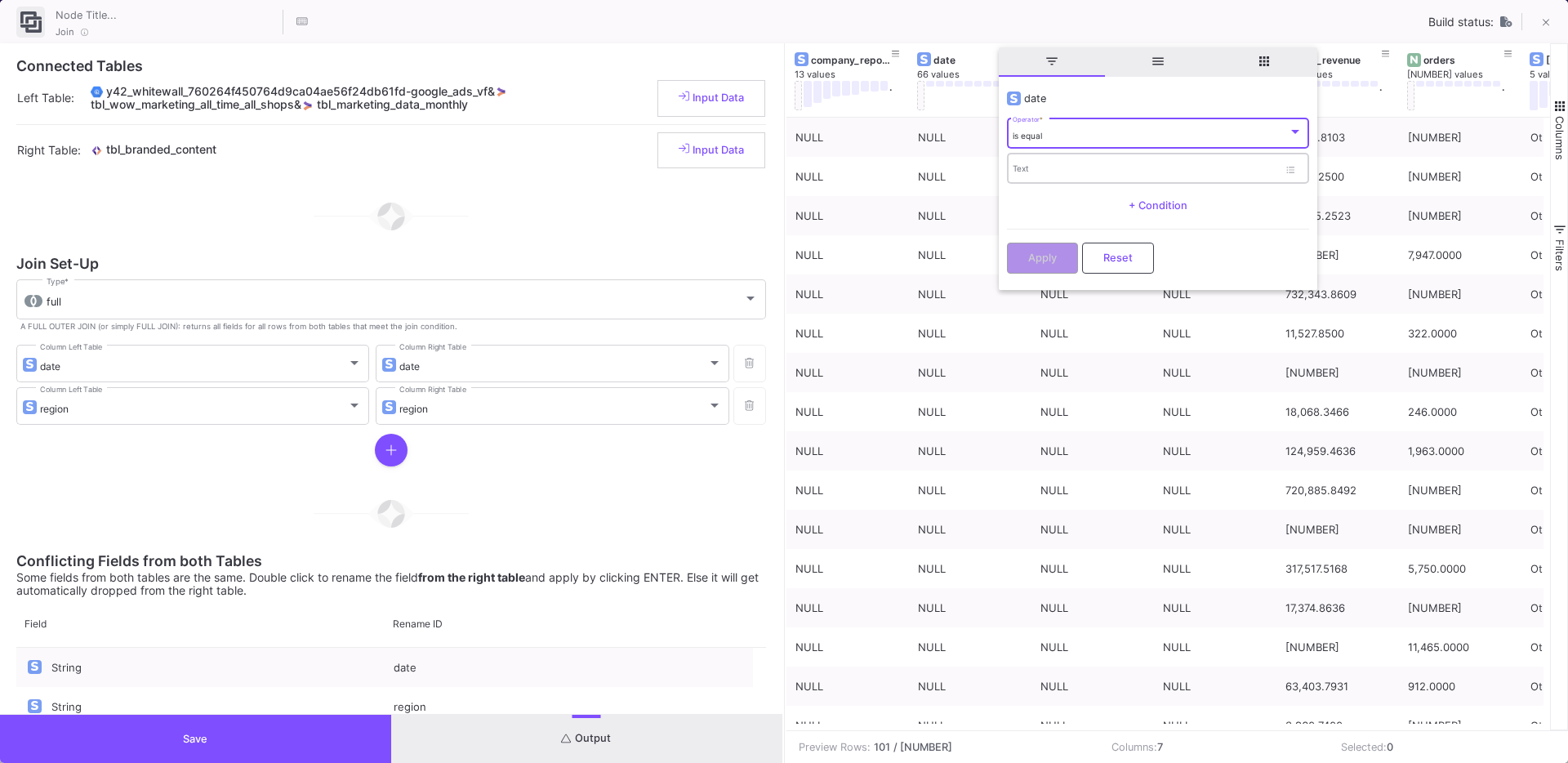 click on "Text" at bounding box center [1145, 171] 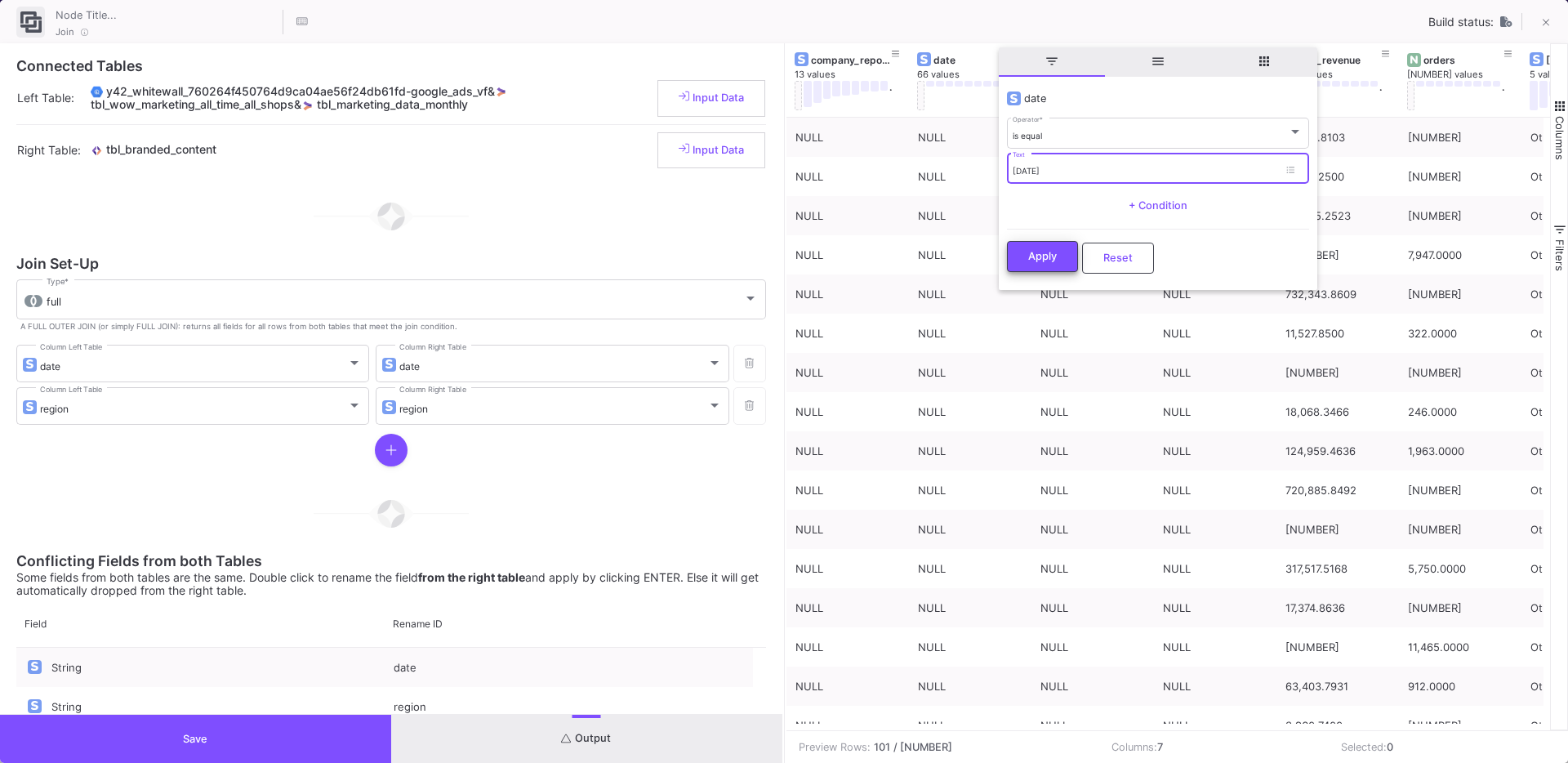 type on "2025-07" 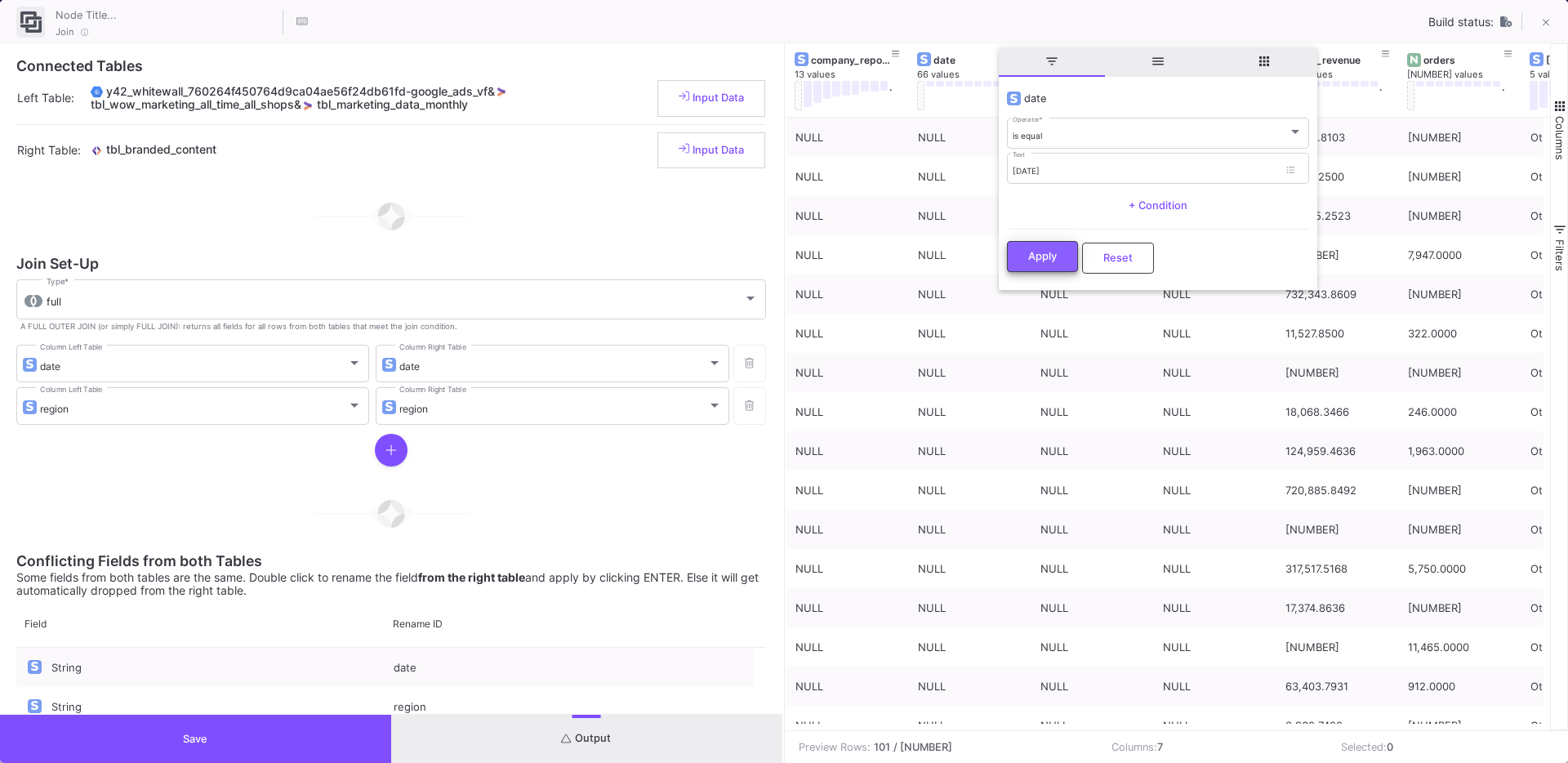click on "Apply" at bounding box center [1042, 256] 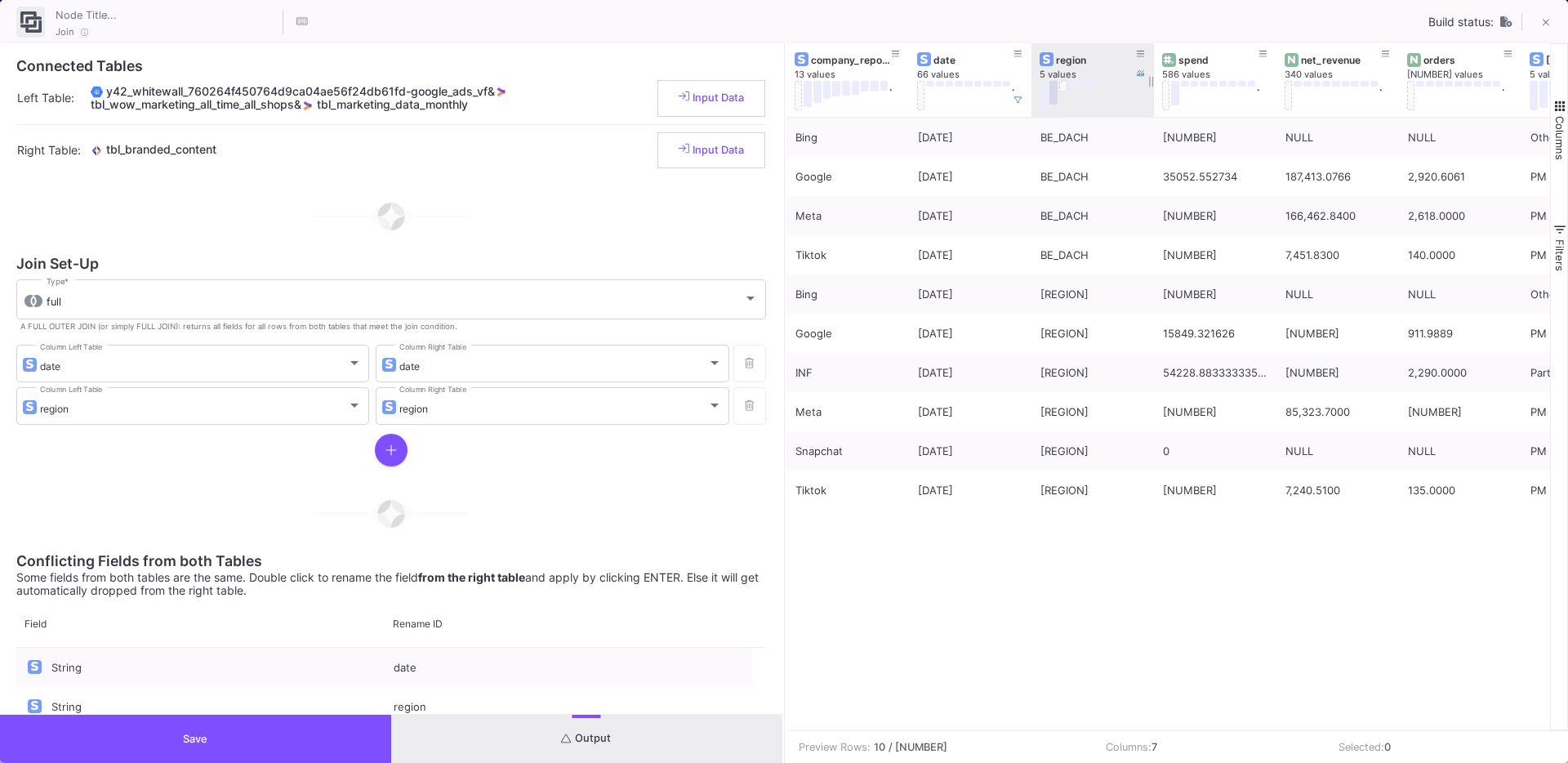click at bounding box center (1054, 92) 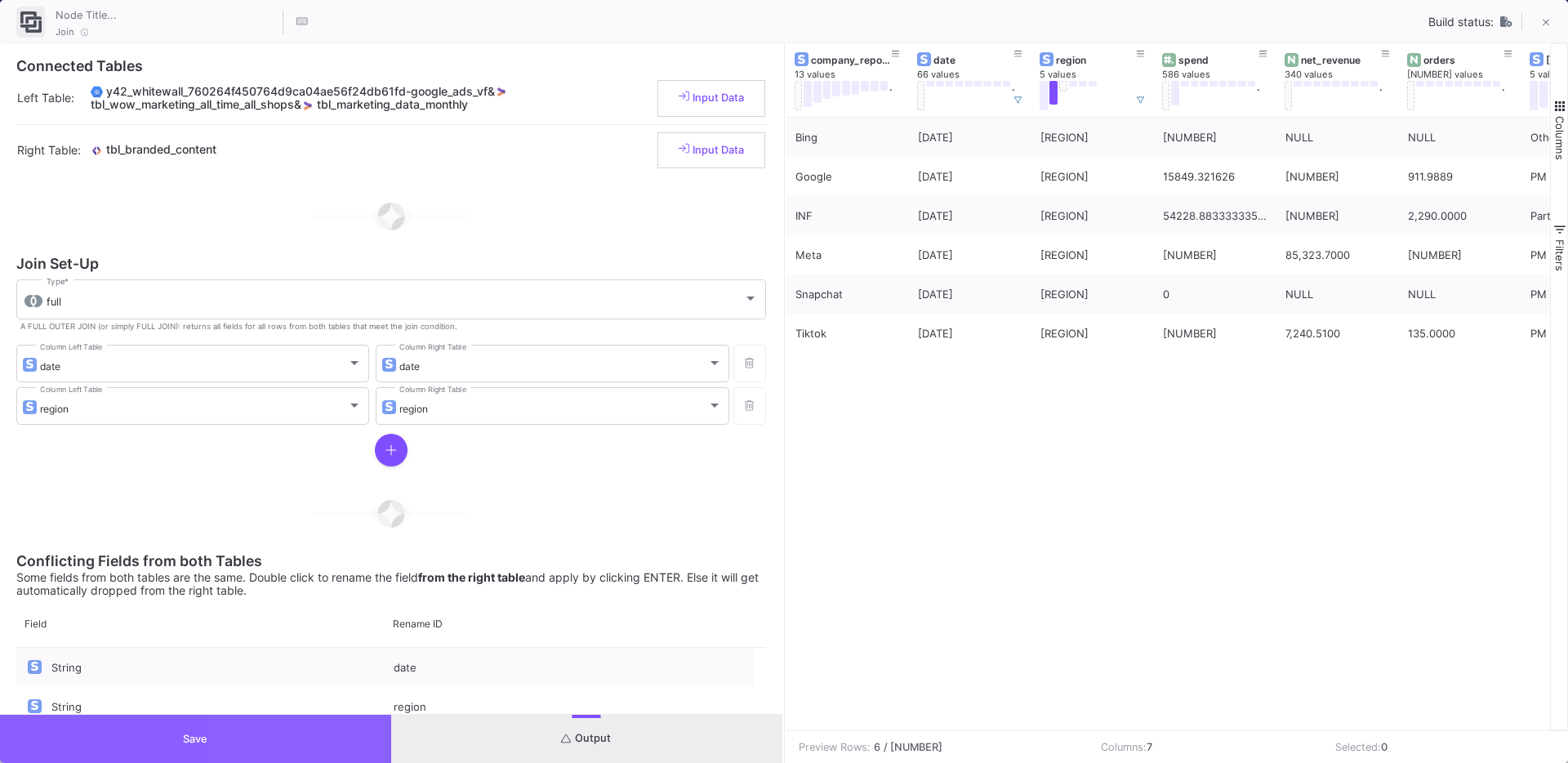 click on "Save" at bounding box center (195, 738) 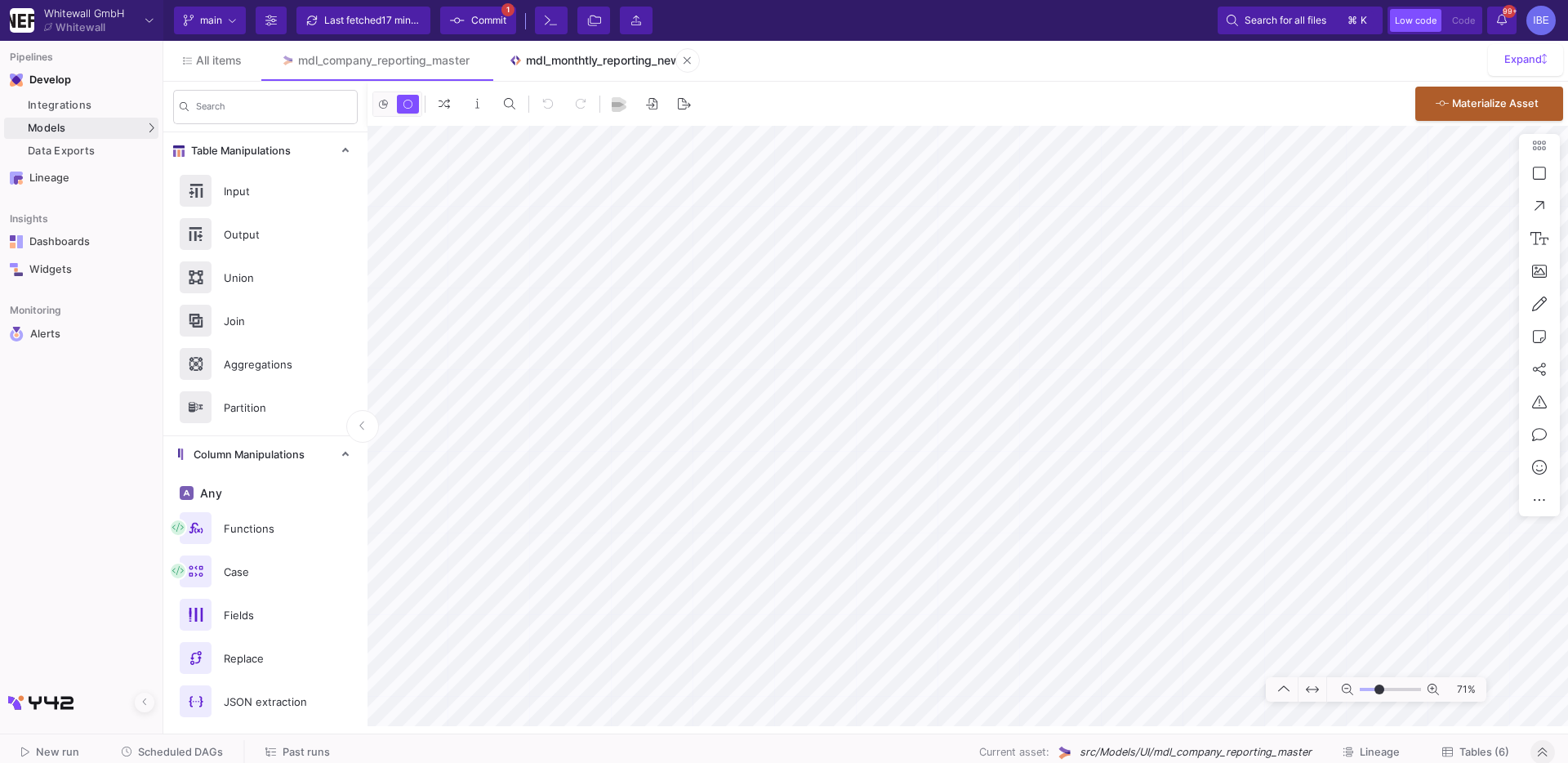 click on "mdl_monthtly_reporting_new" at bounding box center [595, 60] 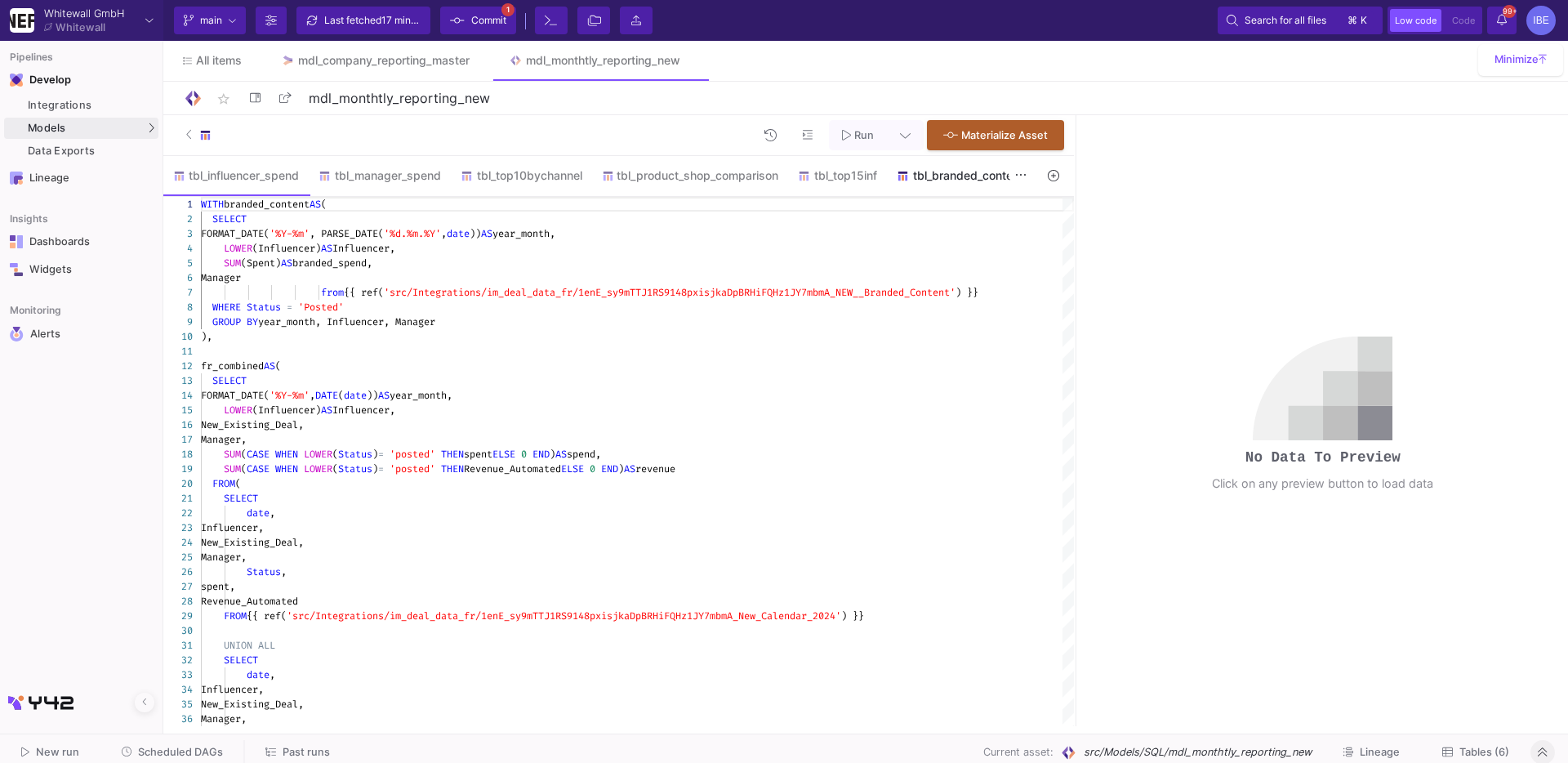 click on "tbl_branded_content" at bounding box center (960, 176) 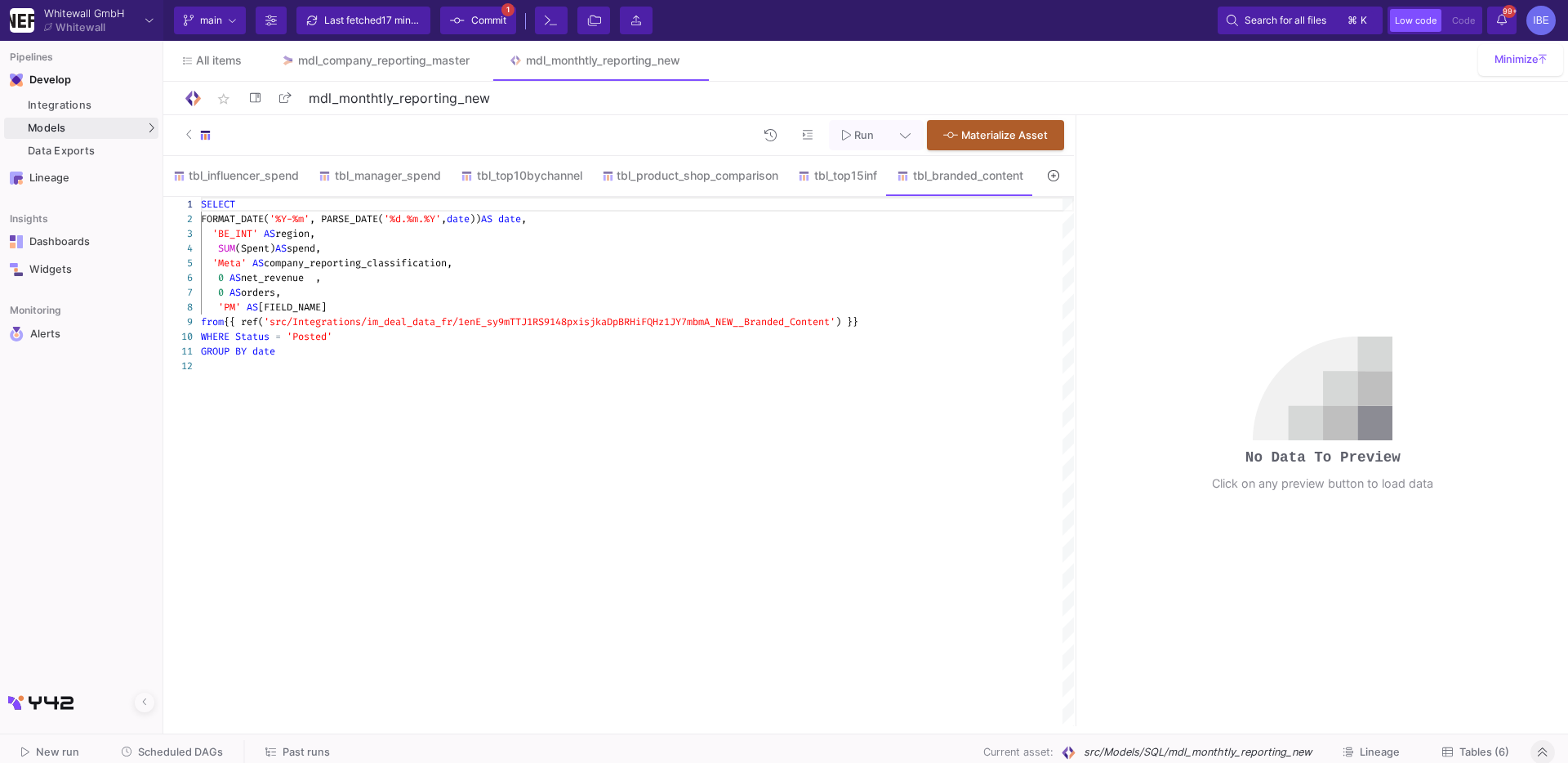 scroll, scrollTop: 0, scrollLeft: 0, axis: both 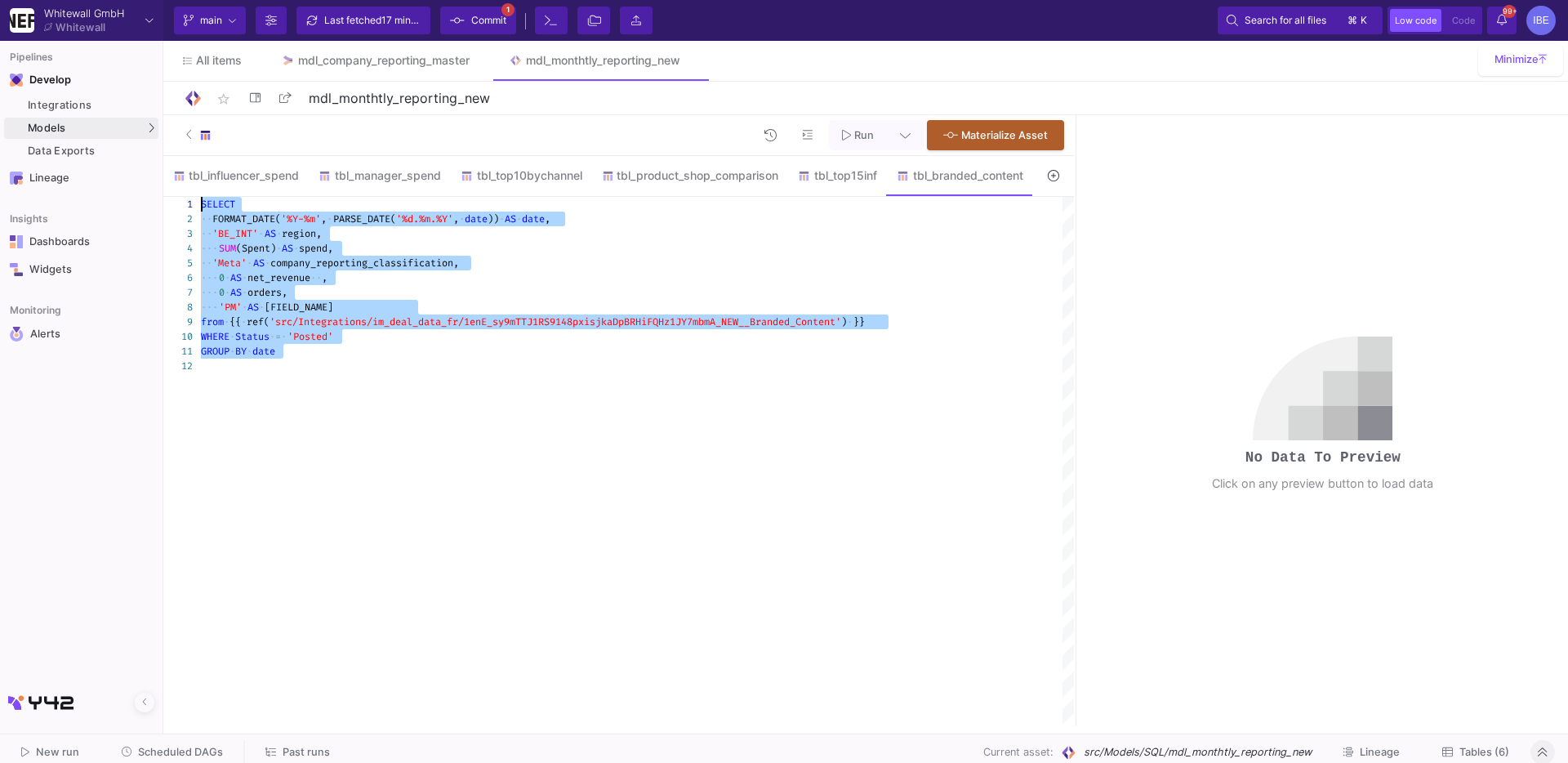 drag, startPoint x: 345, startPoint y: 390, endPoint x: 187, endPoint y: 199, distance: 247.88102 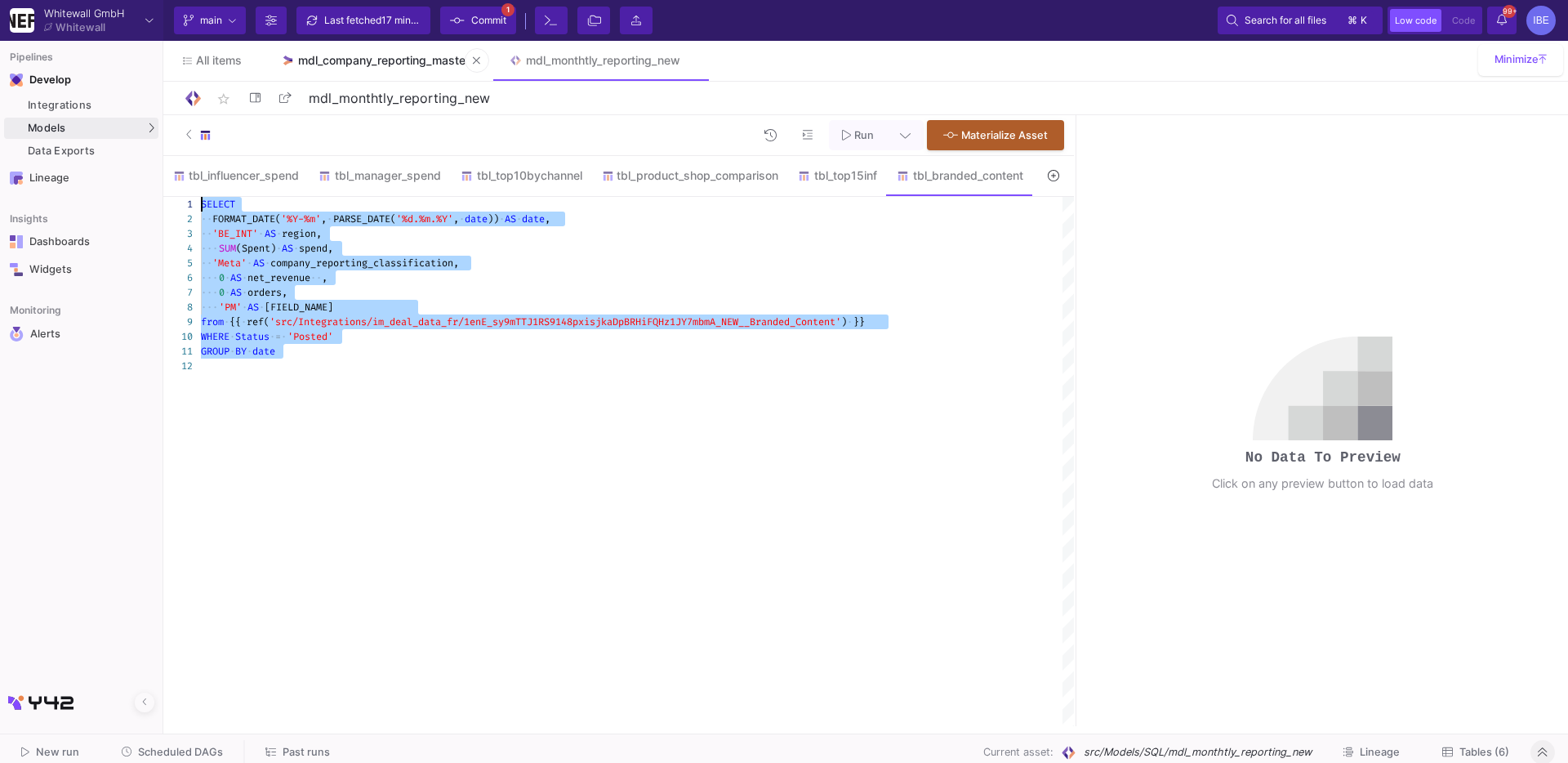 click on "mdl_company_reporting_master" at bounding box center [384, 60] 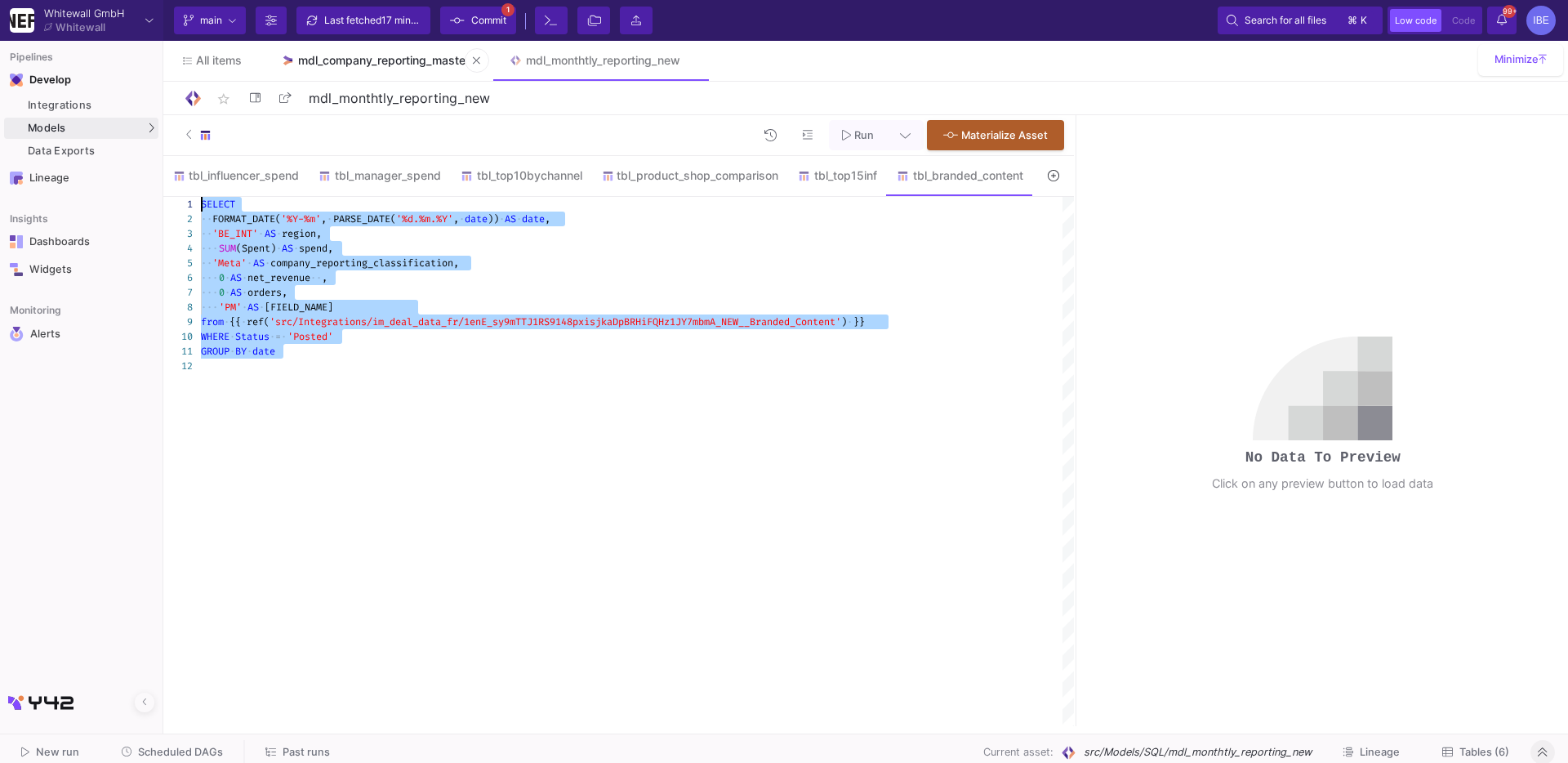 click on "mdl_company_reporting_master" at bounding box center (384, 60) 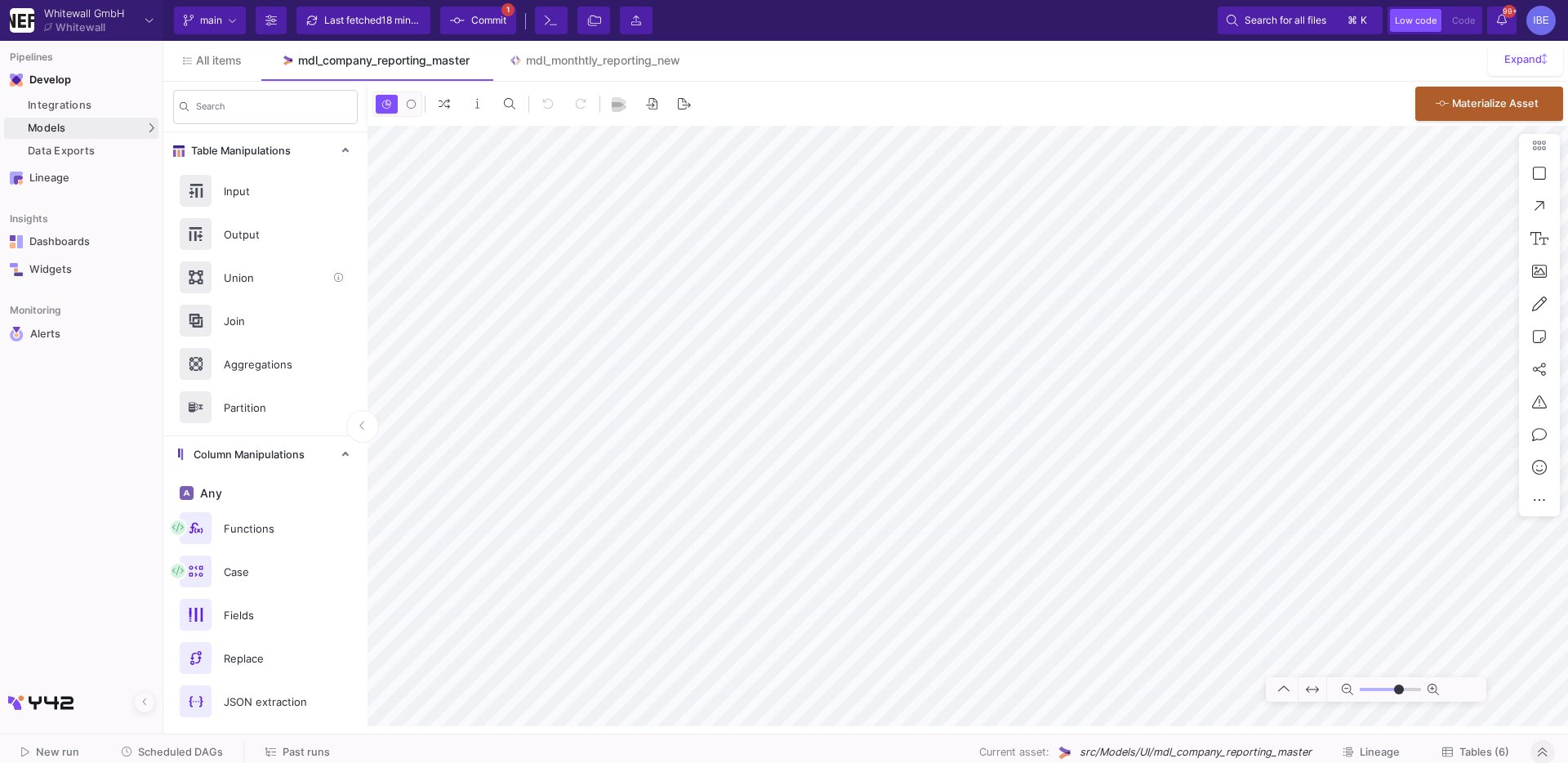 type on "-21" 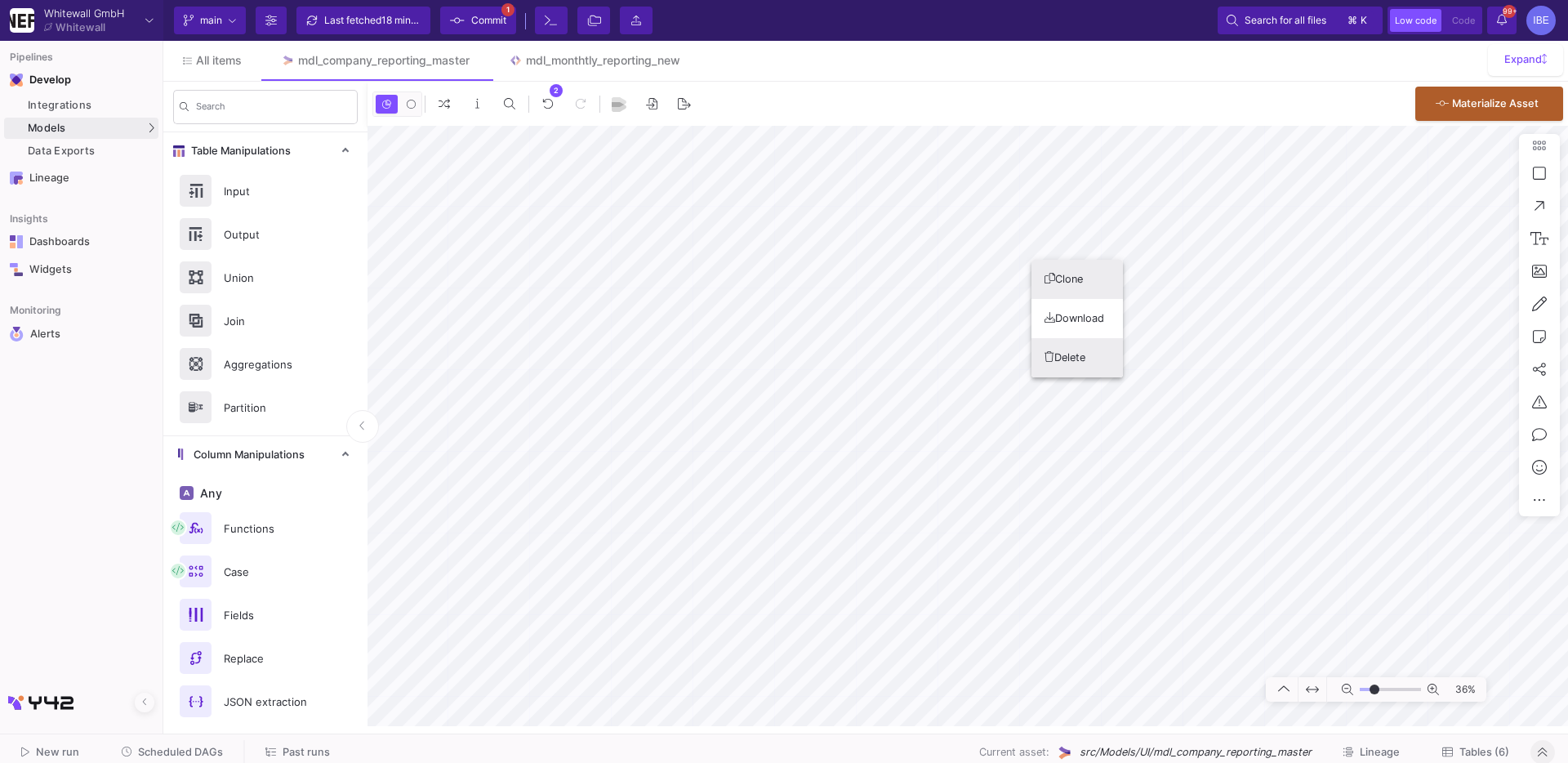 click on "Delete" at bounding box center [1077, 358] 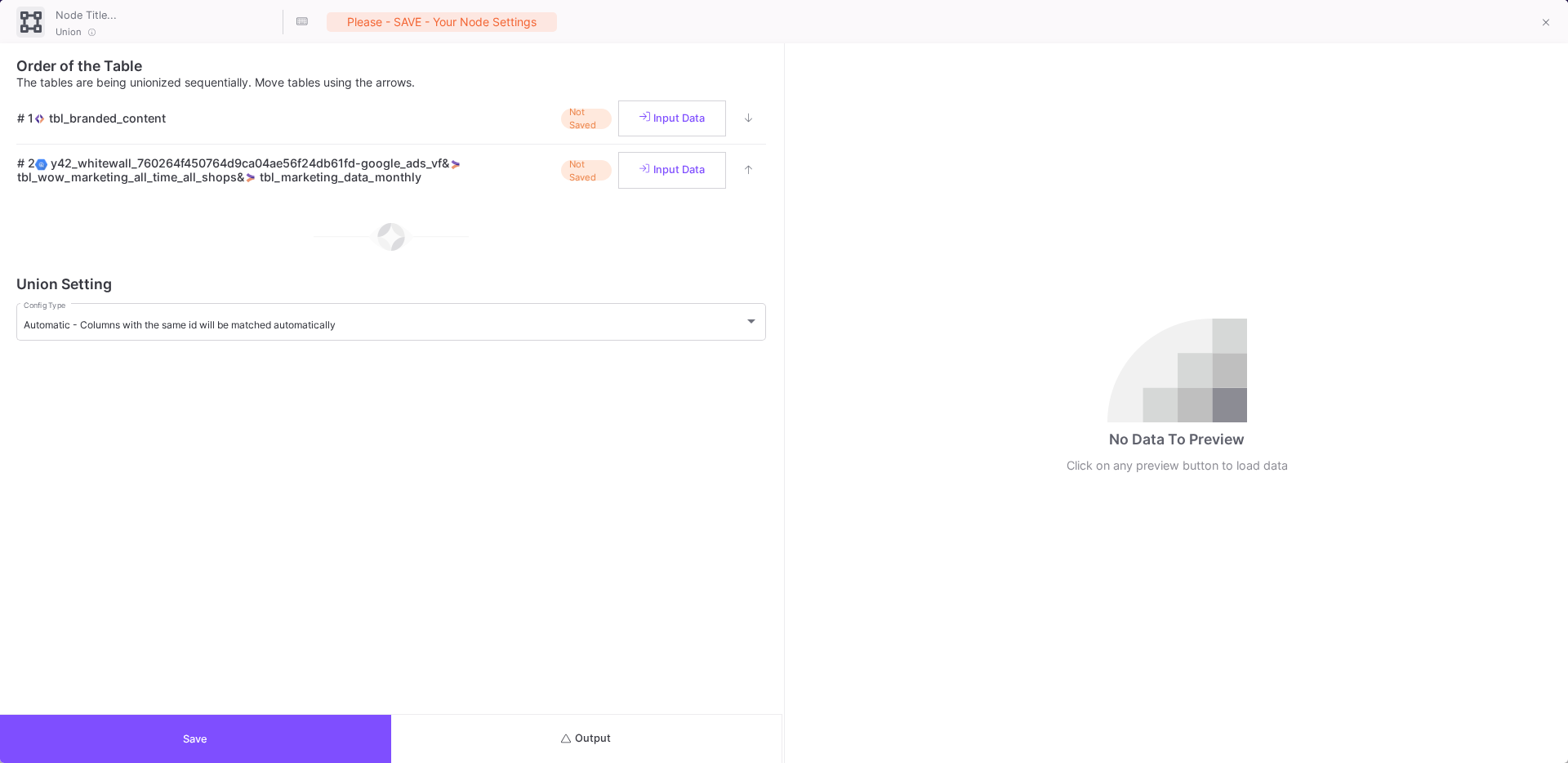 click on "Output" at bounding box center (586, 738) 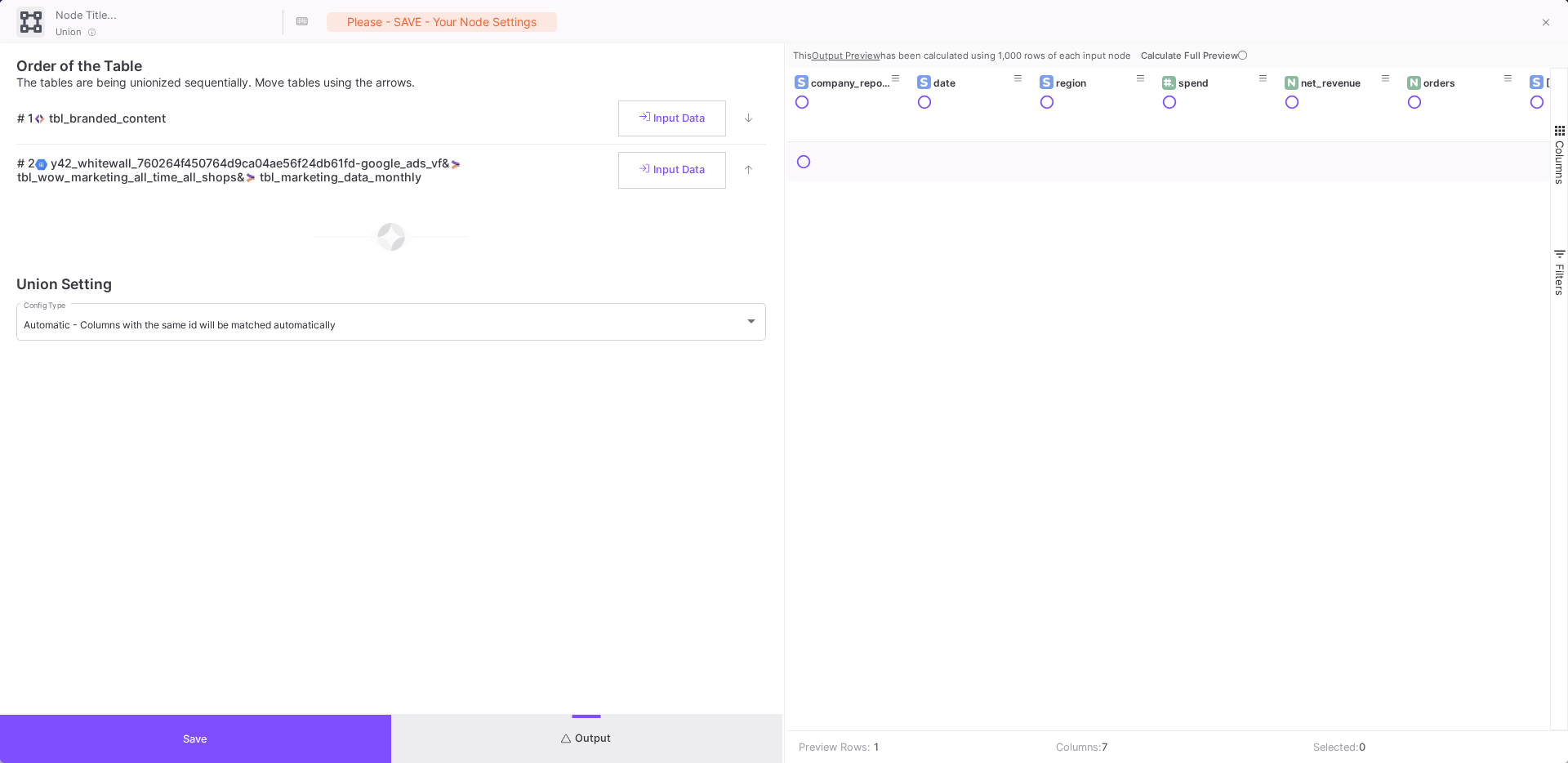 click on "Calculate Full Preview" at bounding box center [1196, 56] 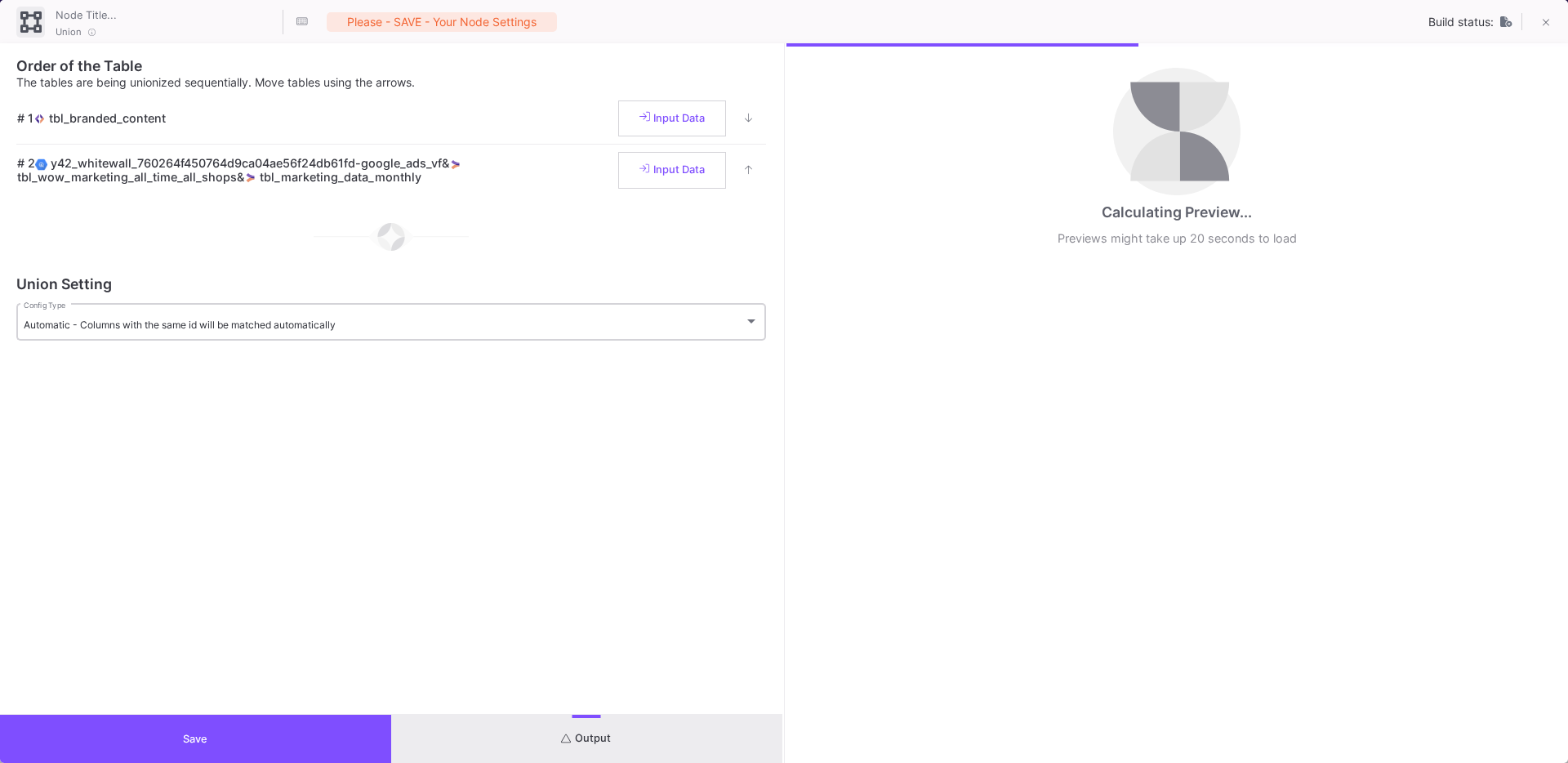click on "Automatic - Columns with the same id will be matched automatically" at bounding box center (384, 324) 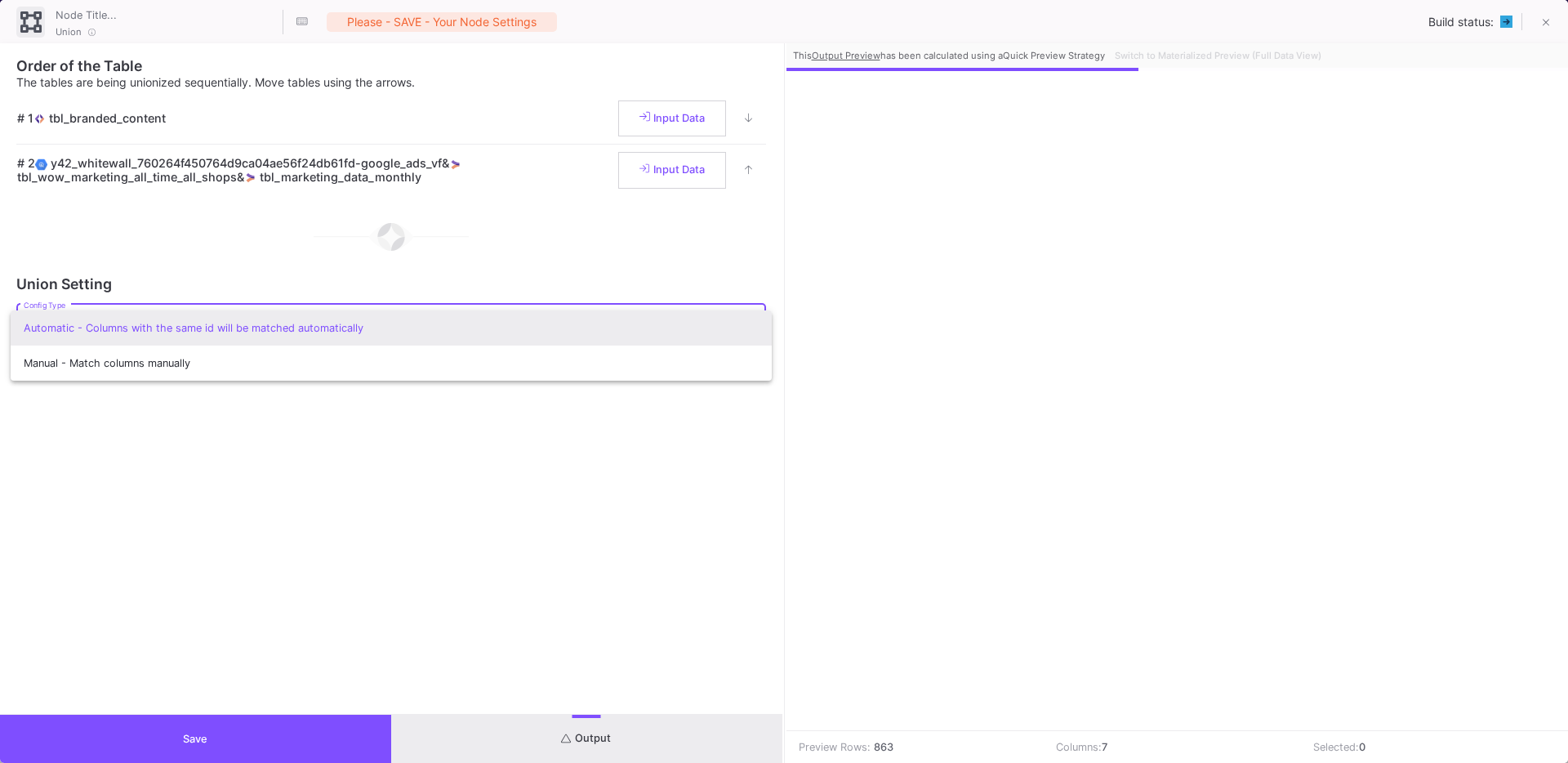 click at bounding box center (784, 382) 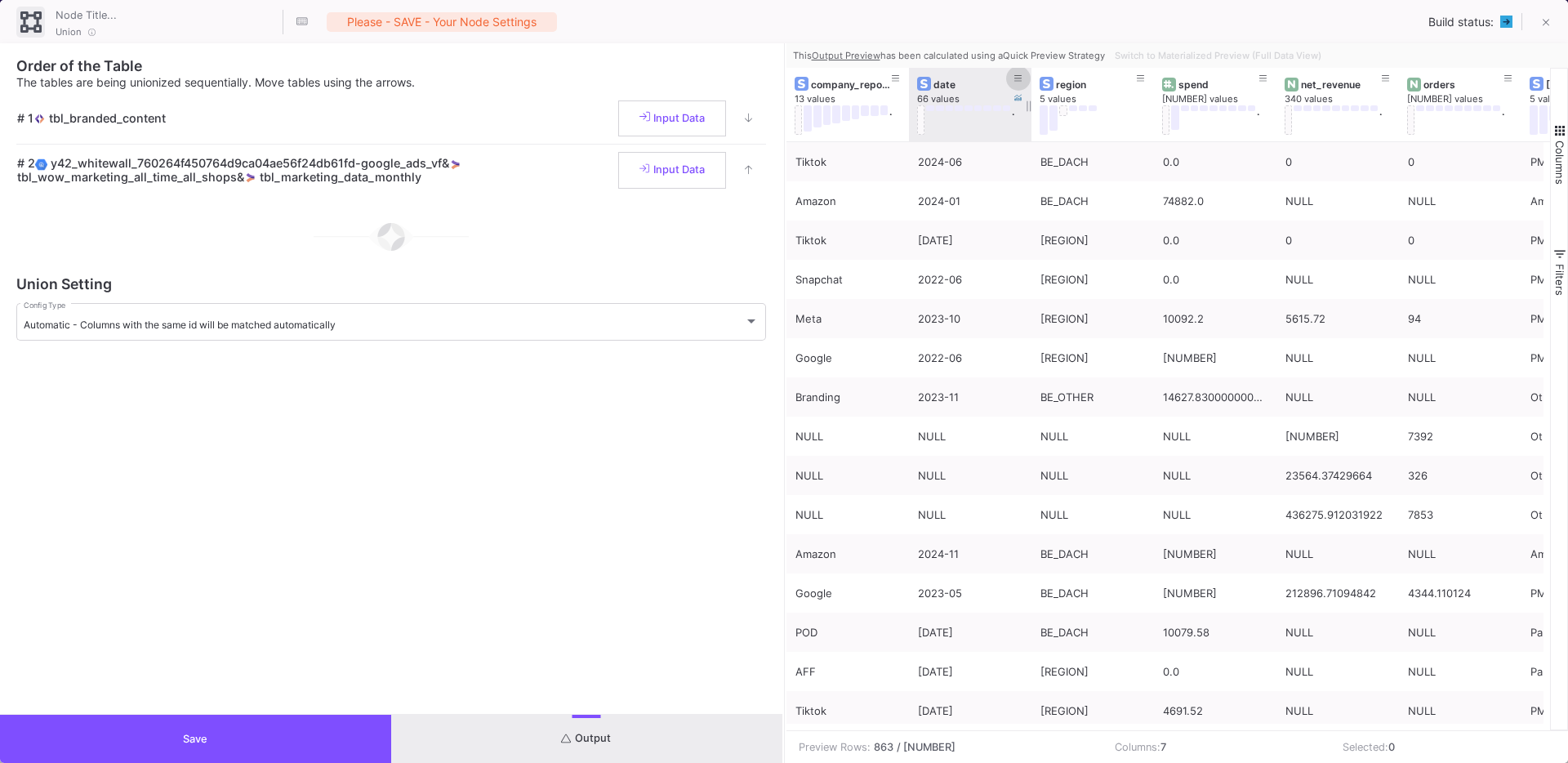 click 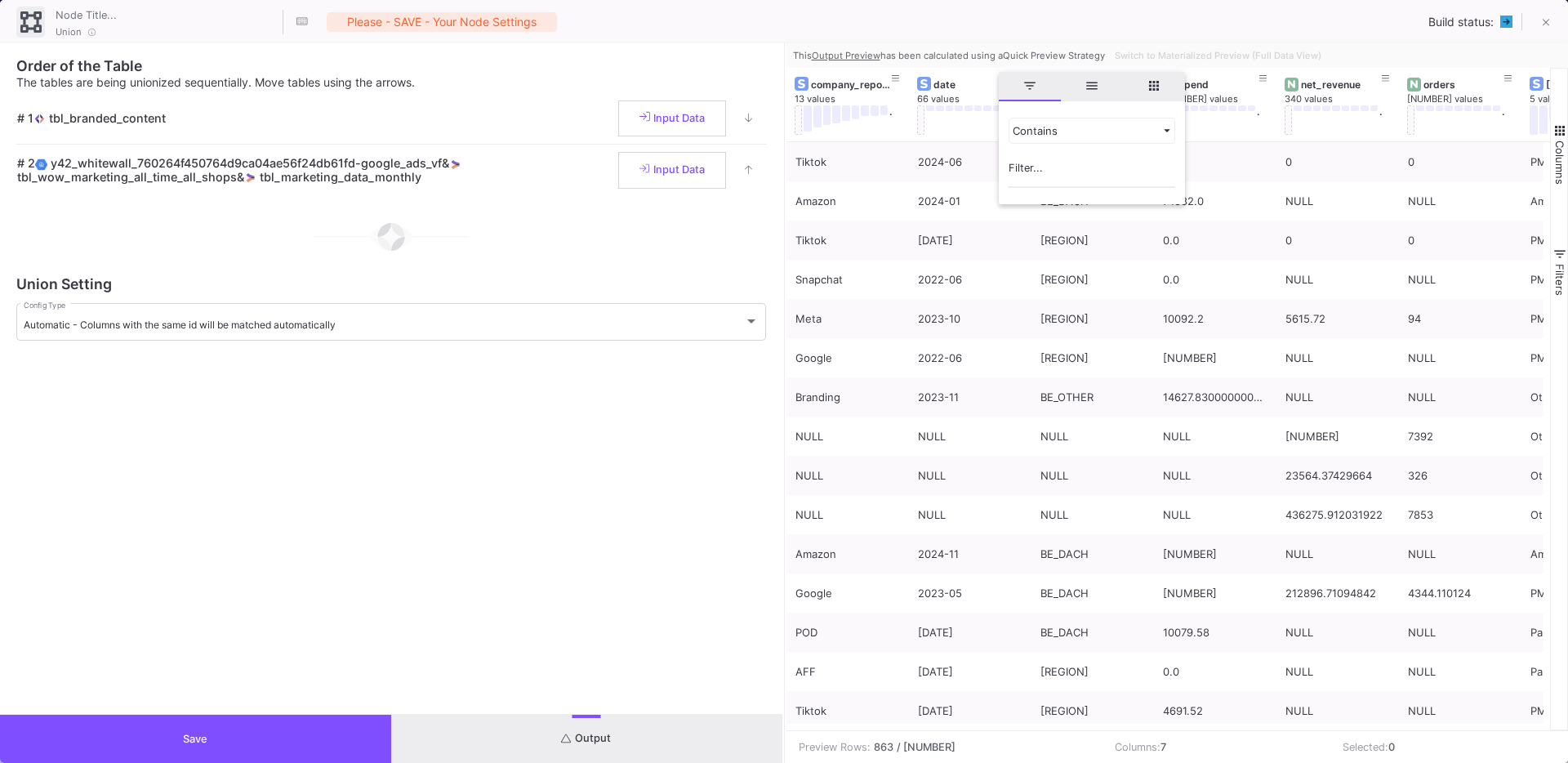 click at bounding box center [1092, 172] 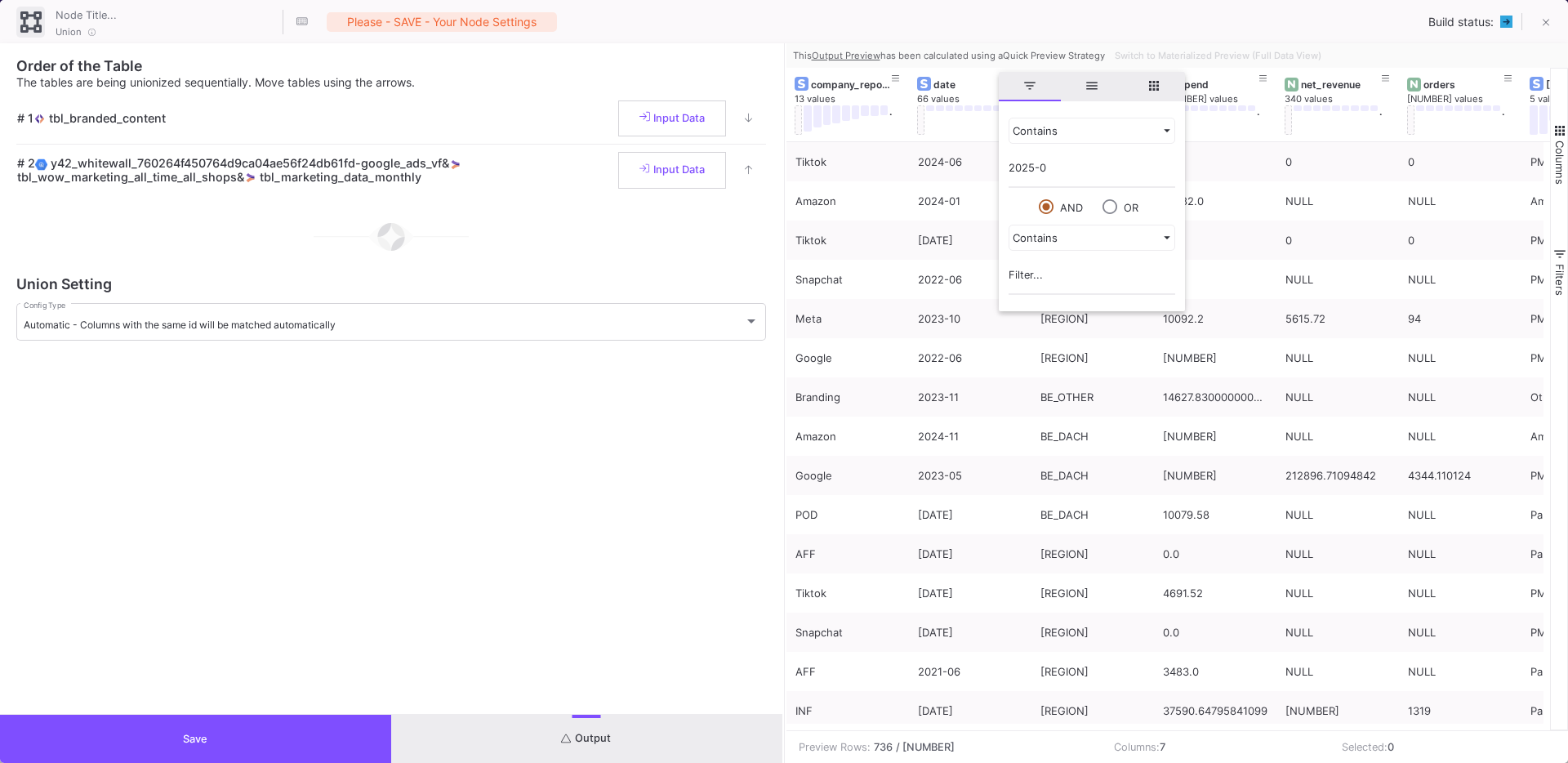 type on "2025-07" 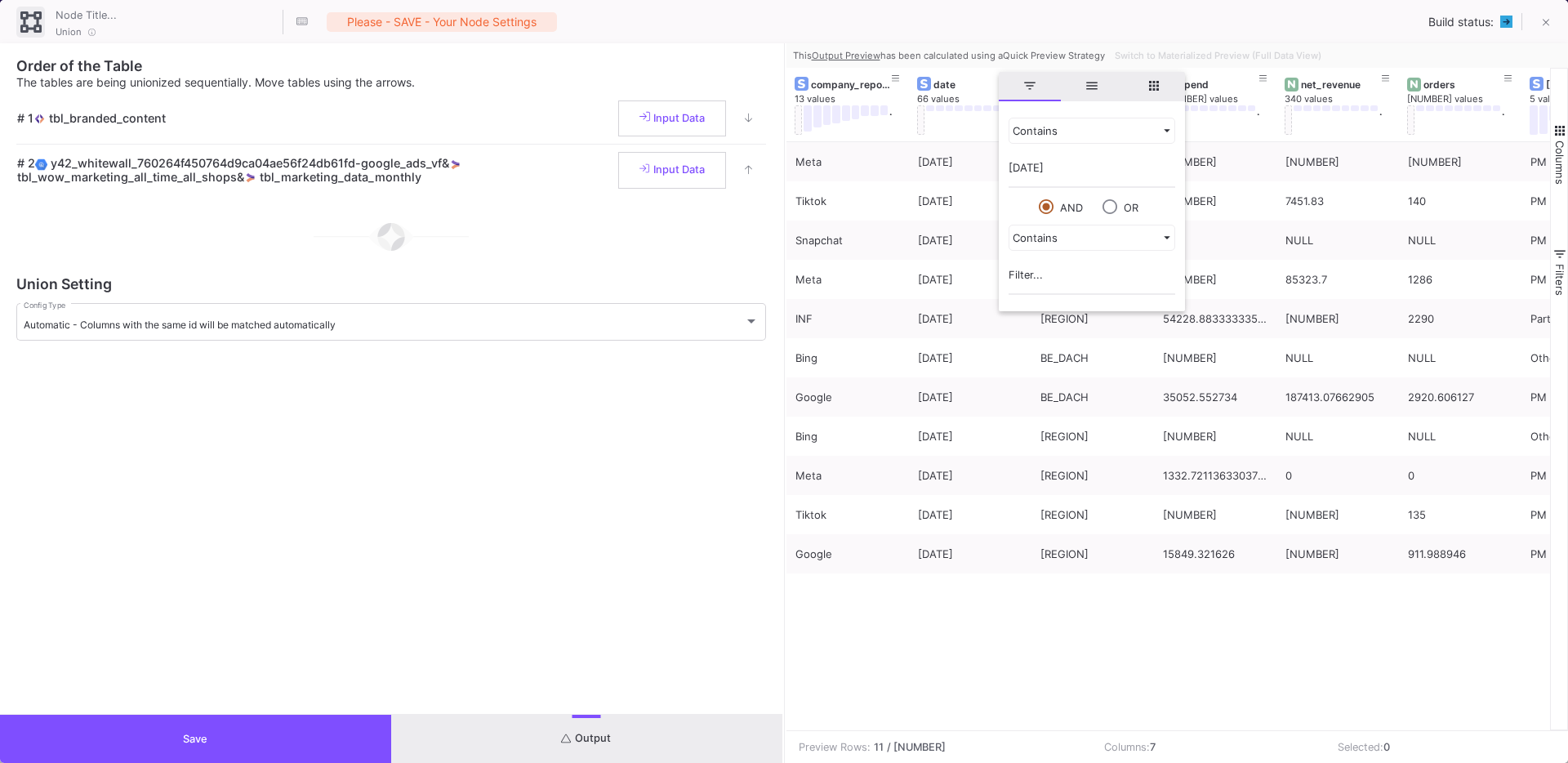 click on "Meta 2025-07 BE_DACH 117134.79000000012 166462.84 2618 PM Tiktok 2025-07 BE_DACH 6441.64 7451.83 140 PM Snapchat 2025-07 BE_INT 0.0 NULL NULL PM Meta 2025-07 BE_INT 58039.07000000003 85323.7 1286 PM INF 2025-07 BE_INT 54228.883333335994 147161.363036042 2290 Partners Bing 2025-07 BE_DACH 140.53 NULL NULL Other Google 2025-07 BE_DACH 35052.552734 187413.07662905 2920.606127 PM Bing 2025-07 BE_INT 170.98 NULL NULL Other Meta 2025-07 BE_INT 1332.7211363303736 0 0 PM Tiktok 2025-07 BE_INT 4373.49 7240.51 135 PM Google 2025-07 BE_INT 15849.321626 58782.926546633 911.988946 PM" at bounding box center (1169, 436) 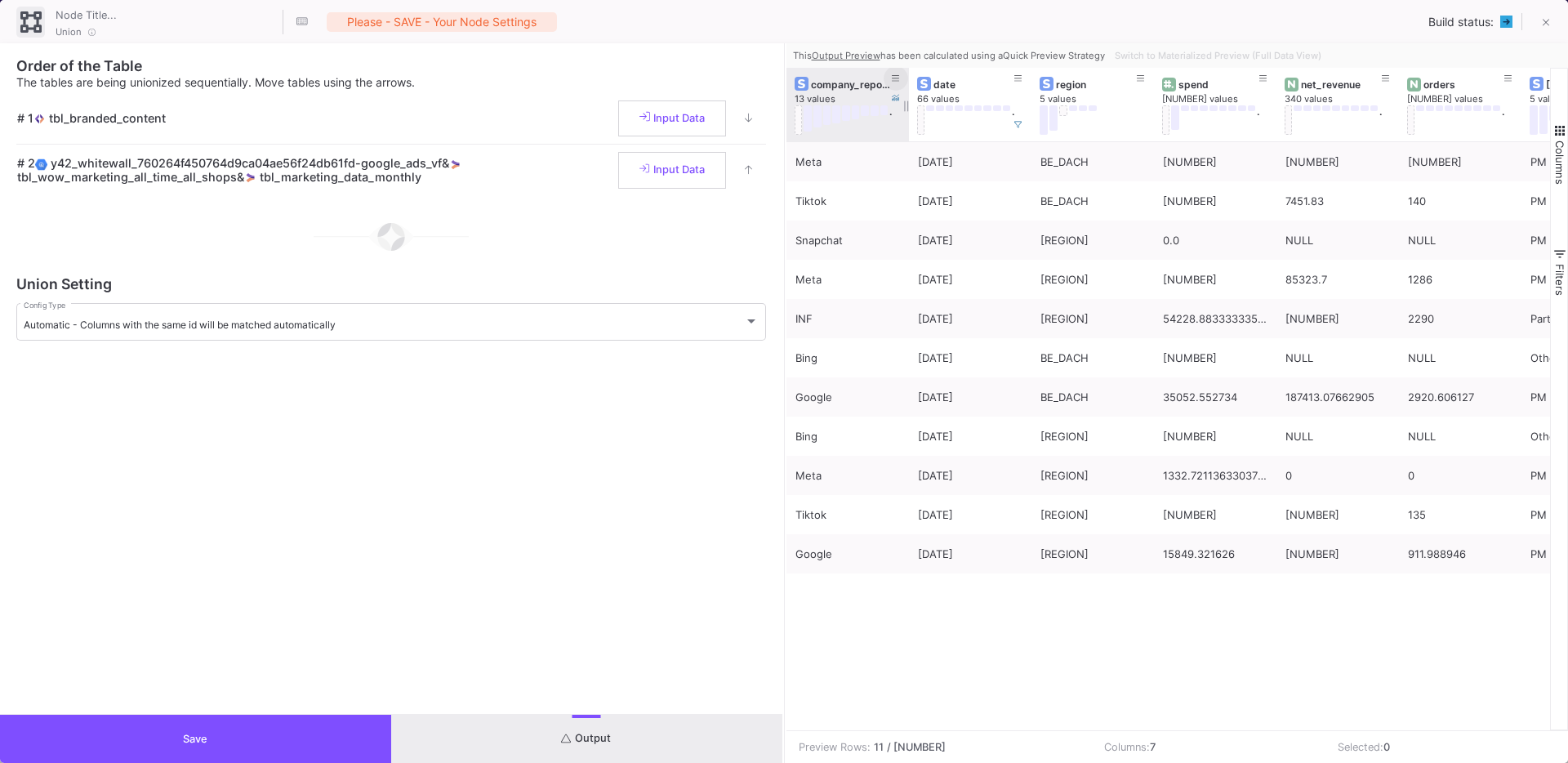 click 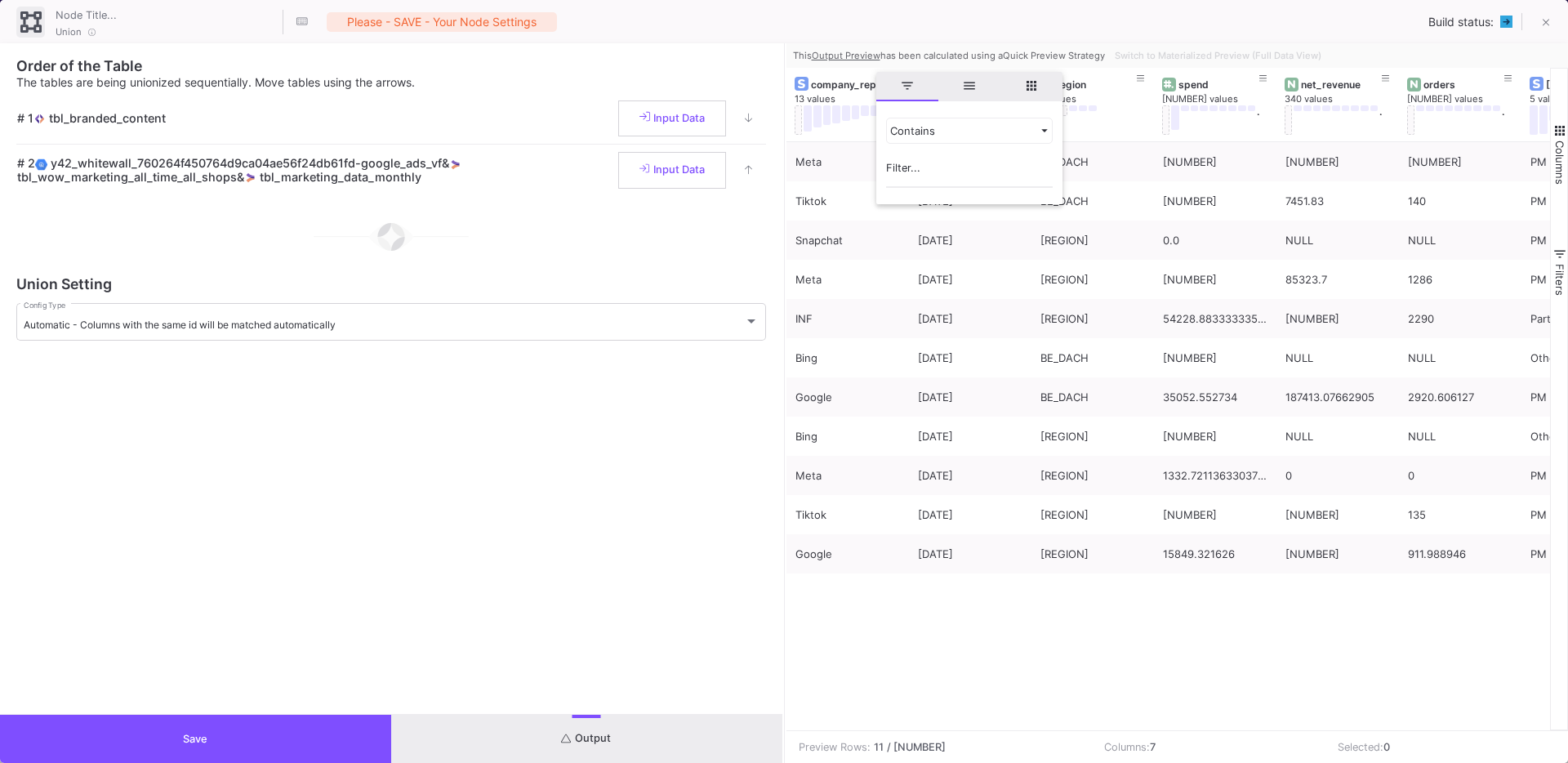 click at bounding box center [969, 172] 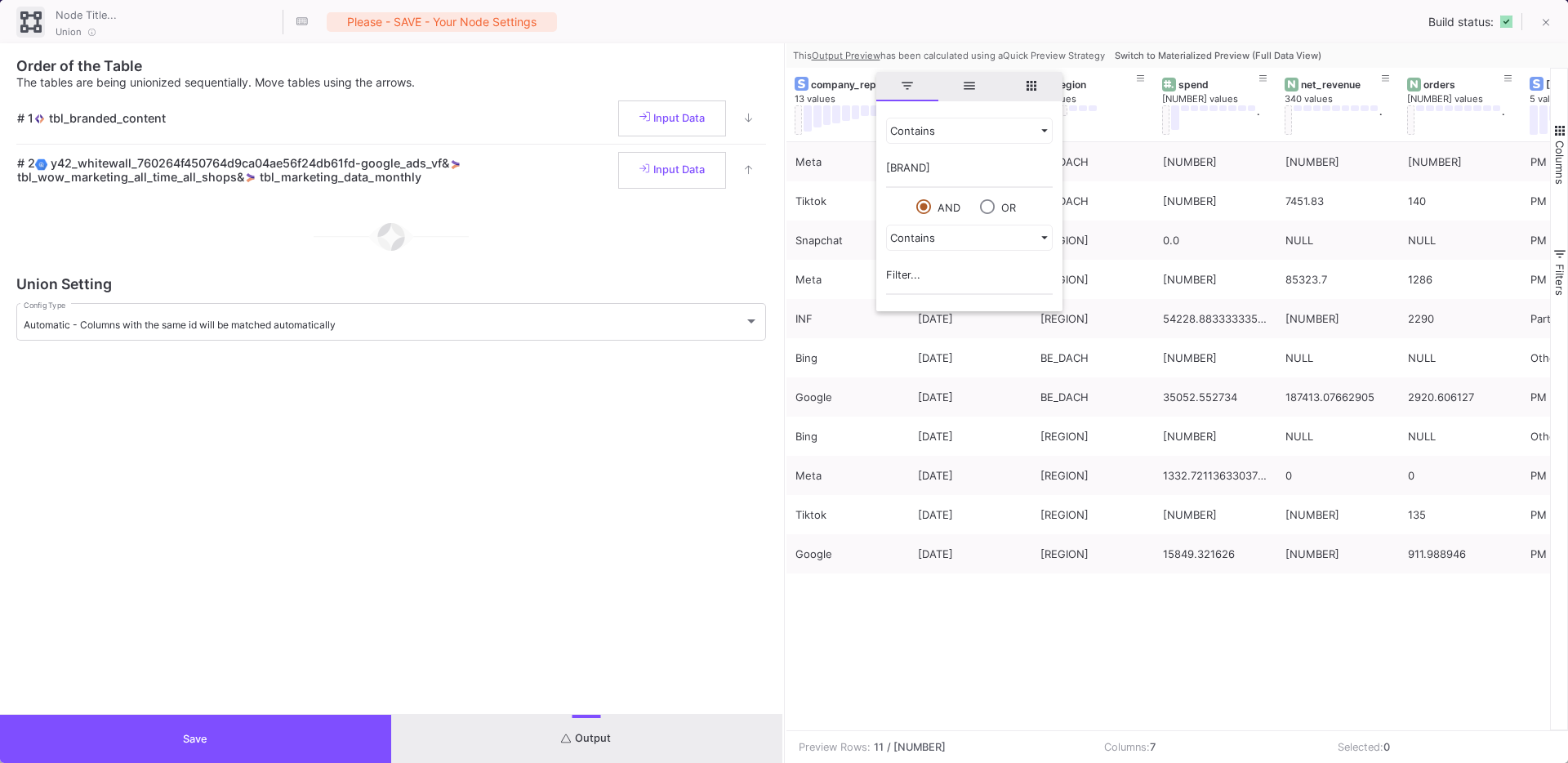 type on "mETA" 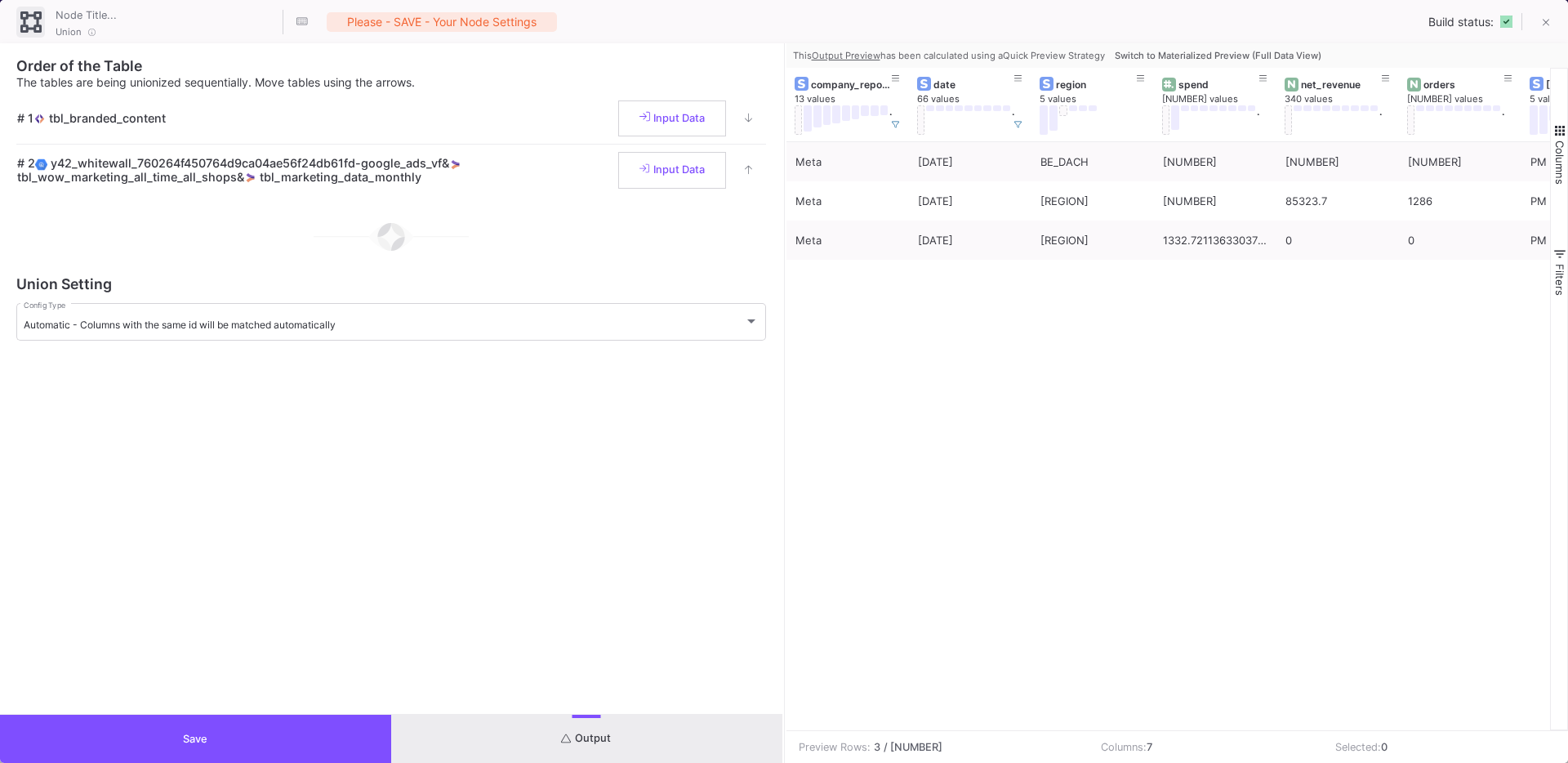 click on "Meta 2025-07 BE_DACH 117134.79000000012 166462.84 2618 PM Meta 2025-07 BE_INT 58039.07000000003 85323.7 1286 PM Meta 2025-07 BE_INT 1332.7211363303736 0 0 PM" at bounding box center (1169, 436) 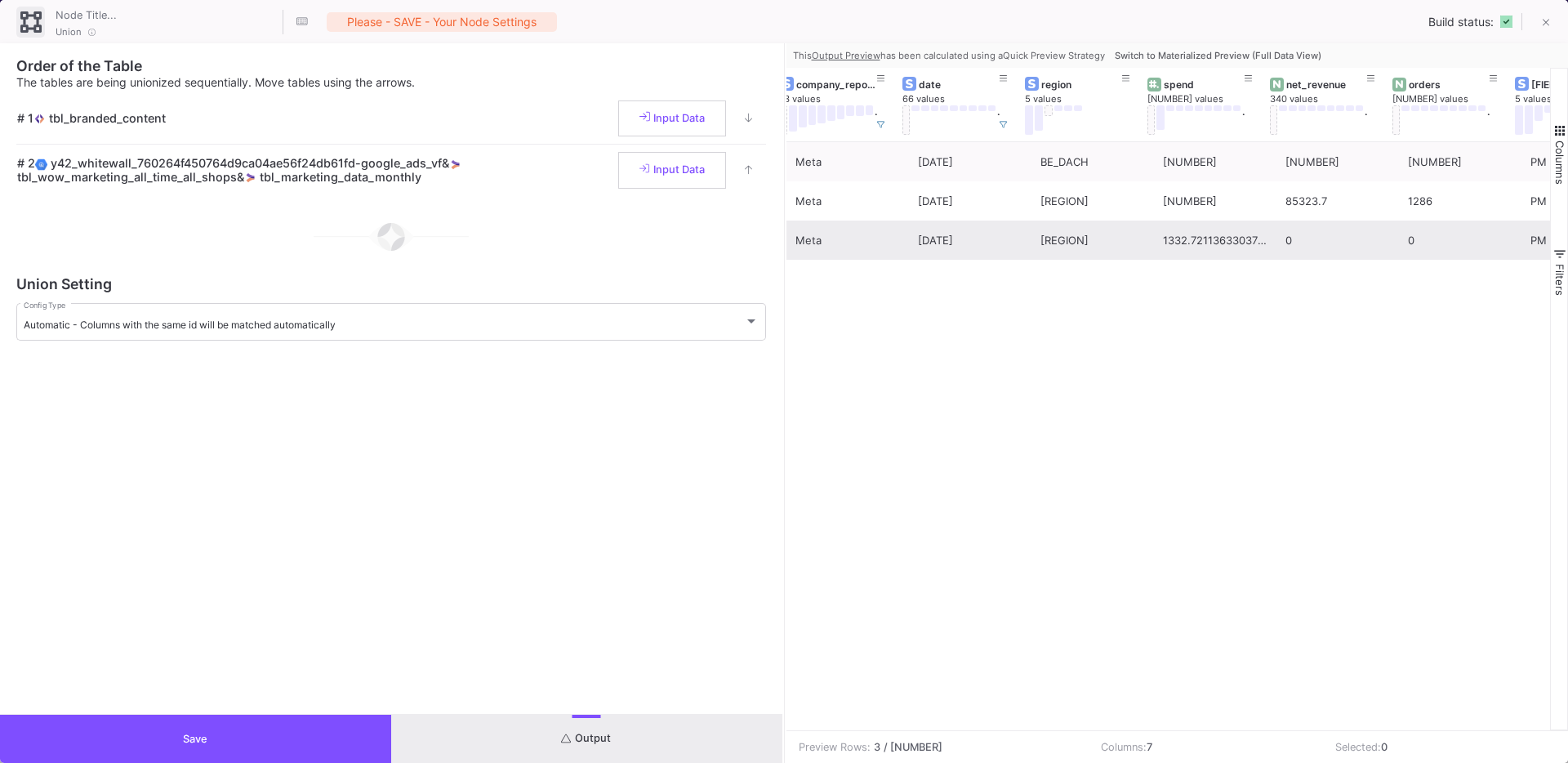 scroll, scrollTop: 0, scrollLeft: 87, axis: horizontal 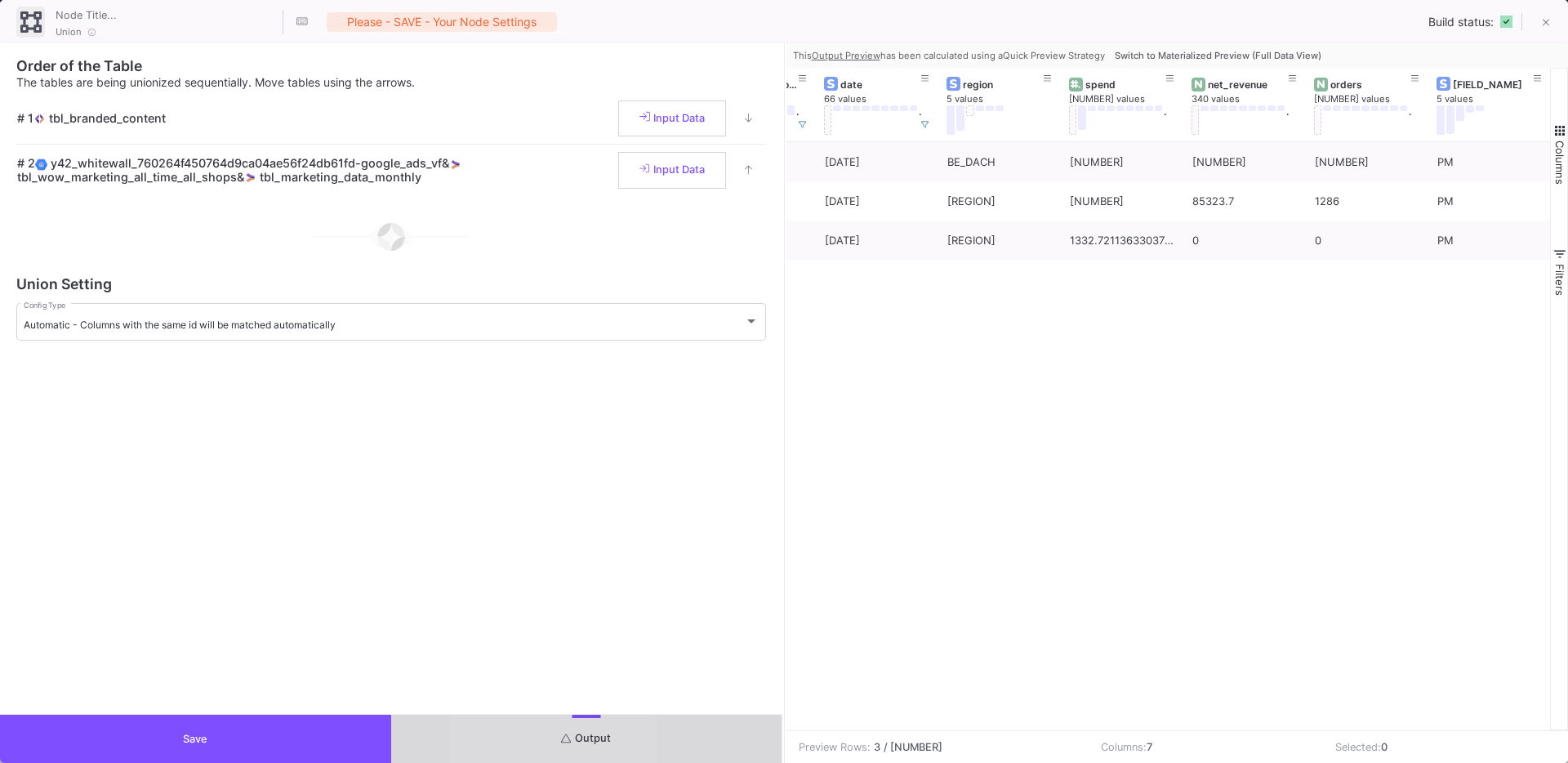 click on "Output" at bounding box center [586, 738] 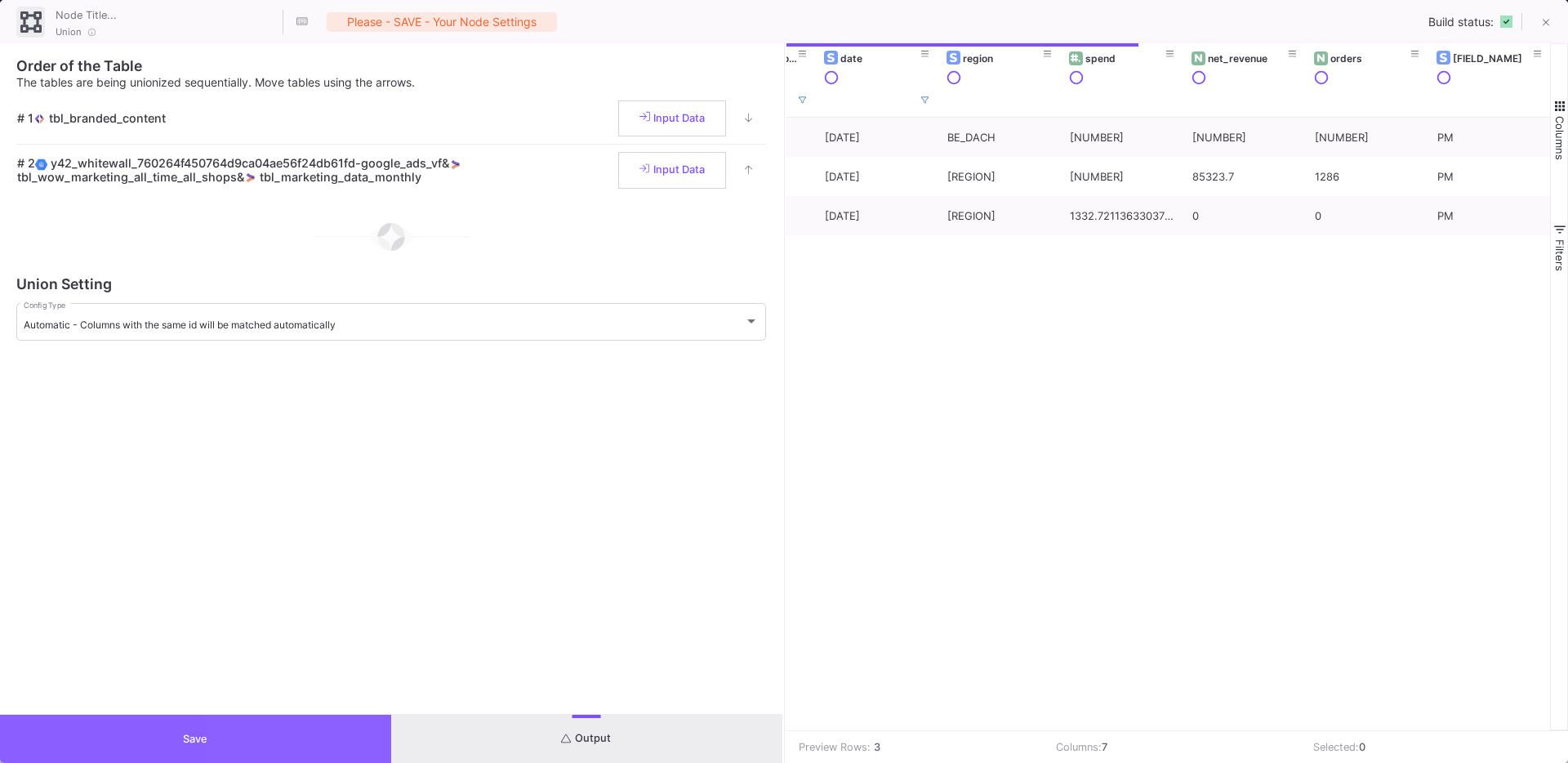 click on "Save" at bounding box center [195, 738] 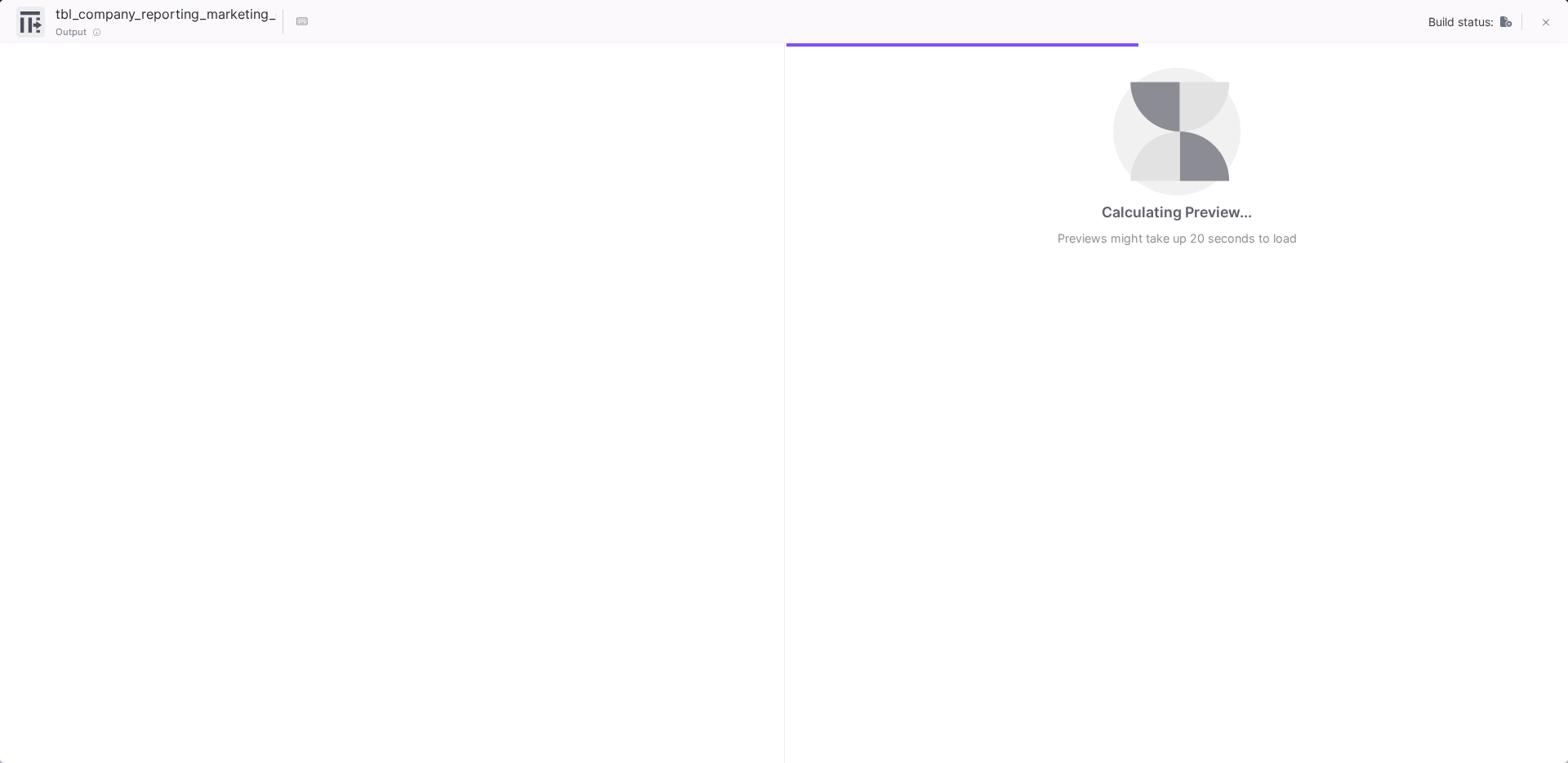 checkbox on "true" 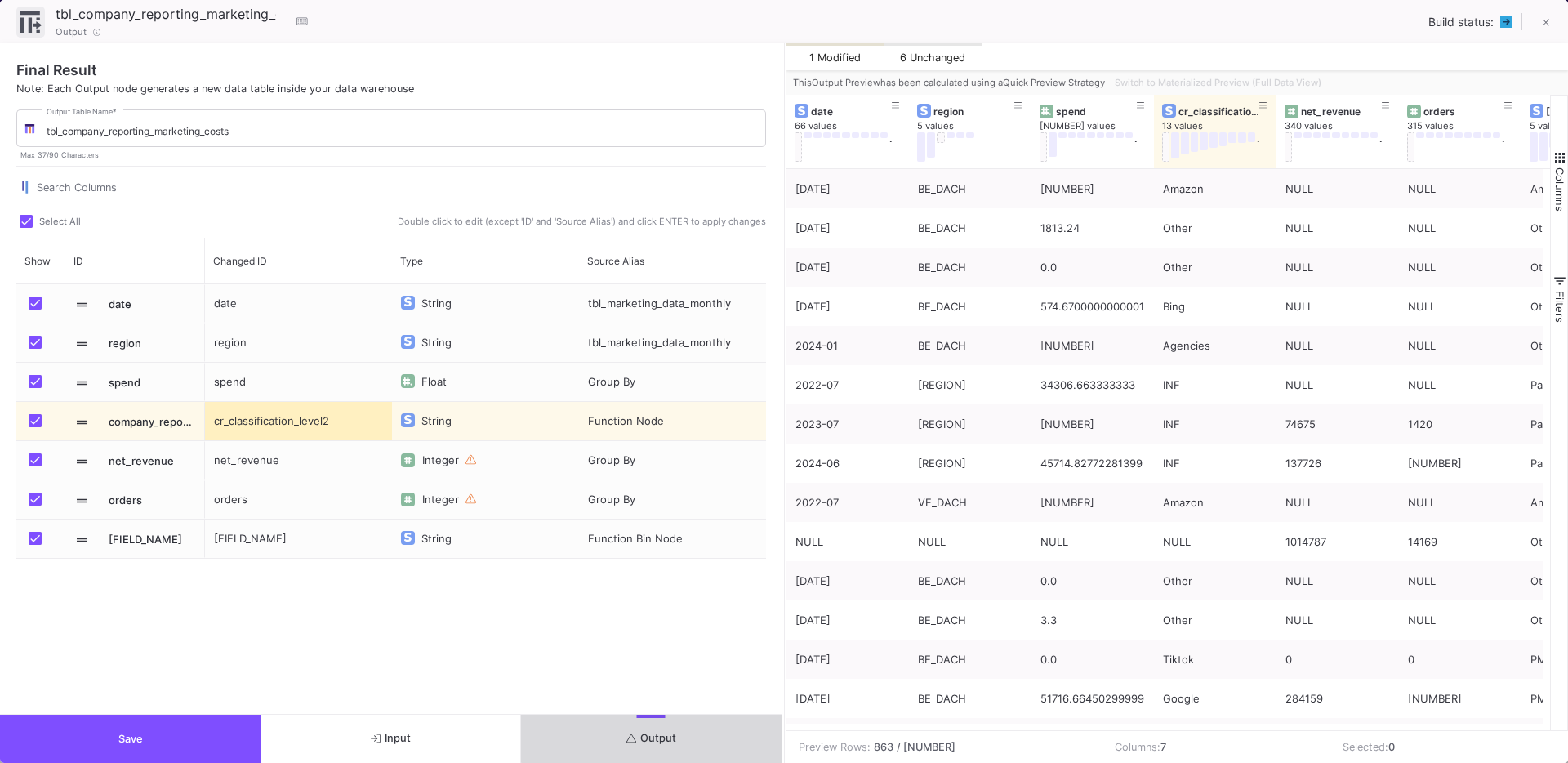 click on "Output" at bounding box center [651, 738] 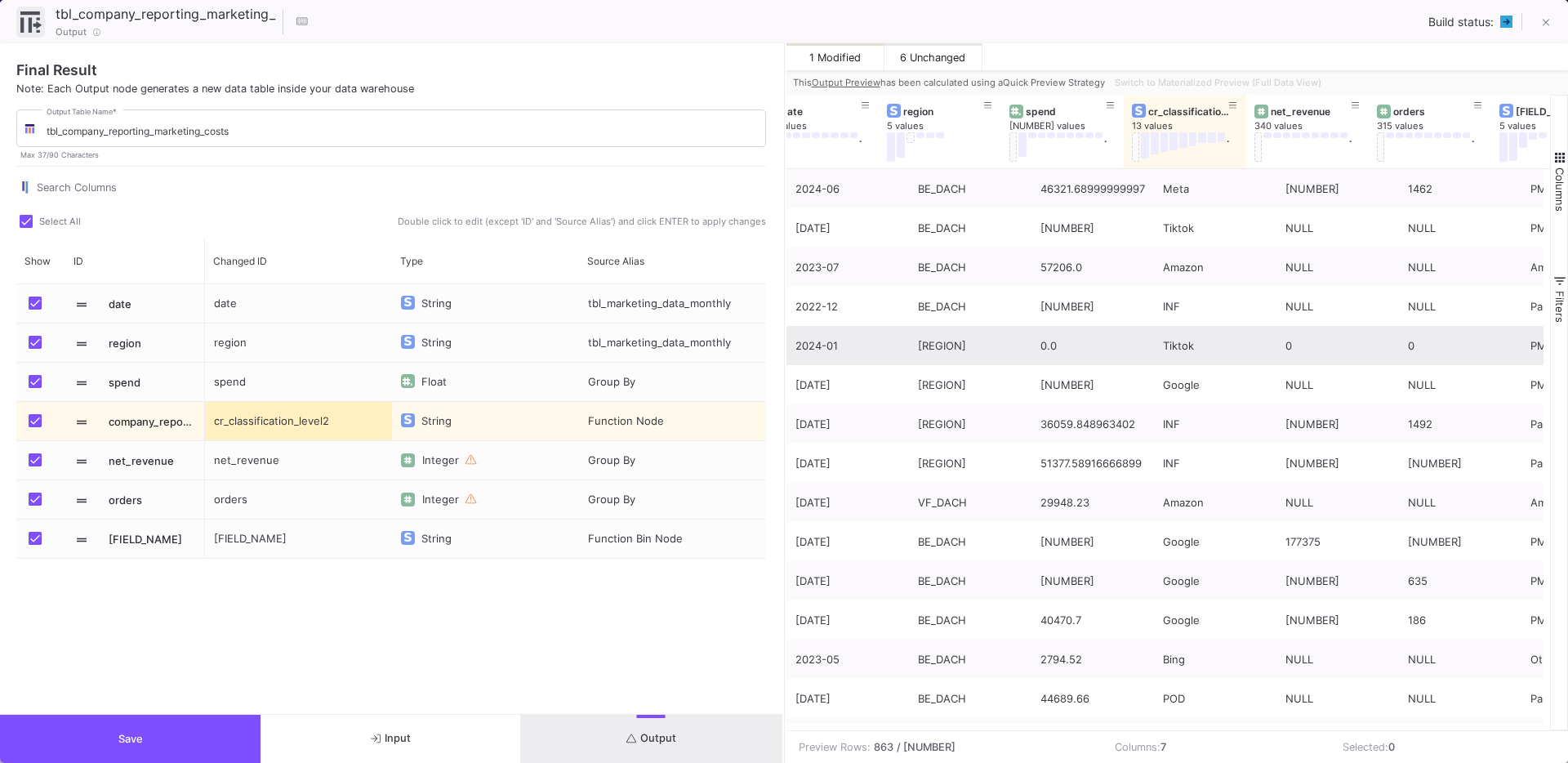 scroll, scrollTop: 0, scrollLeft: 100, axis: horizontal 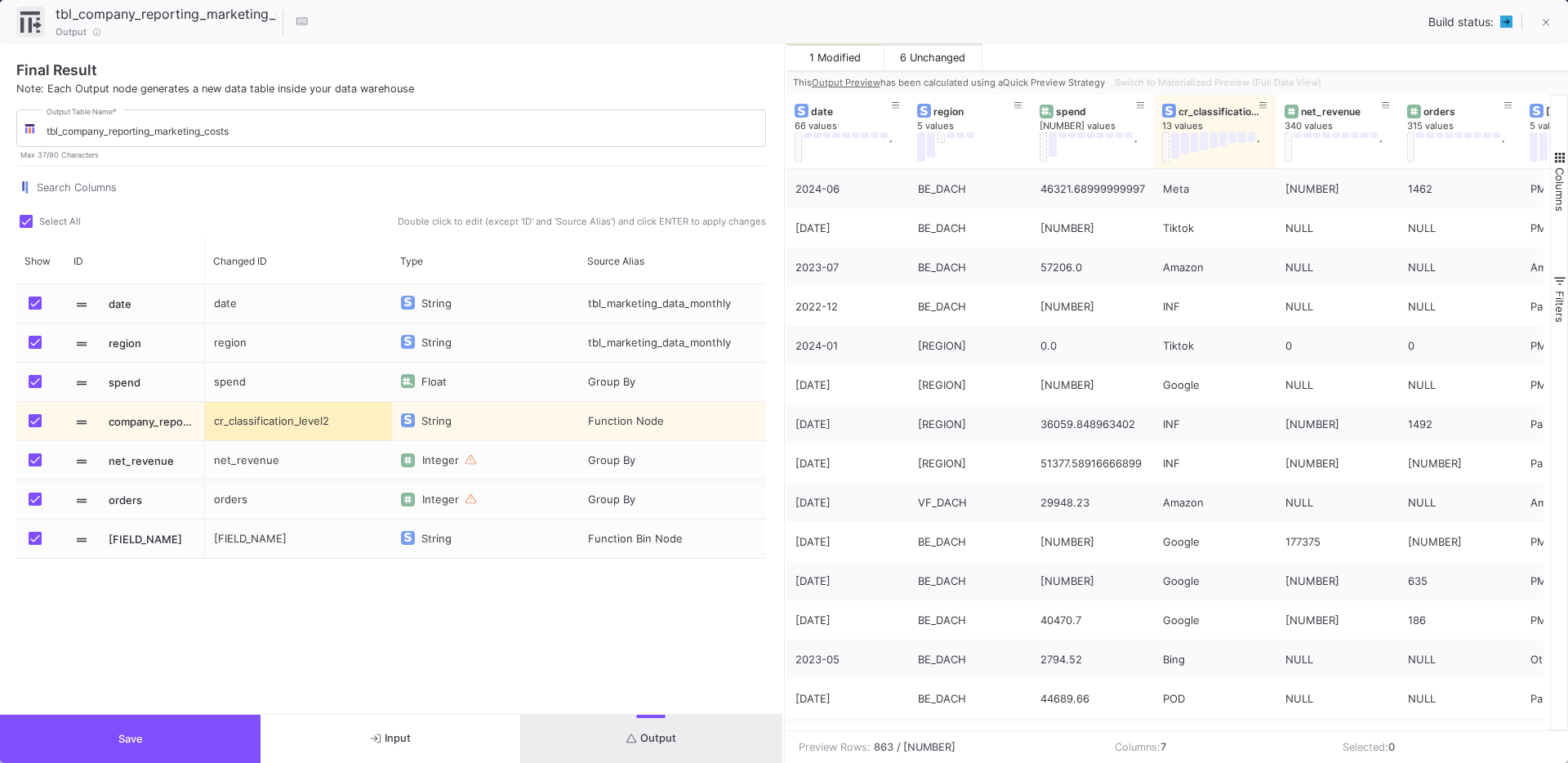 click on "Save" at bounding box center [130, 738] 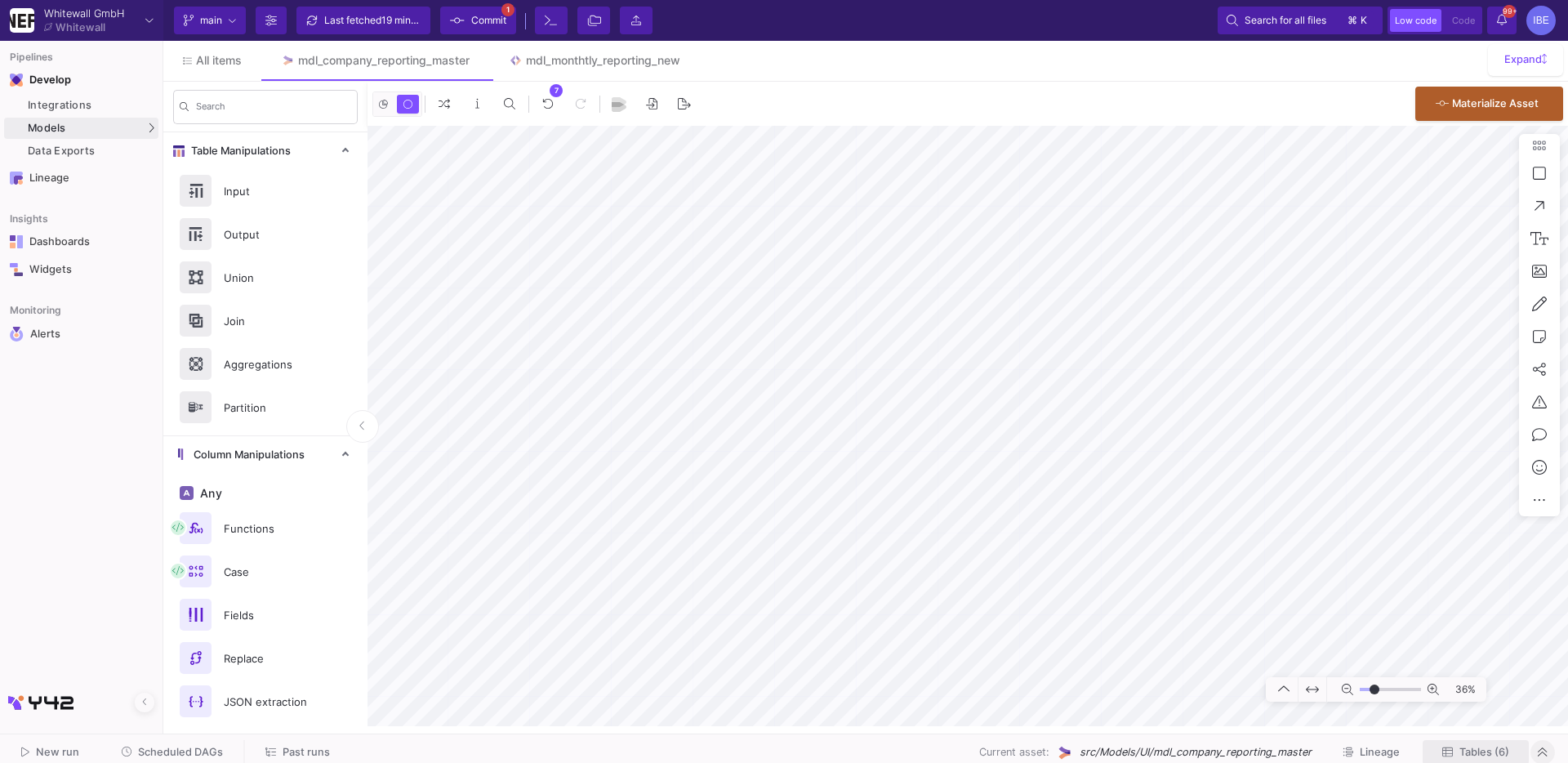 click on "Tables (6)" 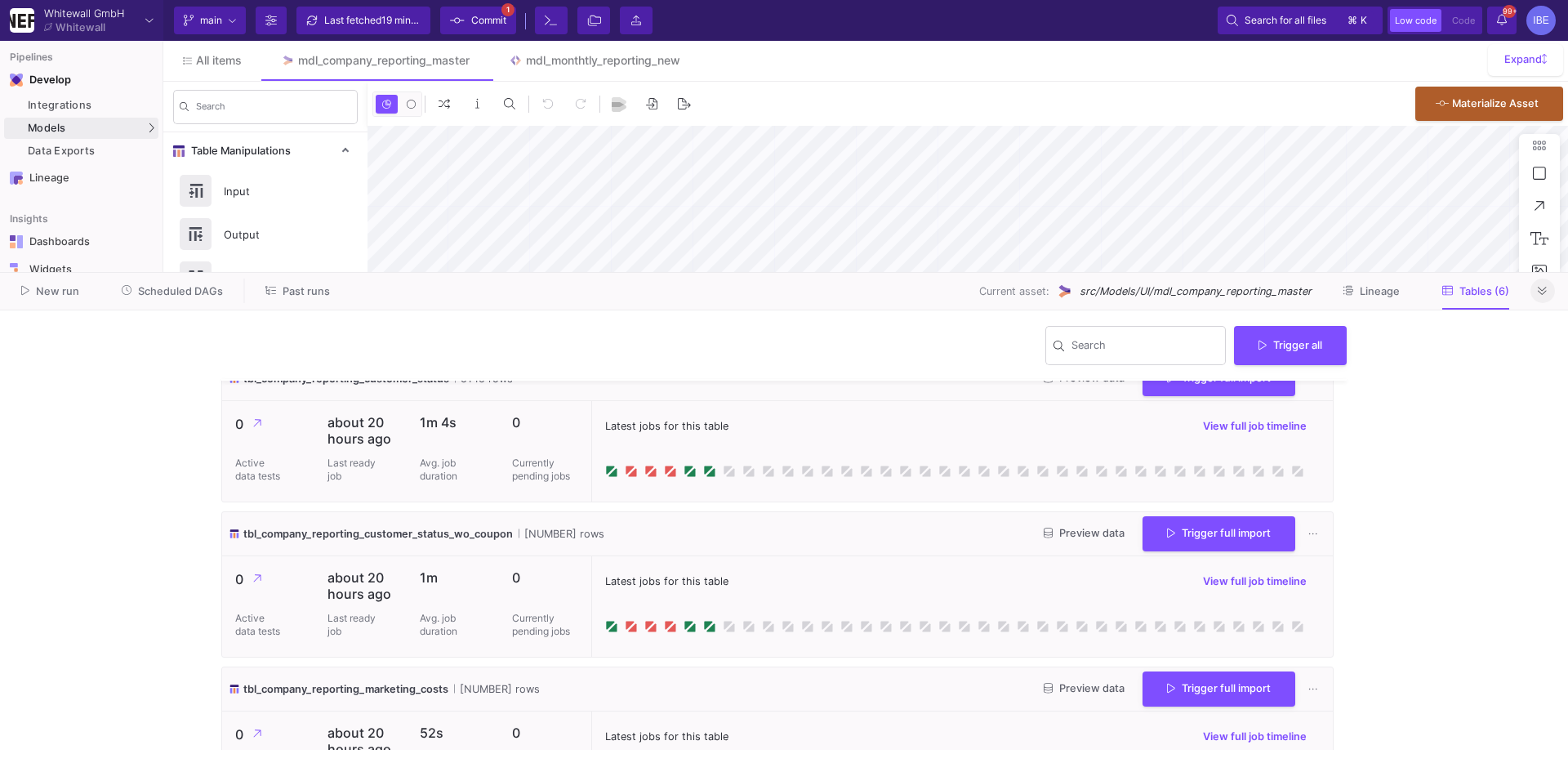 type on "-21" 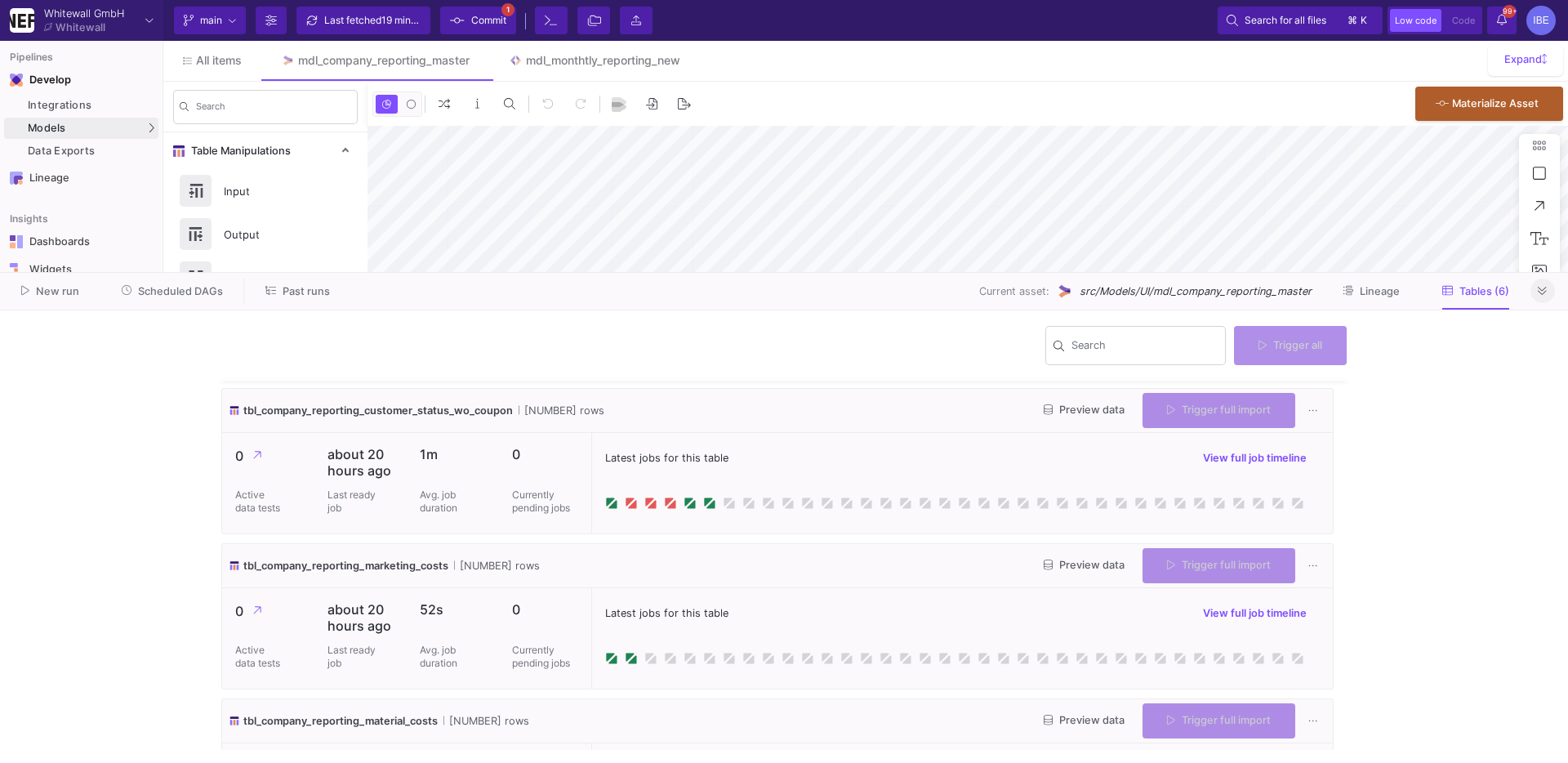 scroll, scrollTop: 329, scrollLeft: 0, axis: vertical 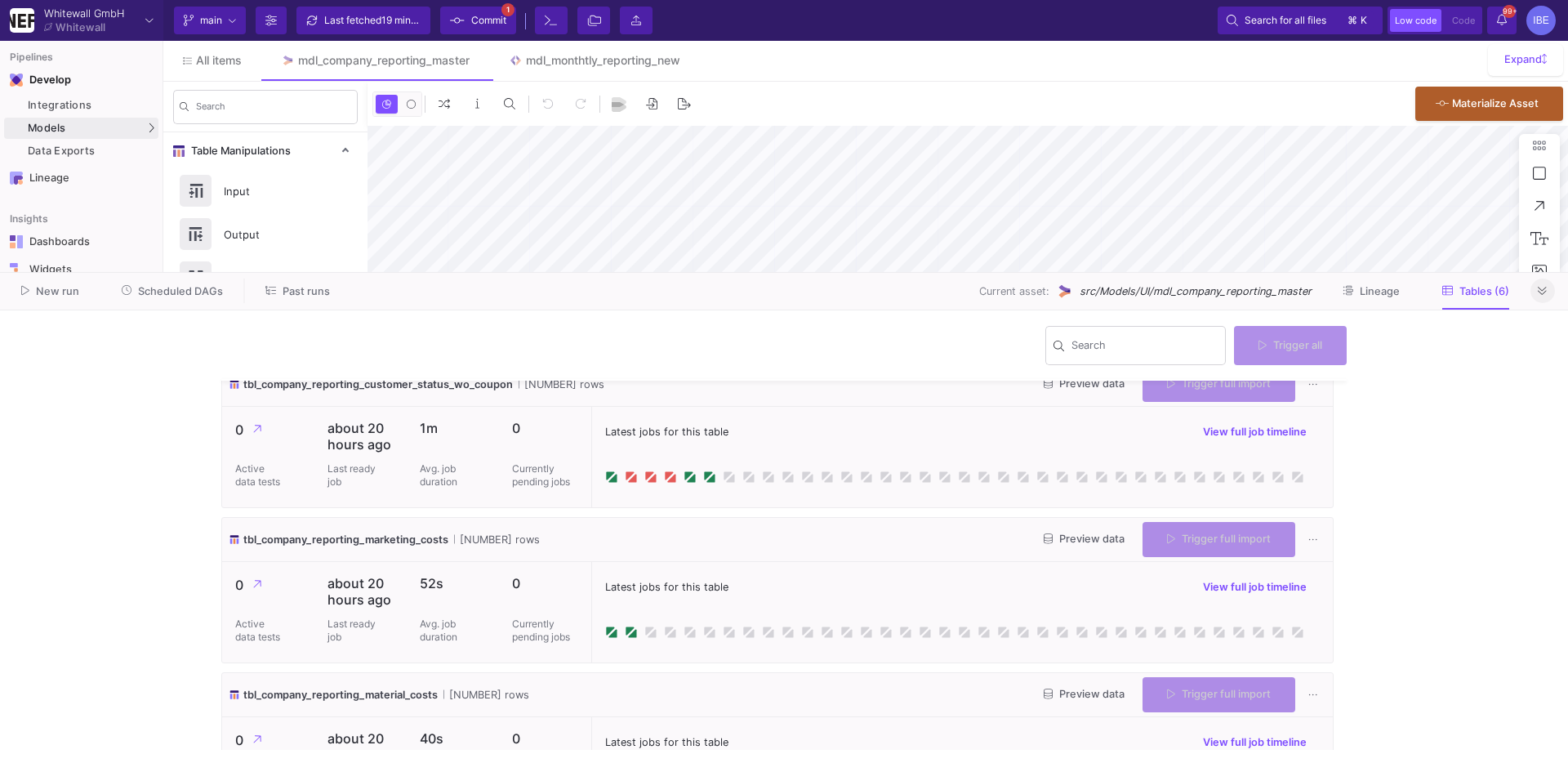 click on "Commit" 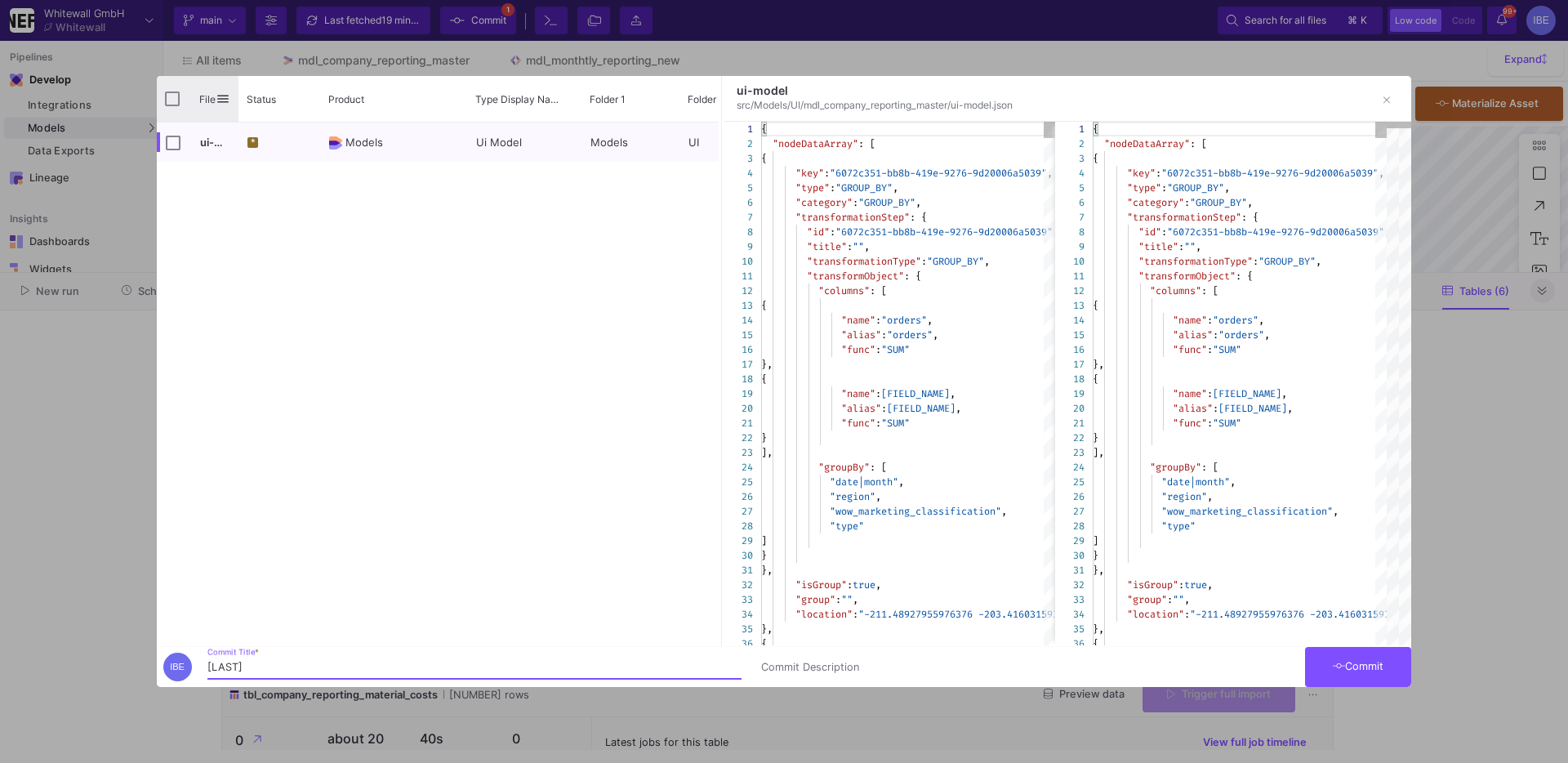 type on "BURCU" 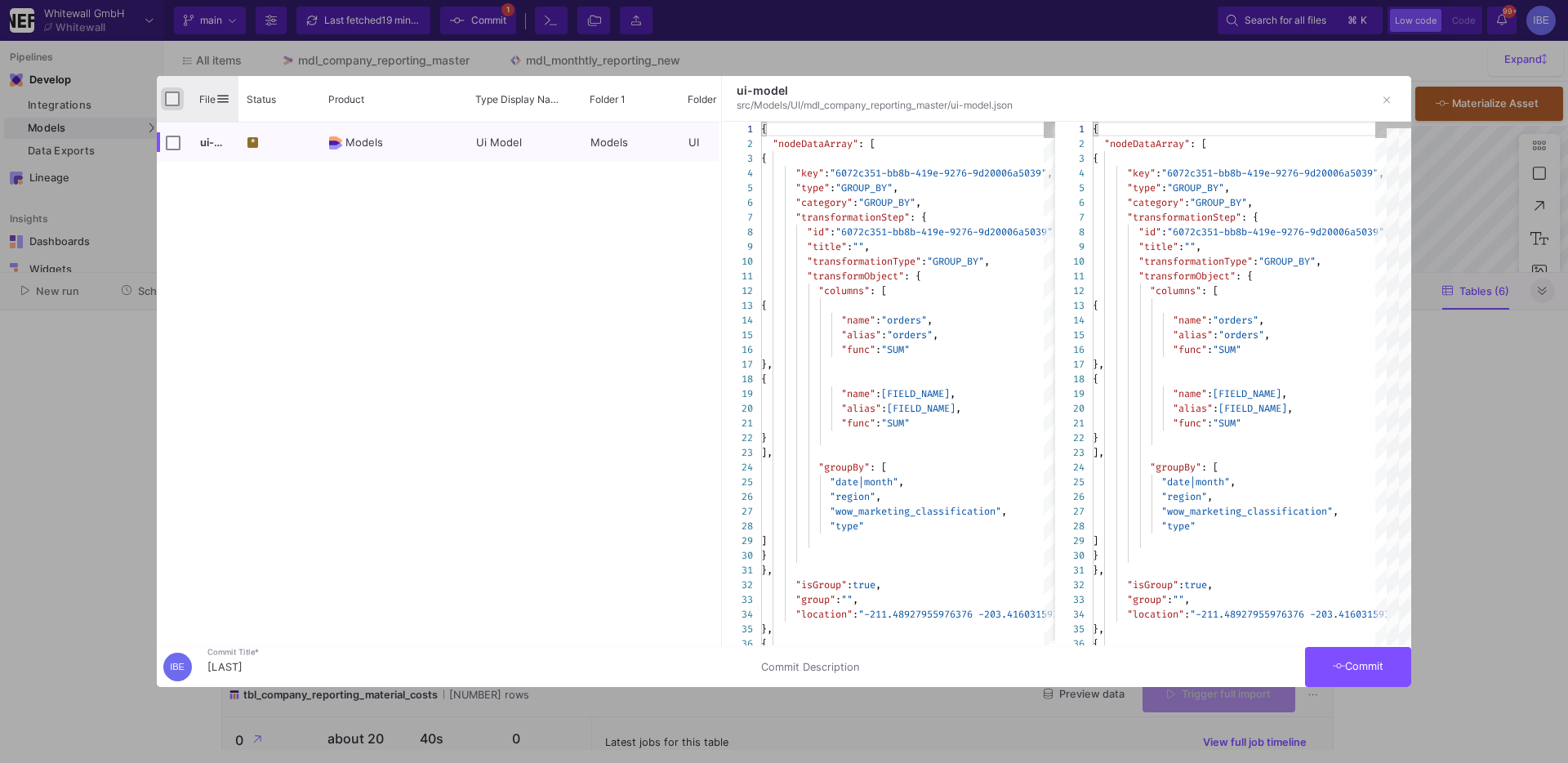 click at bounding box center [172, 99] 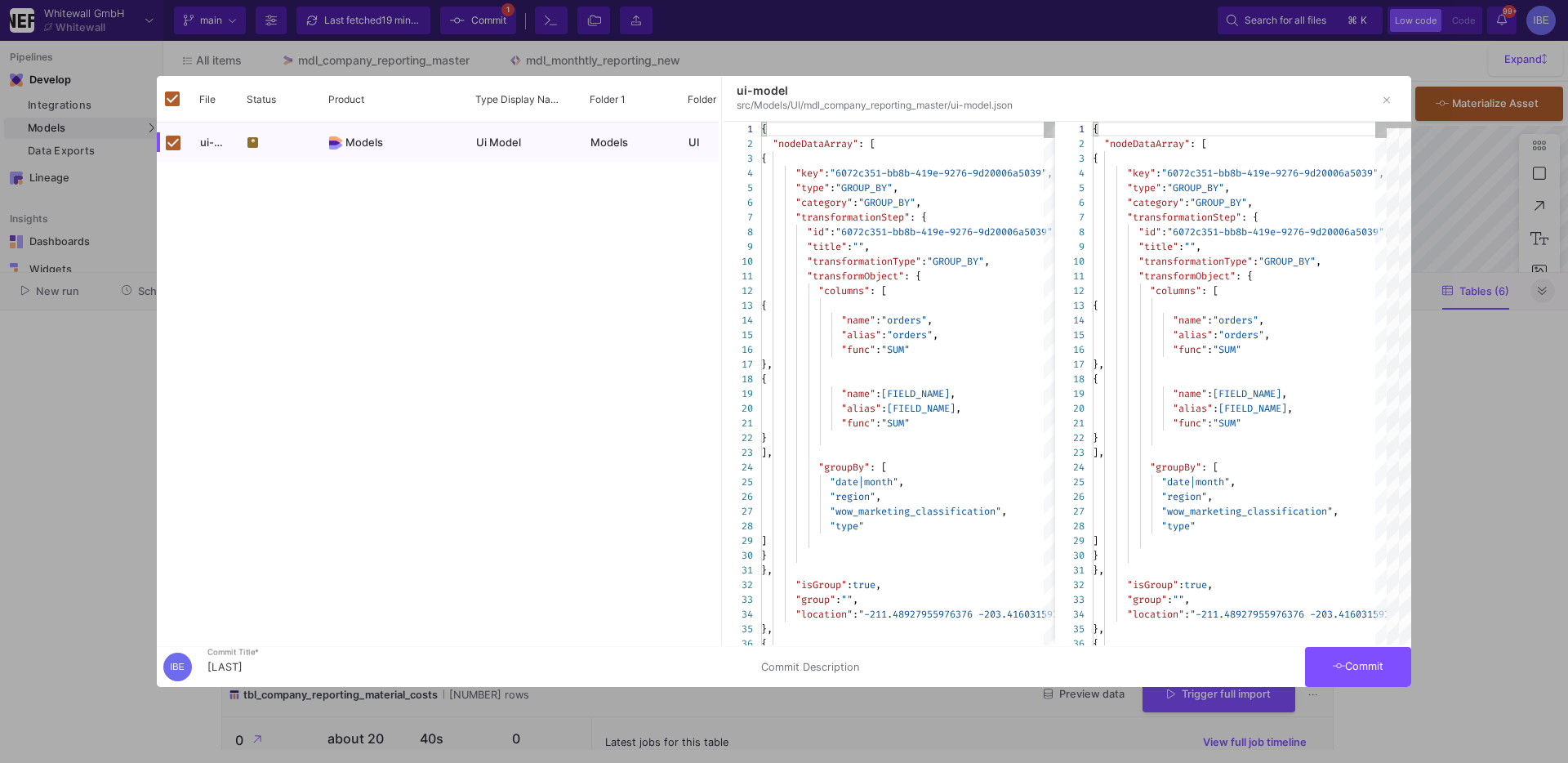 click on "Commit" at bounding box center (1358, 667) 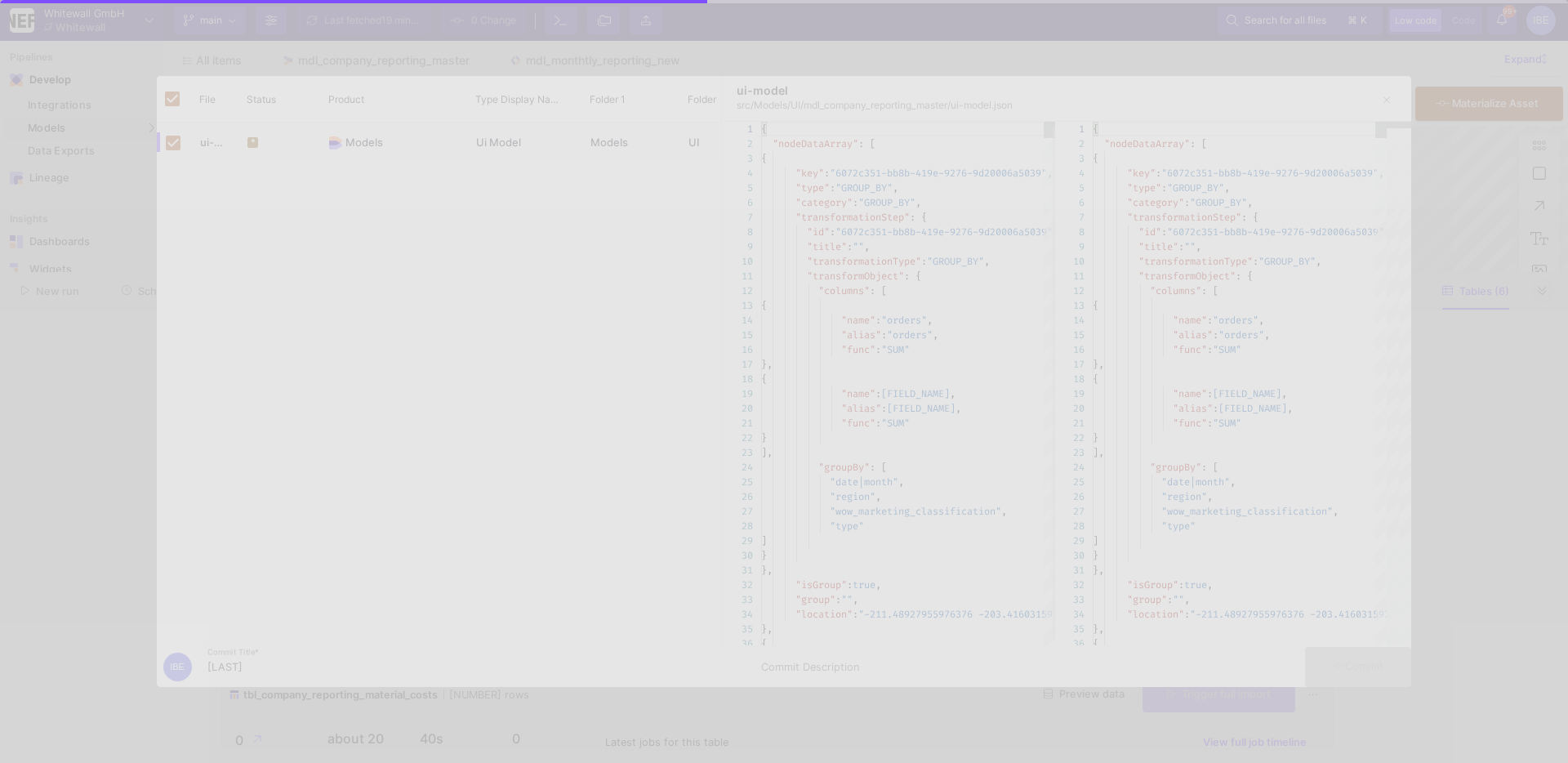 checkbox on "false" 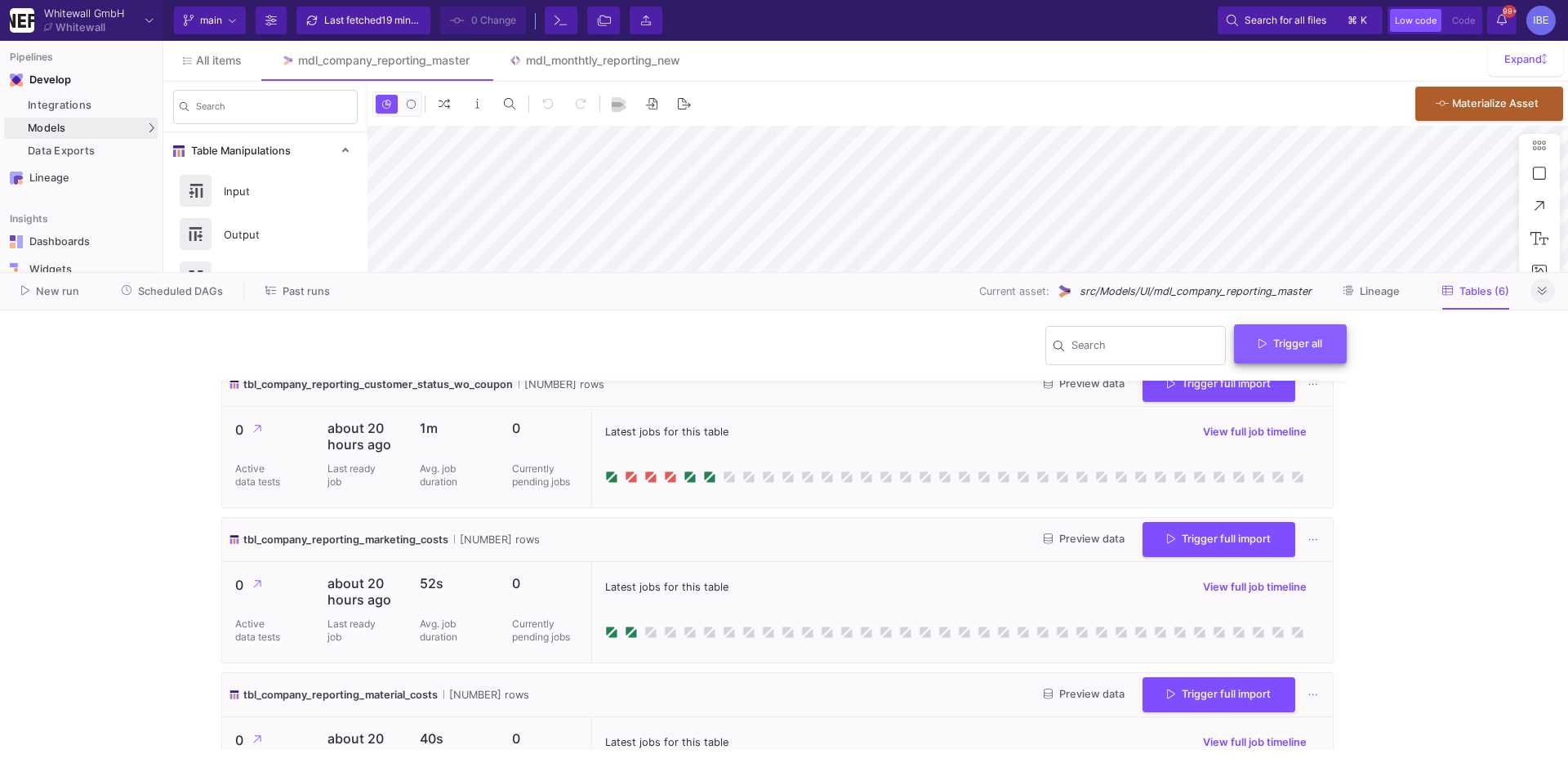 click on "Trigger all" 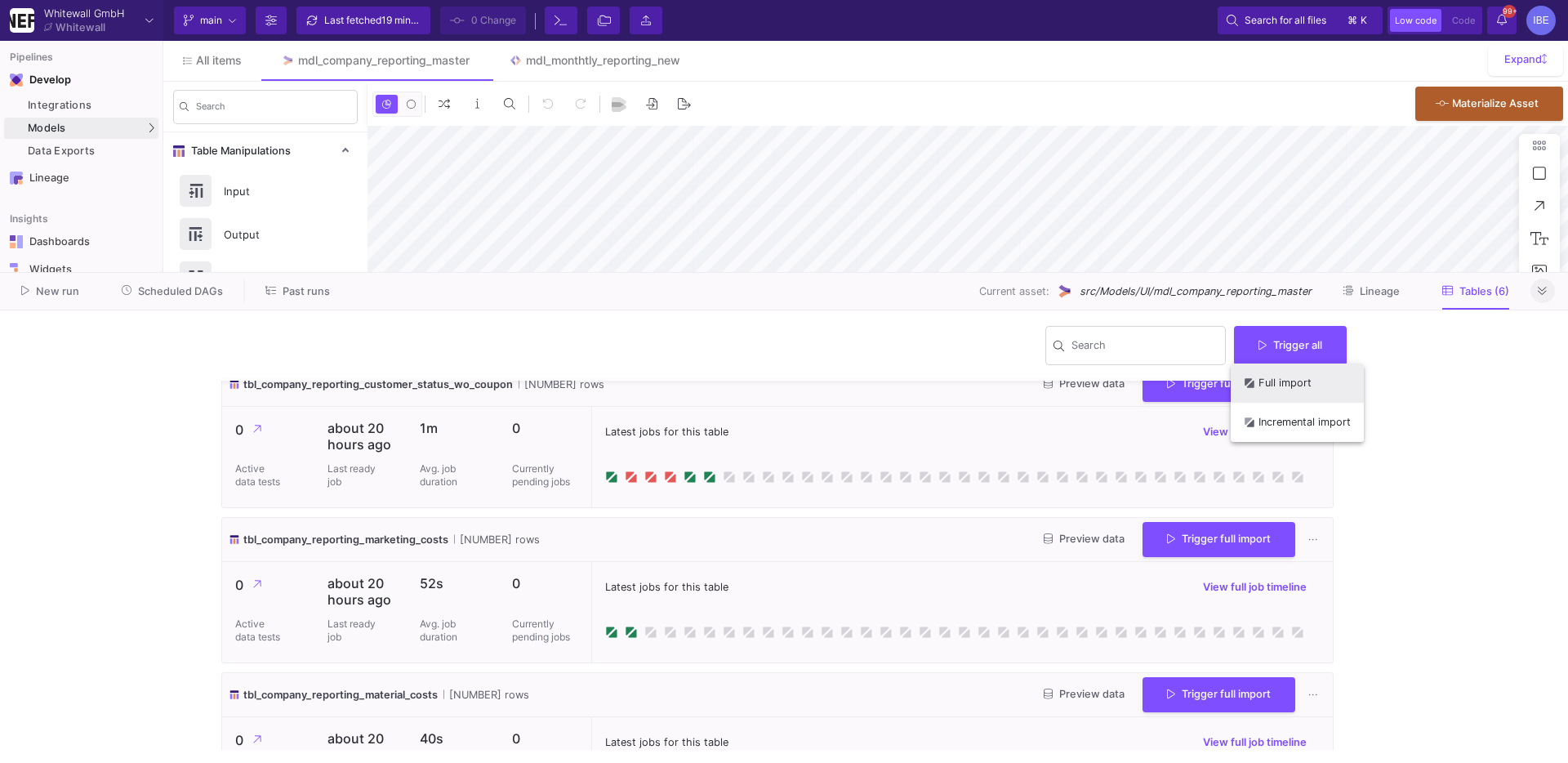 click on "Full import" at bounding box center [1297, 383] 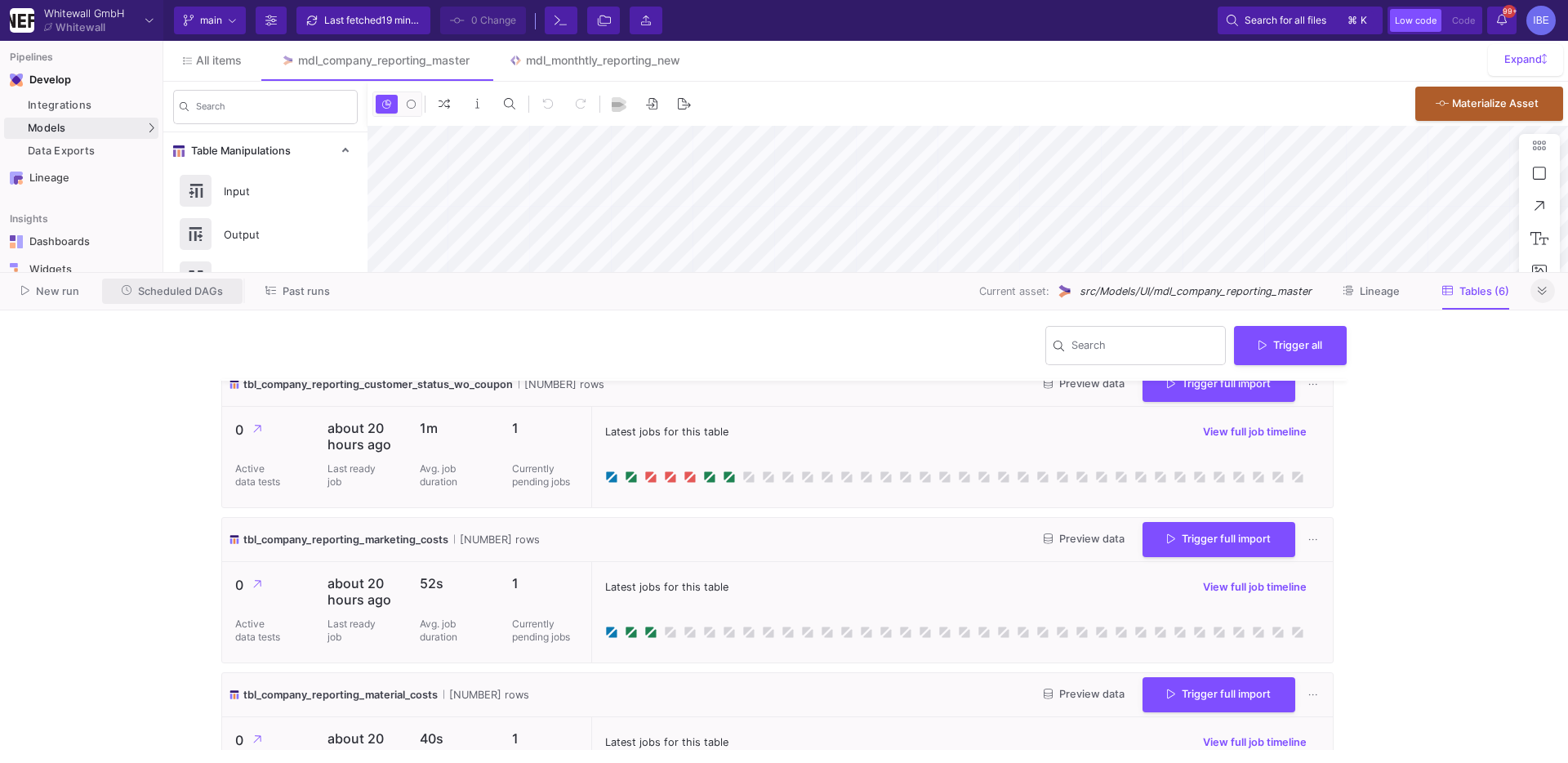 click on "Scheduled DAGs" 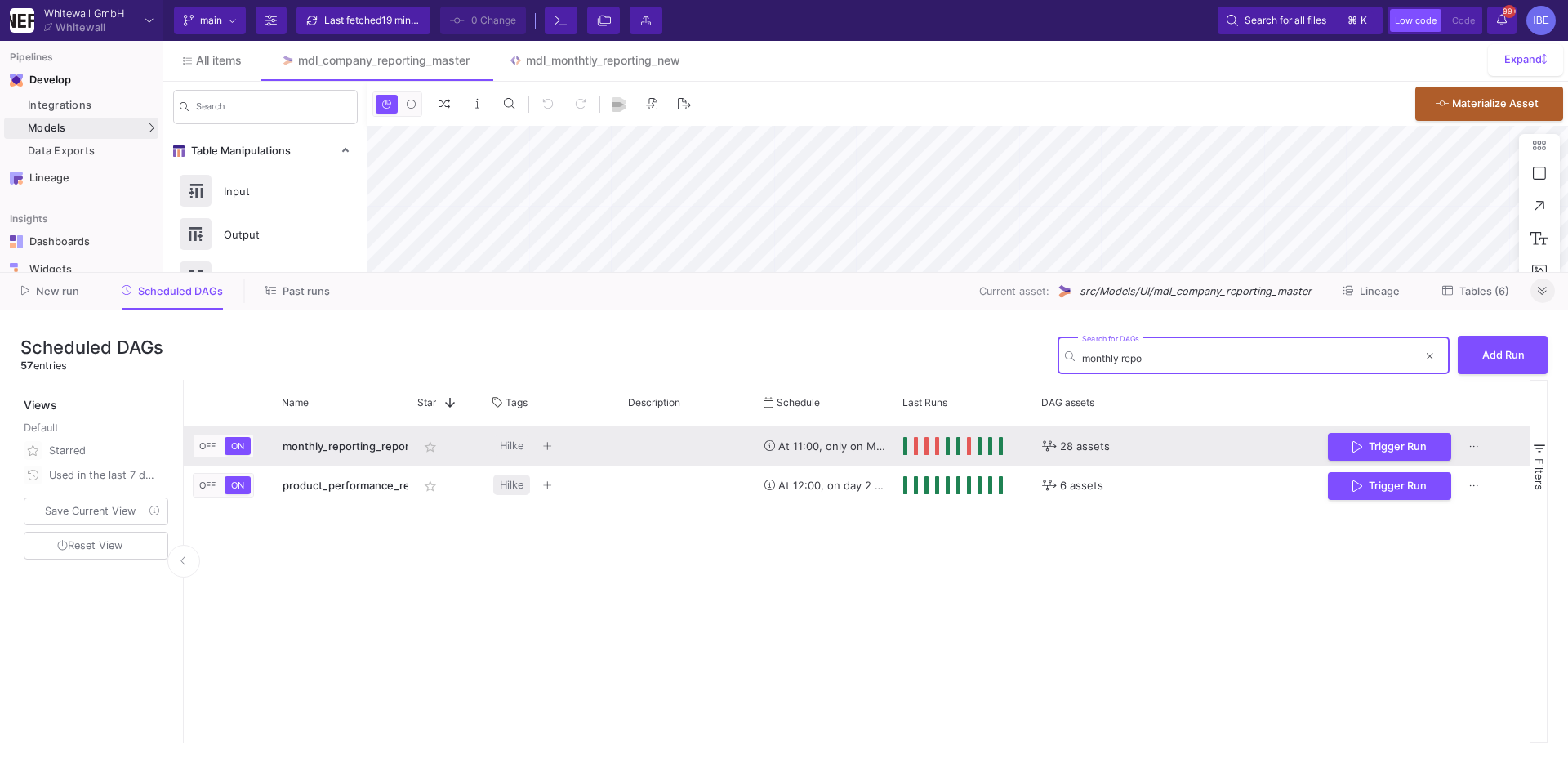 type on "monthly repo" 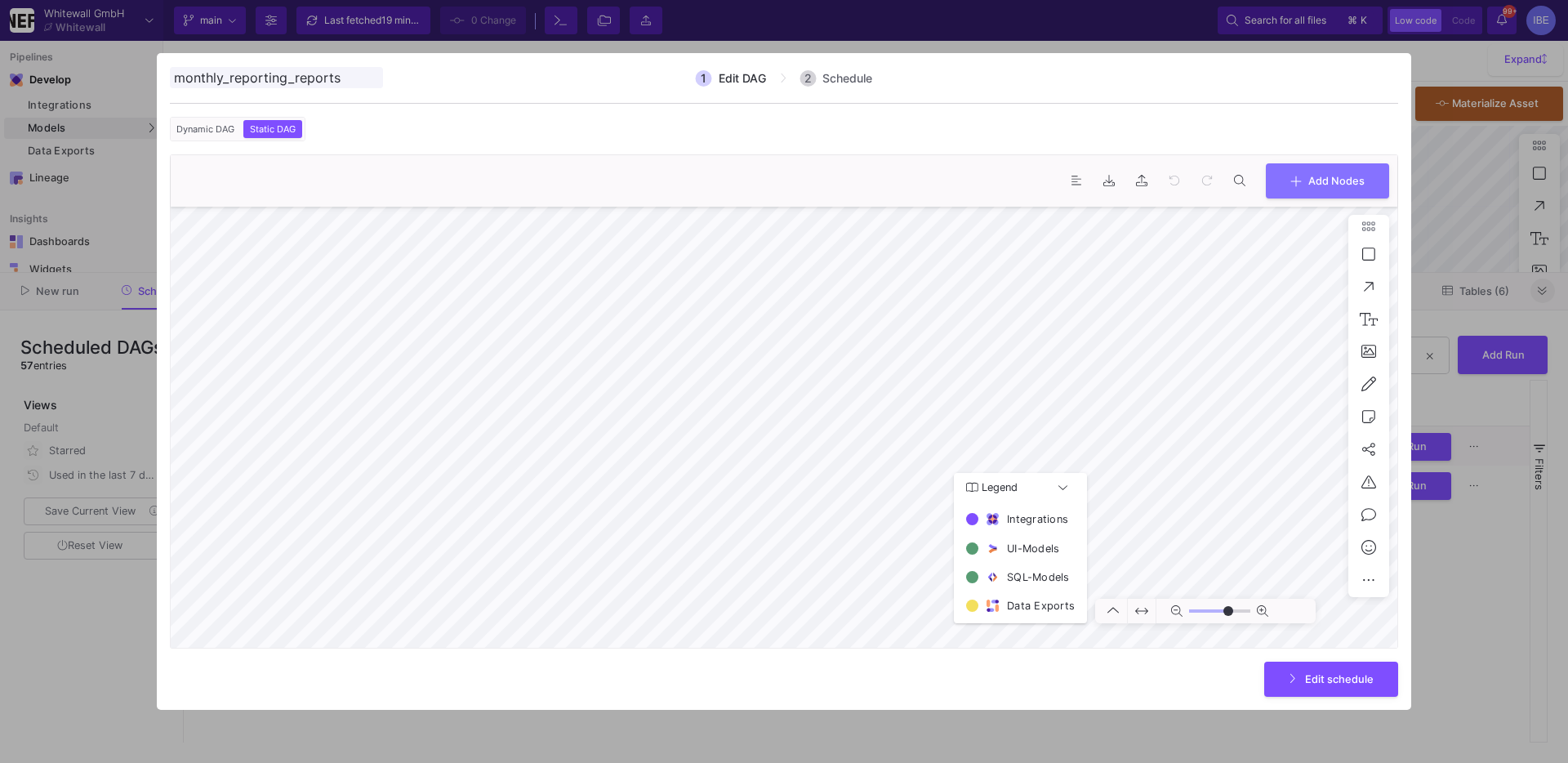 type on "0" 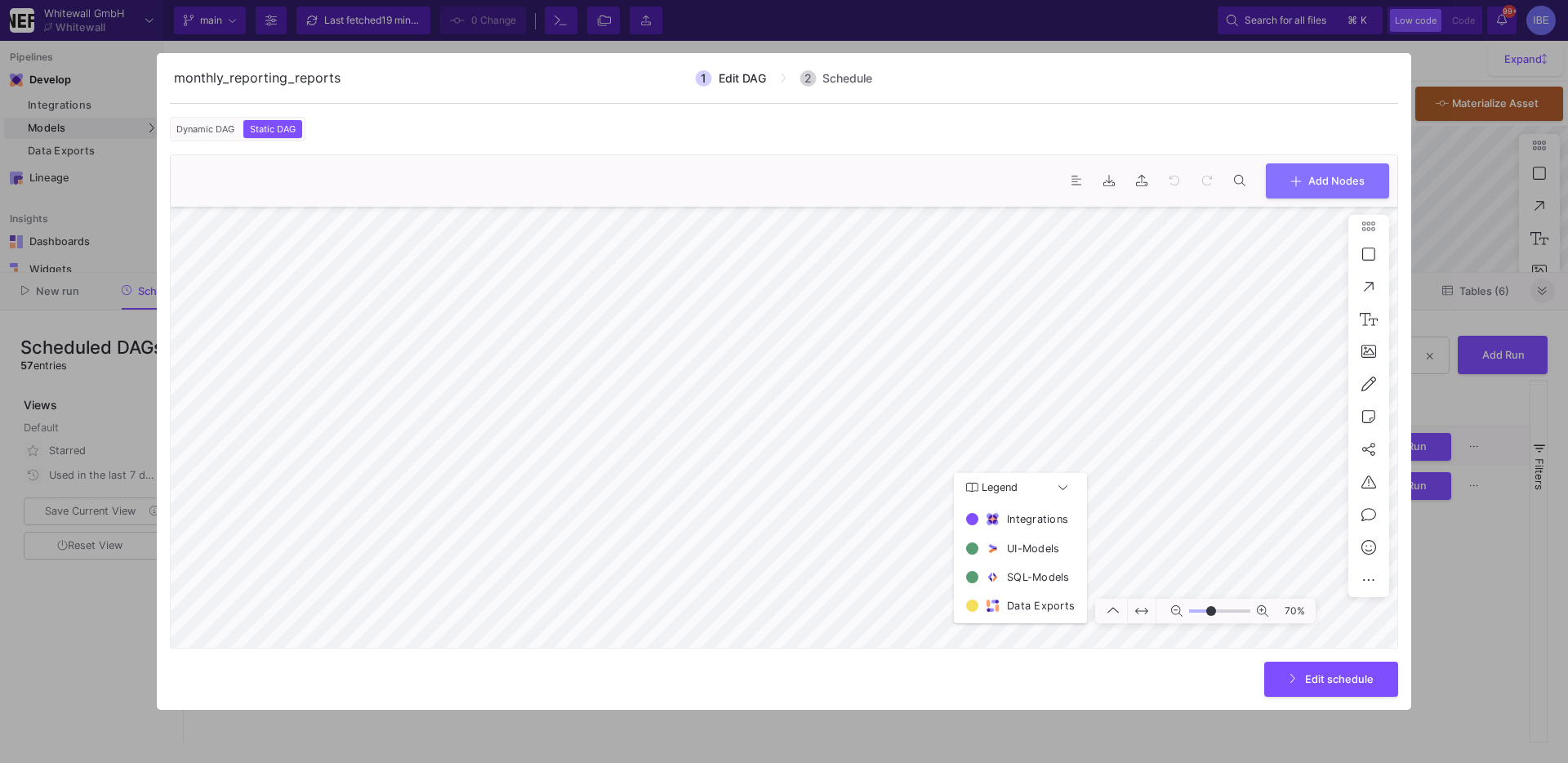 click at bounding box center (784, 382) 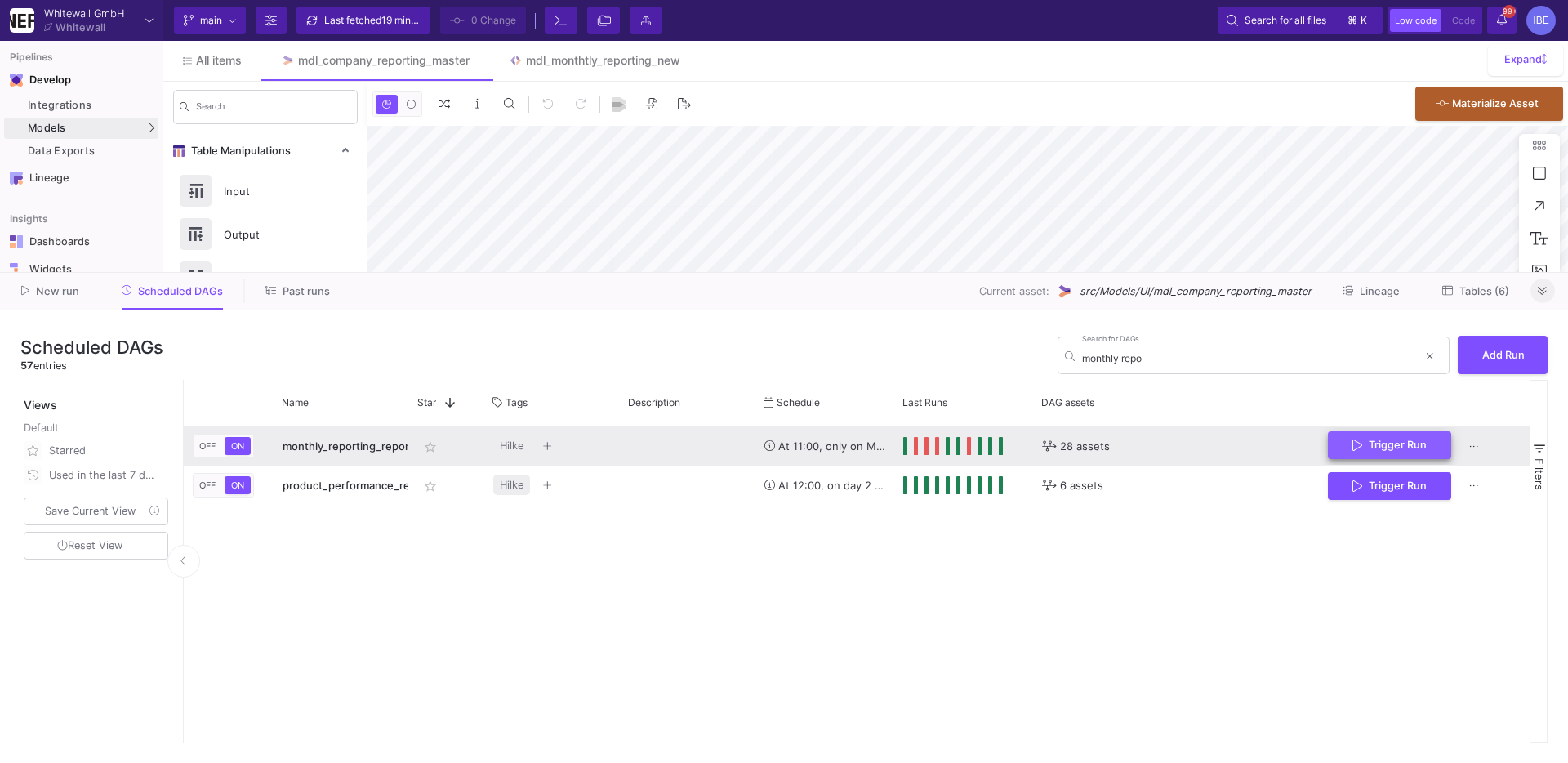 click on "Trigger Run" at bounding box center [1389, 445] 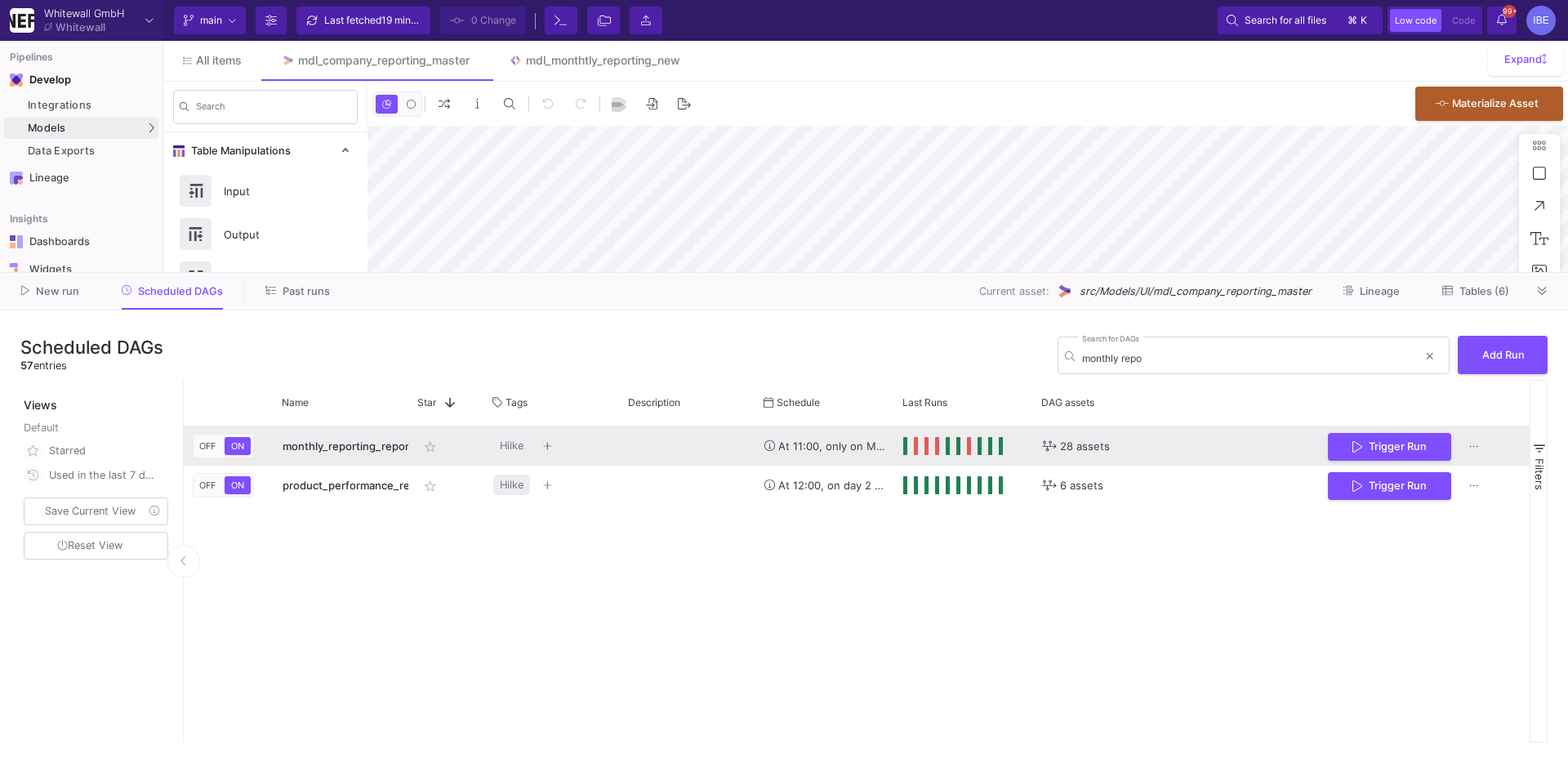 scroll, scrollTop: 0, scrollLeft: 0, axis: both 